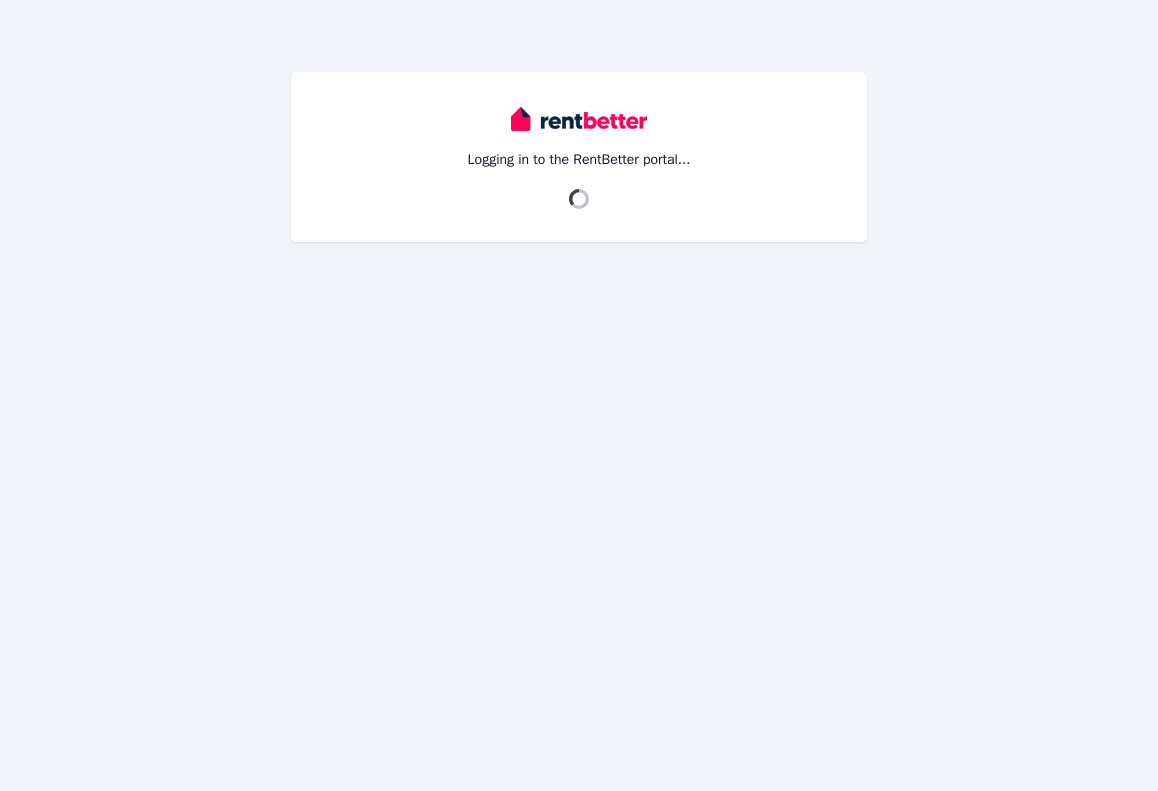 scroll, scrollTop: 0, scrollLeft: 0, axis: both 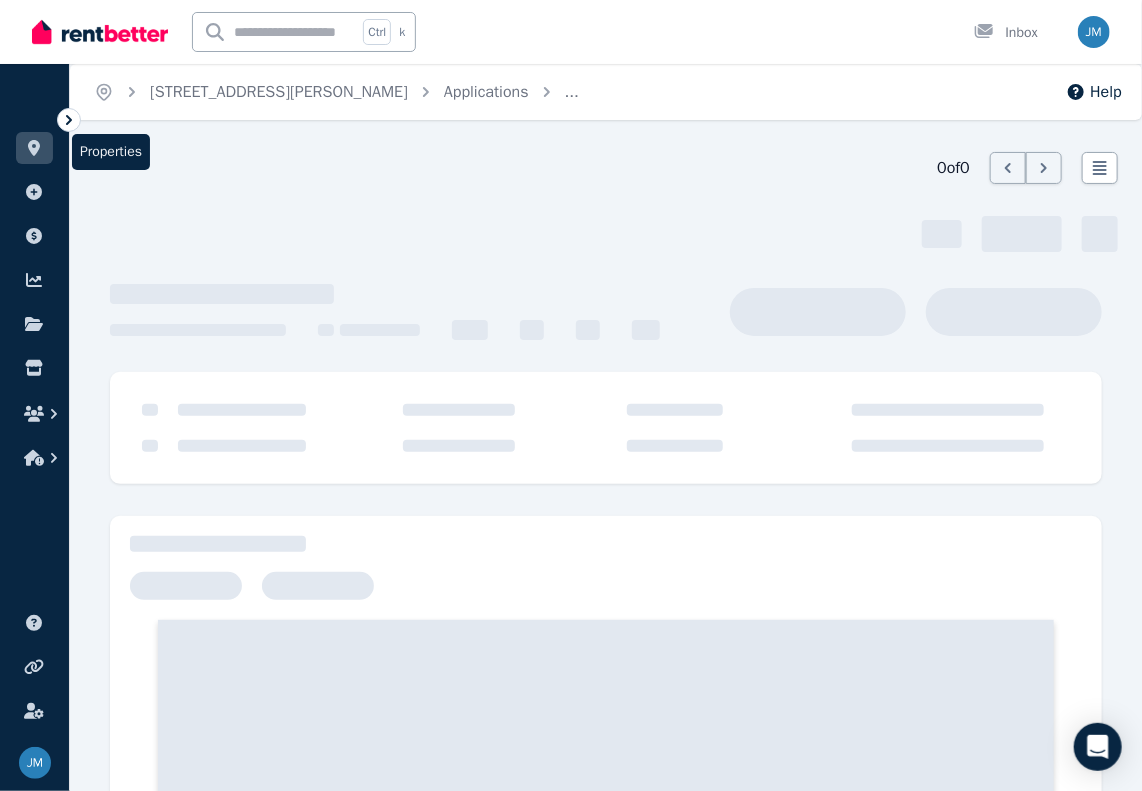 click 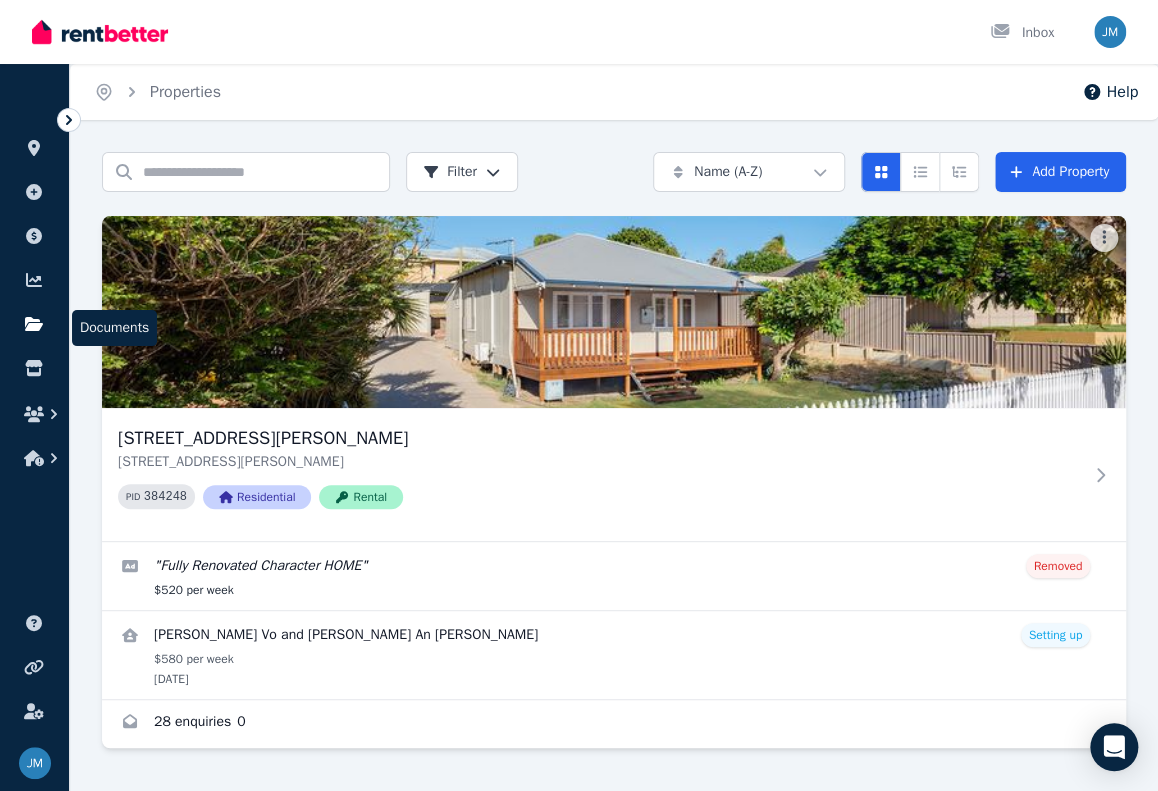 click 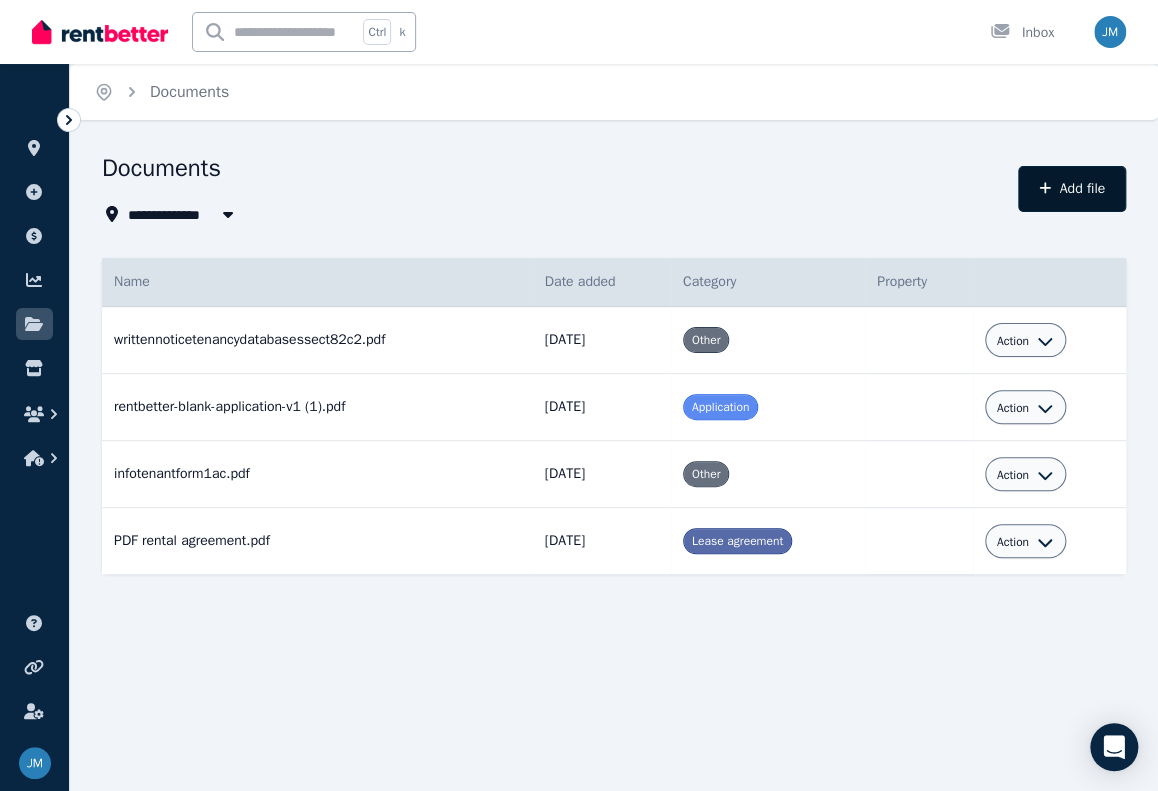 click on "Add file" at bounding box center (1072, 189) 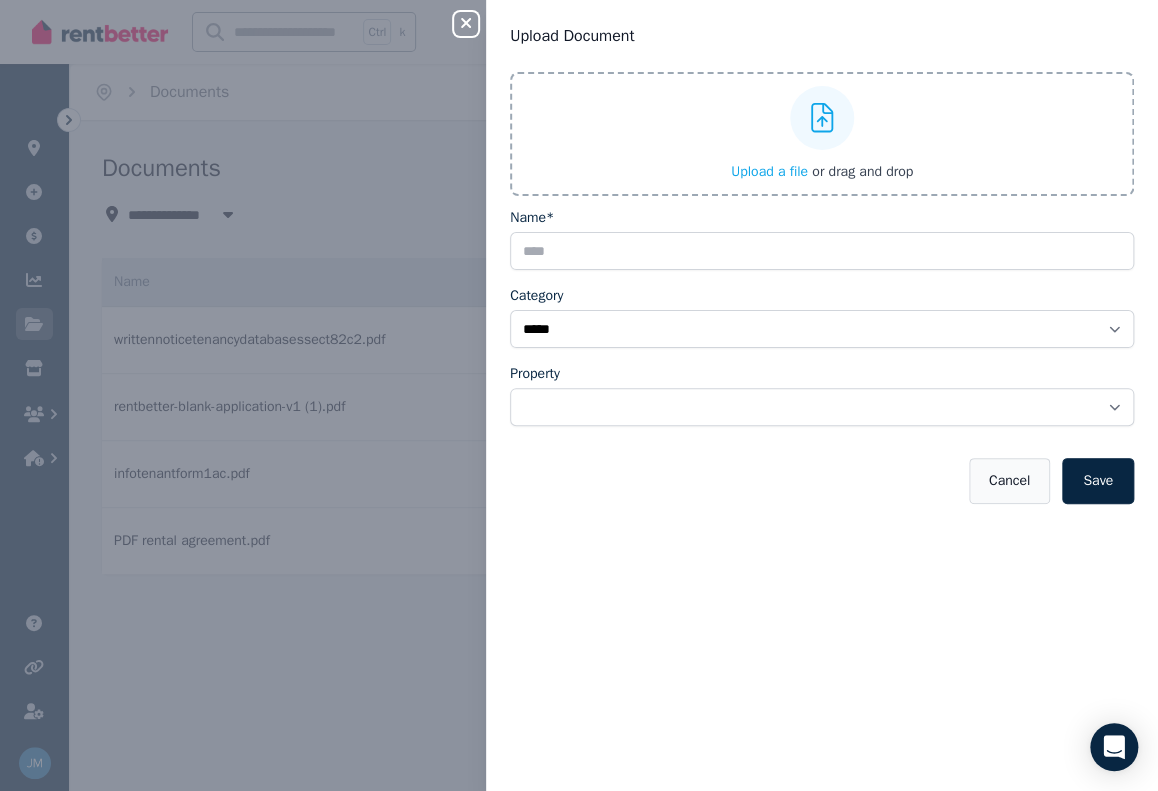 click on "Cancel" at bounding box center (1009, 481) 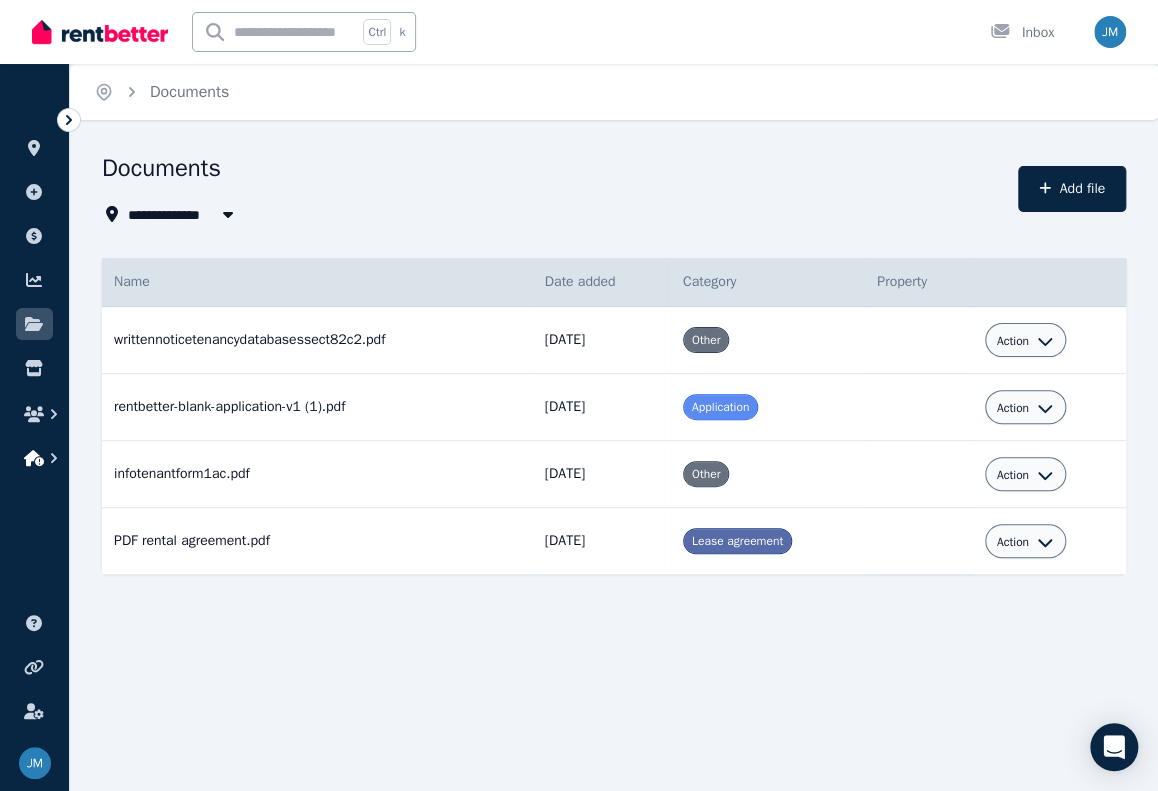 click 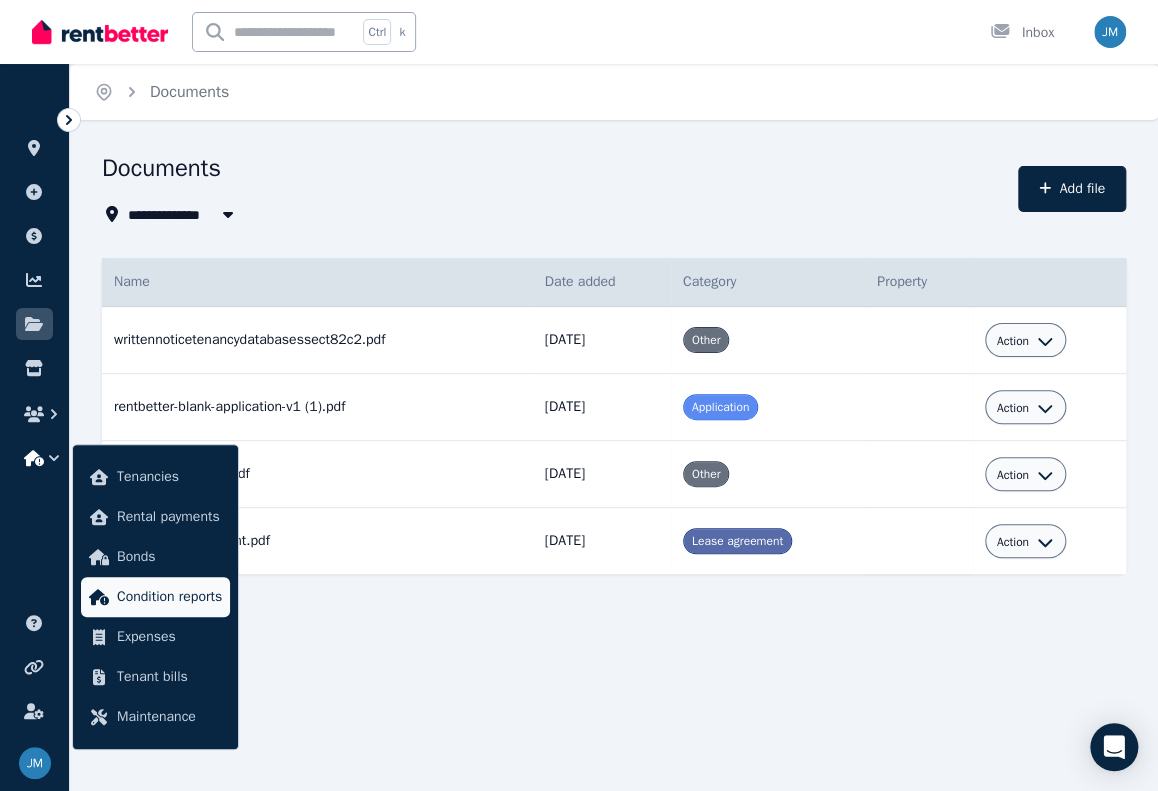click on "Condition reports" at bounding box center (169, 597) 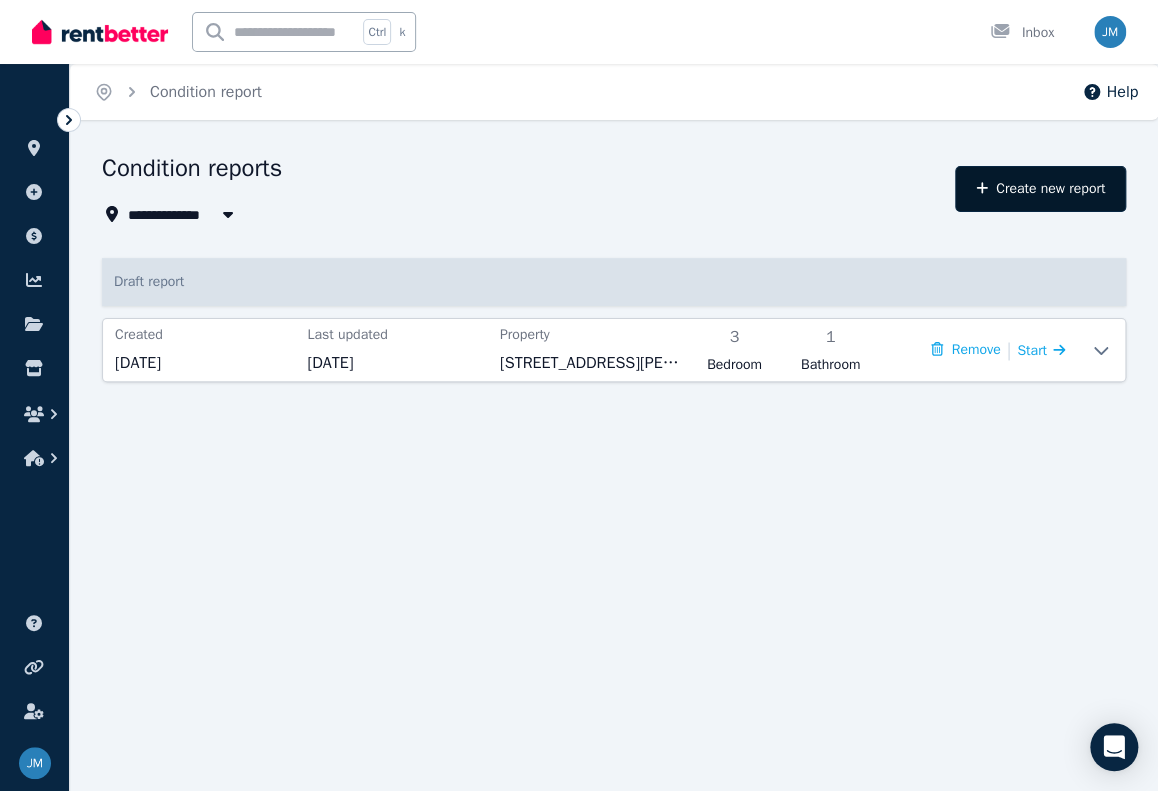 click on "Create new report" at bounding box center [1040, 189] 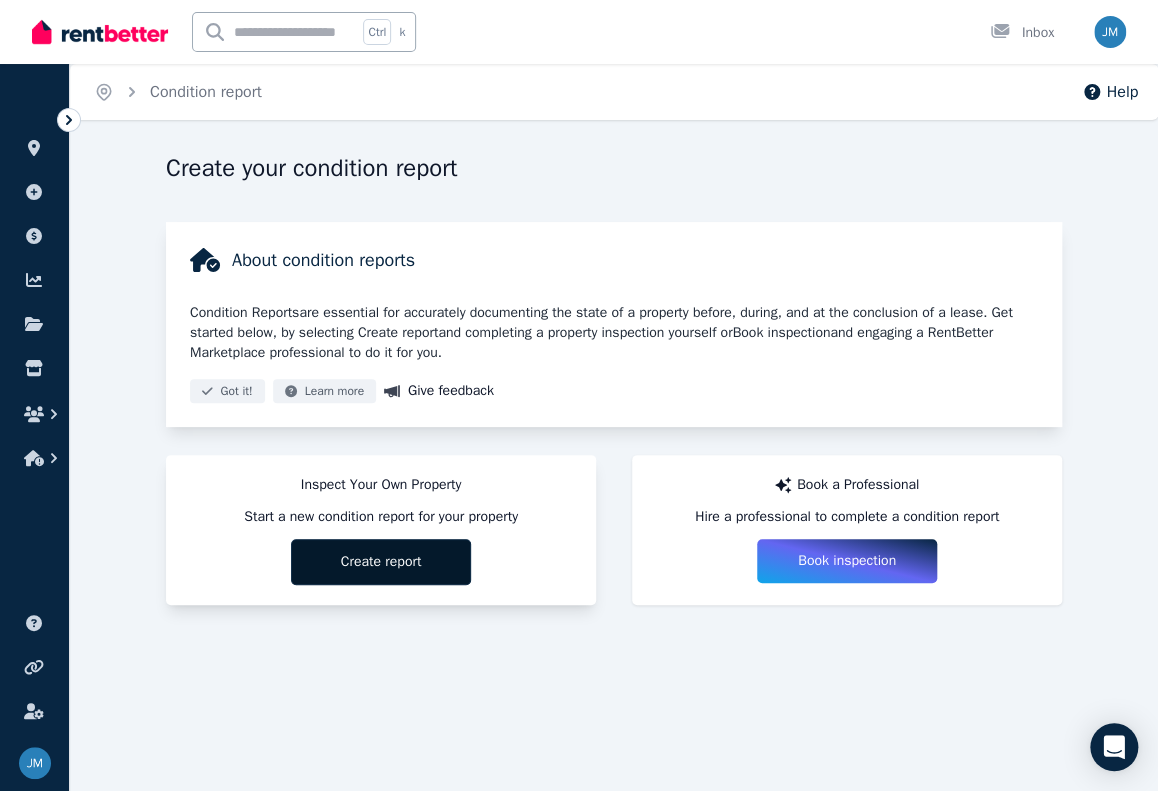 click on "Create report" at bounding box center (381, 562) 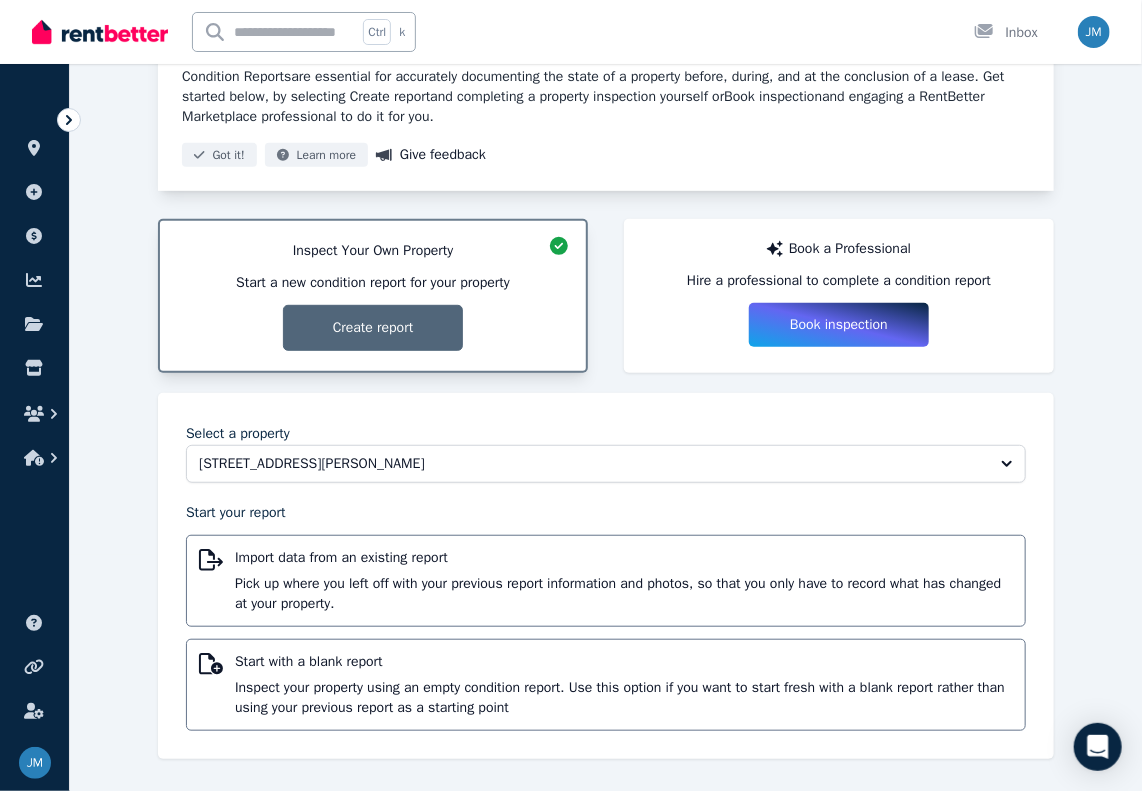 scroll, scrollTop: 237, scrollLeft: 0, axis: vertical 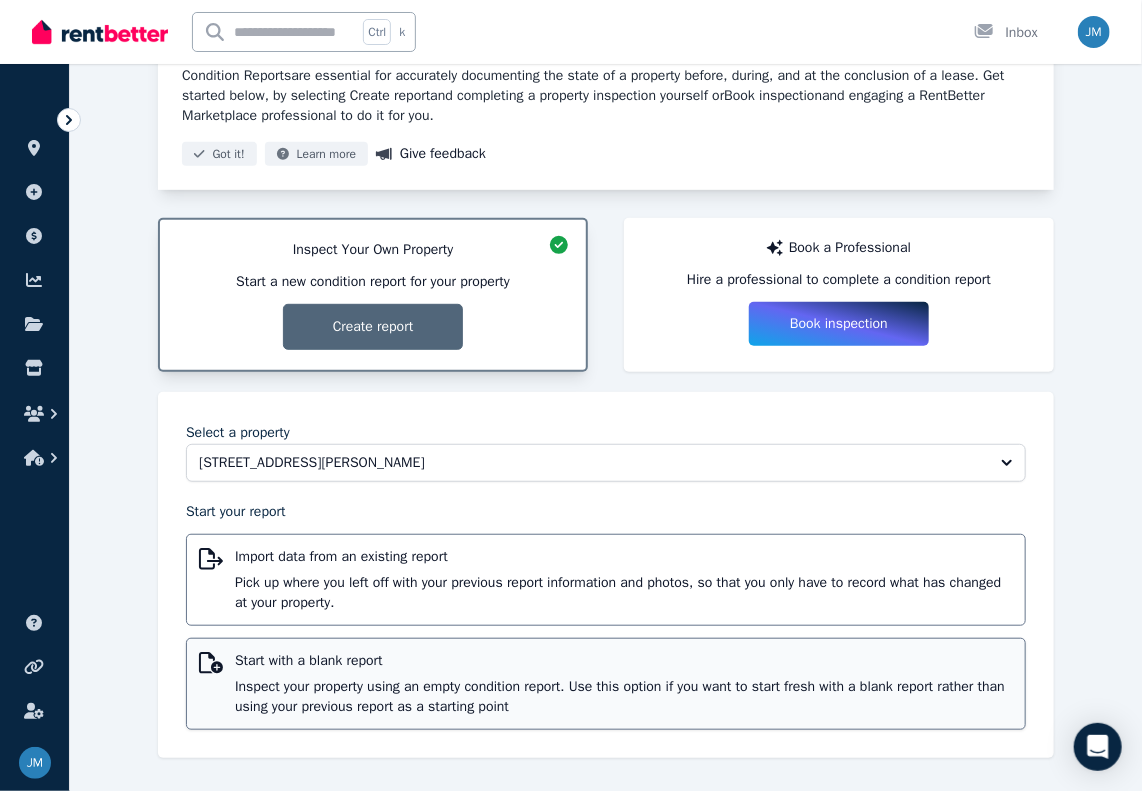 click on "Inspect your property using an empty condition report. Use this option if you want to start fresh with a blank report rather than using your previous report as a starting point" at bounding box center [624, 697] 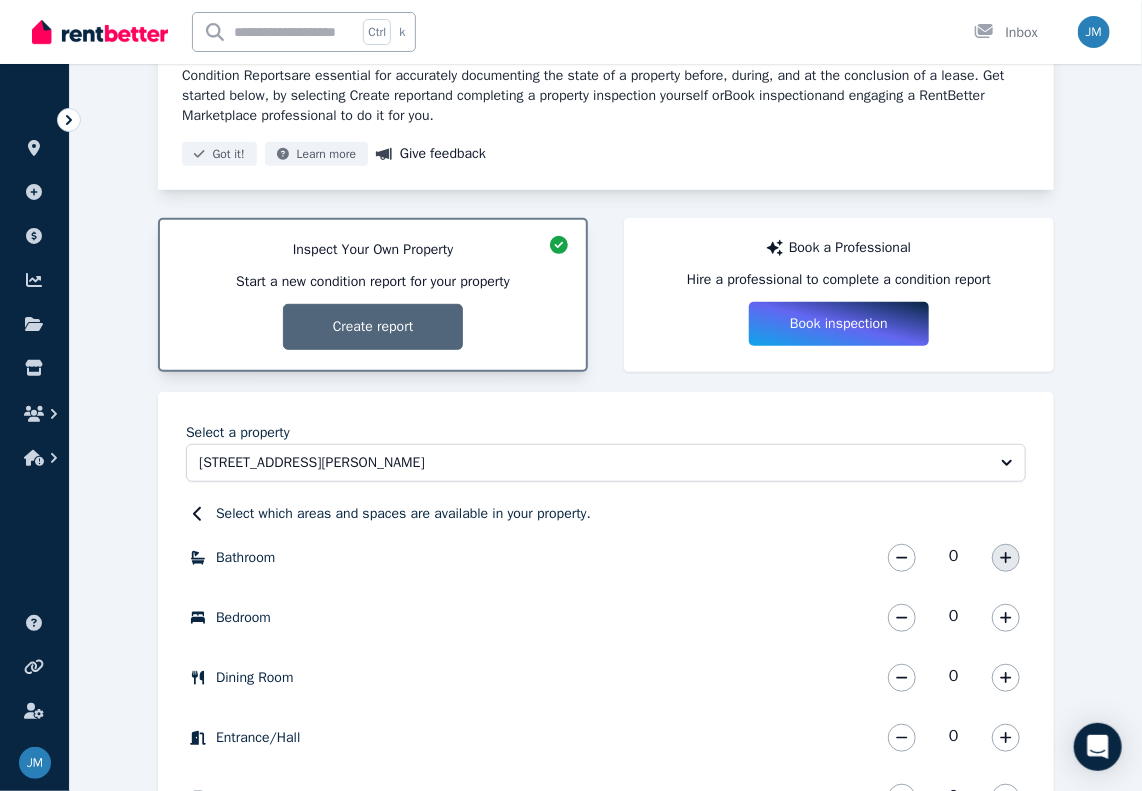 click 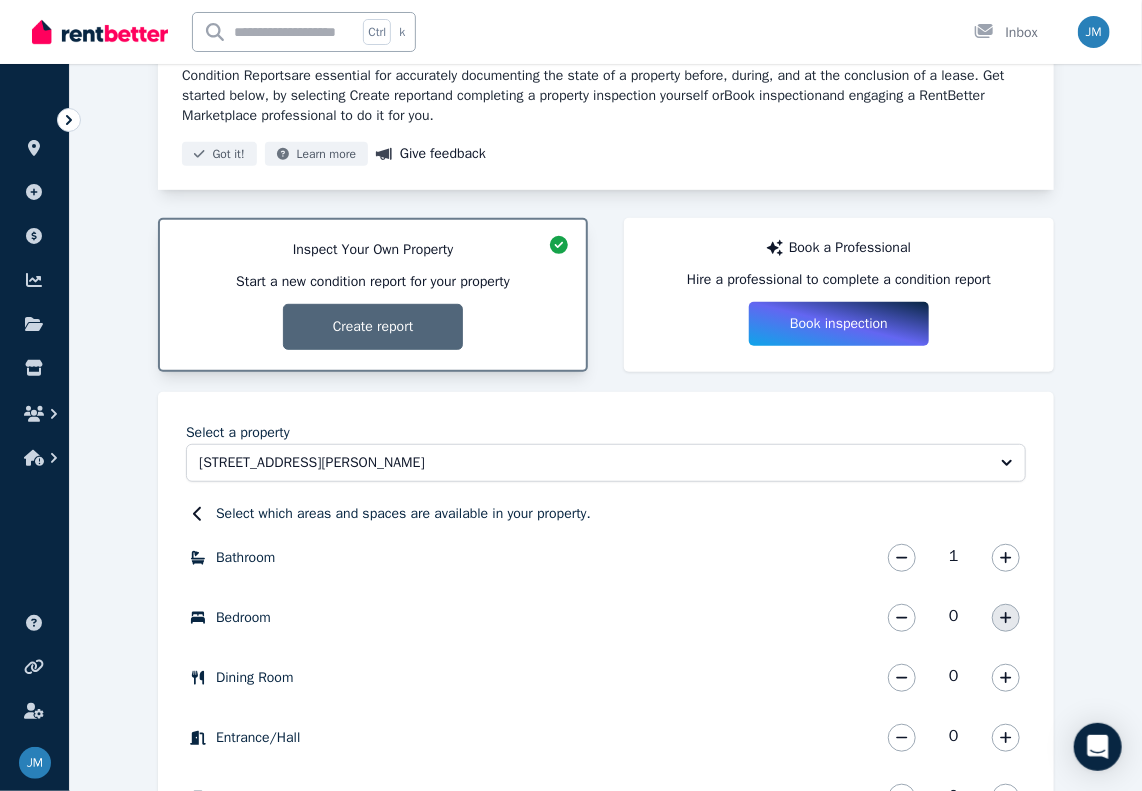 click 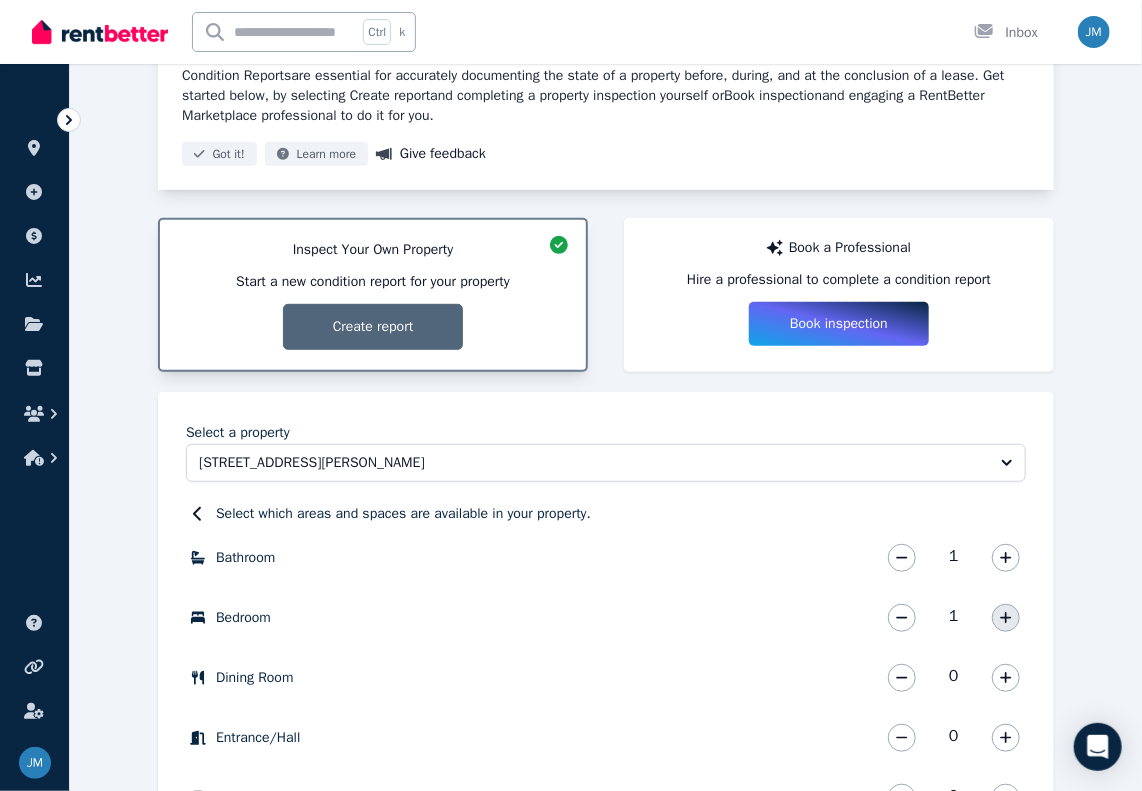 click 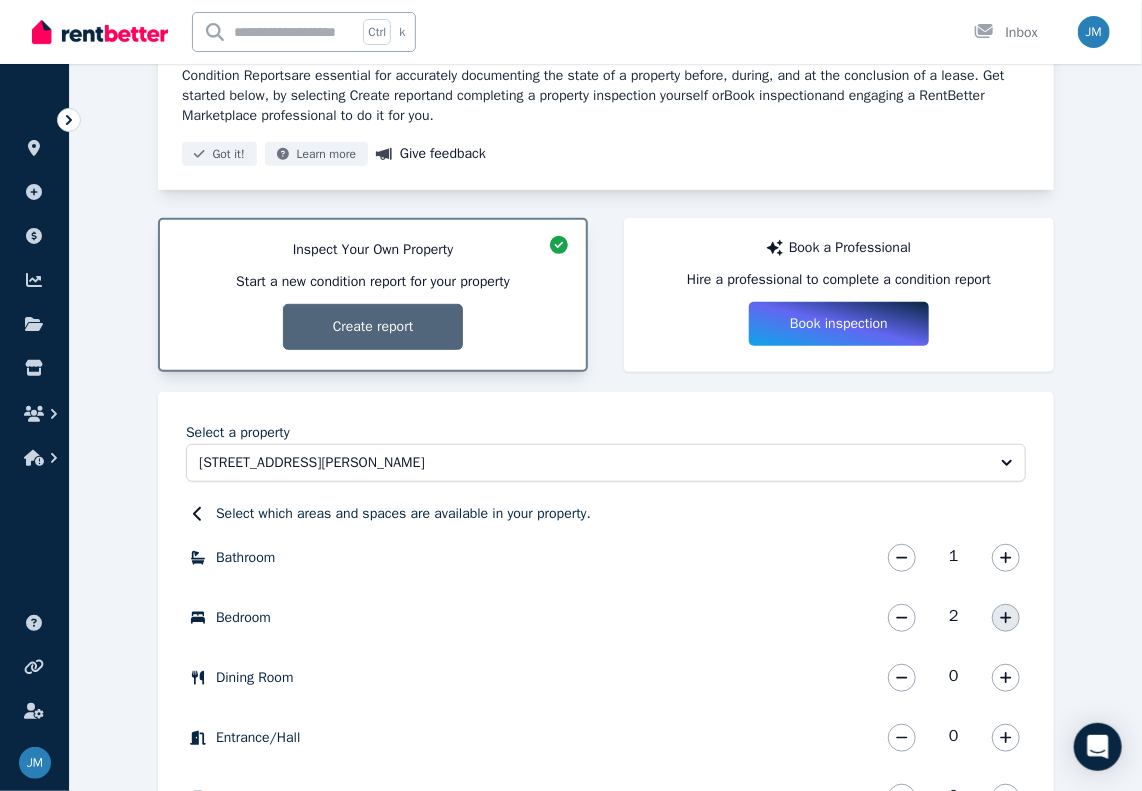 click 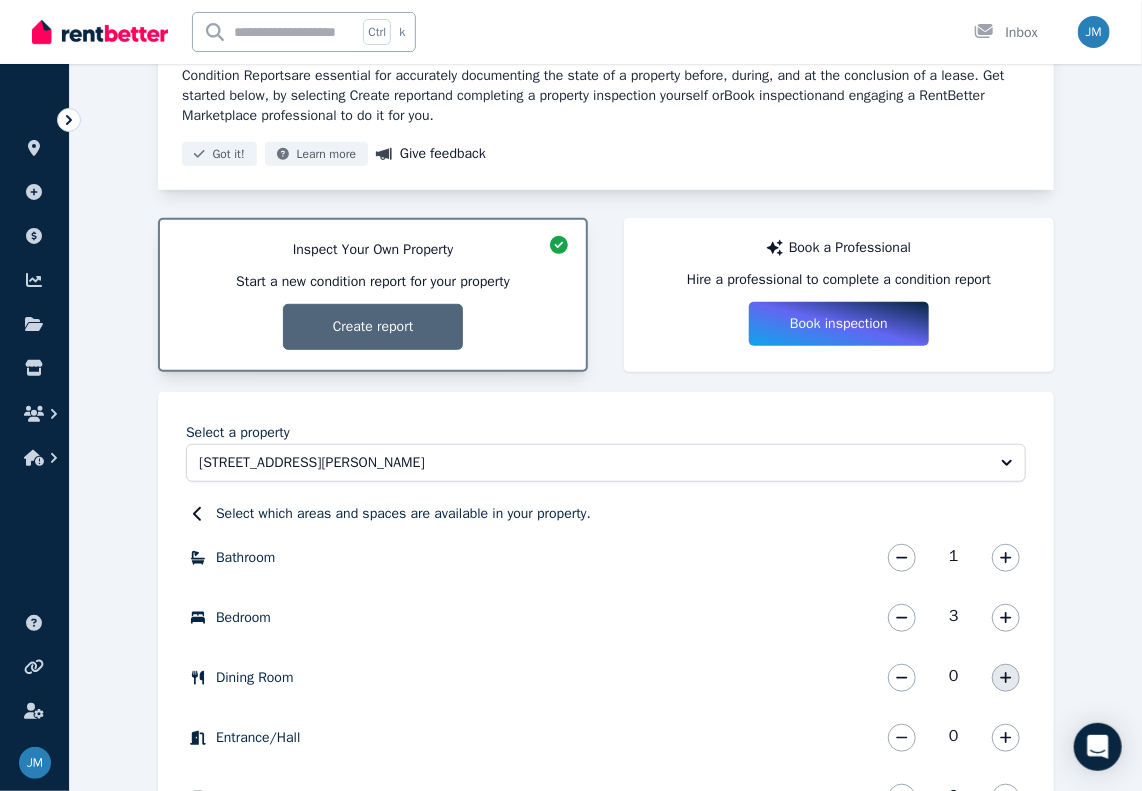 click 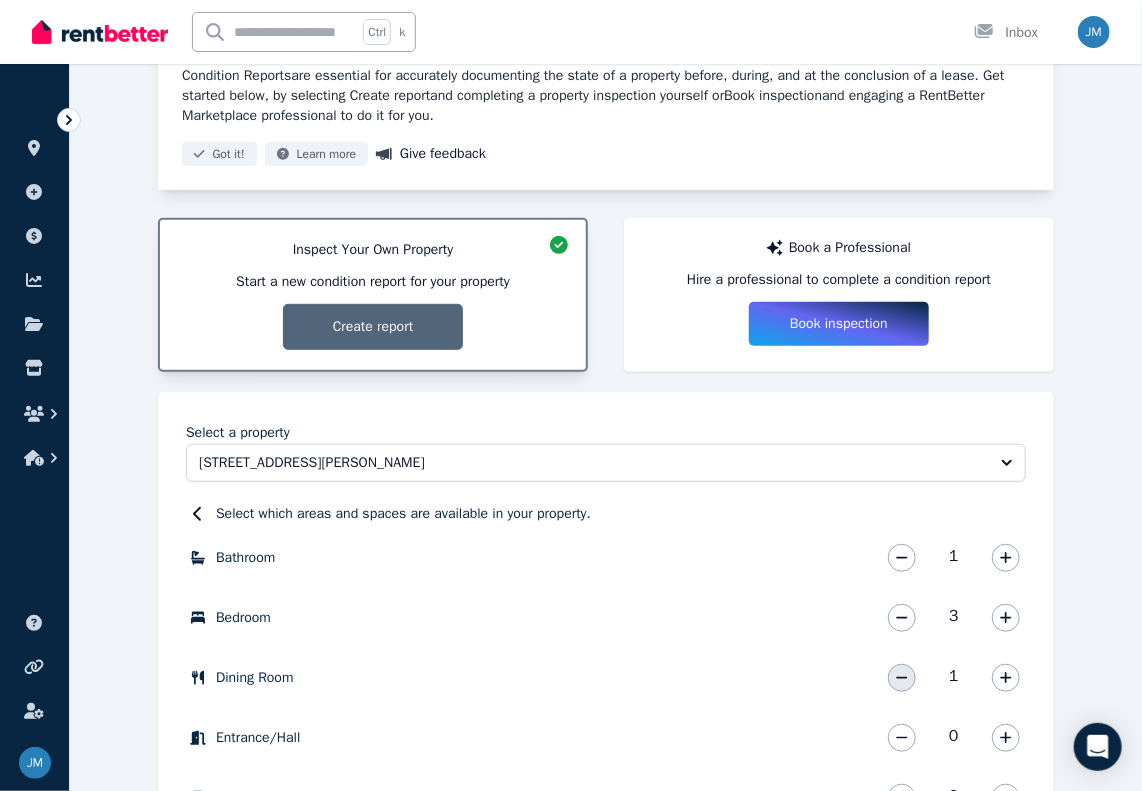 click 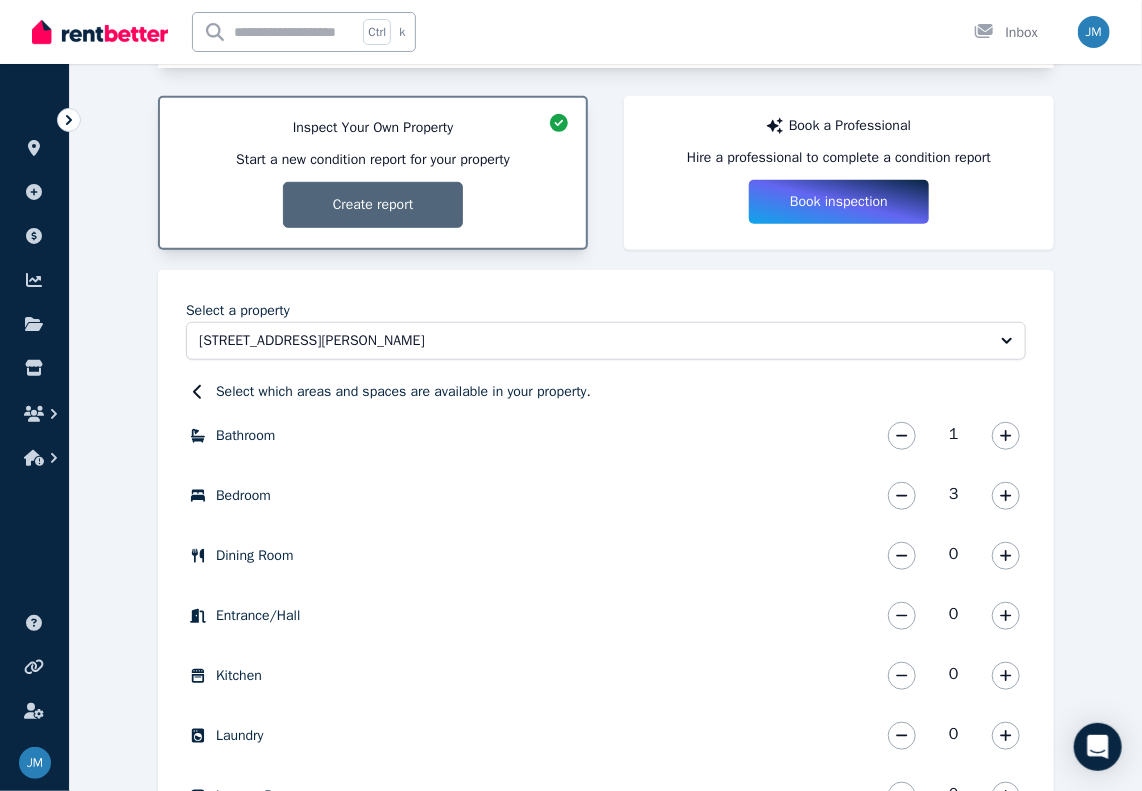 scroll, scrollTop: 437, scrollLeft: 0, axis: vertical 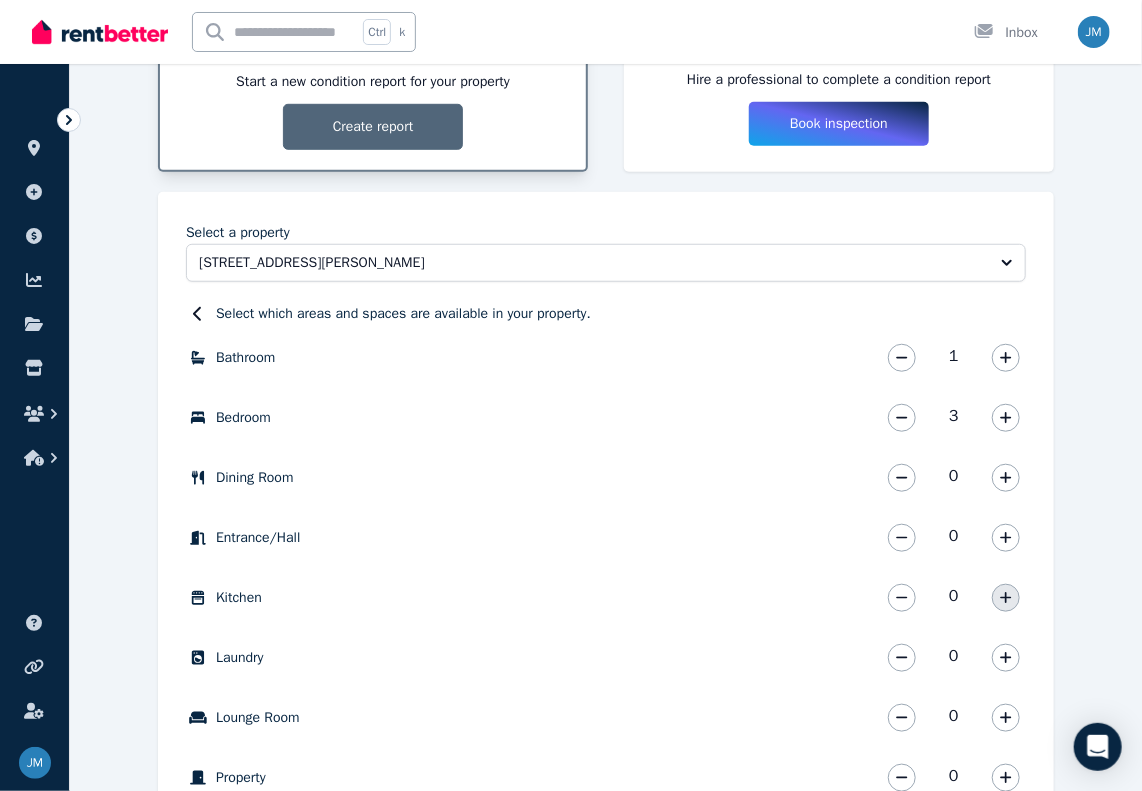click 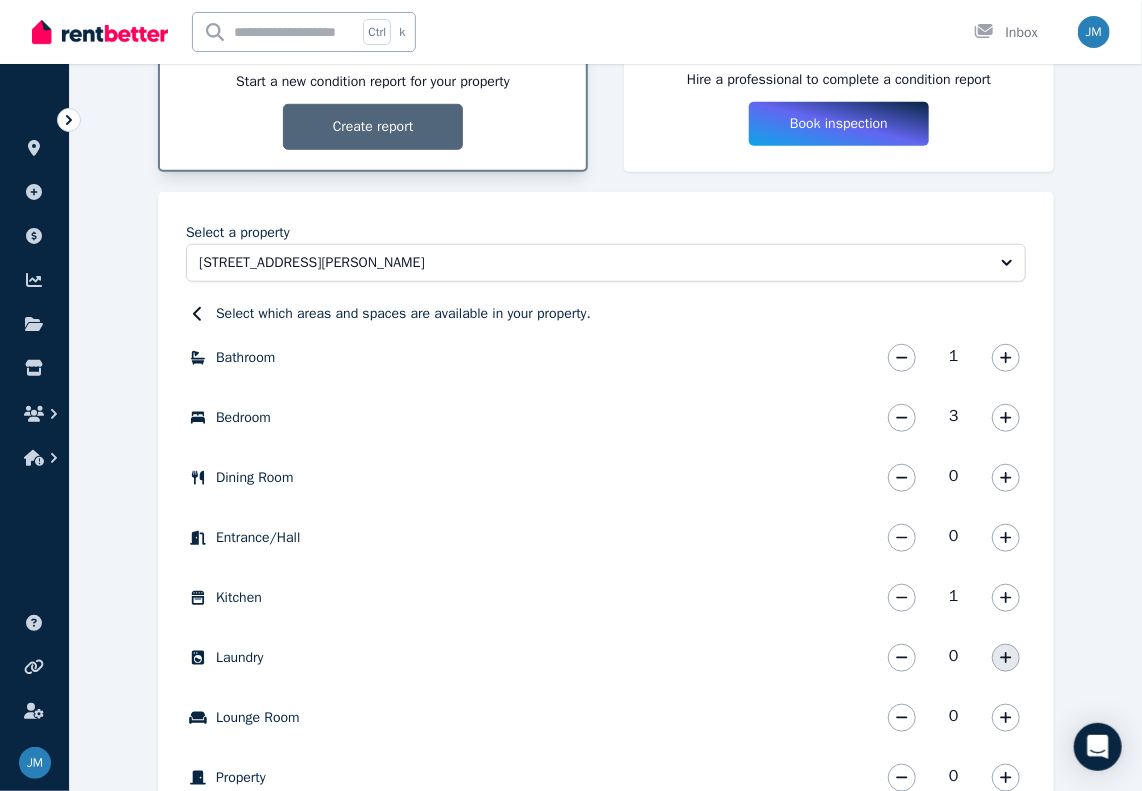 click 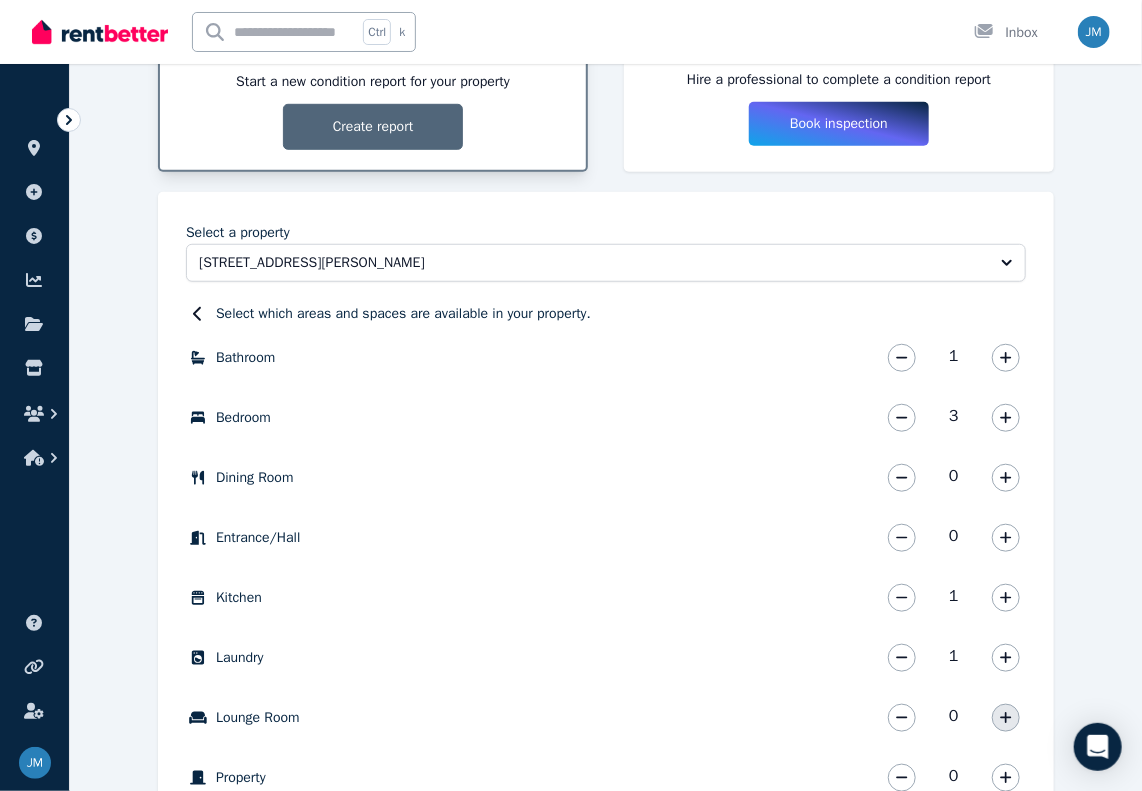 click 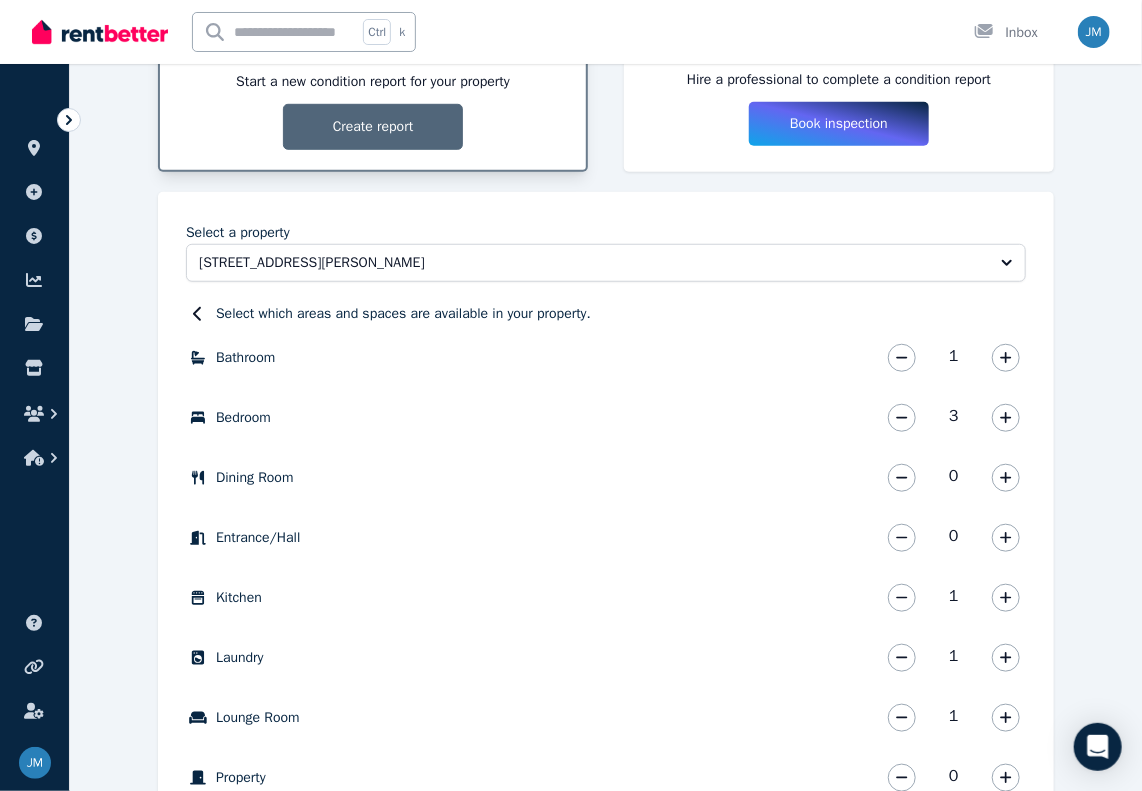scroll, scrollTop: 637, scrollLeft: 0, axis: vertical 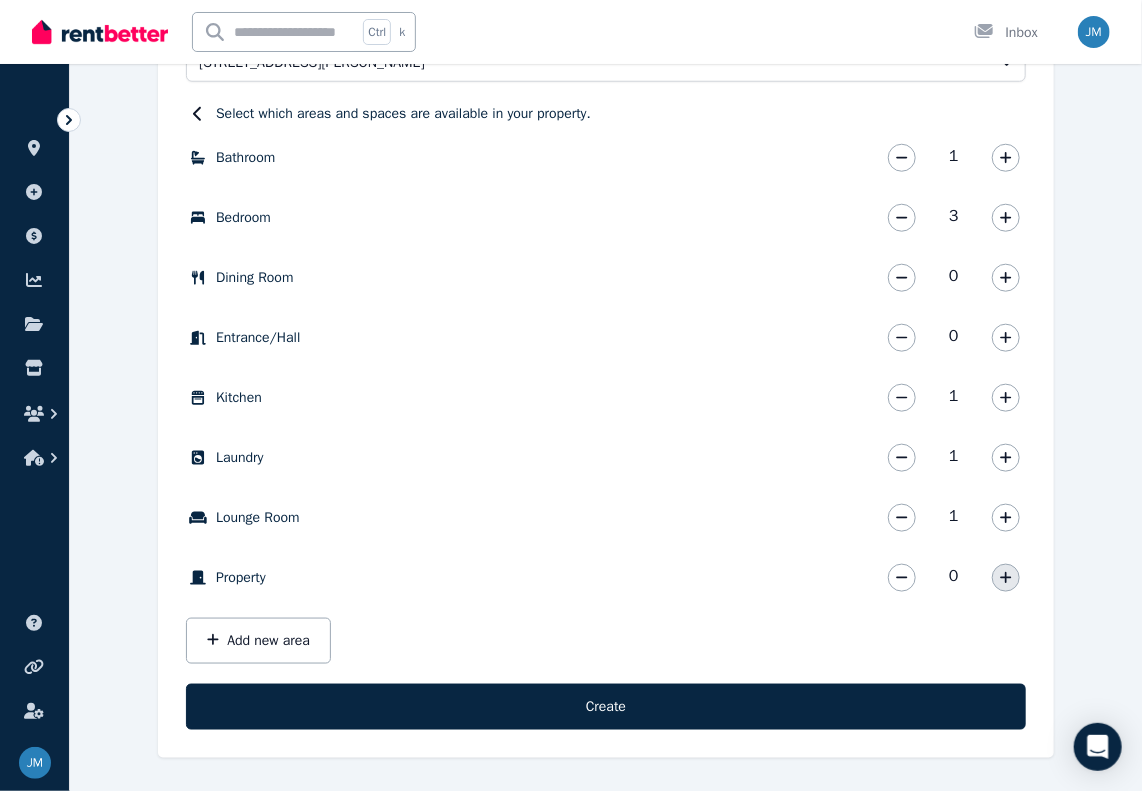 click 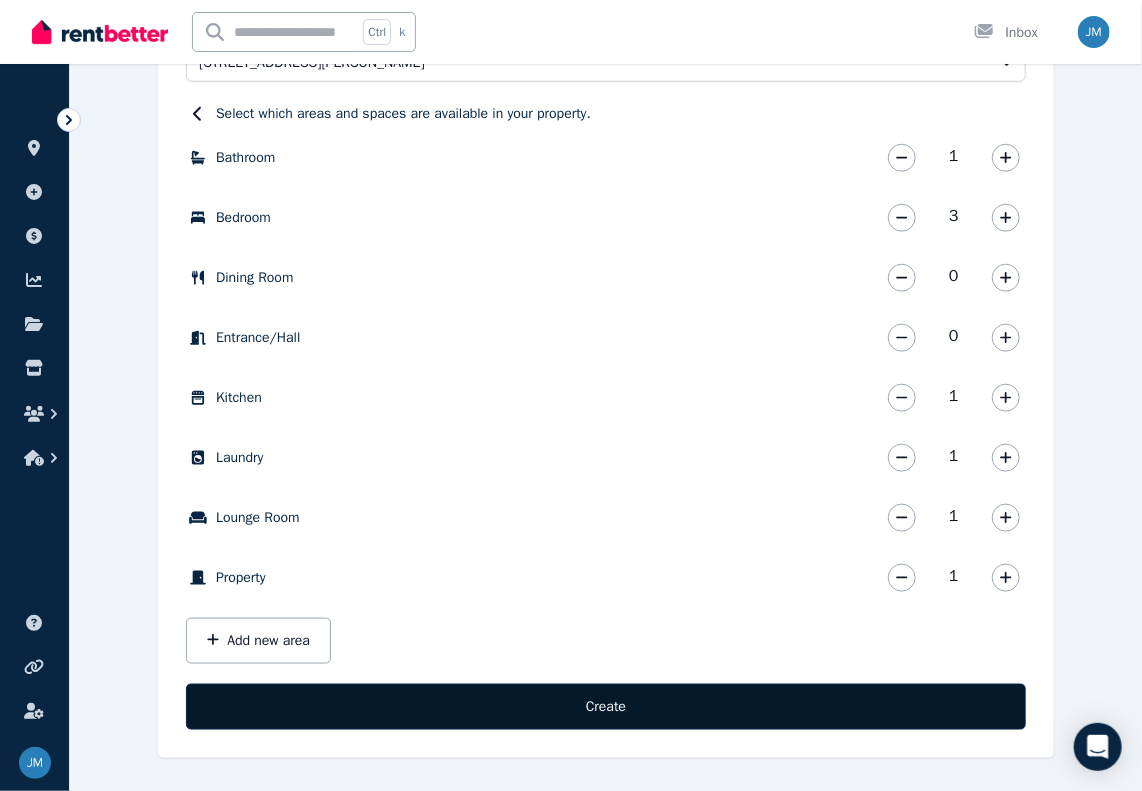 click on "Create" at bounding box center (606, 707) 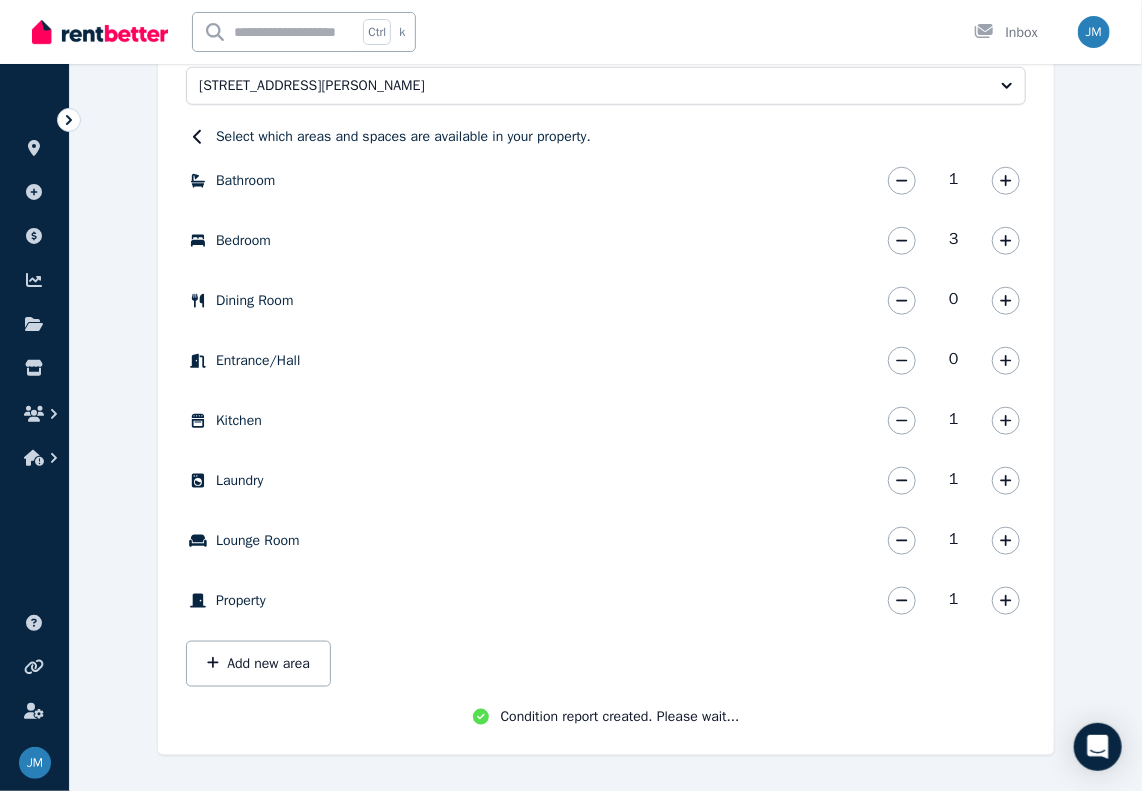 scroll, scrollTop: 612, scrollLeft: 0, axis: vertical 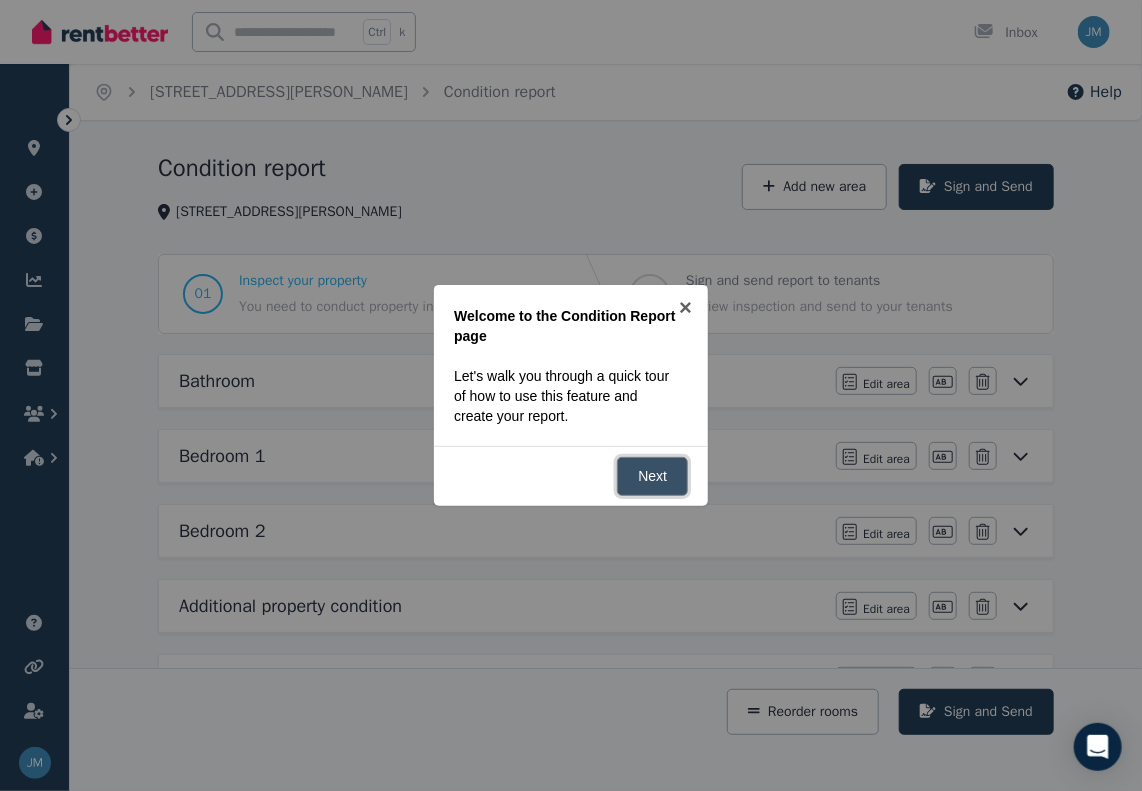 click on "Next" at bounding box center [652, 476] 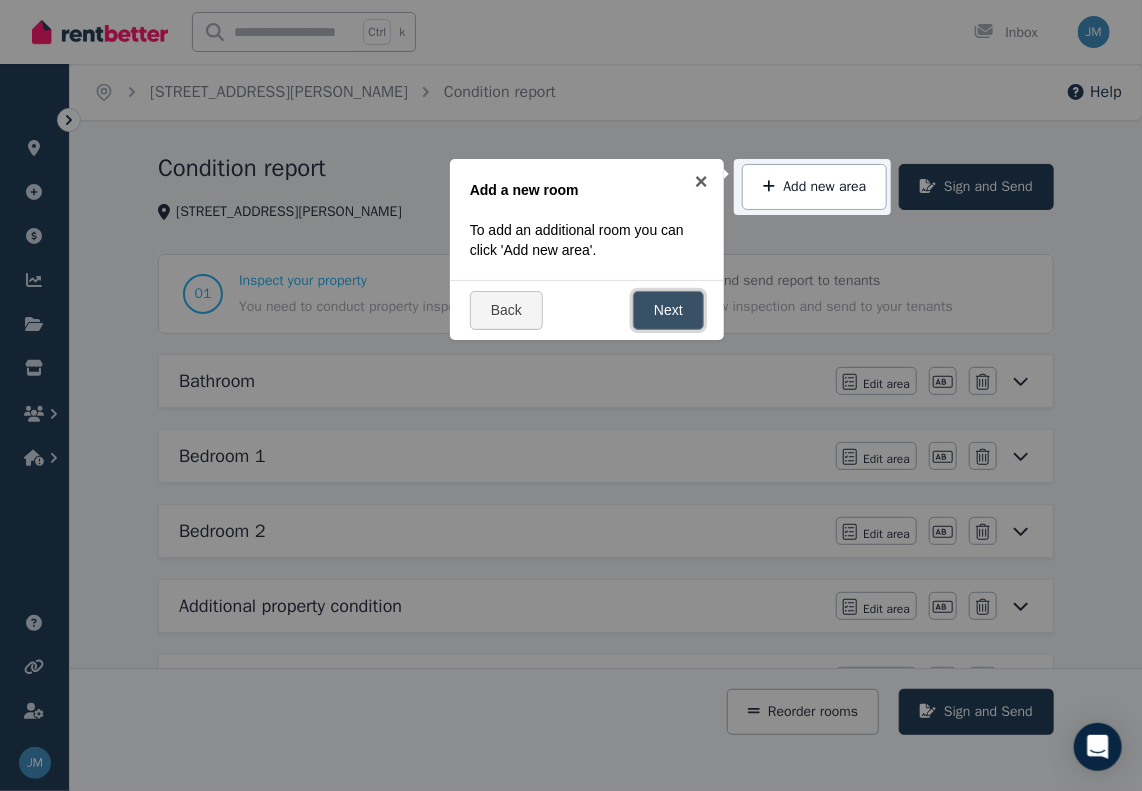 click on "Next" at bounding box center (668, 310) 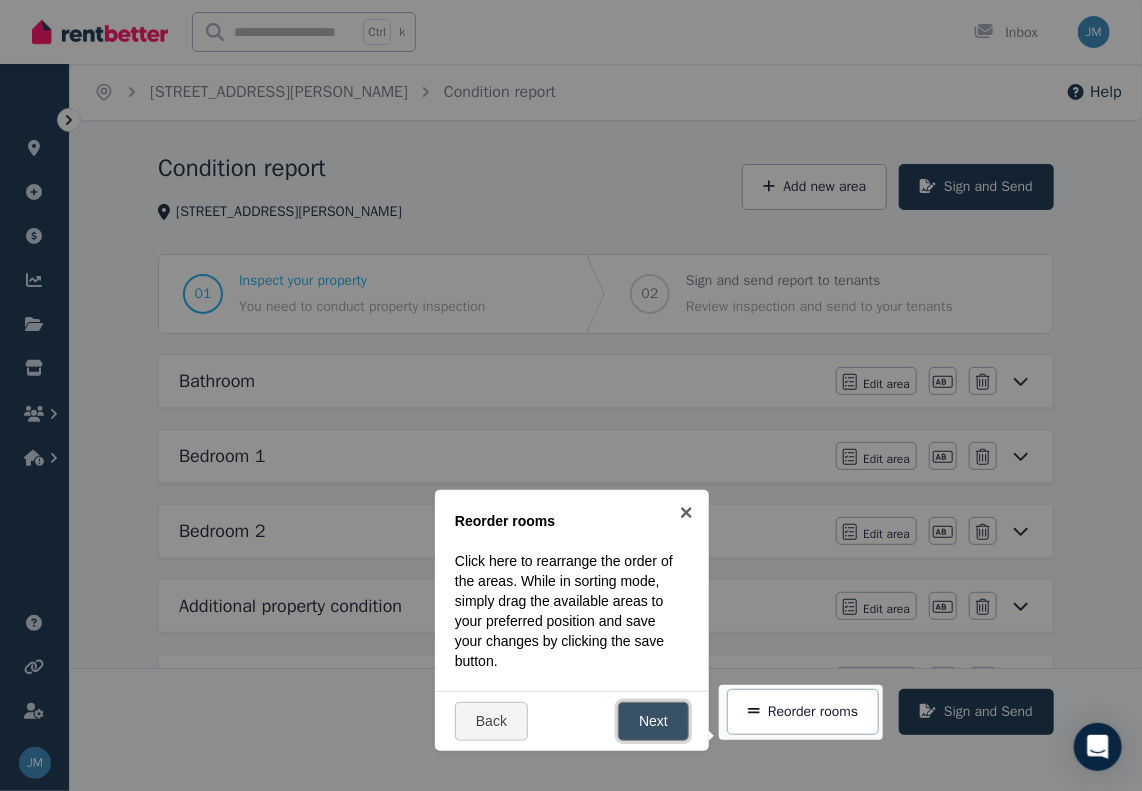 scroll, scrollTop: 347, scrollLeft: 0, axis: vertical 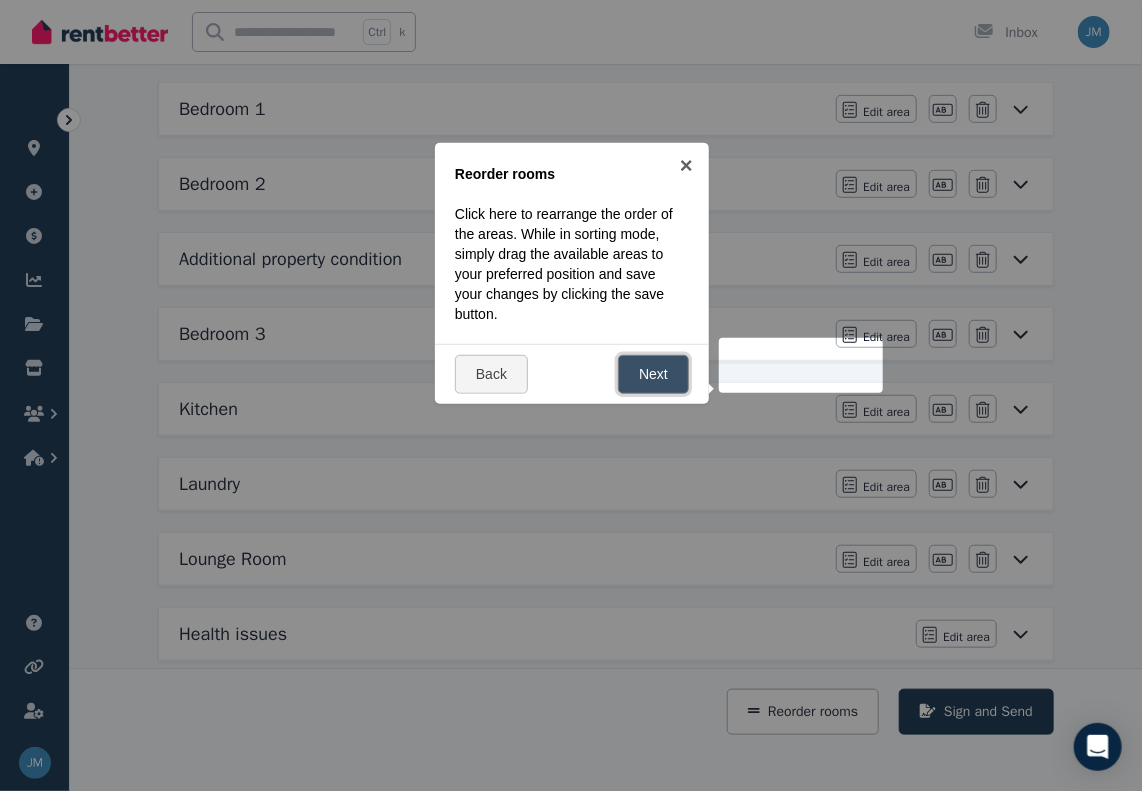 click on "Next" at bounding box center [653, 374] 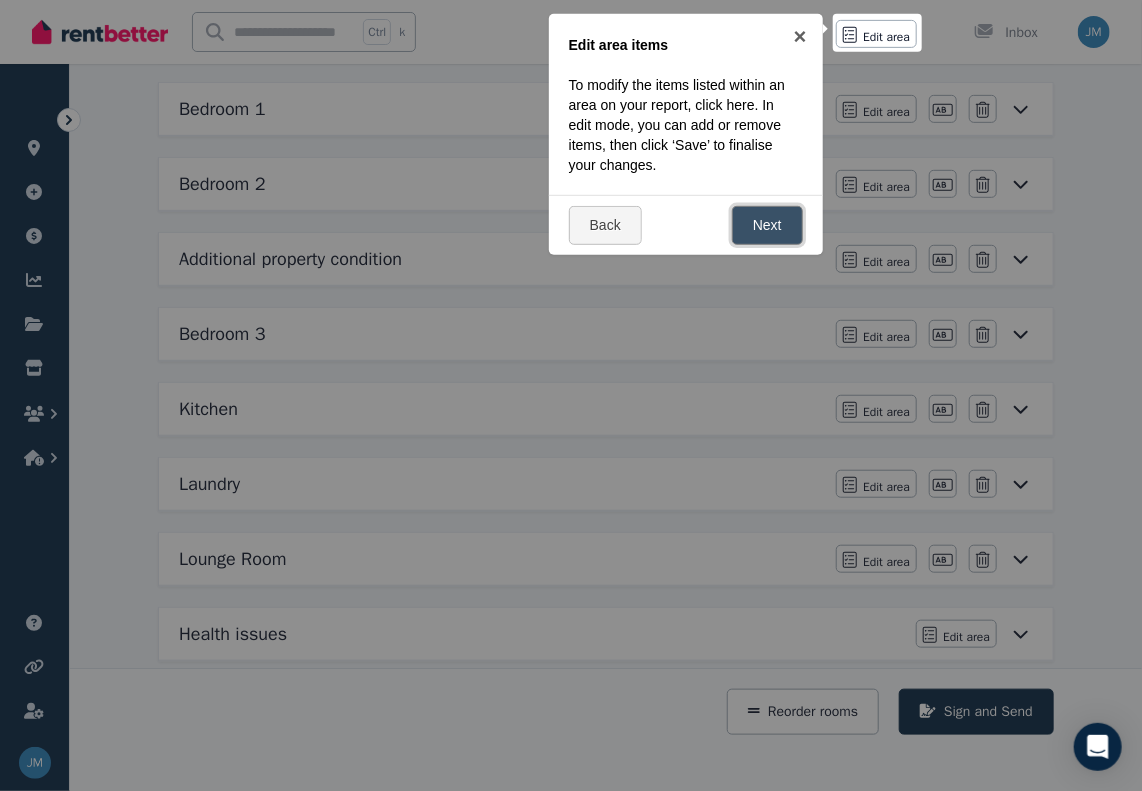 click on "Next" at bounding box center (767, 225) 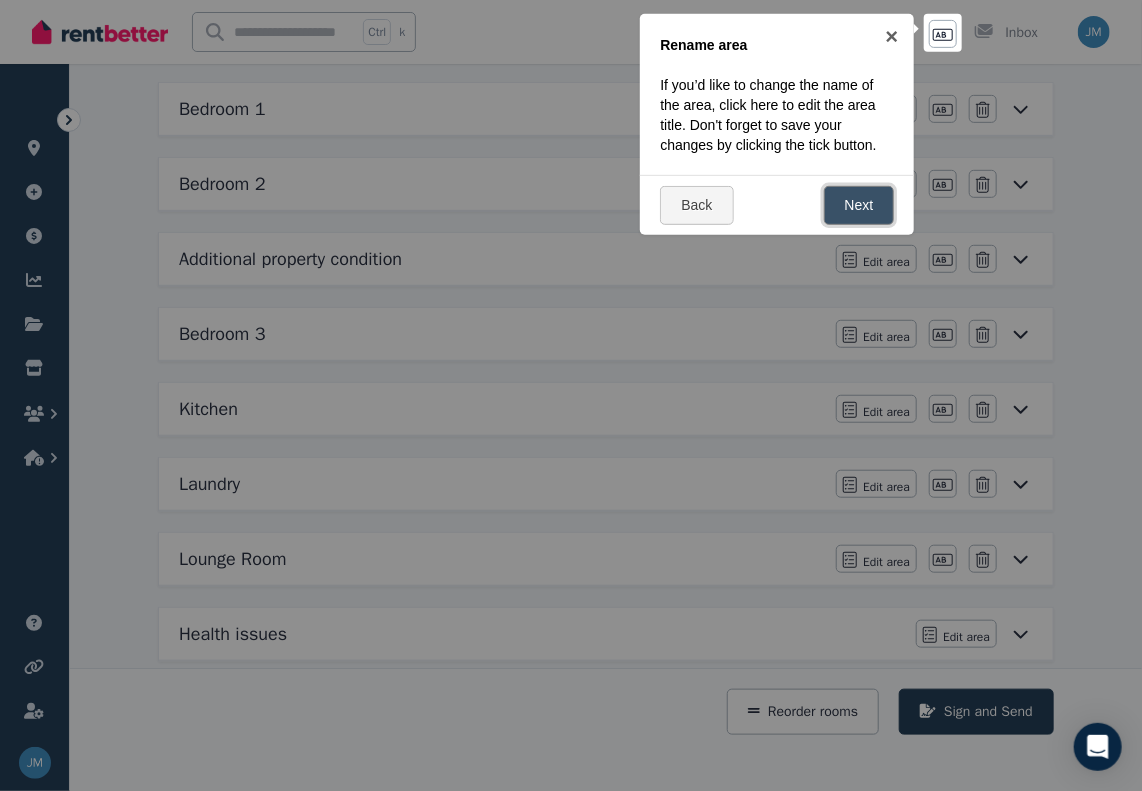click on "Next" at bounding box center (859, 205) 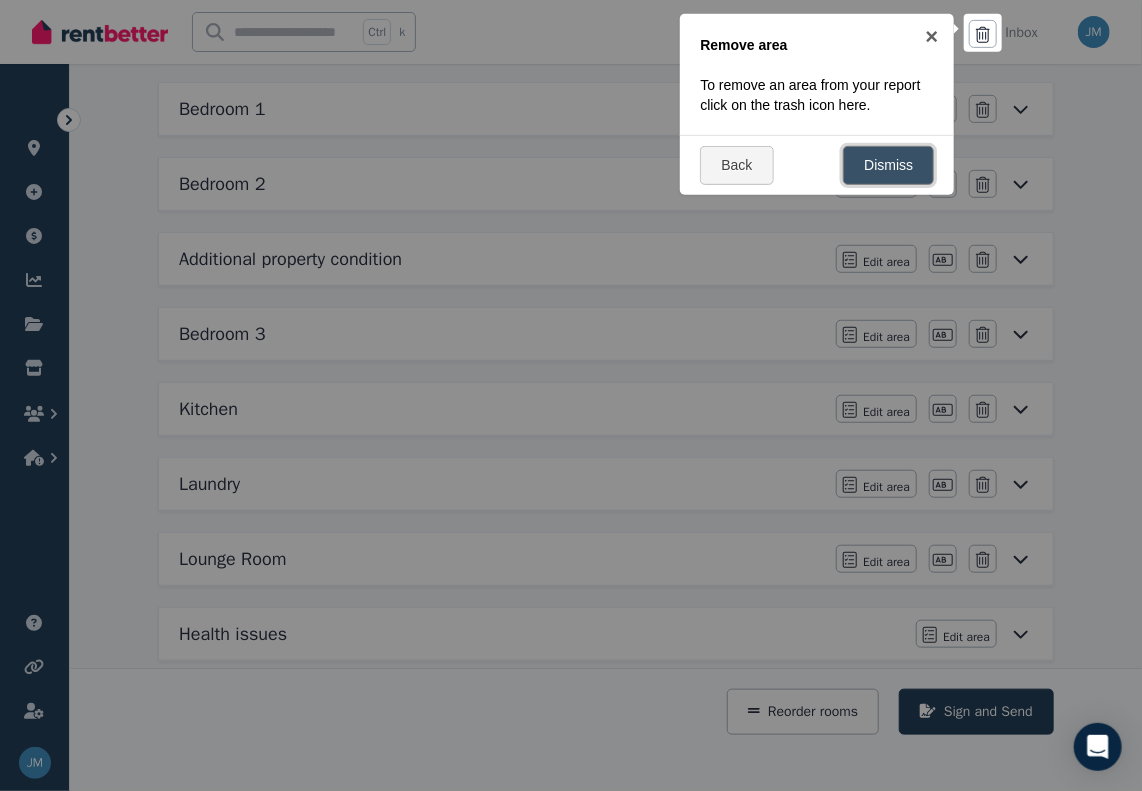 click on "Dismiss" at bounding box center (888, 165) 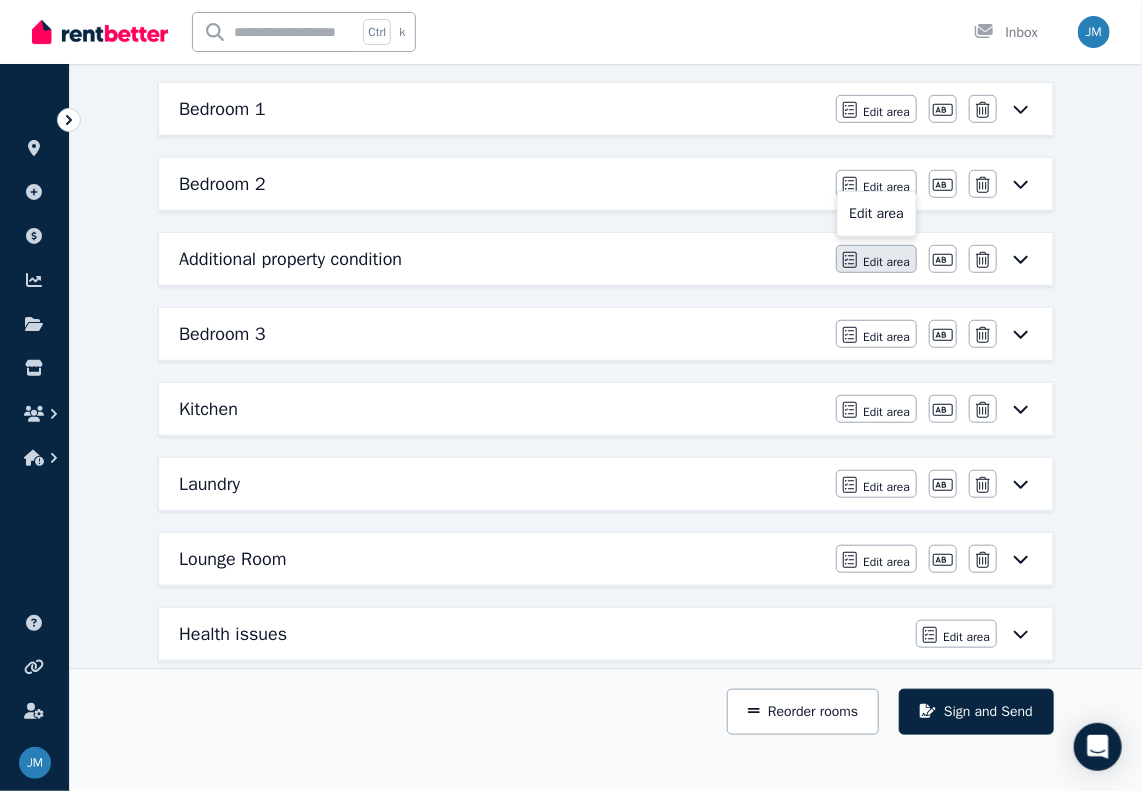 click on "Edit area" at bounding box center (886, 262) 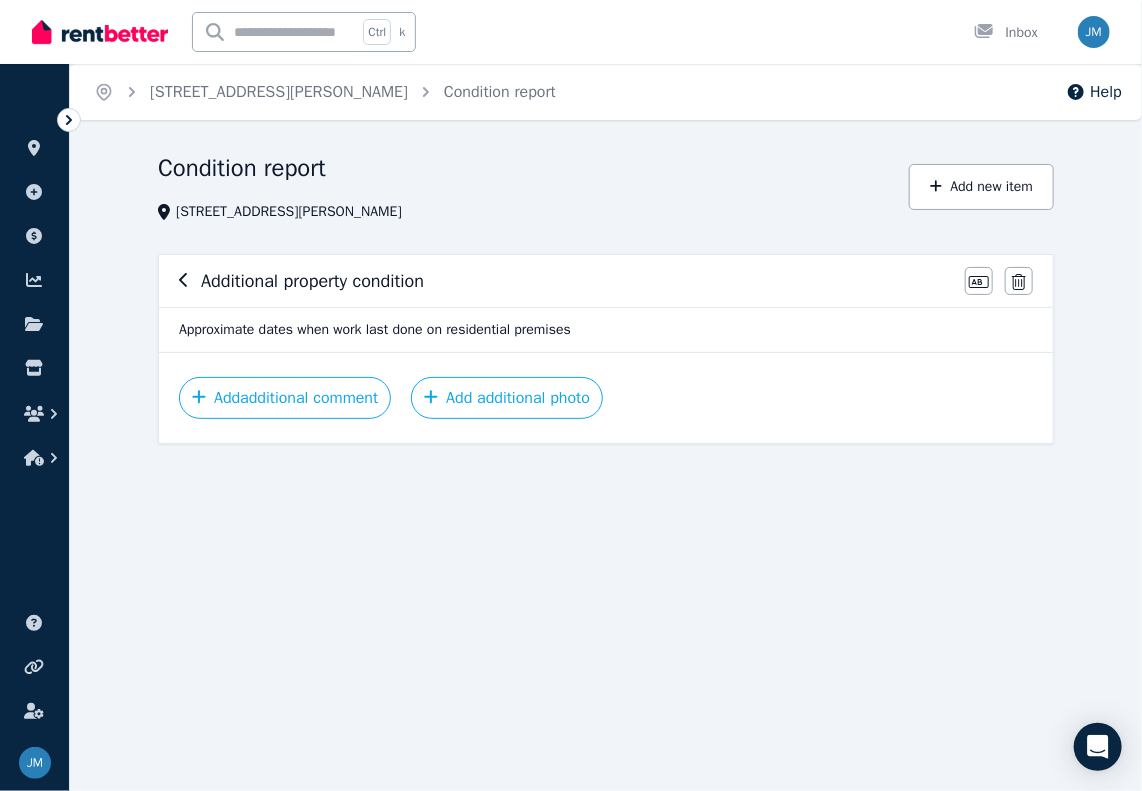 scroll, scrollTop: 0, scrollLeft: 0, axis: both 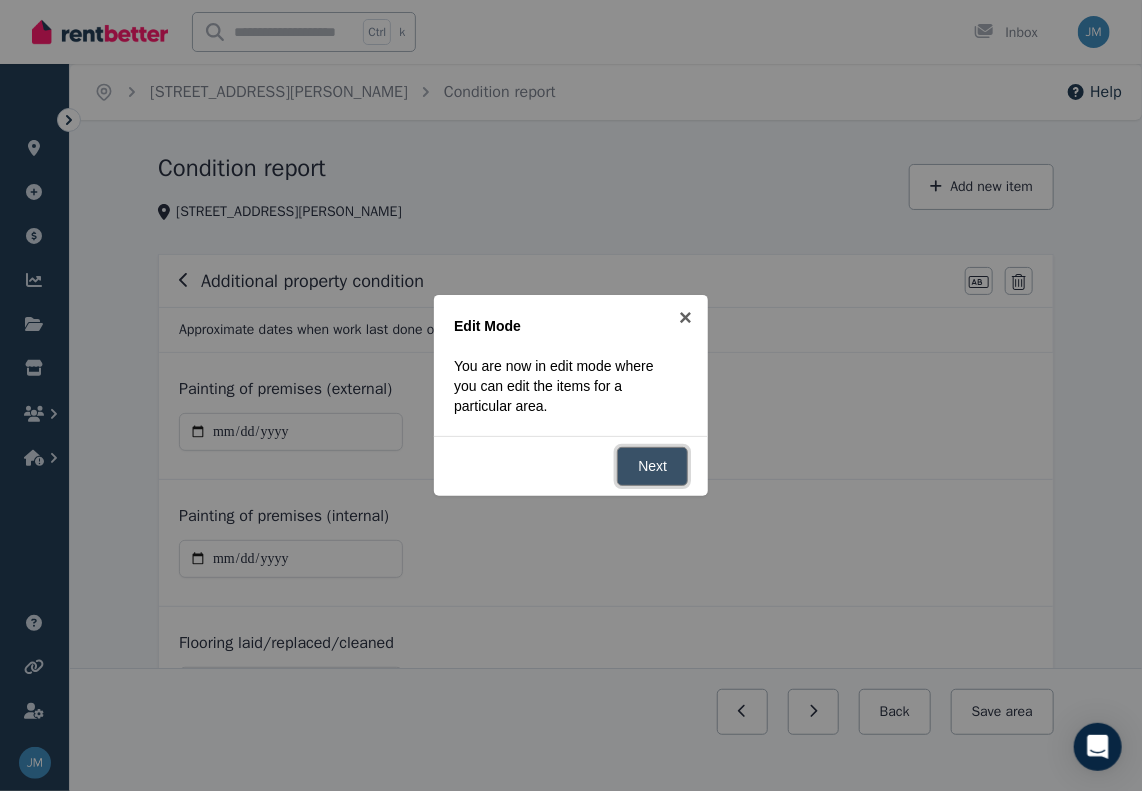 click on "Next" at bounding box center [652, 466] 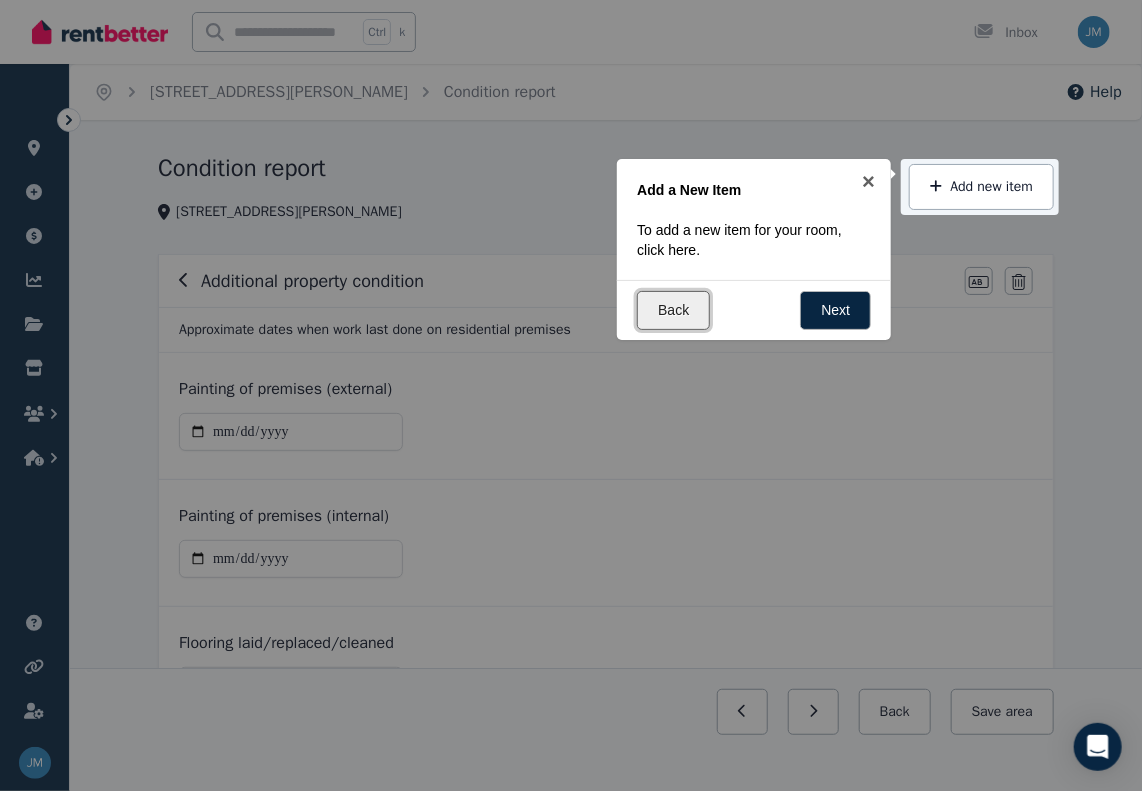 click on "Back" at bounding box center (673, 310) 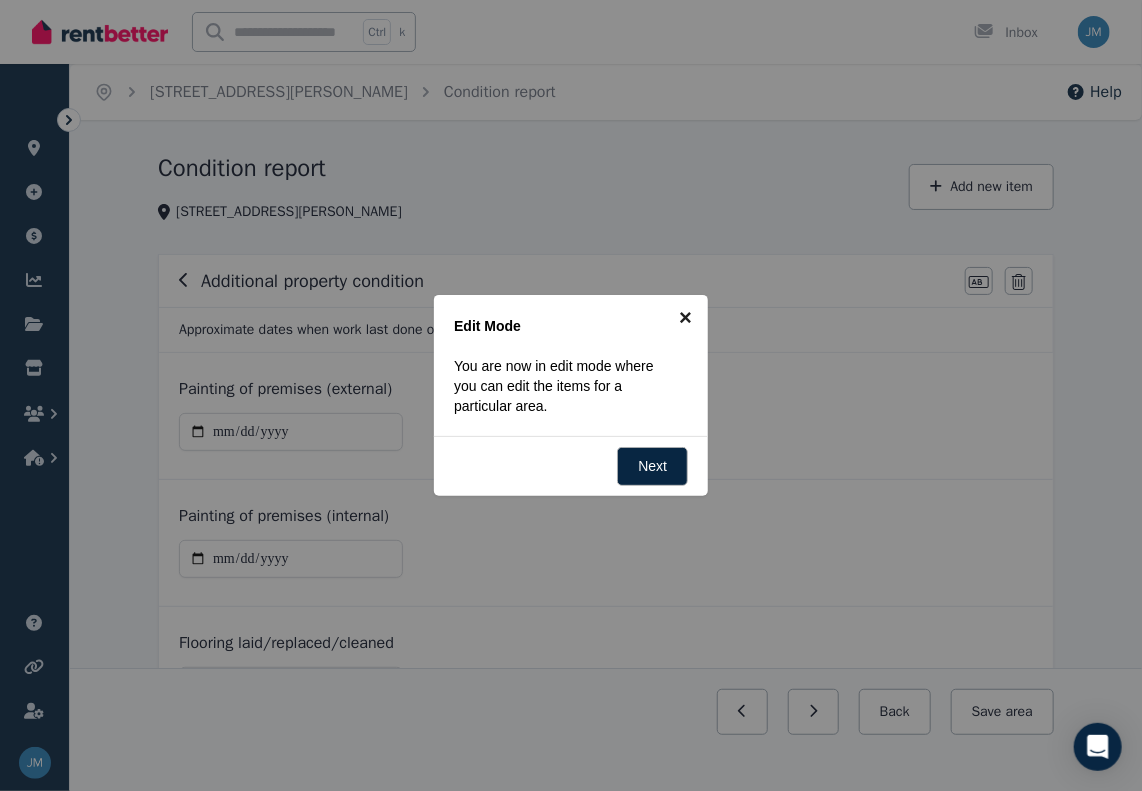 click on "×" at bounding box center (685, 317) 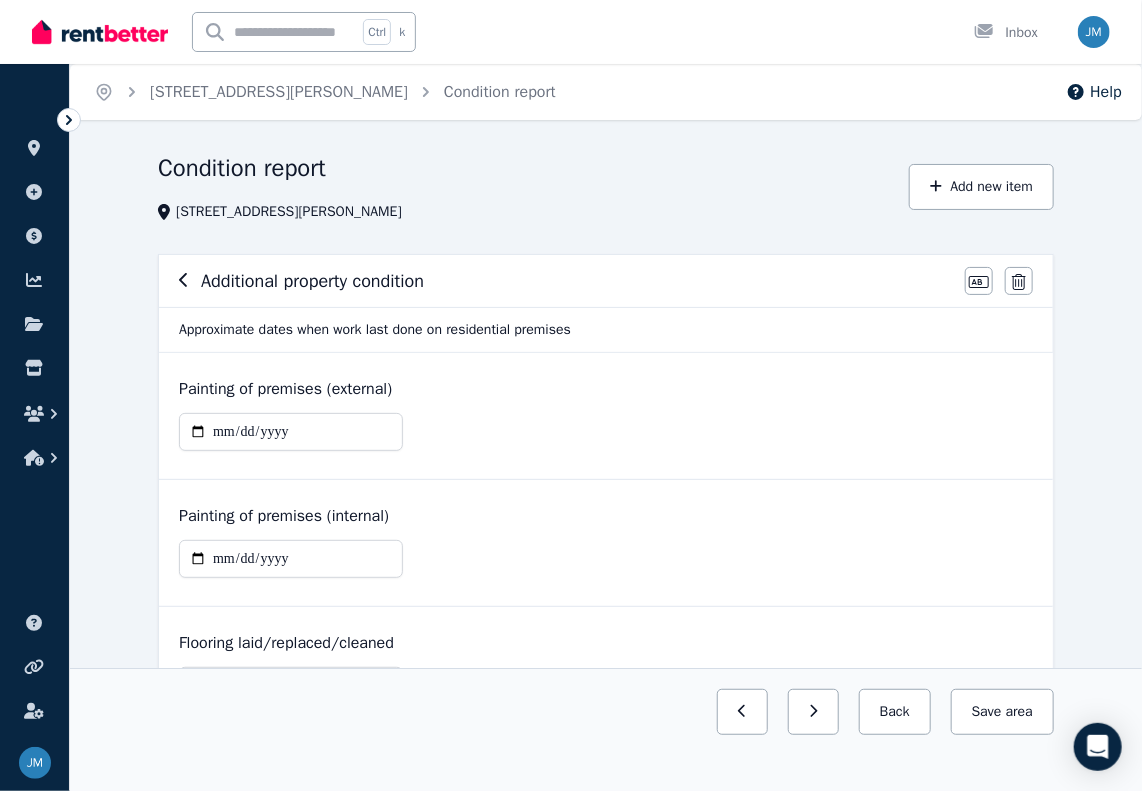click 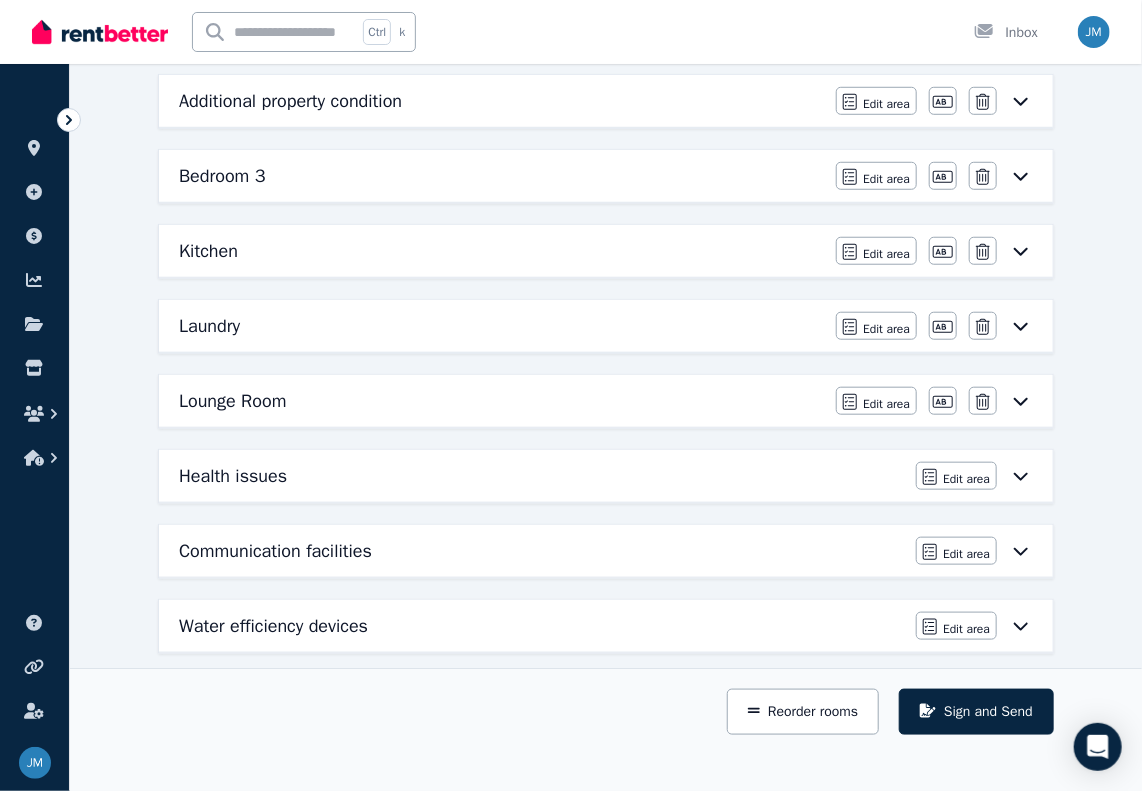 scroll, scrollTop: 519, scrollLeft: 0, axis: vertical 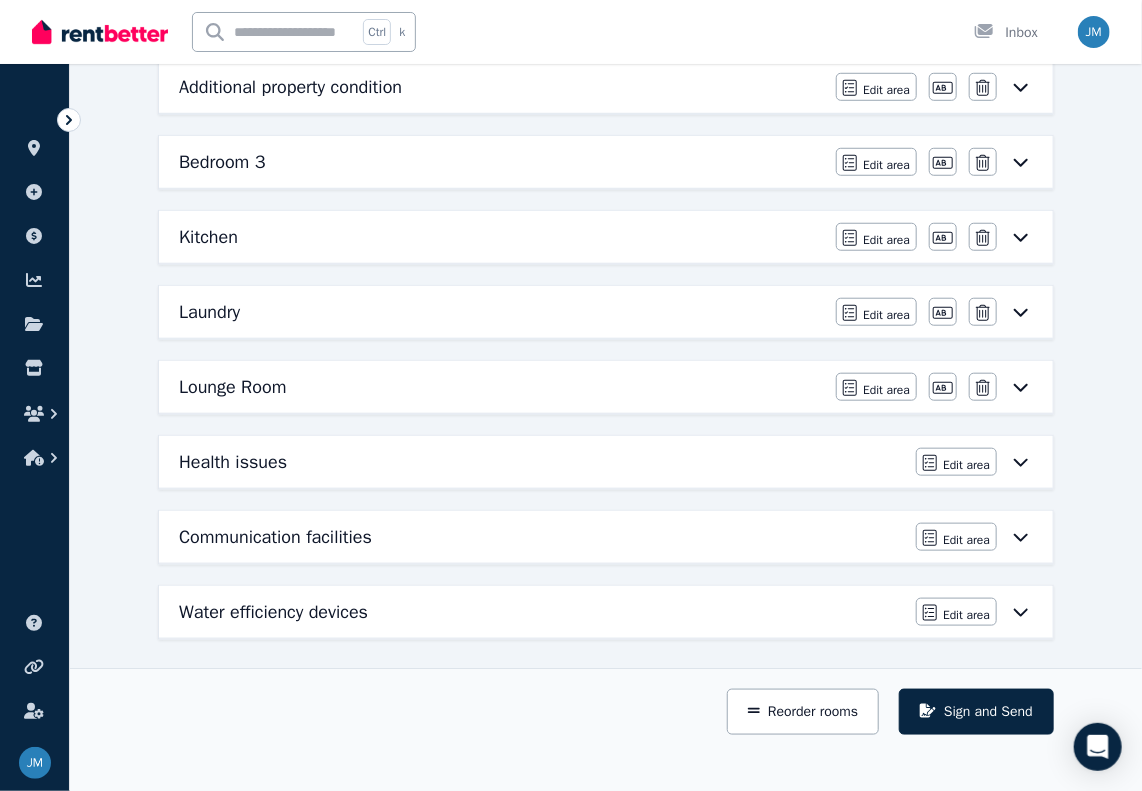 click 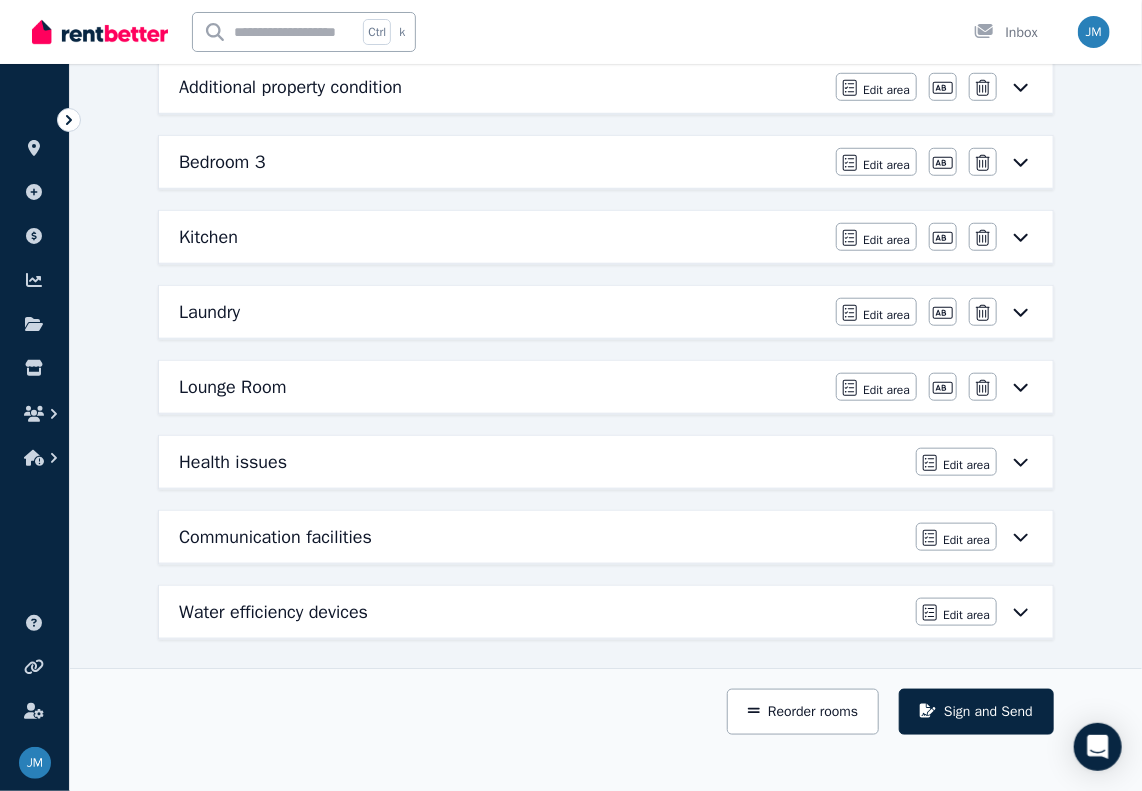 scroll, scrollTop: 0, scrollLeft: 0, axis: both 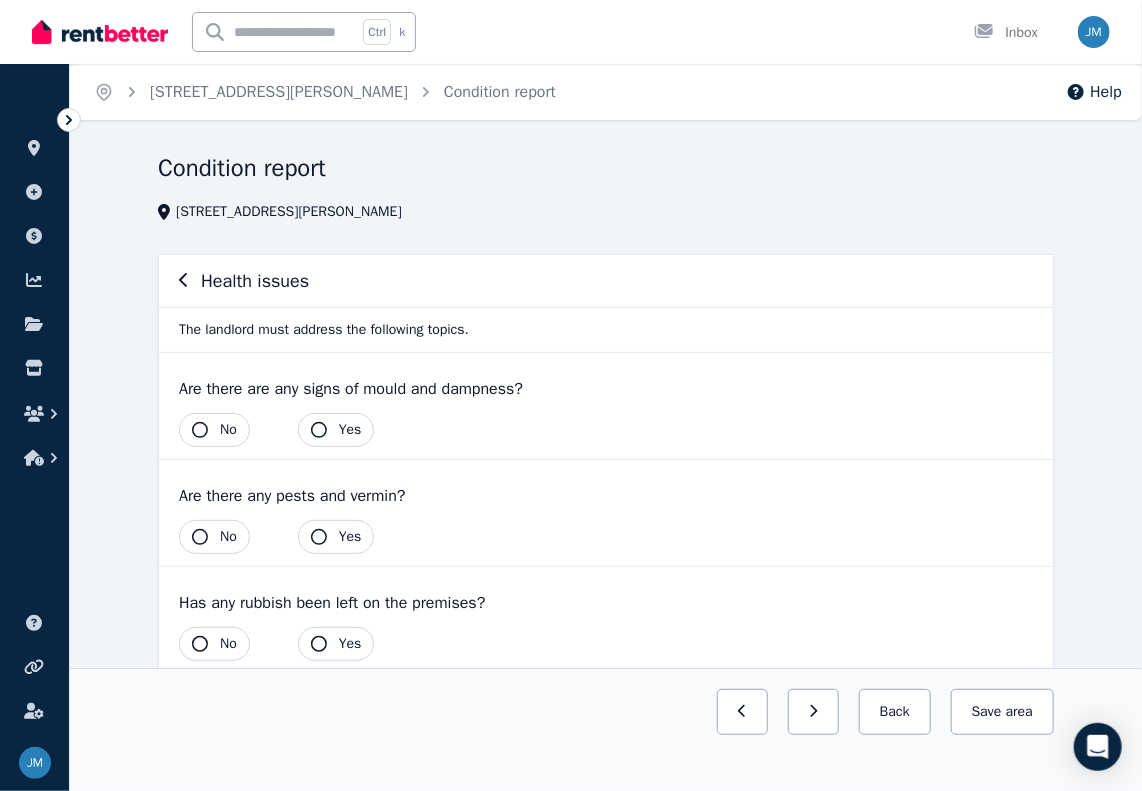 click 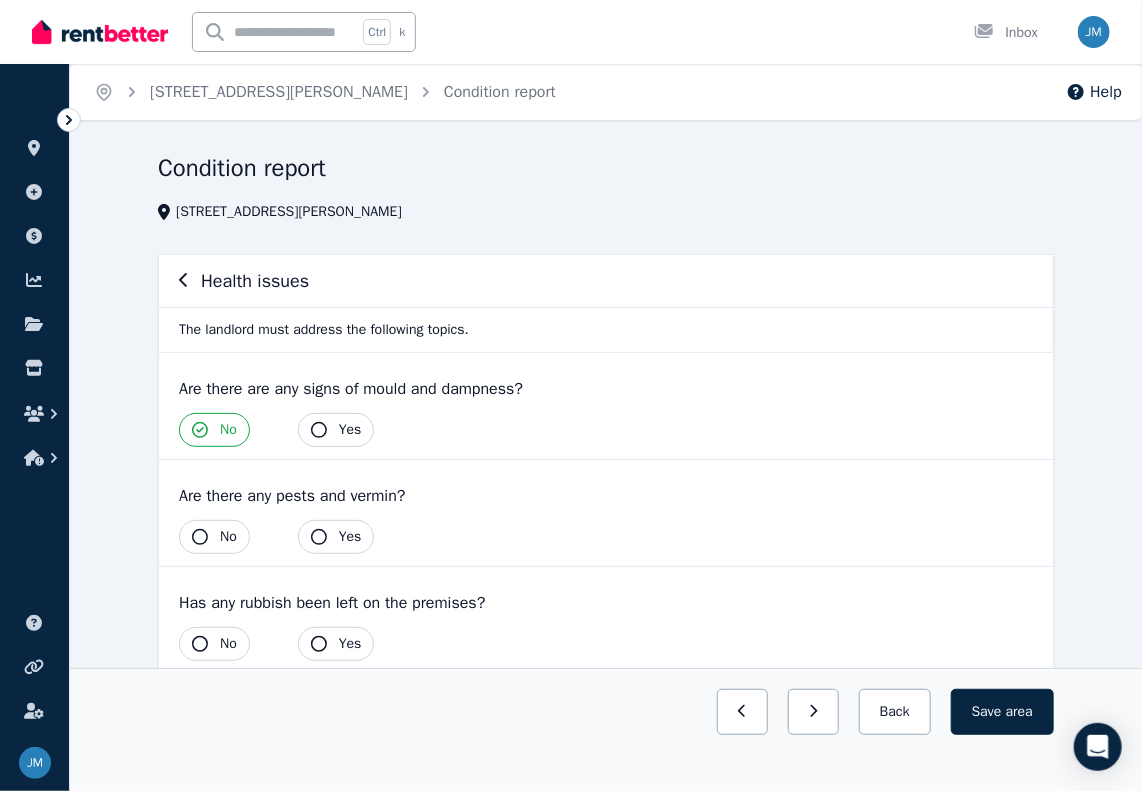 click 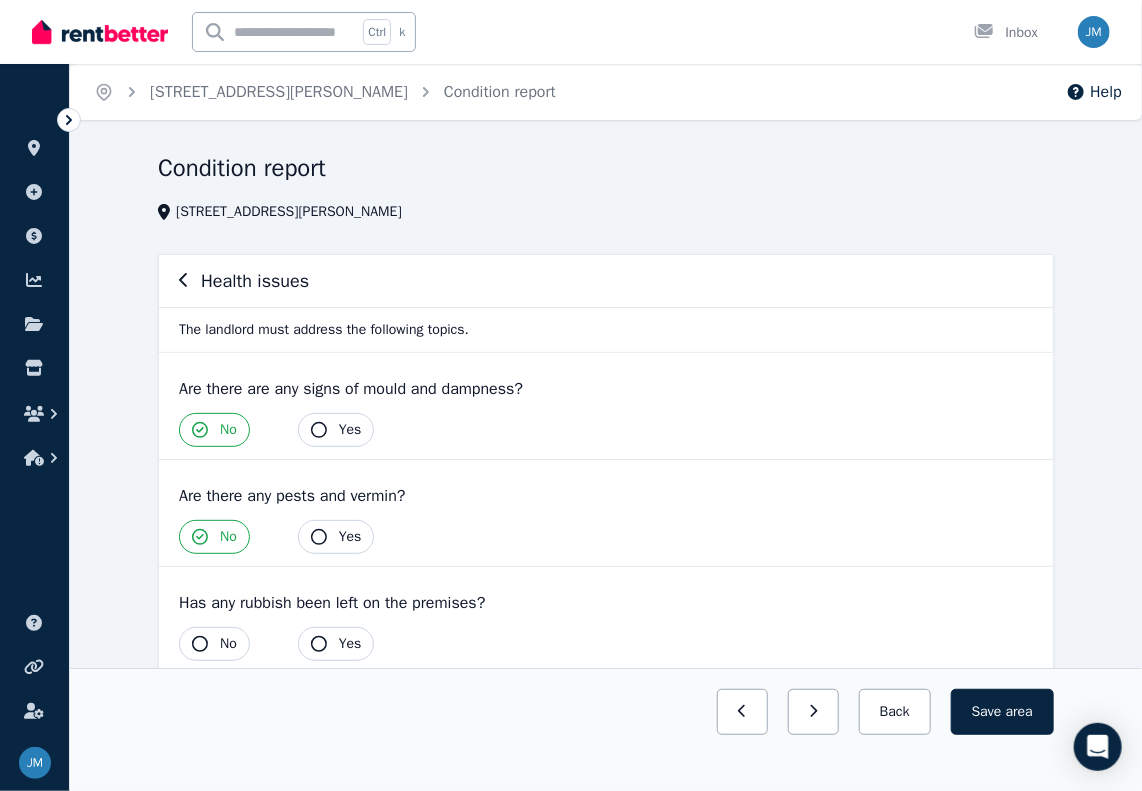 click 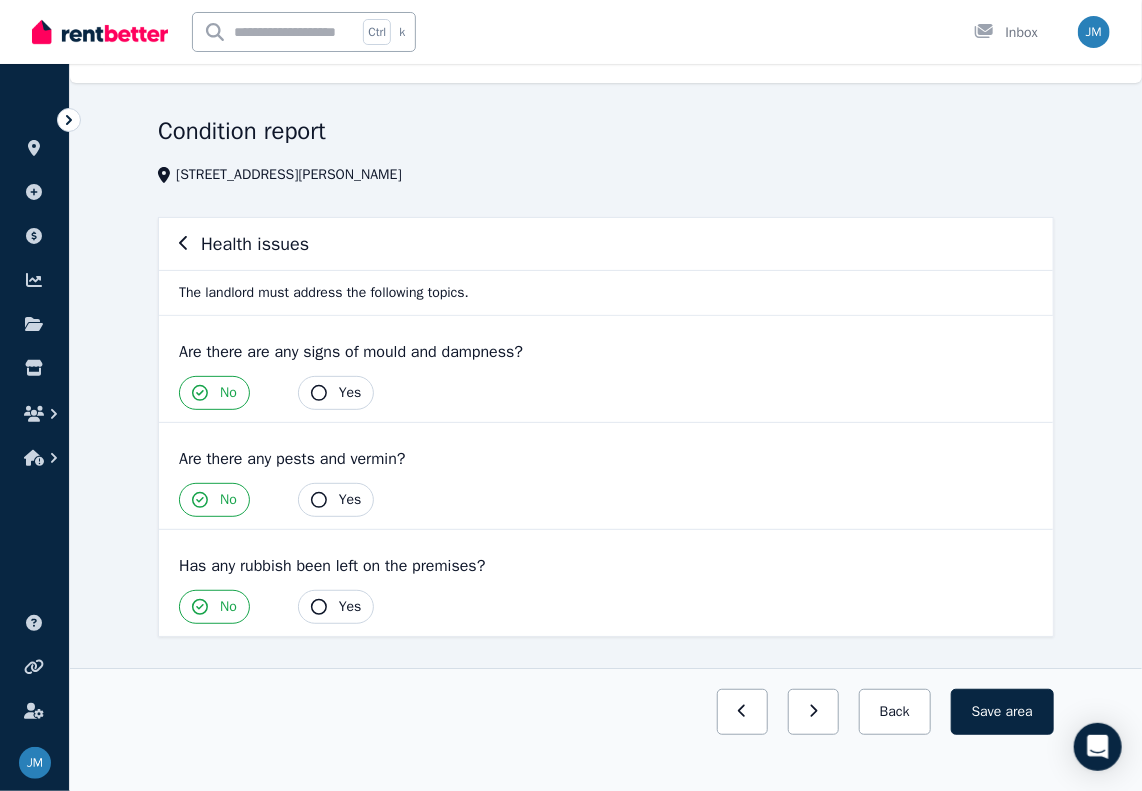 scroll, scrollTop: 75, scrollLeft: 0, axis: vertical 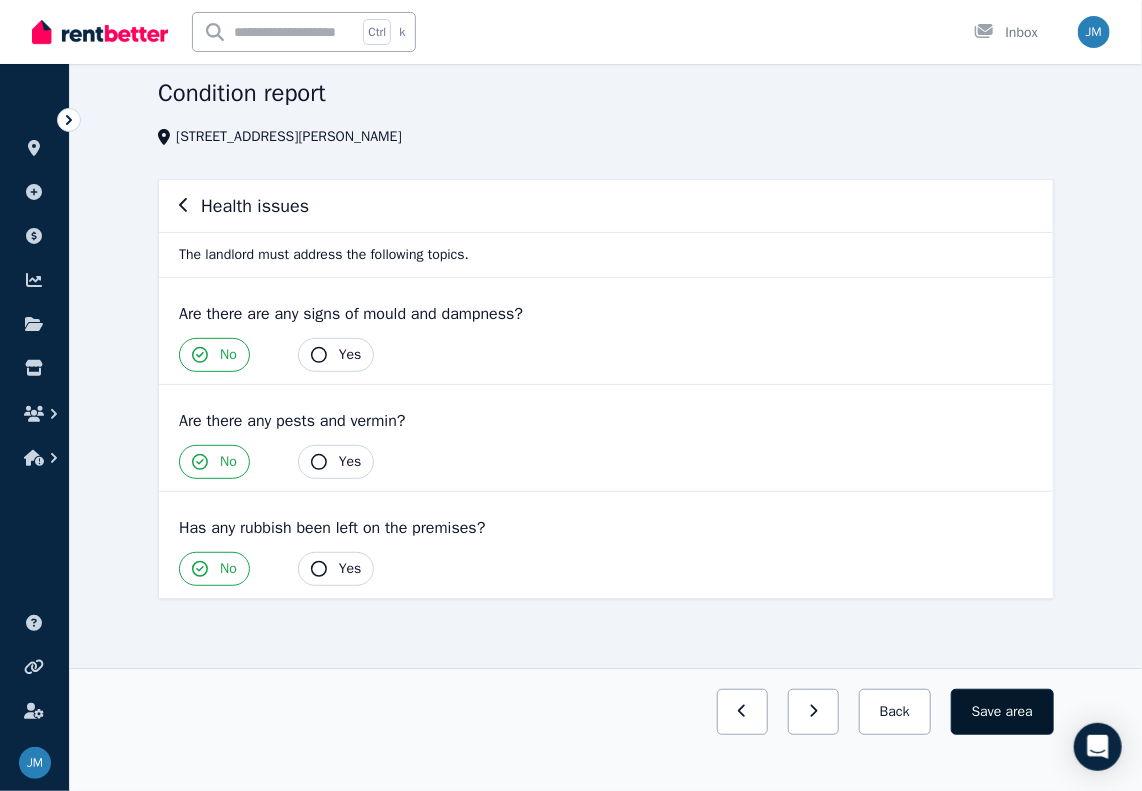 click on "area" at bounding box center [1019, 712] 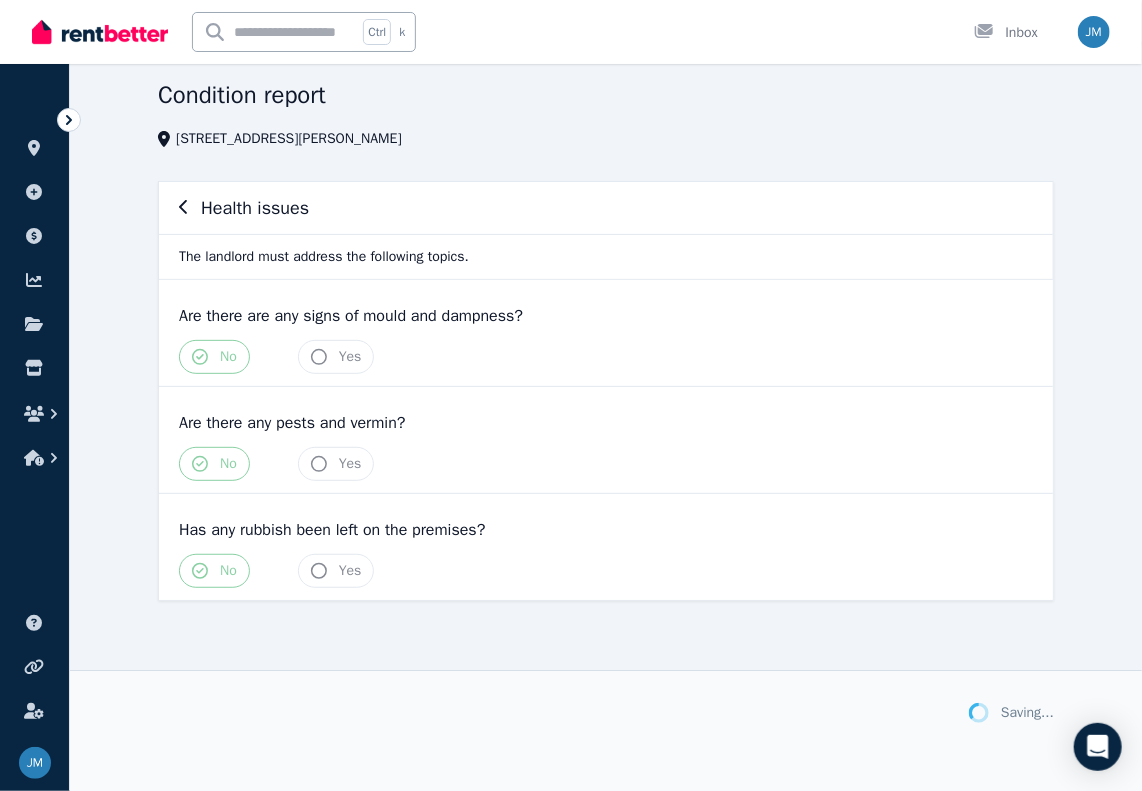 scroll, scrollTop: 75, scrollLeft: 0, axis: vertical 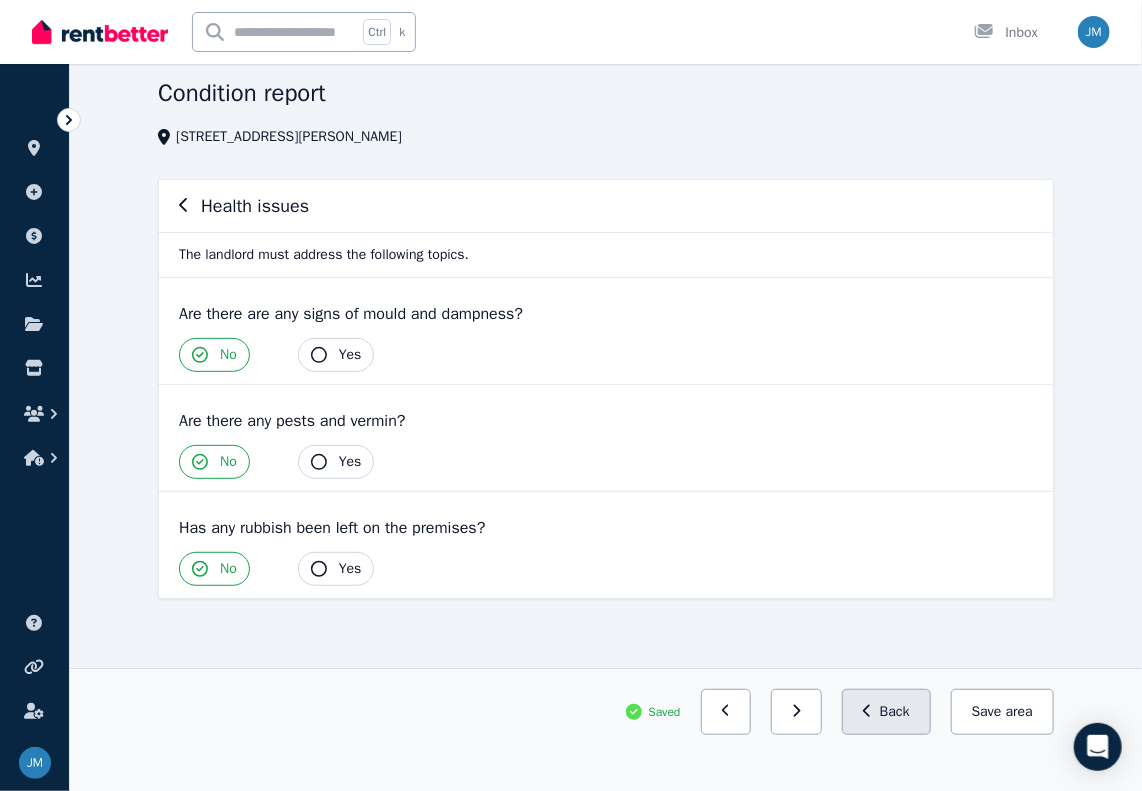 click on "Back" at bounding box center [886, 712] 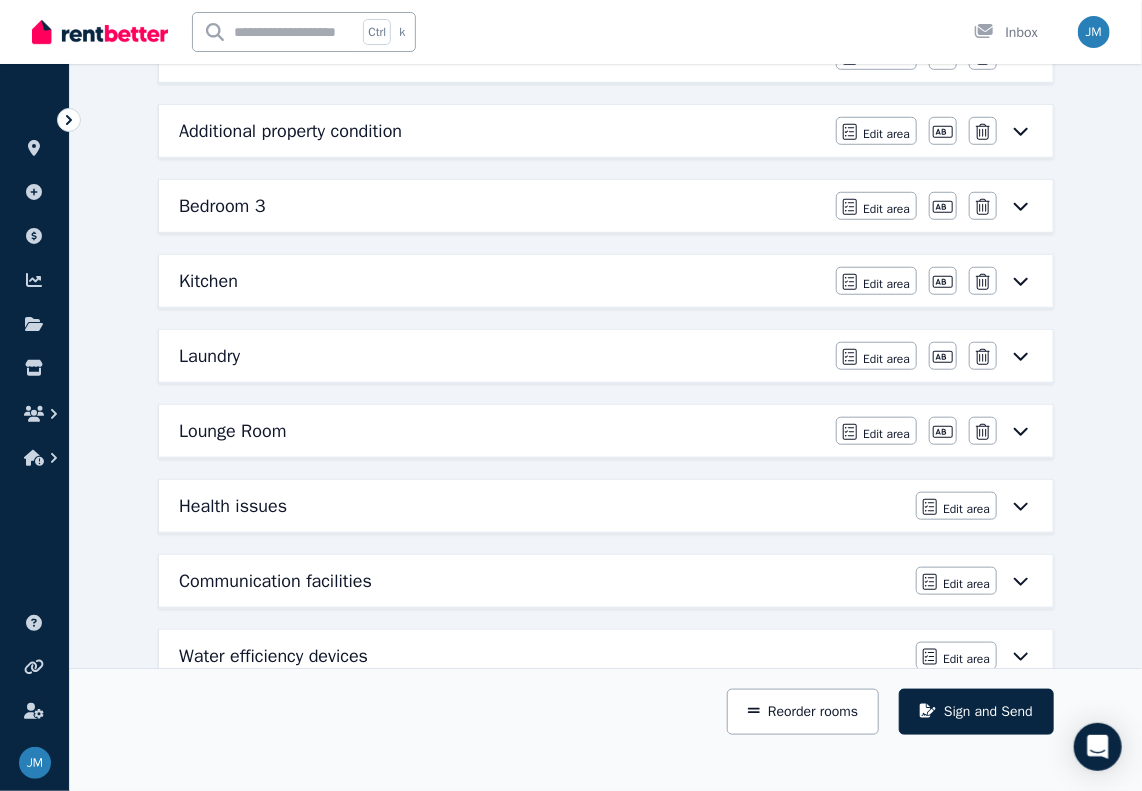 scroll, scrollTop: 519, scrollLeft: 0, axis: vertical 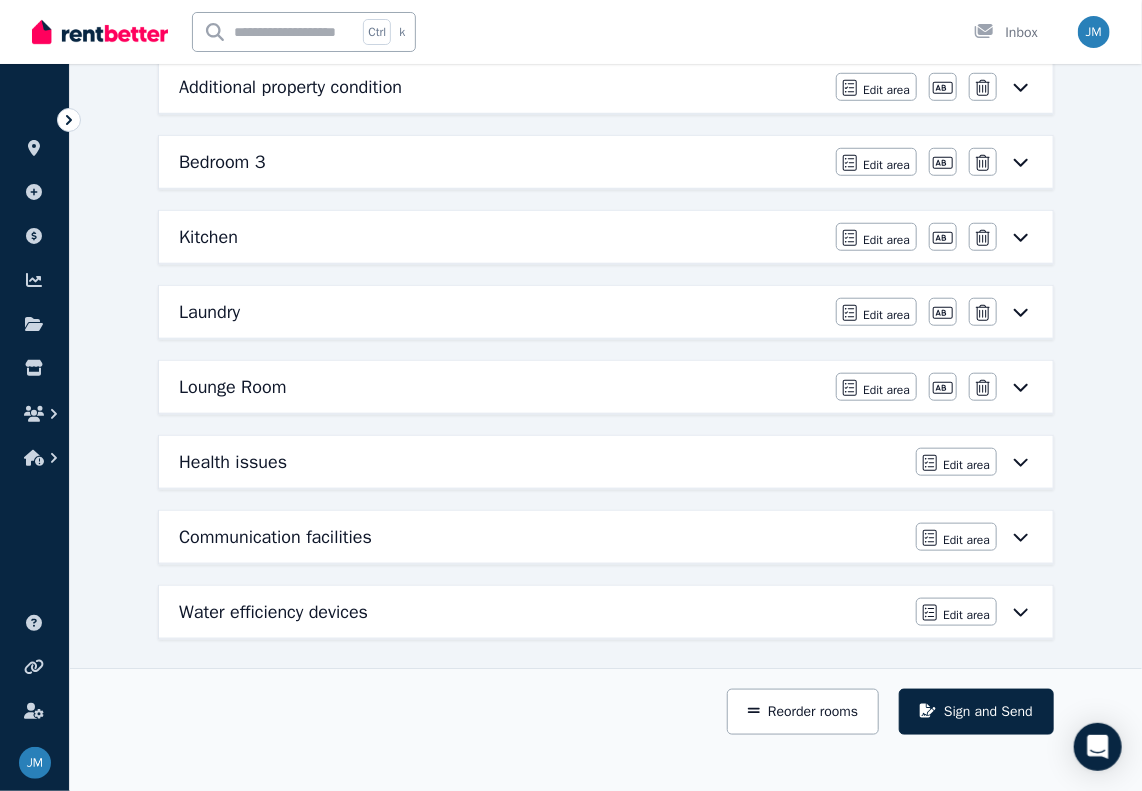 click 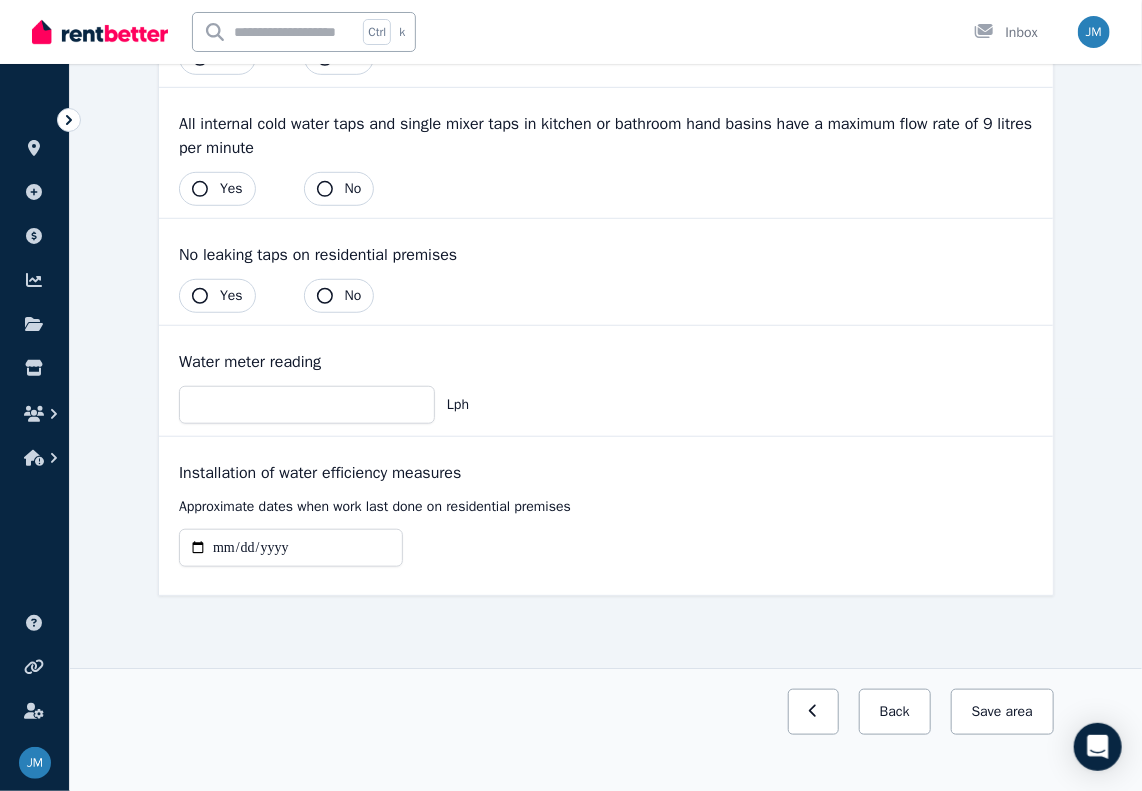 scroll, scrollTop: 0, scrollLeft: 0, axis: both 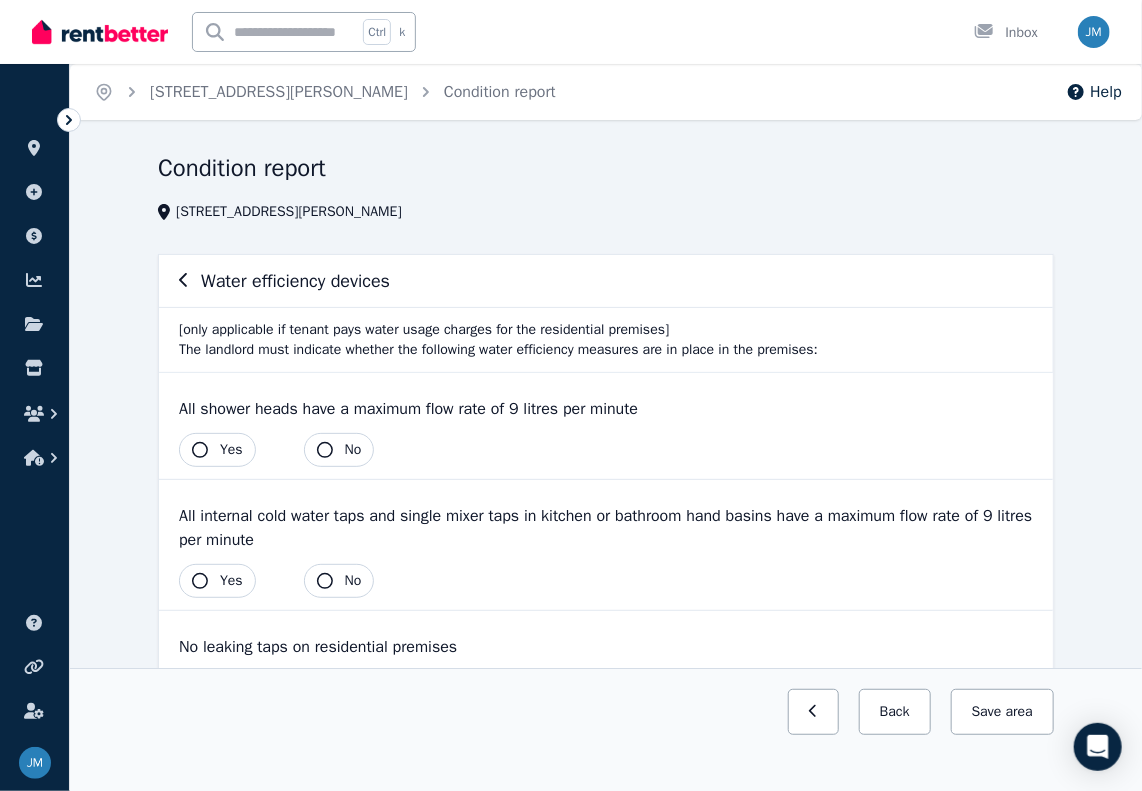 click 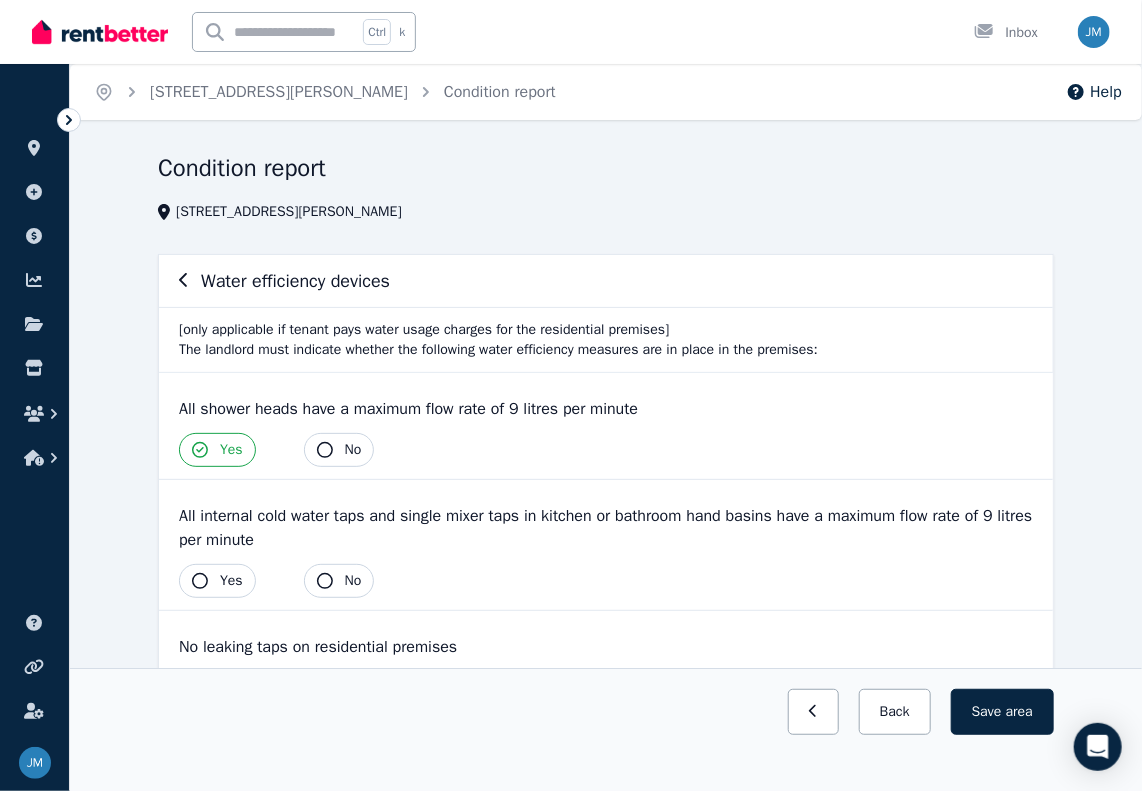click 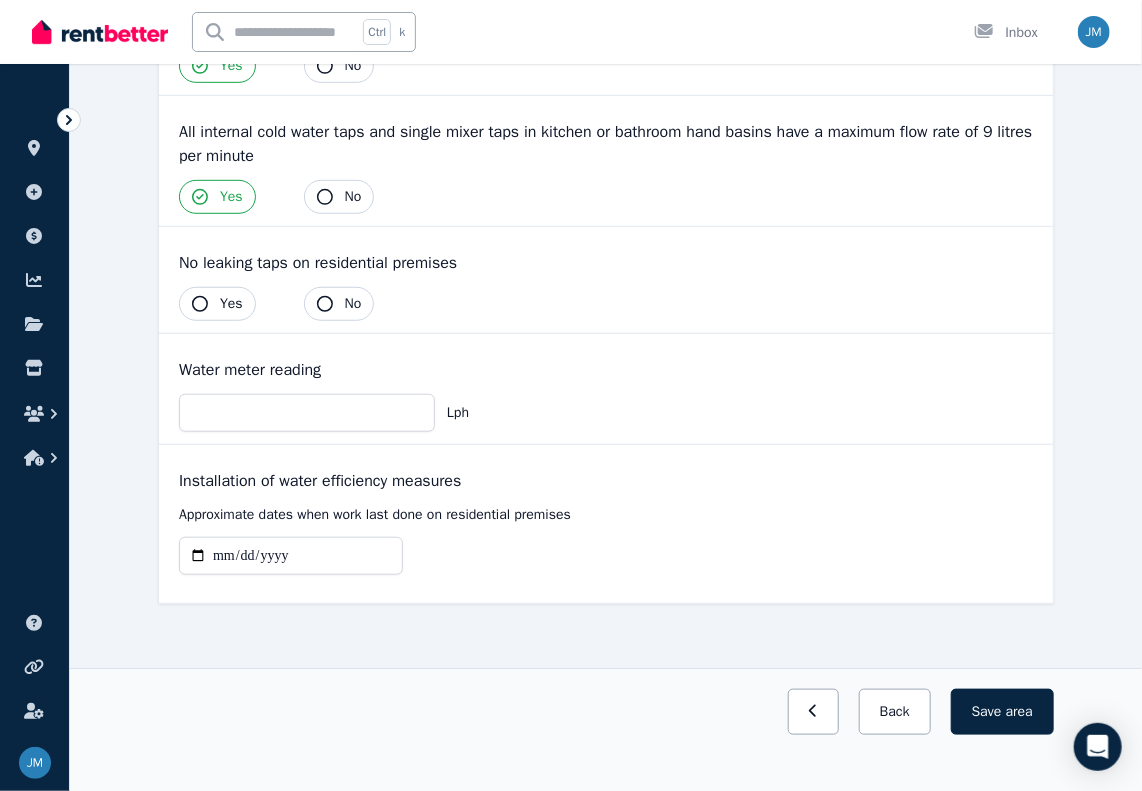scroll, scrollTop: 388, scrollLeft: 0, axis: vertical 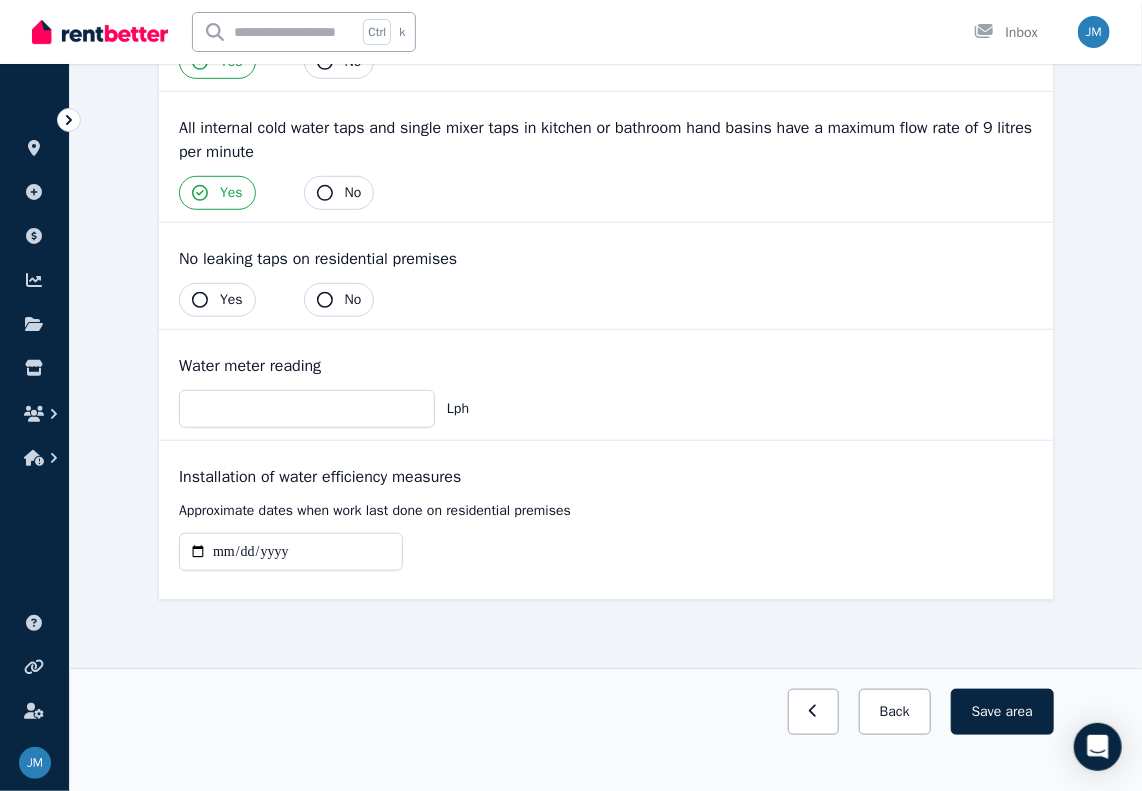 click 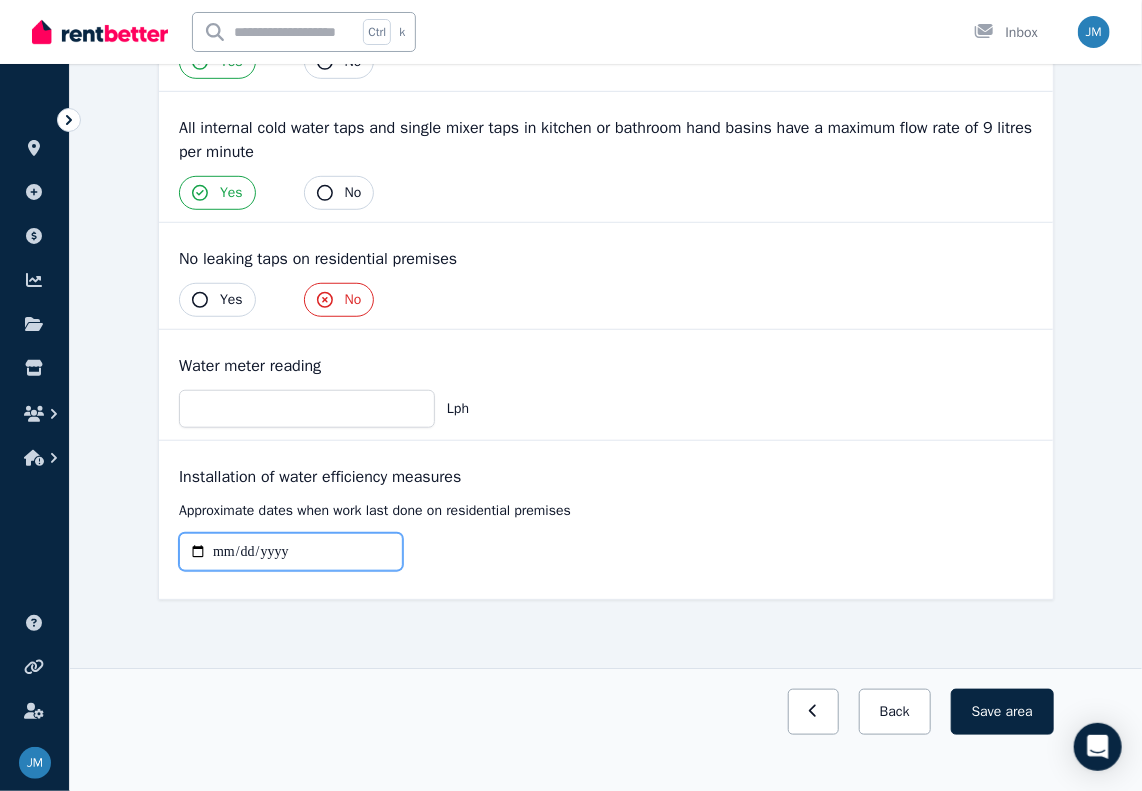 click at bounding box center [291, 552] 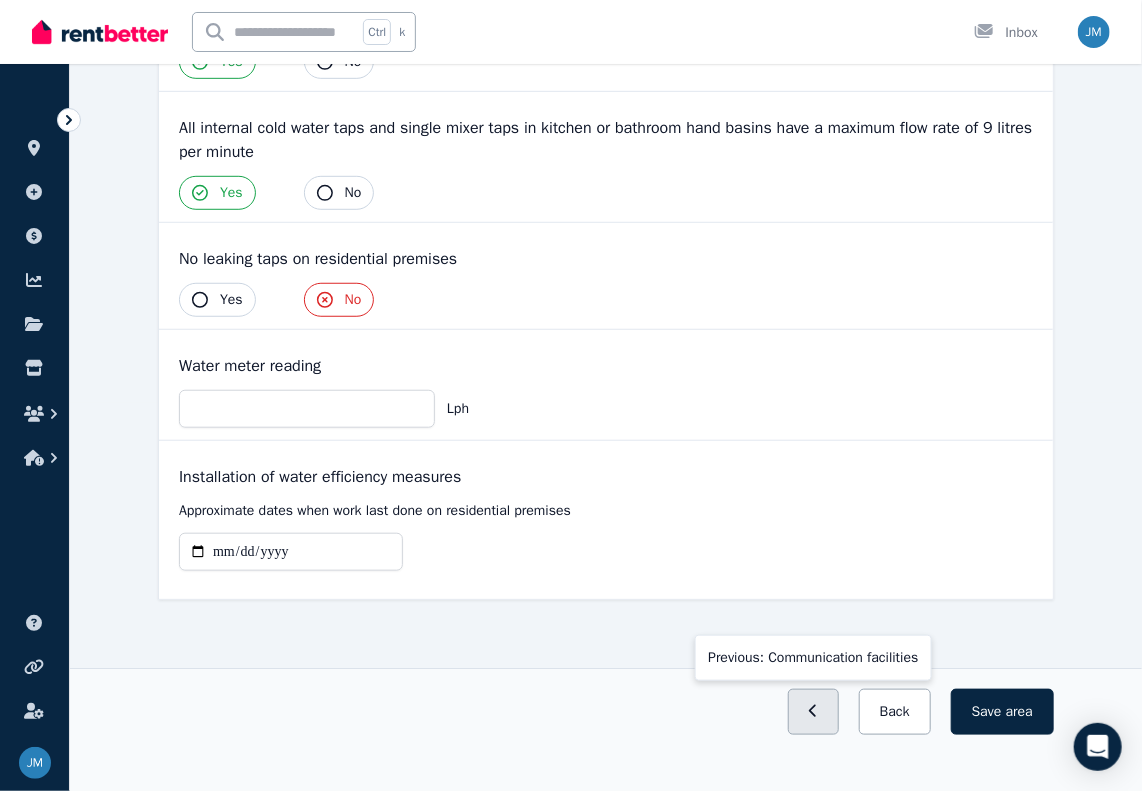 click at bounding box center [813, 712] 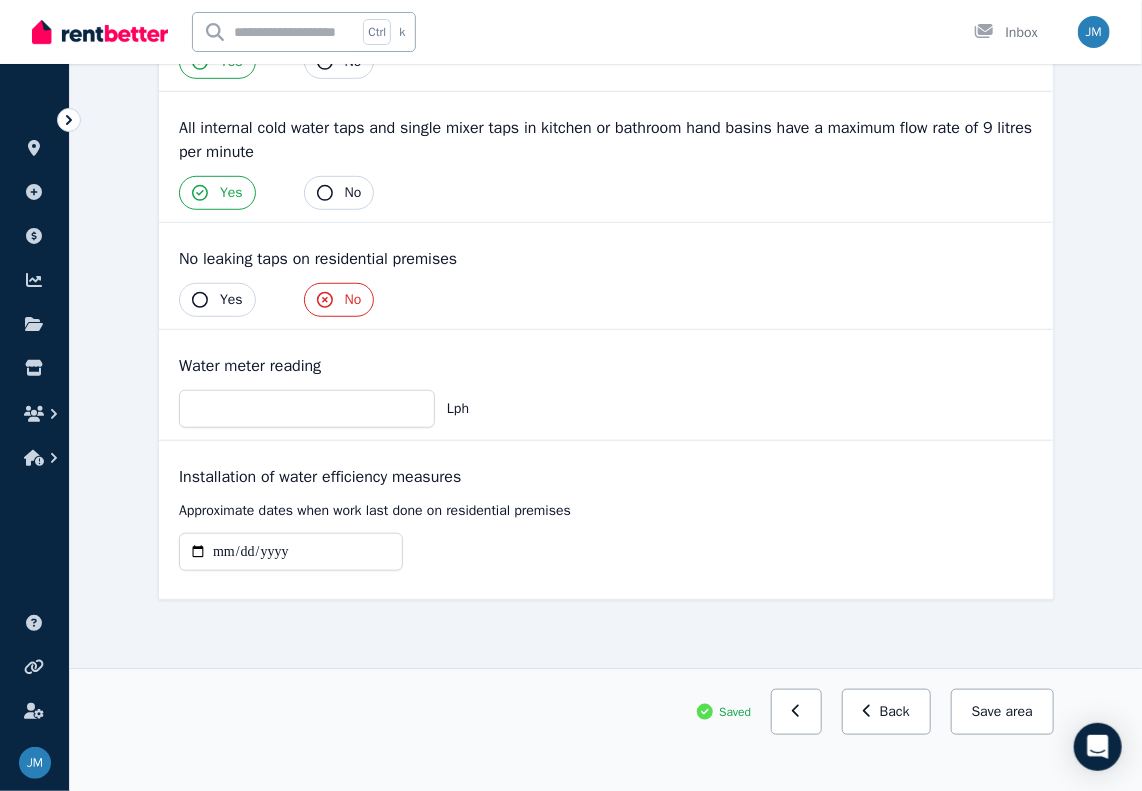 scroll, scrollTop: 0, scrollLeft: 0, axis: both 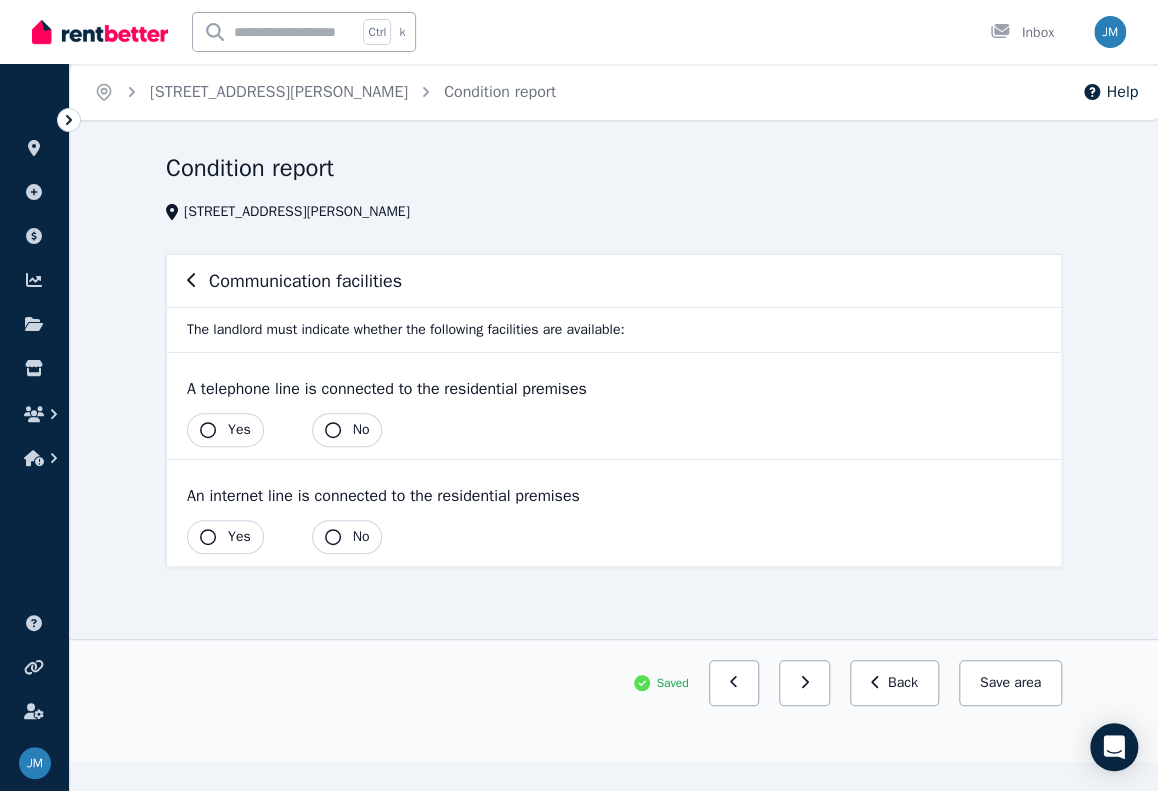 click at bounding box center (734, 683) 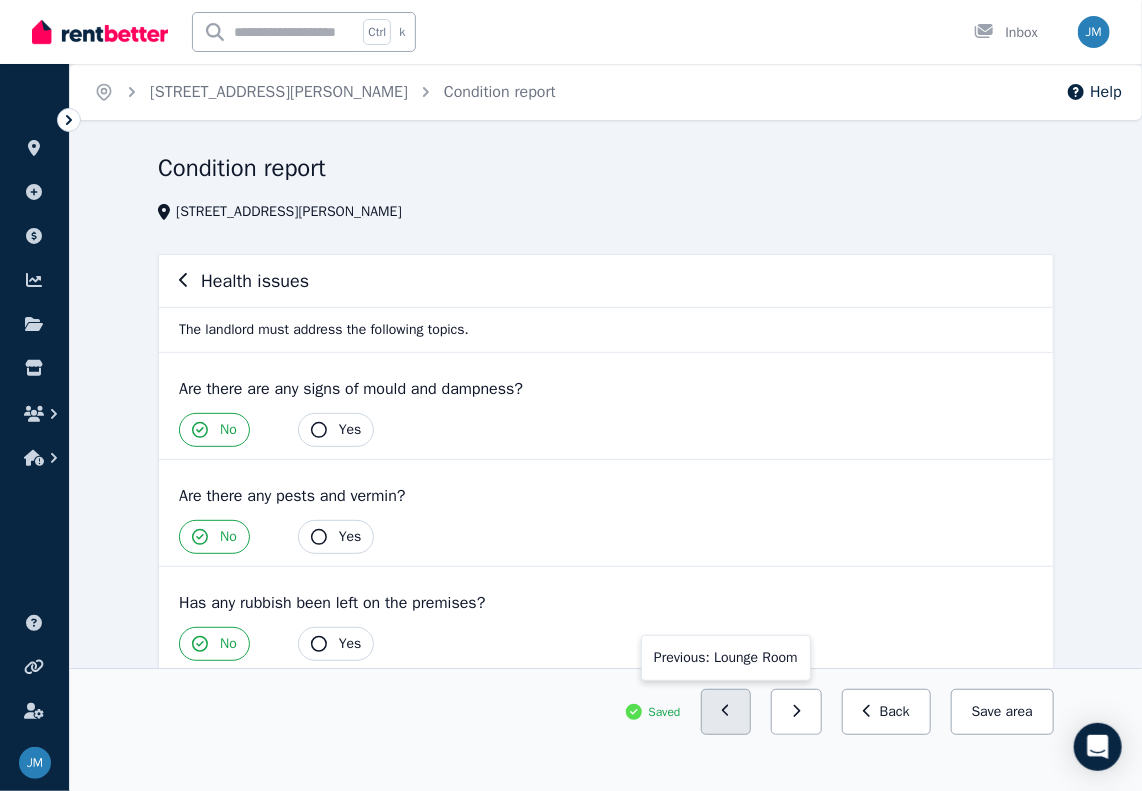 click 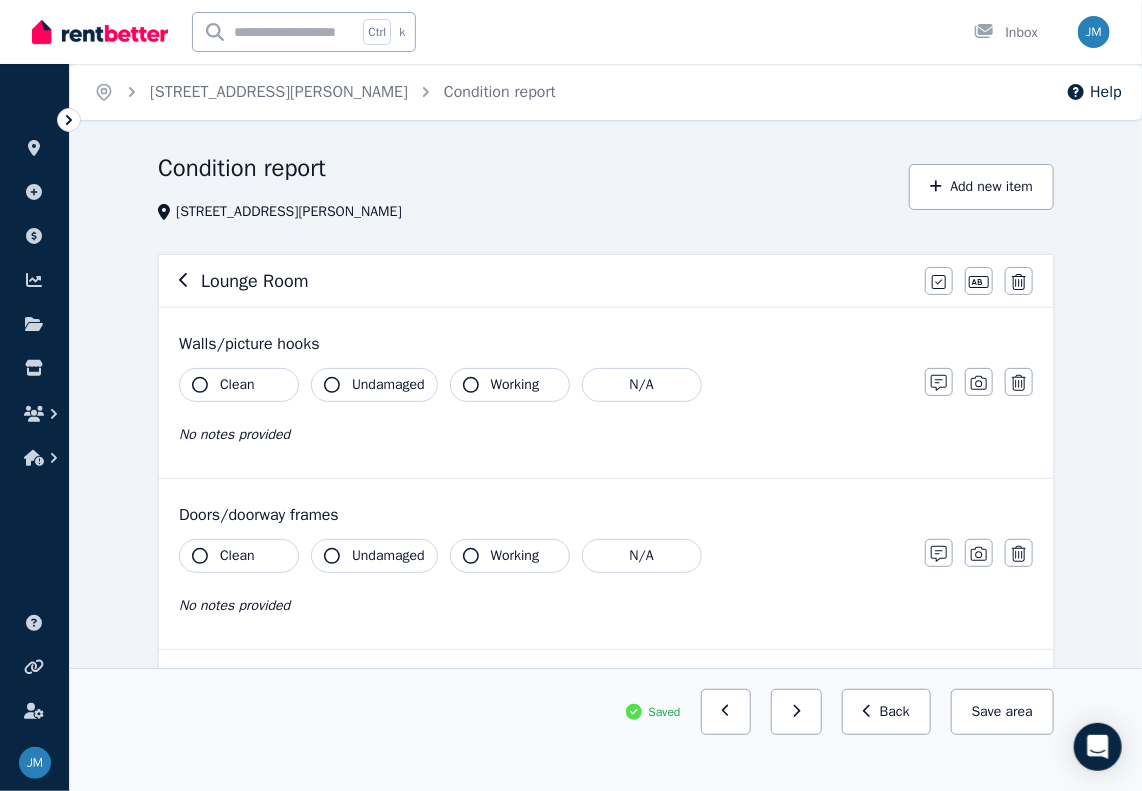 click 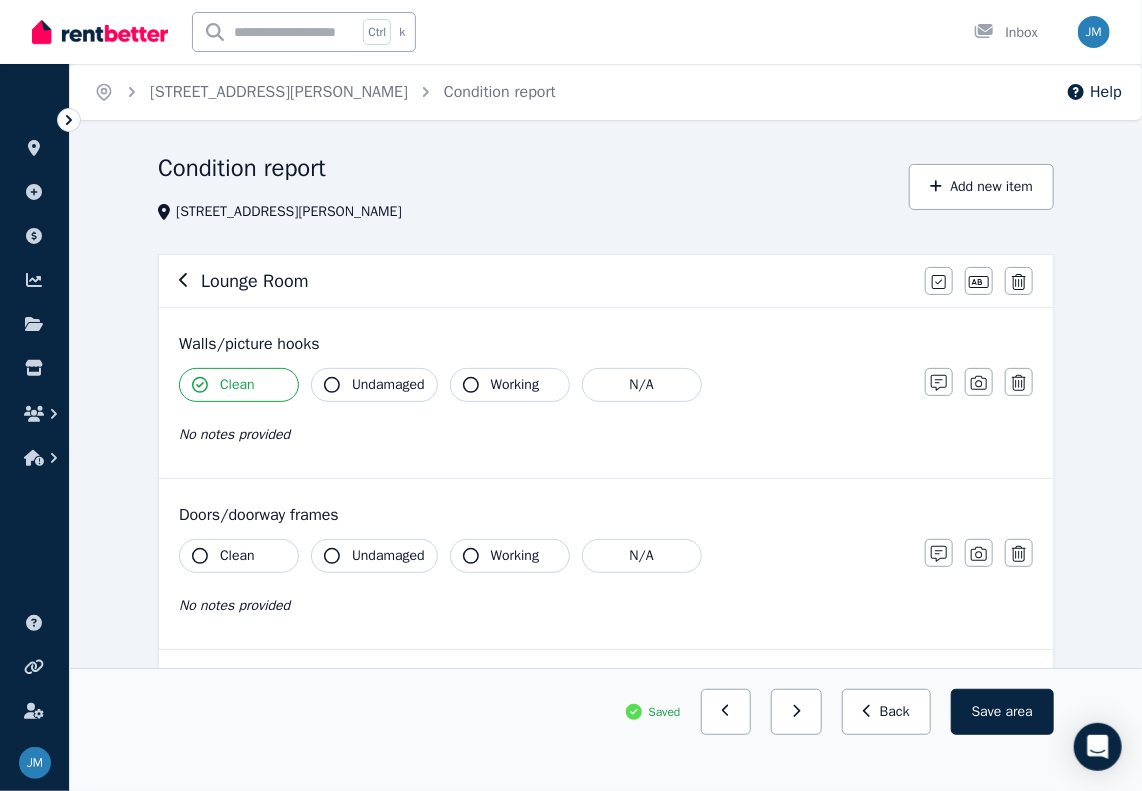 click 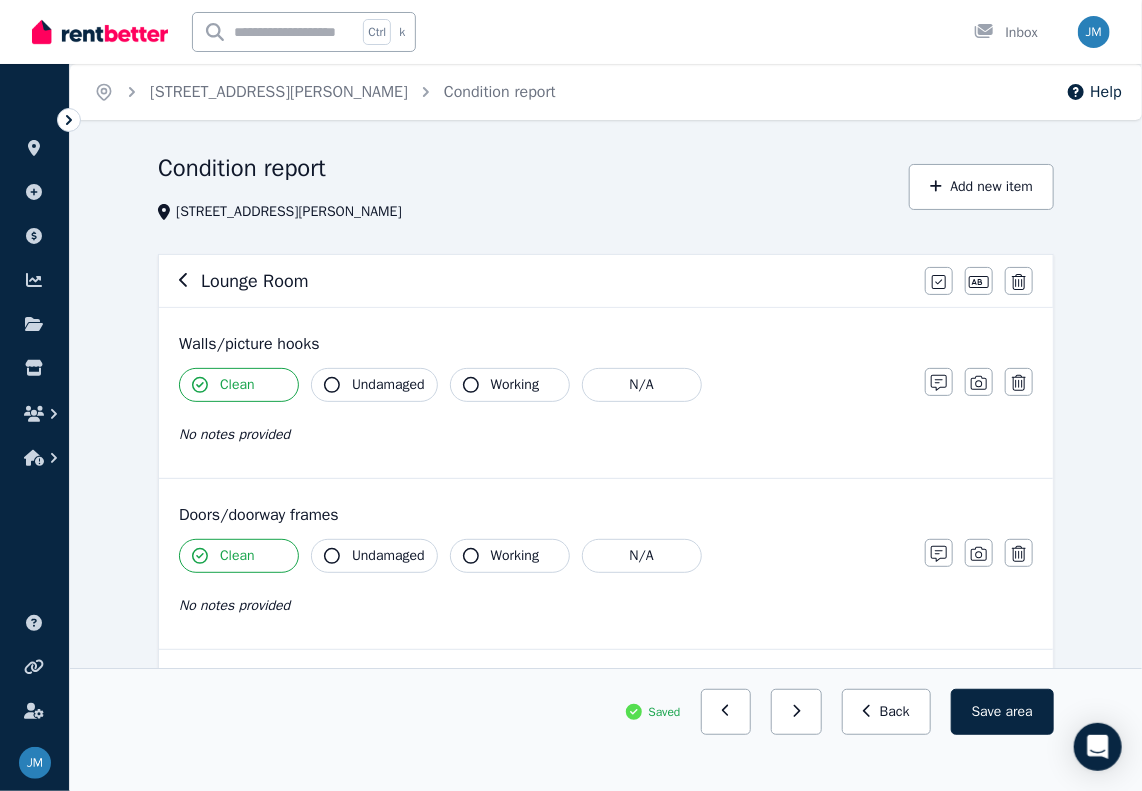 scroll, scrollTop: 300, scrollLeft: 0, axis: vertical 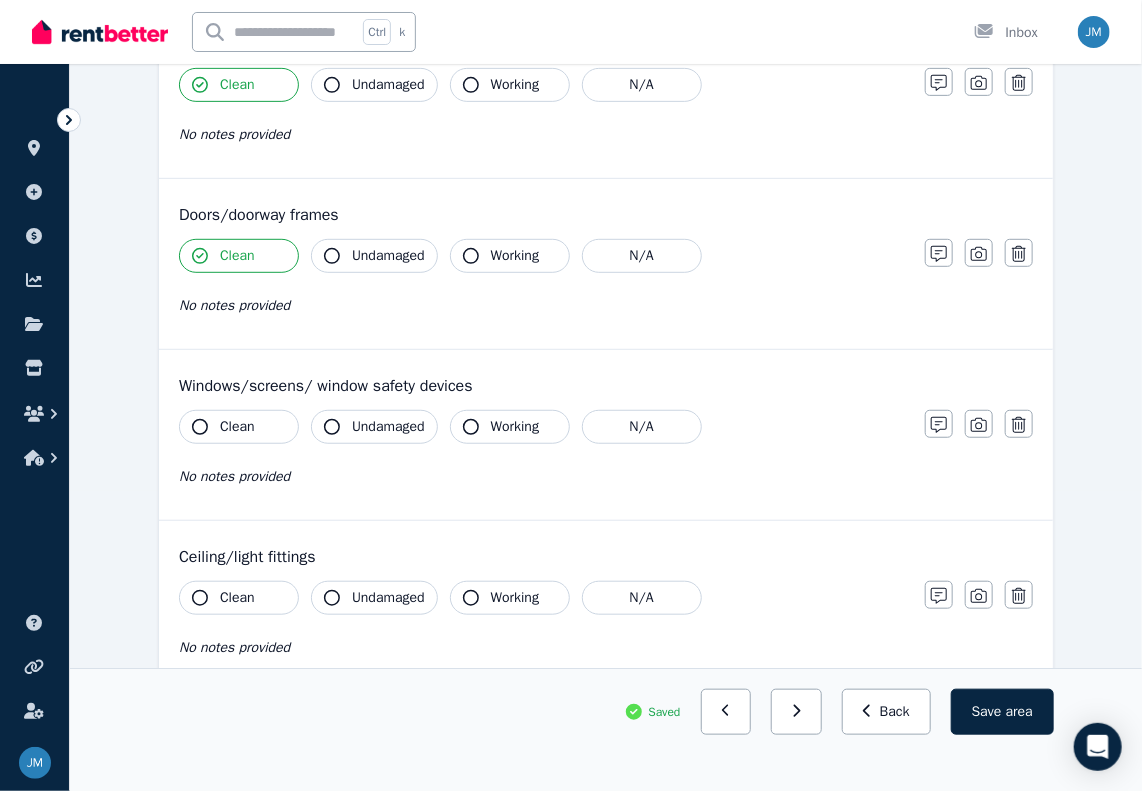 click 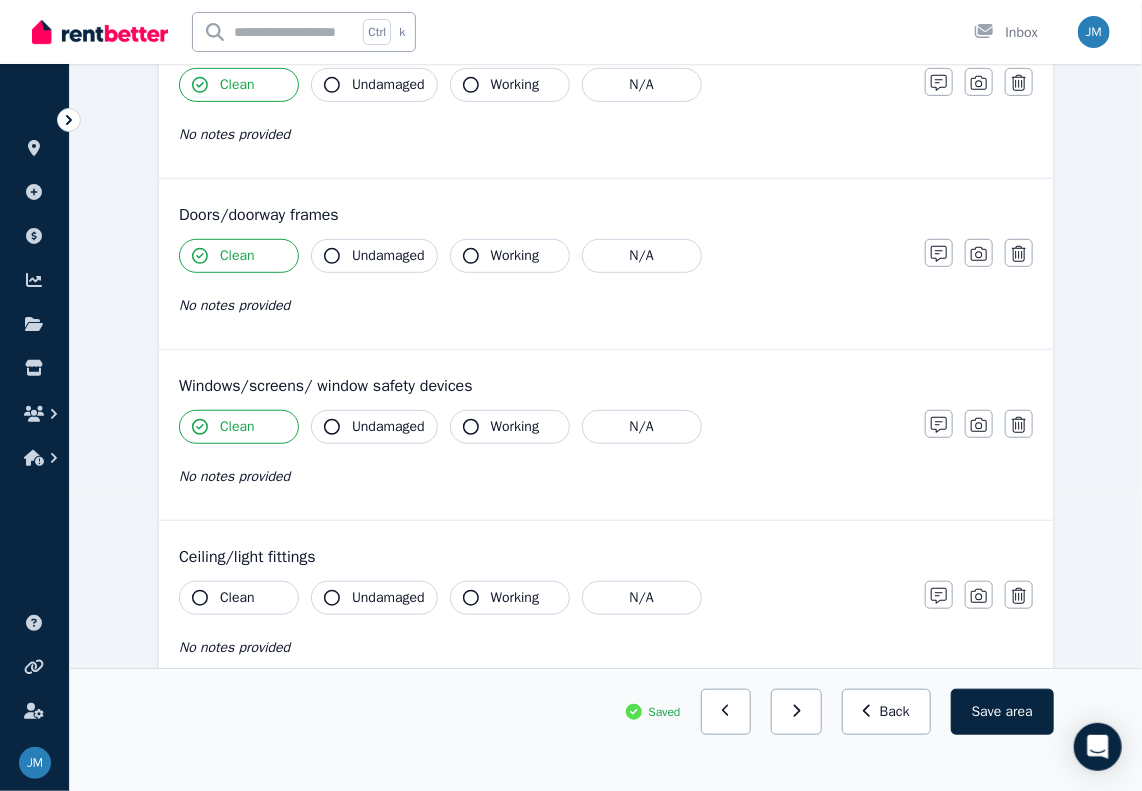 drag, startPoint x: 332, startPoint y: 425, endPoint x: 336, endPoint y: 405, distance: 20.396078 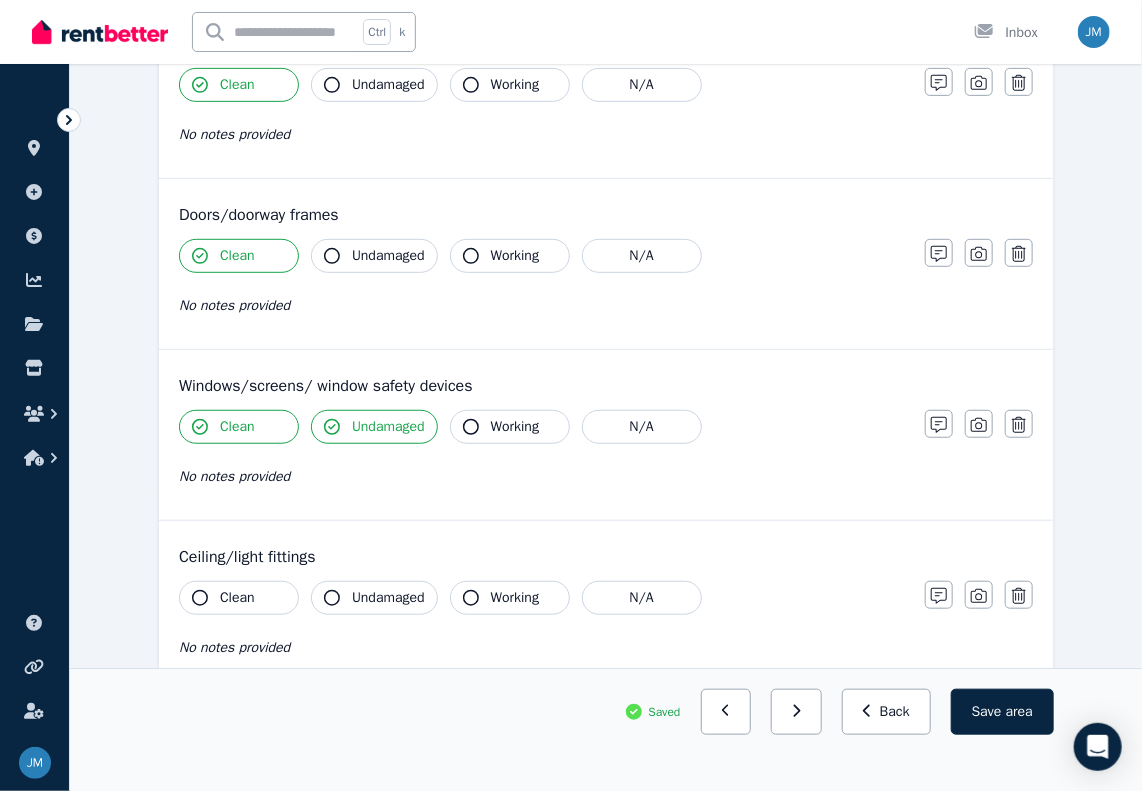 click 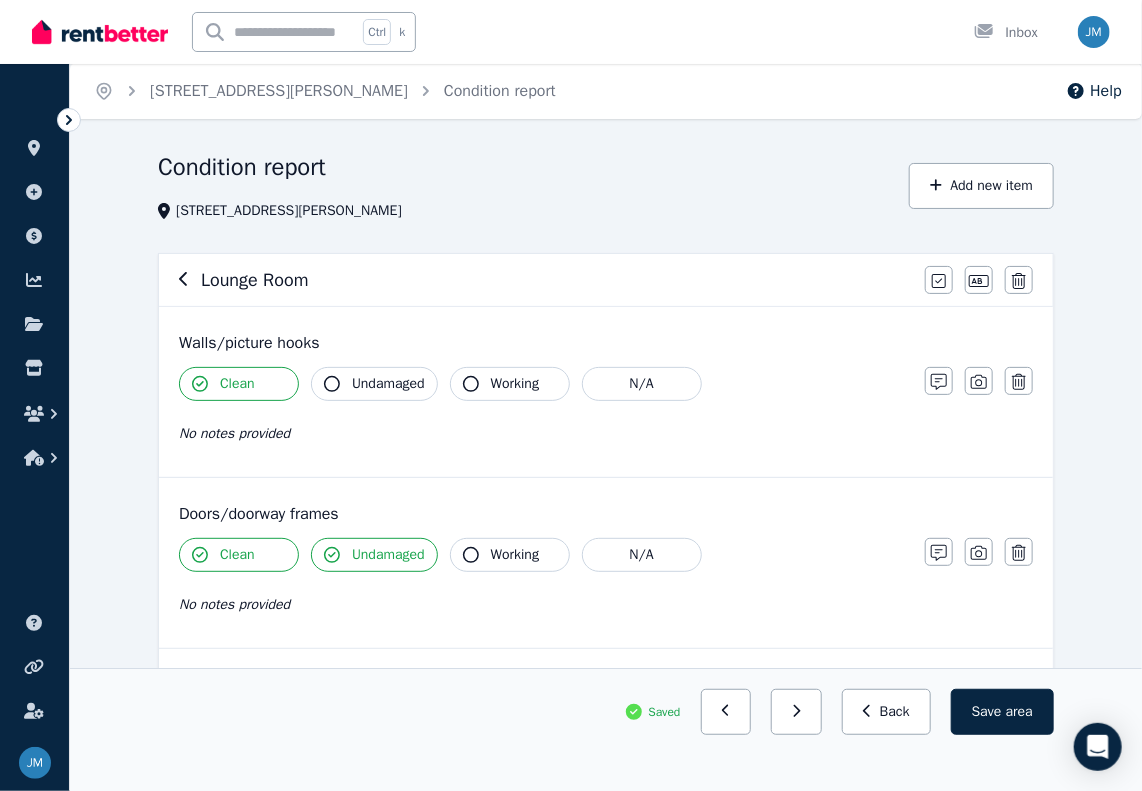 scroll, scrollTop: 0, scrollLeft: 0, axis: both 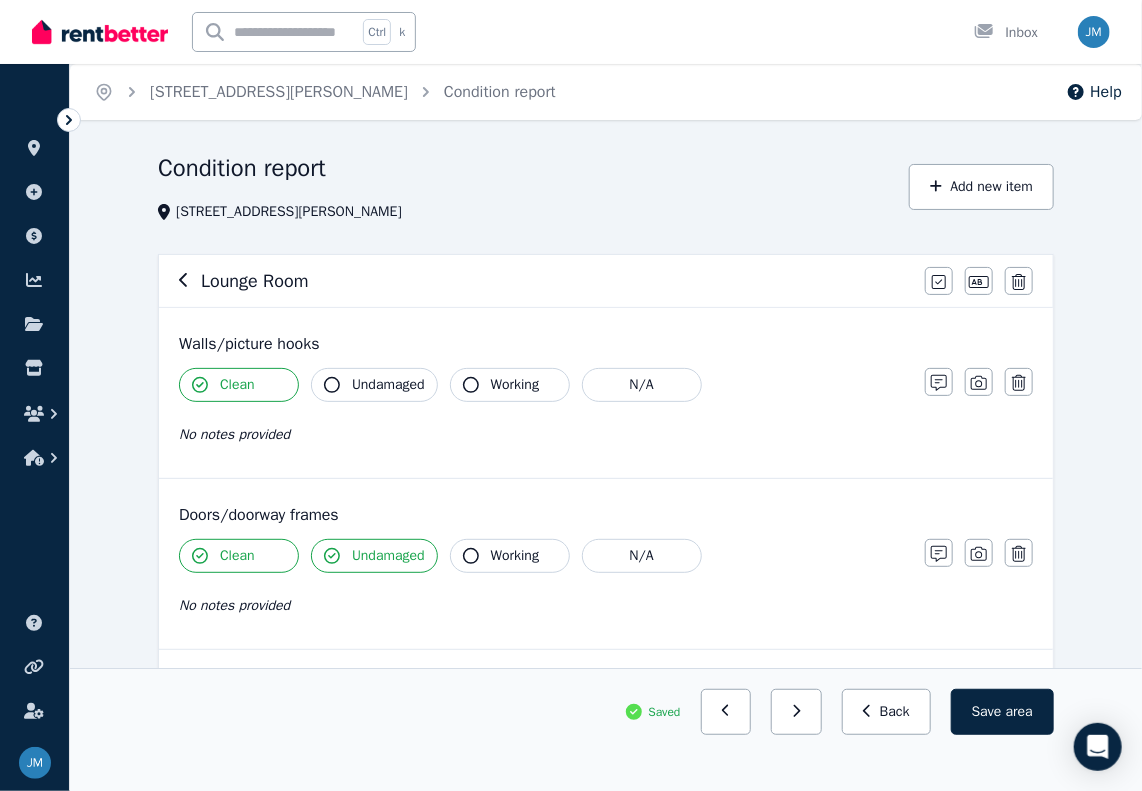 click on "Undamaged" at bounding box center [374, 385] 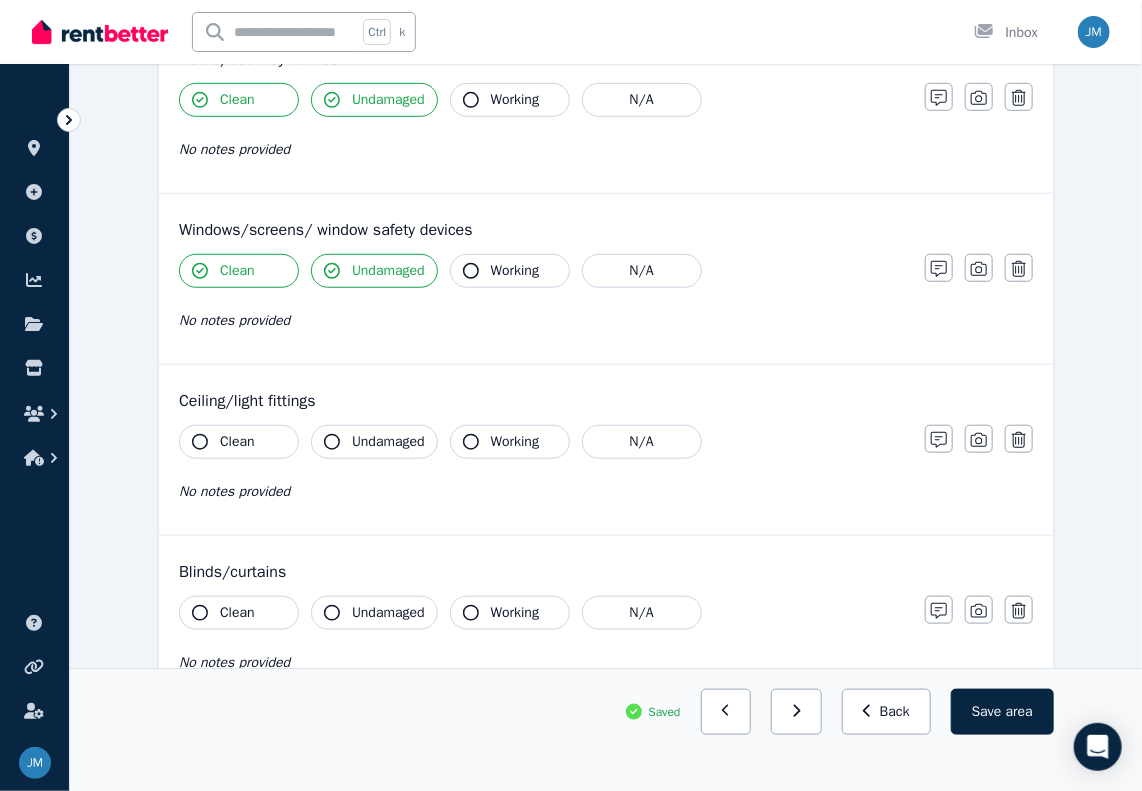 scroll, scrollTop: 500, scrollLeft: 0, axis: vertical 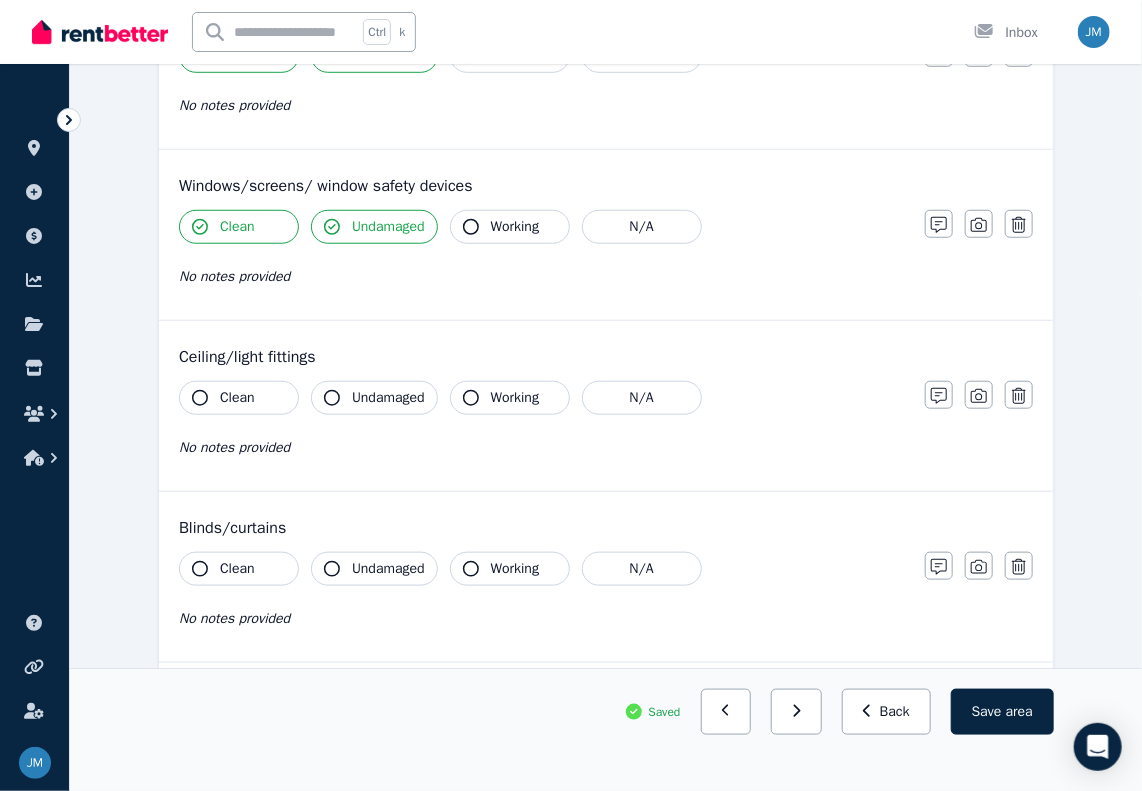 click 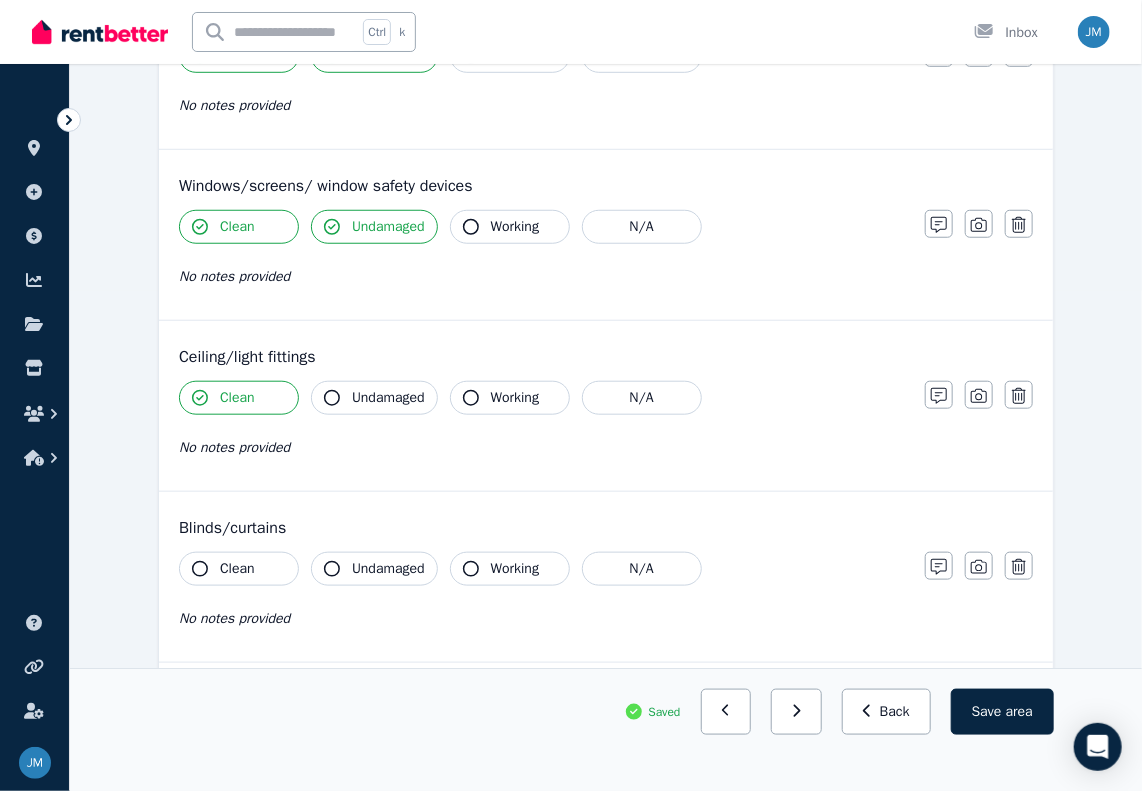 click 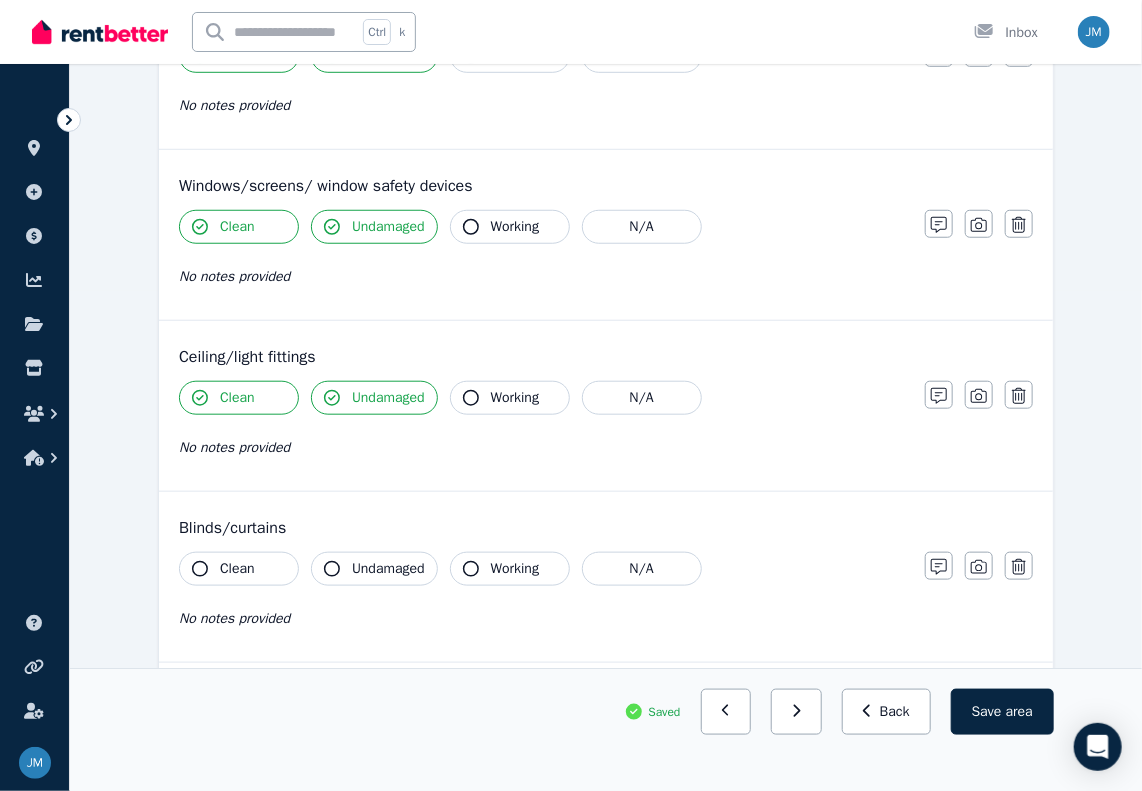 drag, startPoint x: 197, startPoint y: 559, endPoint x: 256, endPoint y: 562, distance: 59.07622 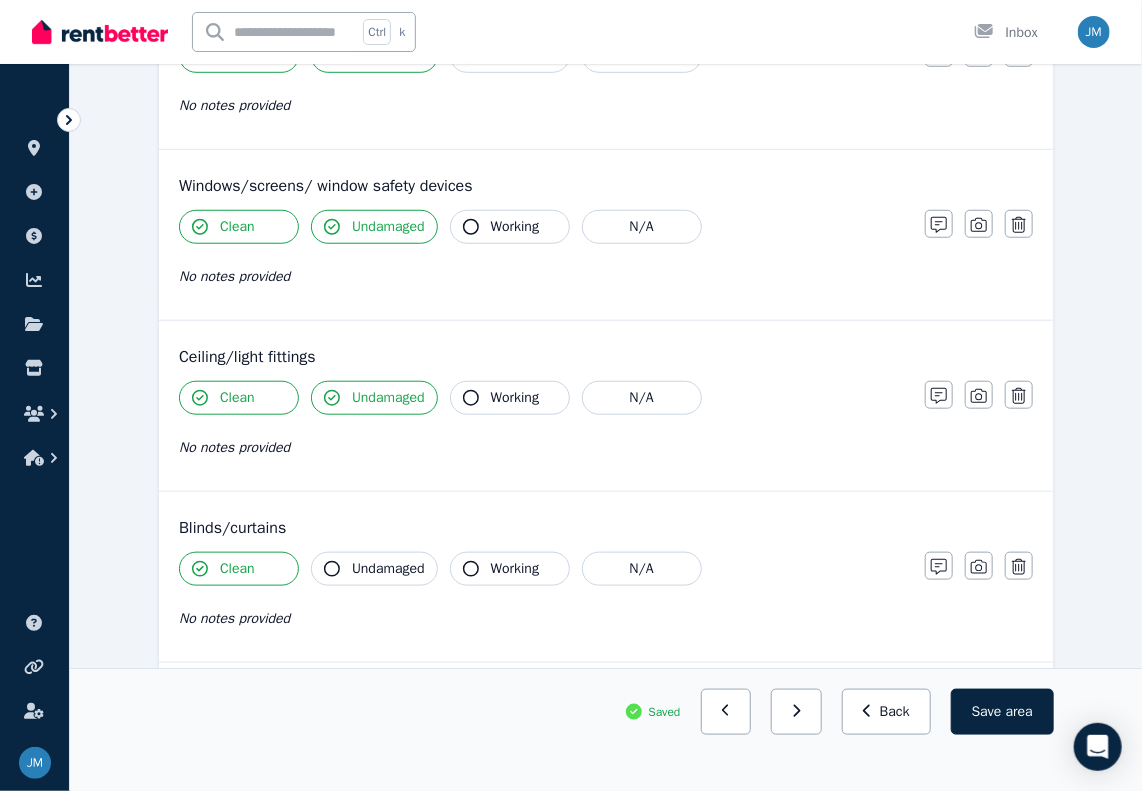 click on "Undamaged" at bounding box center [374, 569] 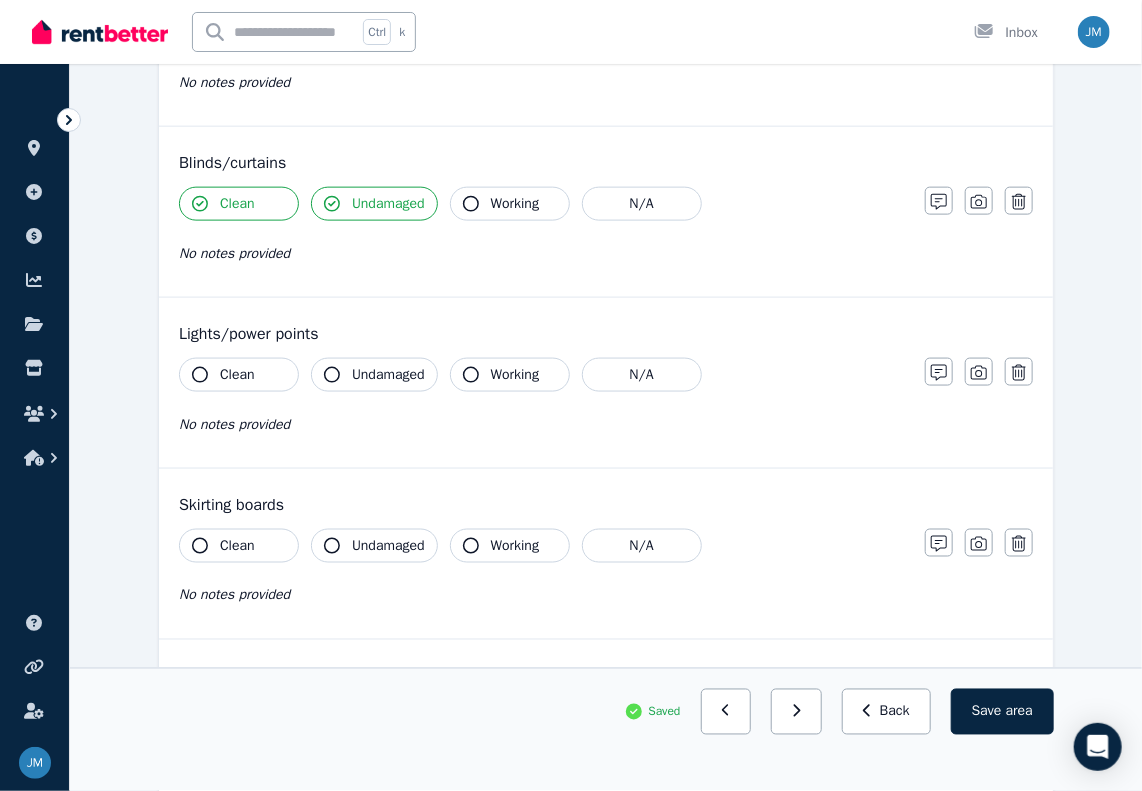 scroll, scrollTop: 900, scrollLeft: 0, axis: vertical 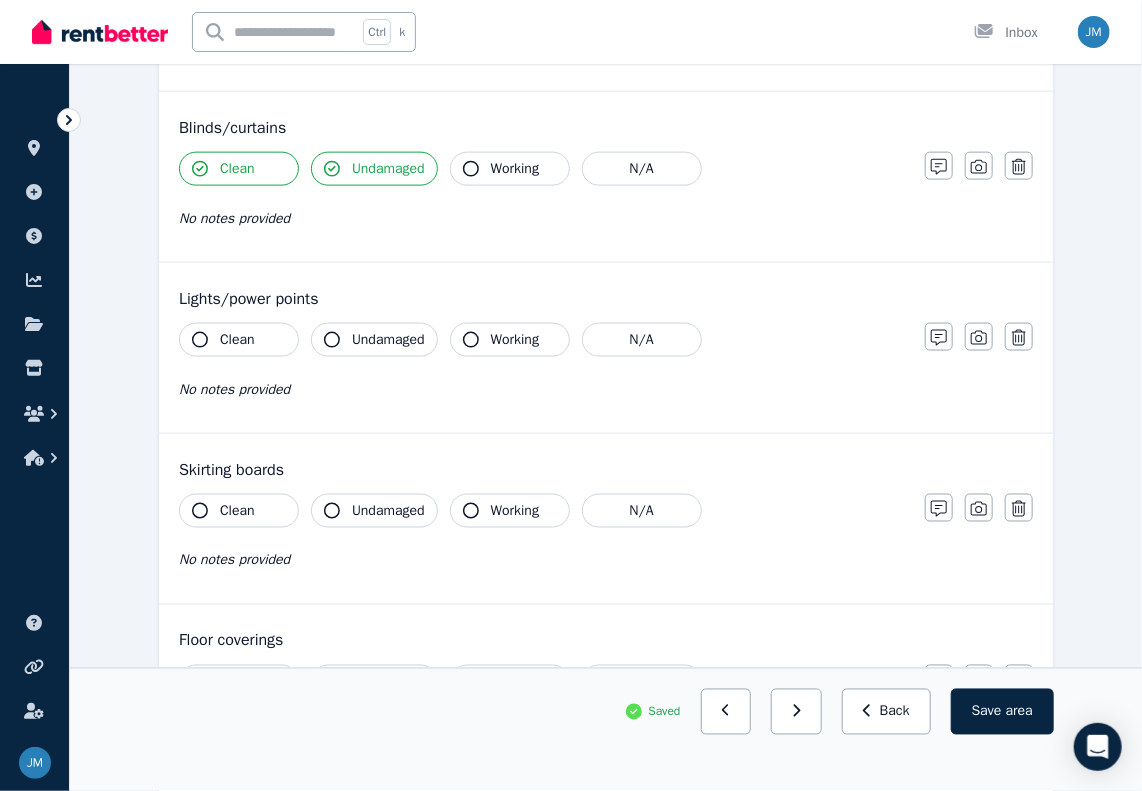 click 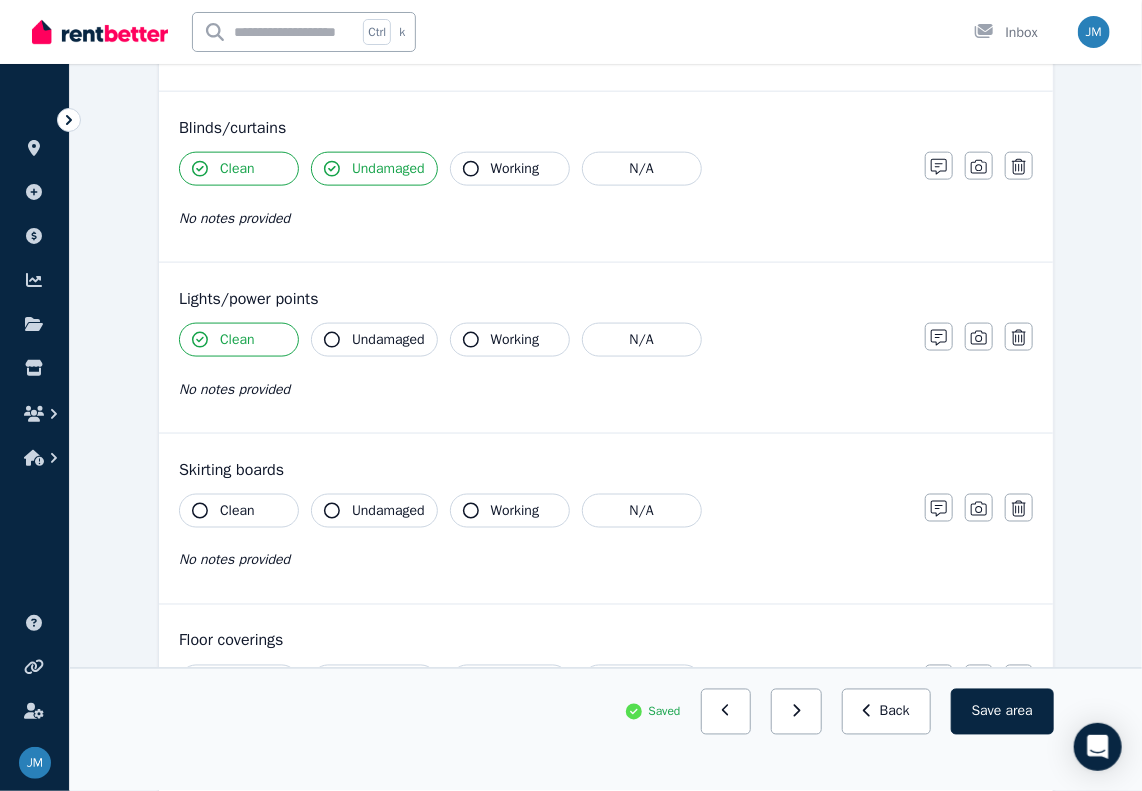 click 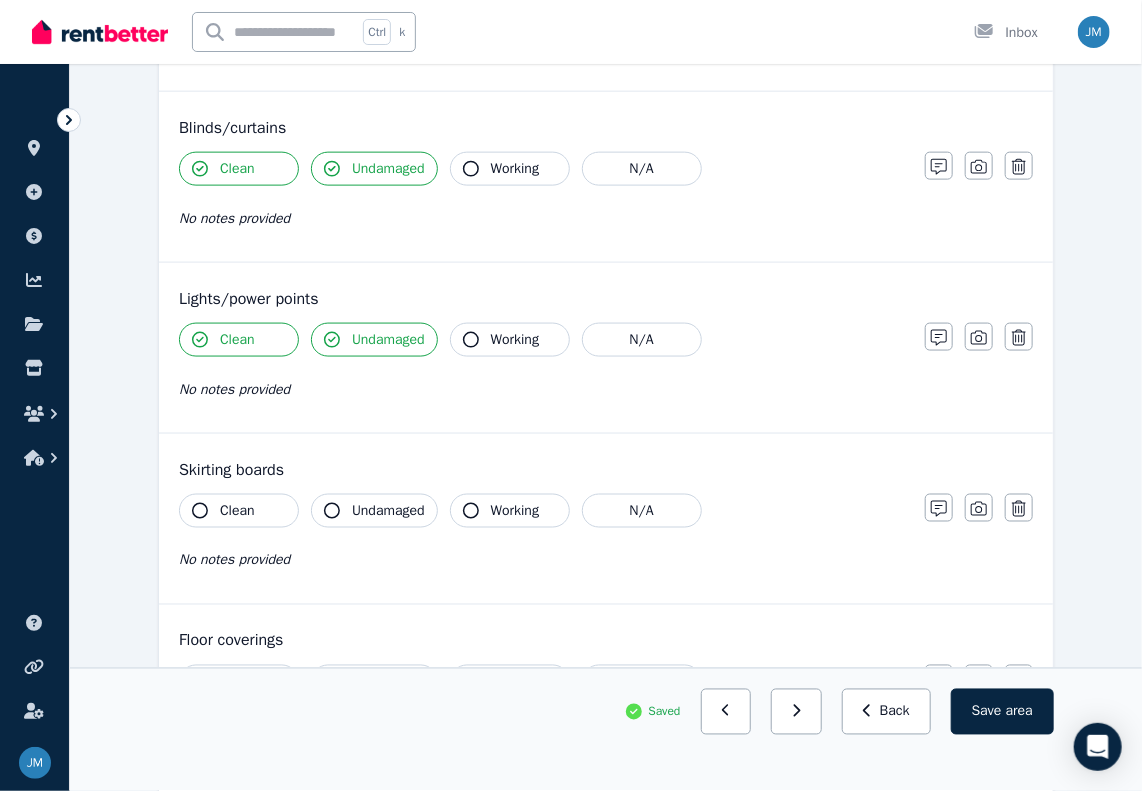 drag, startPoint x: 201, startPoint y: 503, endPoint x: 272, endPoint y: 510, distance: 71.34424 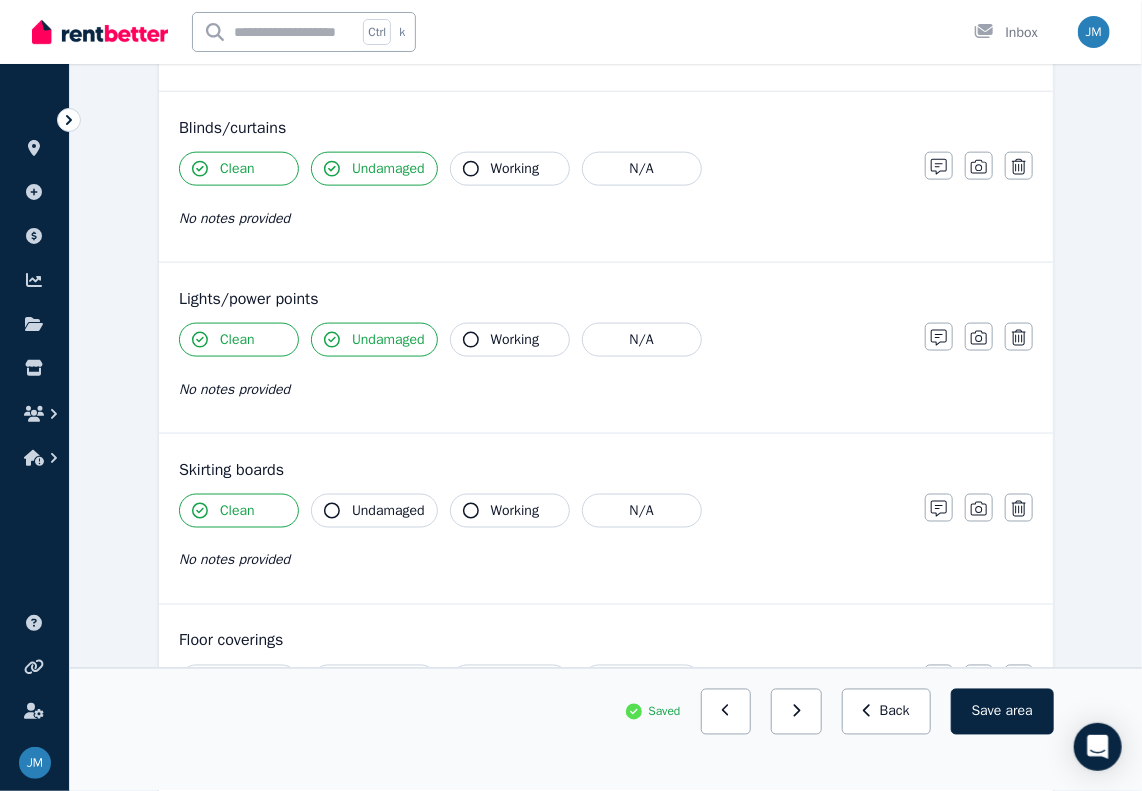 click on "Undamaged" at bounding box center (374, 511) 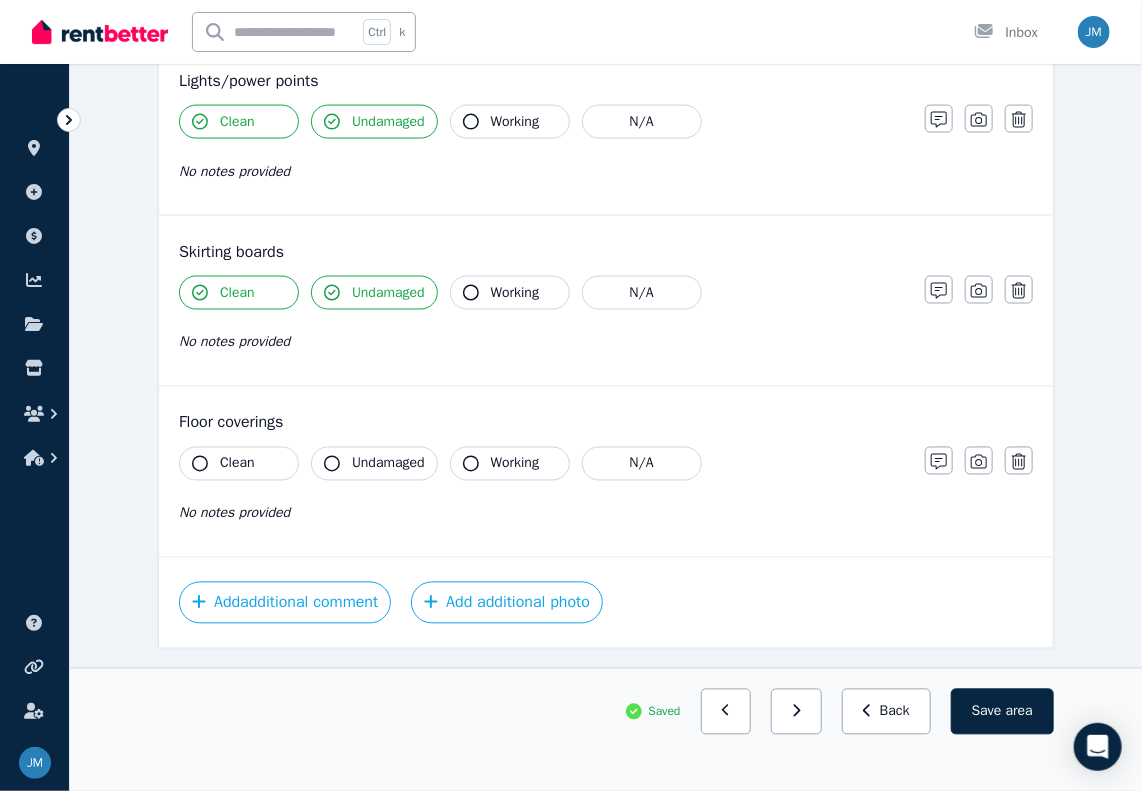 scroll, scrollTop: 1164, scrollLeft: 0, axis: vertical 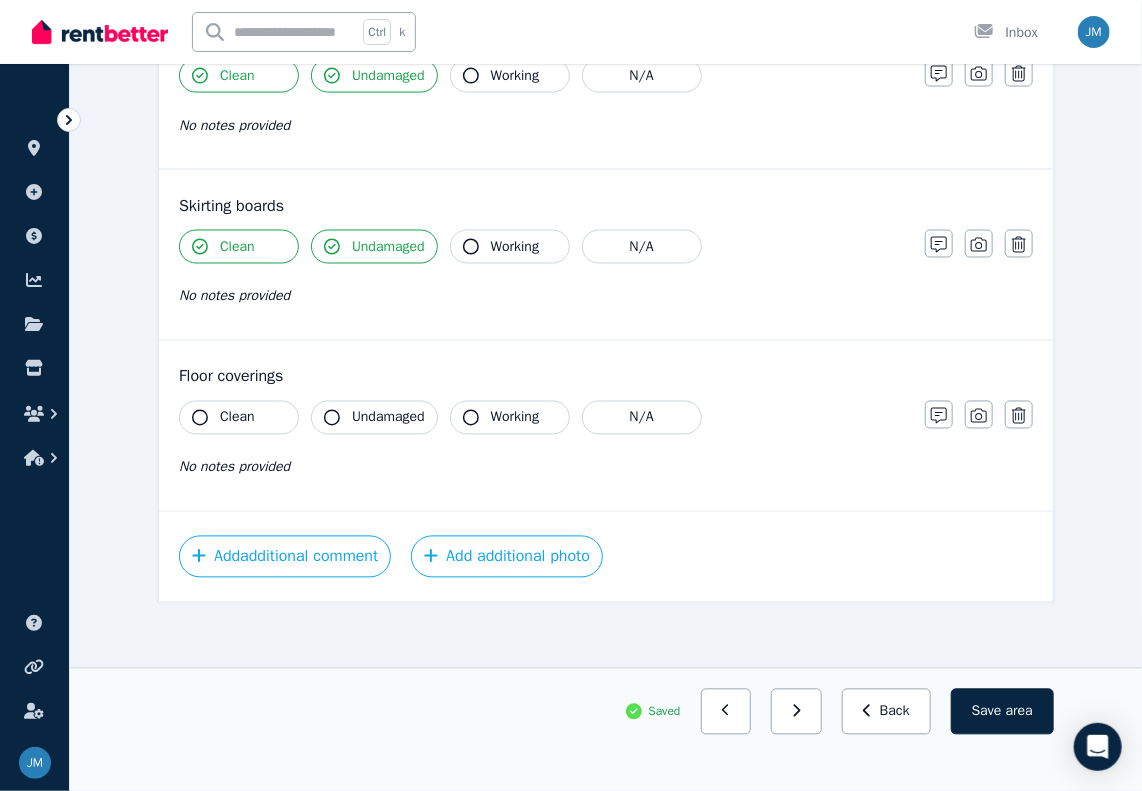 click on "Clean" at bounding box center [239, 418] 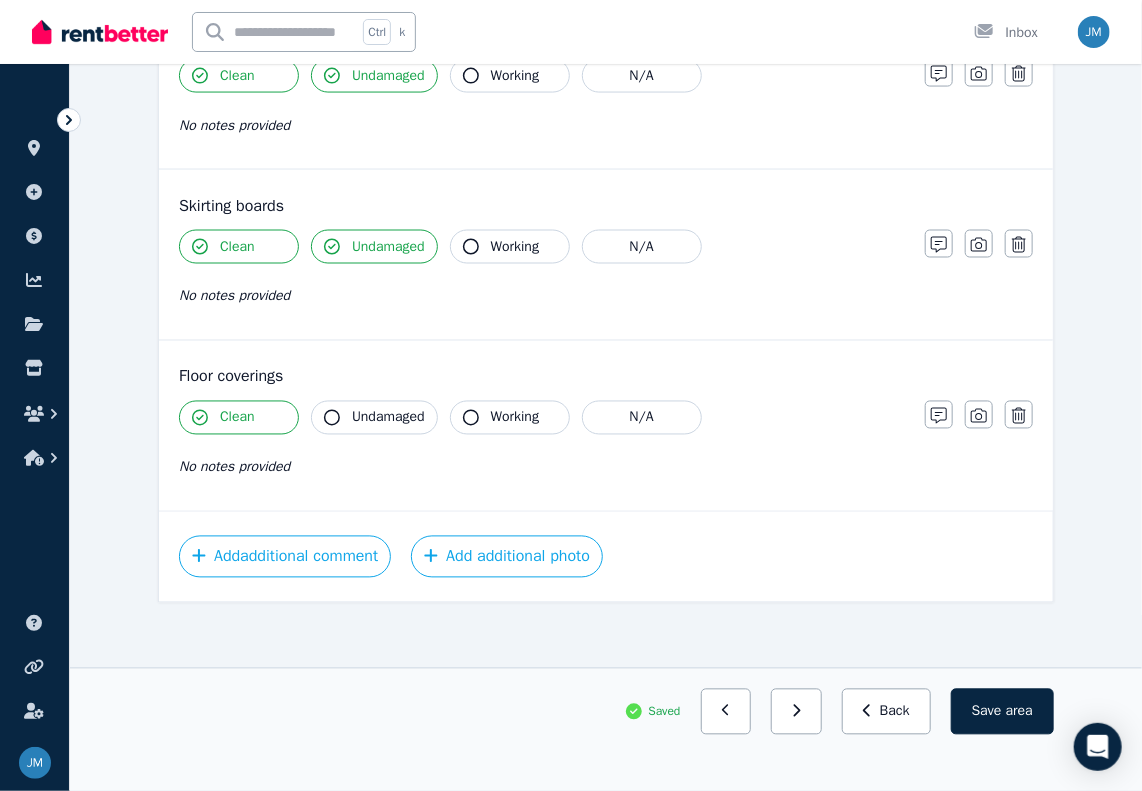 click 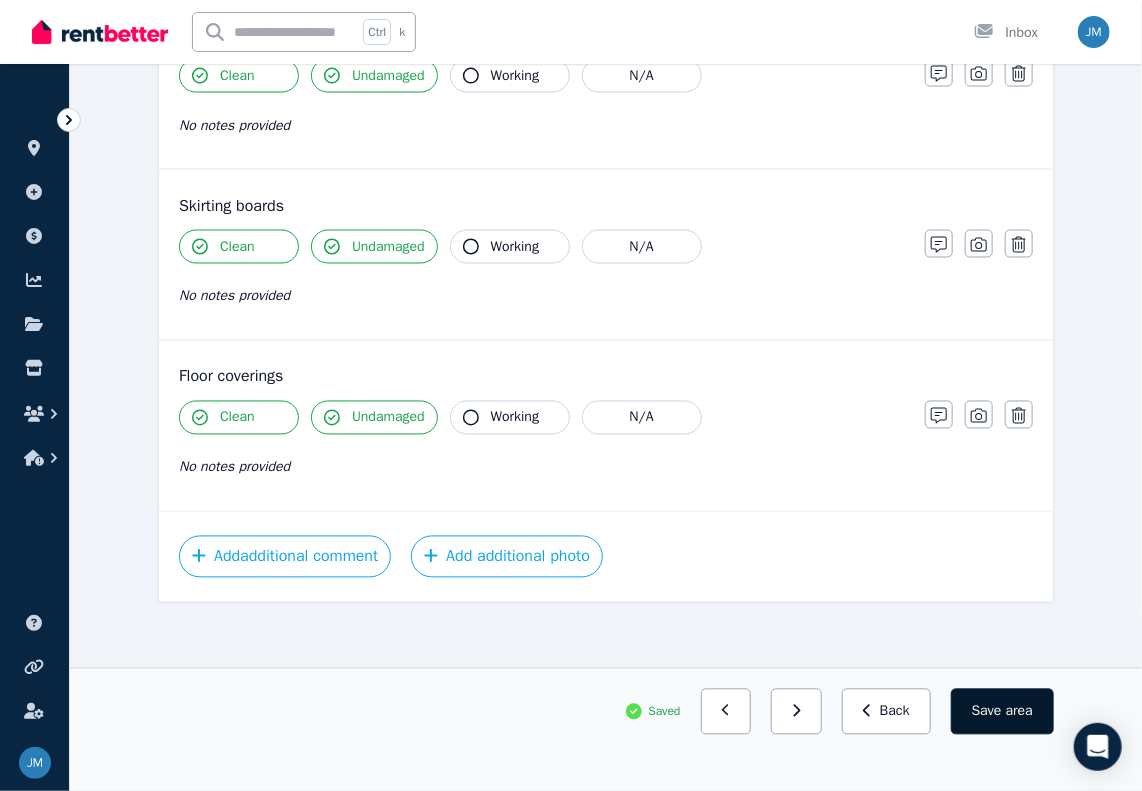 click on "area" at bounding box center (1019, 712) 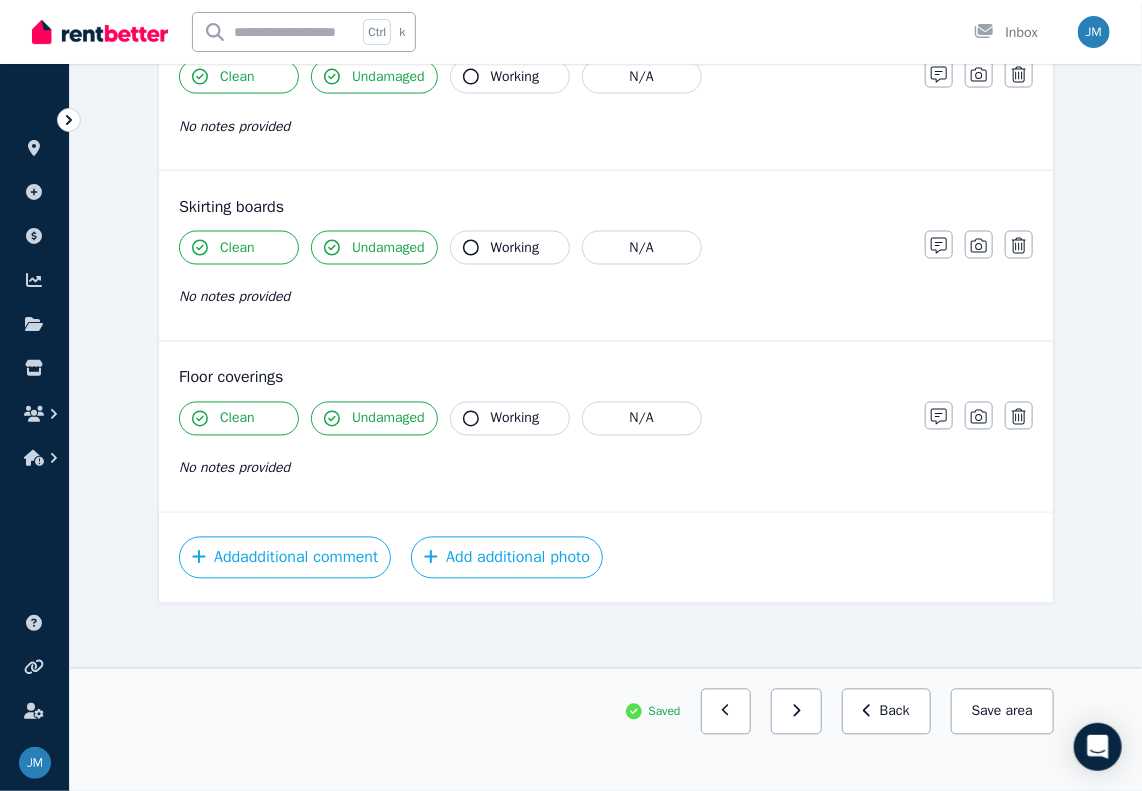 scroll, scrollTop: 1164, scrollLeft: 0, axis: vertical 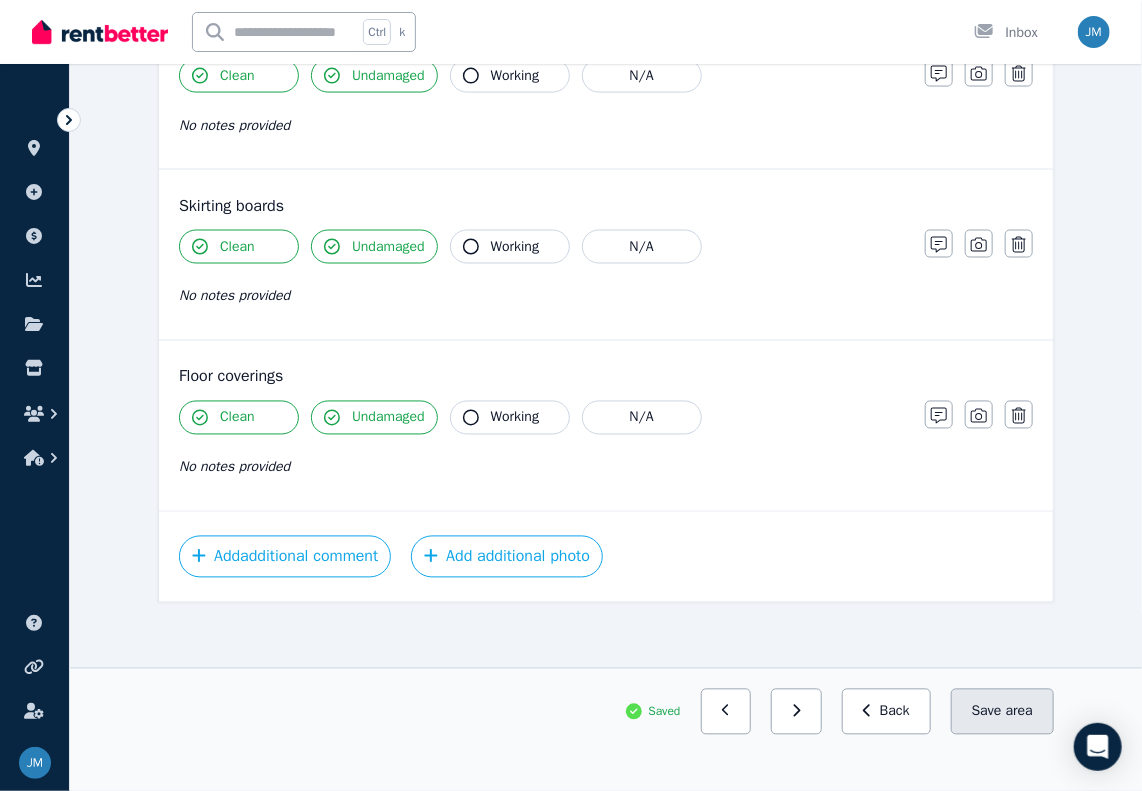 click on "Save   area" at bounding box center [1002, 712] 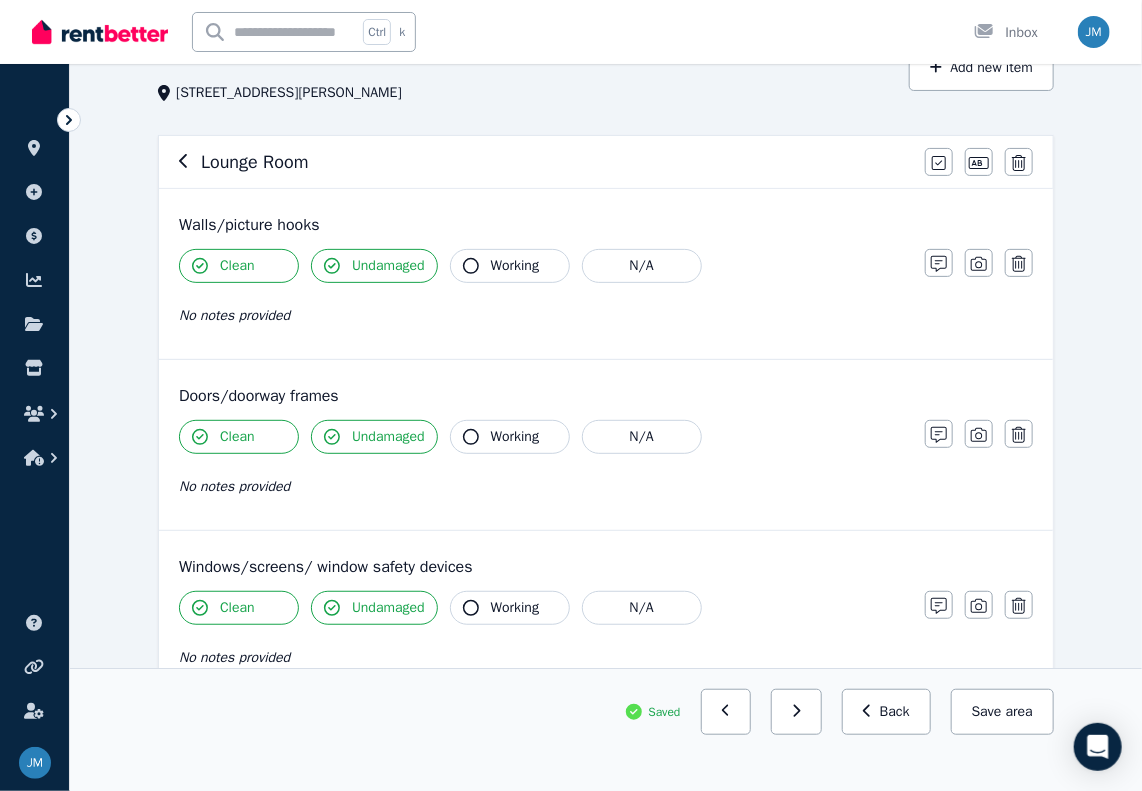 scroll, scrollTop: 0, scrollLeft: 0, axis: both 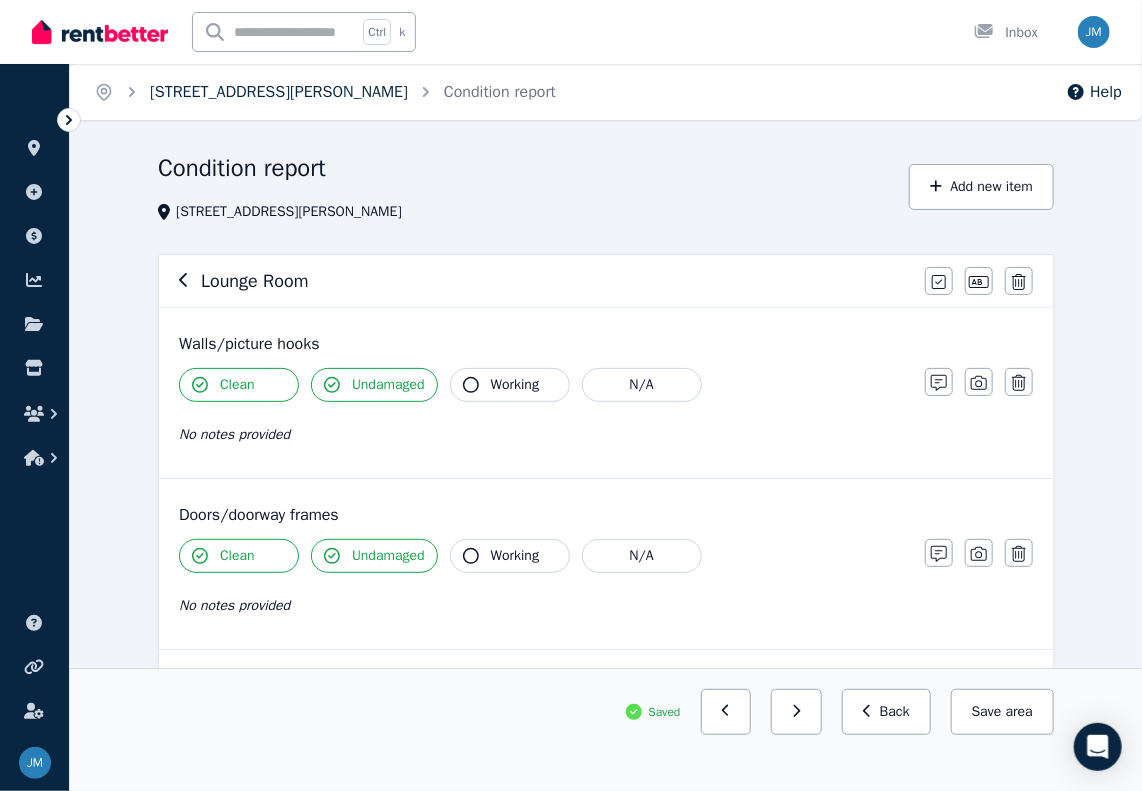 click on "[STREET_ADDRESS][PERSON_NAME]" at bounding box center (279, 92) 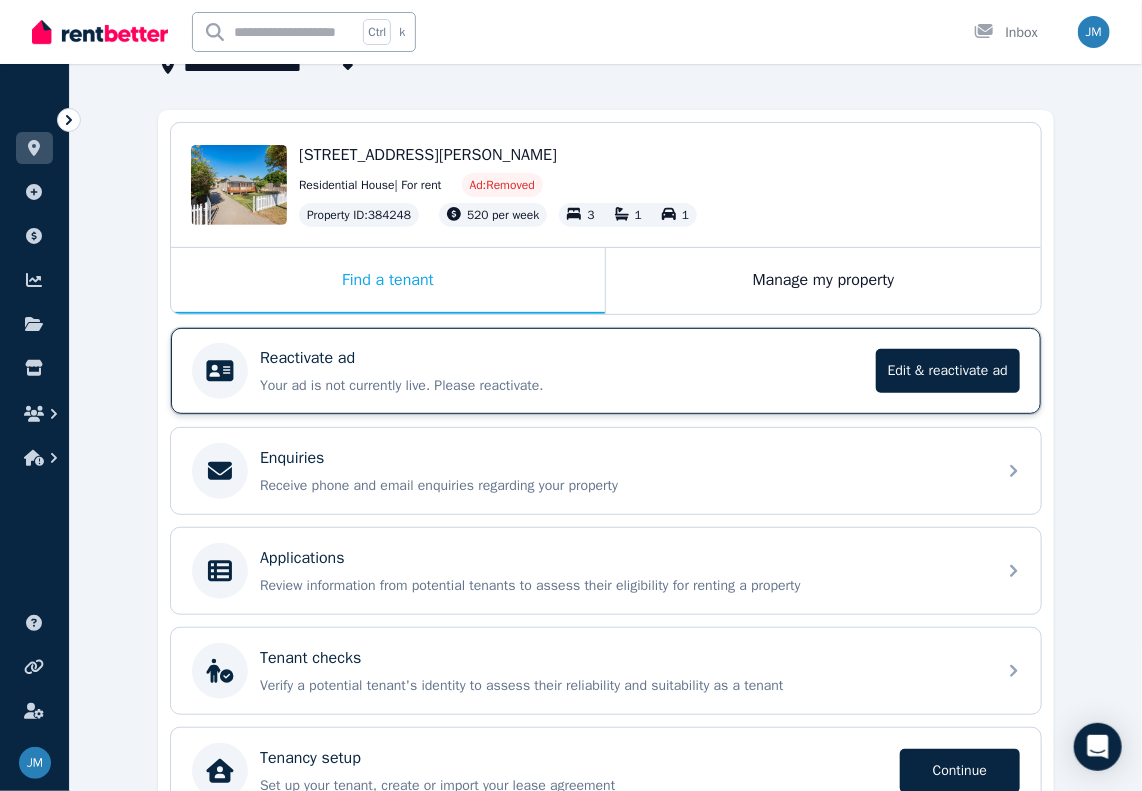 scroll, scrollTop: 0, scrollLeft: 0, axis: both 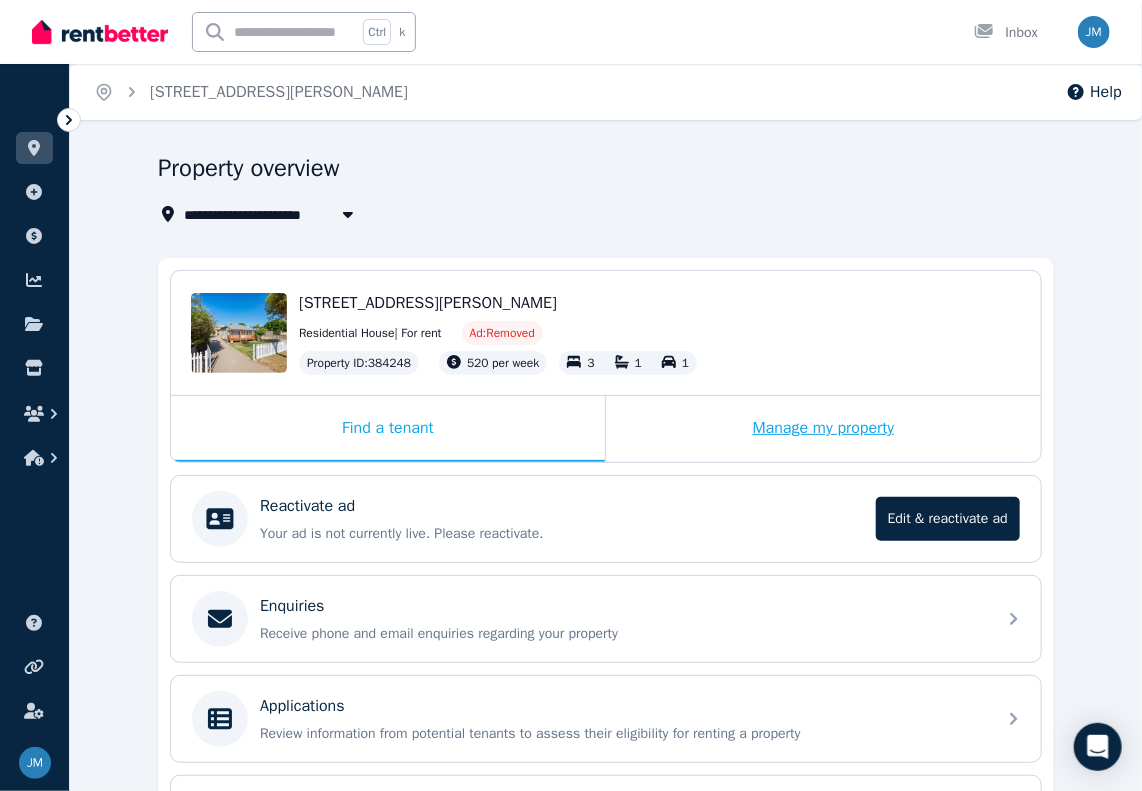 click on "Manage my property" at bounding box center (823, 429) 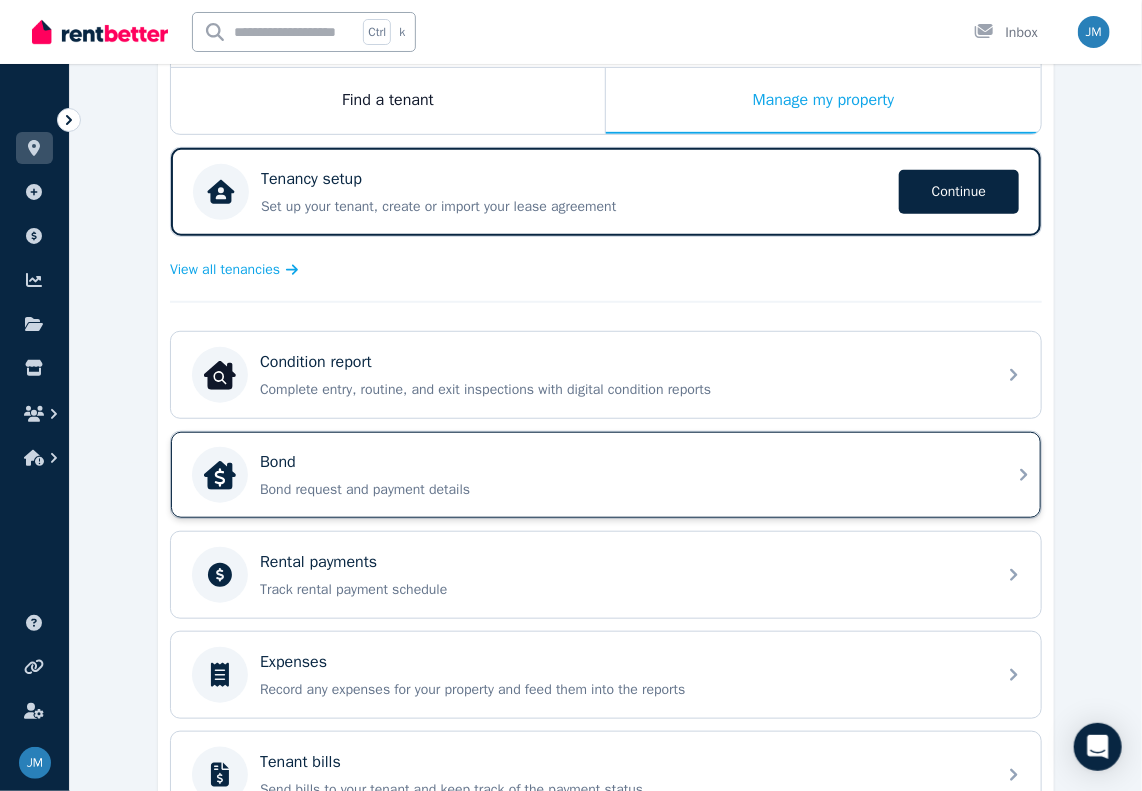 scroll, scrollTop: 400, scrollLeft: 0, axis: vertical 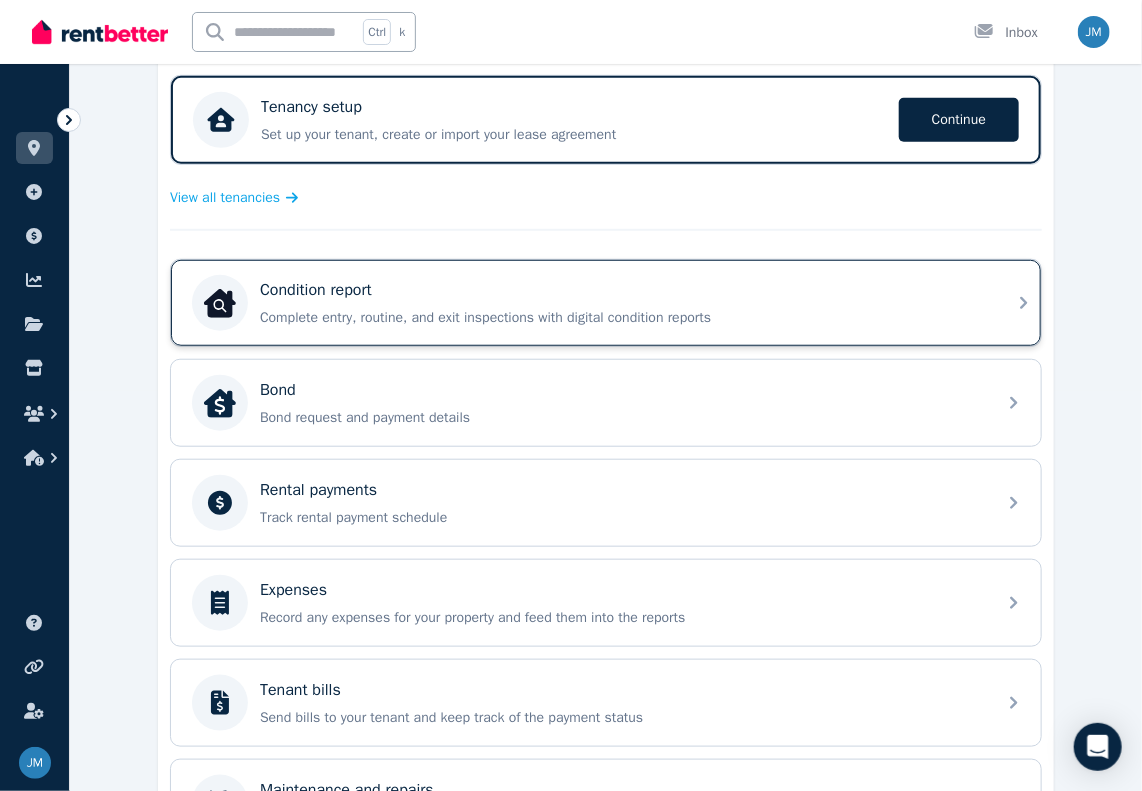 click on "Complete entry, routine, and exit inspections with digital condition reports" at bounding box center (622, 318) 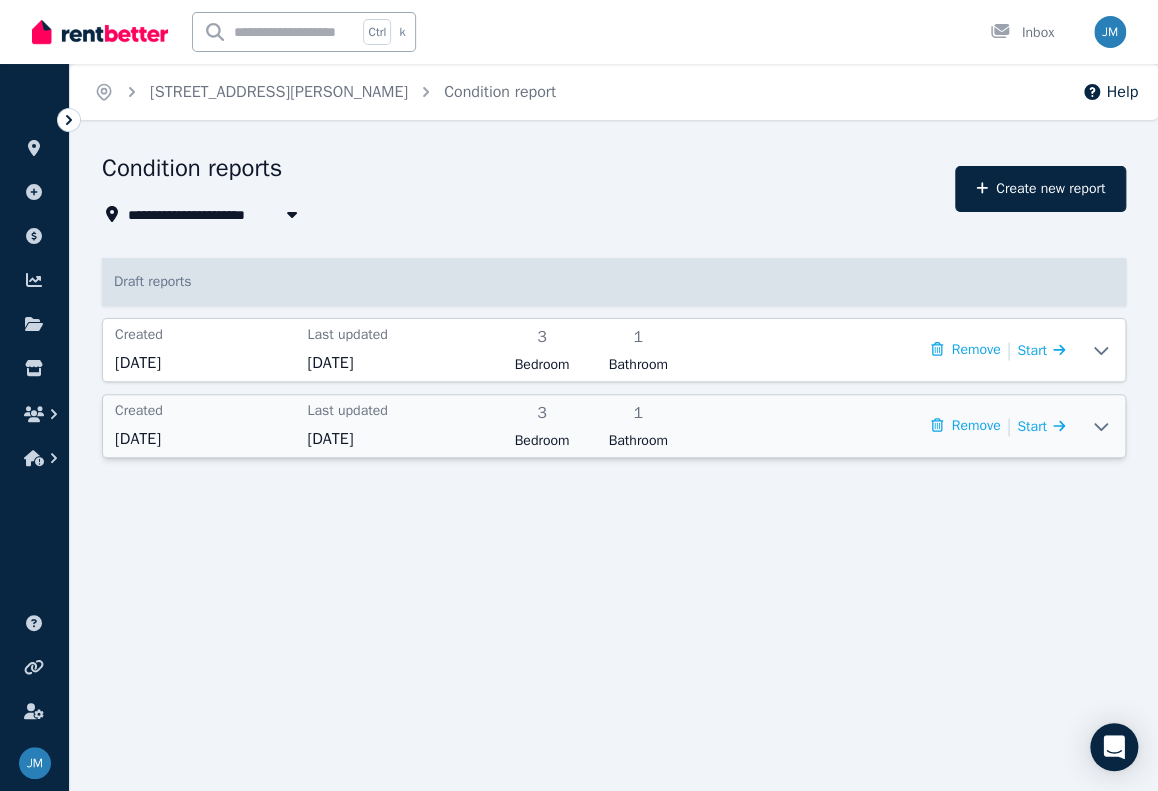click on "[DATE]" at bounding box center (397, 439) 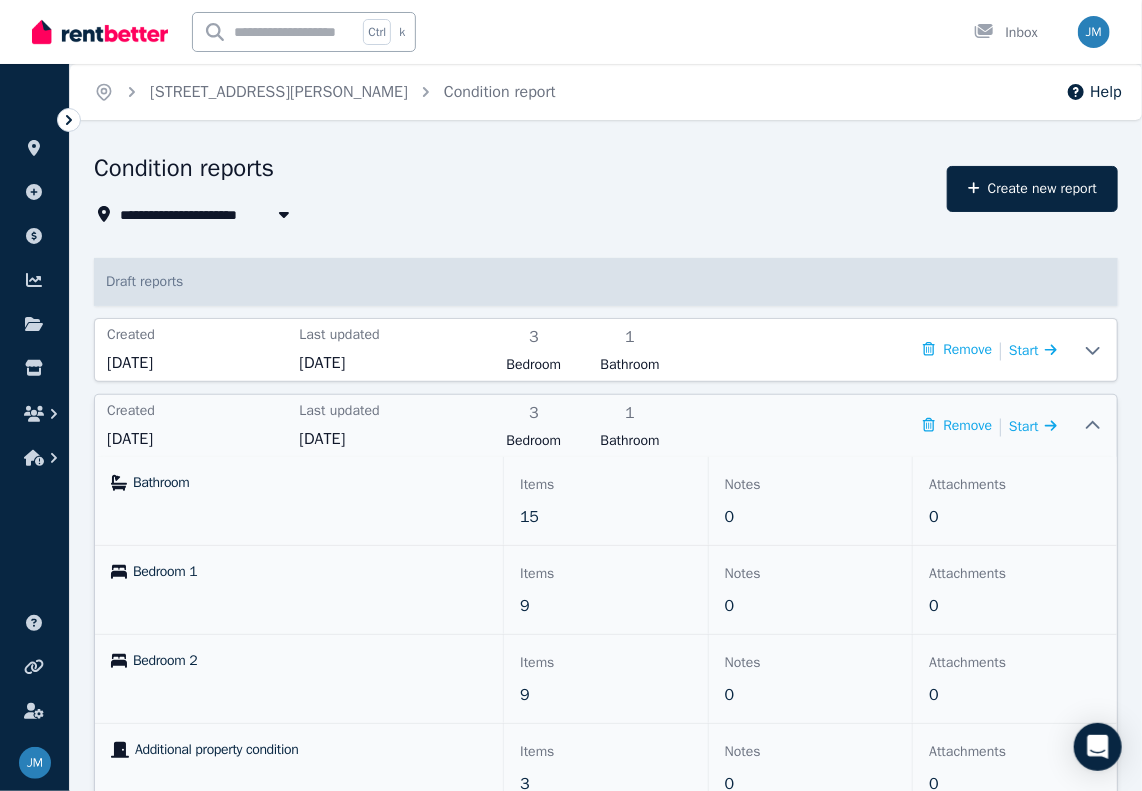 click on "Bathroom" at bounding box center [299, 501] 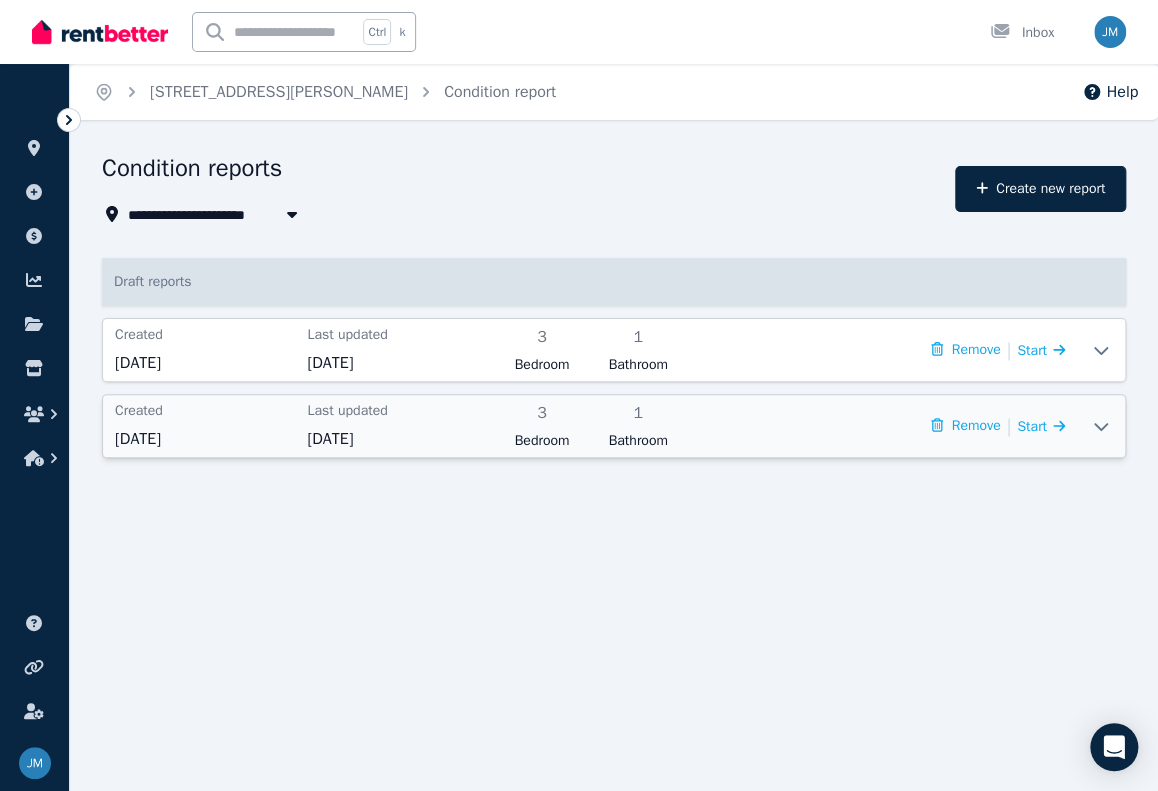 click on "[DATE]" at bounding box center (205, 439) 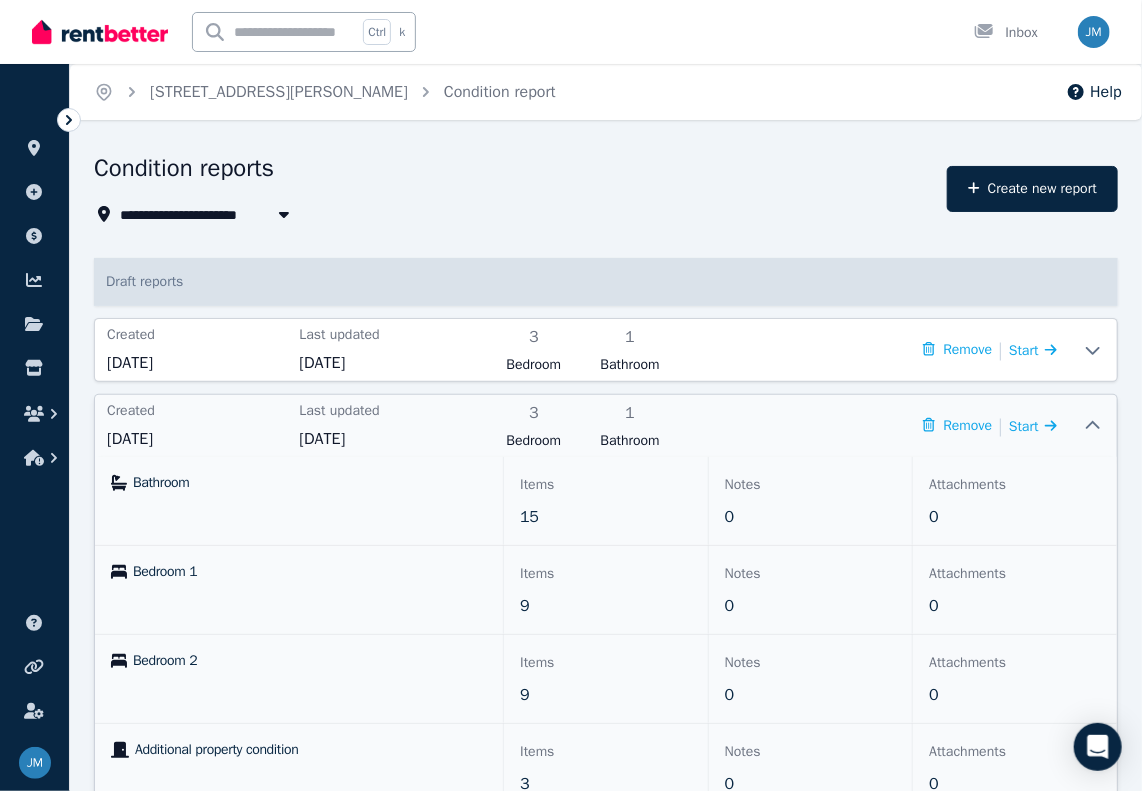 click on "Bathroom" at bounding box center [161, 483] 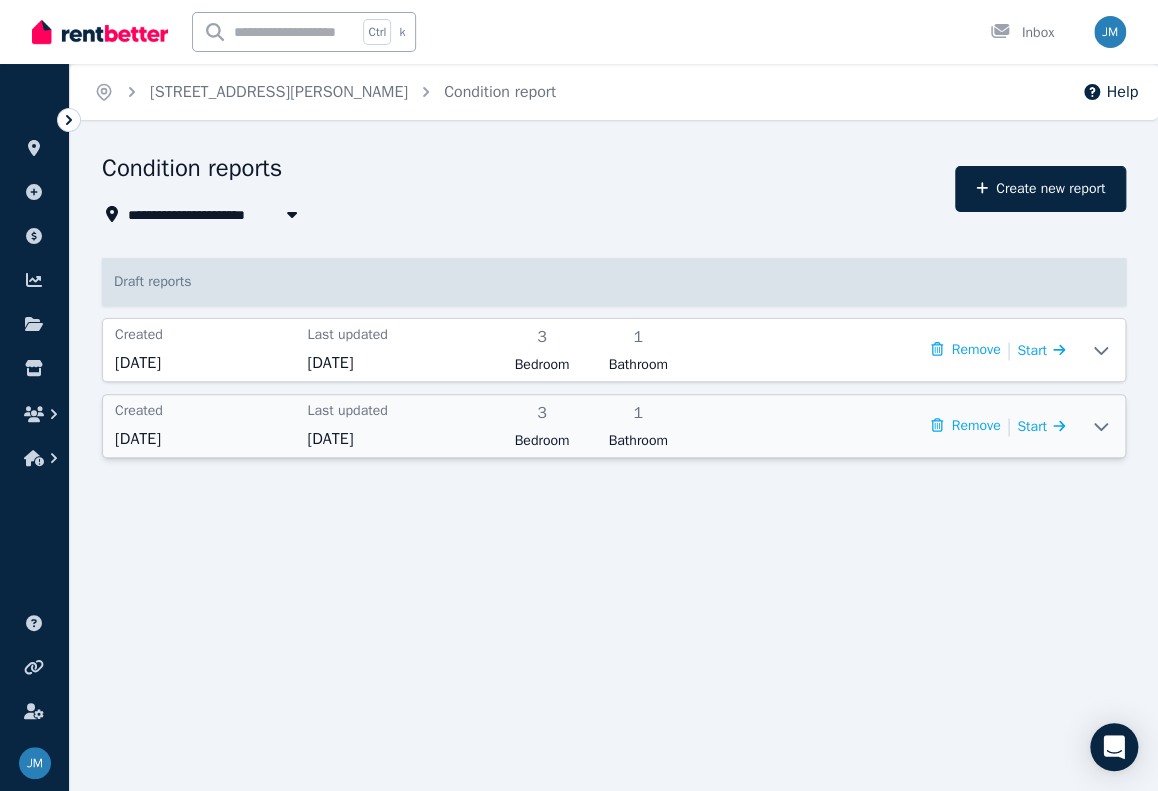 click on "[DATE]" at bounding box center (205, 439) 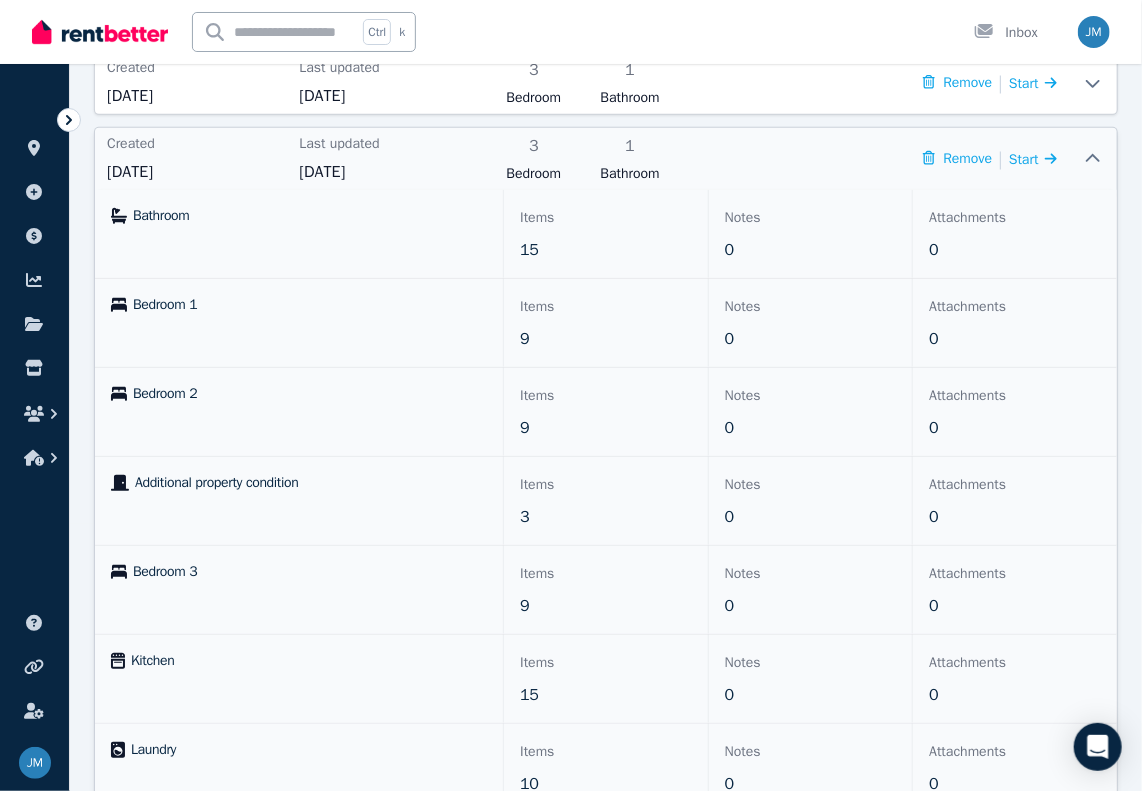 scroll, scrollTop: 300, scrollLeft: 0, axis: vertical 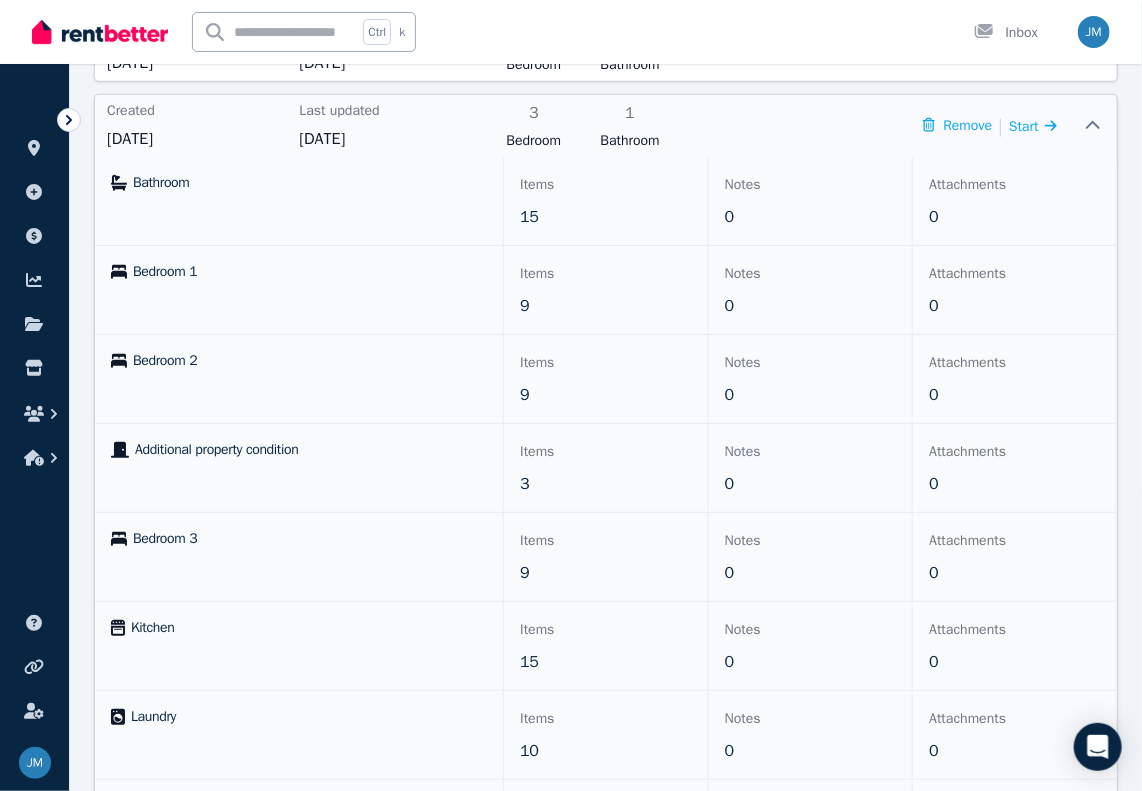 click on "9" at bounding box center [524, 306] 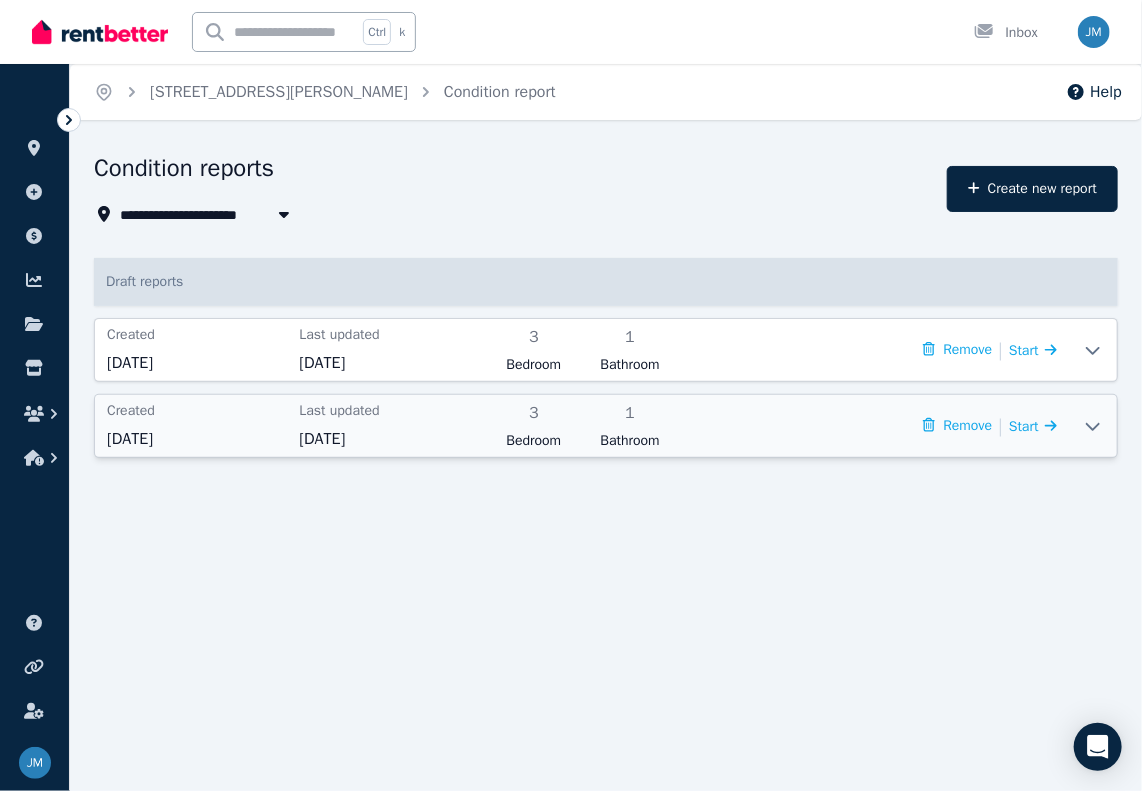 scroll, scrollTop: 0, scrollLeft: 0, axis: both 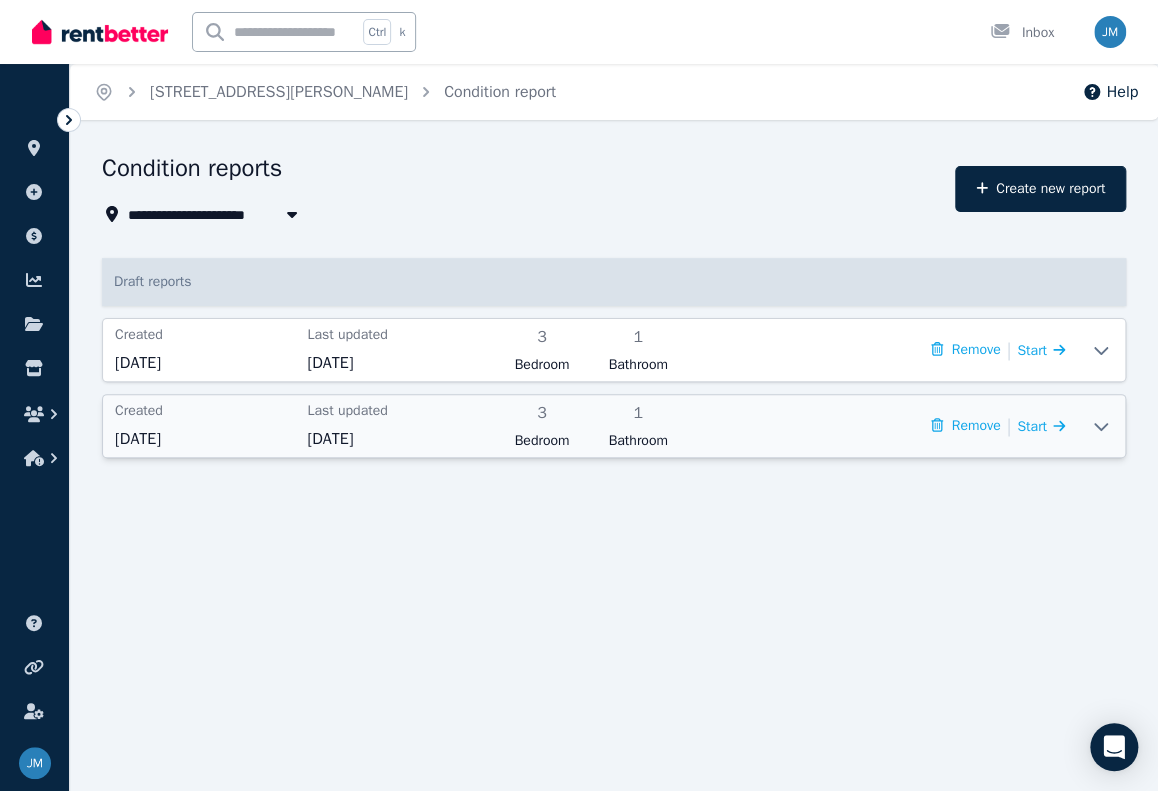 click on "[DATE]" at bounding box center (205, 439) 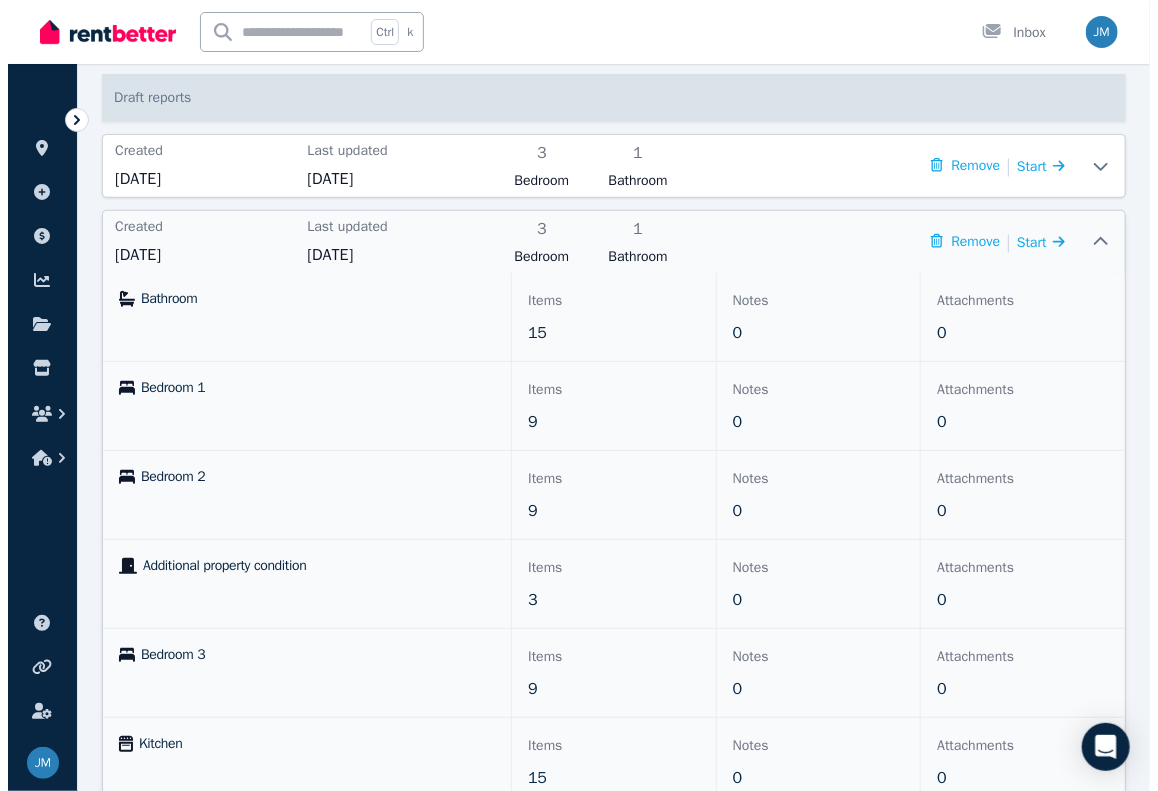 scroll, scrollTop: 0, scrollLeft: 0, axis: both 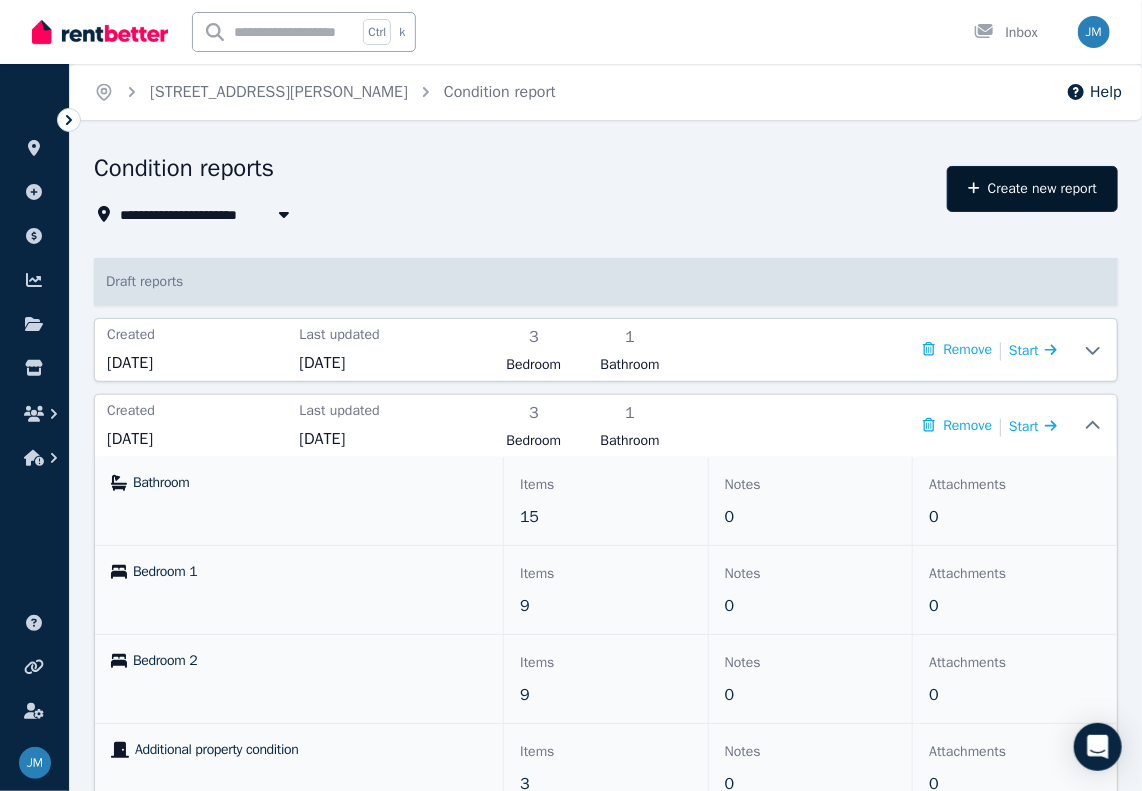 click on "Create new report" at bounding box center [1032, 189] 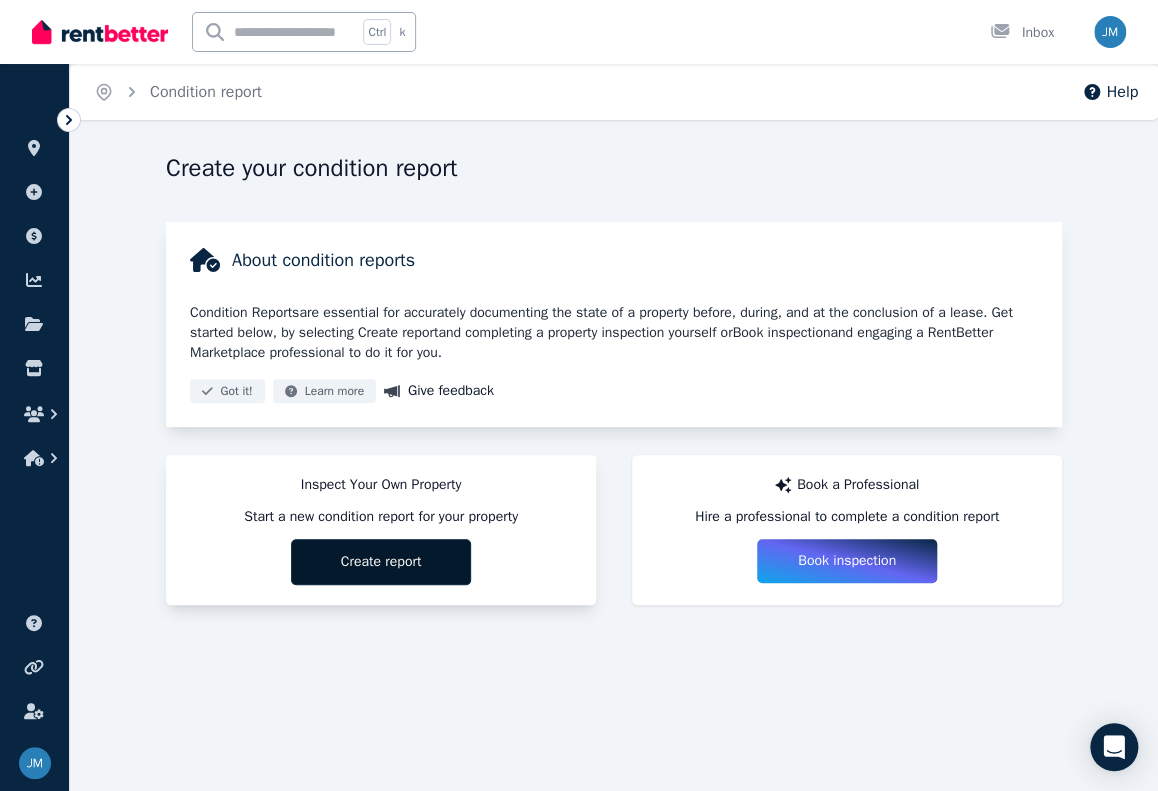click on "Create report" at bounding box center [381, 562] 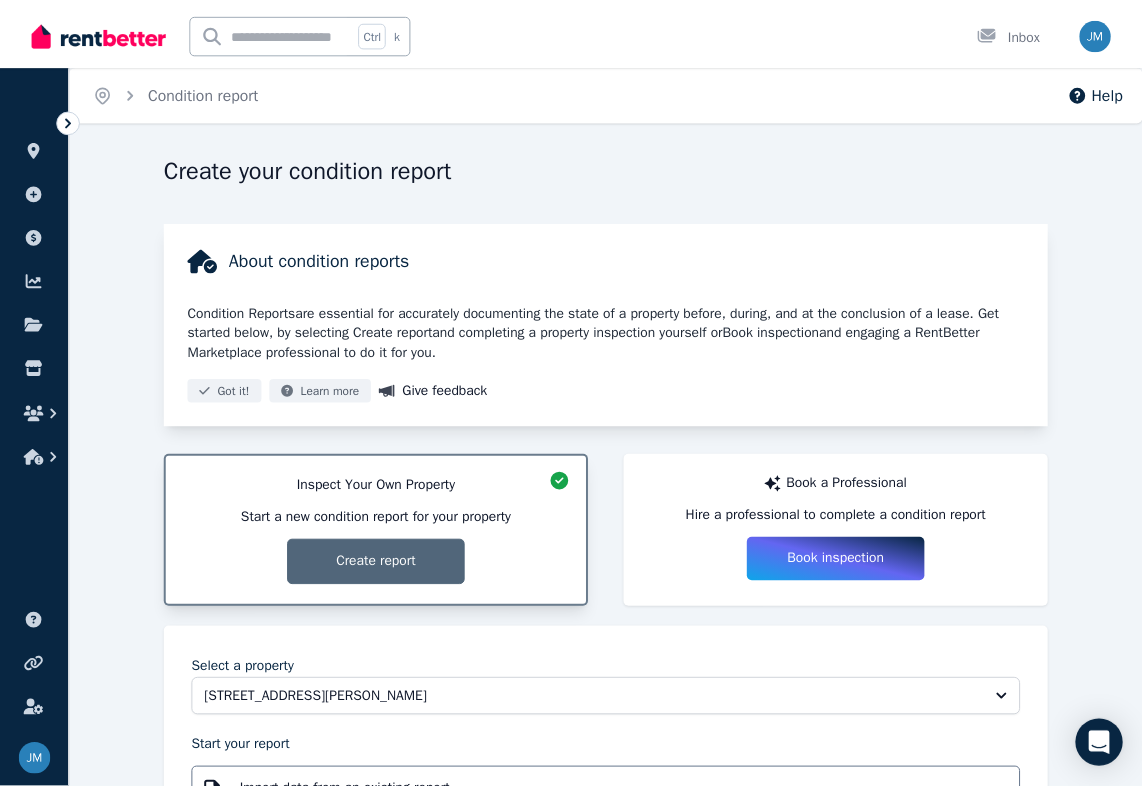 scroll, scrollTop: 237, scrollLeft: 0, axis: vertical 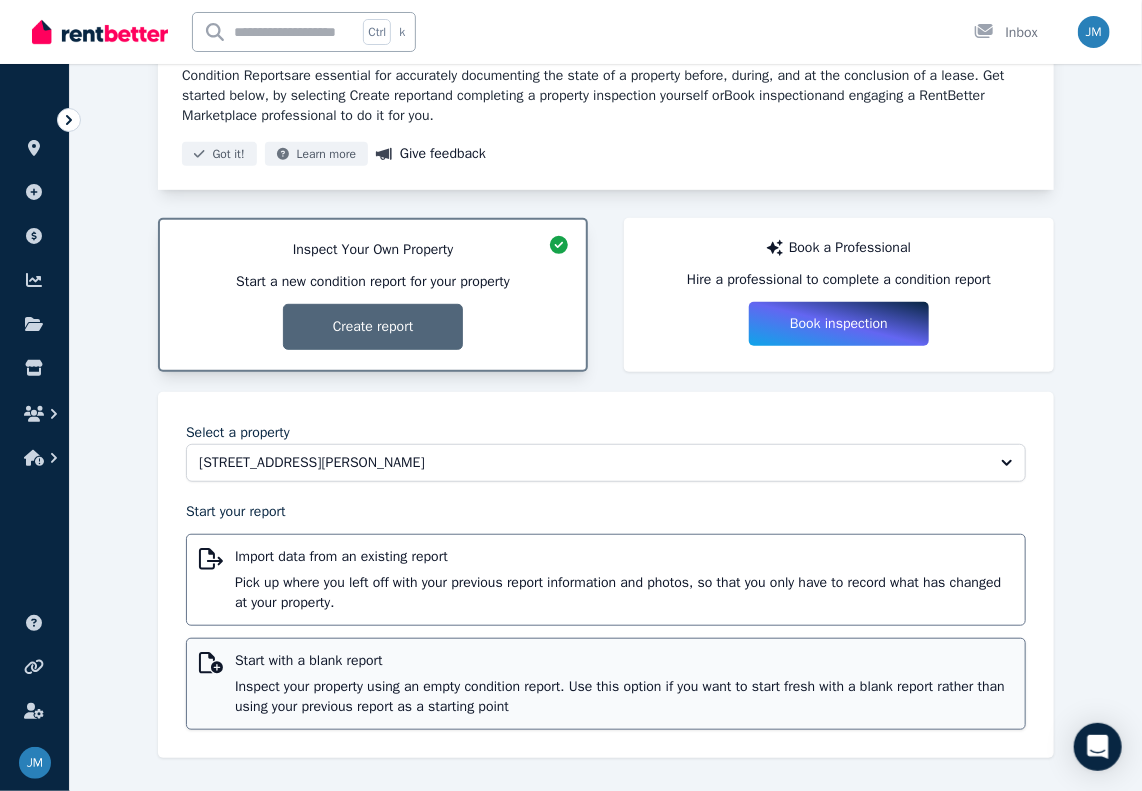 click on "Start with a blank report Inspect your property using an empty condition report. Use this option if you want to start fresh with a blank report rather than using your previous report as a starting point" at bounding box center [624, 684] 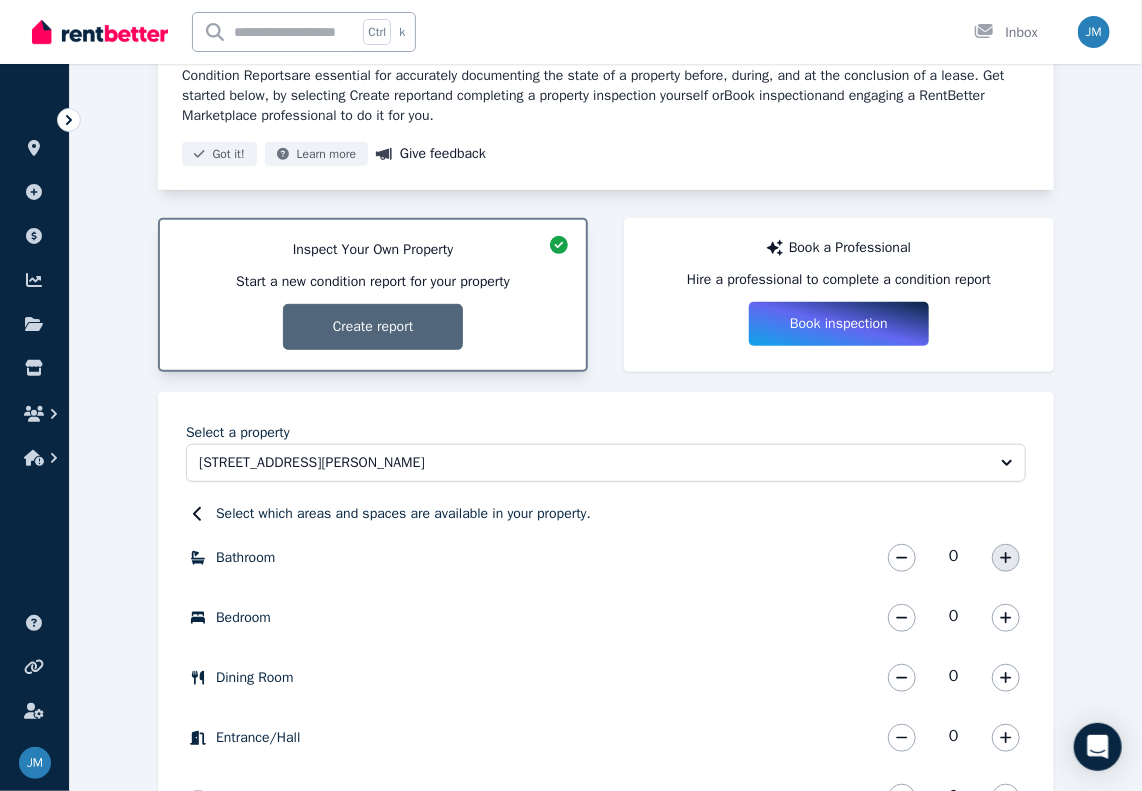 click 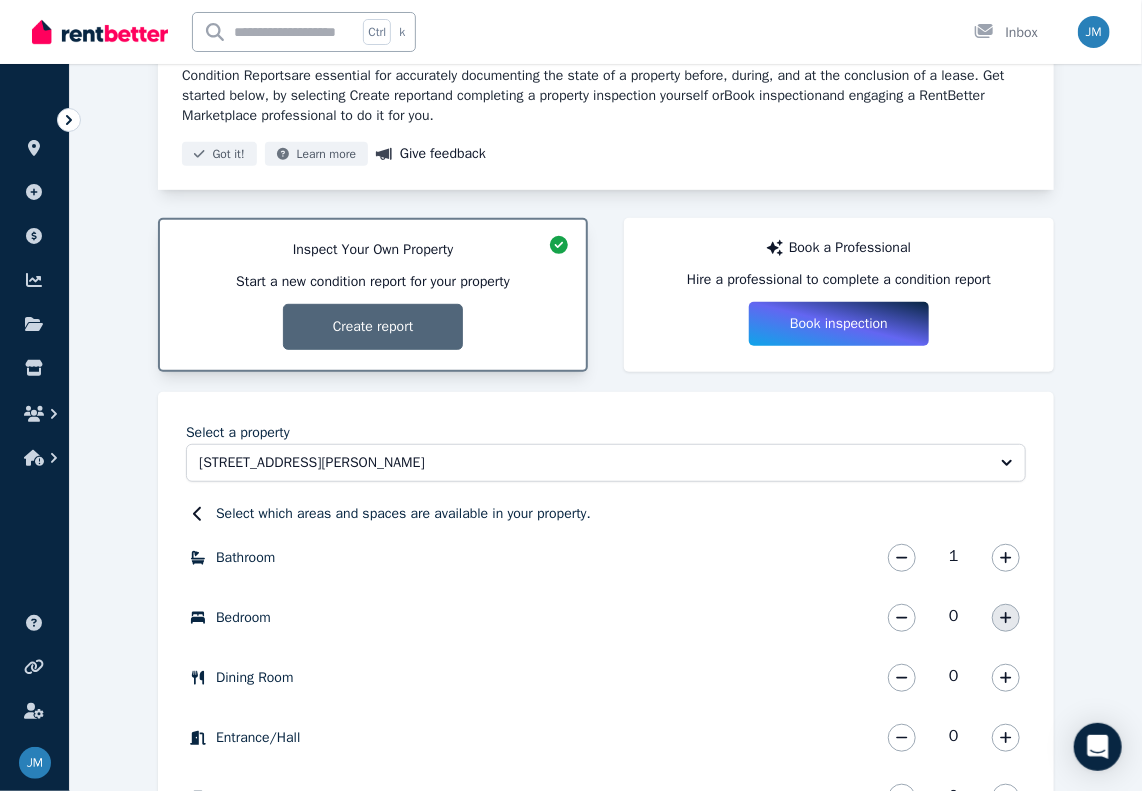 click 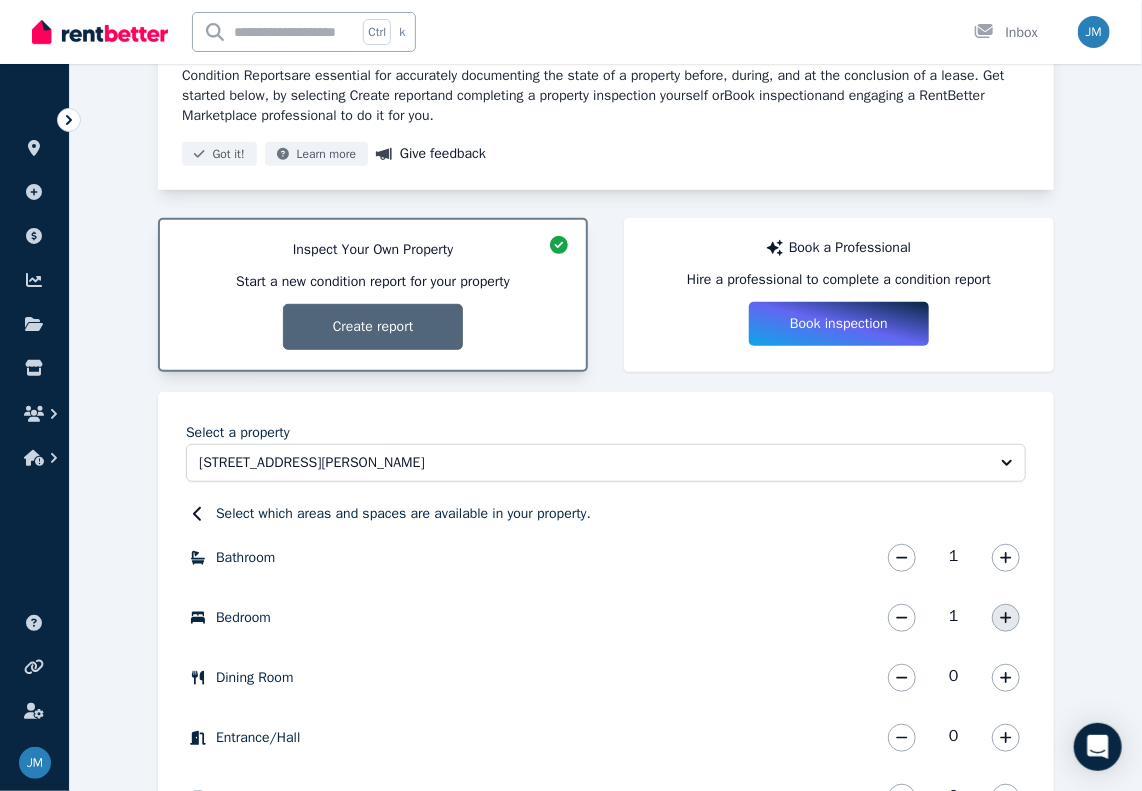 click 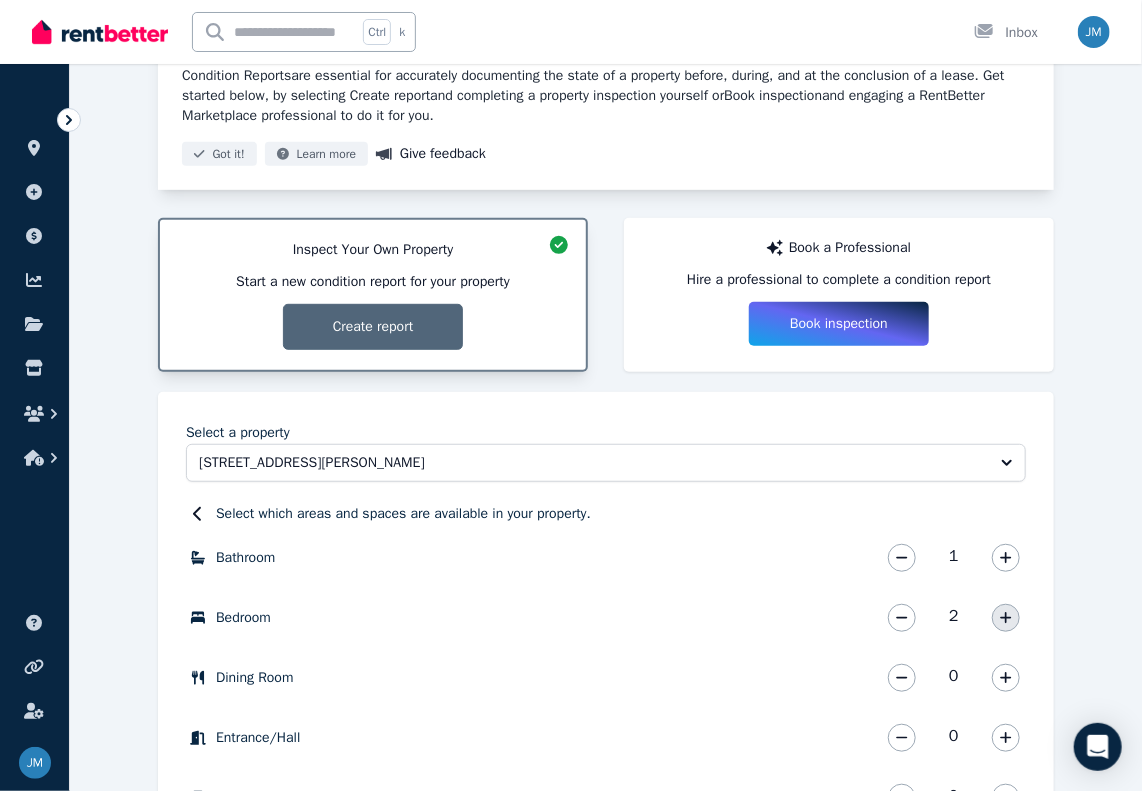 click 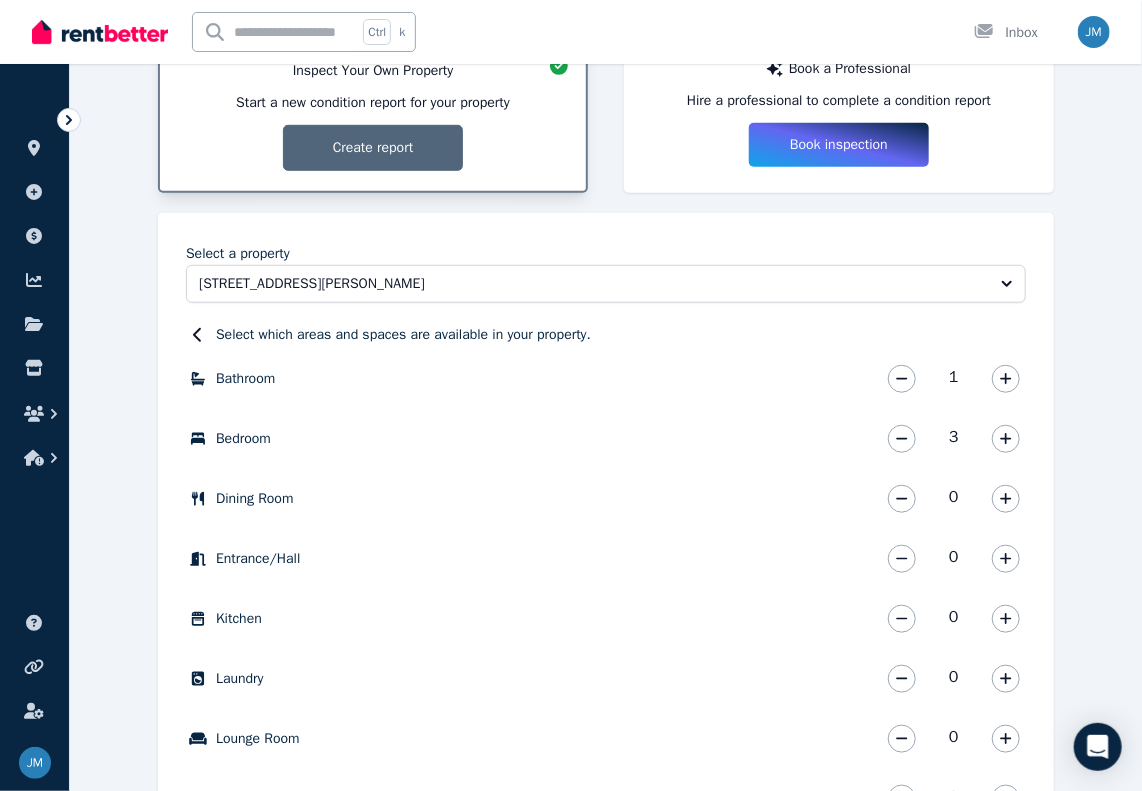scroll, scrollTop: 537, scrollLeft: 0, axis: vertical 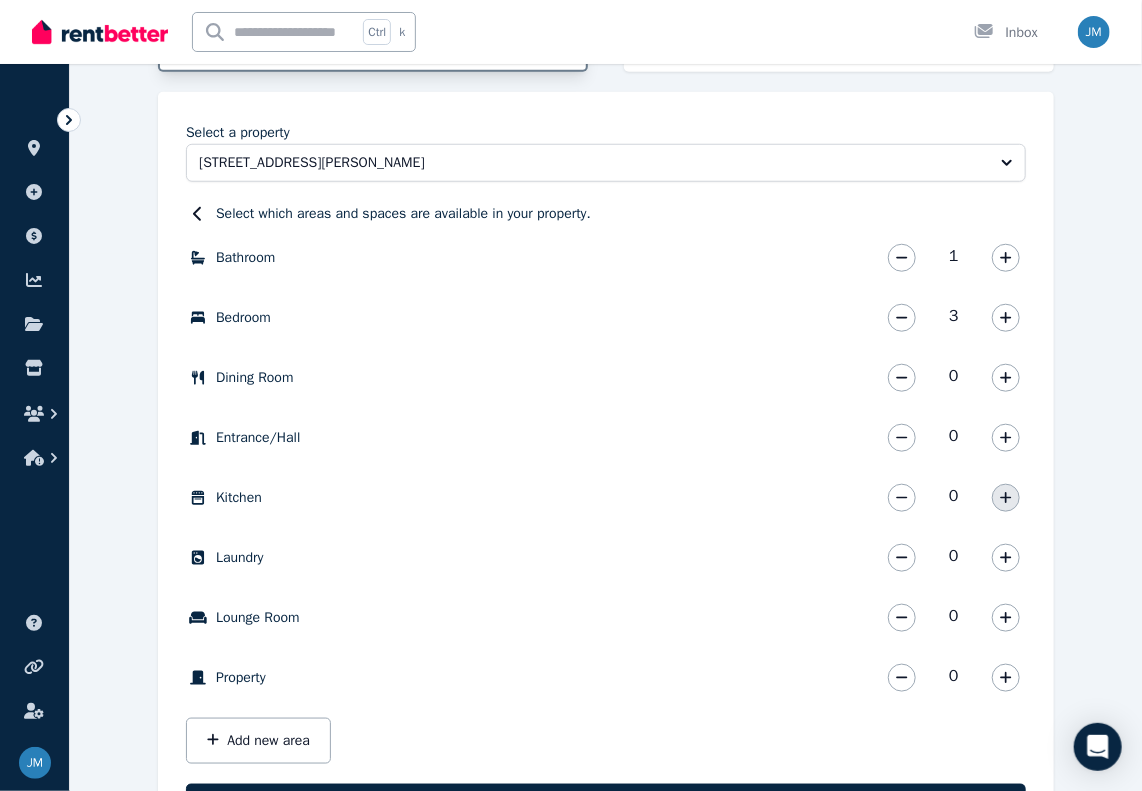 click at bounding box center (1006, 498) 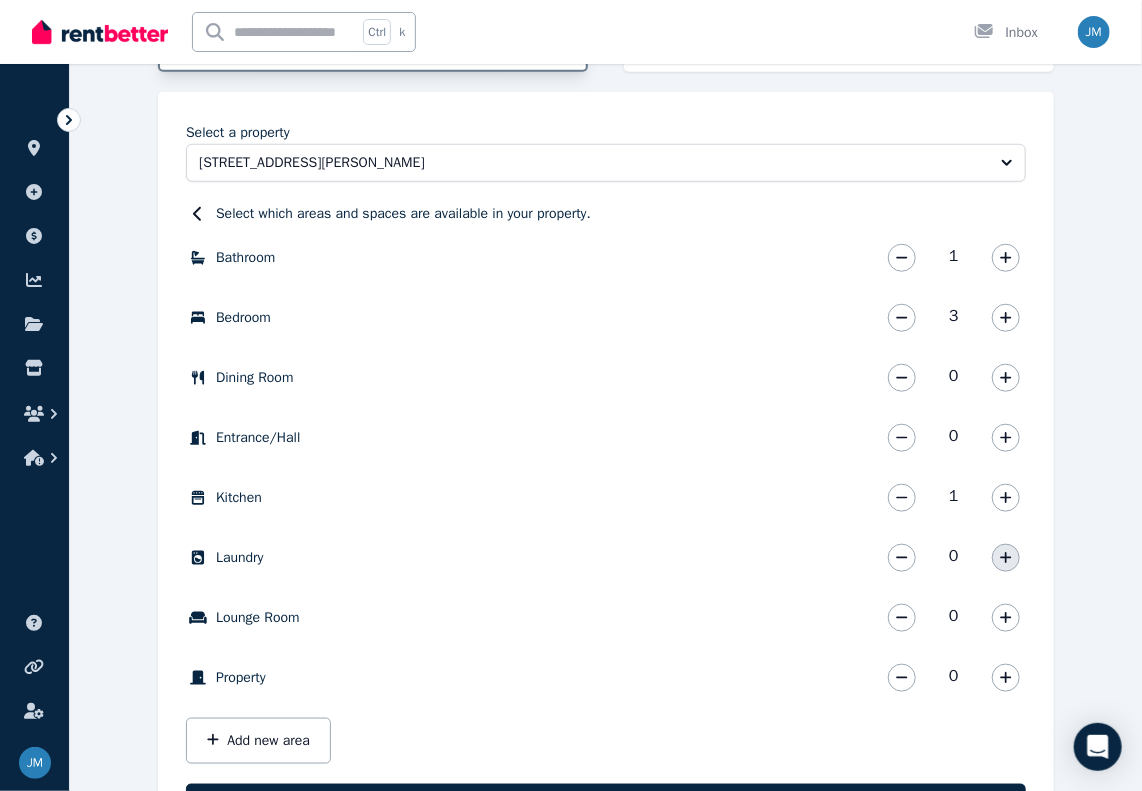 click 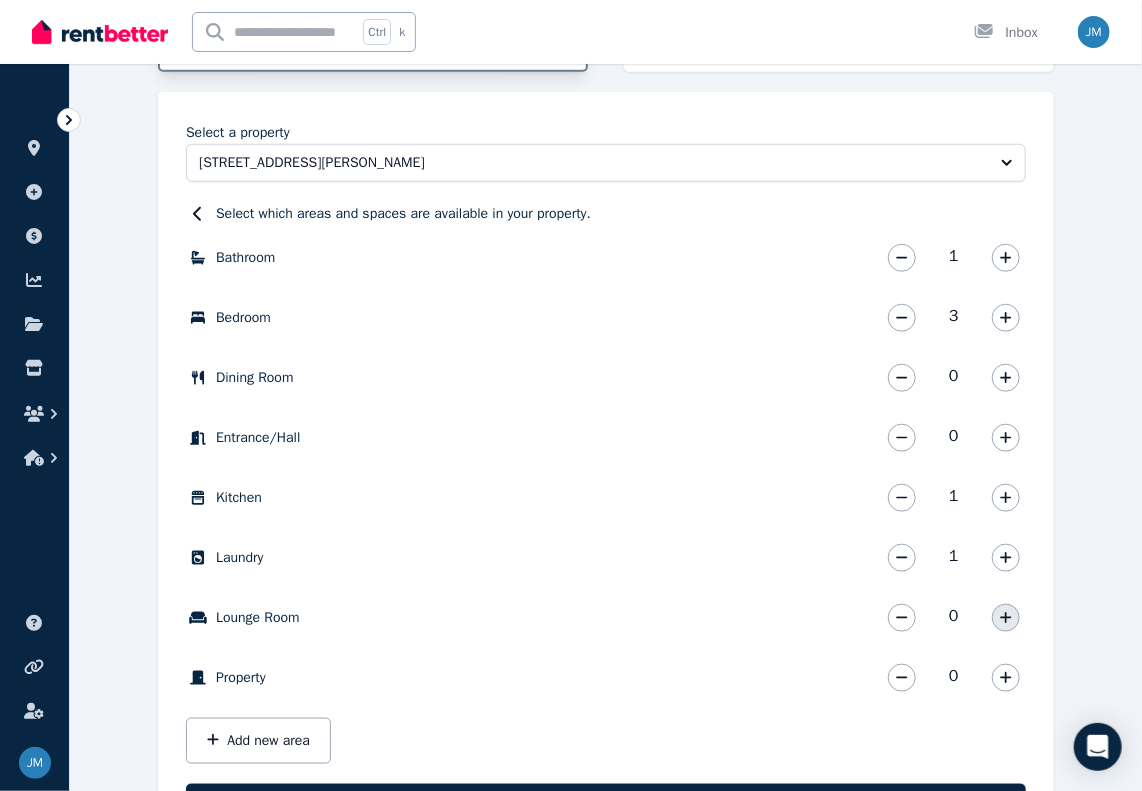 click 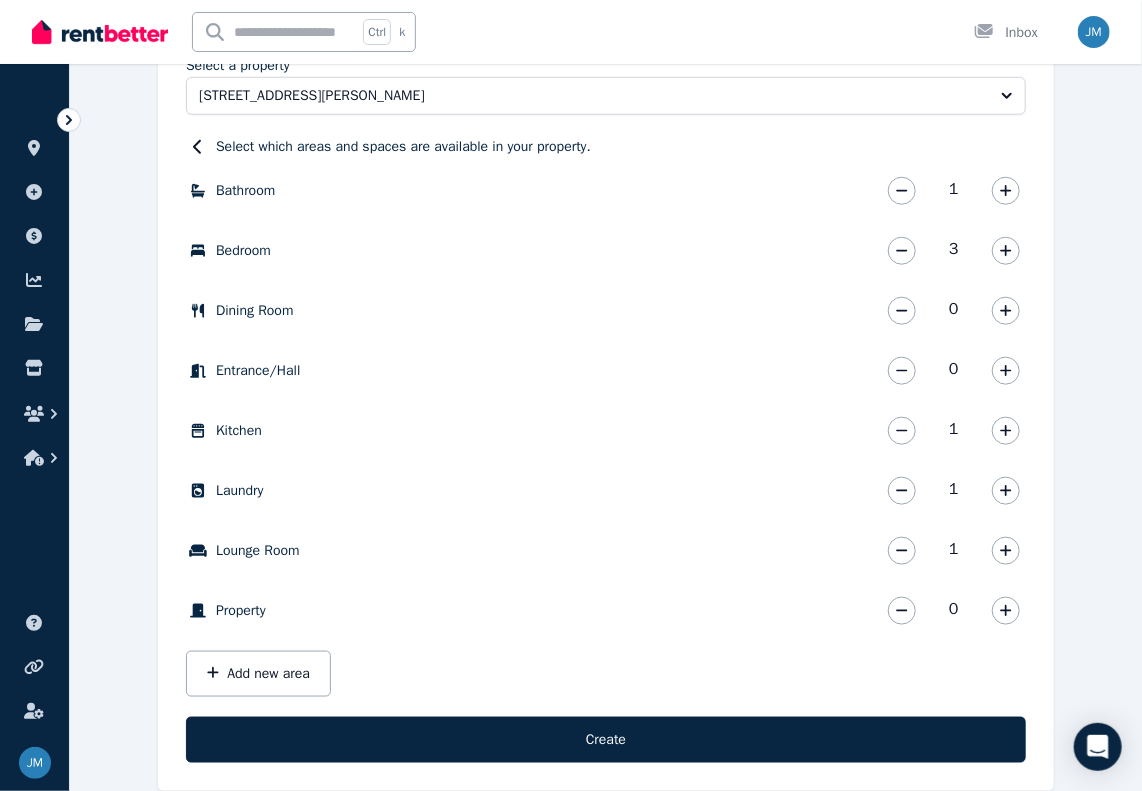 scroll, scrollTop: 637, scrollLeft: 0, axis: vertical 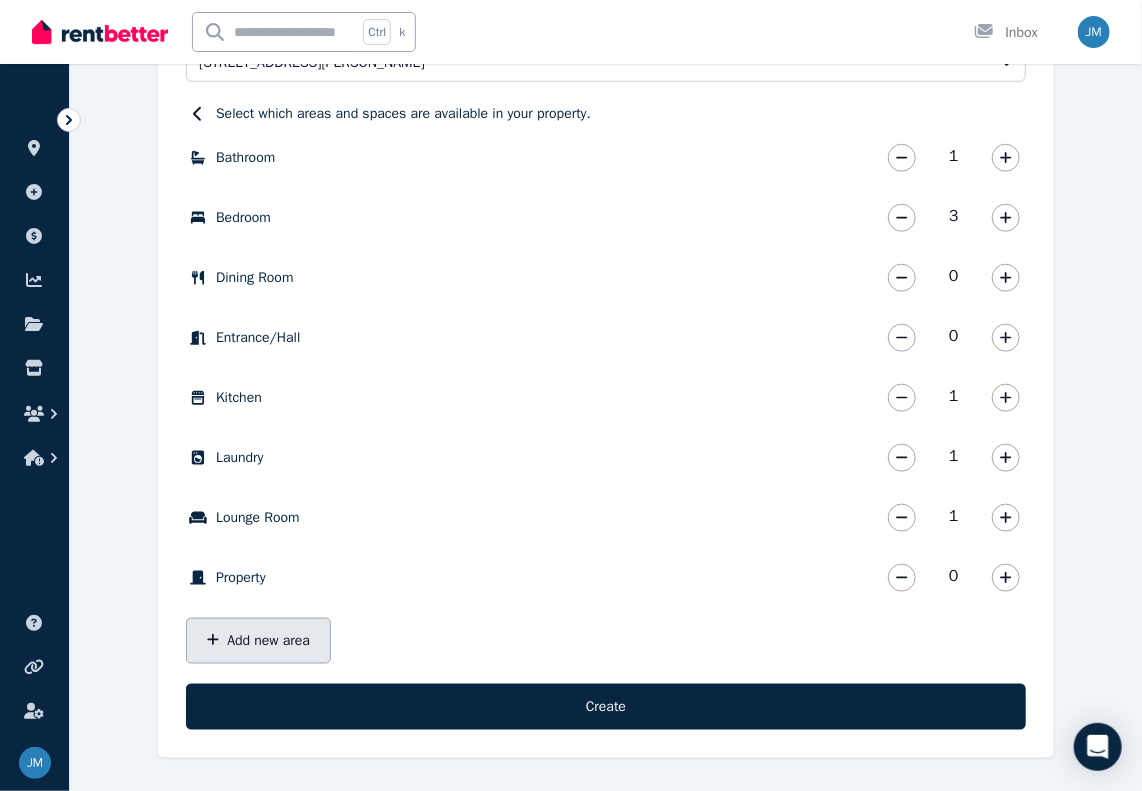 click on "Add new area" at bounding box center (258, 641) 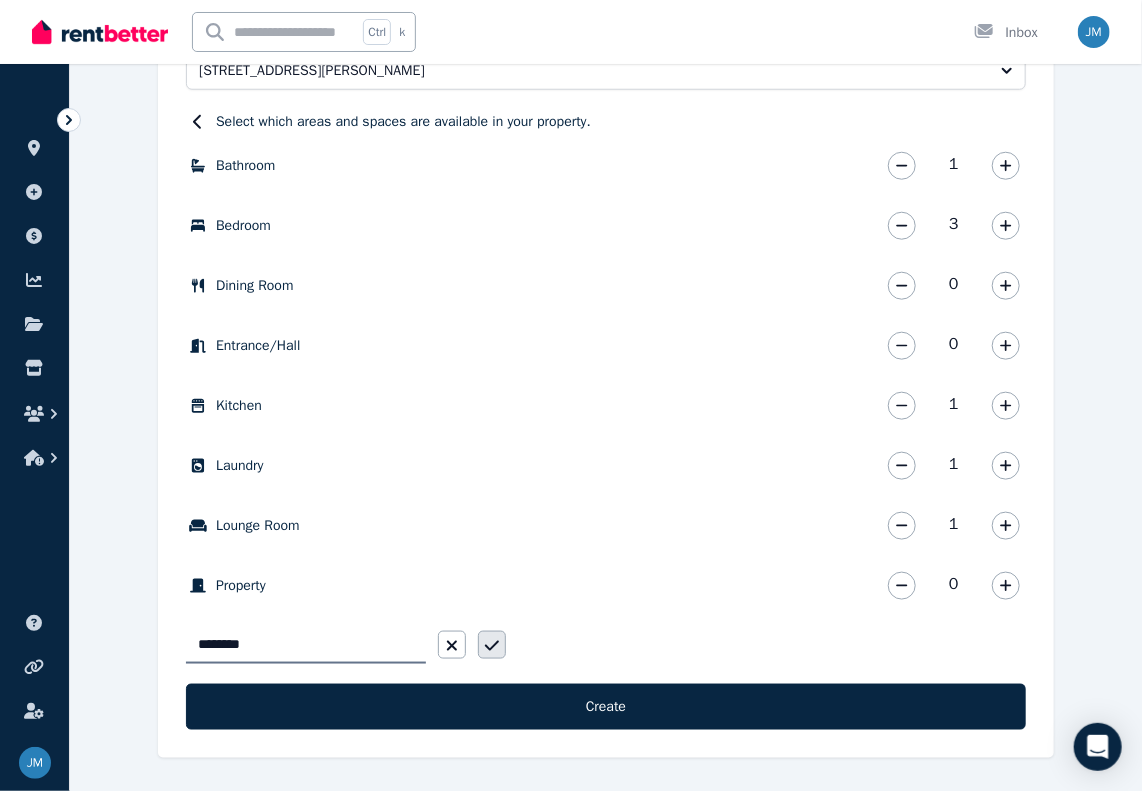 type on "********" 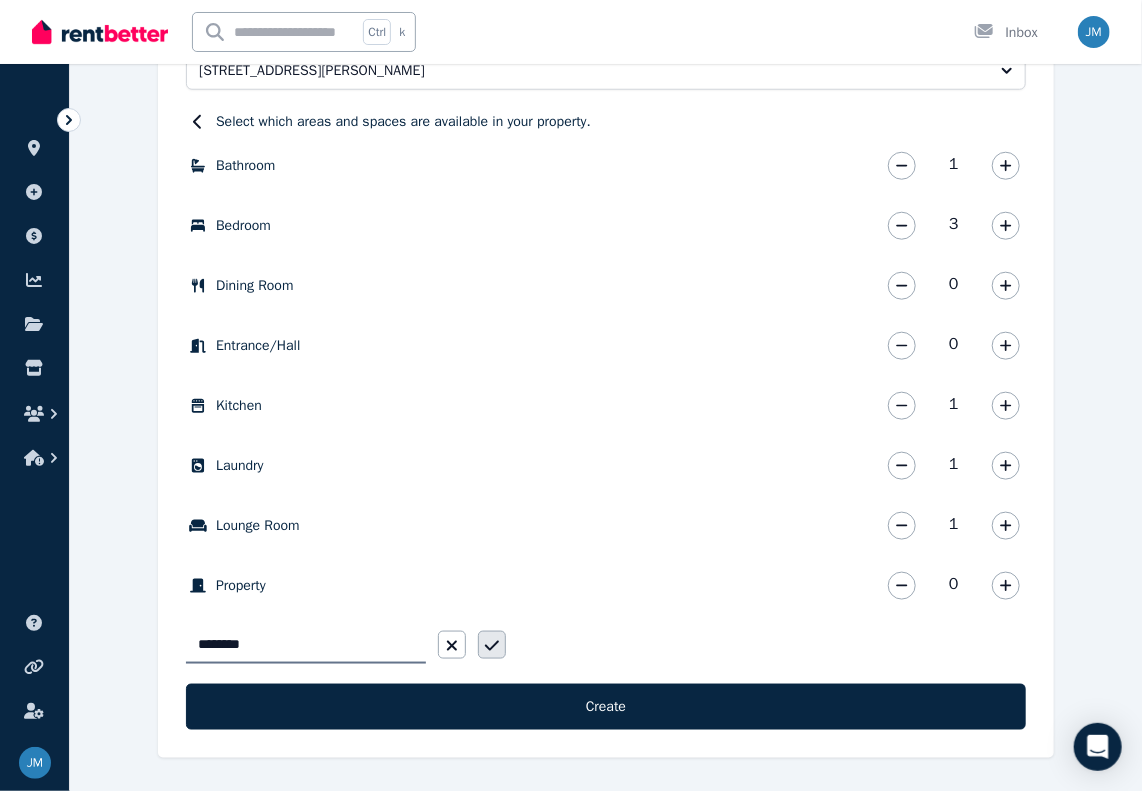 click at bounding box center [492, 645] 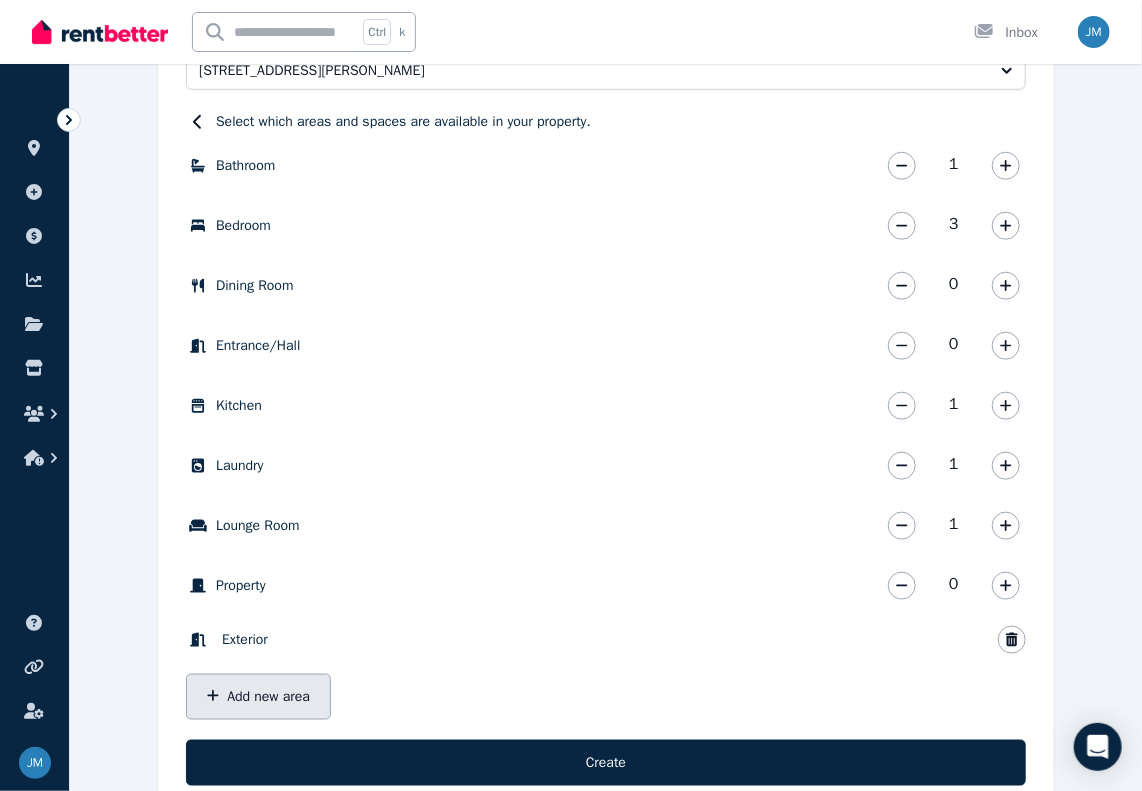 click on "Add new area" at bounding box center [258, 697] 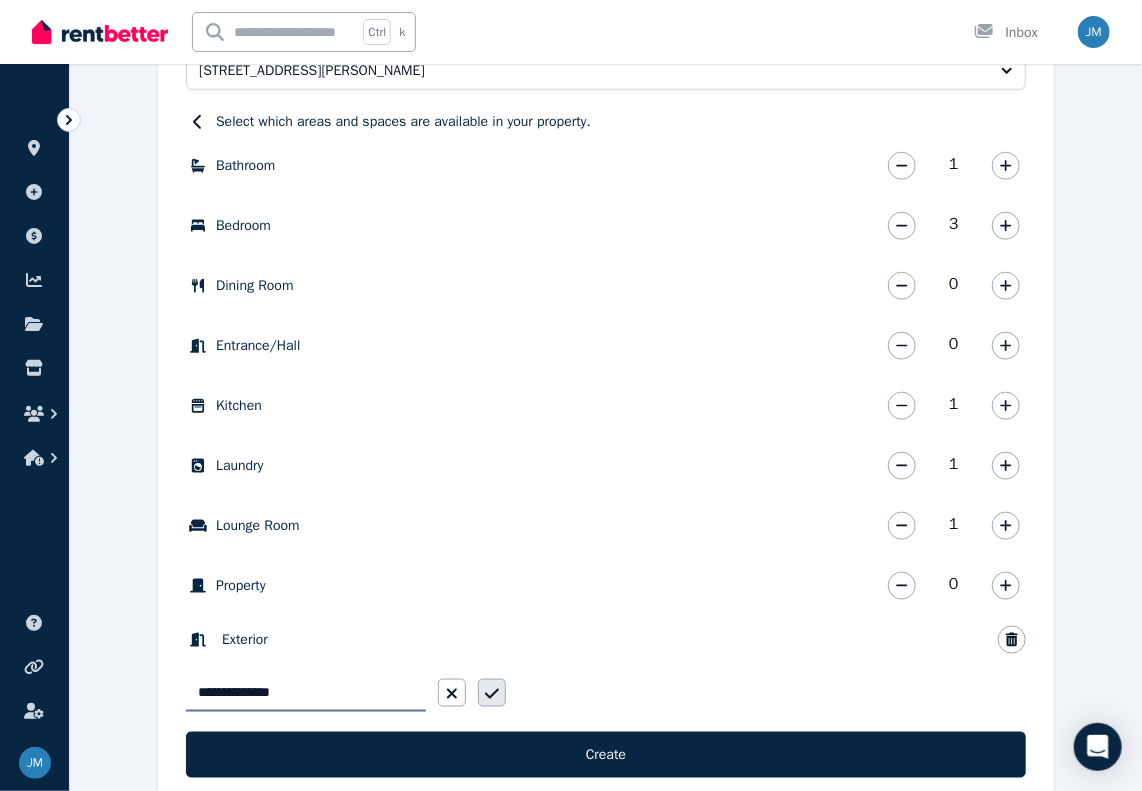 type on "**********" 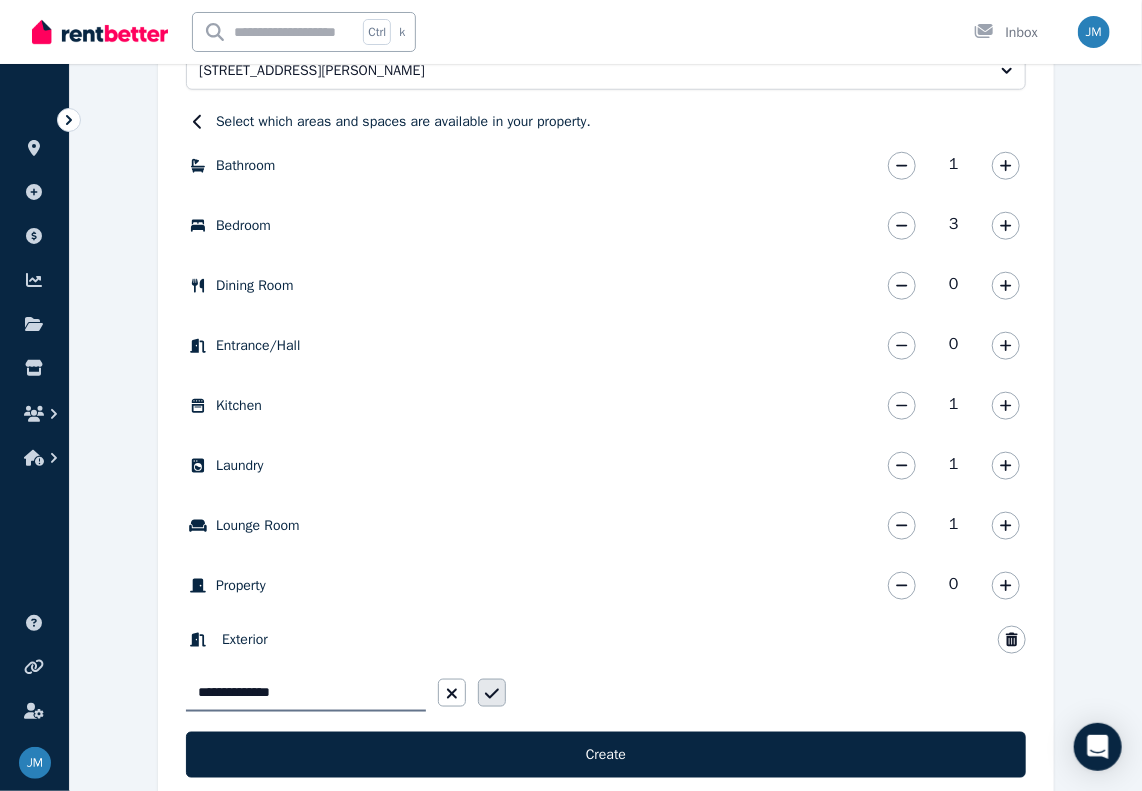click at bounding box center (492, 693) 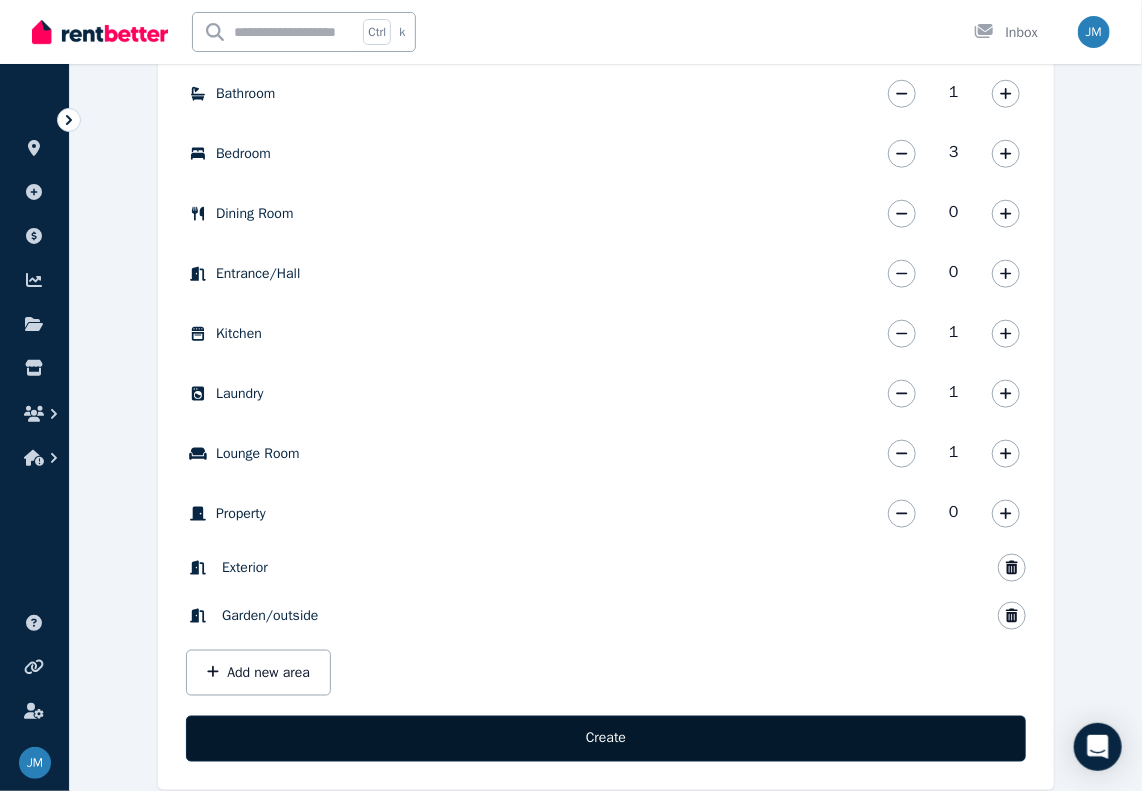 scroll, scrollTop: 733, scrollLeft: 0, axis: vertical 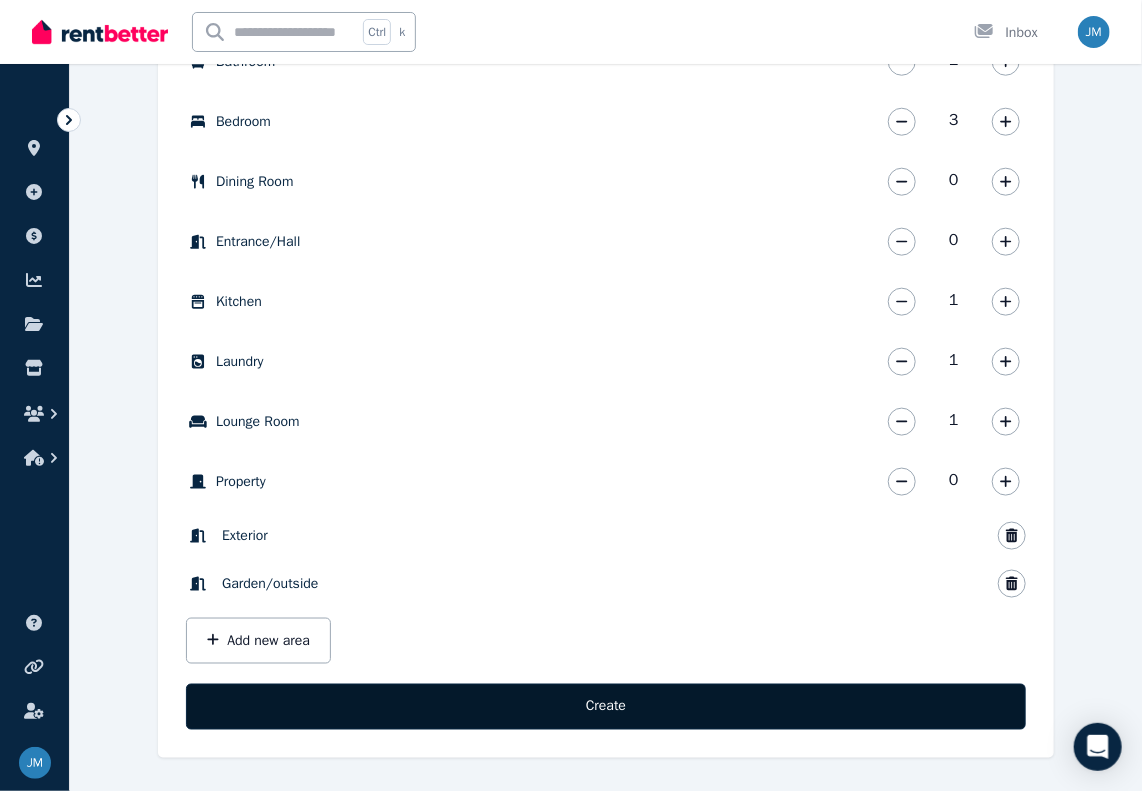 click on "Create" at bounding box center (606, 707) 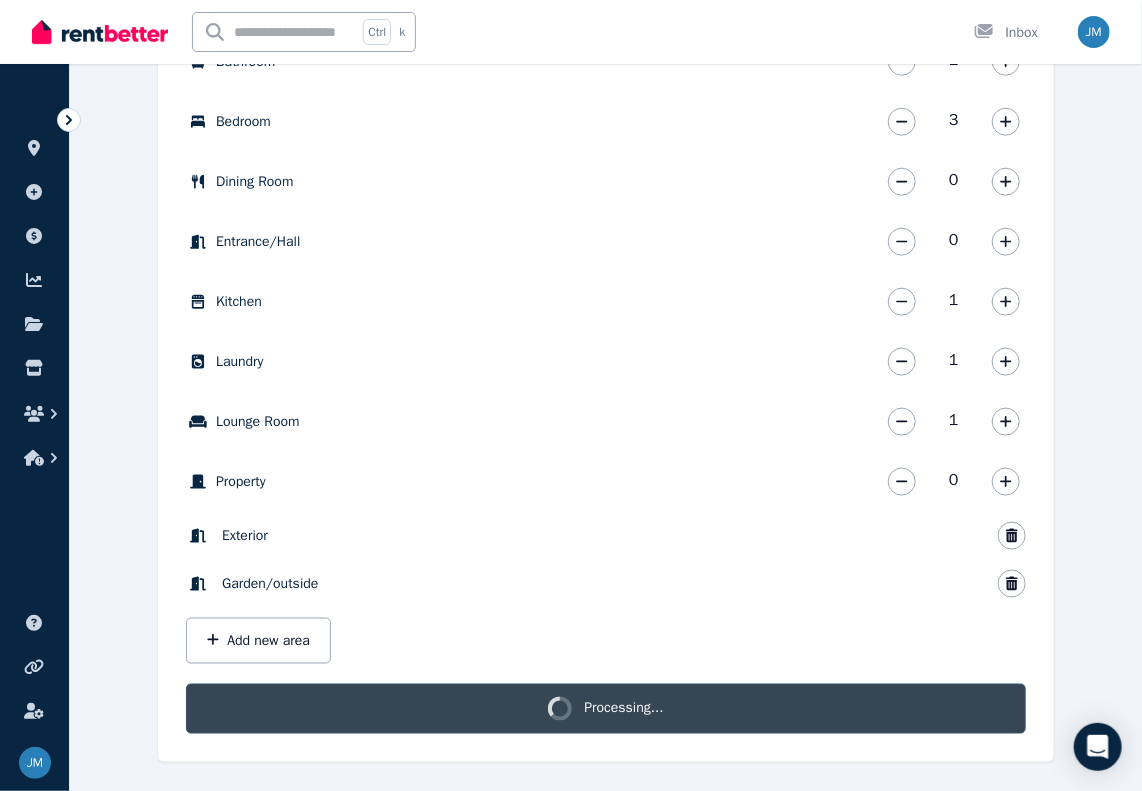 scroll, scrollTop: 708, scrollLeft: 0, axis: vertical 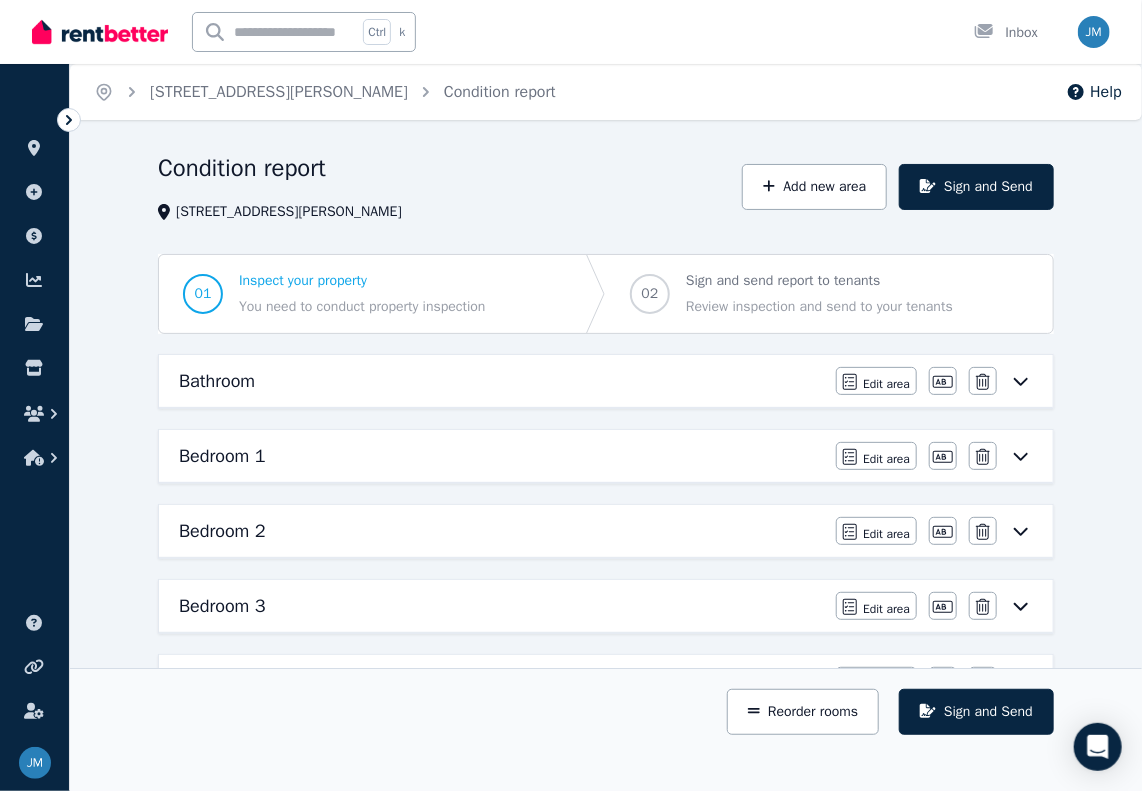 click on "Bathroom" at bounding box center [501, 381] 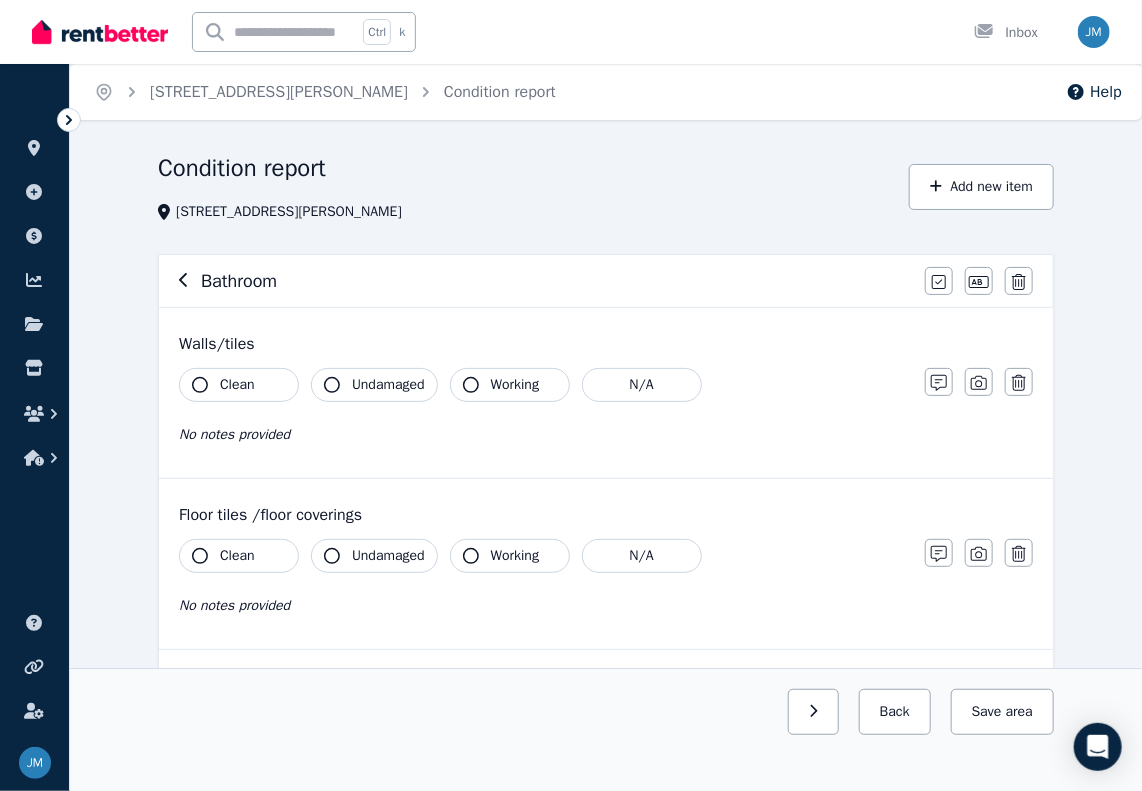 click 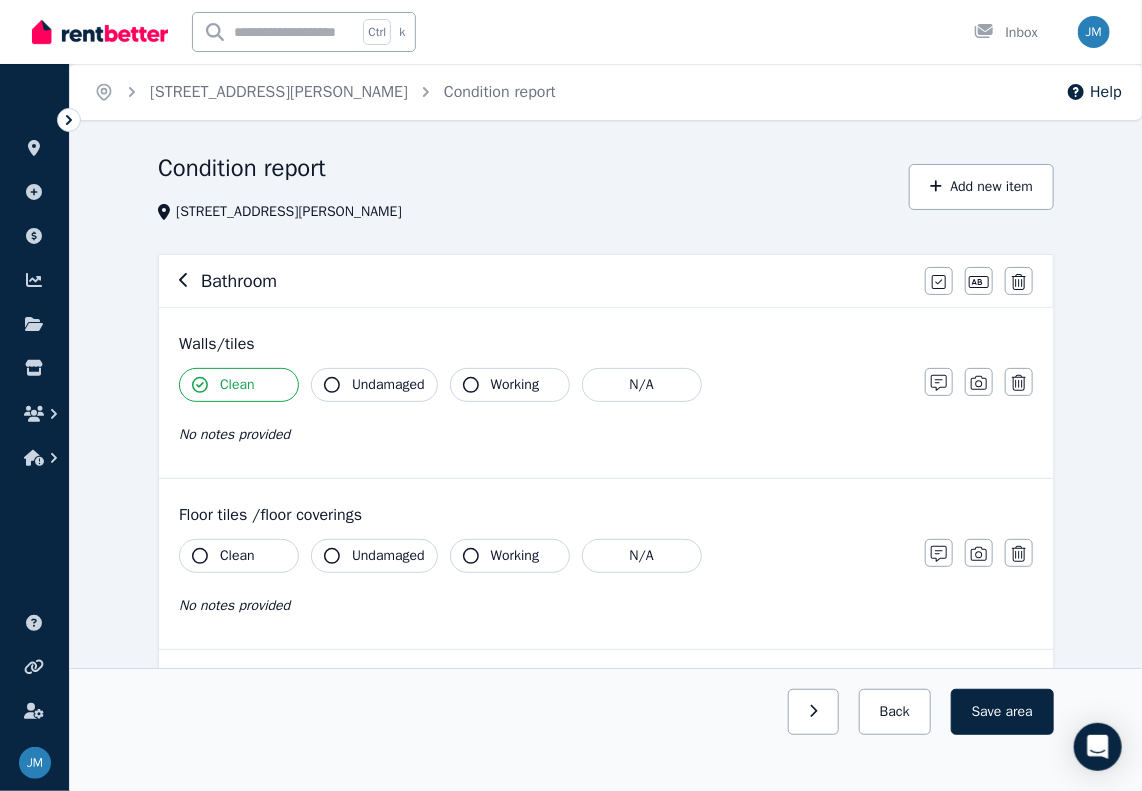 click 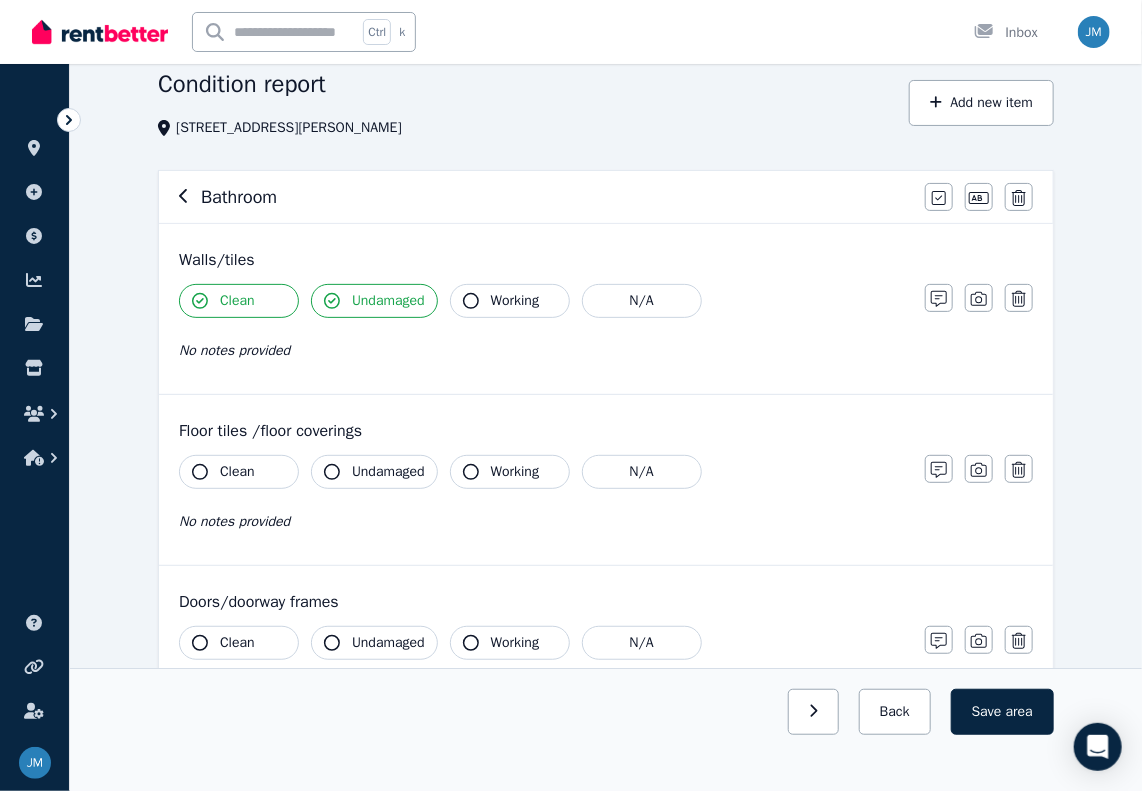 scroll, scrollTop: 200, scrollLeft: 0, axis: vertical 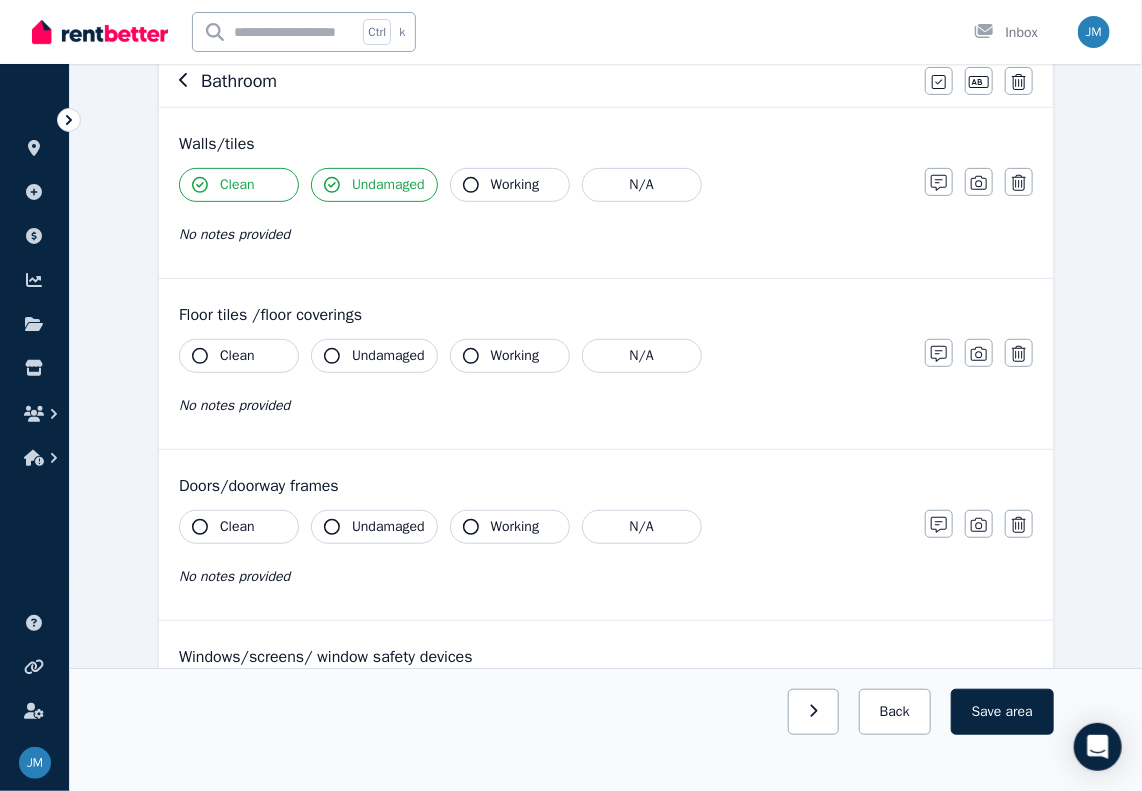 click 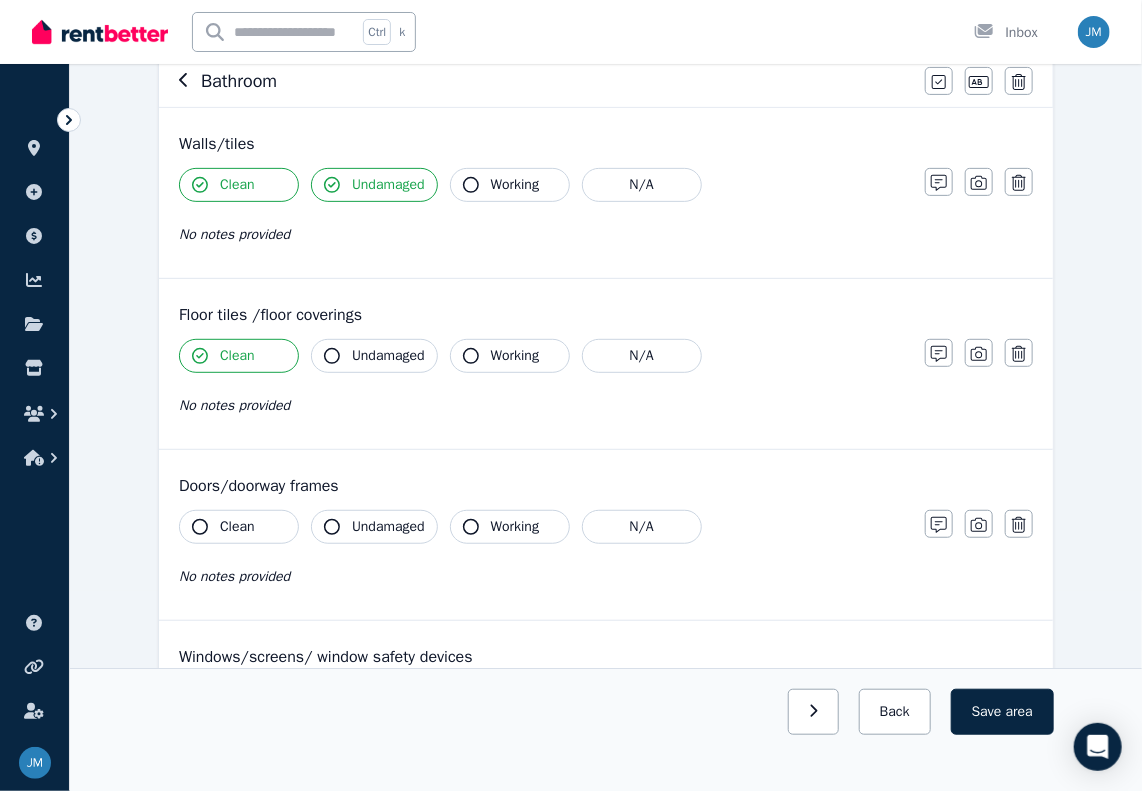 click 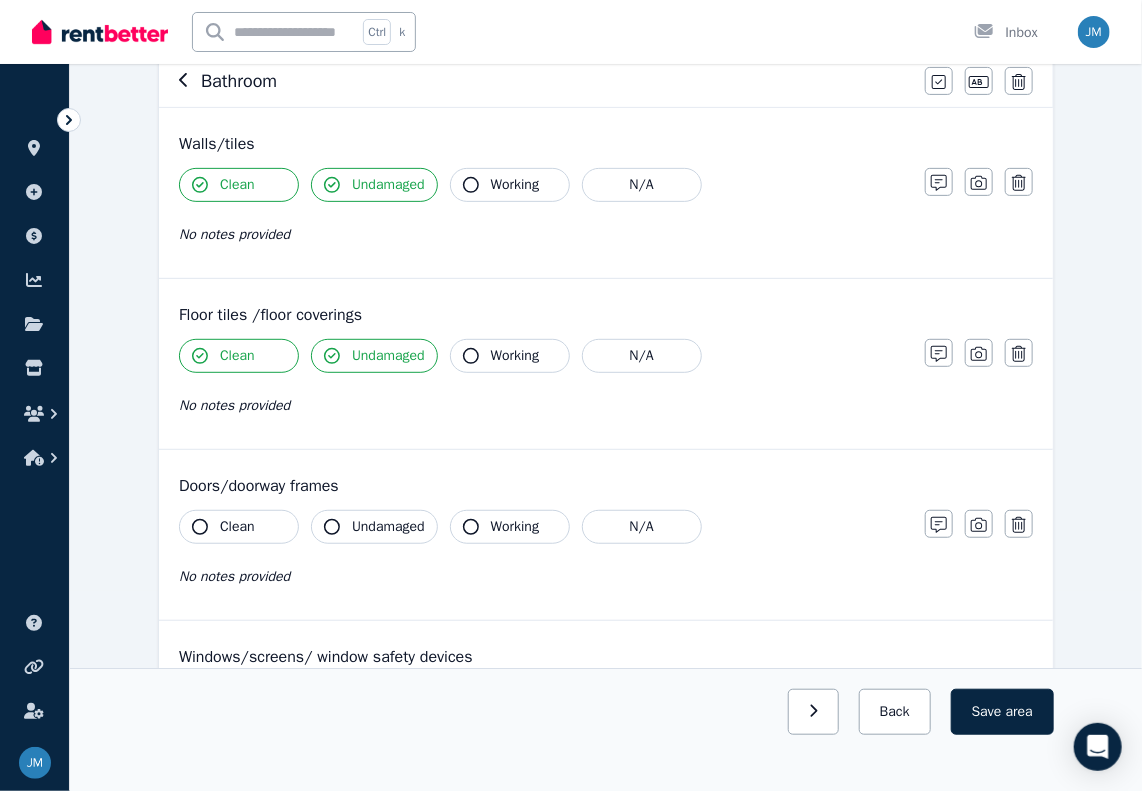 click on "Clean" at bounding box center (239, 527) 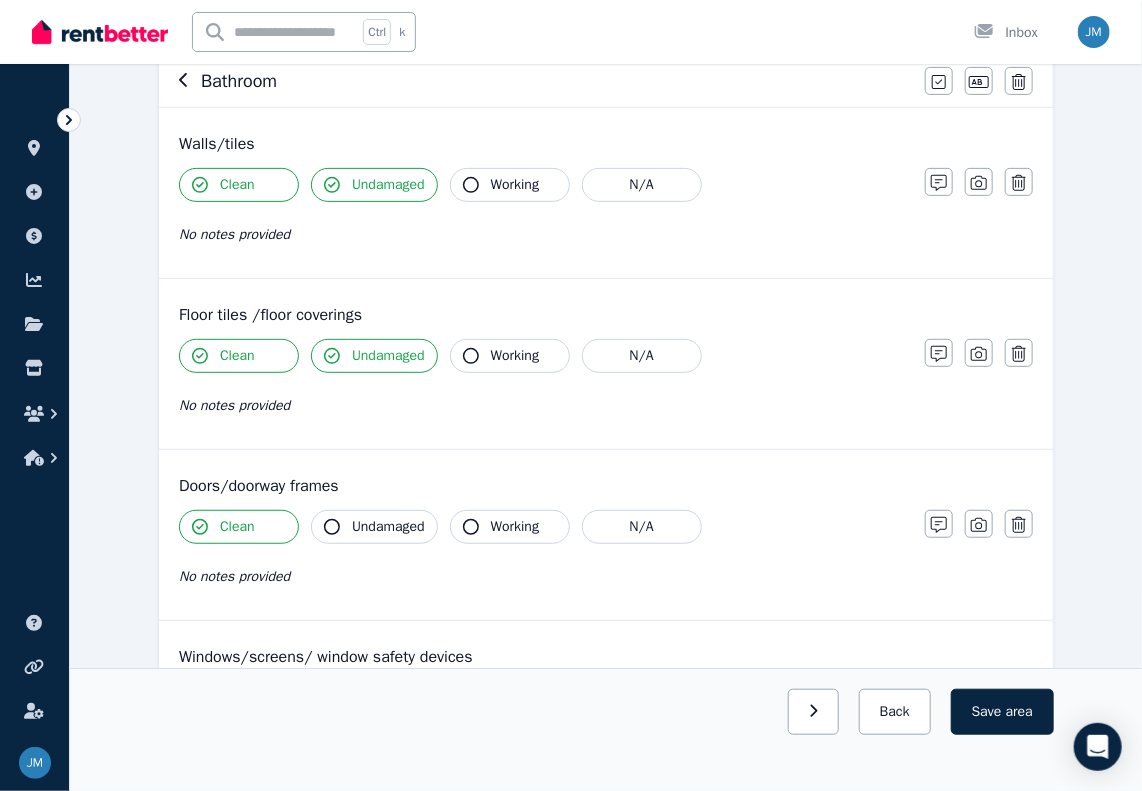click on "Undamaged" at bounding box center (388, 527) 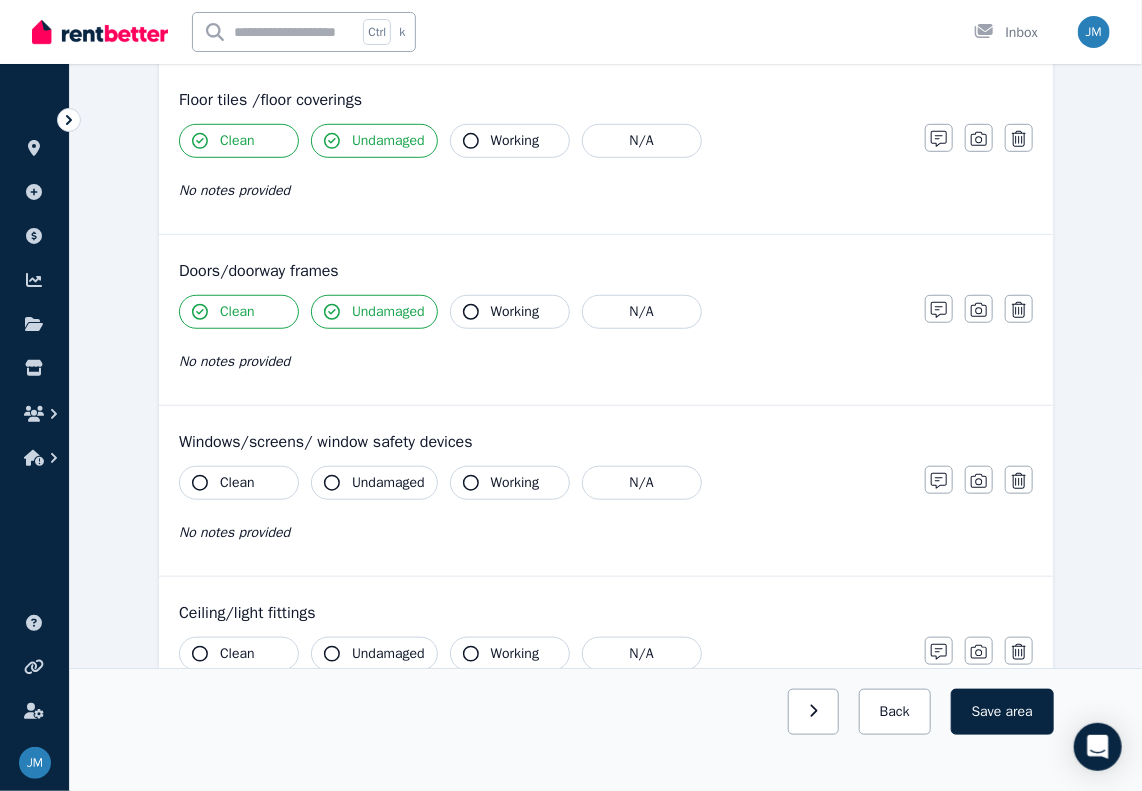 scroll, scrollTop: 500, scrollLeft: 0, axis: vertical 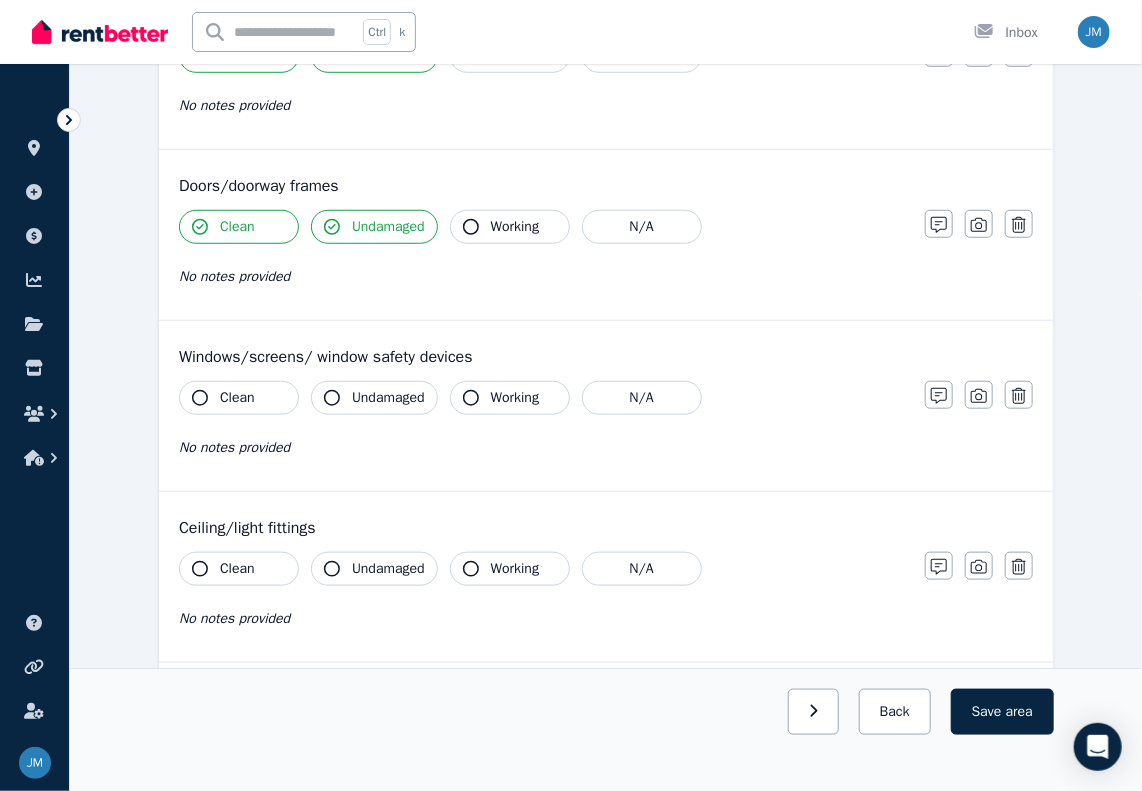 click 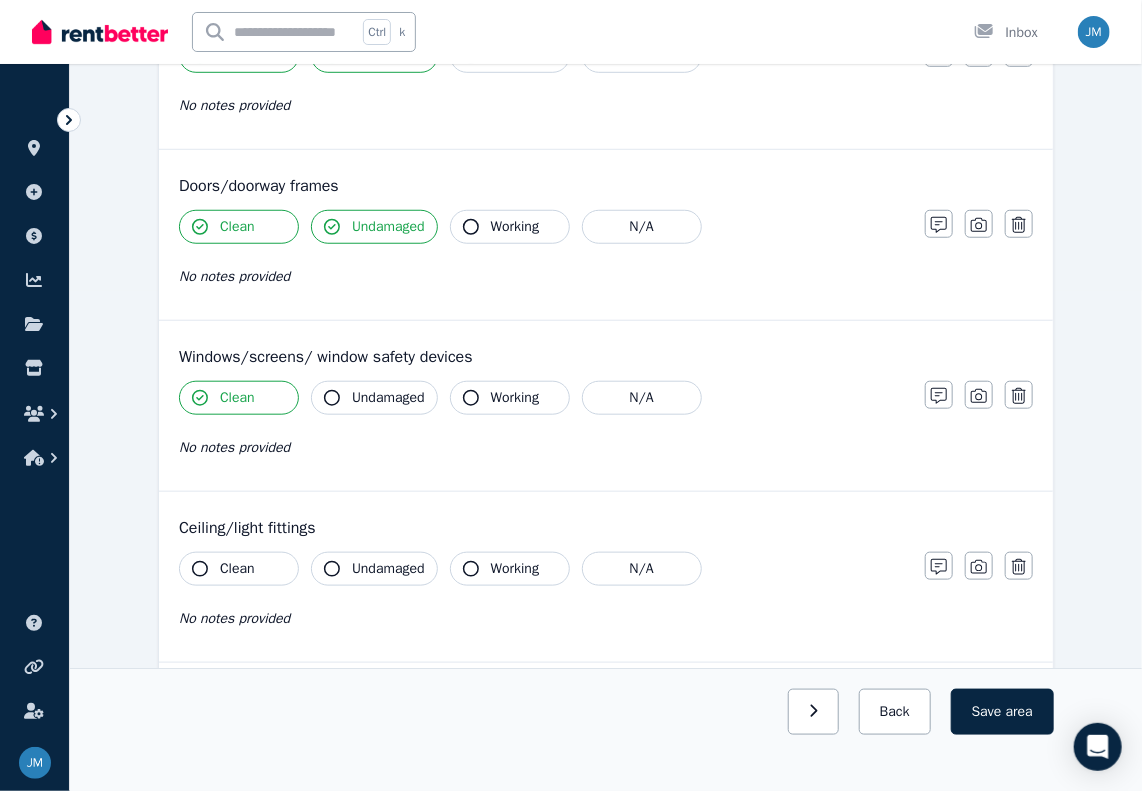 click 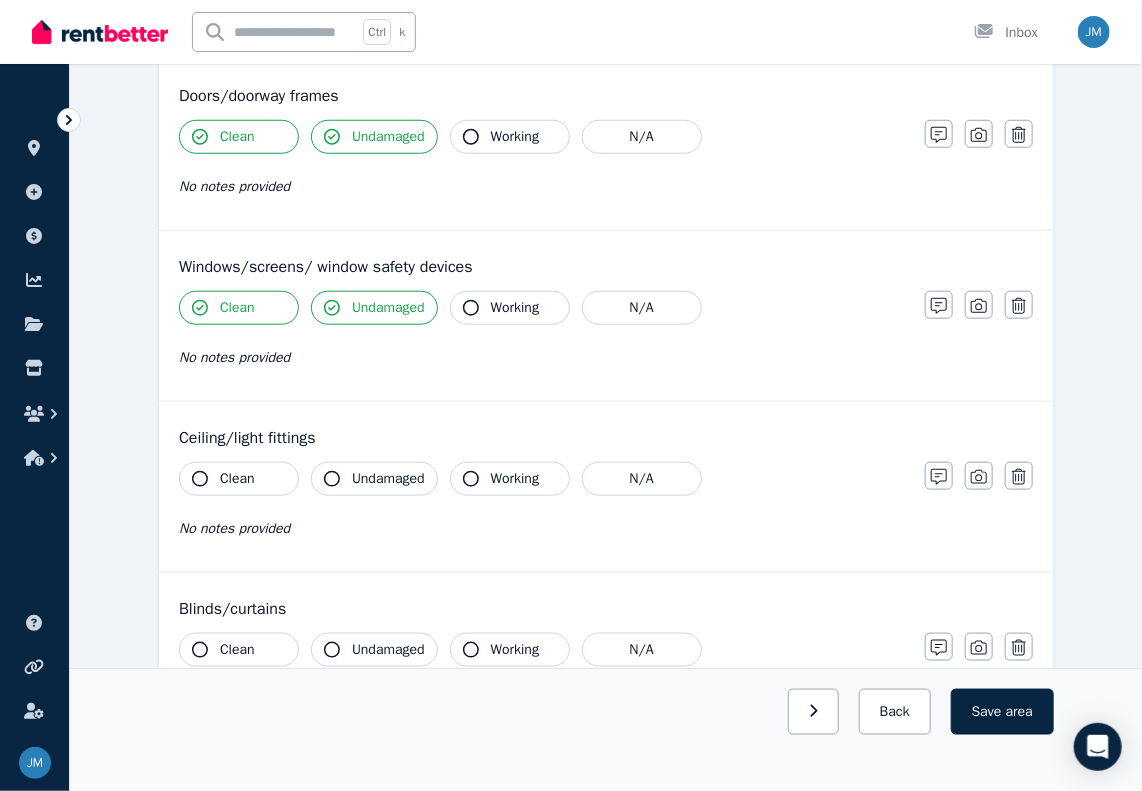 scroll, scrollTop: 700, scrollLeft: 0, axis: vertical 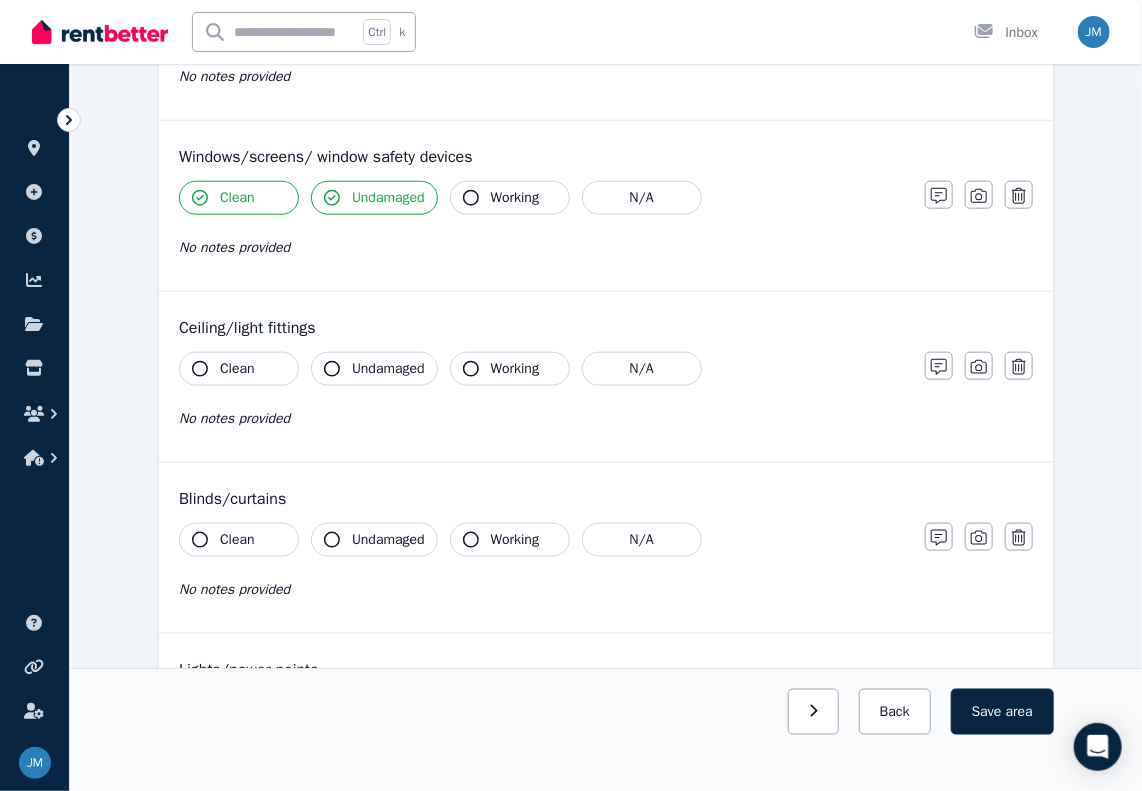 drag, startPoint x: 200, startPoint y: 365, endPoint x: 283, endPoint y: 373, distance: 83.38465 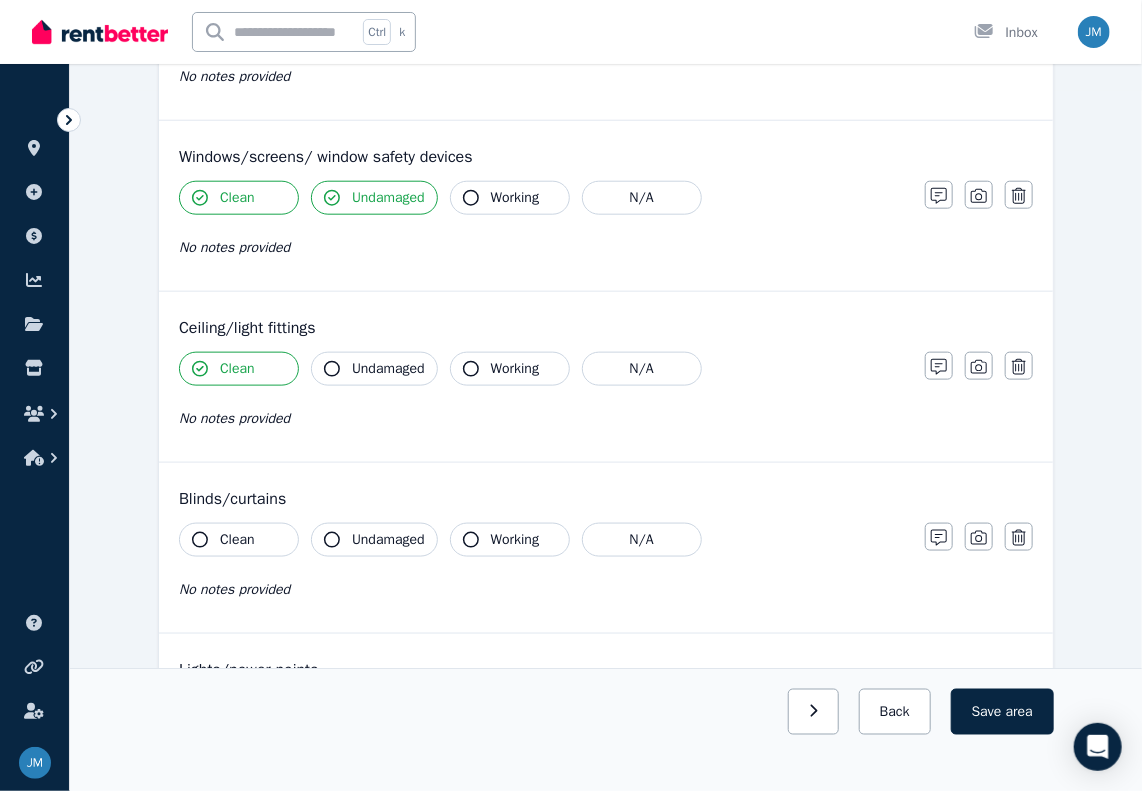 click 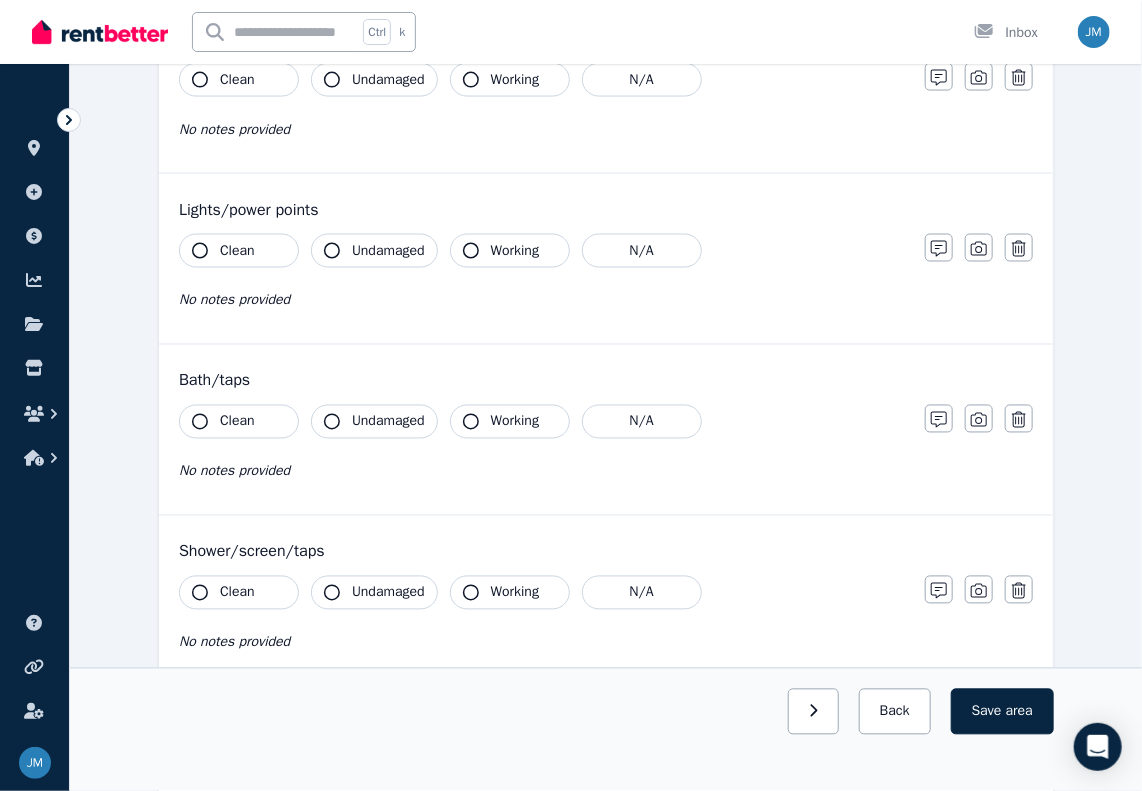 scroll, scrollTop: 1200, scrollLeft: 0, axis: vertical 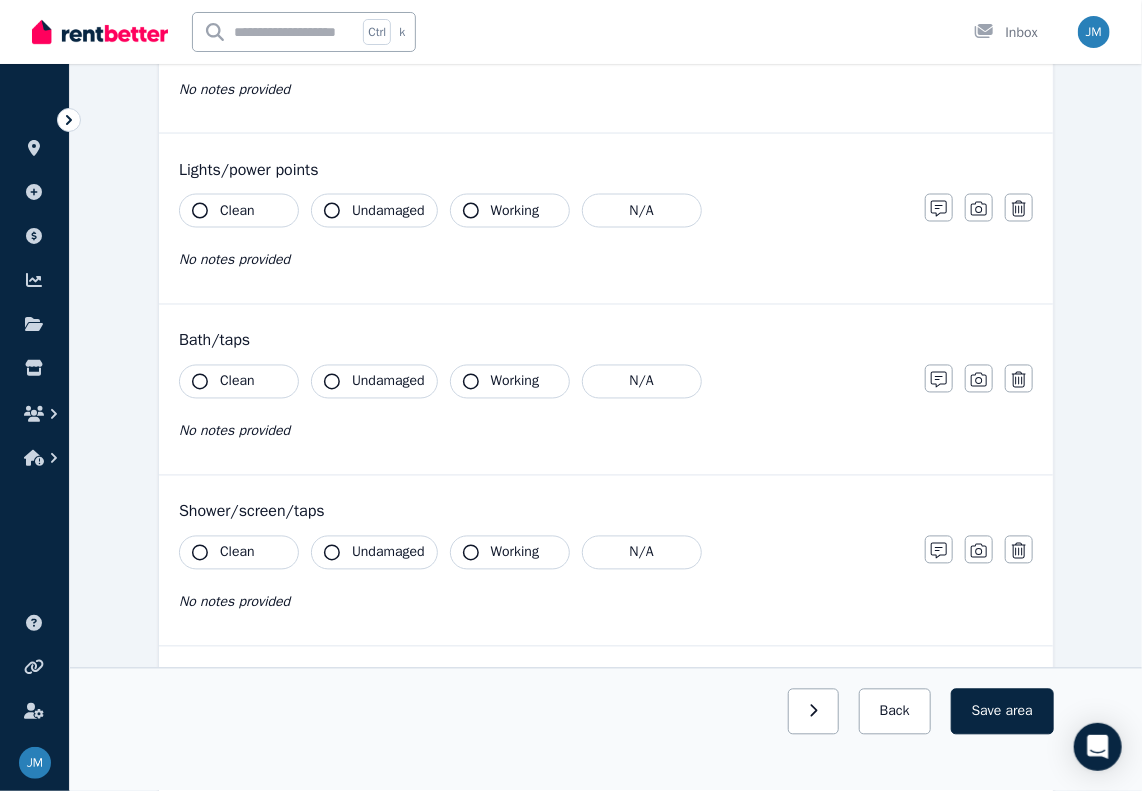 click 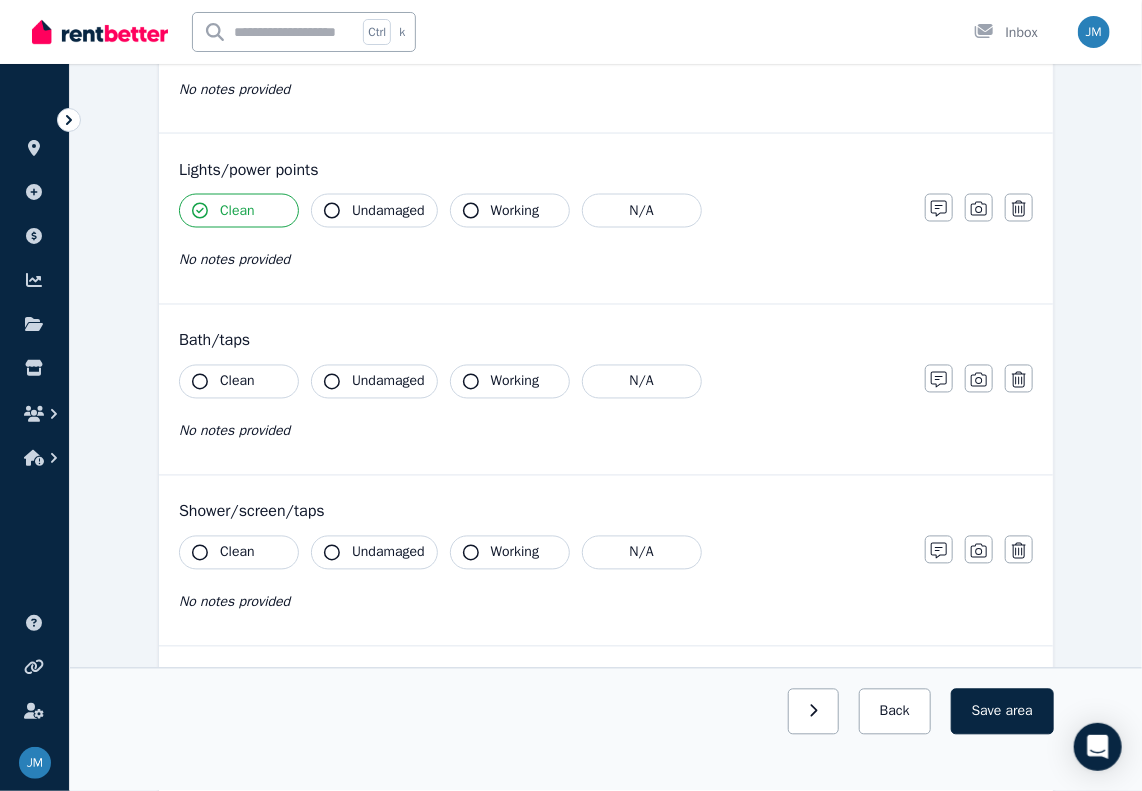 drag, startPoint x: 340, startPoint y: 211, endPoint x: 317, endPoint y: 229, distance: 29.206163 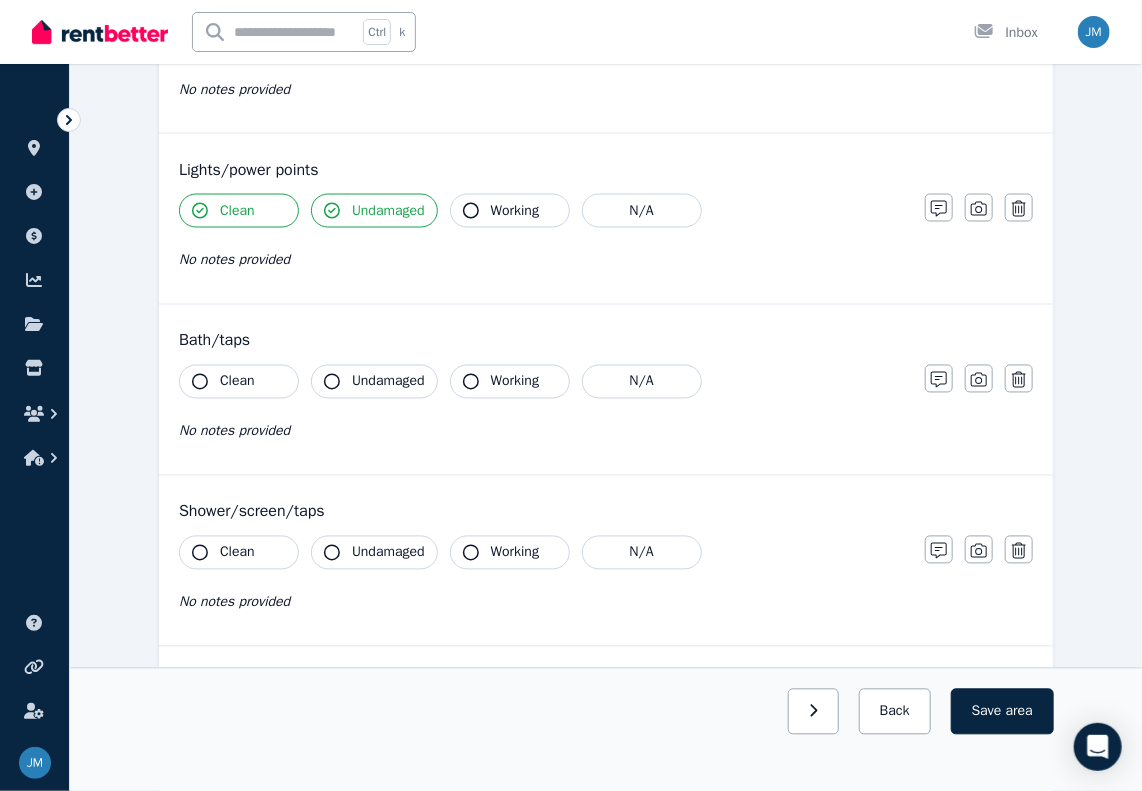 click 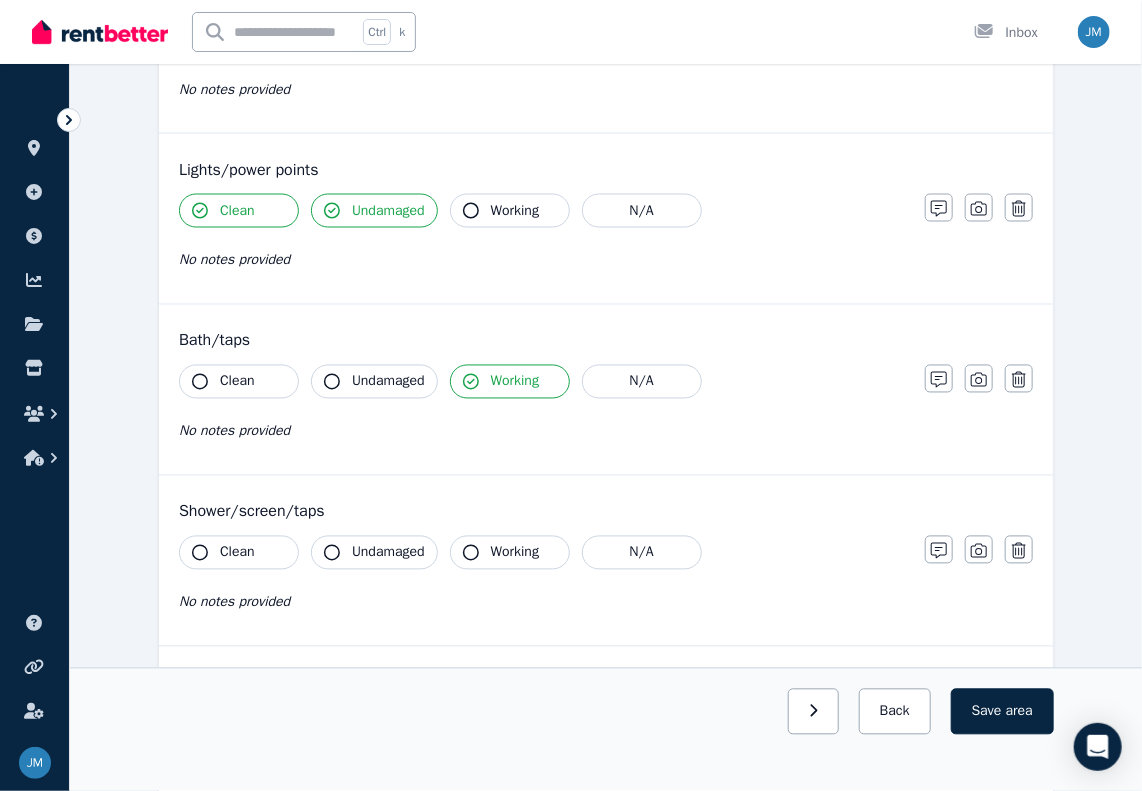 click 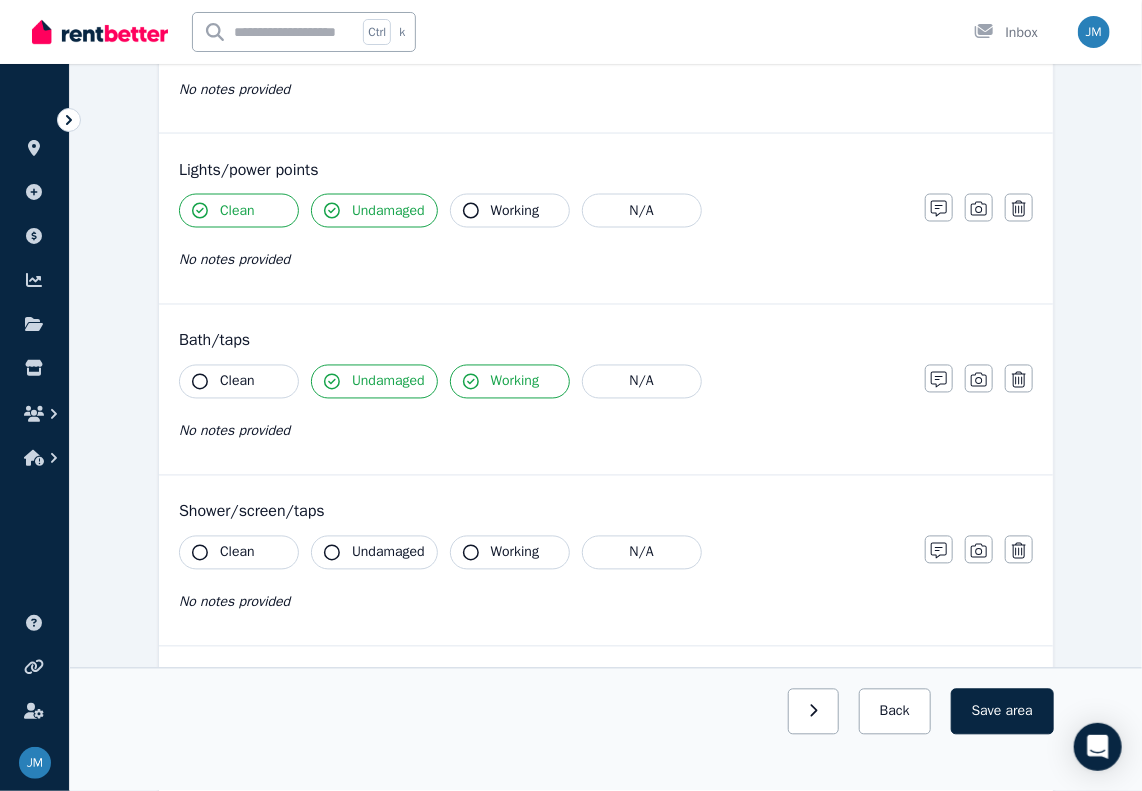 click 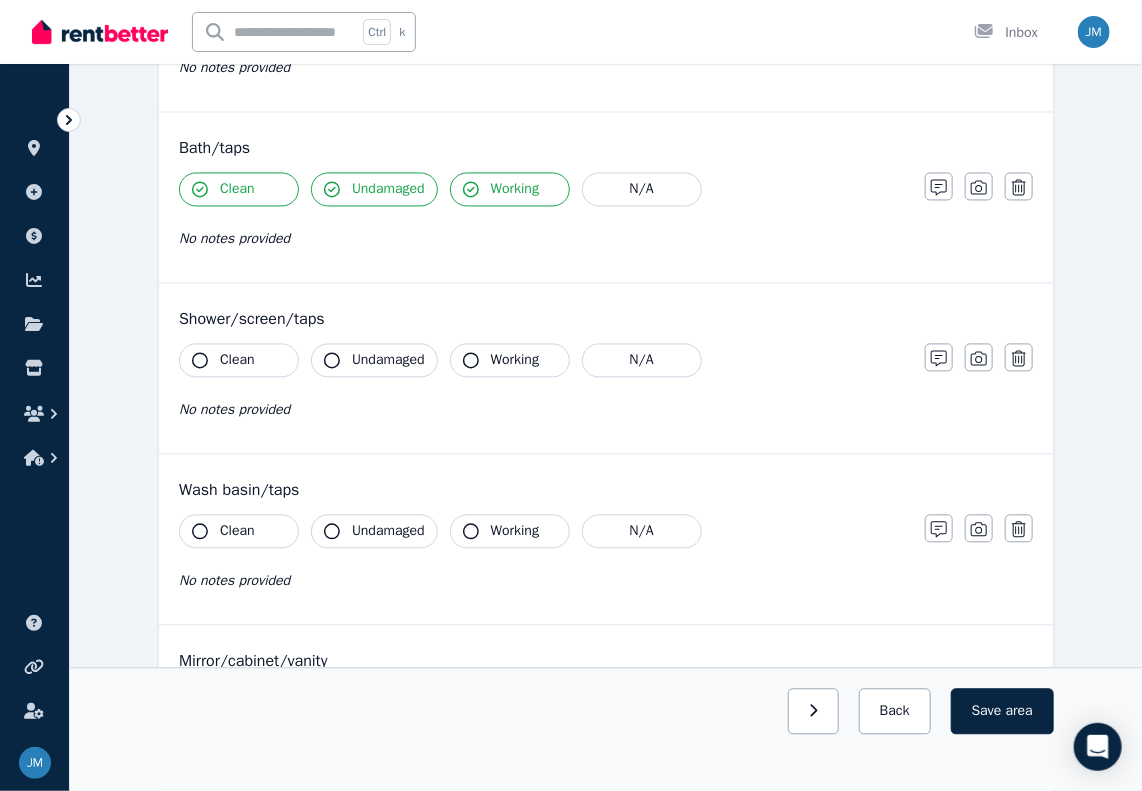 scroll, scrollTop: 1500, scrollLeft: 0, axis: vertical 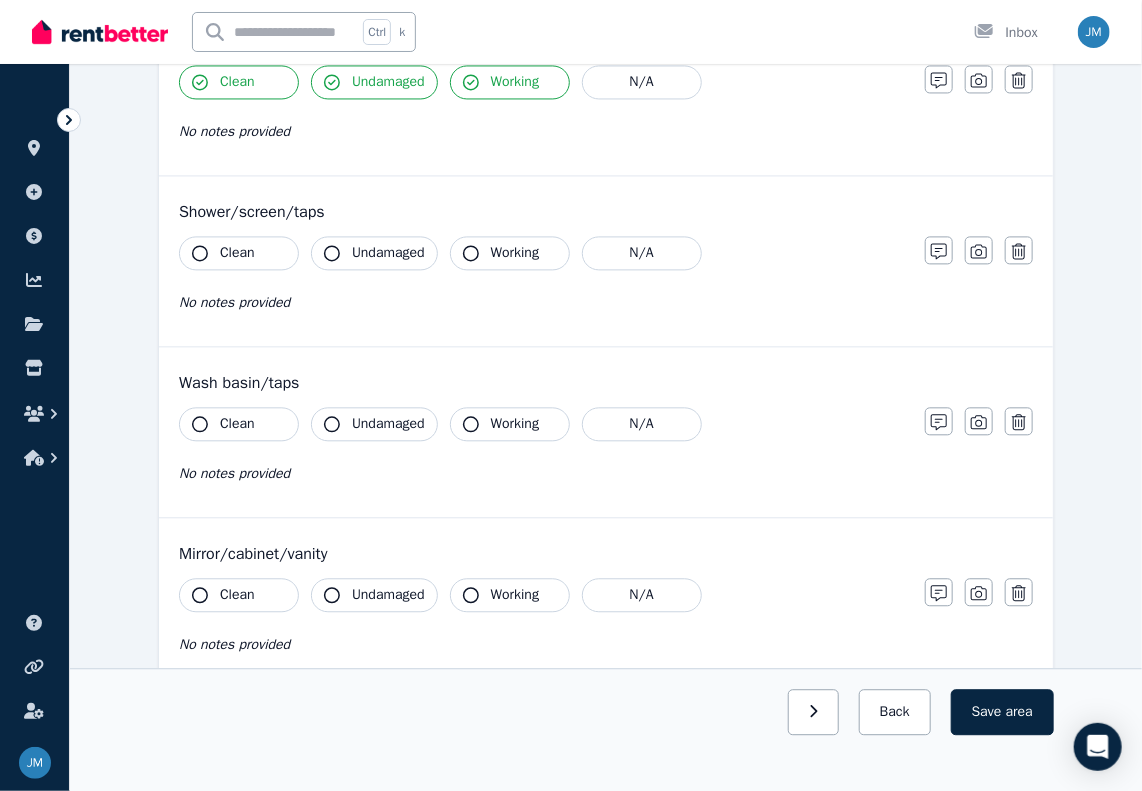 drag, startPoint x: 192, startPoint y: 416, endPoint x: 284, endPoint y: 427, distance: 92.65527 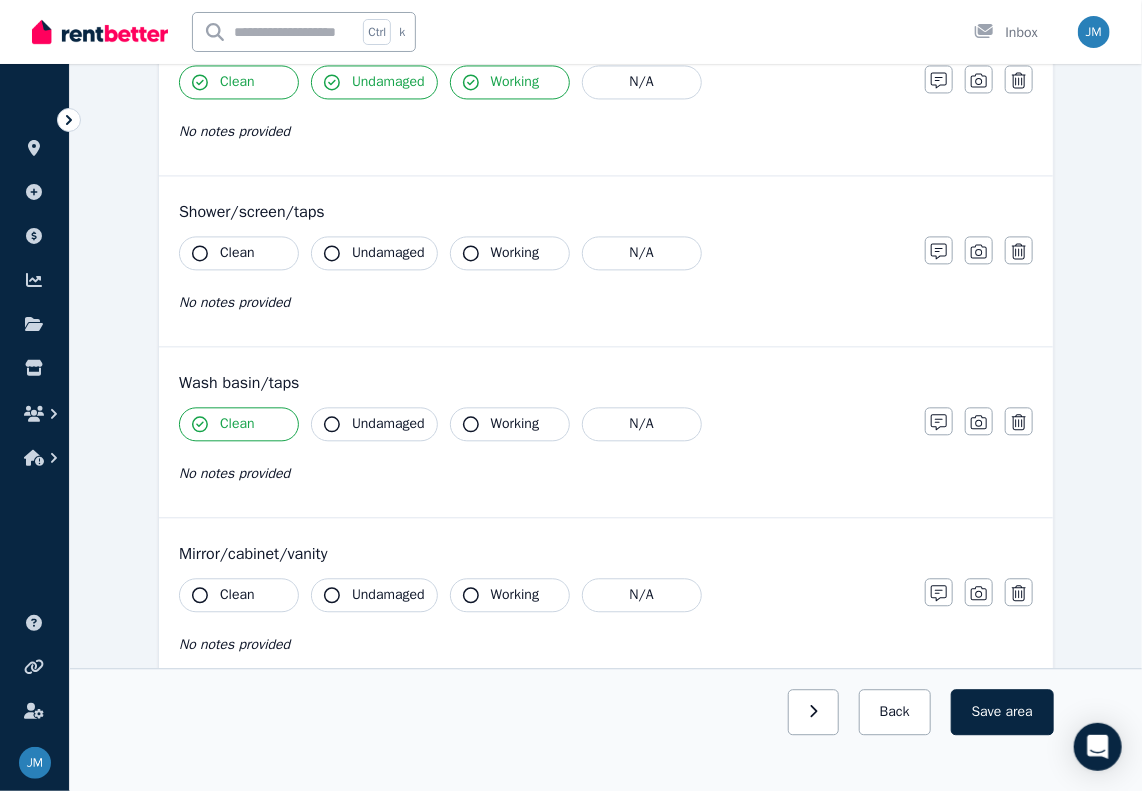 drag, startPoint x: 325, startPoint y: 417, endPoint x: 405, endPoint y: 434, distance: 81.78631 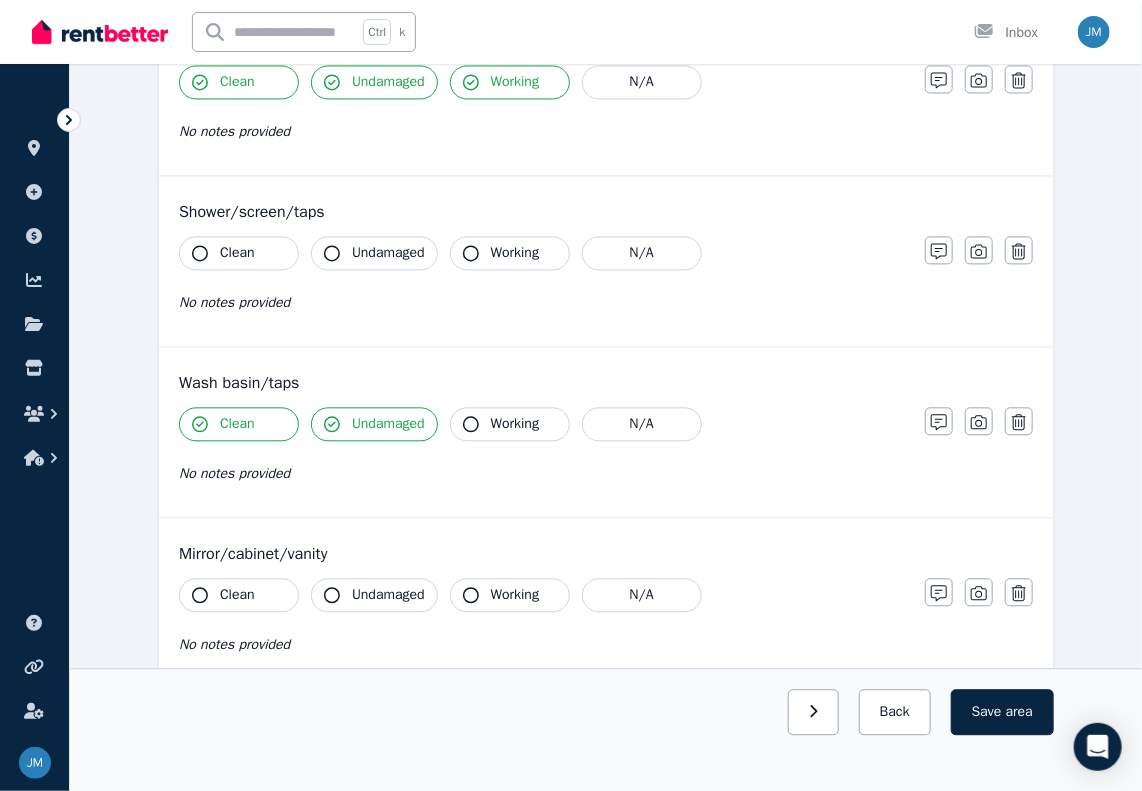 click 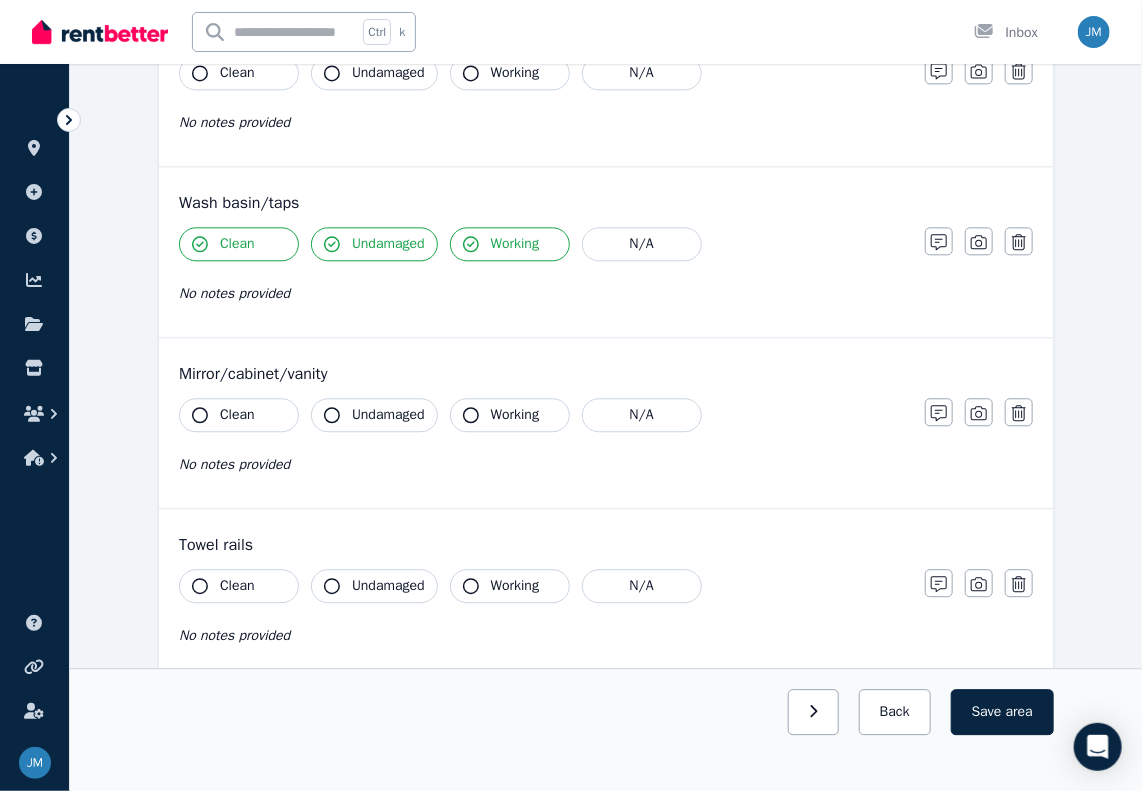 scroll, scrollTop: 1700, scrollLeft: 0, axis: vertical 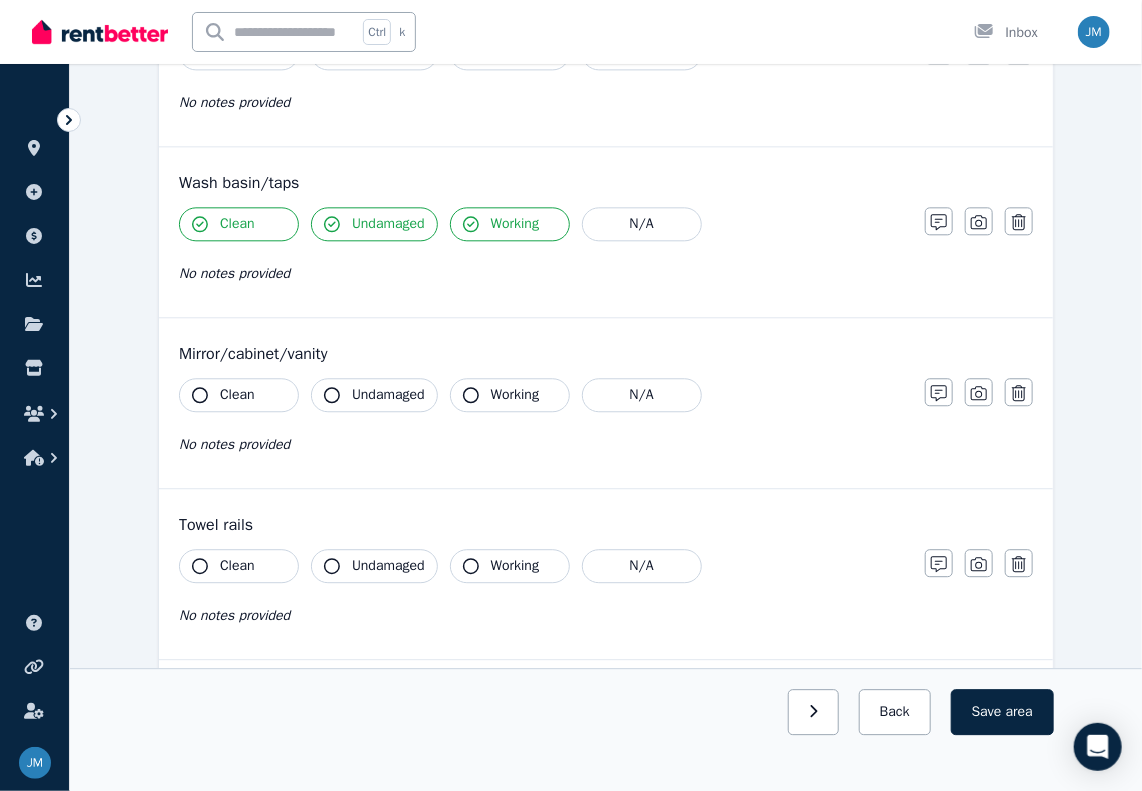 click 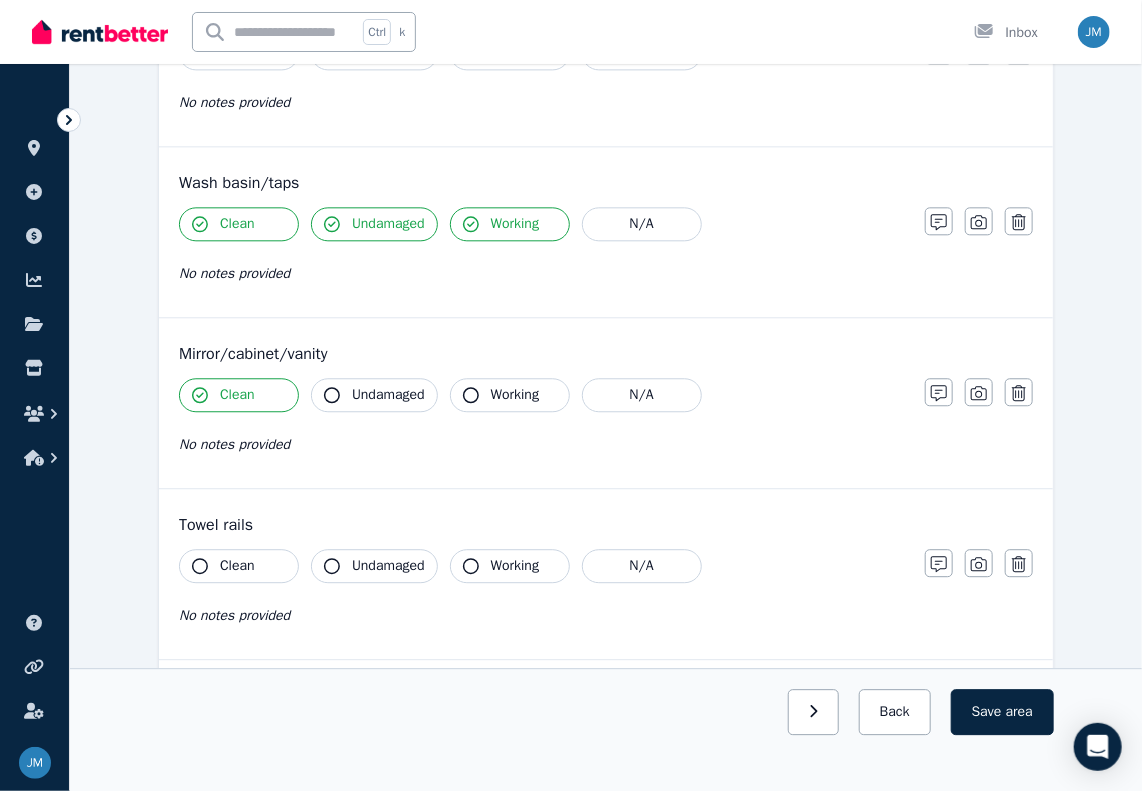 click 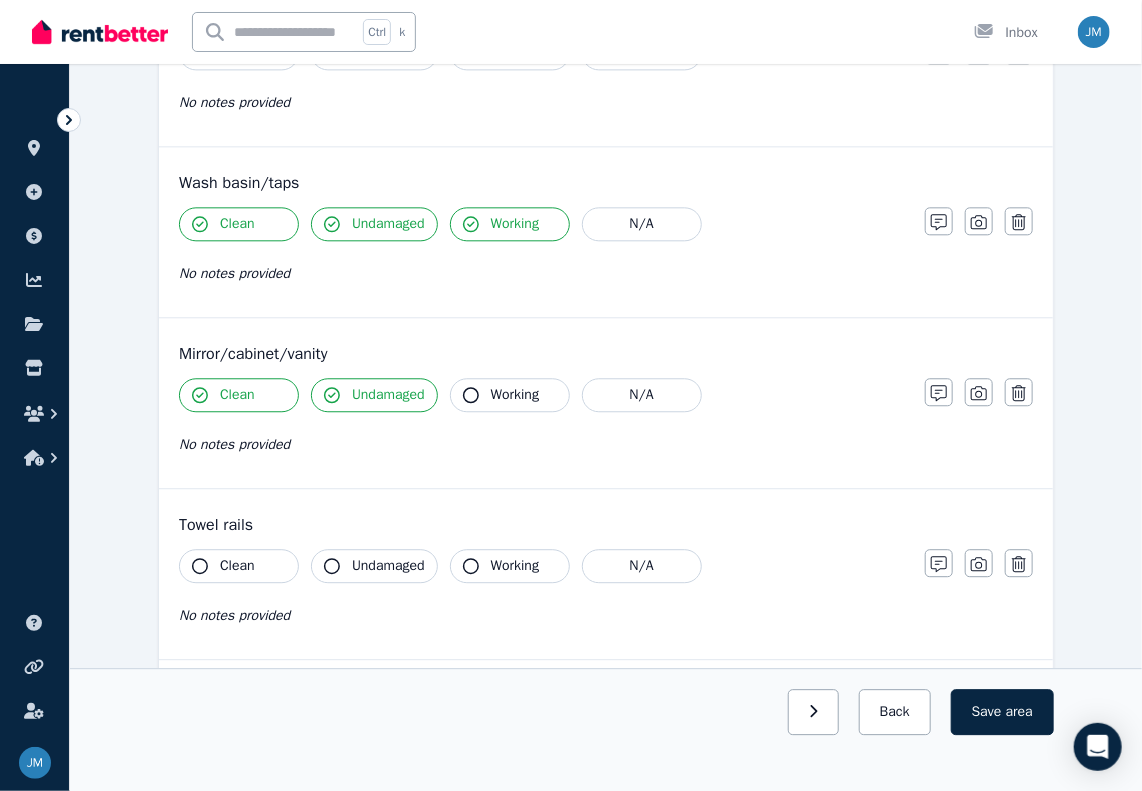 click 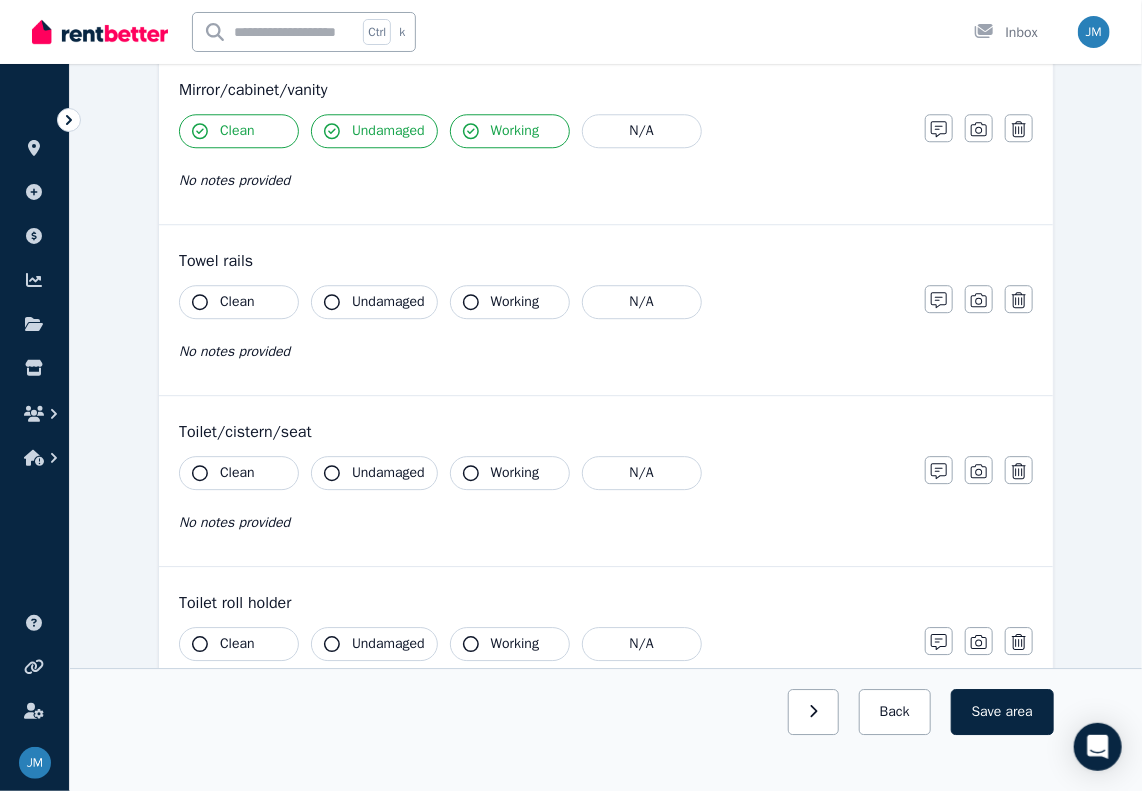scroll, scrollTop: 2000, scrollLeft: 0, axis: vertical 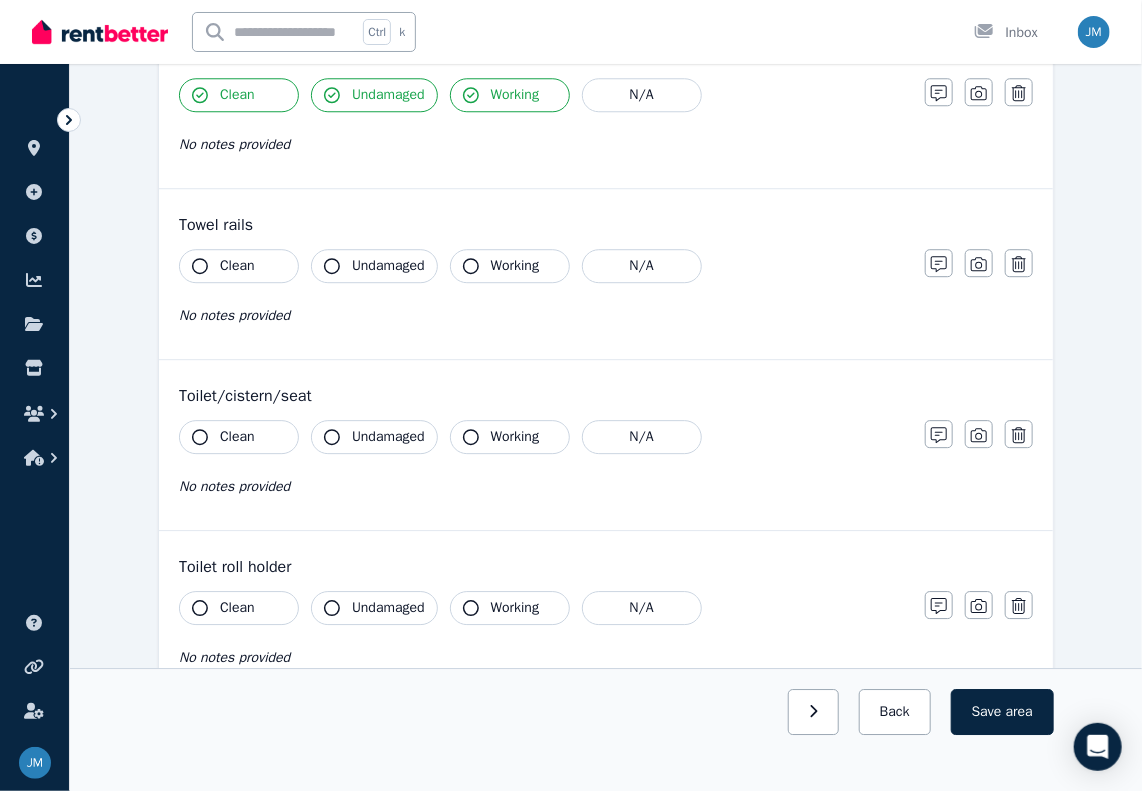 click 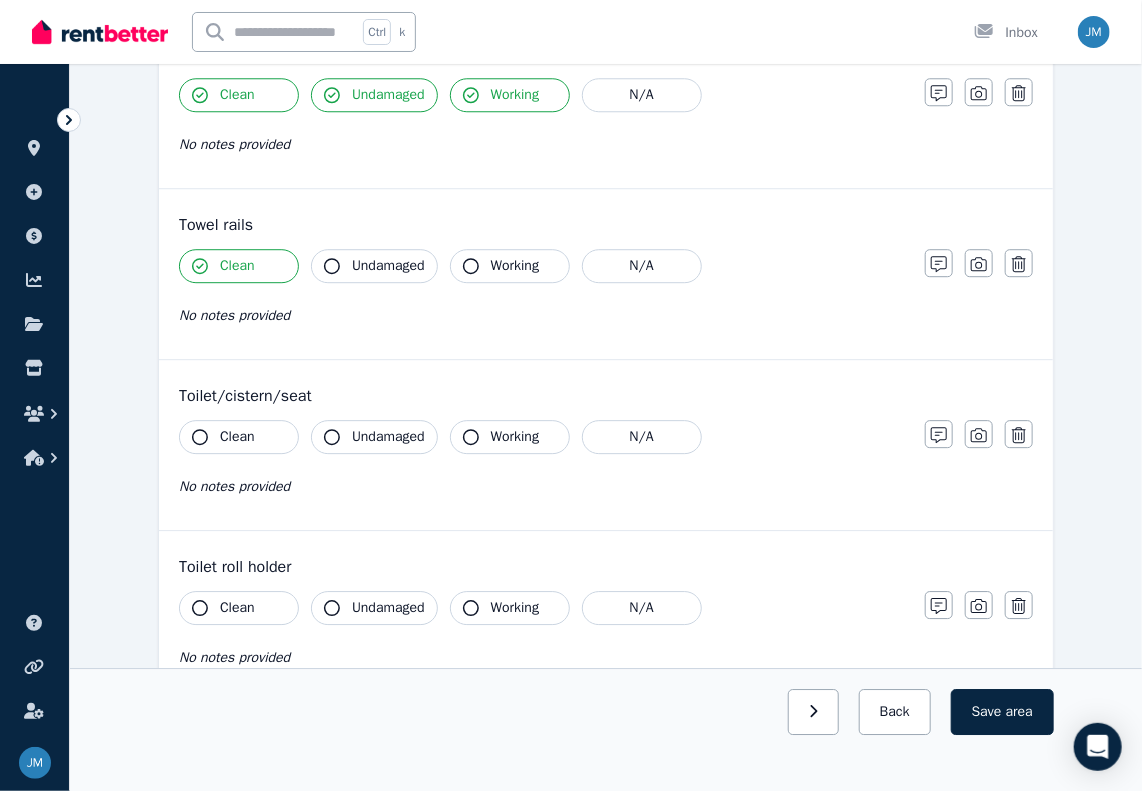 click 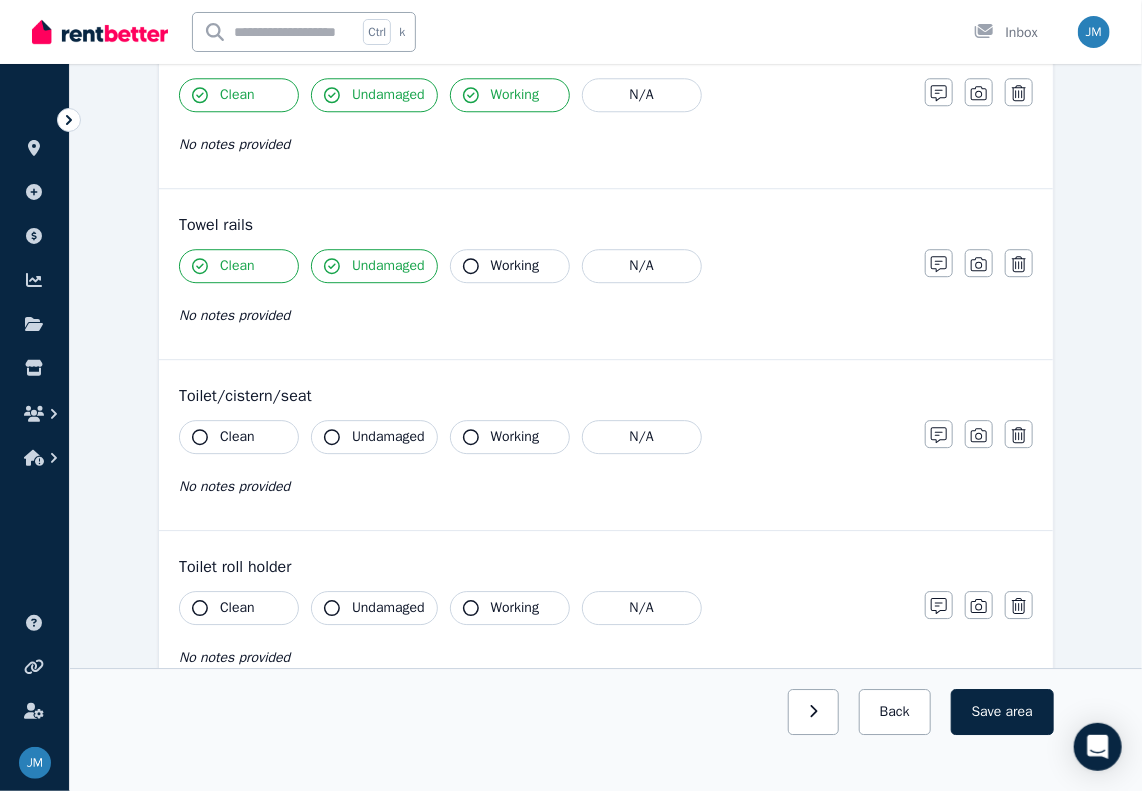 click 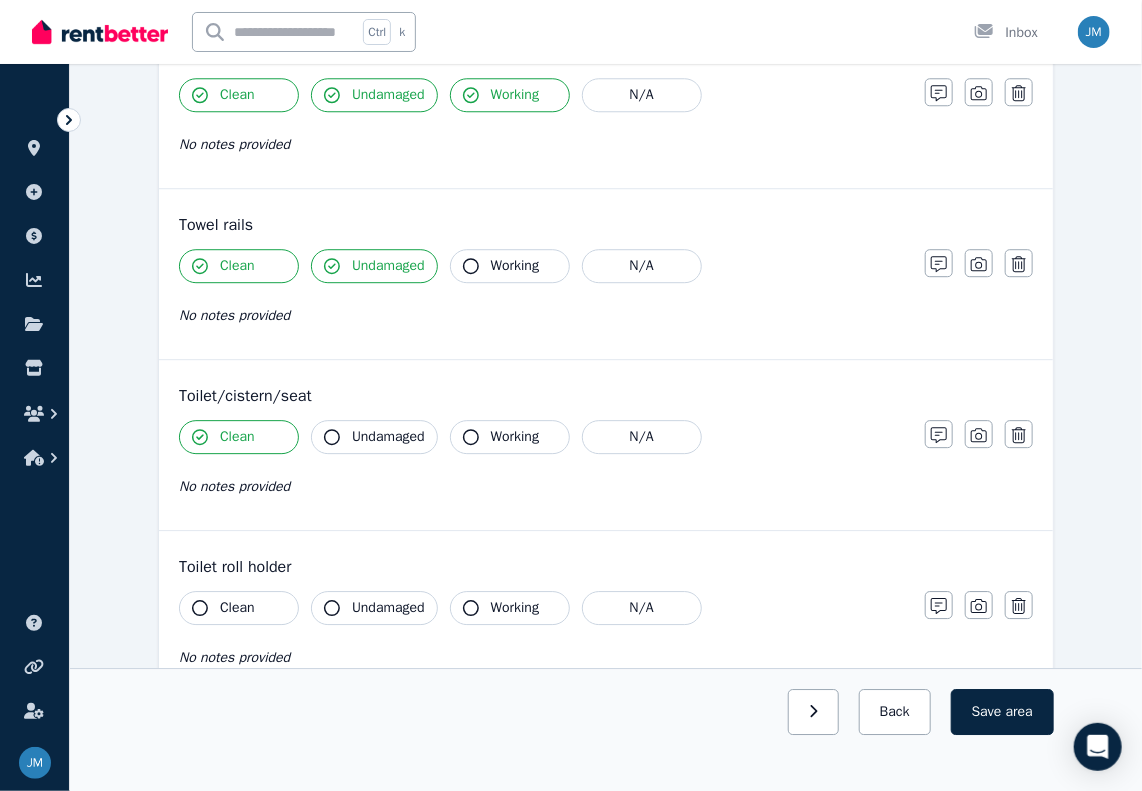 click 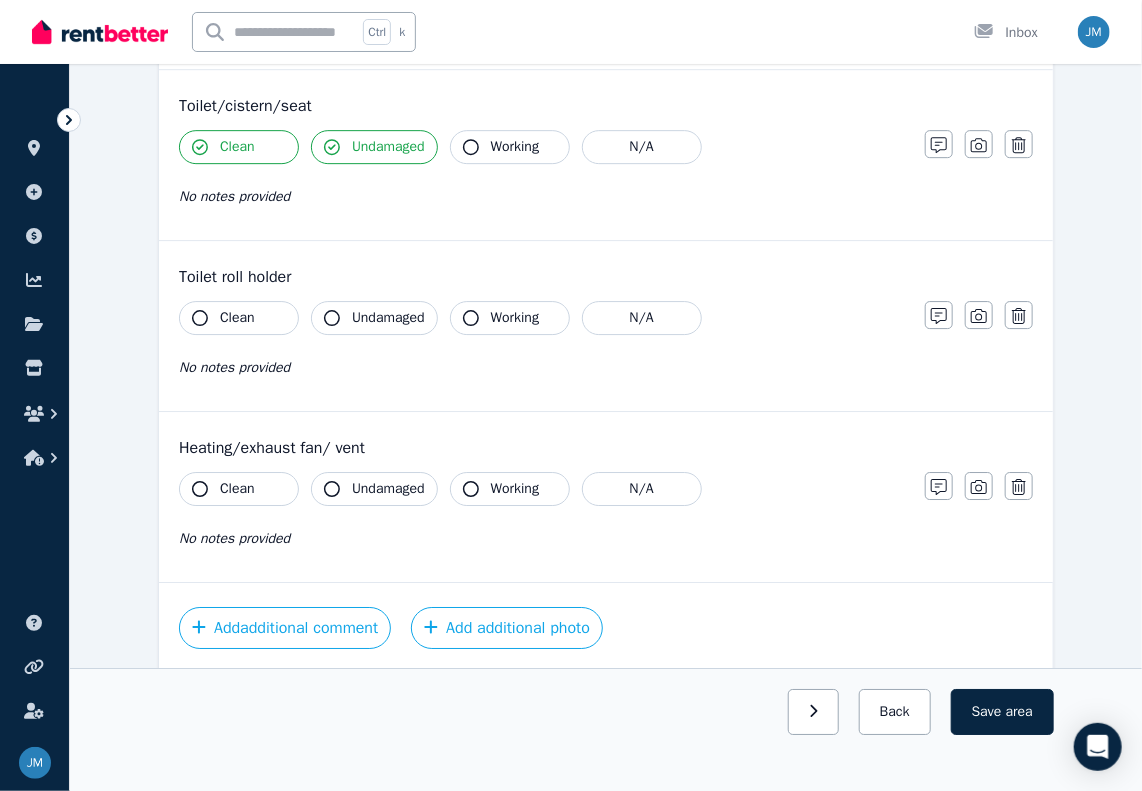 scroll, scrollTop: 2300, scrollLeft: 0, axis: vertical 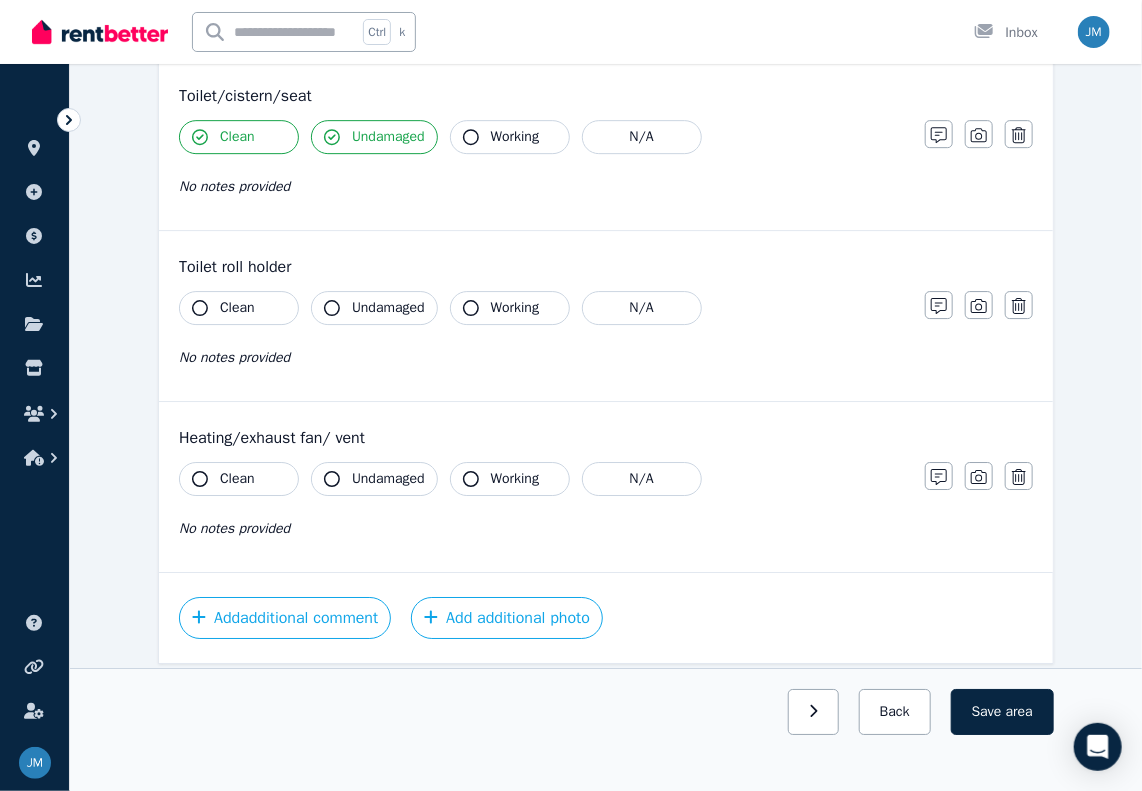 click 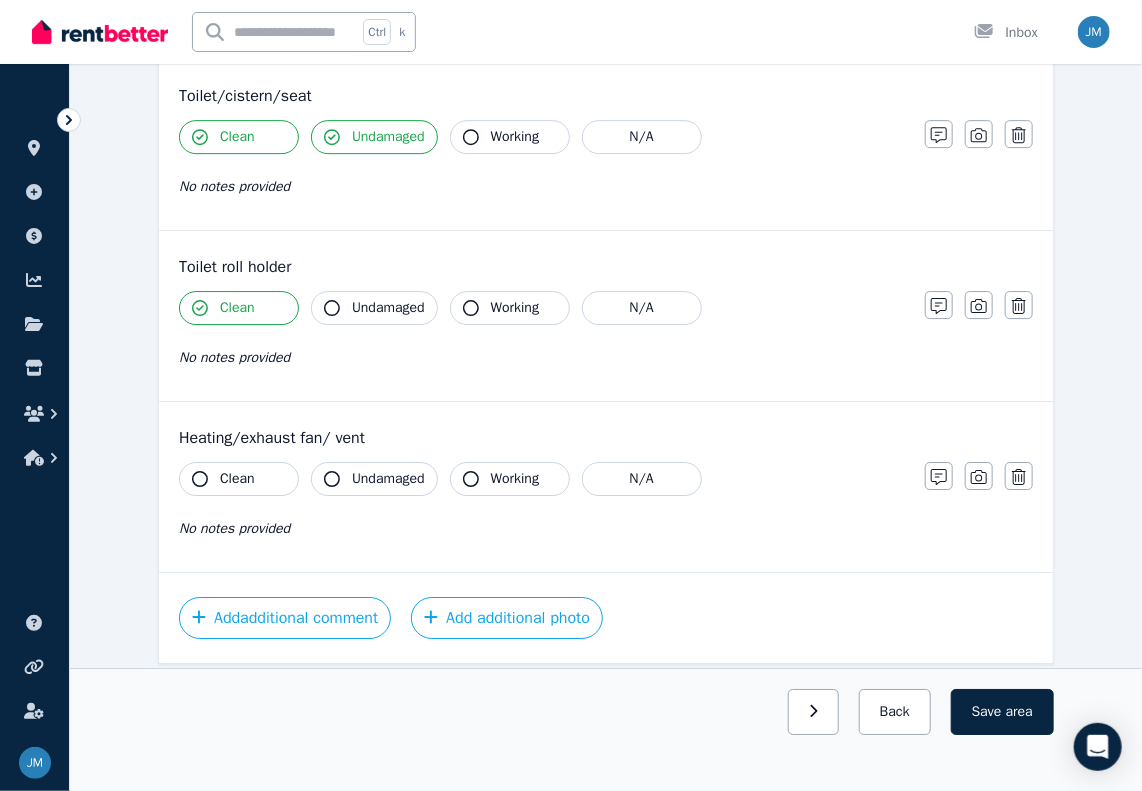 click 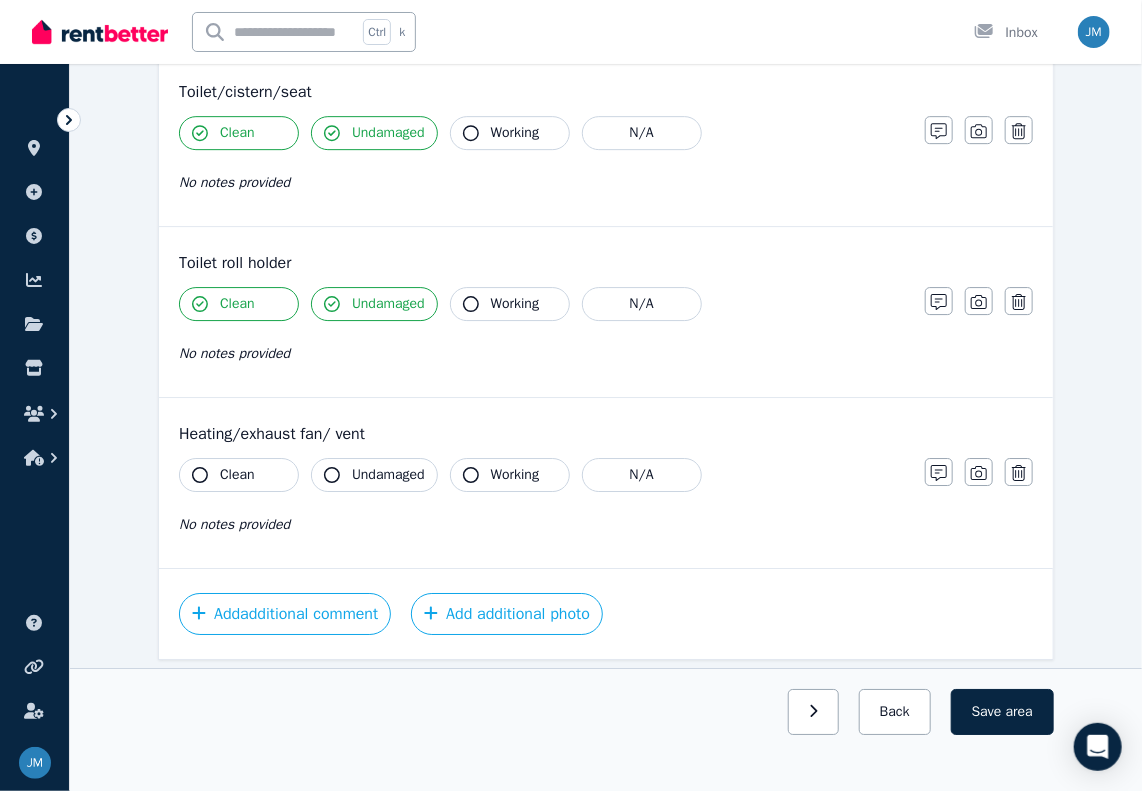scroll, scrollTop: 2357, scrollLeft: 0, axis: vertical 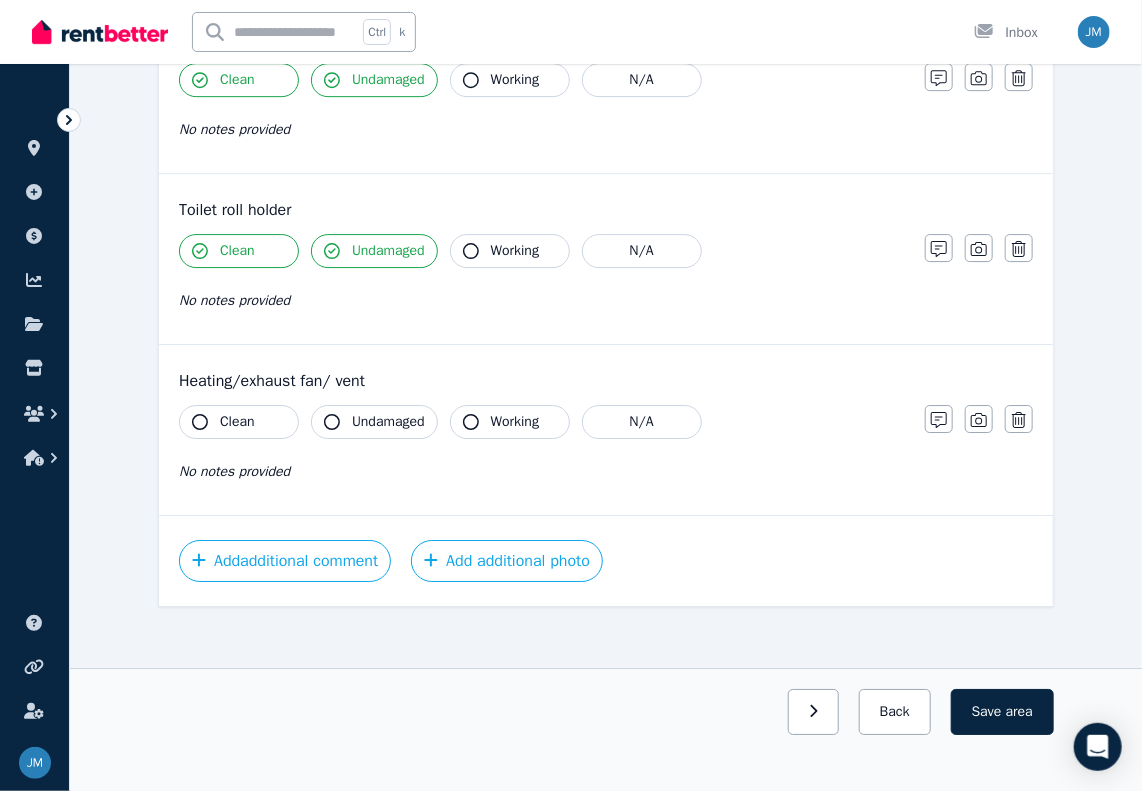 drag, startPoint x: 198, startPoint y: 419, endPoint x: 221, endPoint y: 419, distance: 23 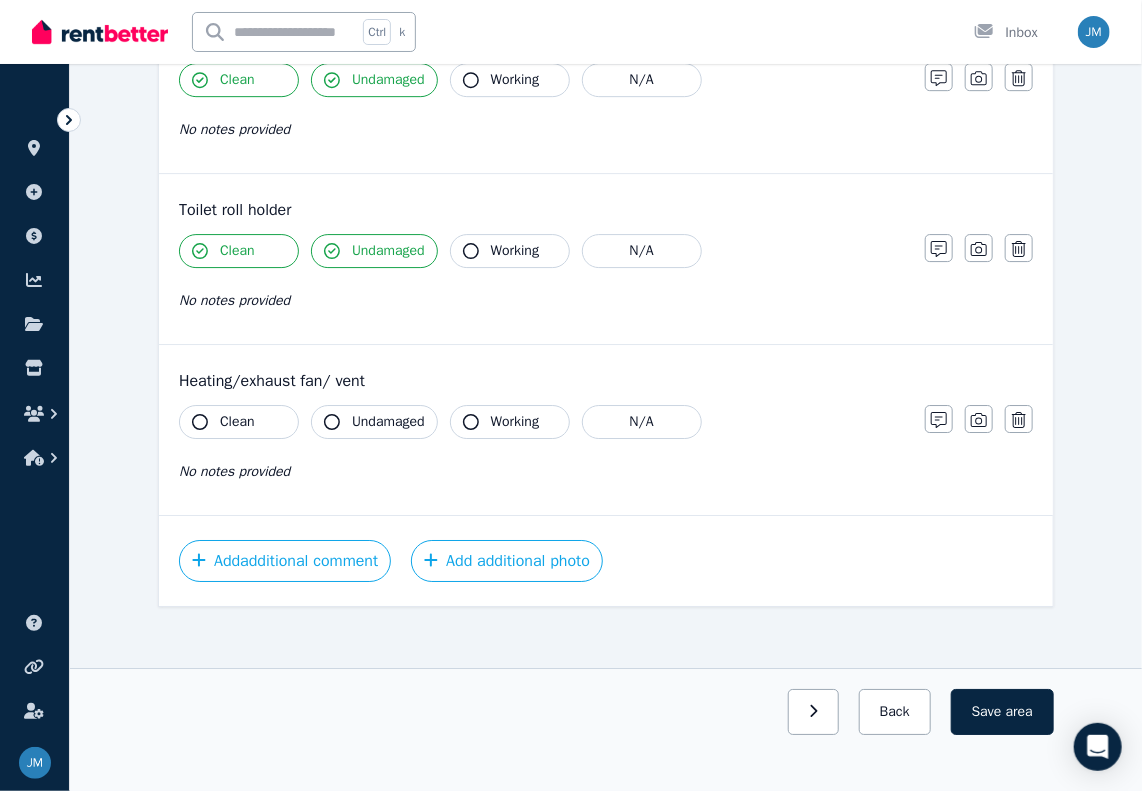 click 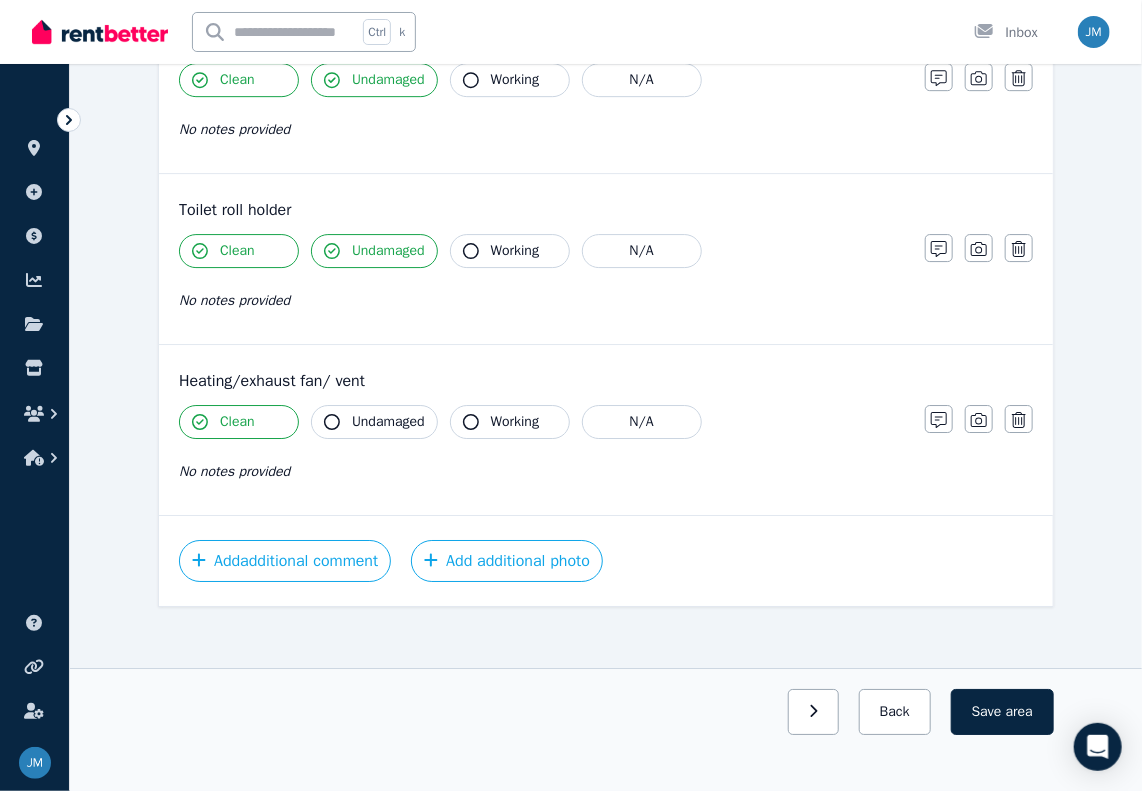 click on "Undamaged" at bounding box center (374, 422) 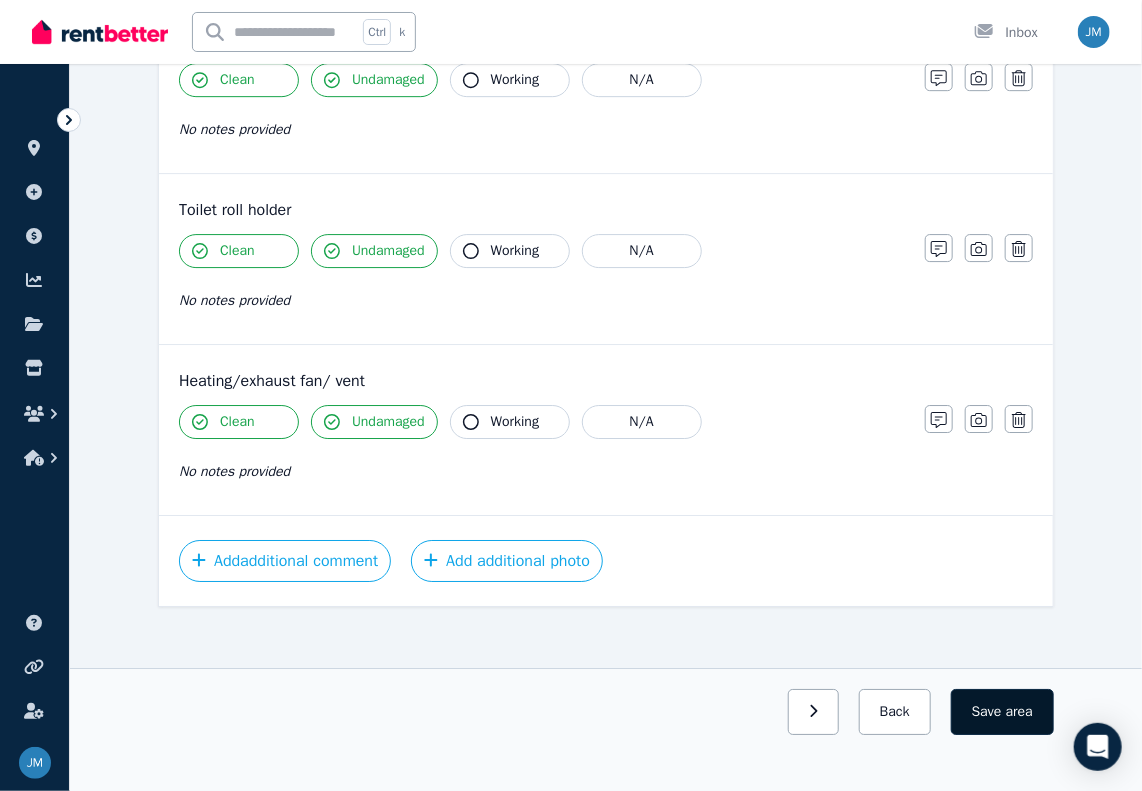 click on "area" at bounding box center [1019, 712] 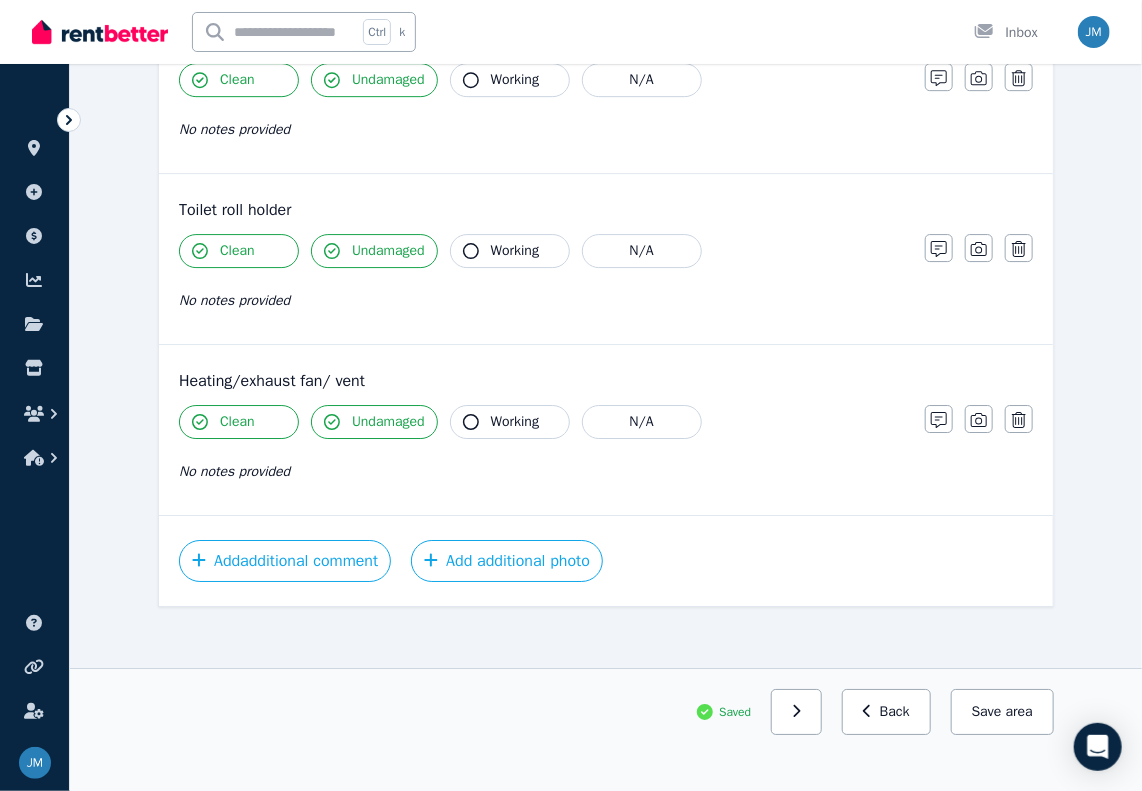 scroll, scrollTop: 1657, scrollLeft: 0, axis: vertical 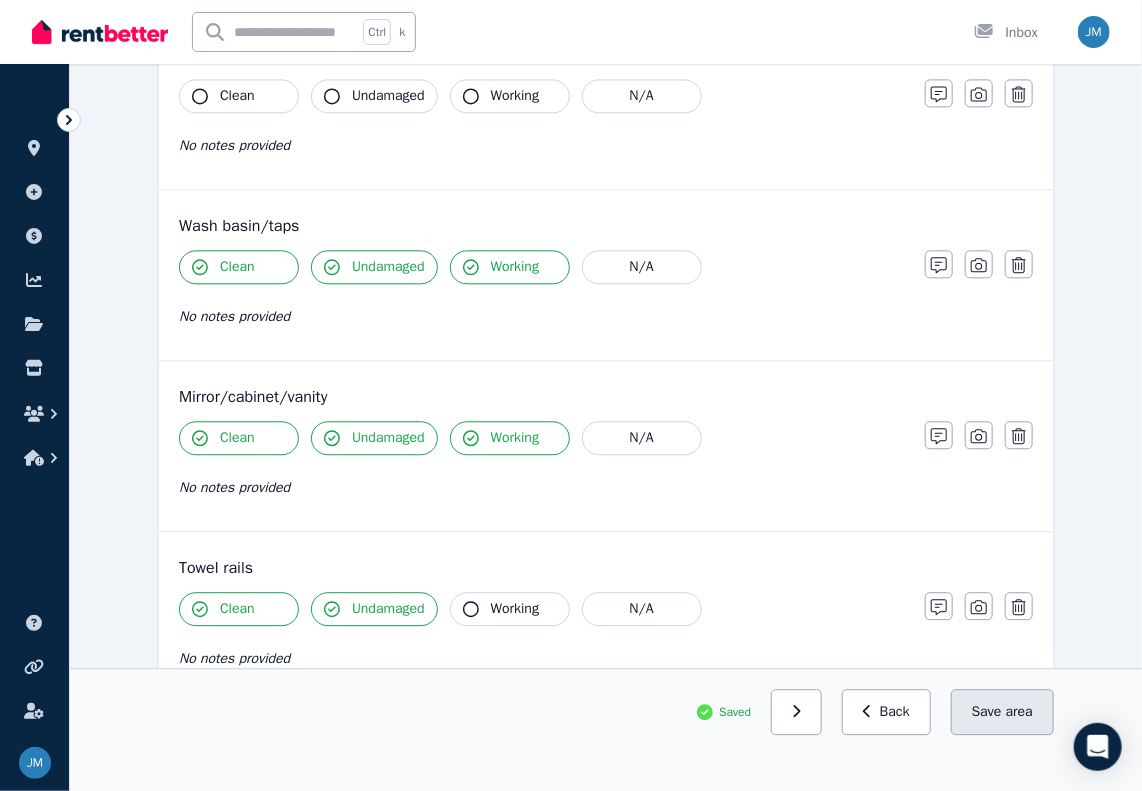 click on "Save   area" at bounding box center [1002, 712] 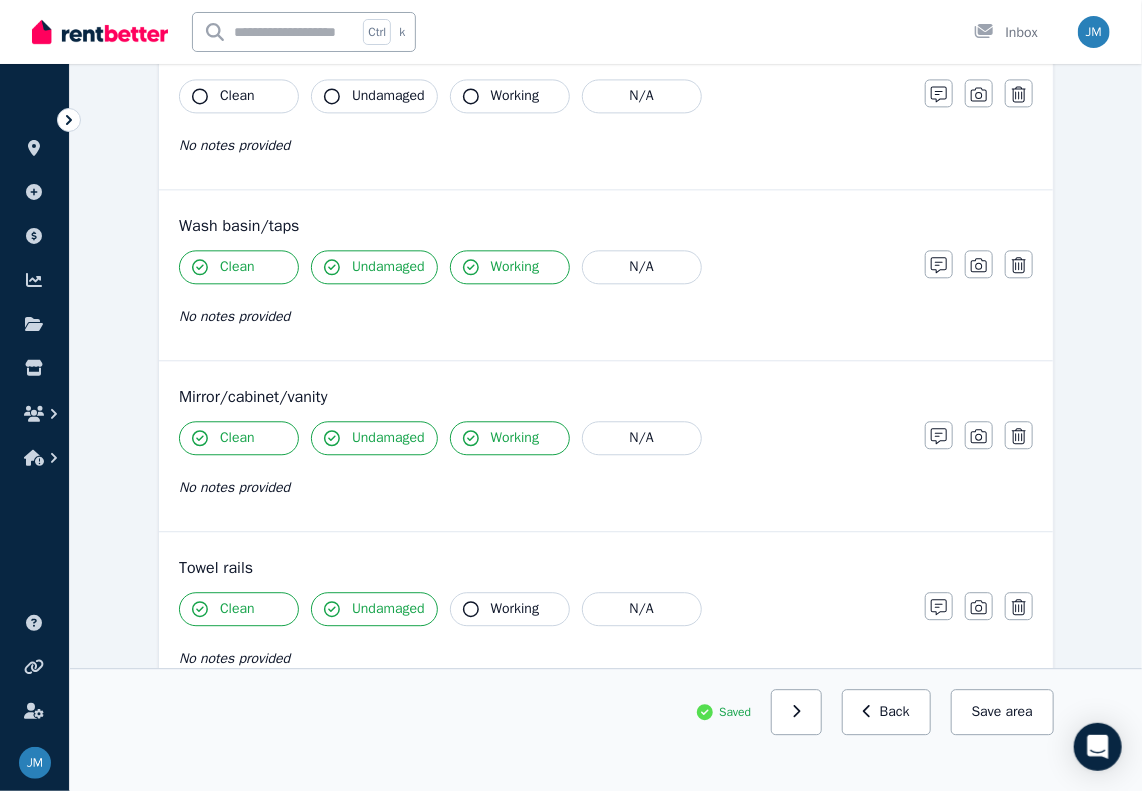 click on "Save   area" at bounding box center (1002, 712) 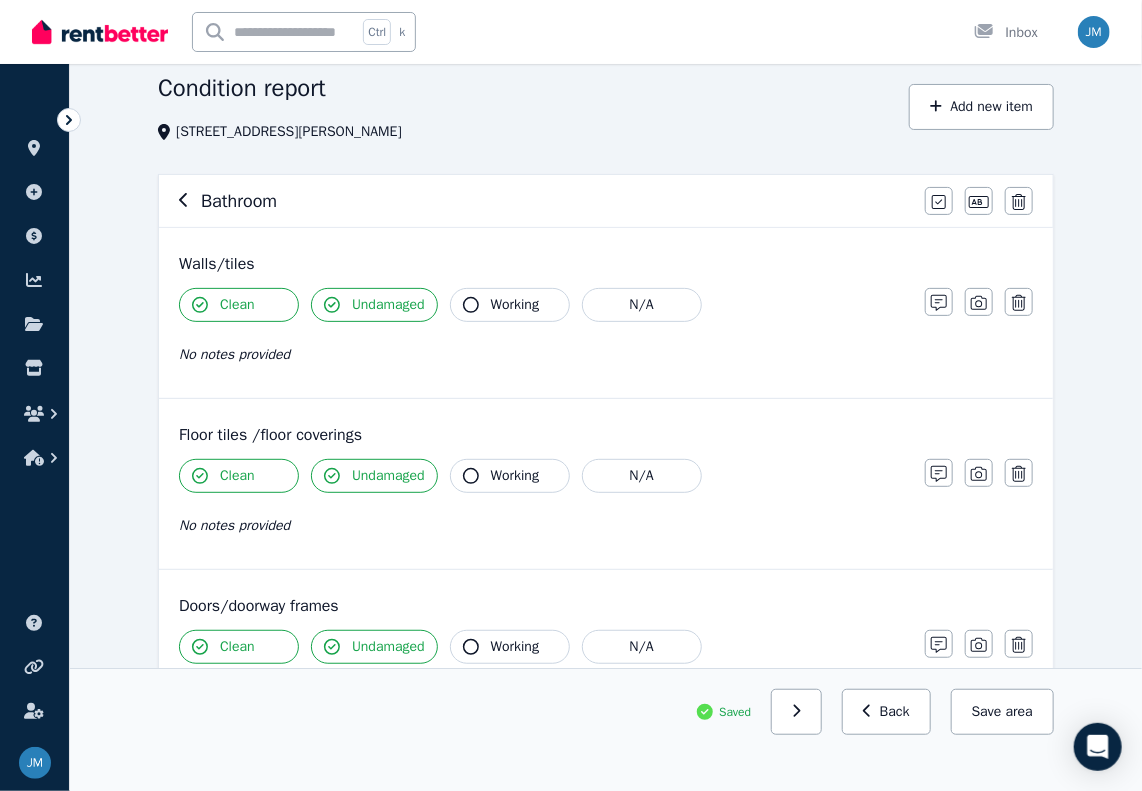 scroll, scrollTop: 0, scrollLeft: 0, axis: both 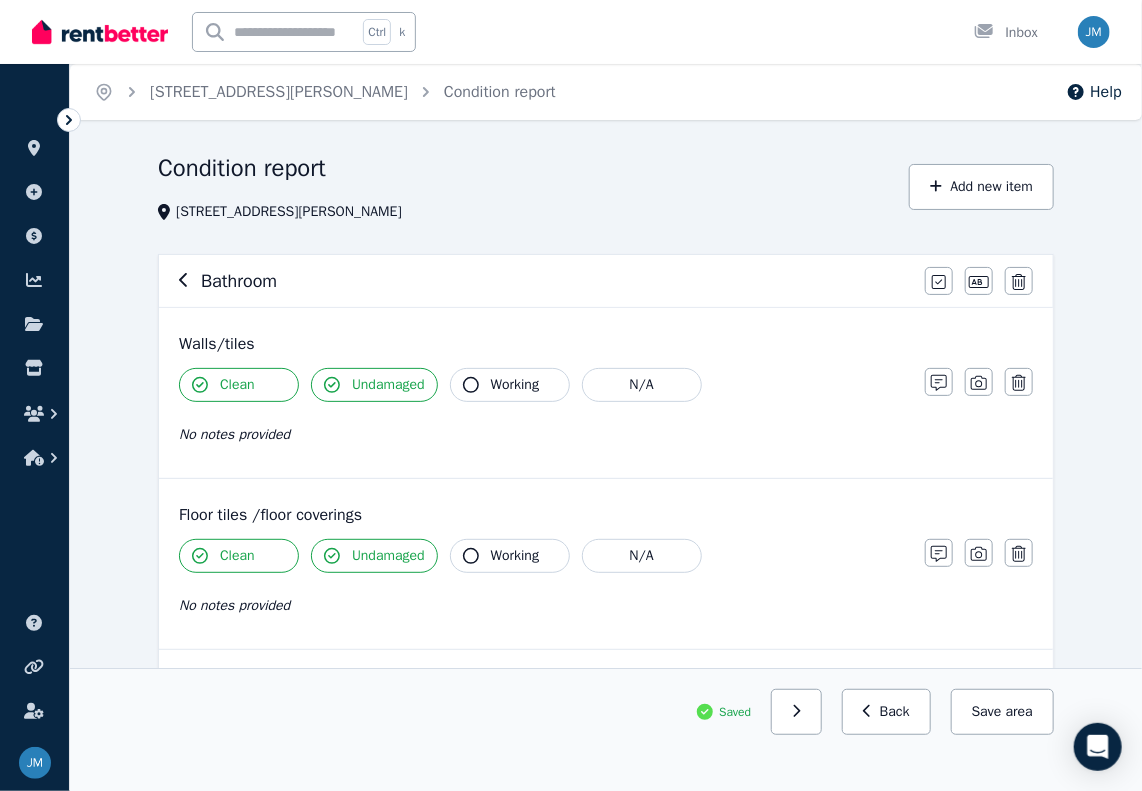 click on "Bathroom" at bounding box center (546, 281) 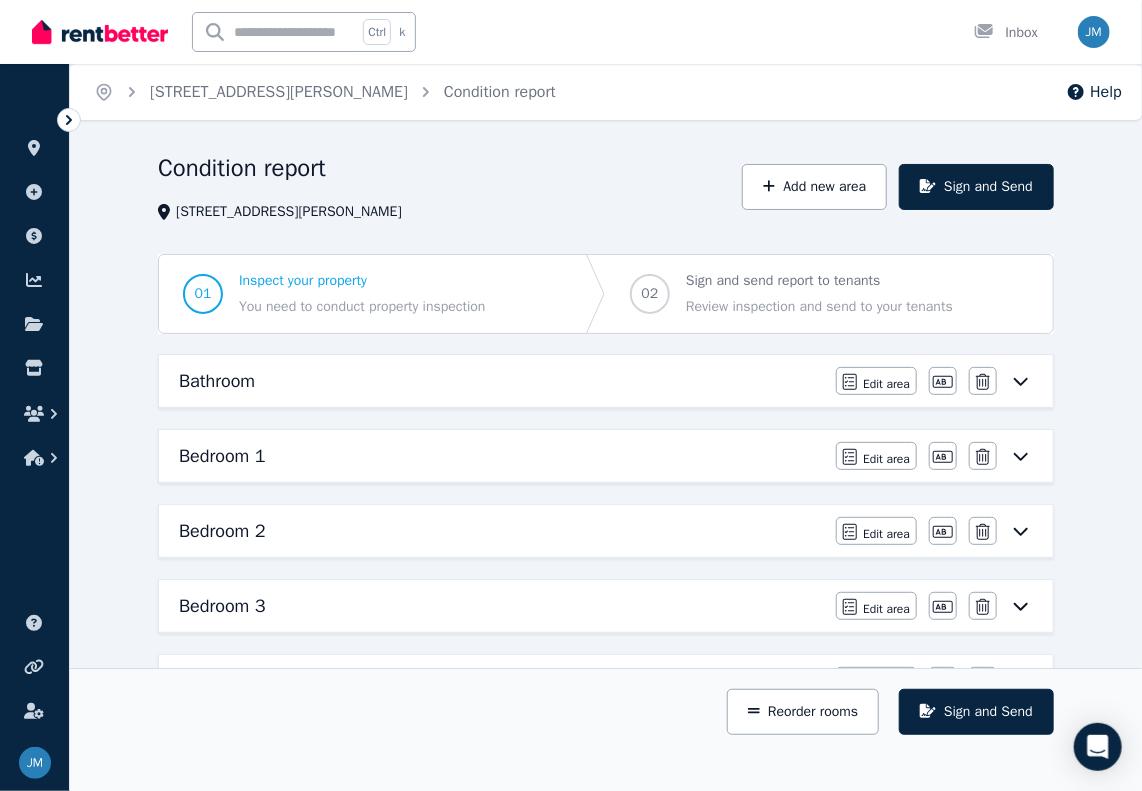 click on "Bedroom 1" at bounding box center (501, 456) 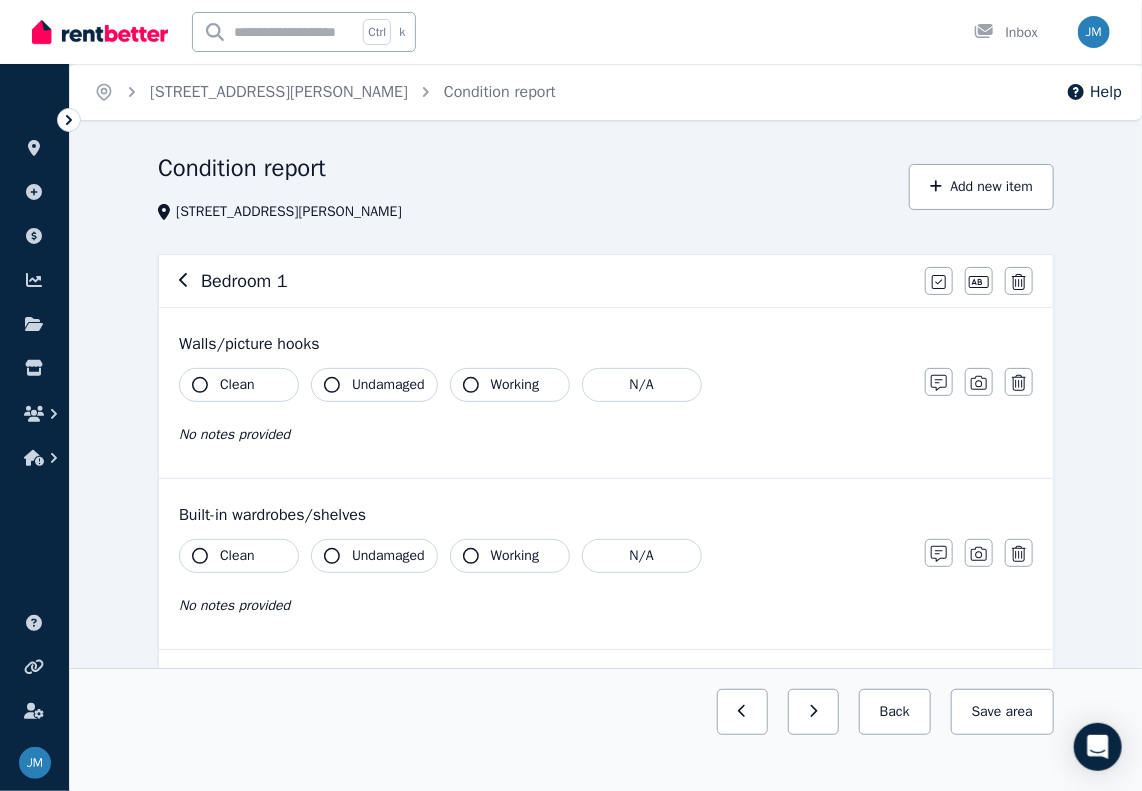 click 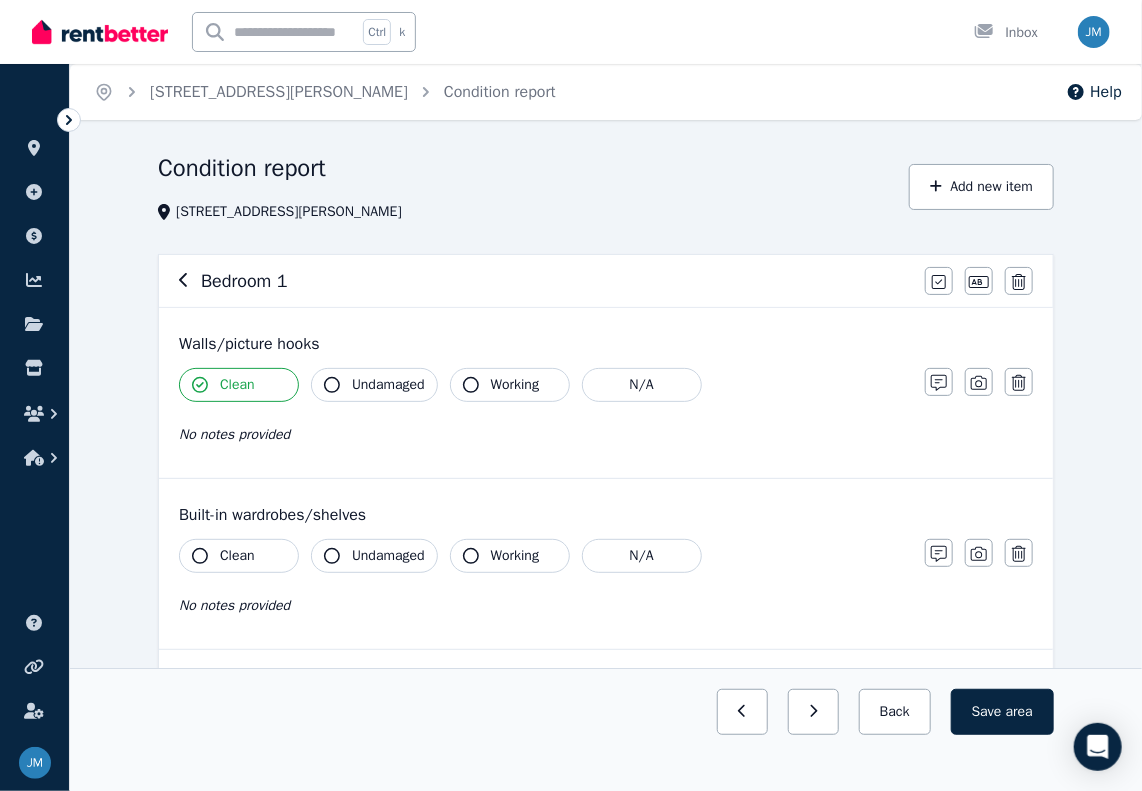 click 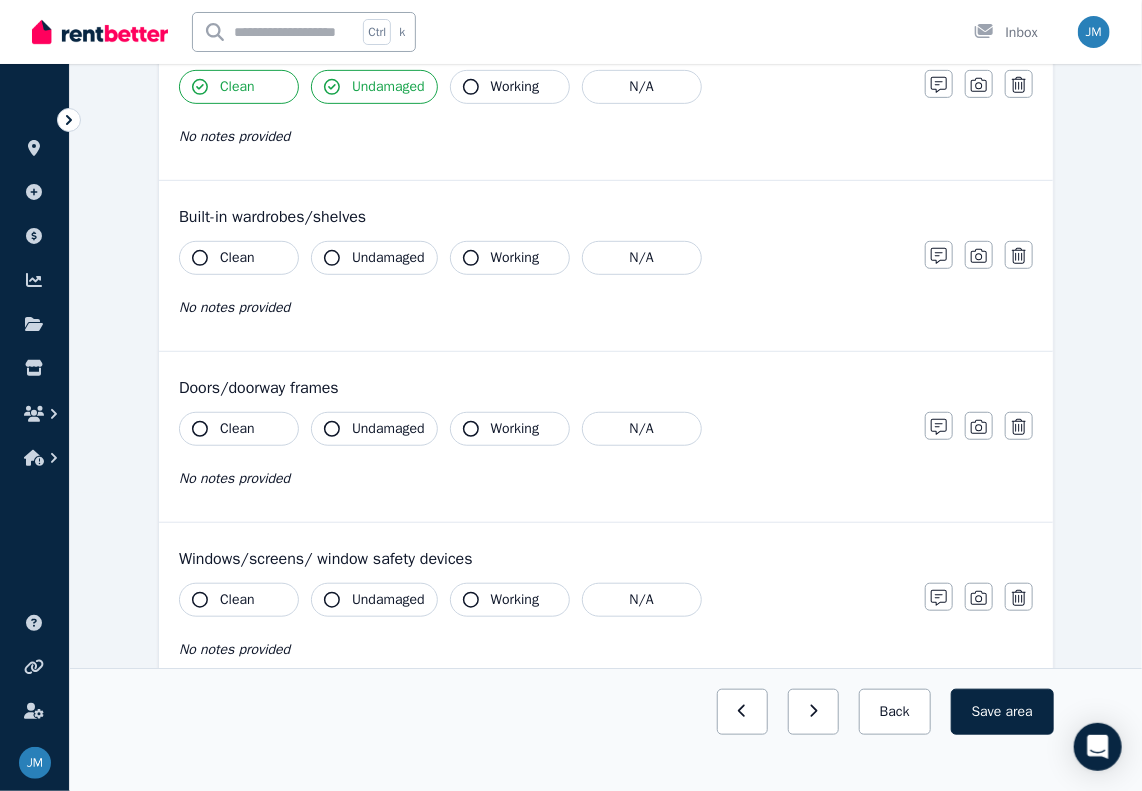 scroll, scrollTop: 300, scrollLeft: 0, axis: vertical 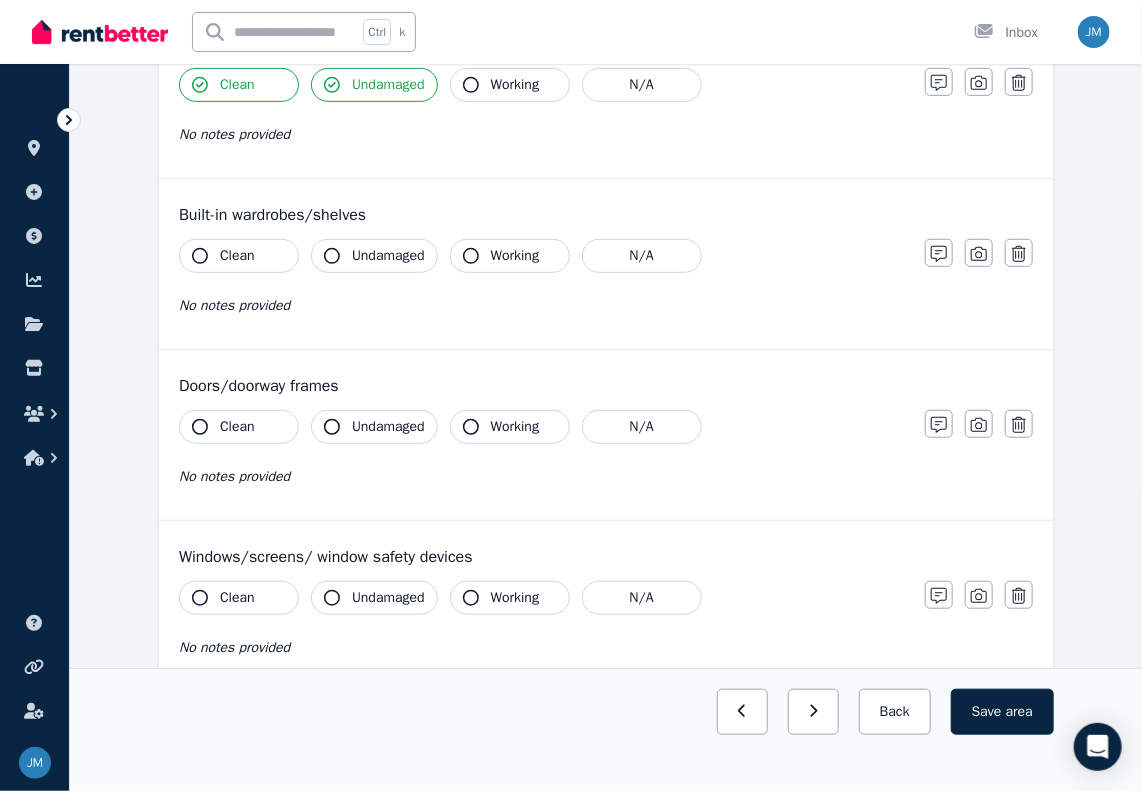 click 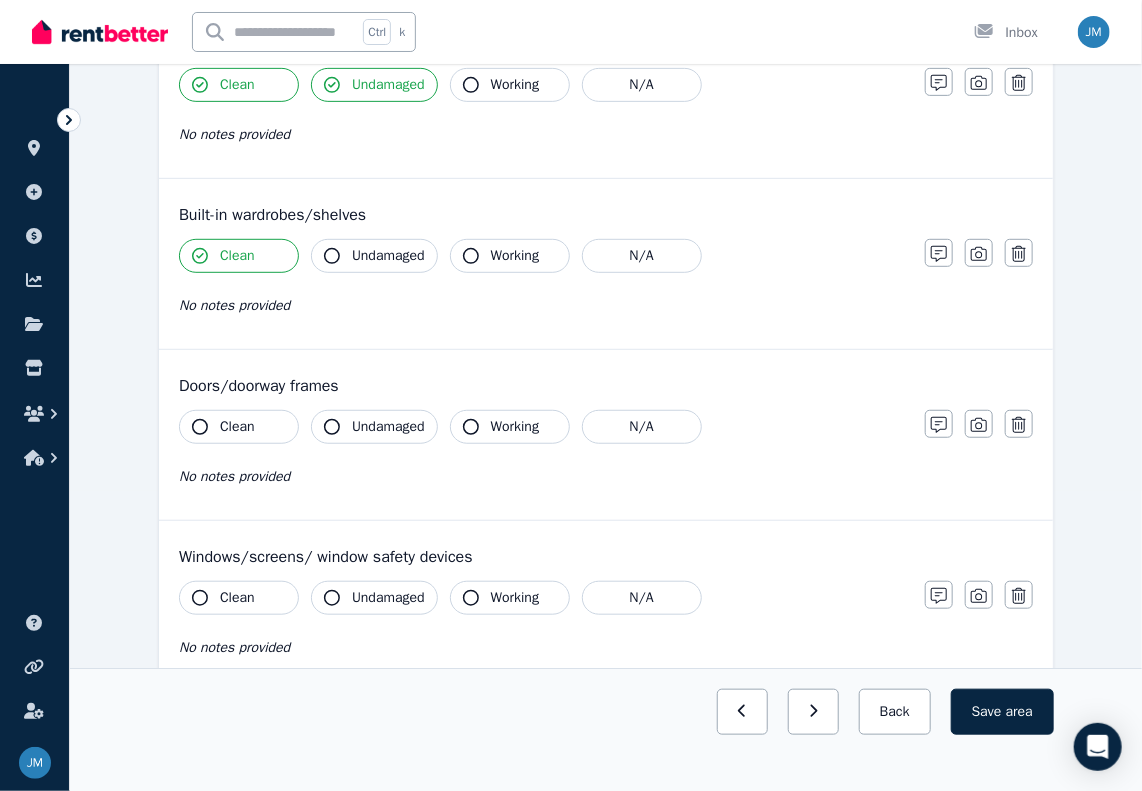 click 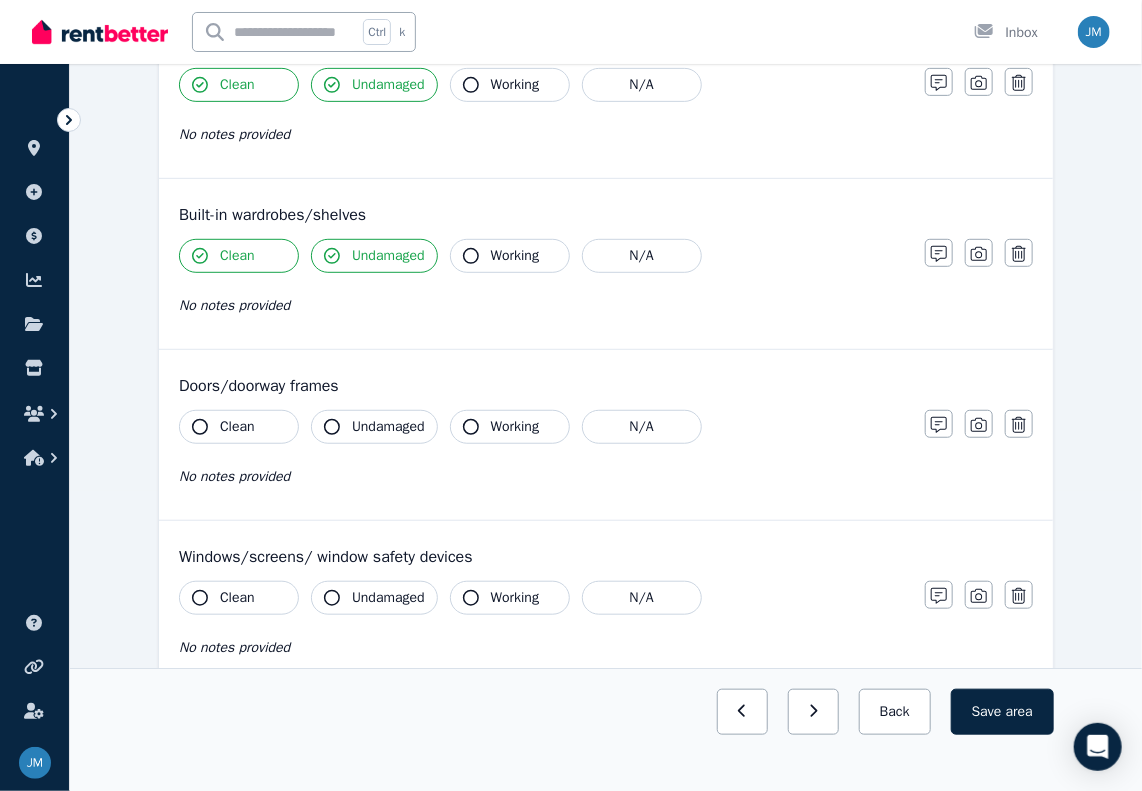 click 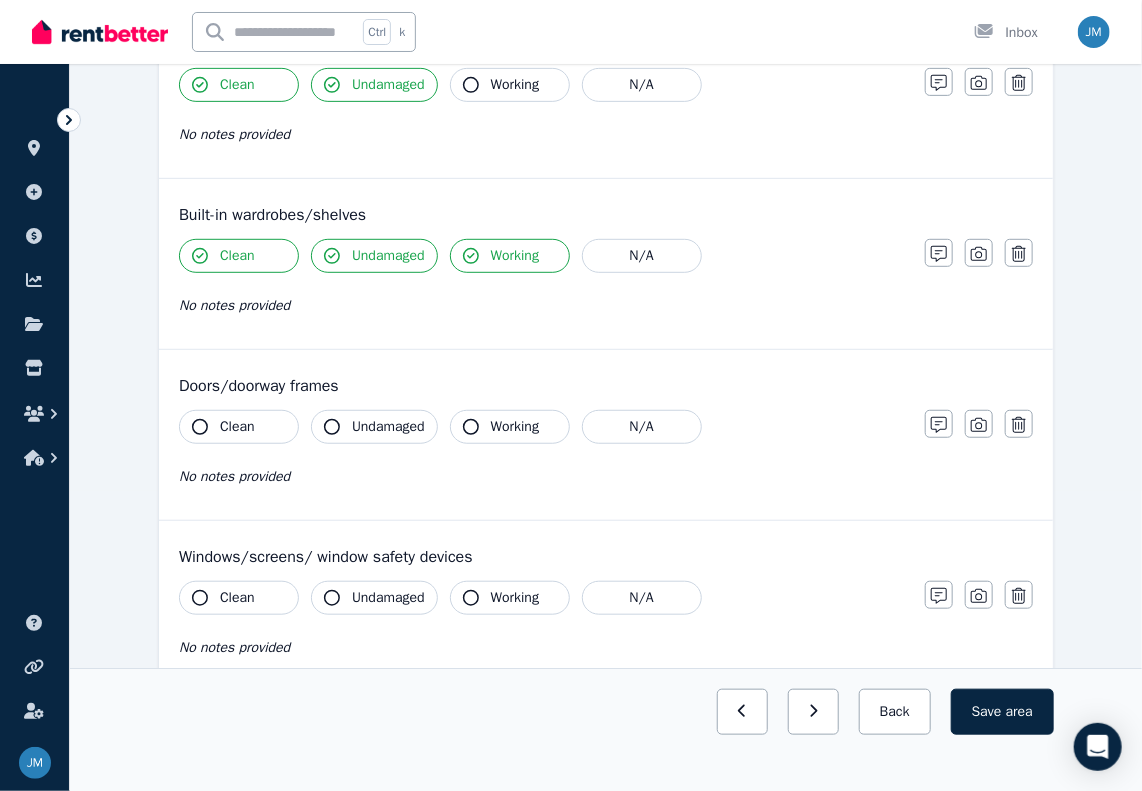 drag, startPoint x: 202, startPoint y: 426, endPoint x: 269, endPoint y: 428, distance: 67.02985 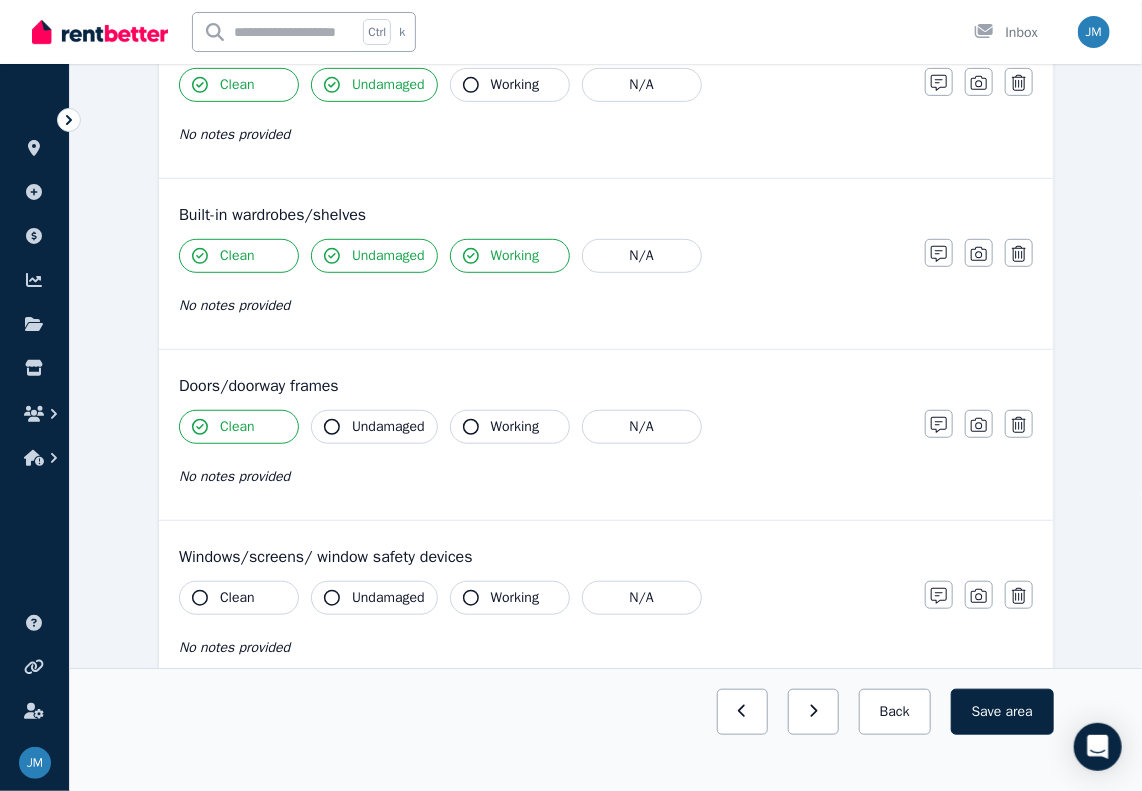click 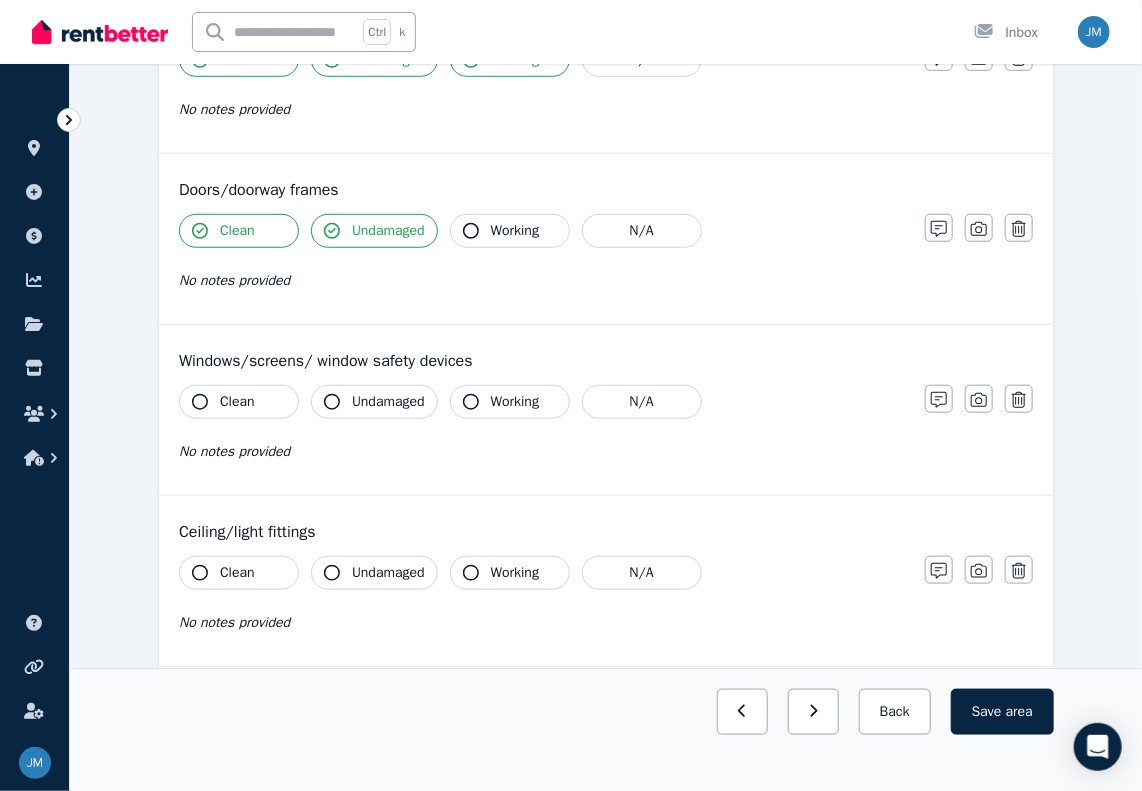scroll, scrollTop: 500, scrollLeft: 0, axis: vertical 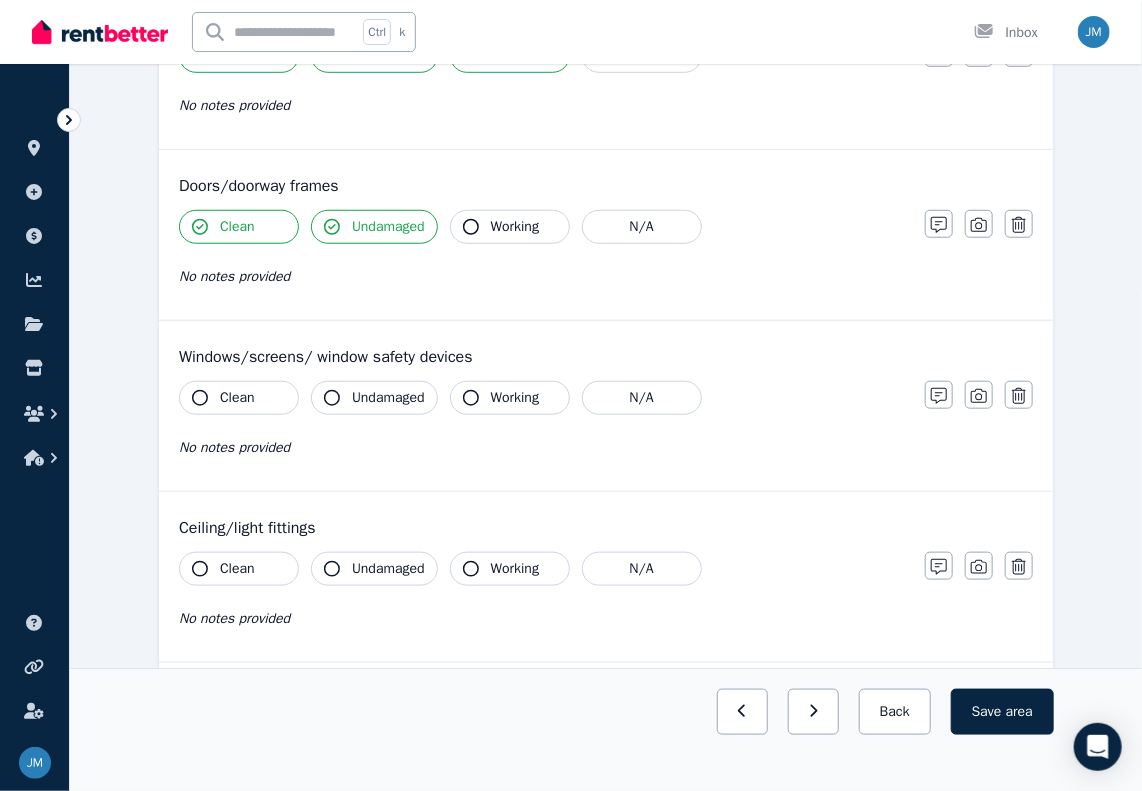 click 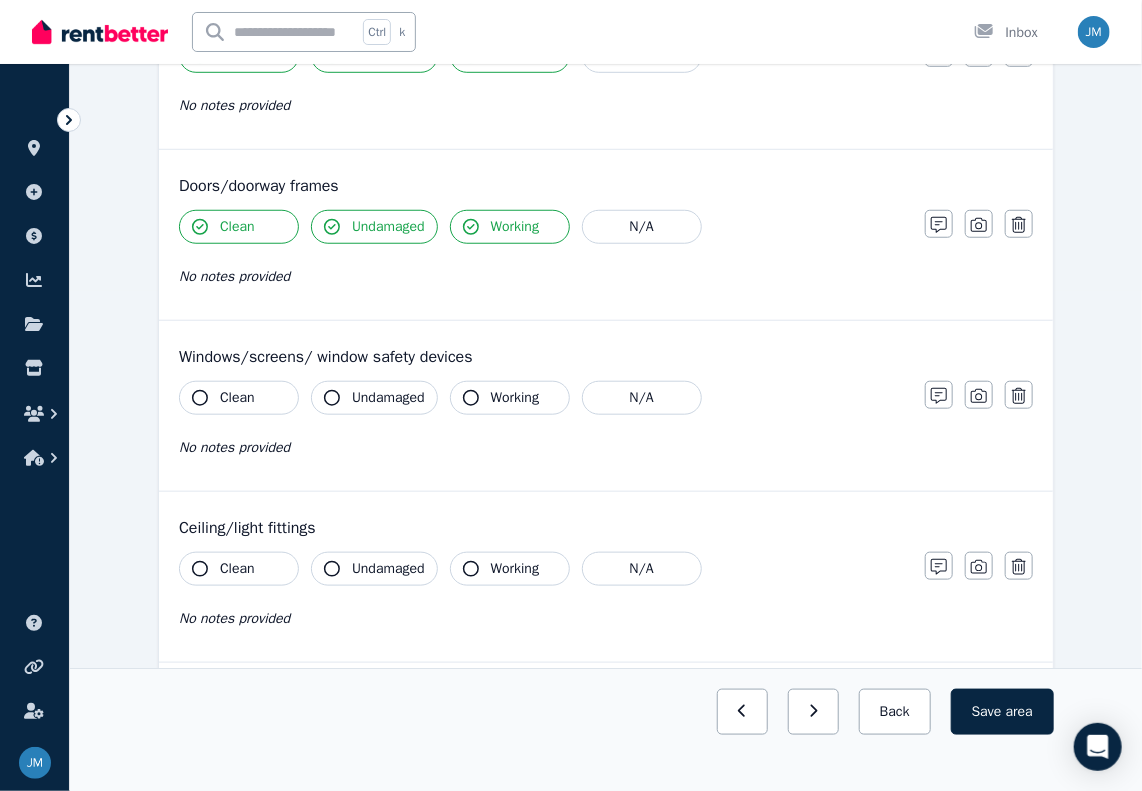 click 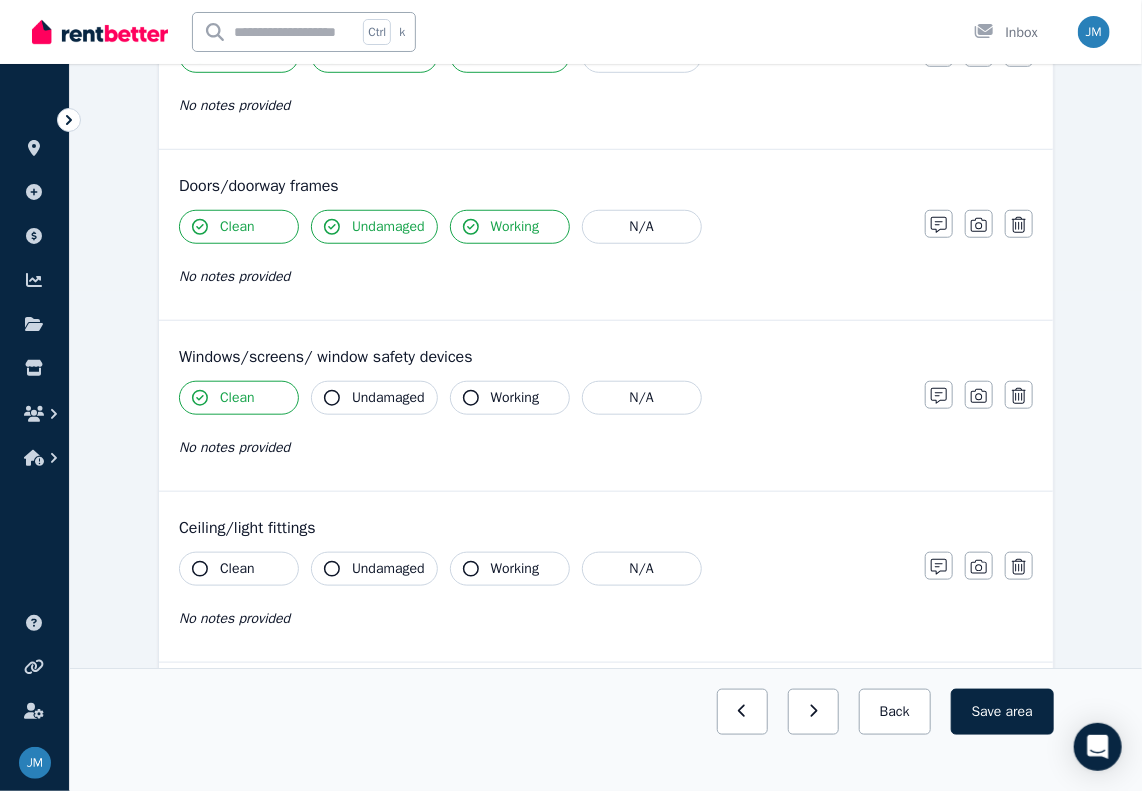click 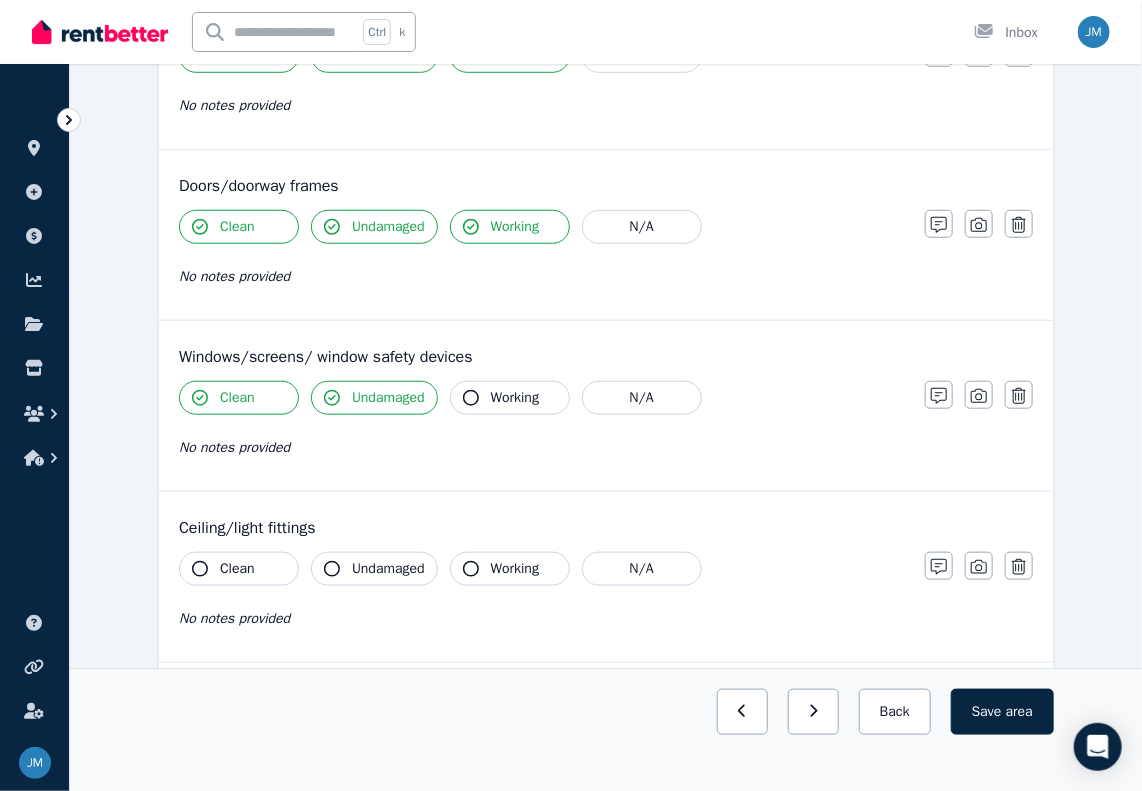 click 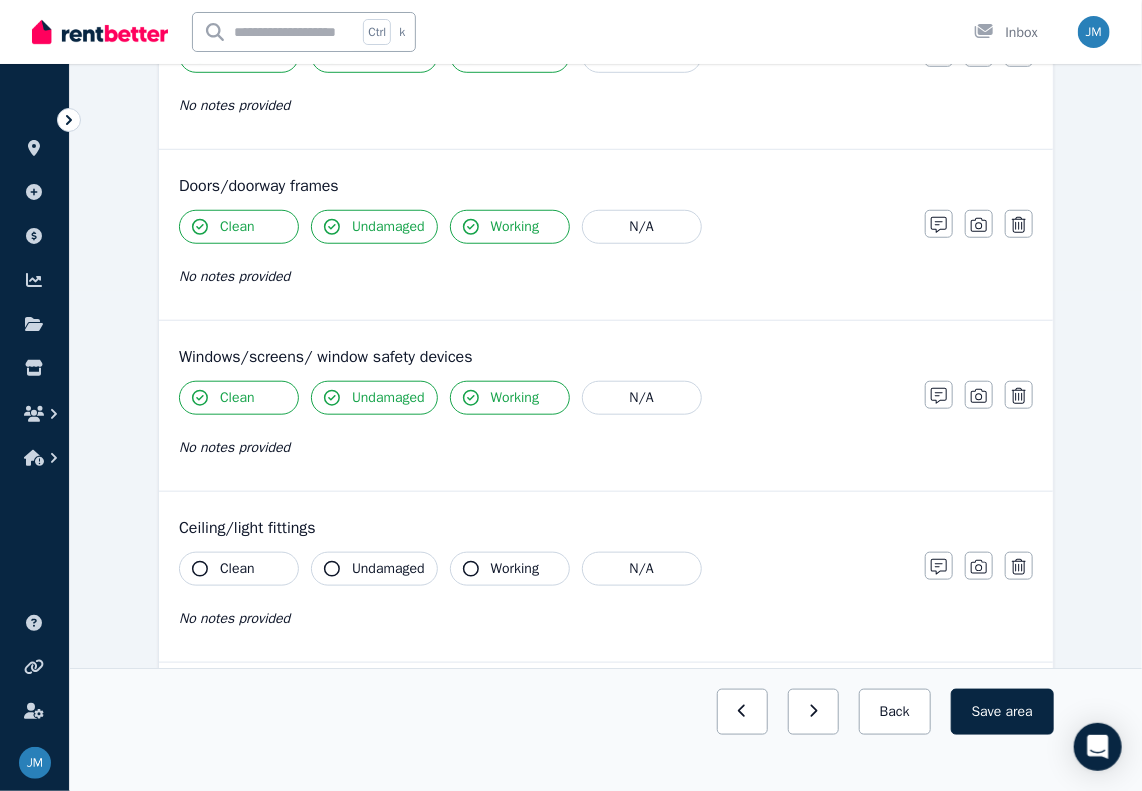 click 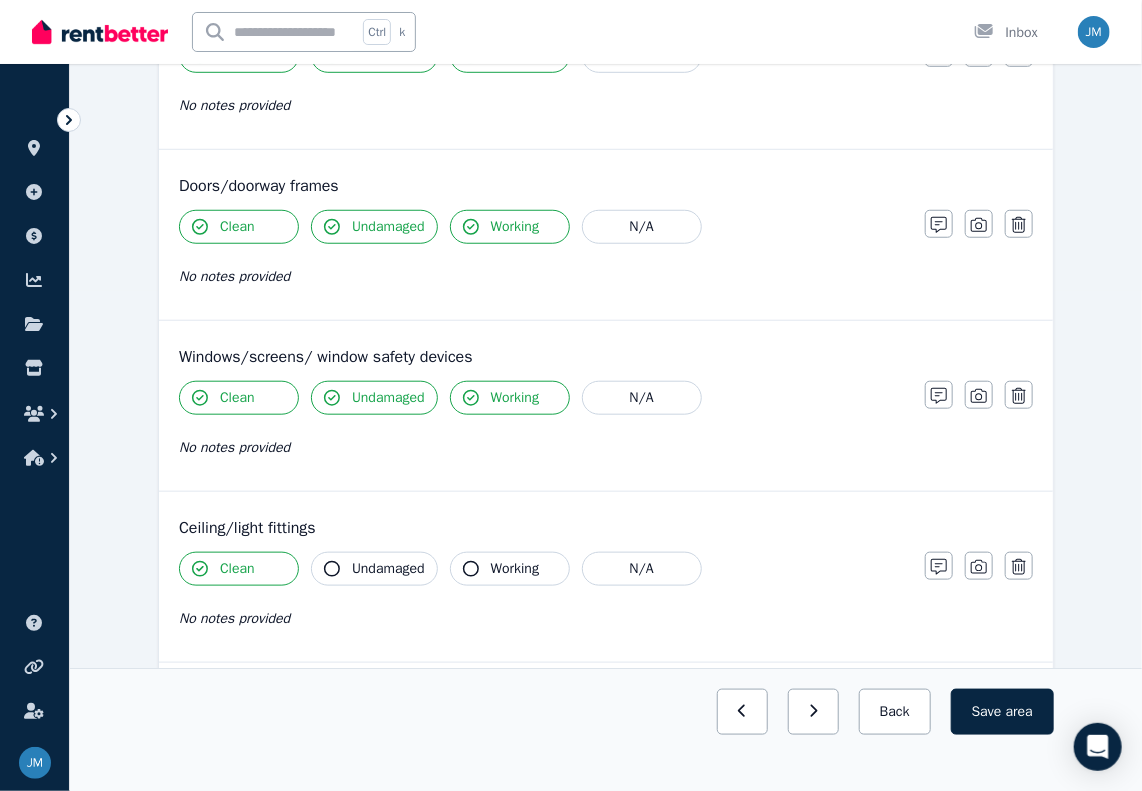 click 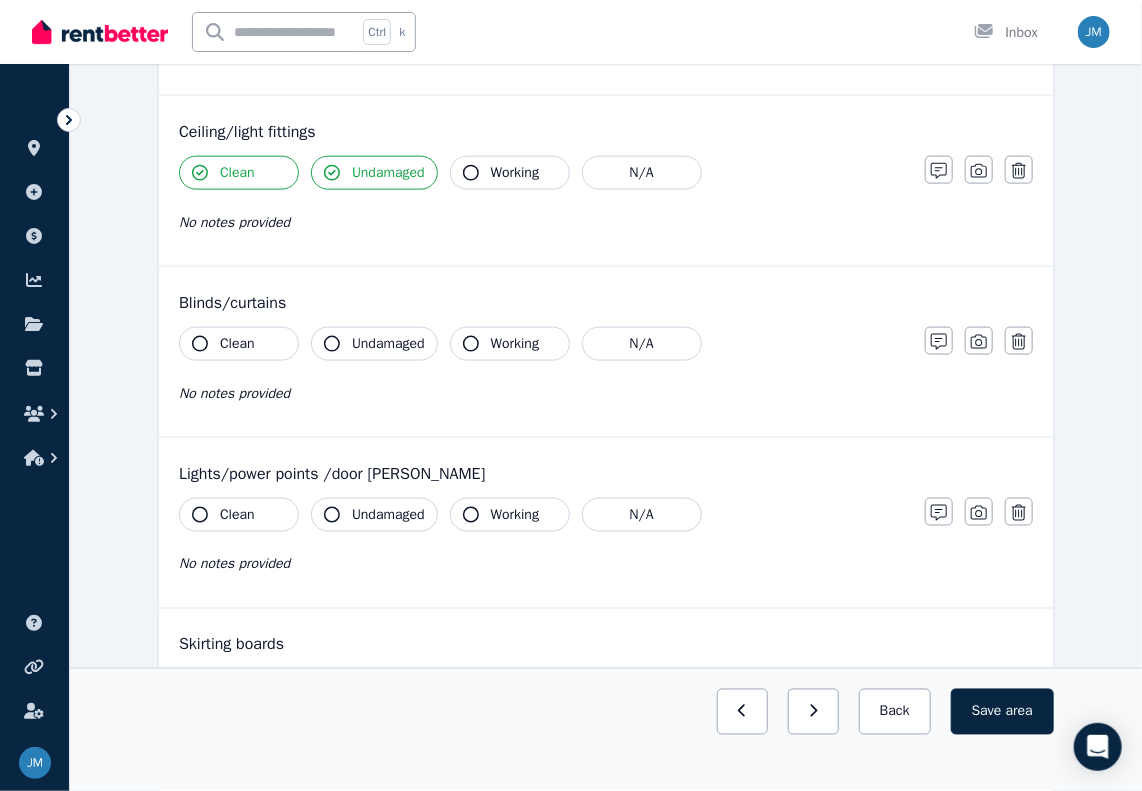 scroll, scrollTop: 900, scrollLeft: 0, axis: vertical 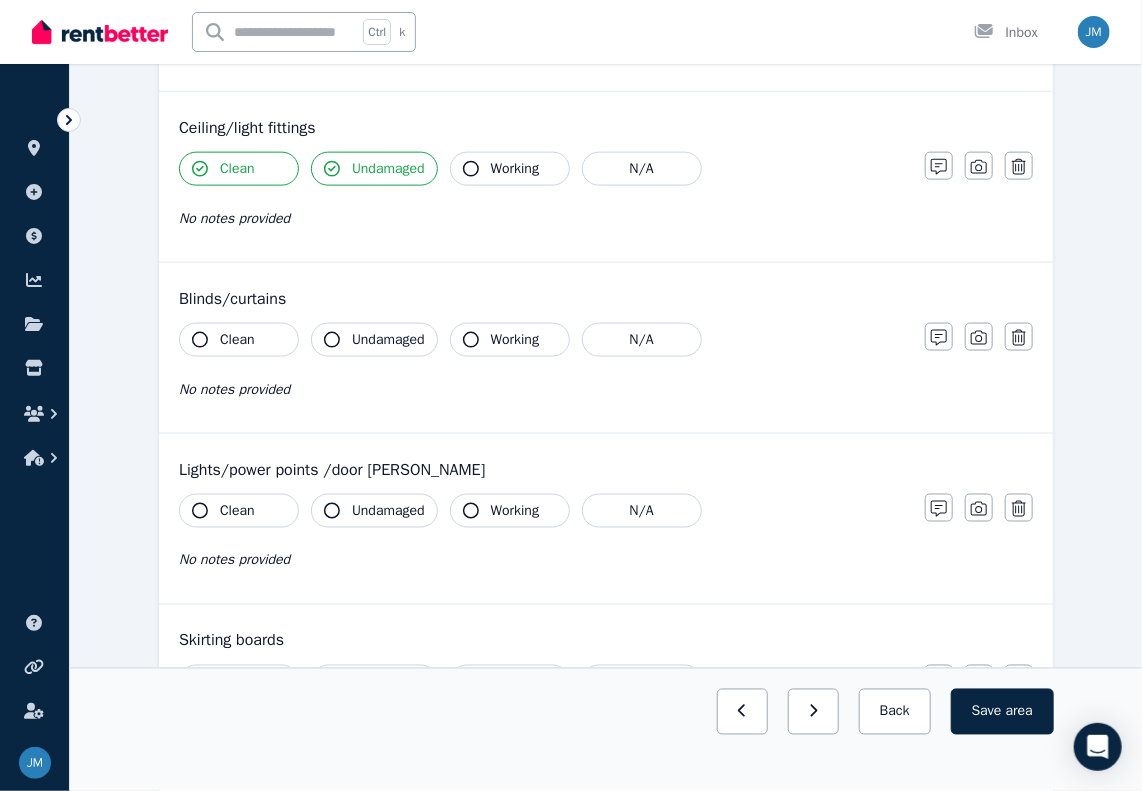 click on "Clean" at bounding box center (239, 340) 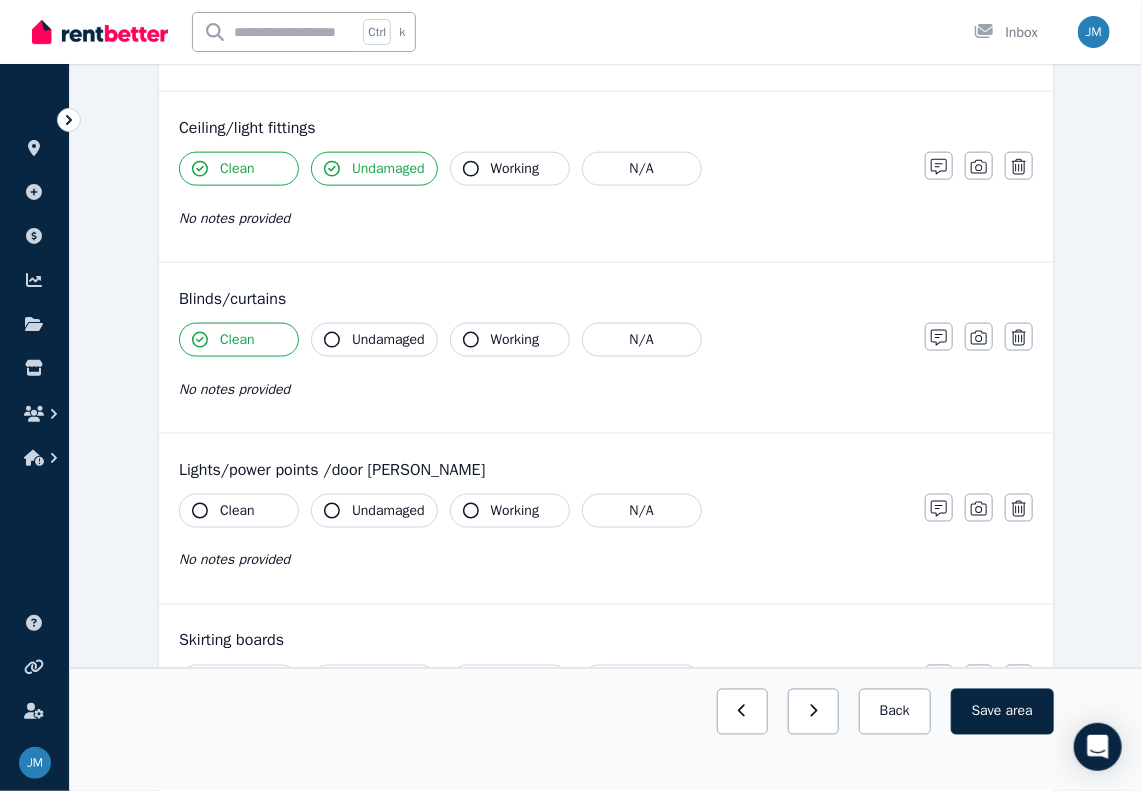 drag, startPoint x: 330, startPoint y: 332, endPoint x: 340, endPoint y: 335, distance: 10.440307 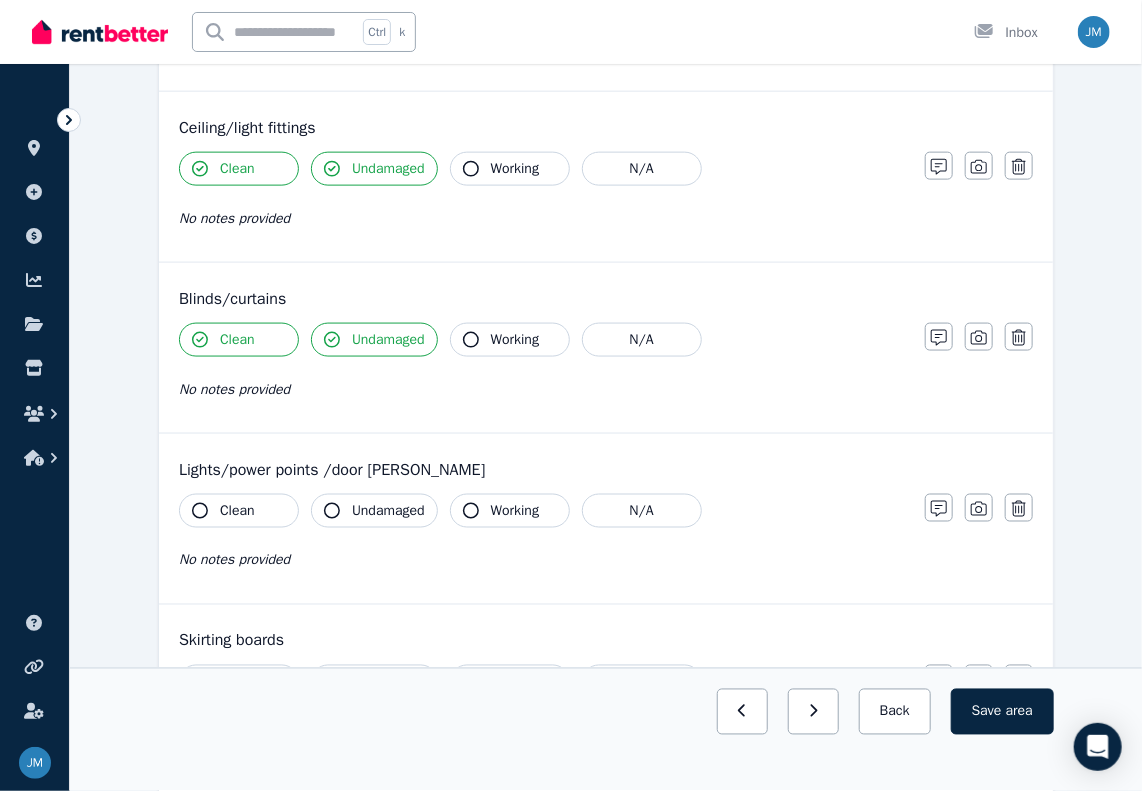 click 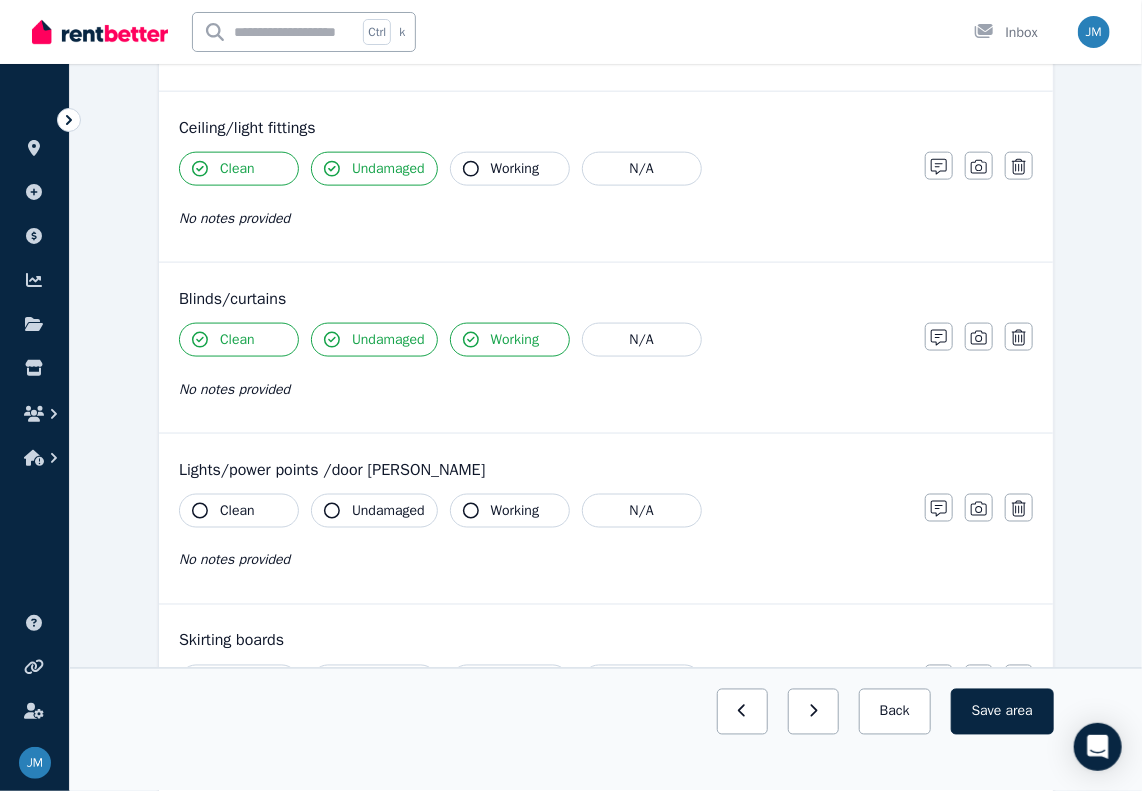 click 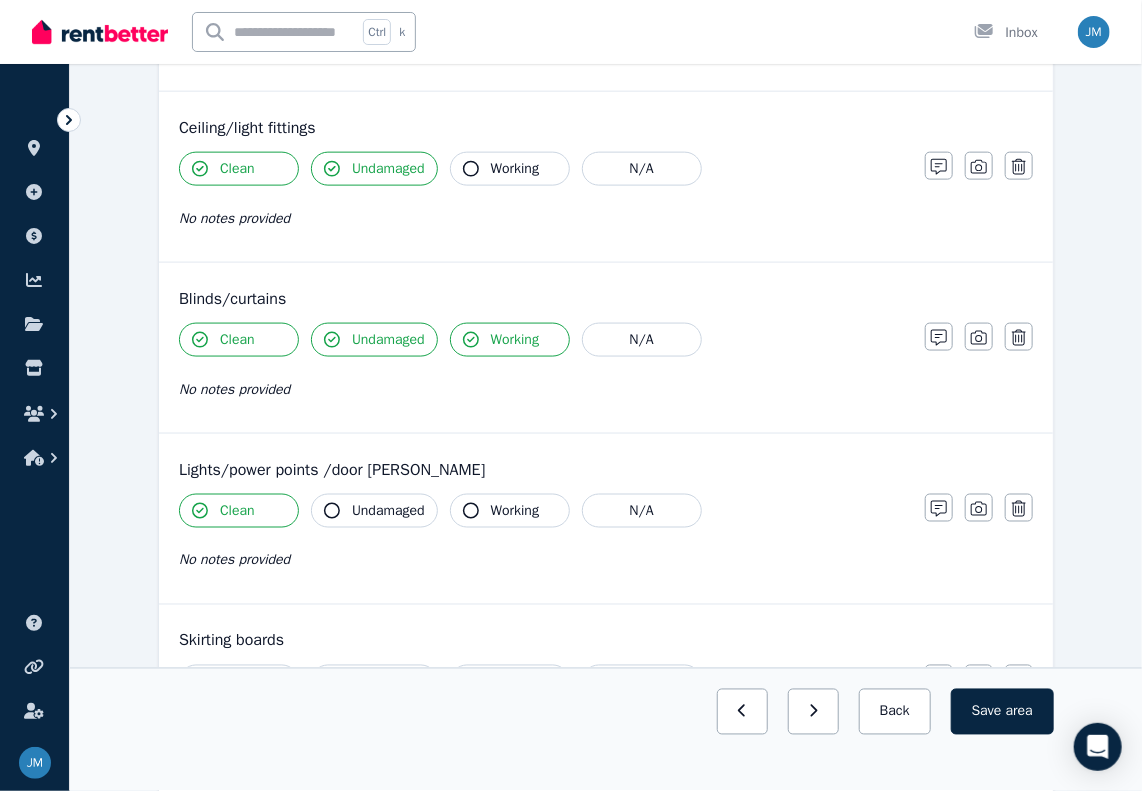 click 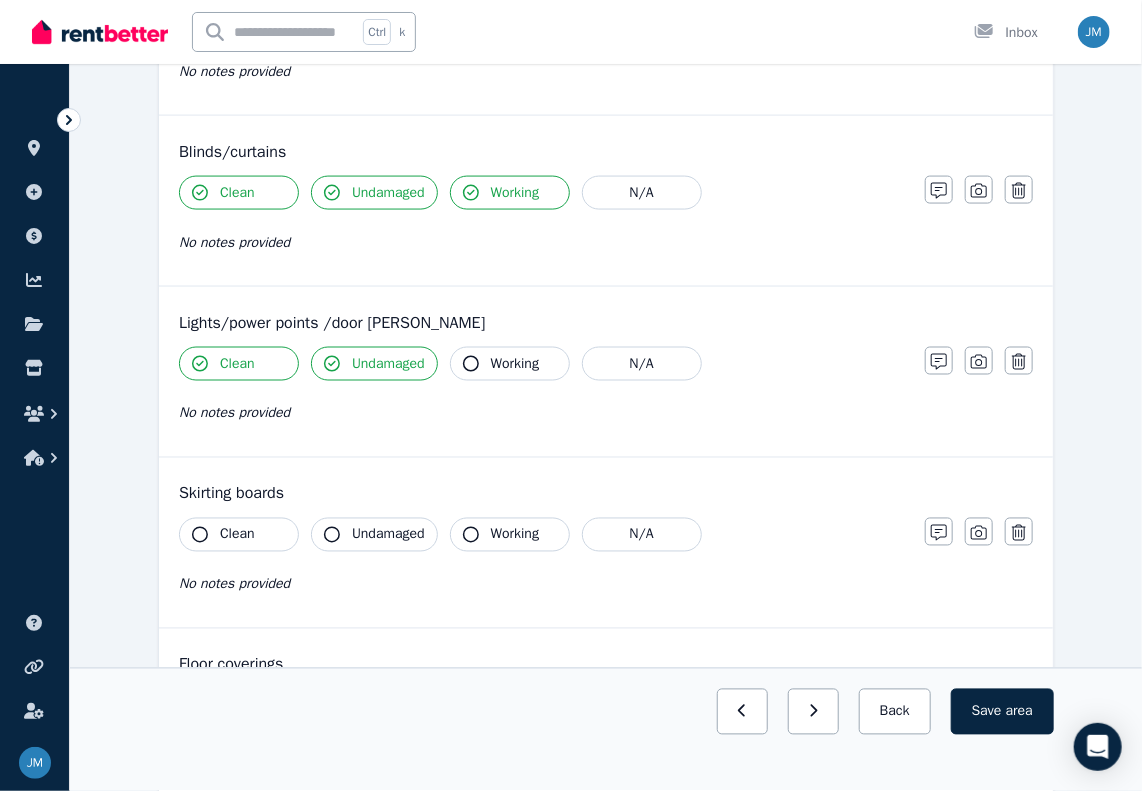 scroll, scrollTop: 1100, scrollLeft: 0, axis: vertical 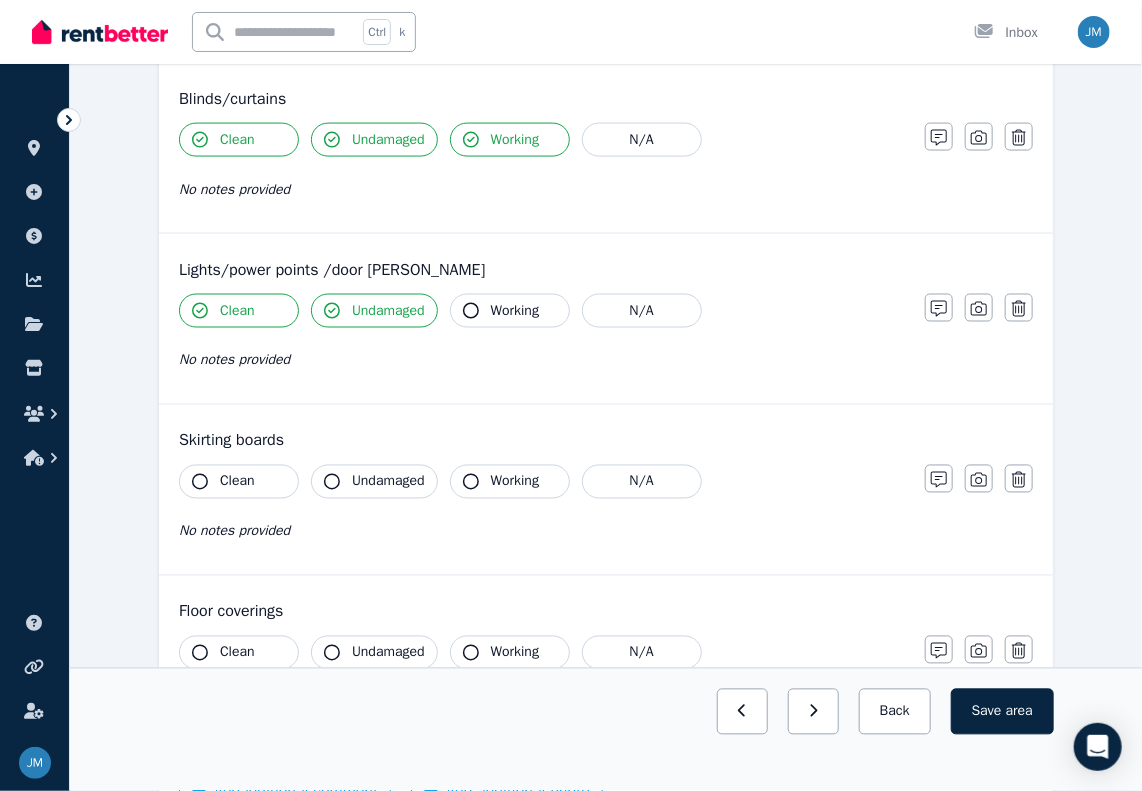 click 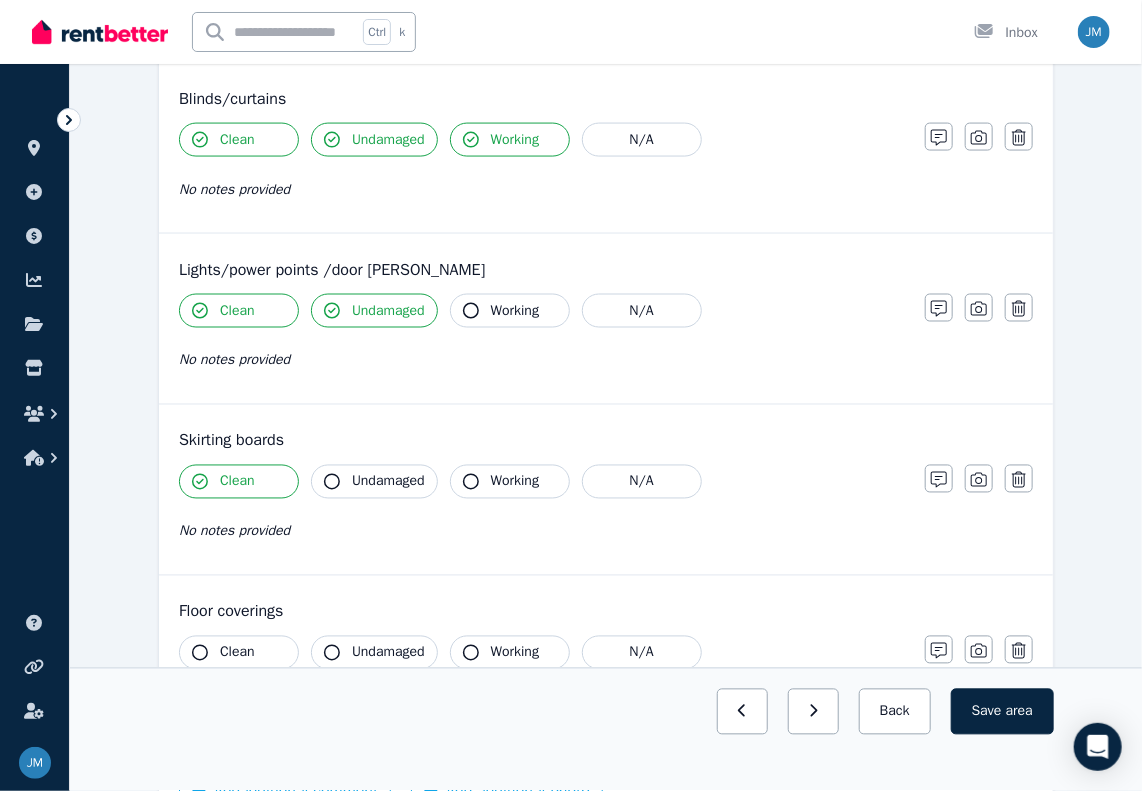 click 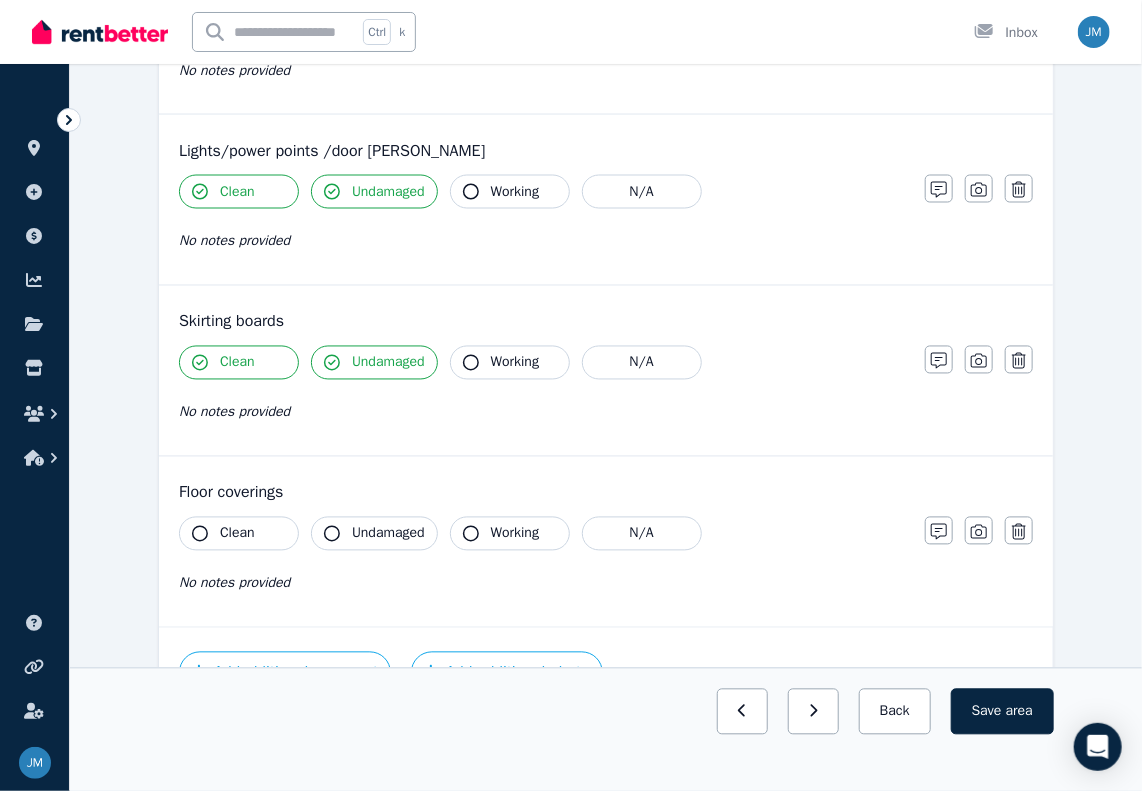 scroll, scrollTop: 1300, scrollLeft: 0, axis: vertical 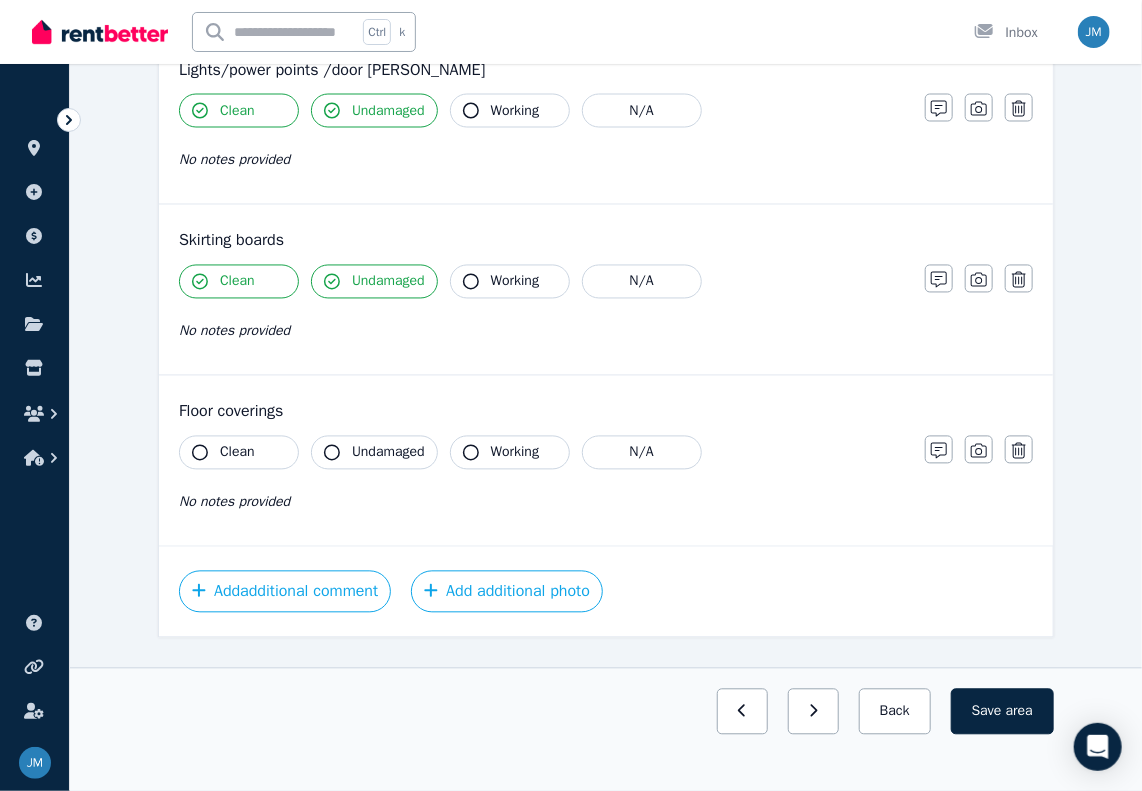 click 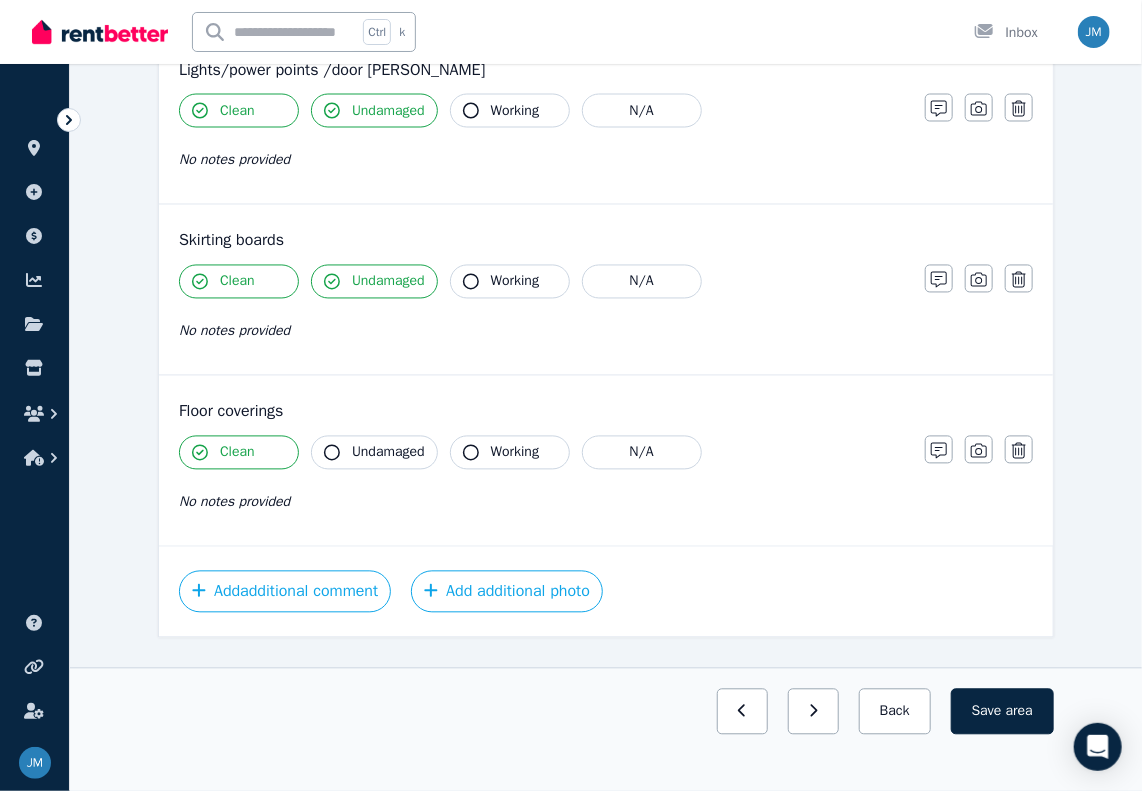 click 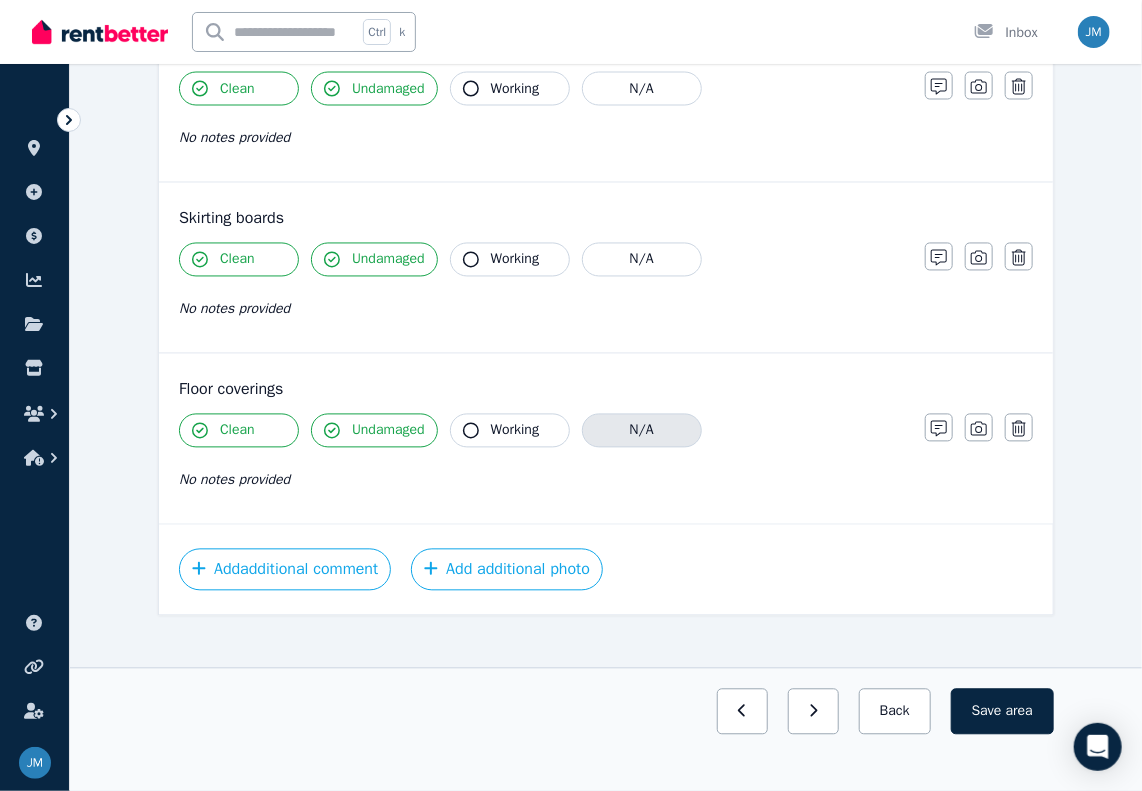 scroll, scrollTop: 1335, scrollLeft: 0, axis: vertical 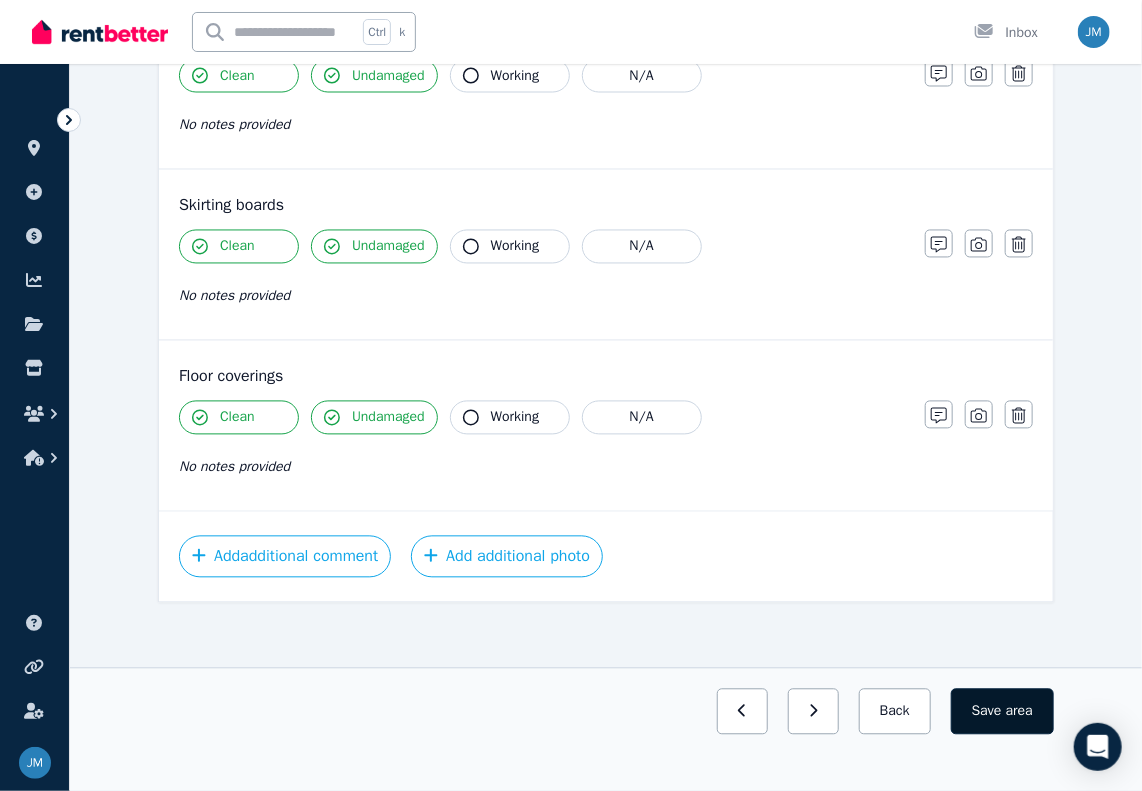 click on "Save   area" at bounding box center (1002, 712) 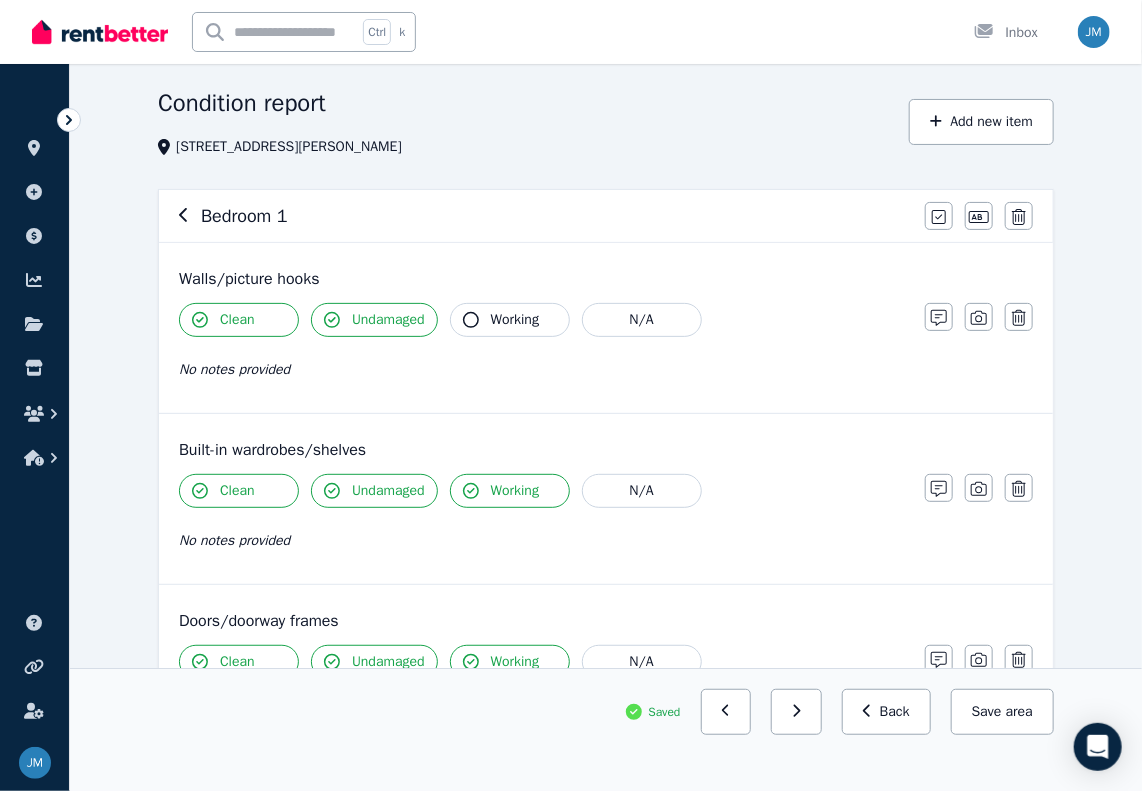 scroll, scrollTop: 0, scrollLeft: 0, axis: both 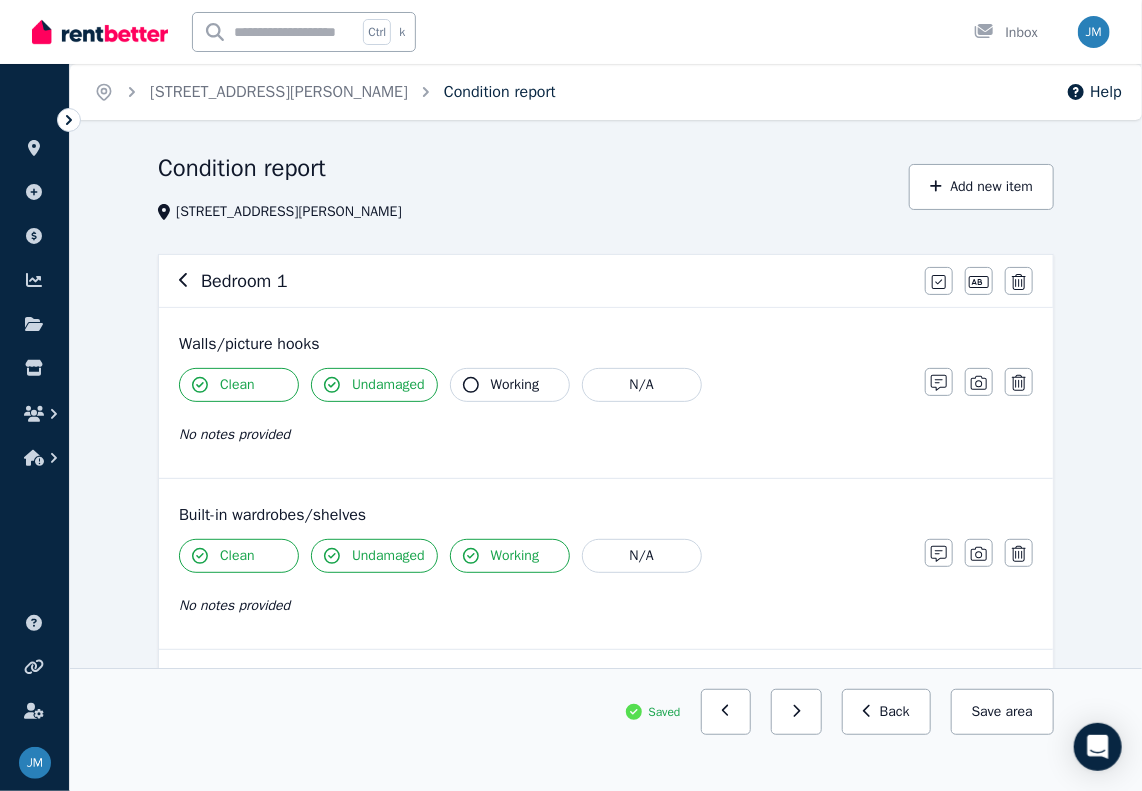 click on "Condition report" at bounding box center [500, 92] 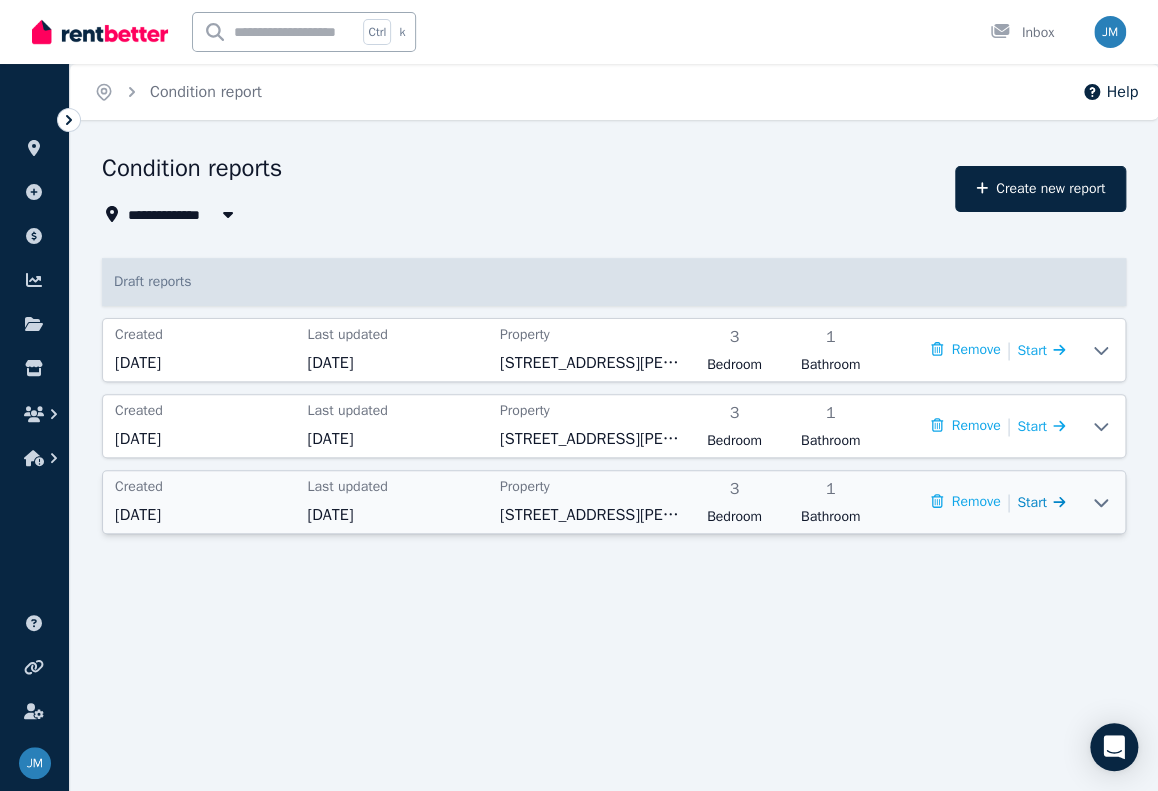 click on "Start" at bounding box center (1032, 502) 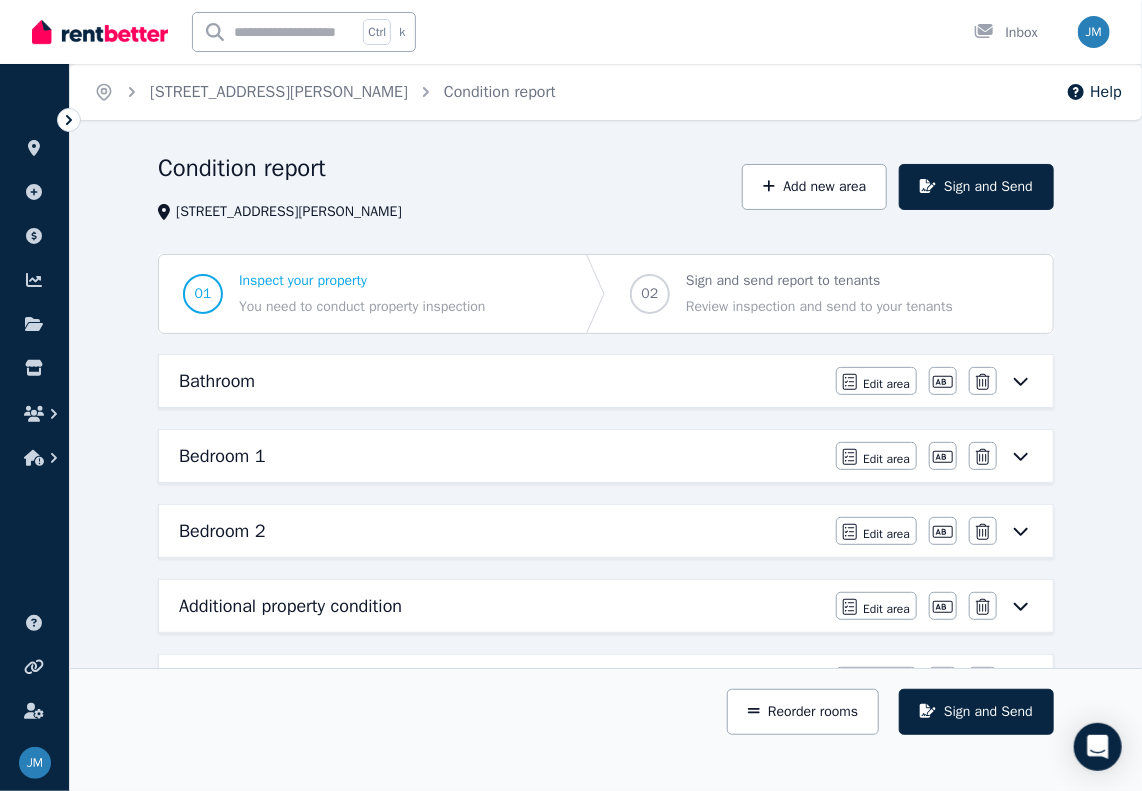 click on "Bedroom 1" at bounding box center [501, 456] 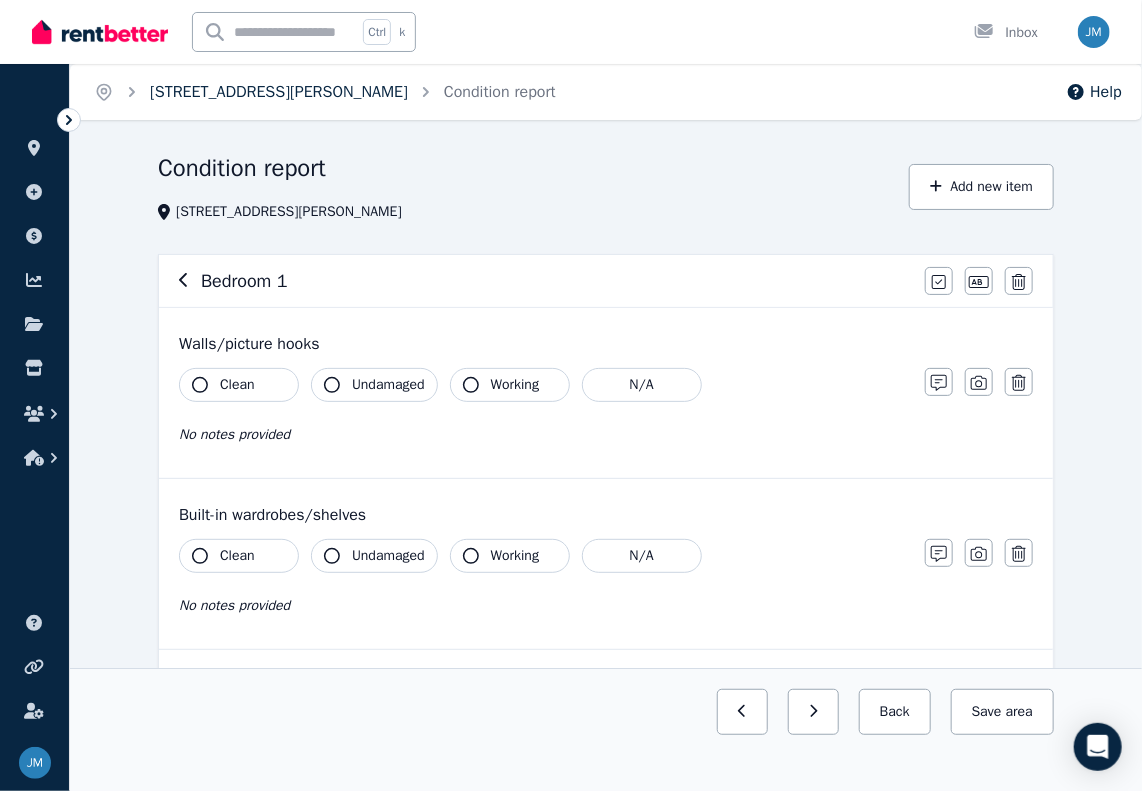 click on "[STREET_ADDRESS][PERSON_NAME]" at bounding box center (279, 92) 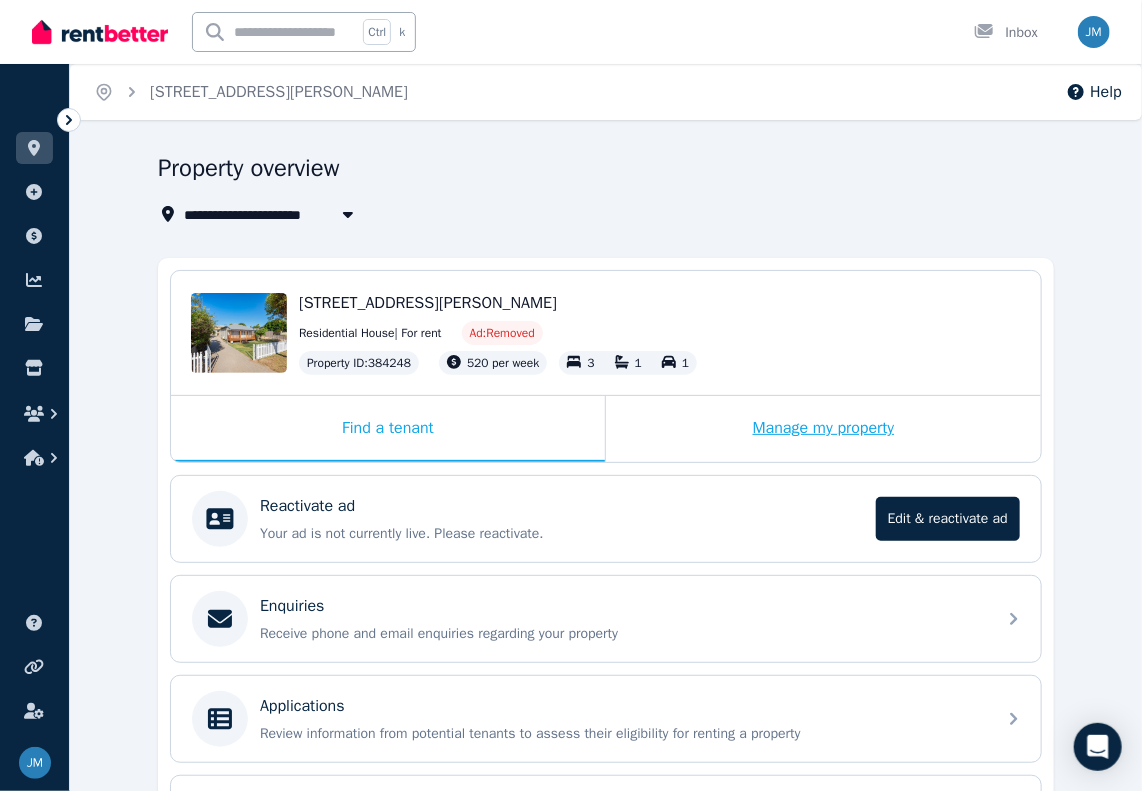 click on "Manage my property" at bounding box center [823, 429] 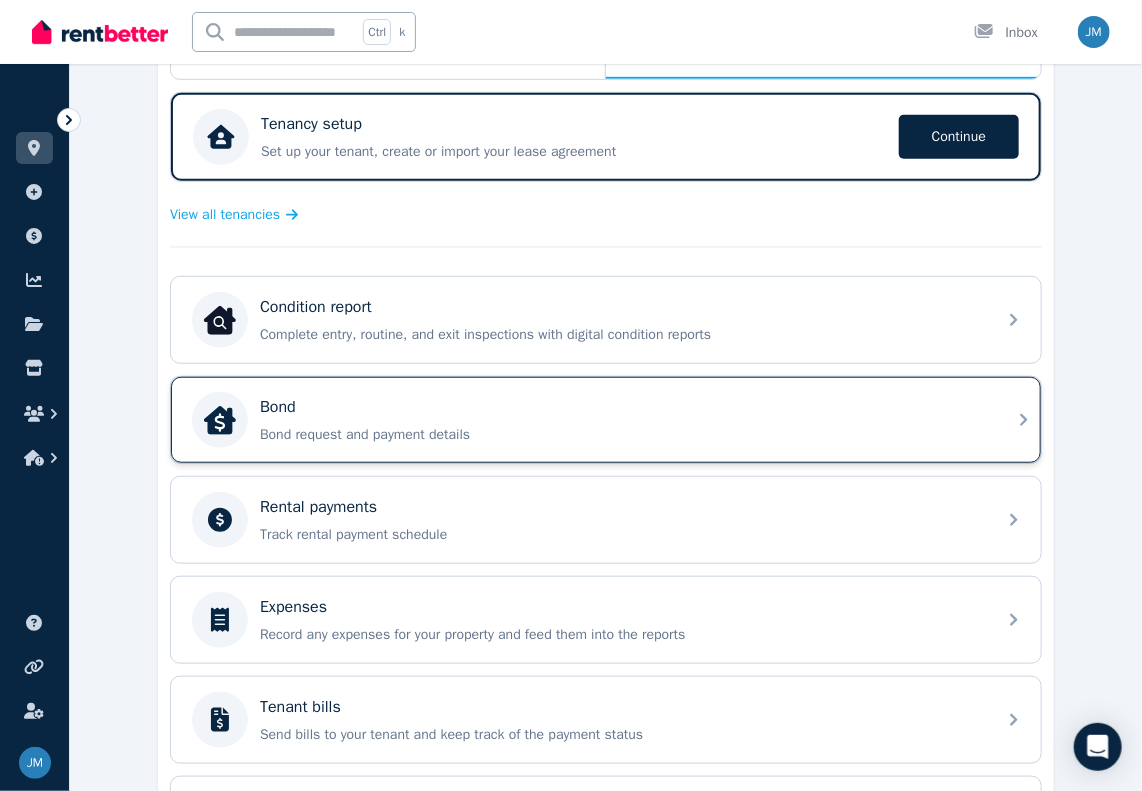 scroll, scrollTop: 400, scrollLeft: 0, axis: vertical 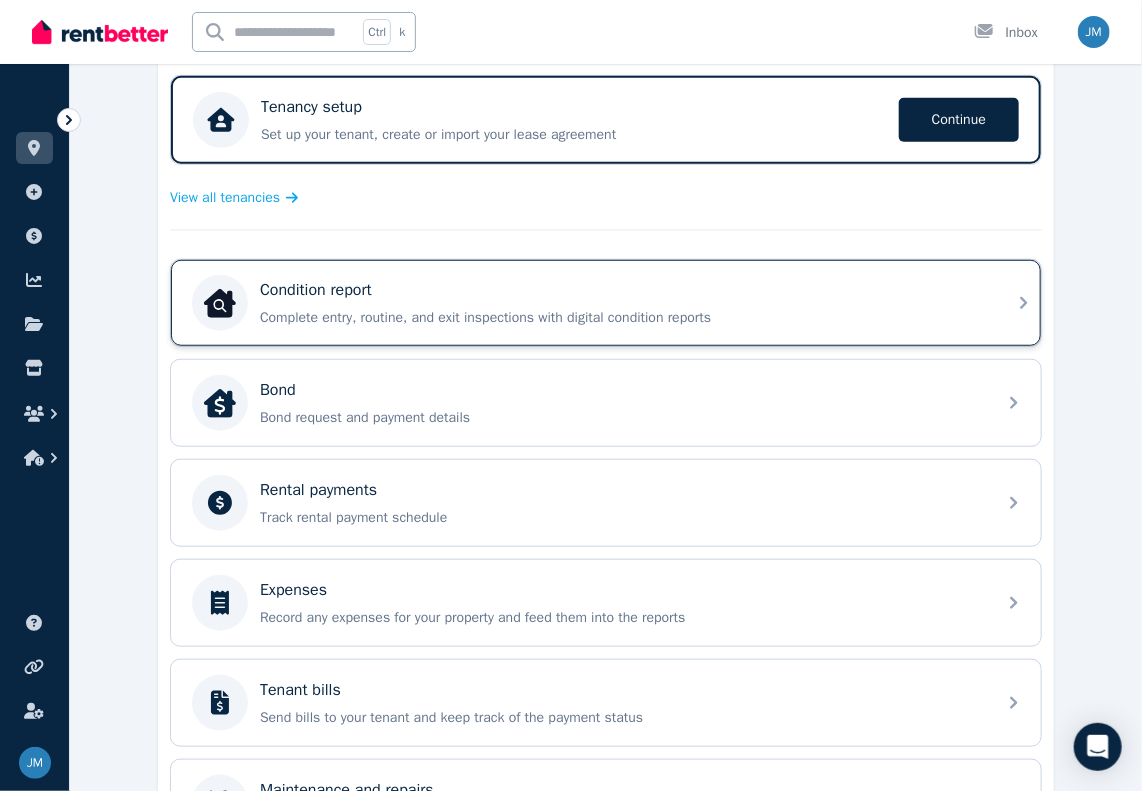 click on "Condition report Complete entry, routine, and exit inspections with digital condition reports" at bounding box center (588, 303) 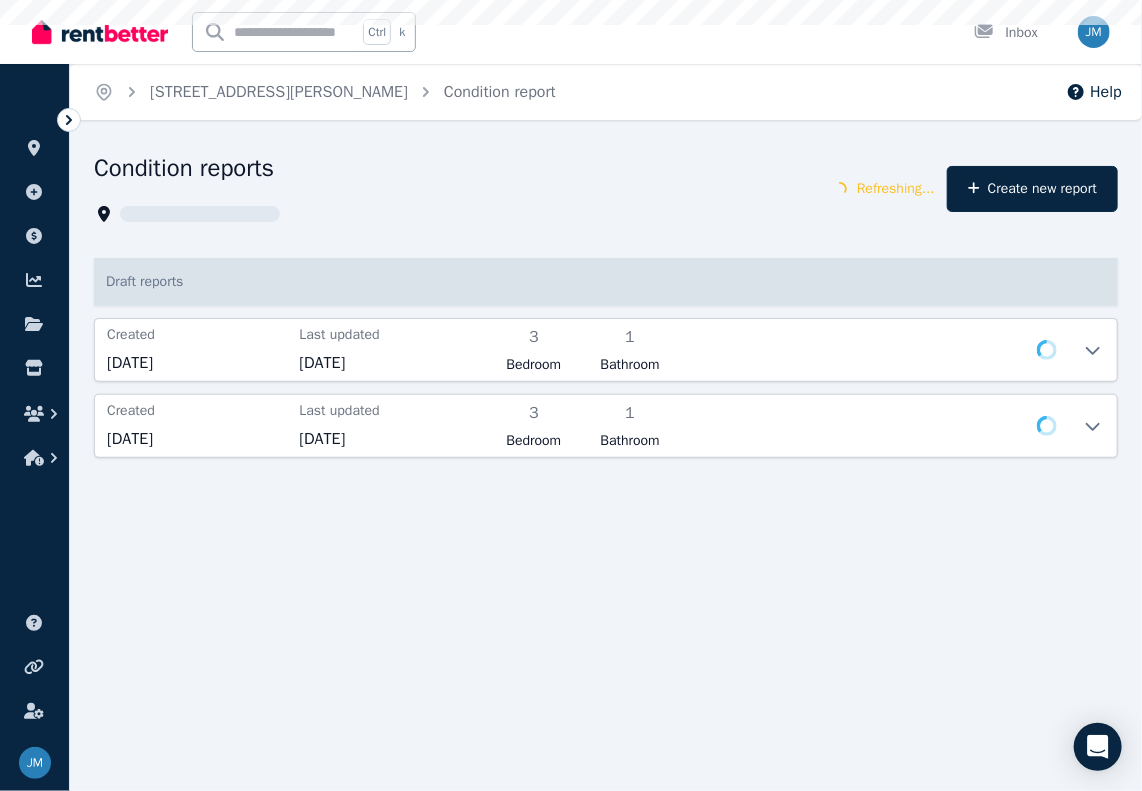 scroll, scrollTop: 0, scrollLeft: 0, axis: both 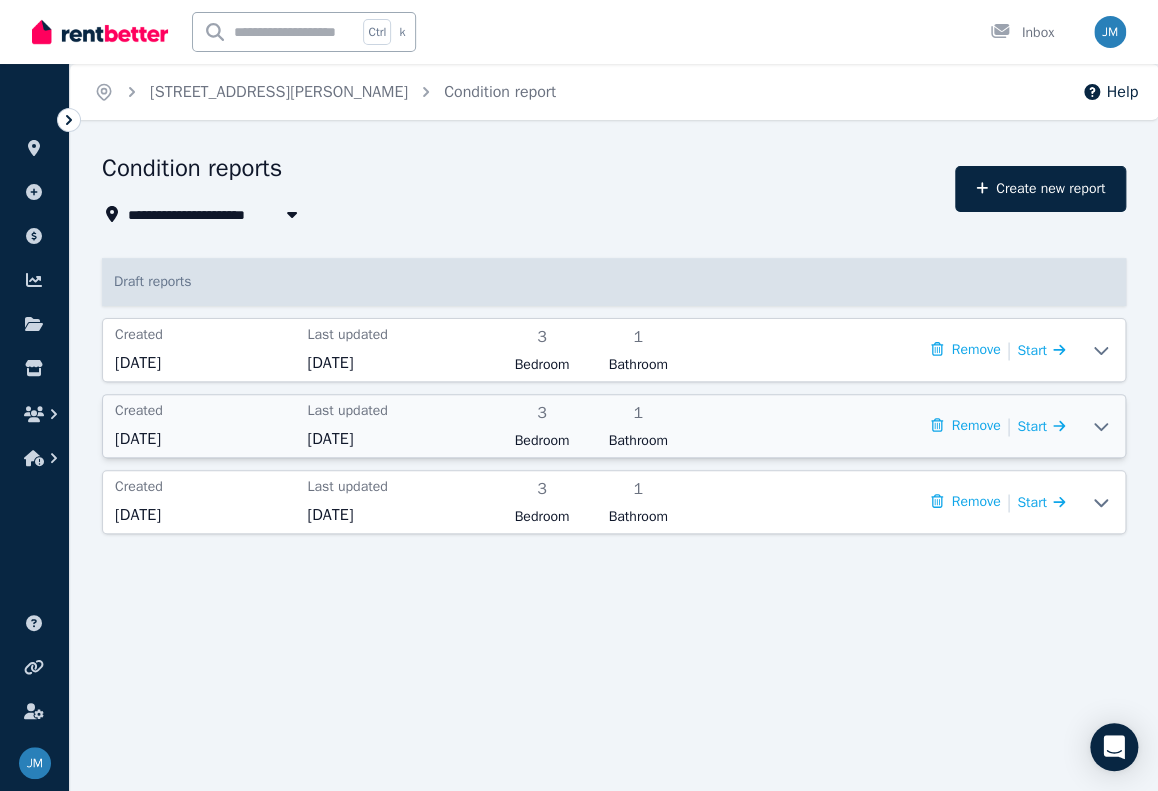 click on "[DATE]" at bounding box center [397, 439] 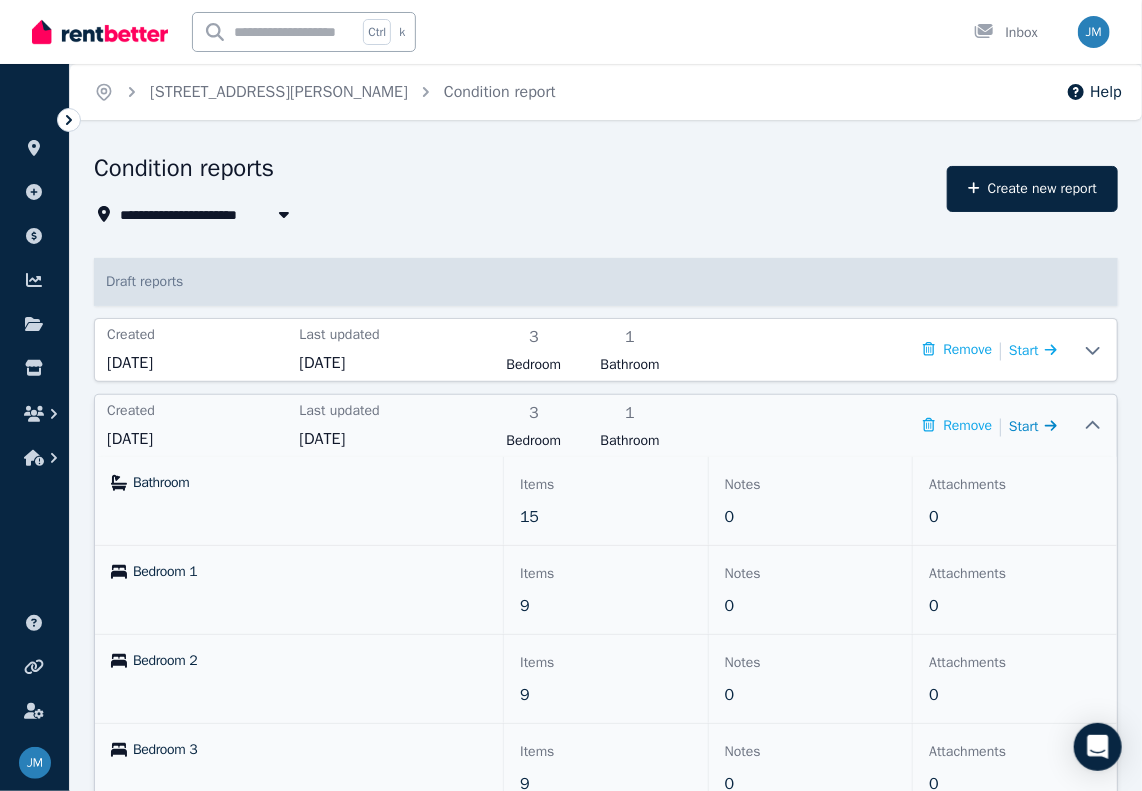 click on "Start" at bounding box center [1024, 426] 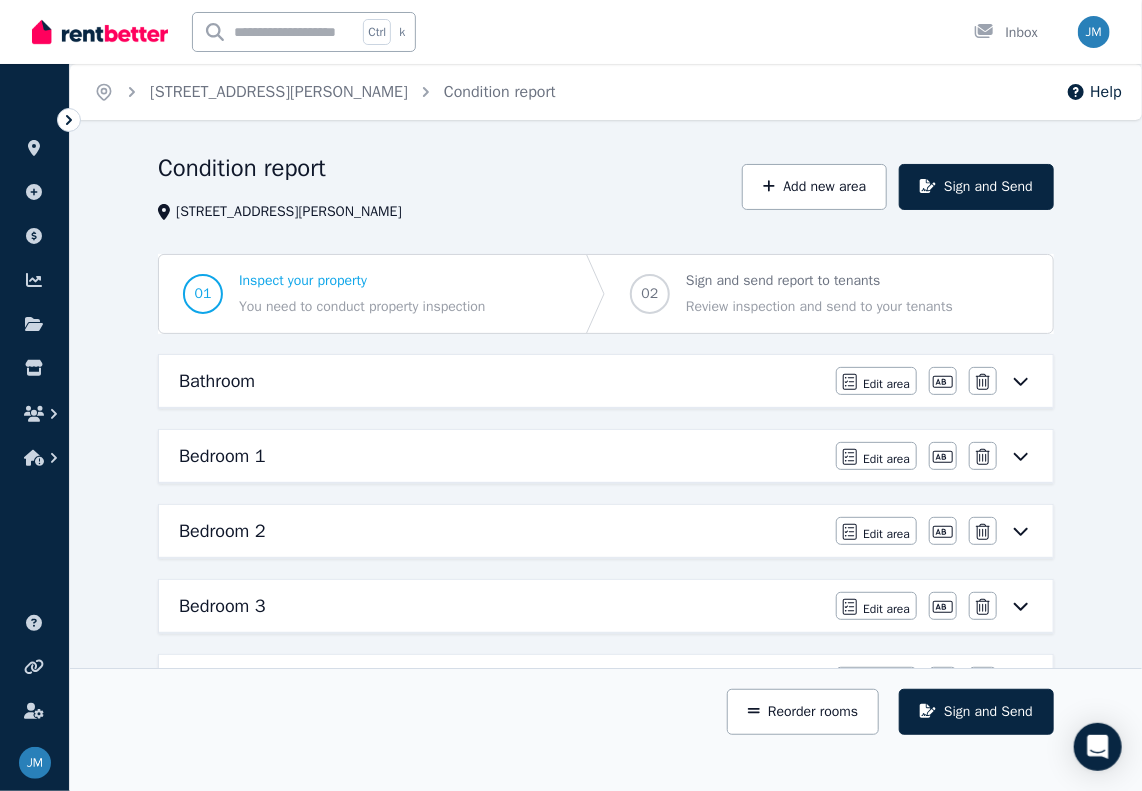 click on "Bathroom" at bounding box center (501, 381) 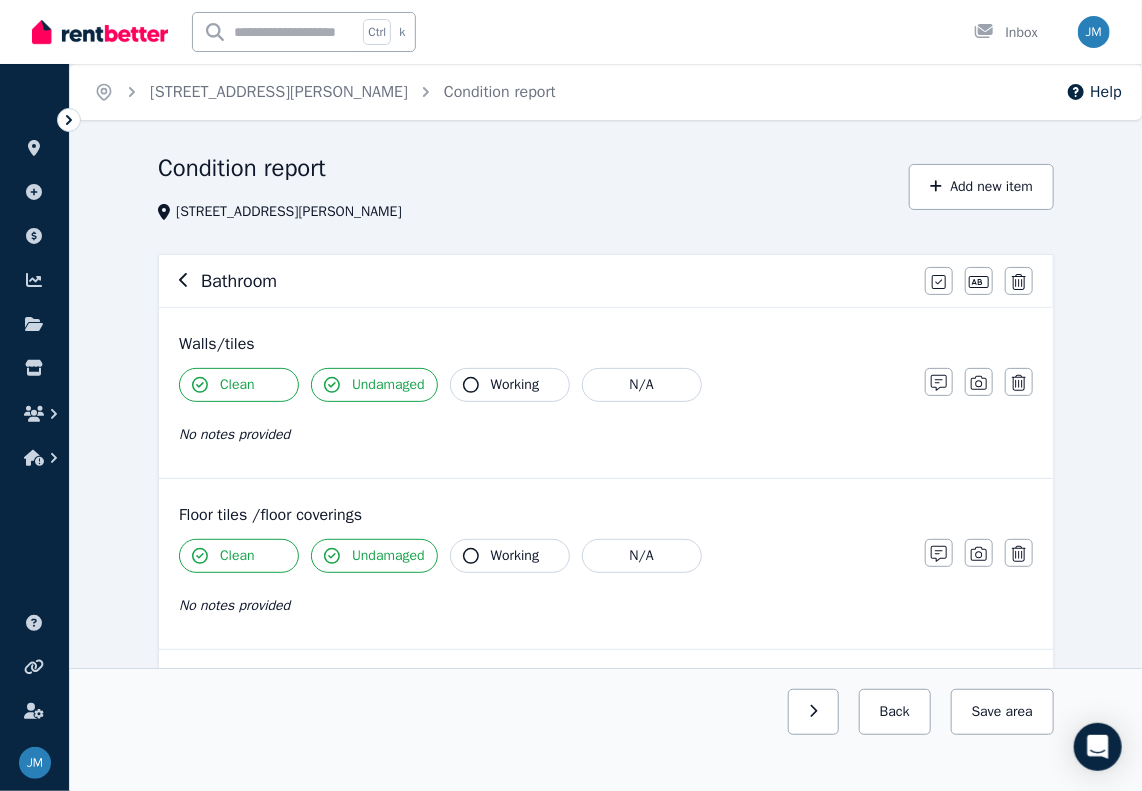 click 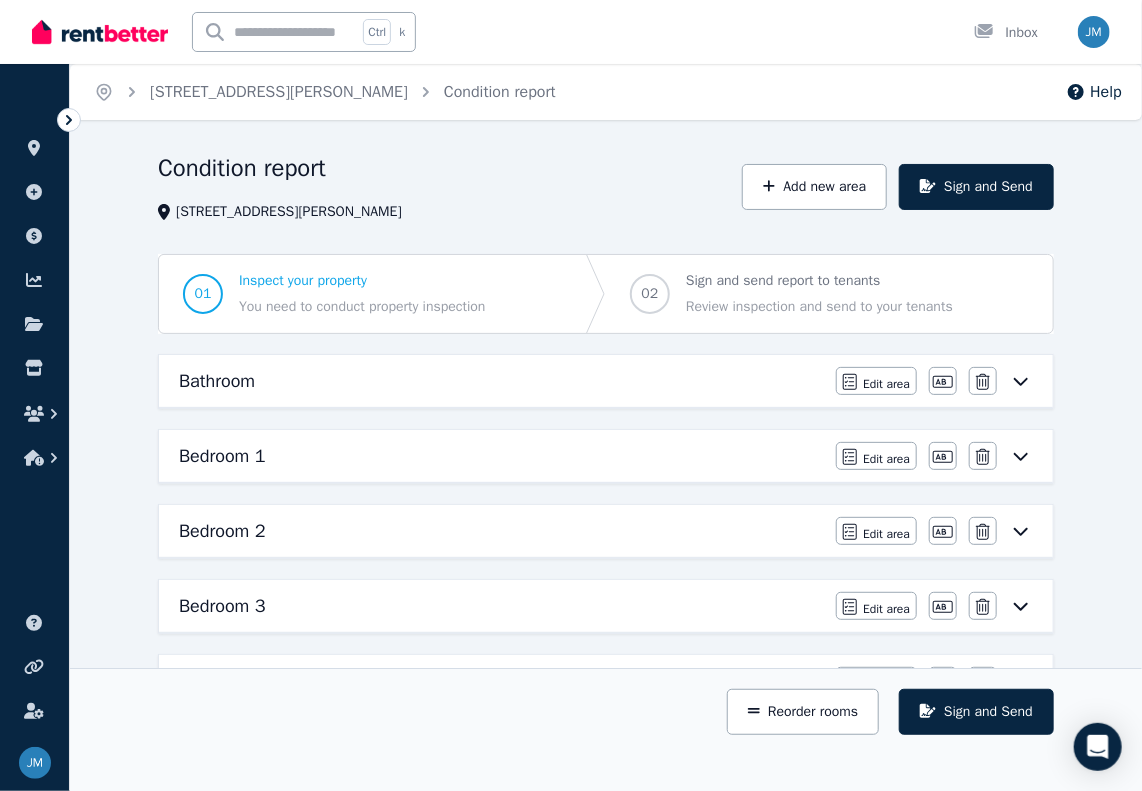 click on "Bedroom 2" at bounding box center [222, 531] 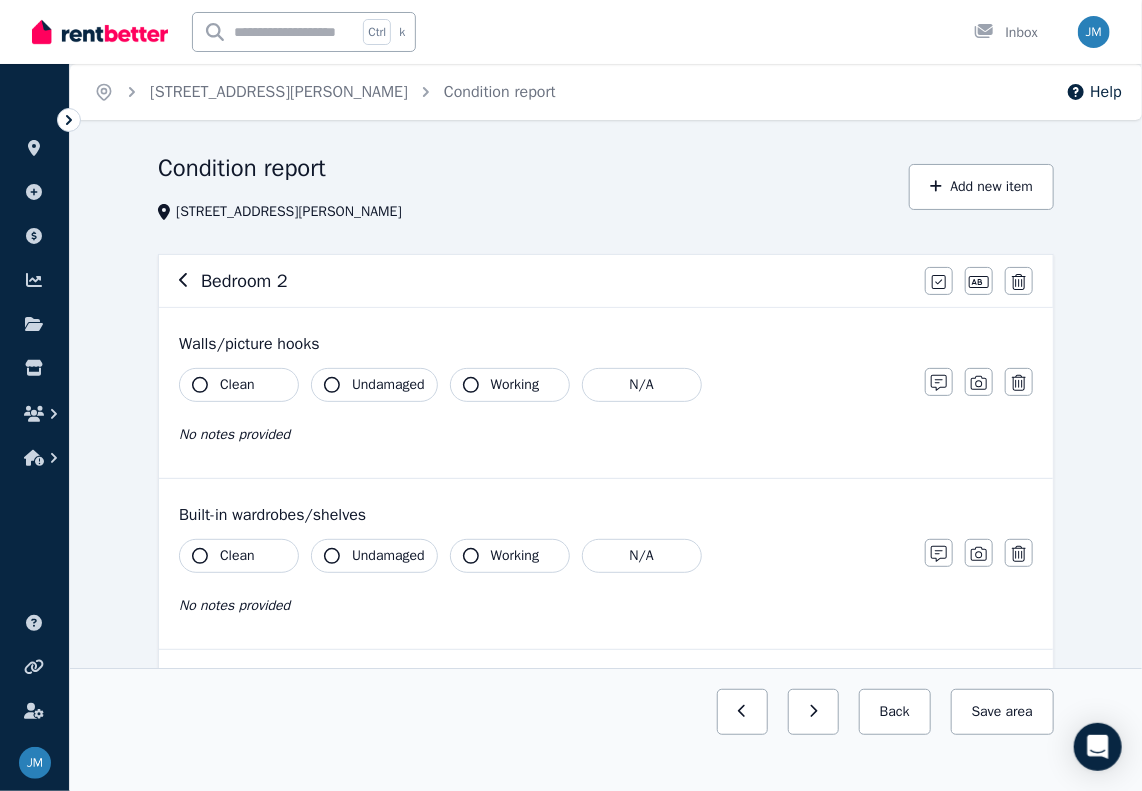 click 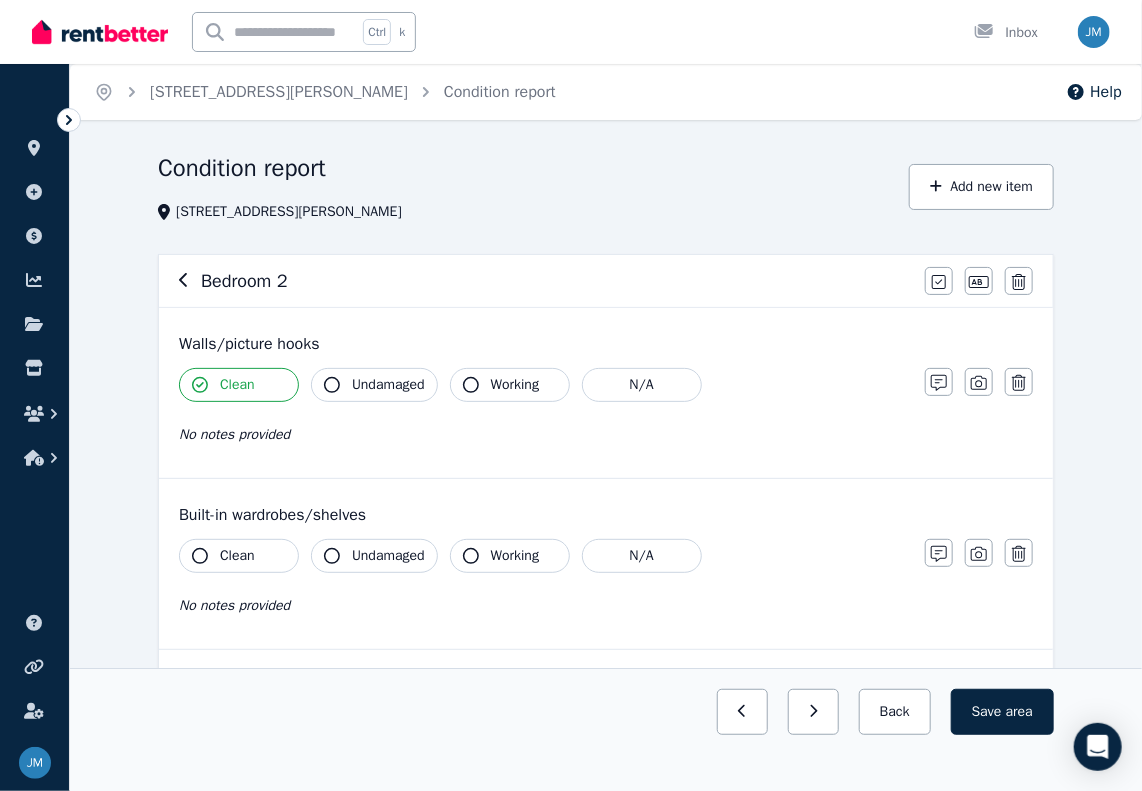 click on "Undamaged" at bounding box center [374, 385] 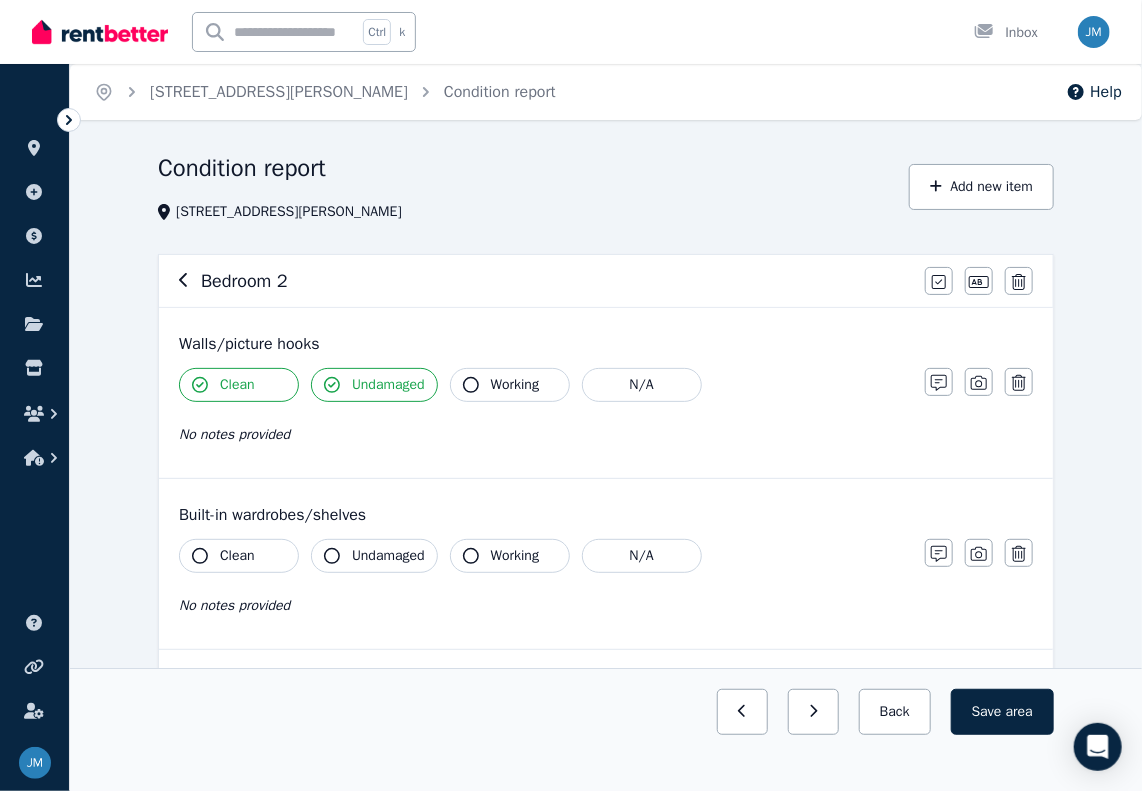 click 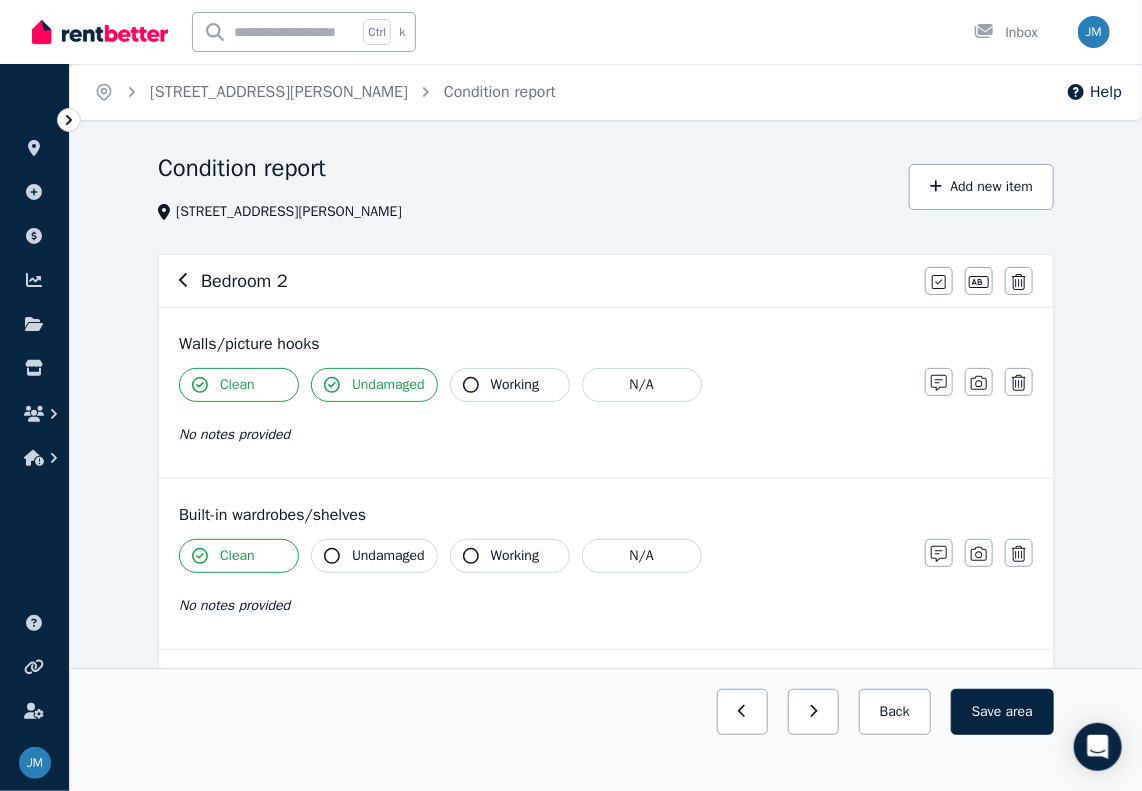 click 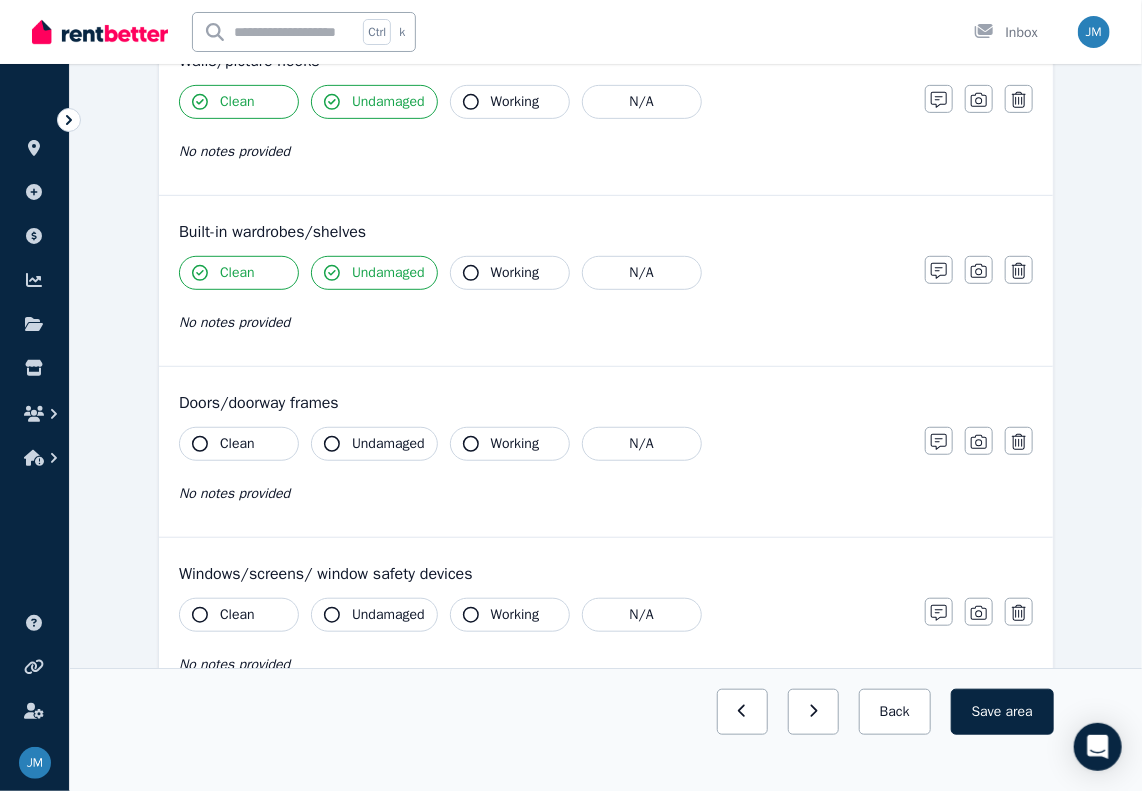 scroll, scrollTop: 300, scrollLeft: 0, axis: vertical 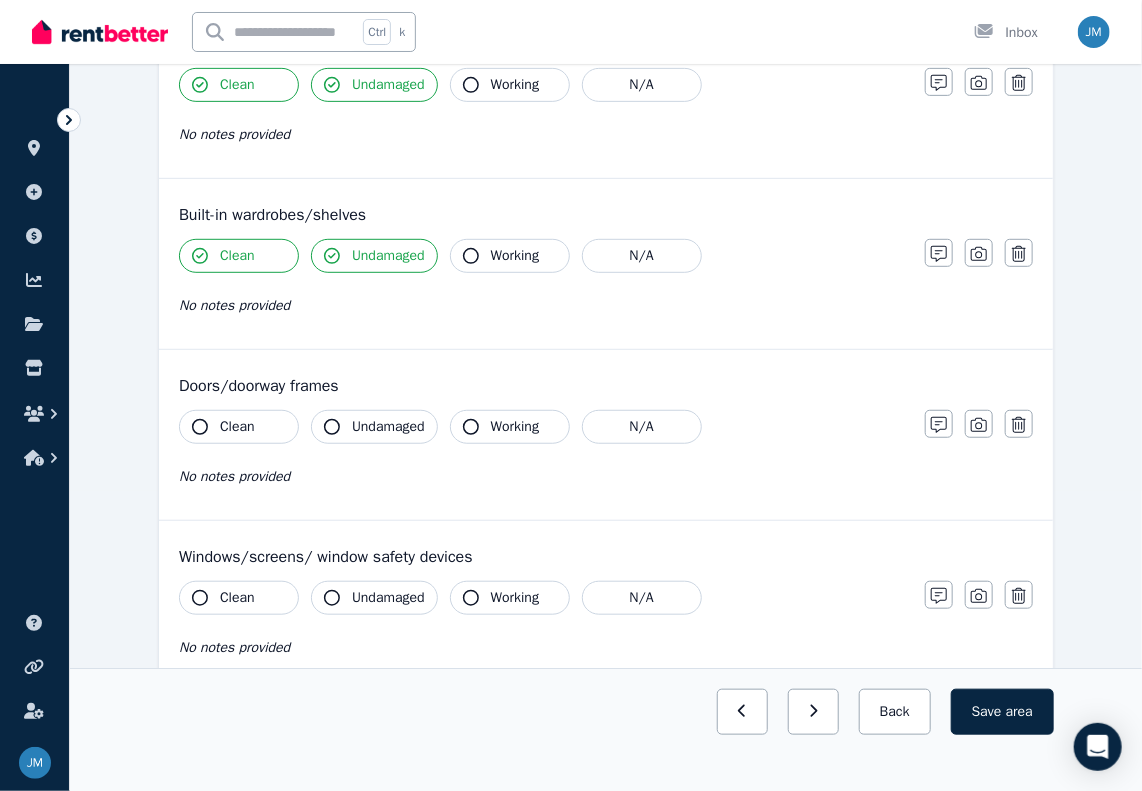 click 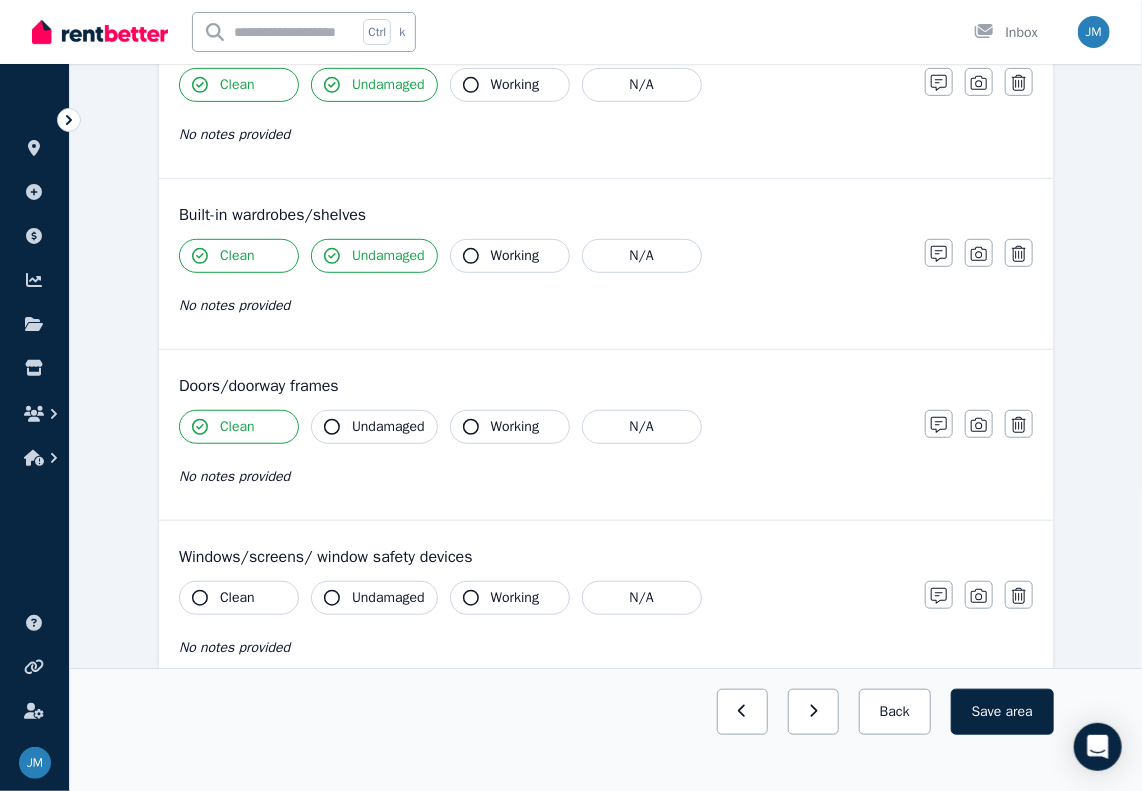 click 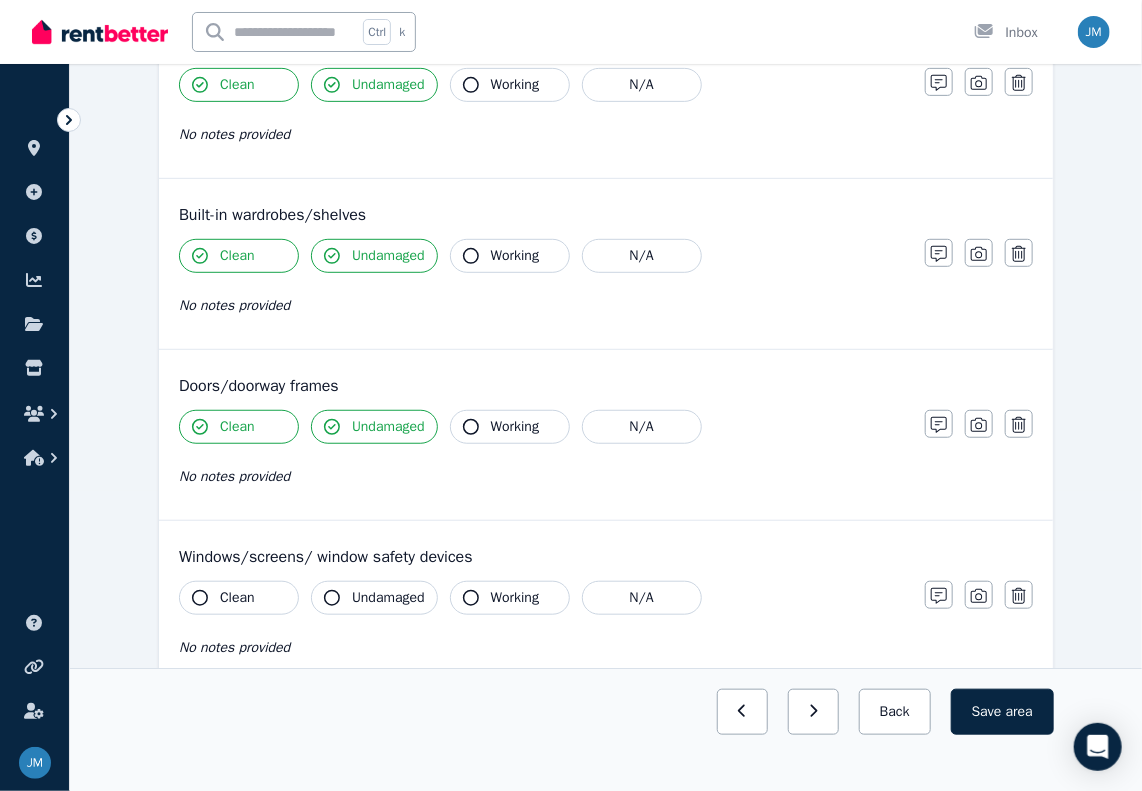 click 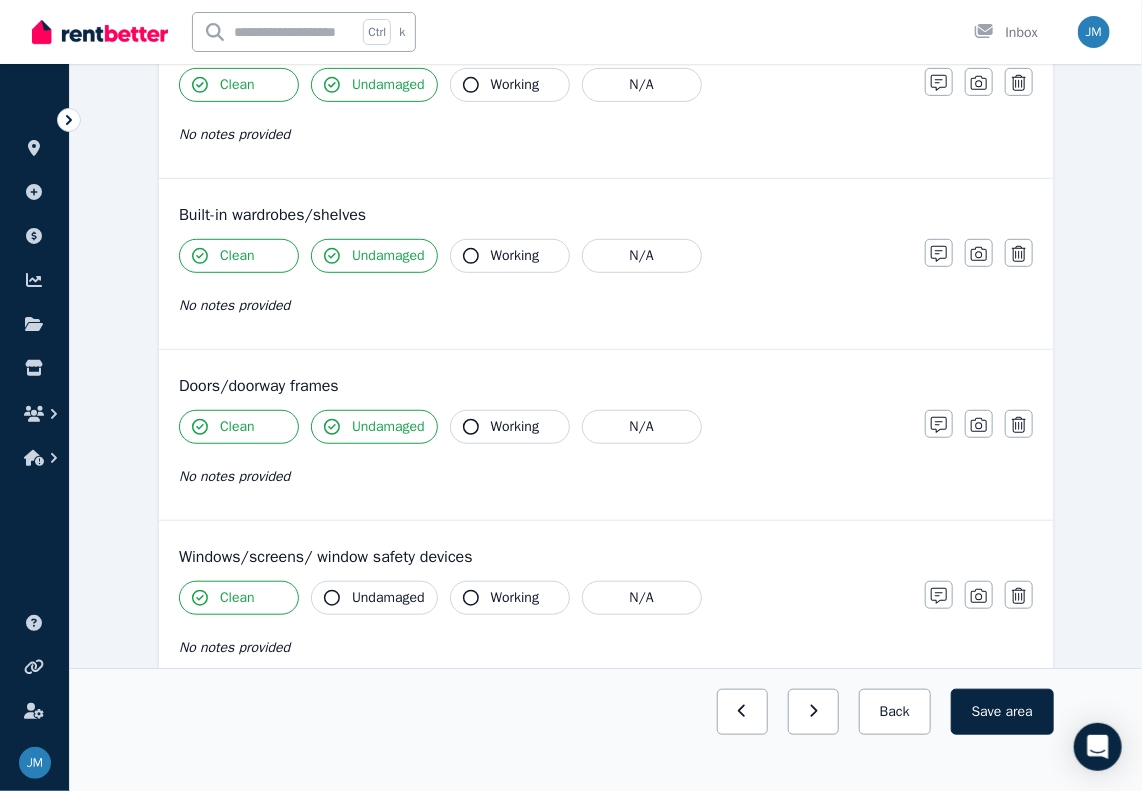 click 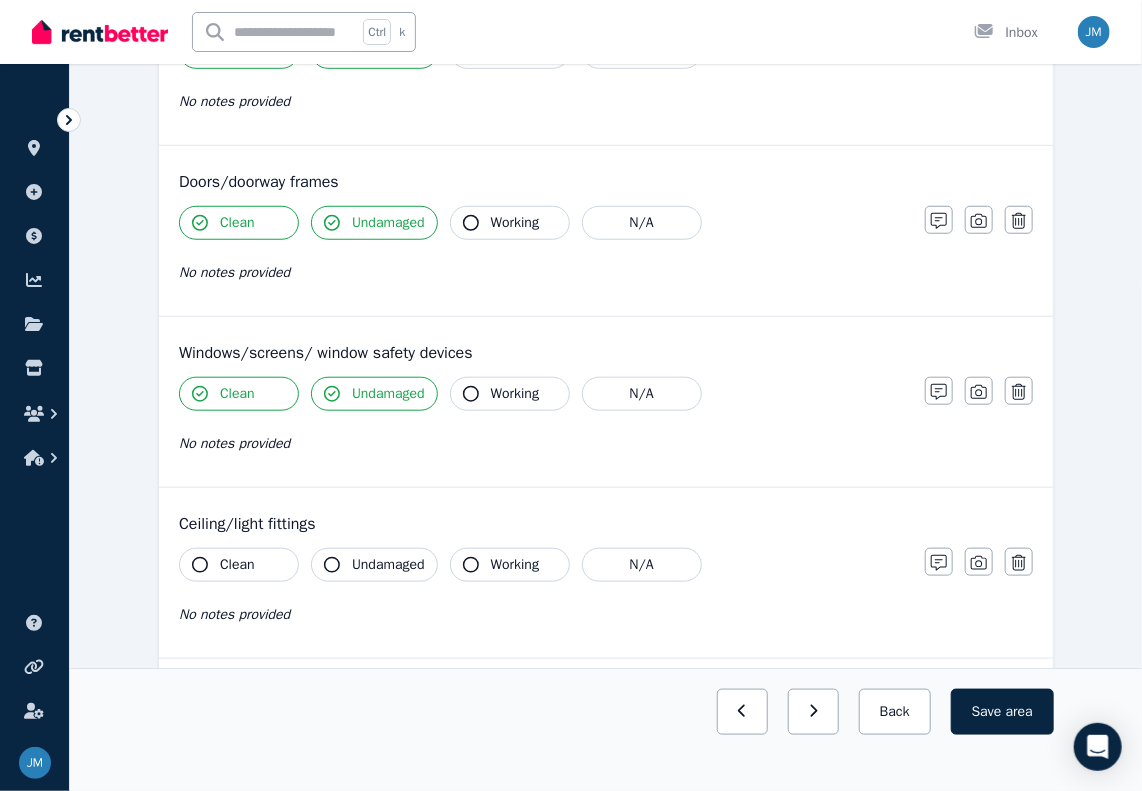 scroll, scrollTop: 600, scrollLeft: 0, axis: vertical 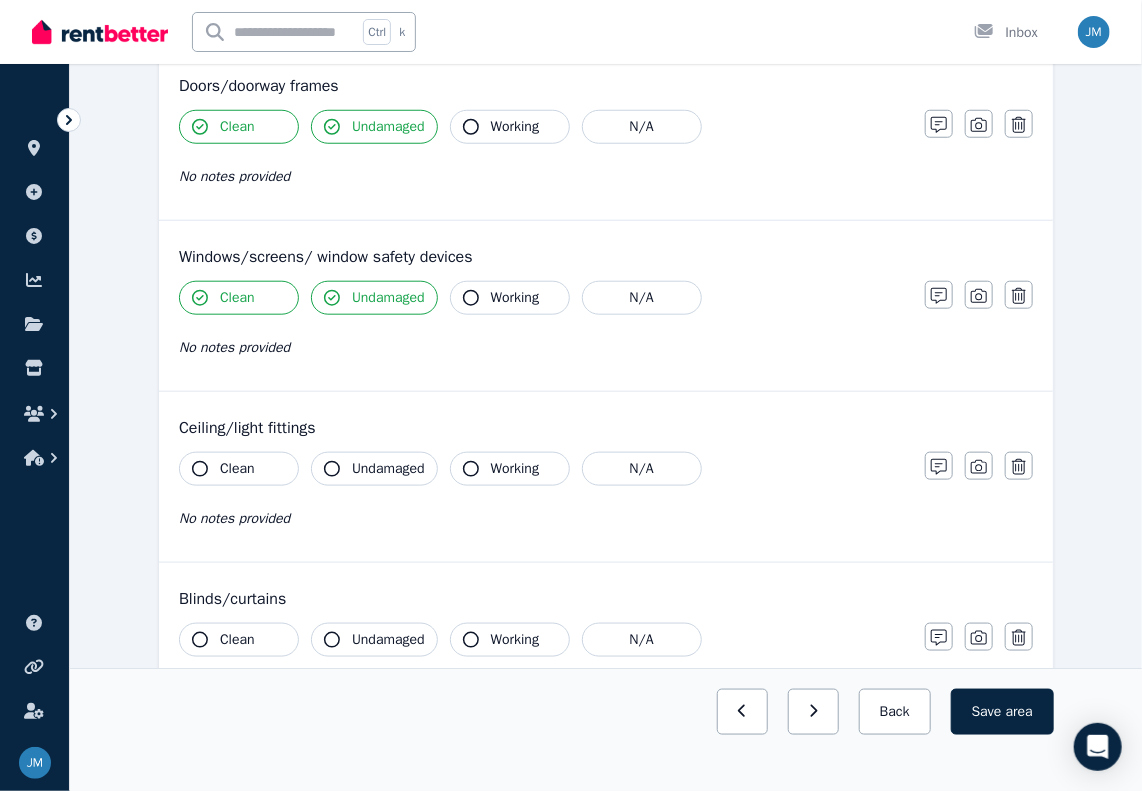 click on "Clean" at bounding box center (239, 469) 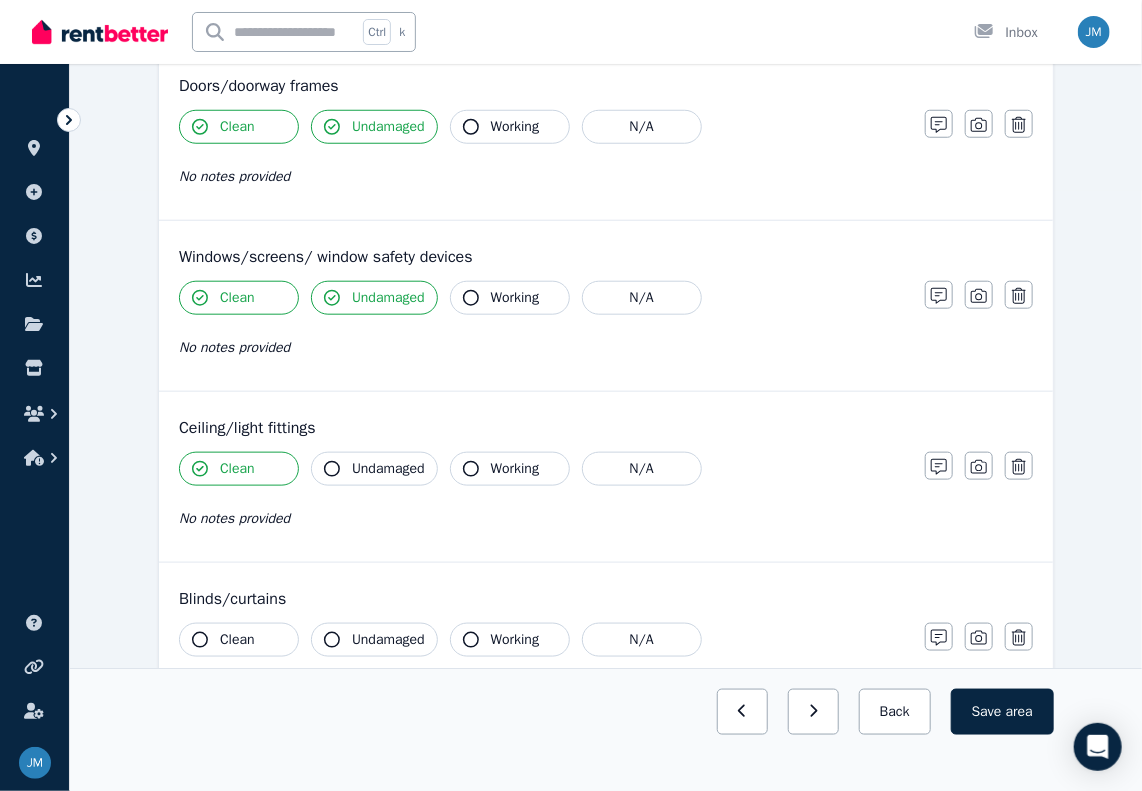 click 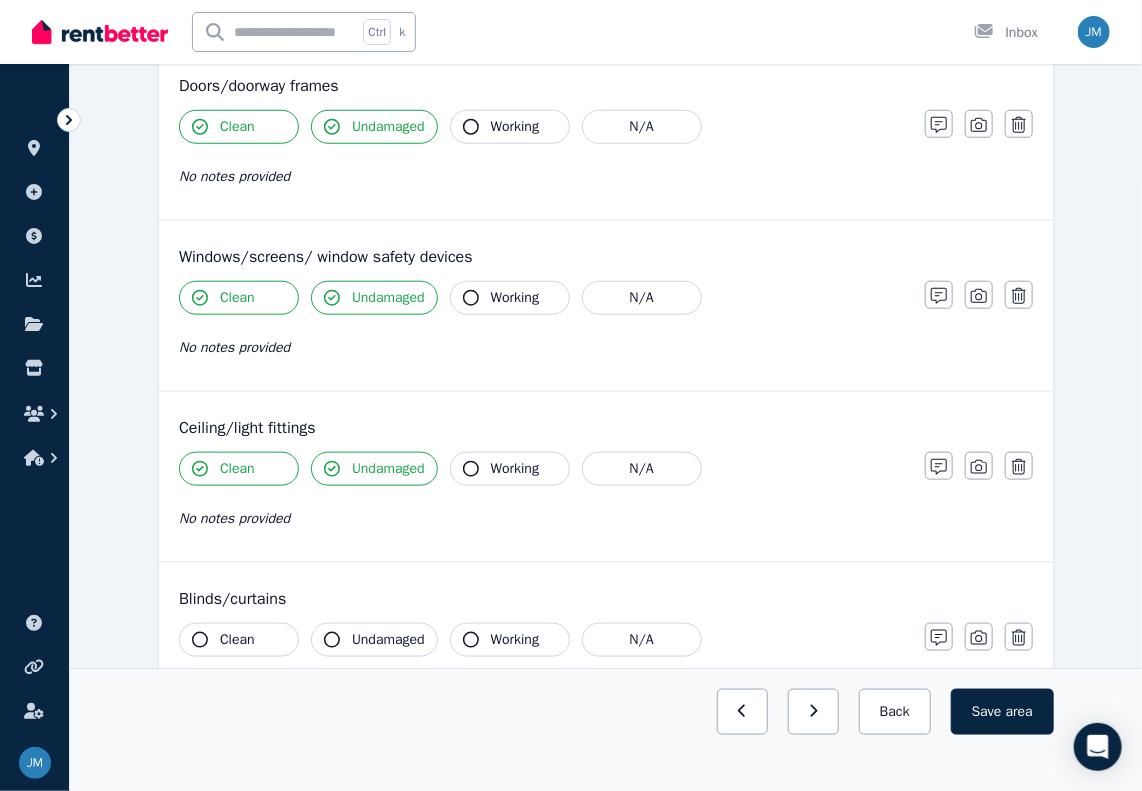 click 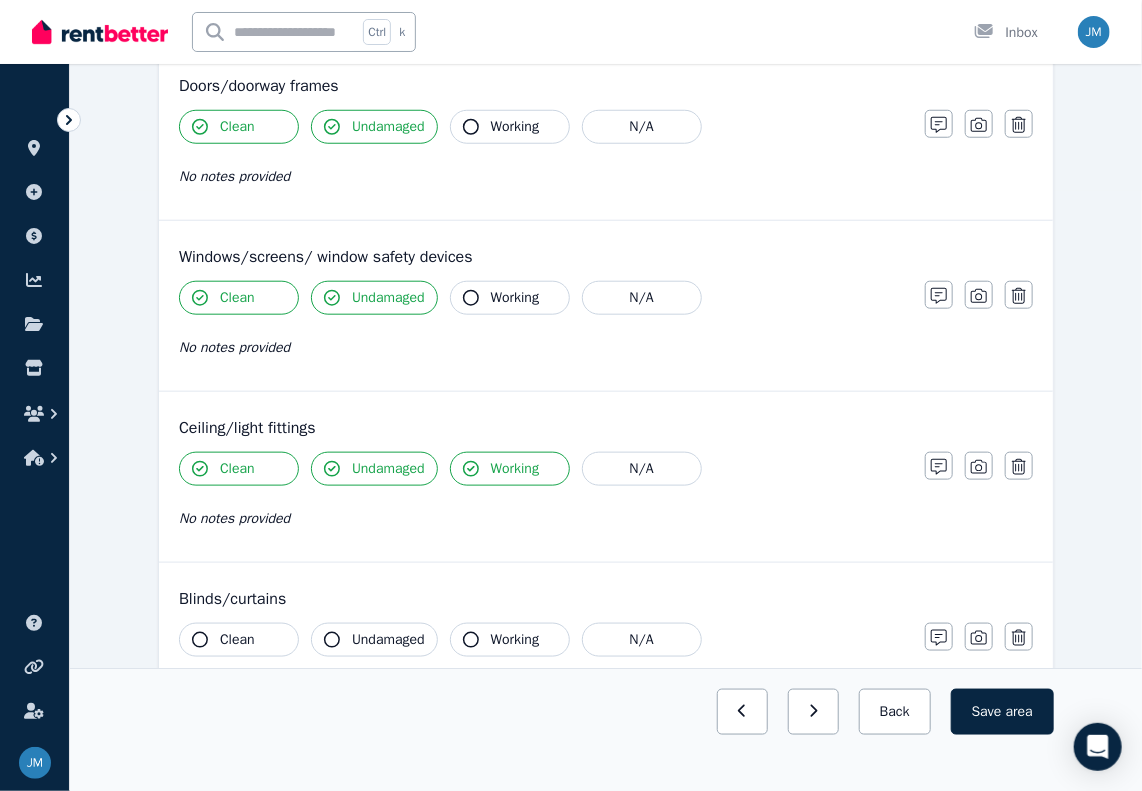 click 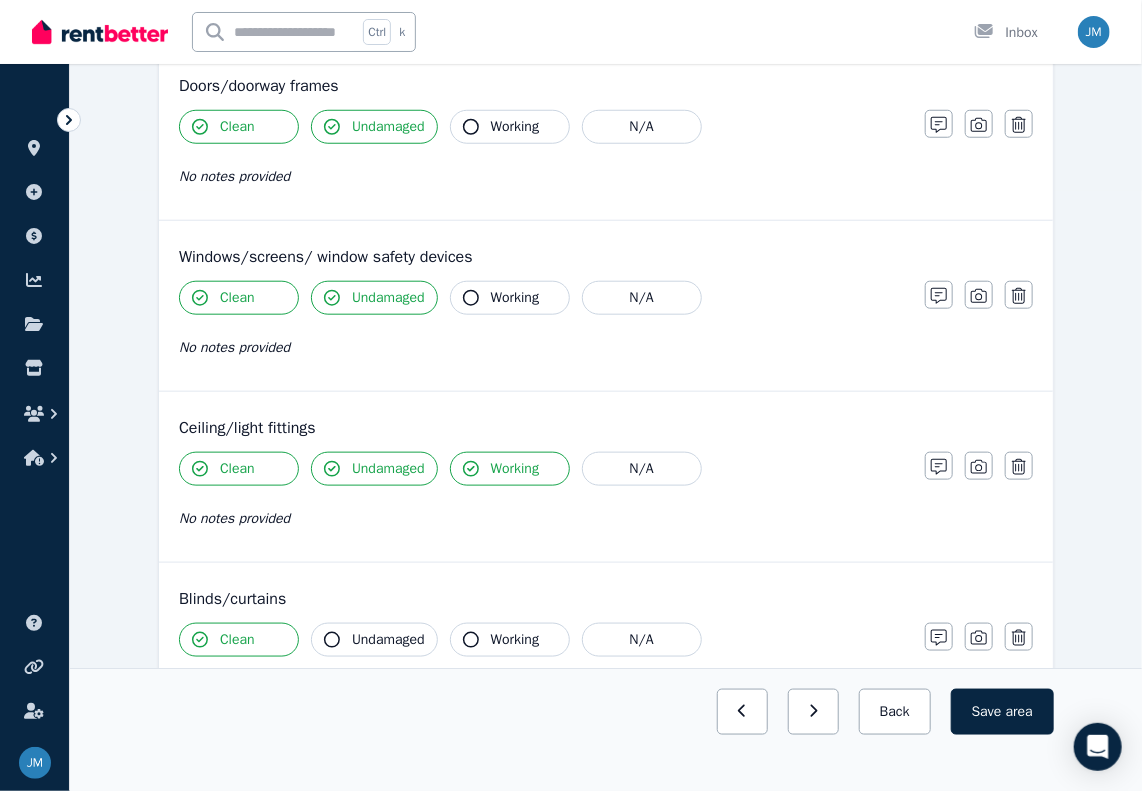 click 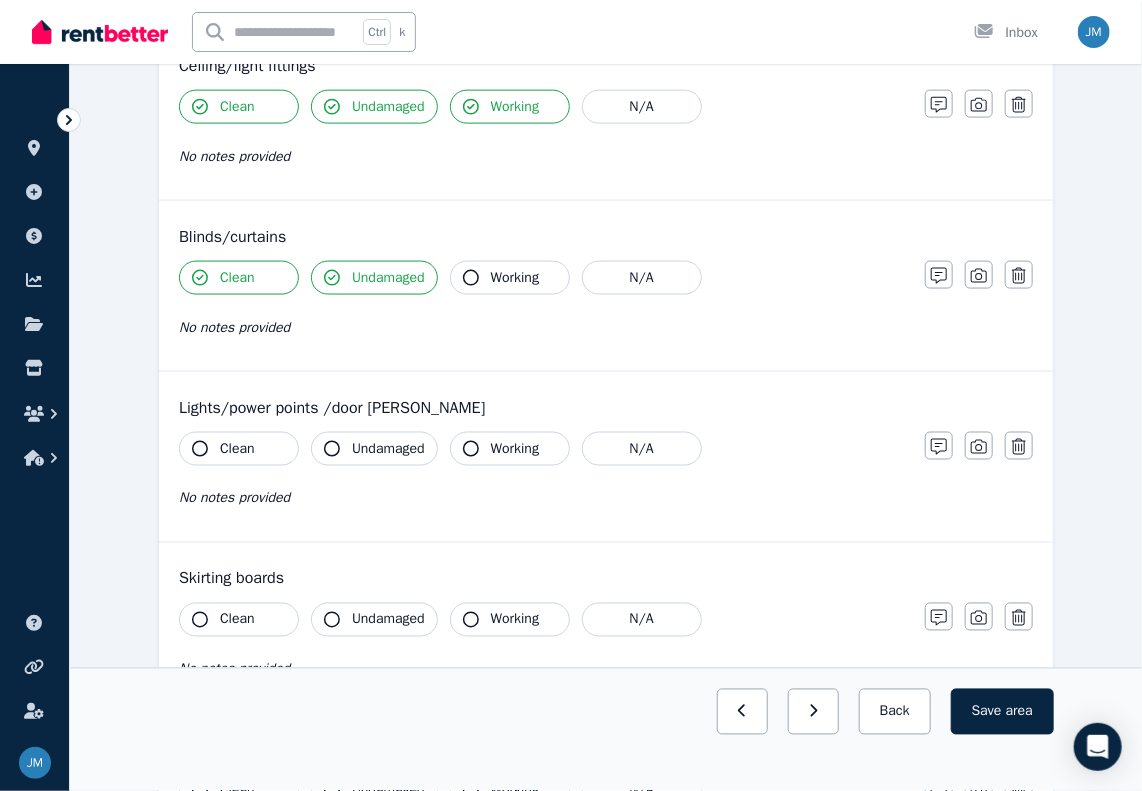 scroll, scrollTop: 1000, scrollLeft: 0, axis: vertical 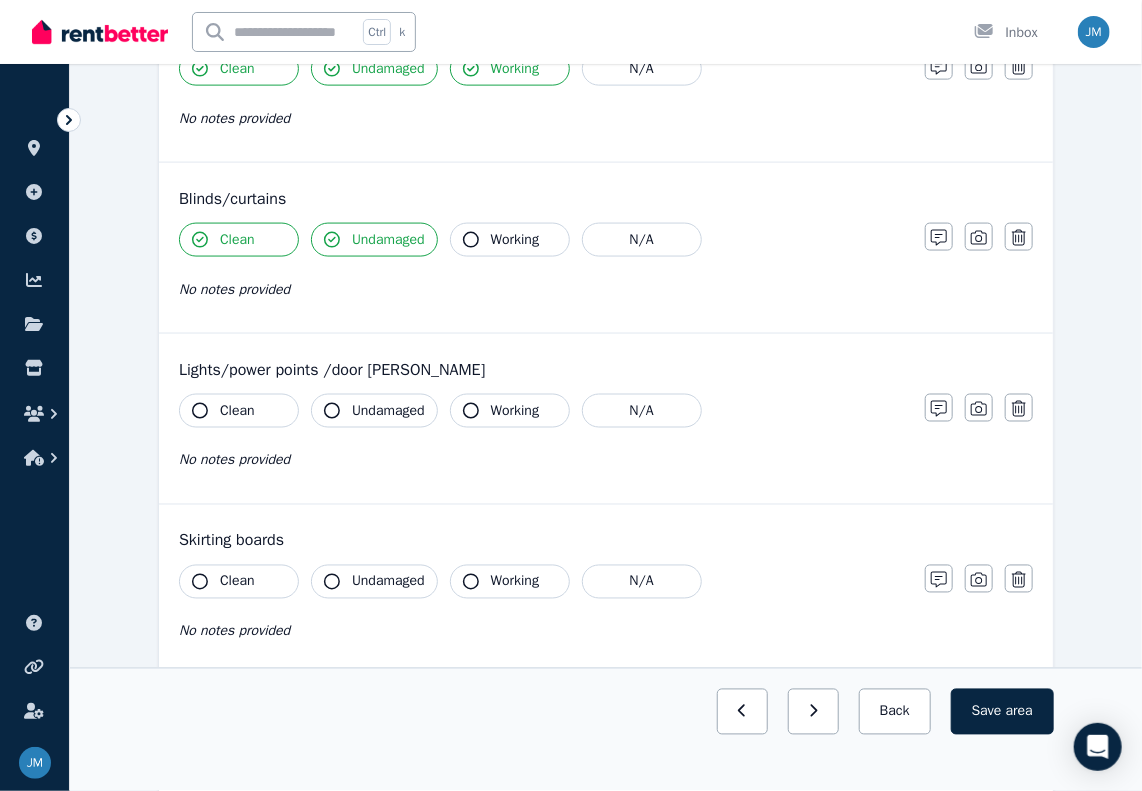 click 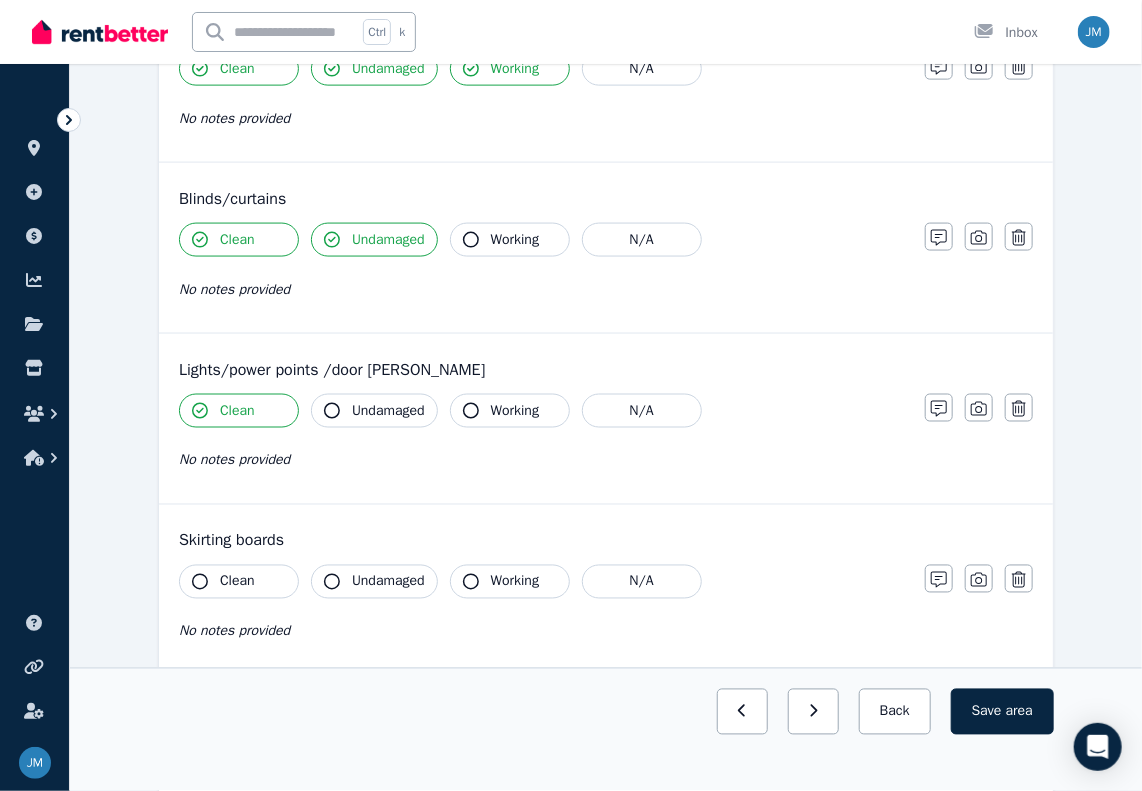 click 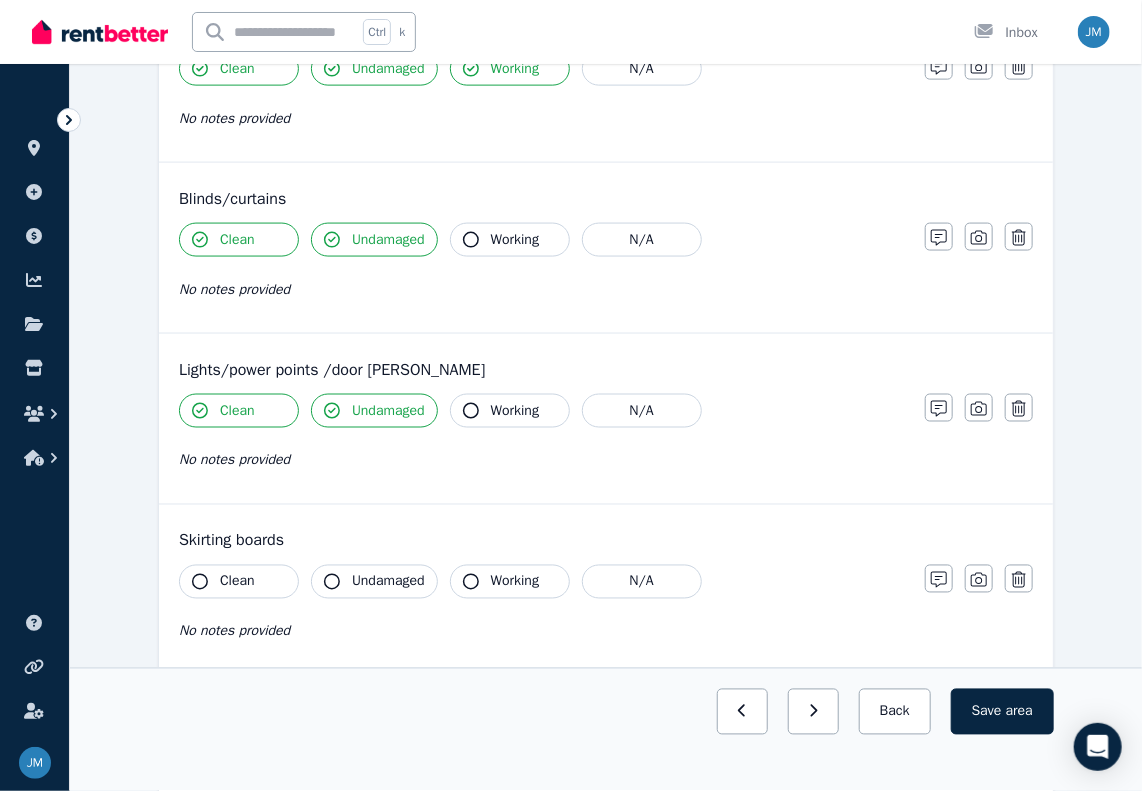 click 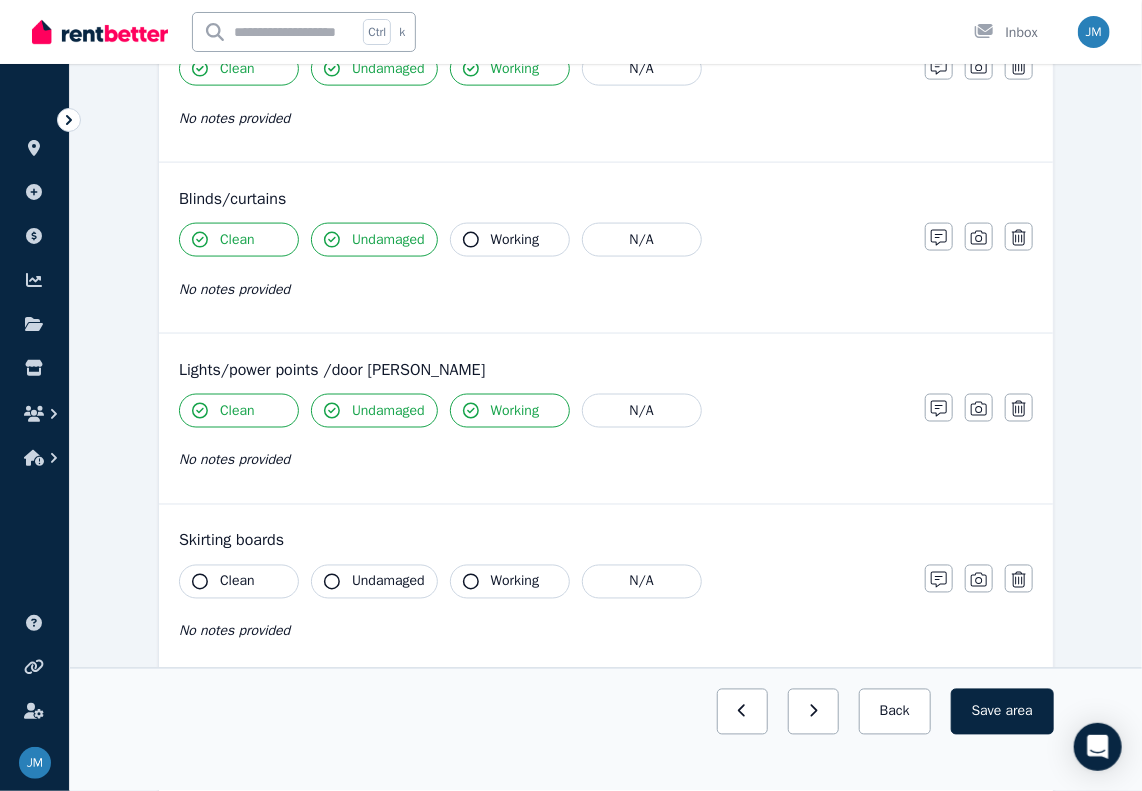 click 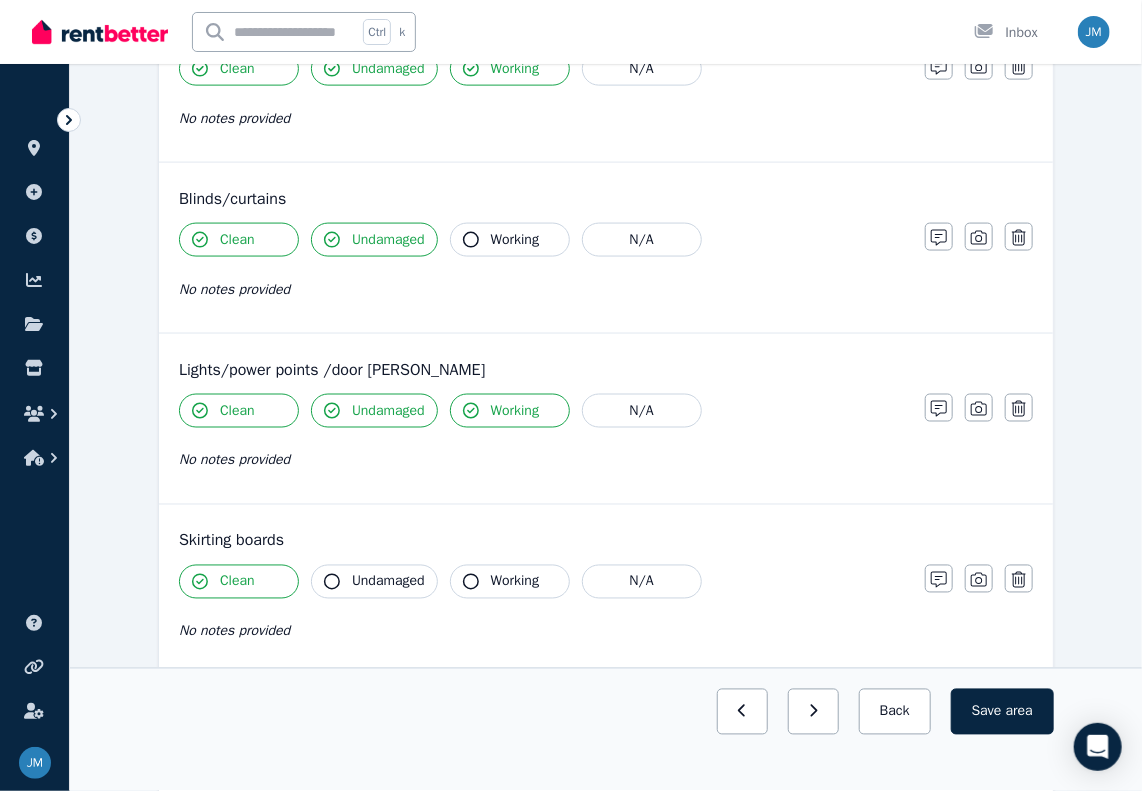click 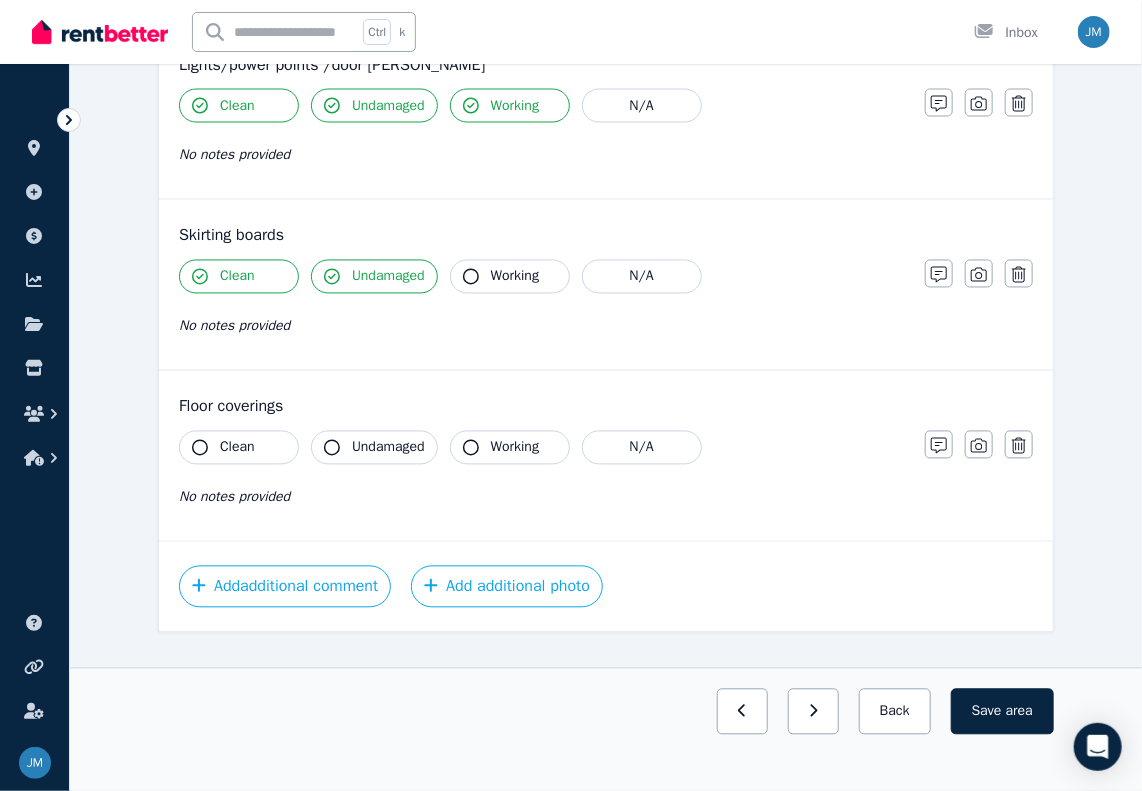 scroll, scrollTop: 1335, scrollLeft: 0, axis: vertical 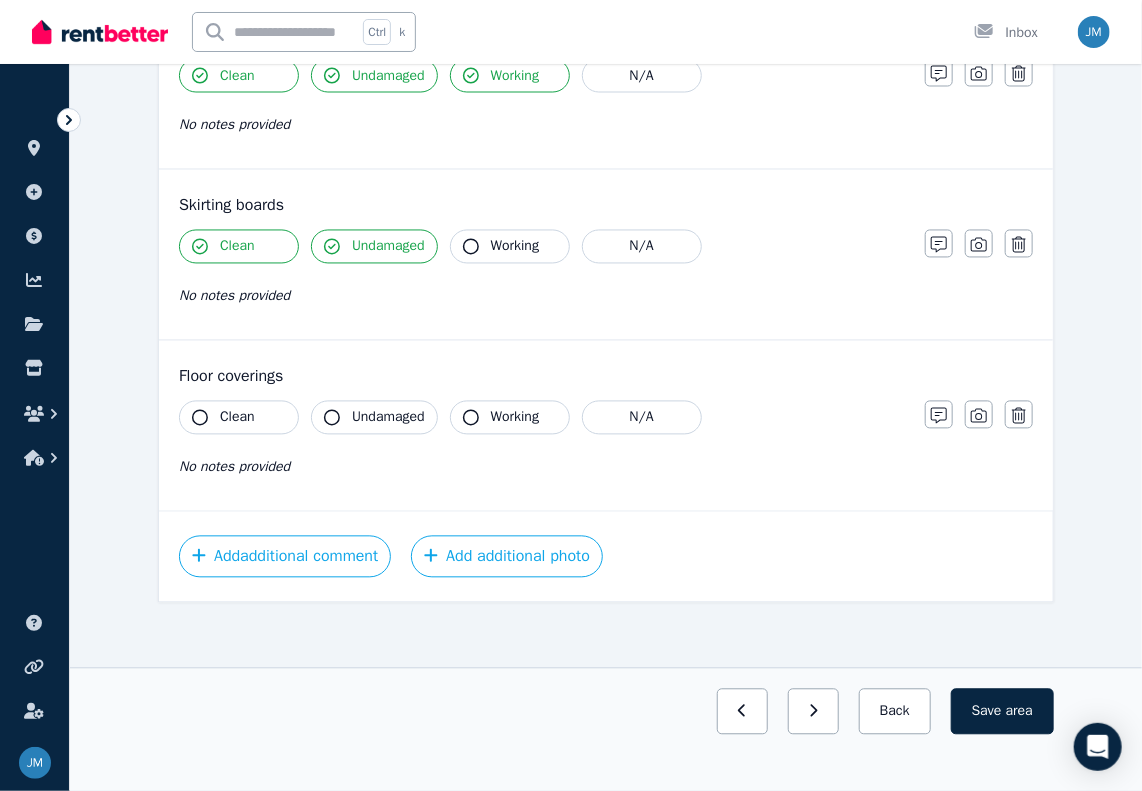 click 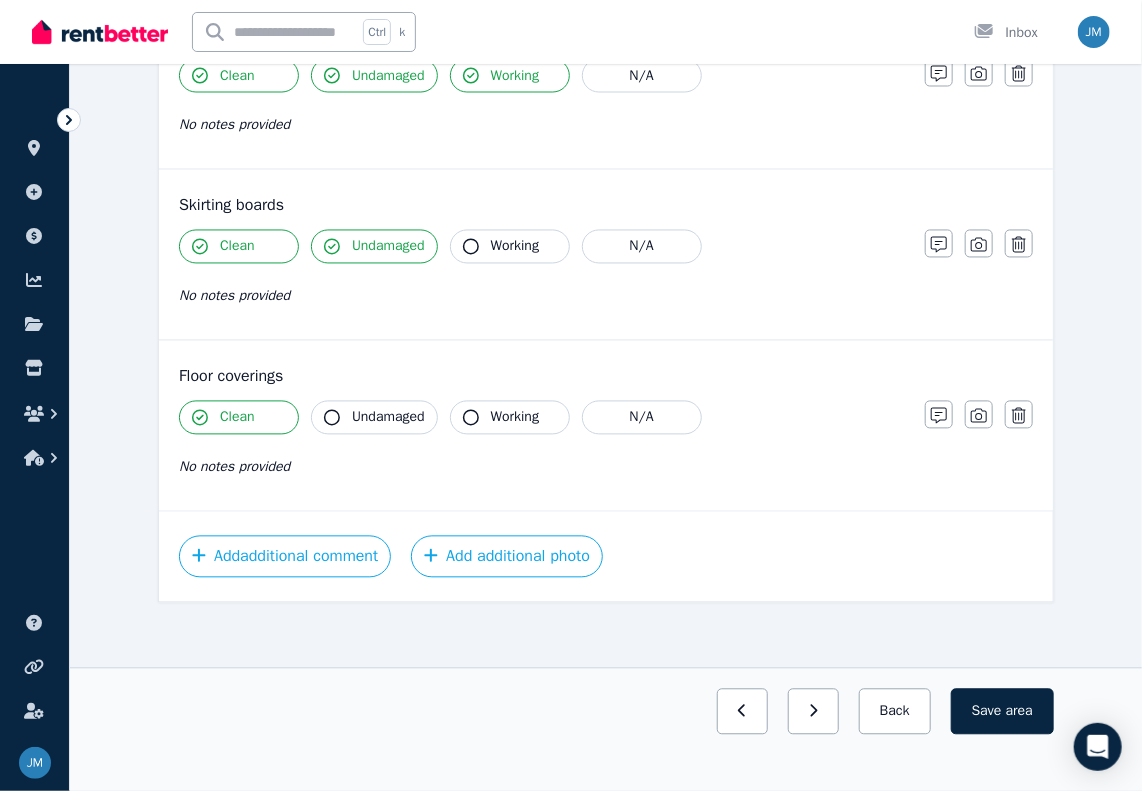 click 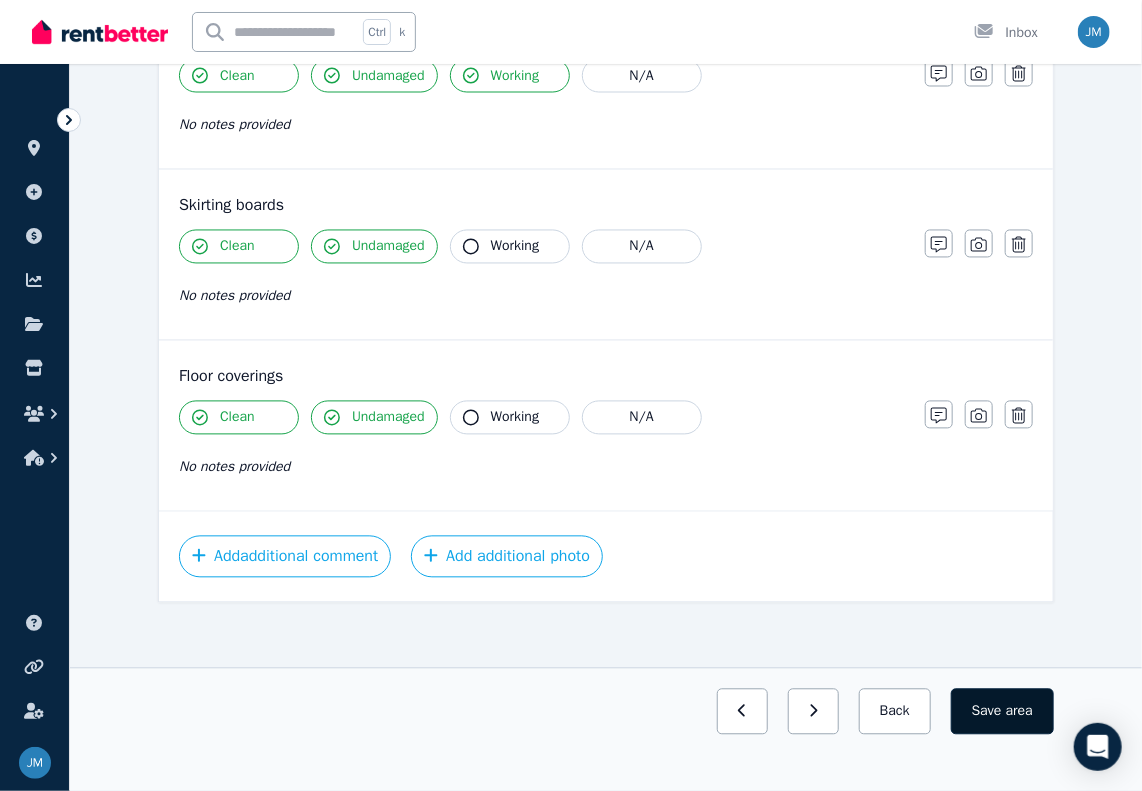 click on "Save   area" at bounding box center (1002, 712) 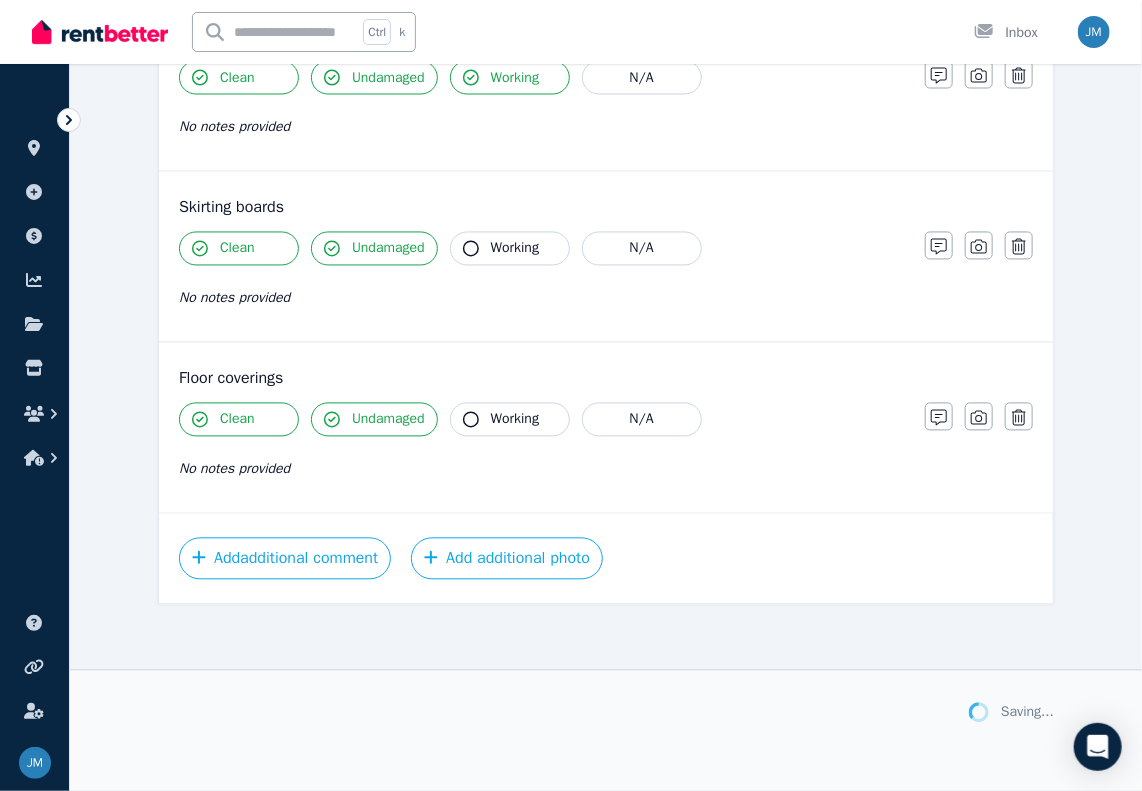 scroll, scrollTop: 1335, scrollLeft: 0, axis: vertical 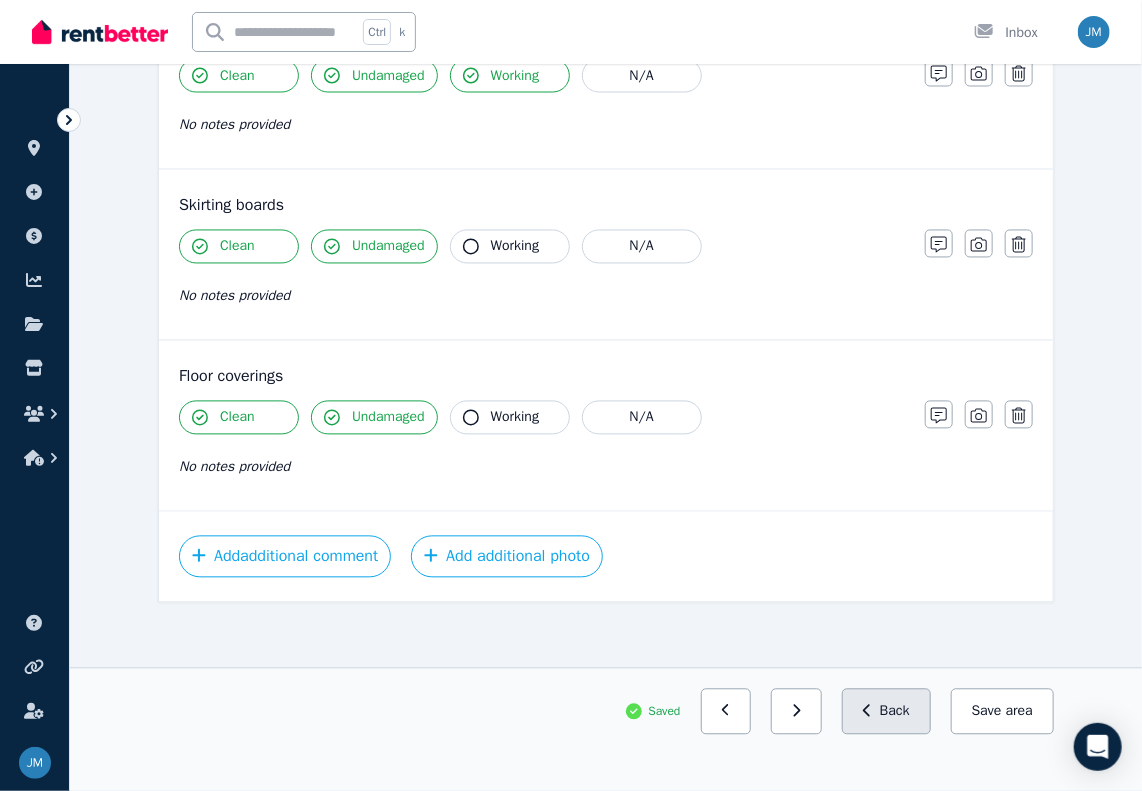 click on "Back" at bounding box center (886, 712) 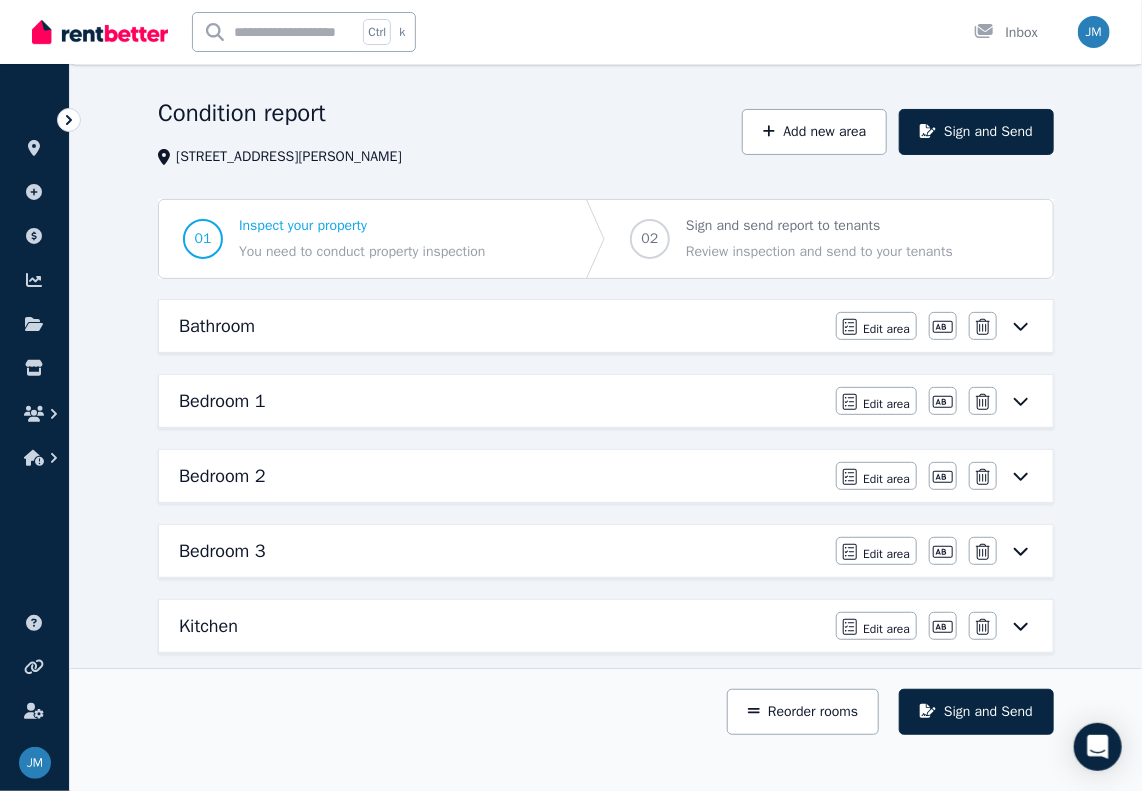 scroll, scrollTop: 100, scrollLeft: 0, axis: vertical 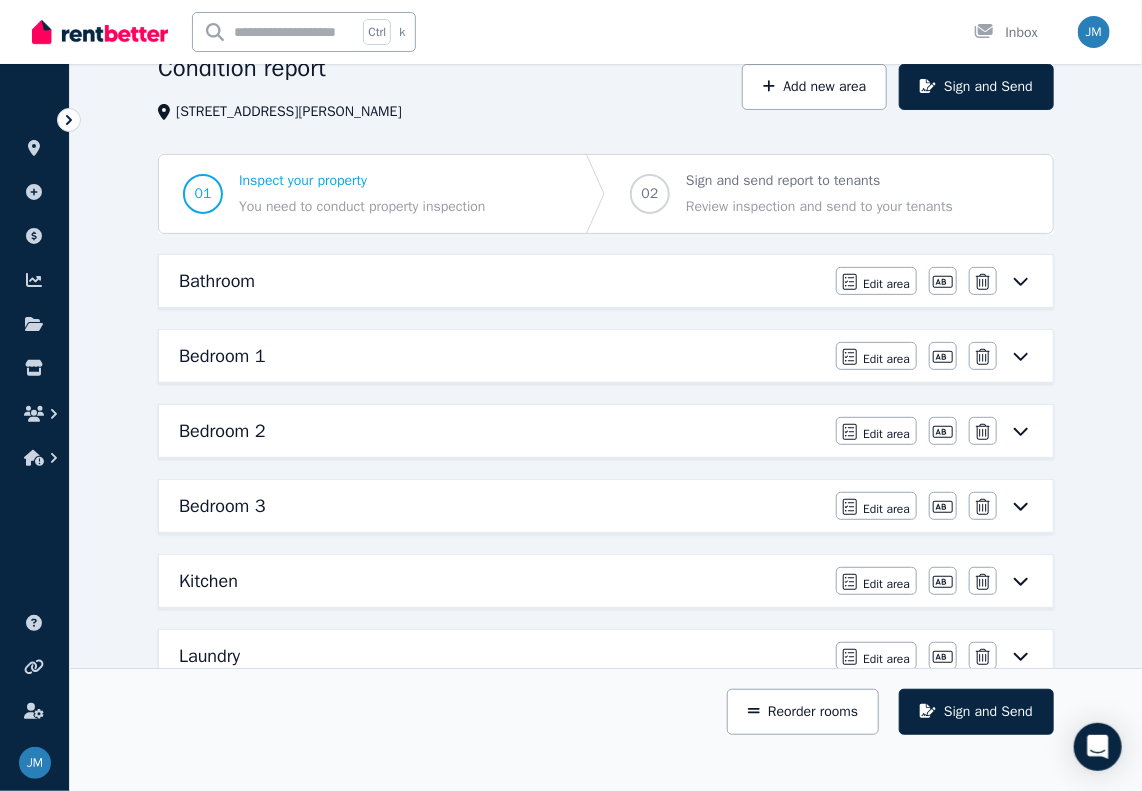 click on "Bedroom 3" at bounding box center [222, 506] 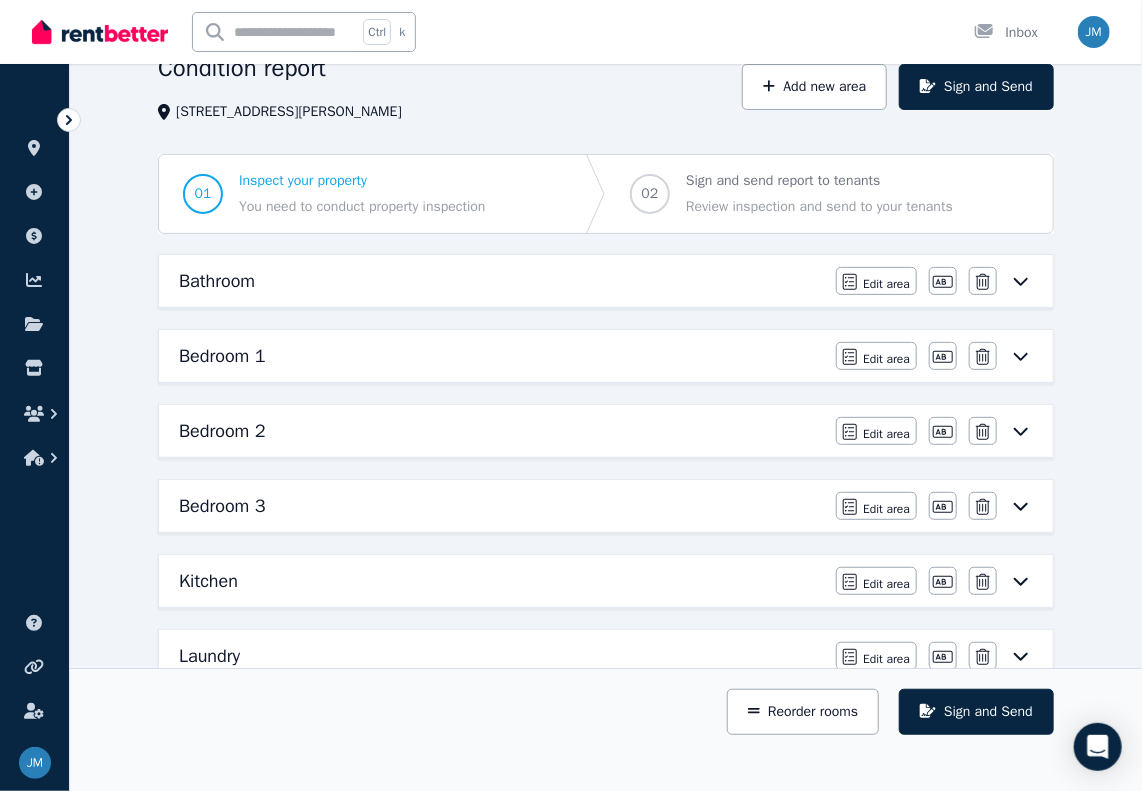 scroll, scrollTop: 0, scrollLeft: 0, axis: both 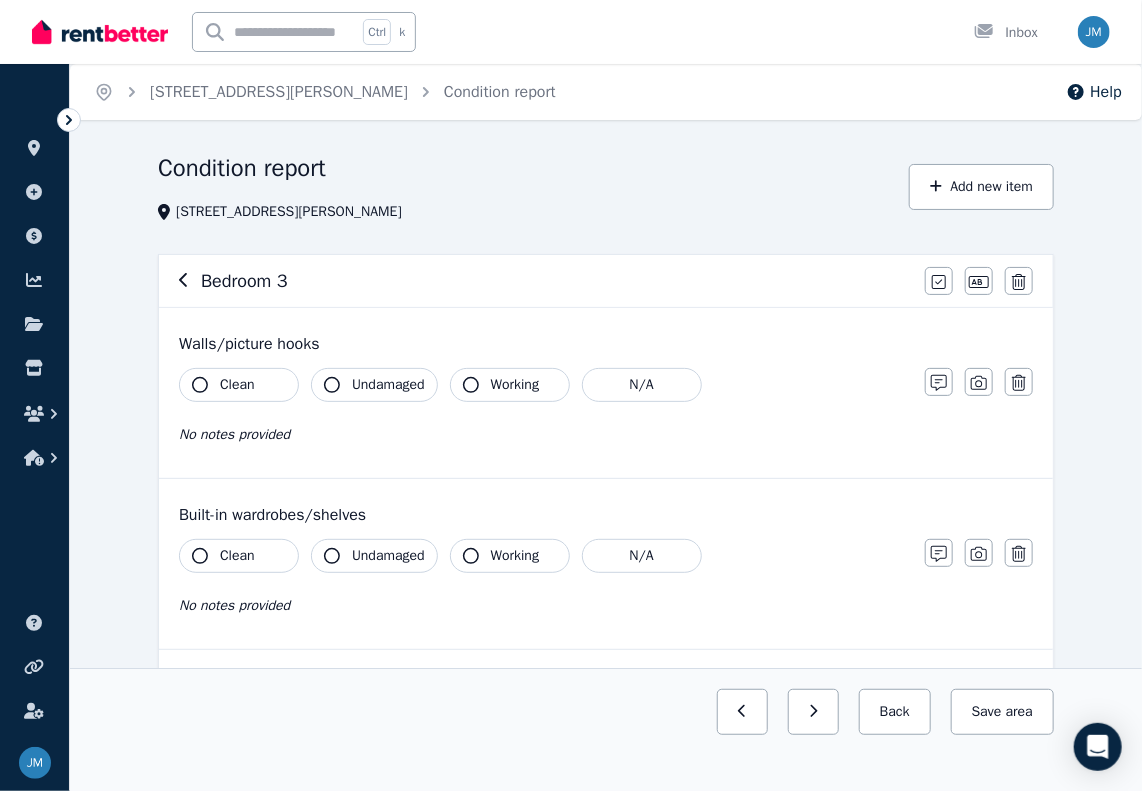 click 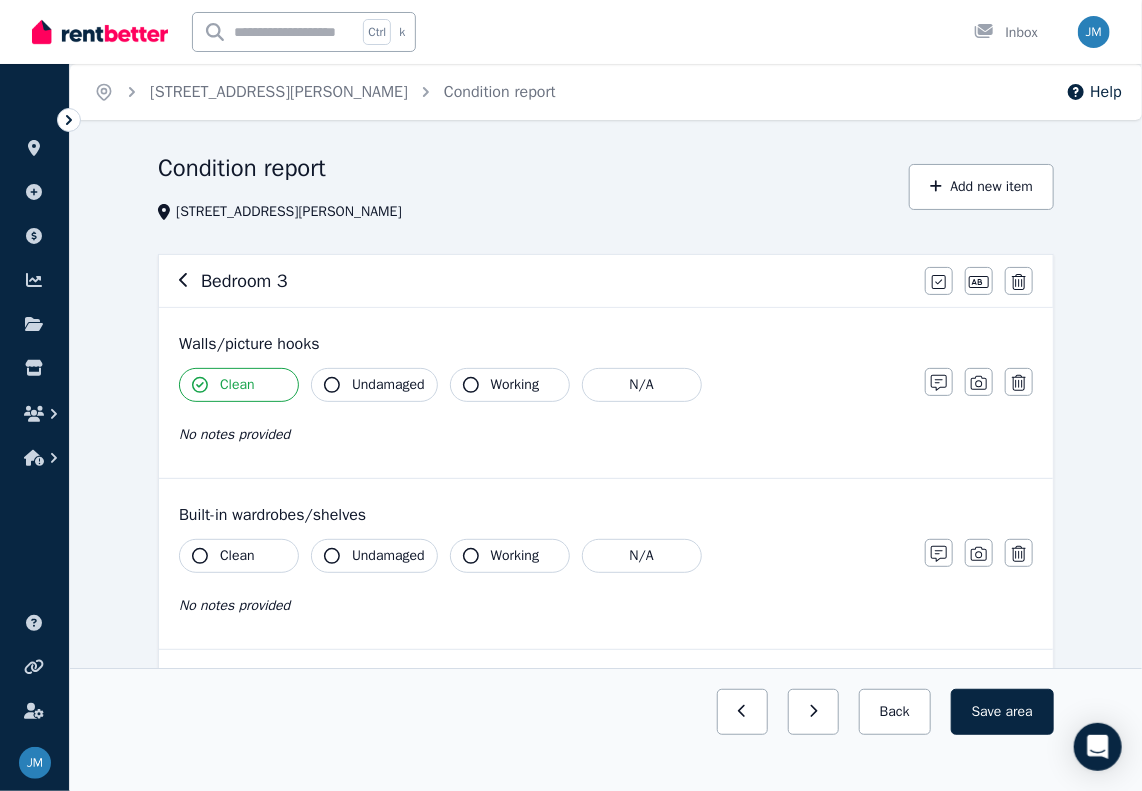 drag, startPoint x: 336, startPoint y: 381, endPoint x: 329, endPoint y: 394, distance: 14.764823 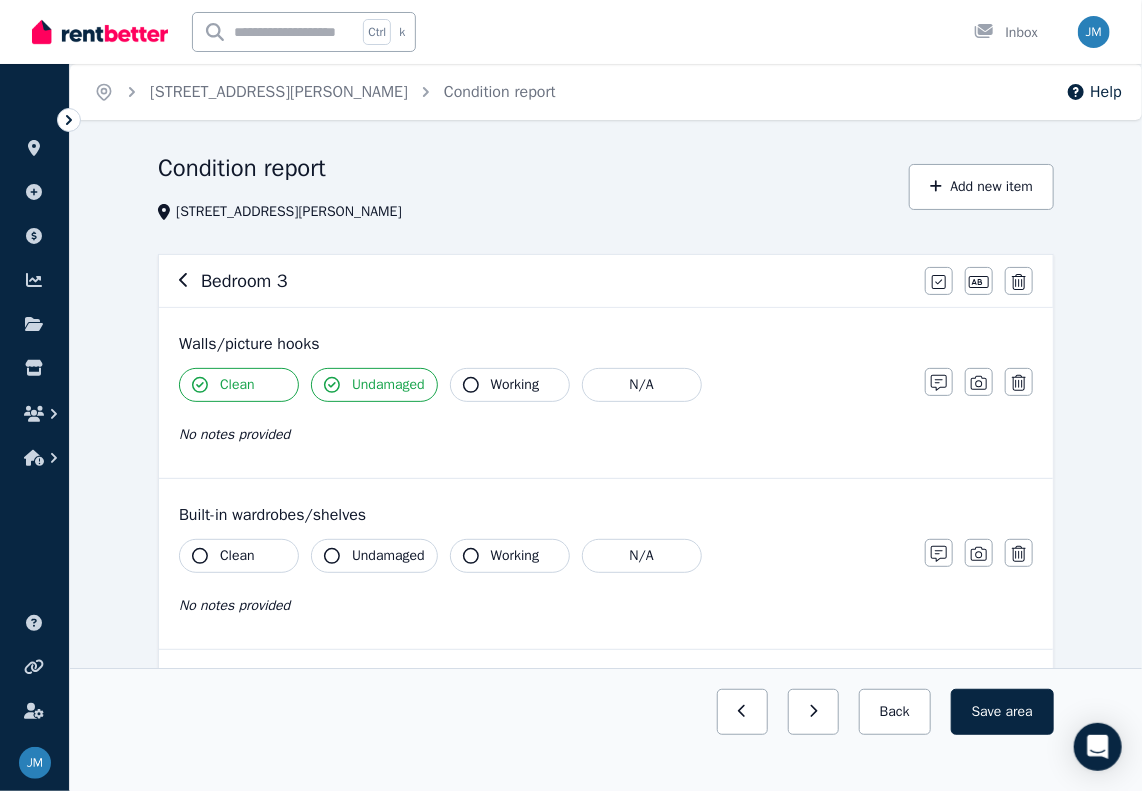 click 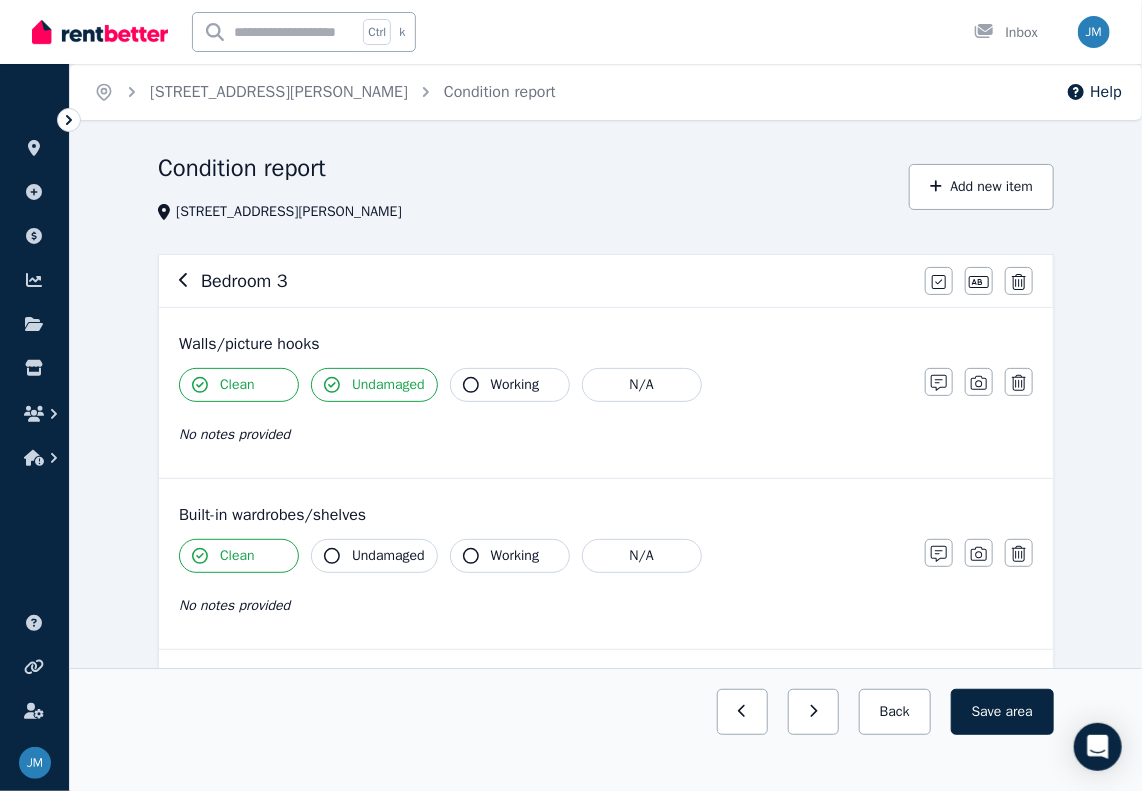 click 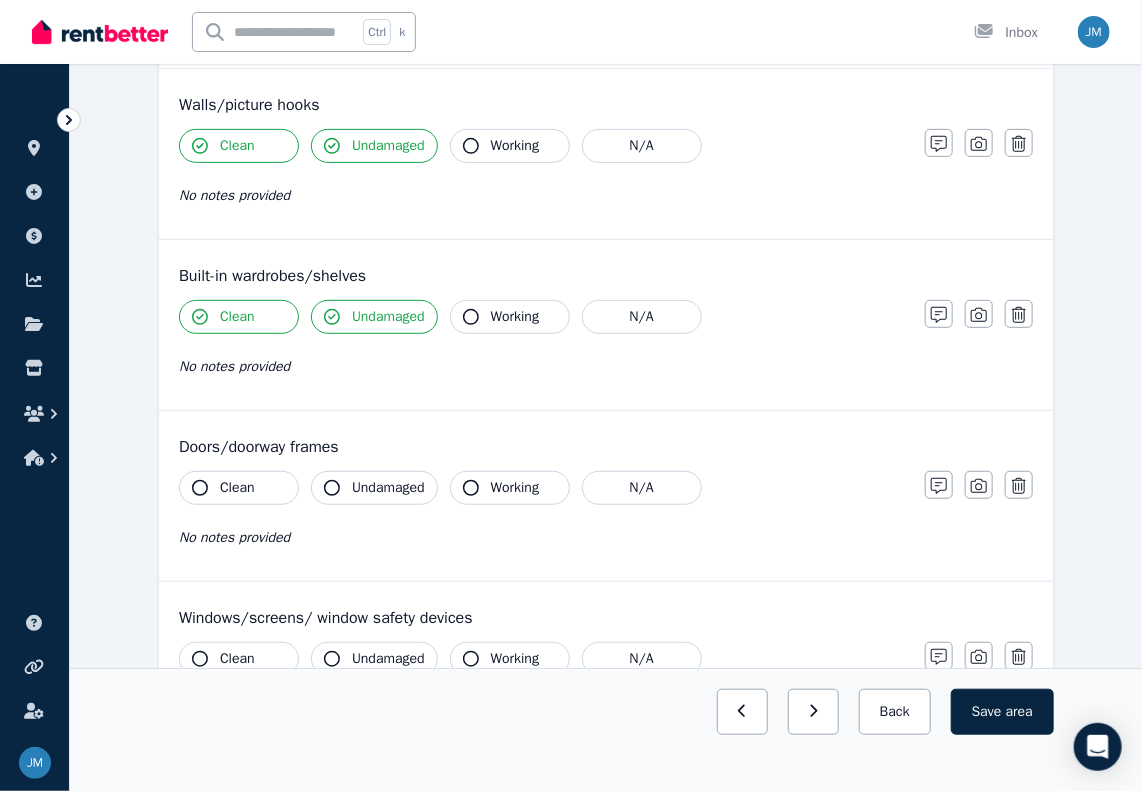 scroll, scrollTop: 300, scrollLeft: 0, axis: vertical 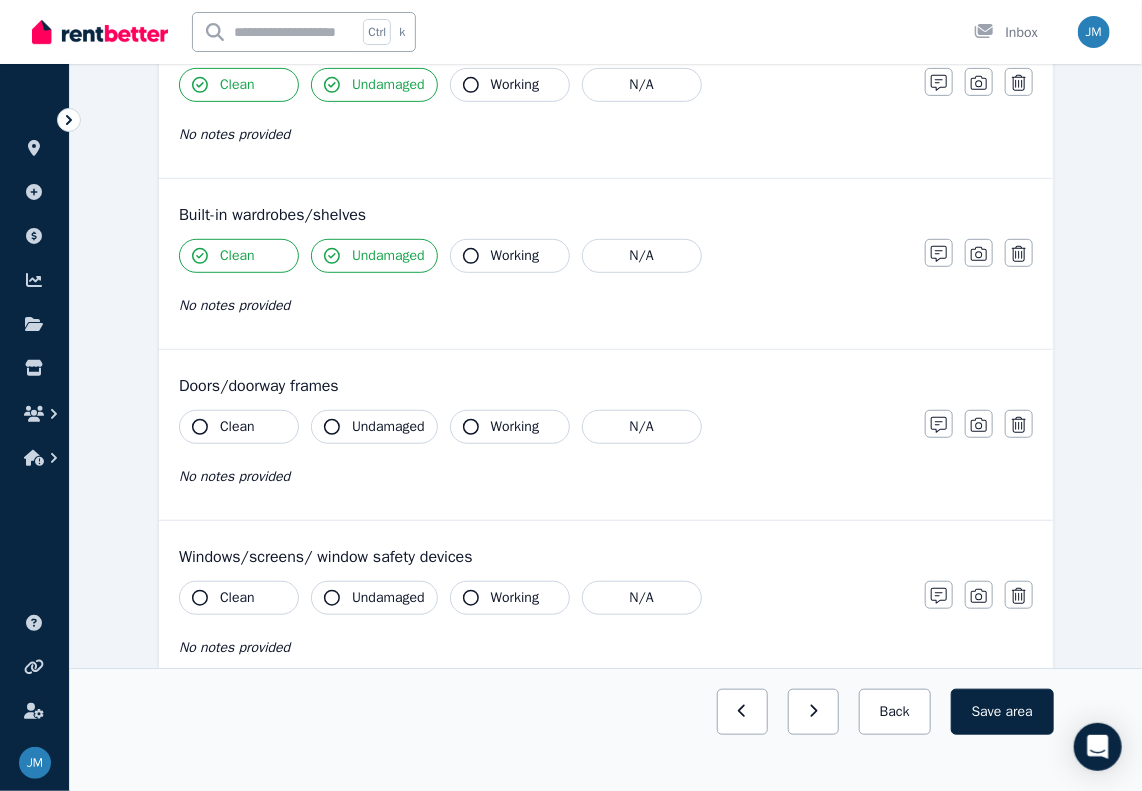 click 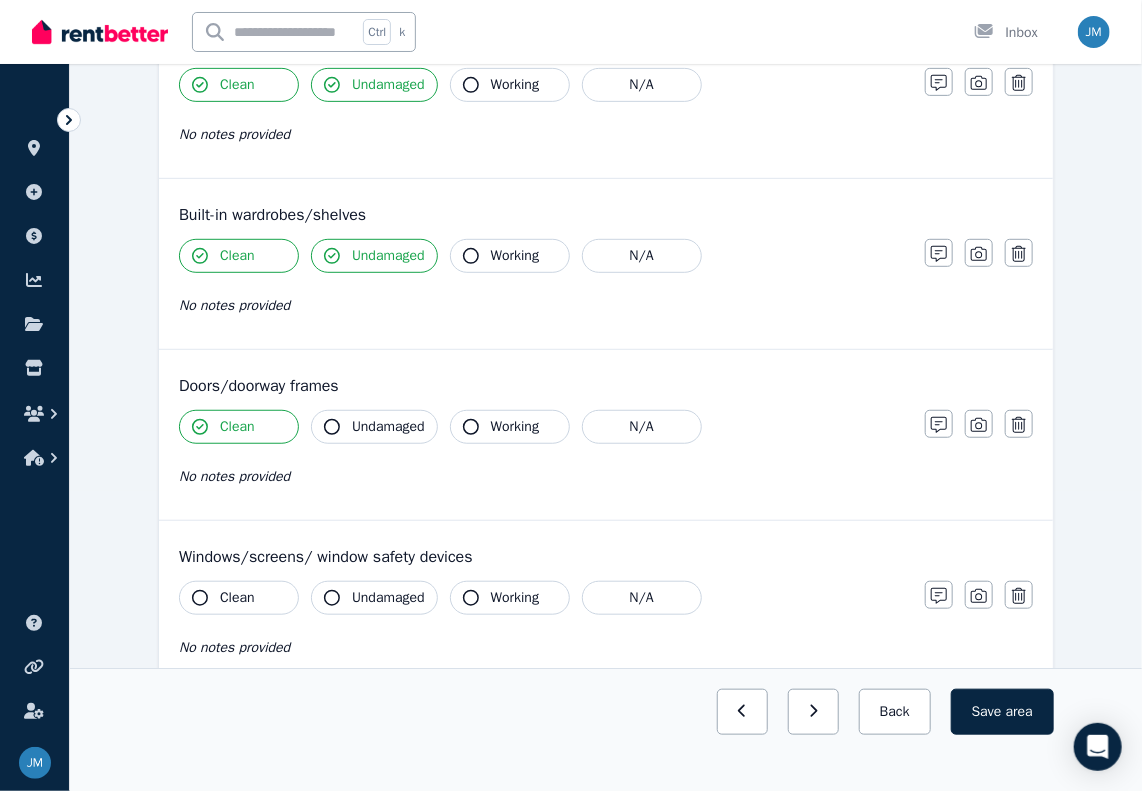 click 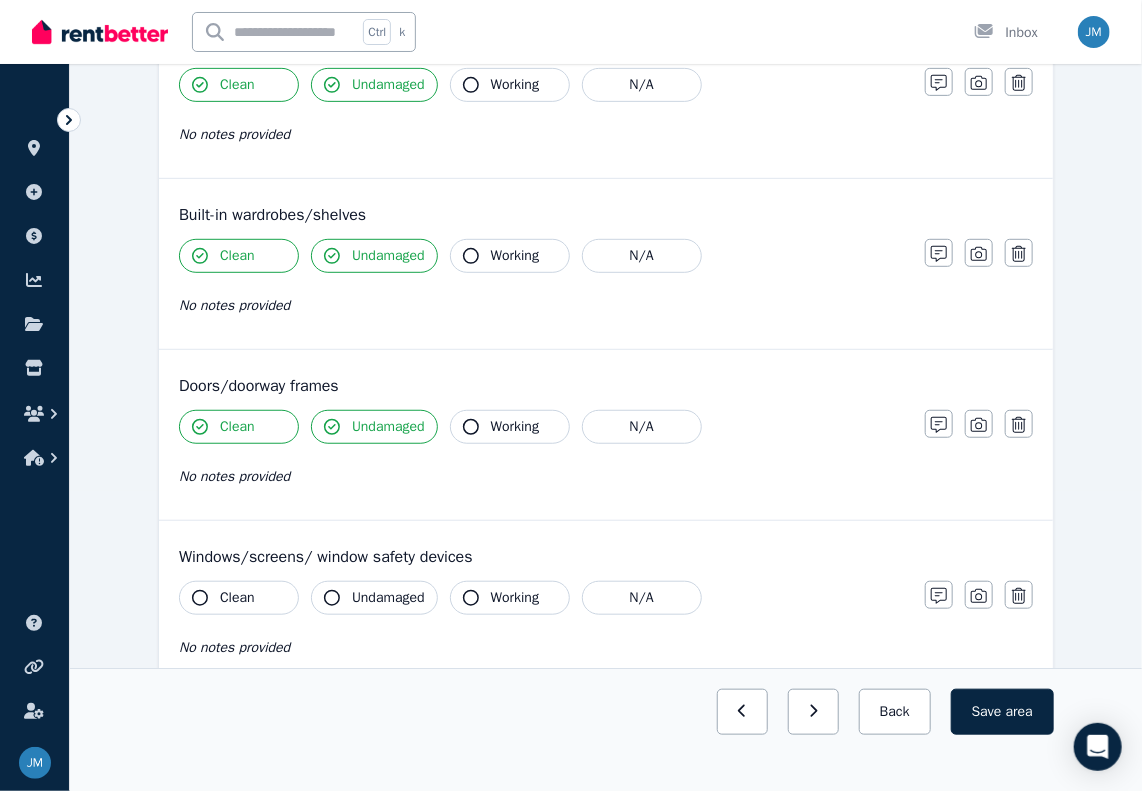 click 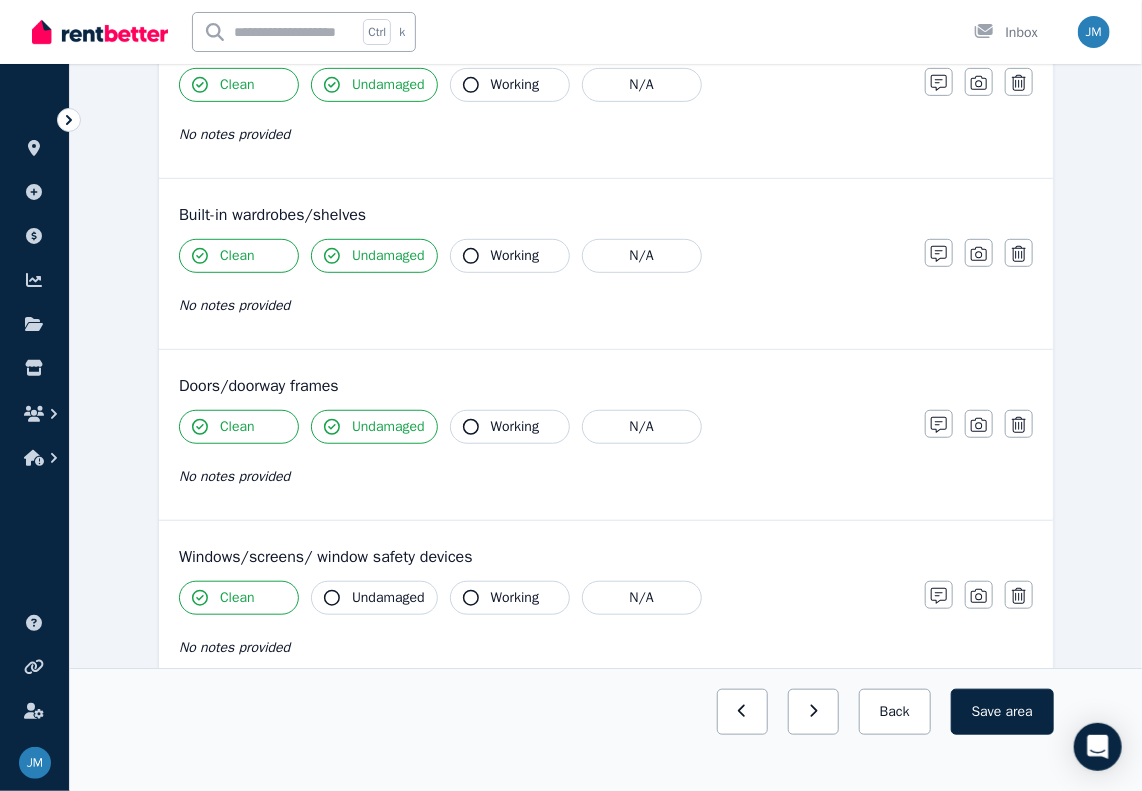 click 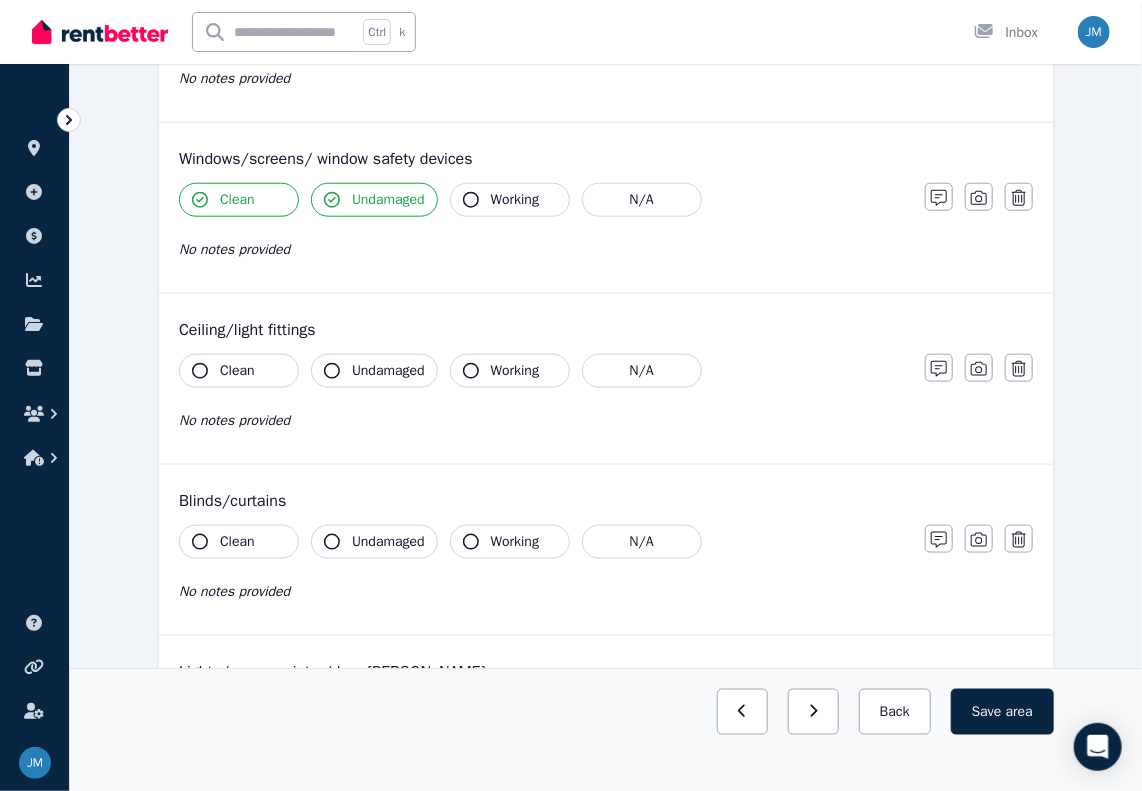 scroll, scrollTop: 700, scrollLeft: 0, axis: vertical 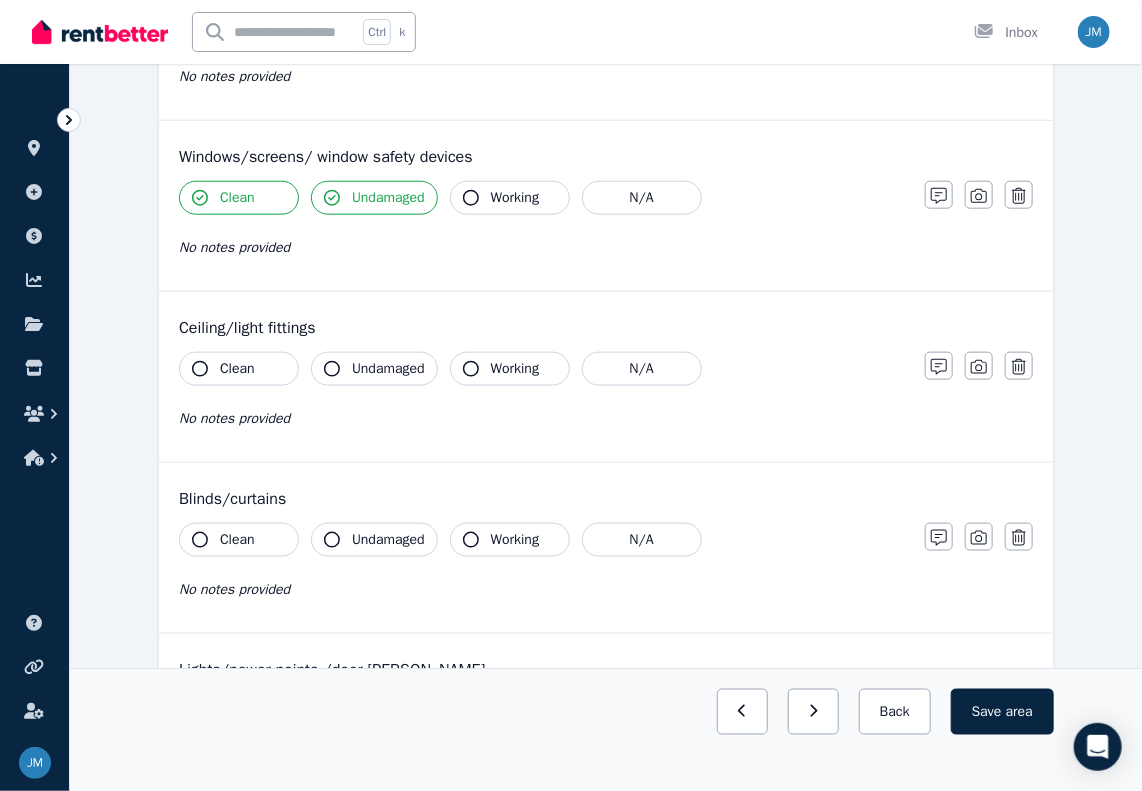 click 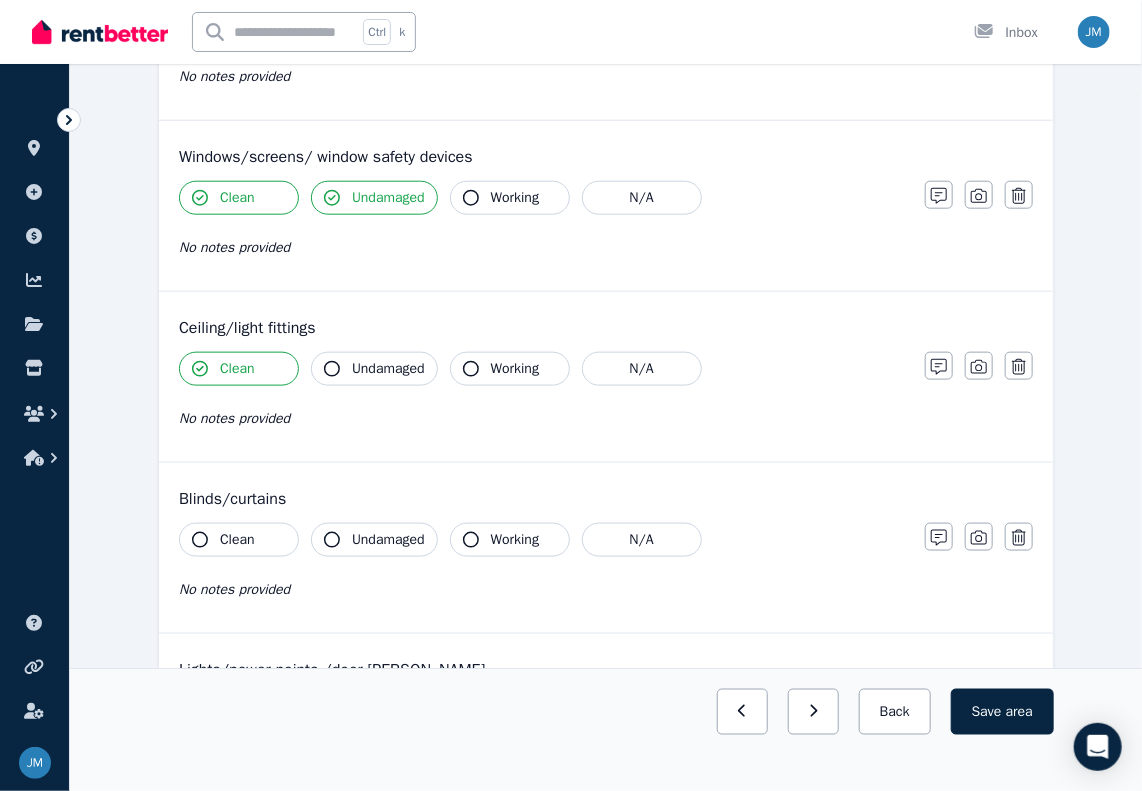 click 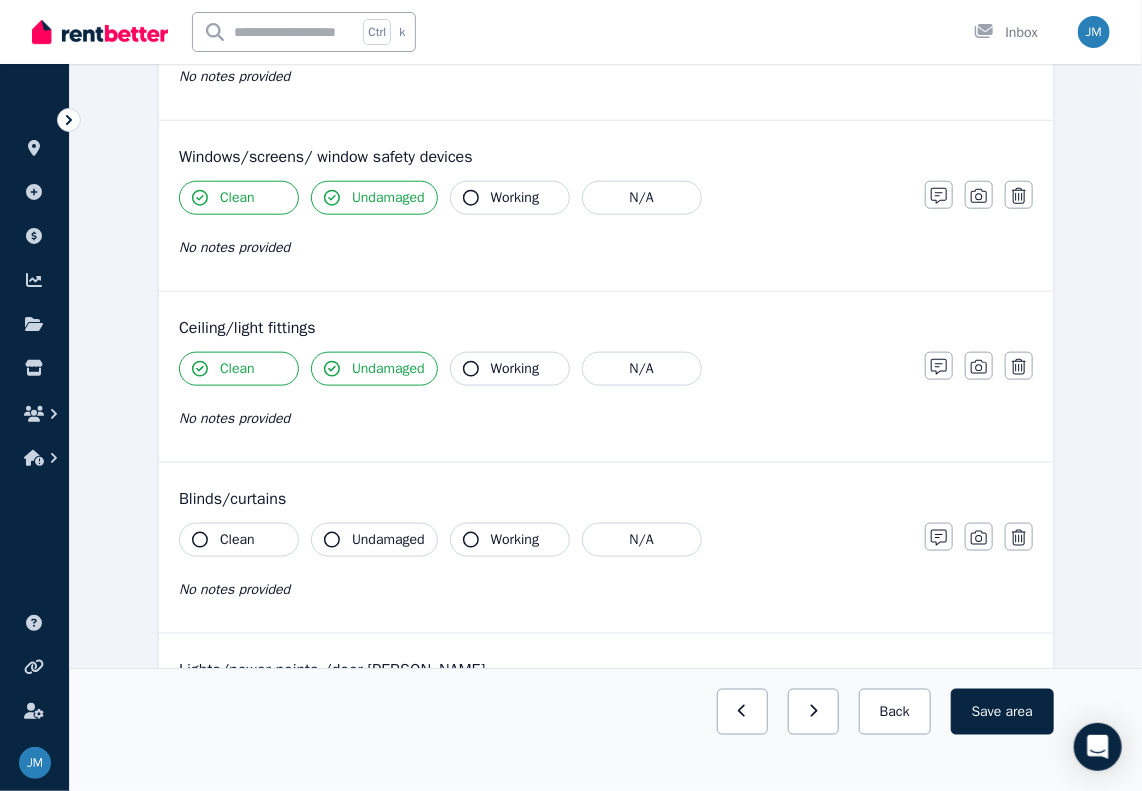 click 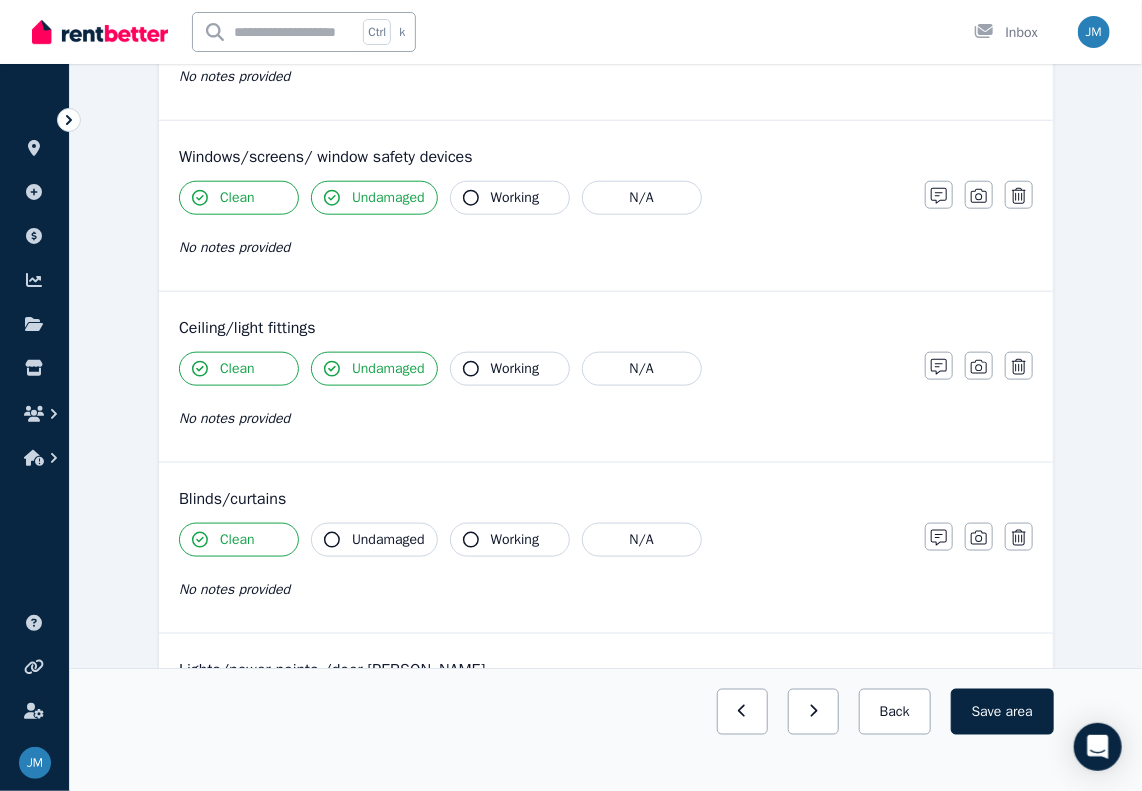 click 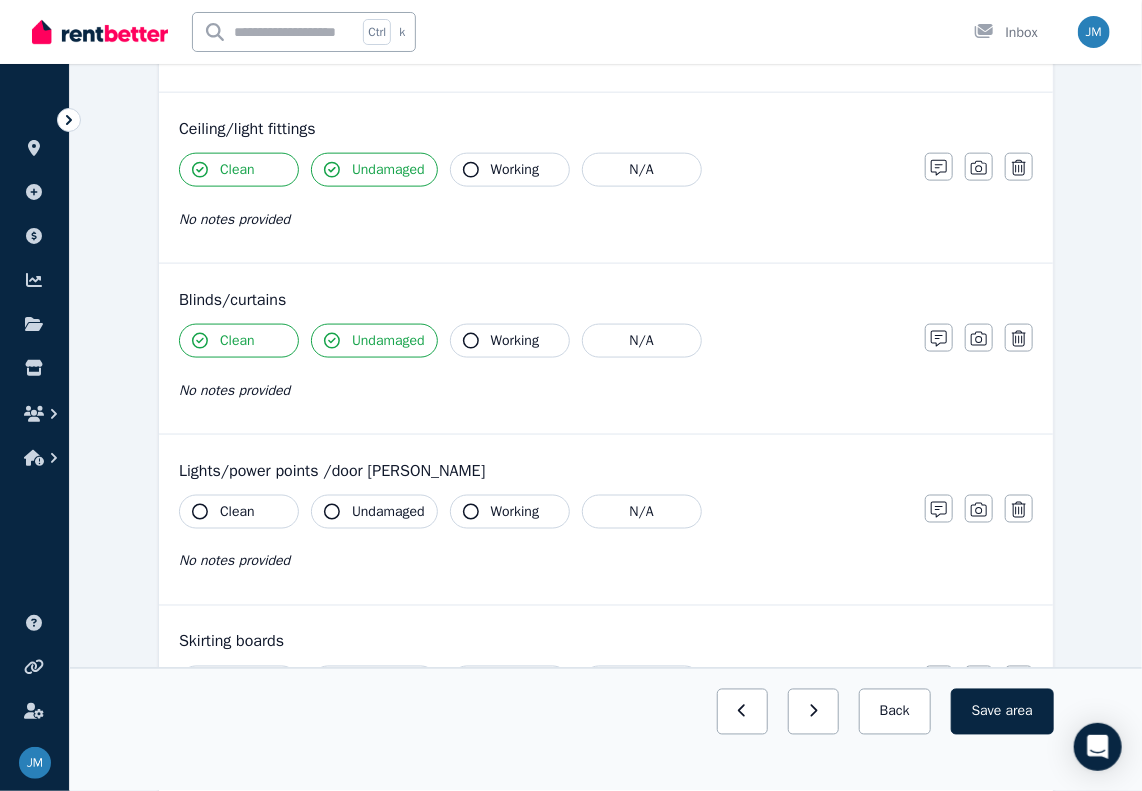 scroll, scrollTop: 900, scrollLeft: 0, axis: vertical 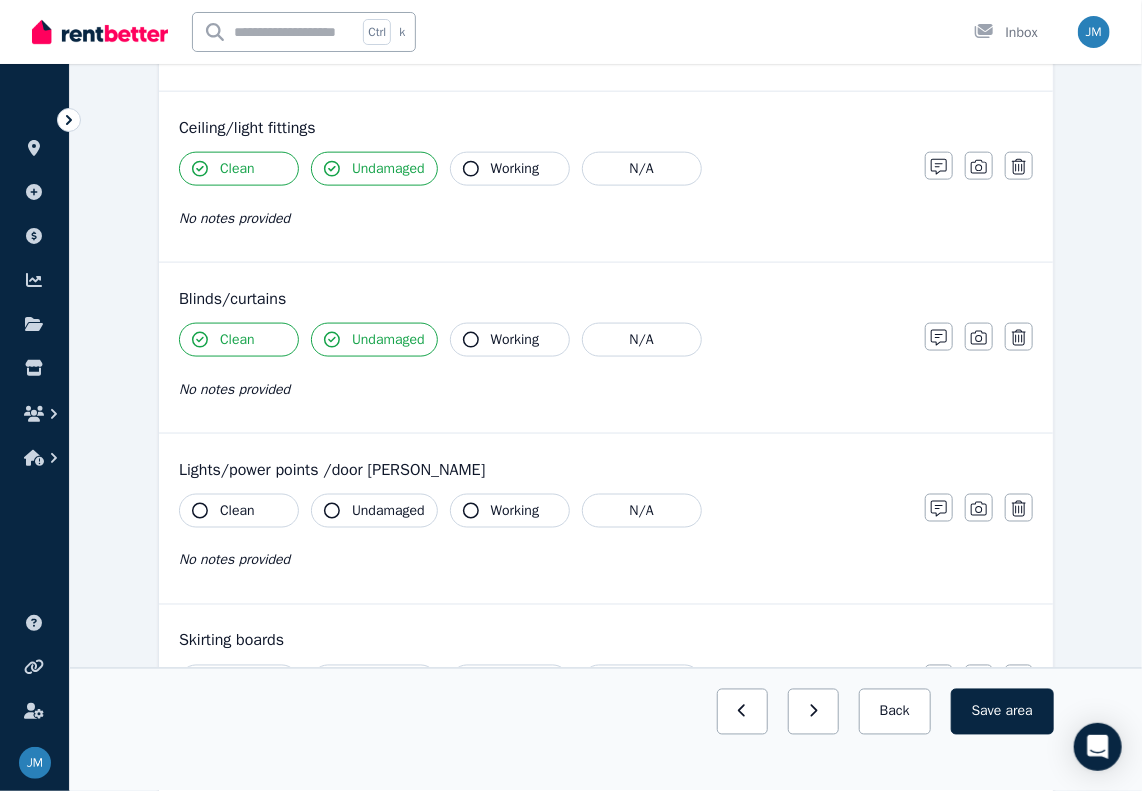 click 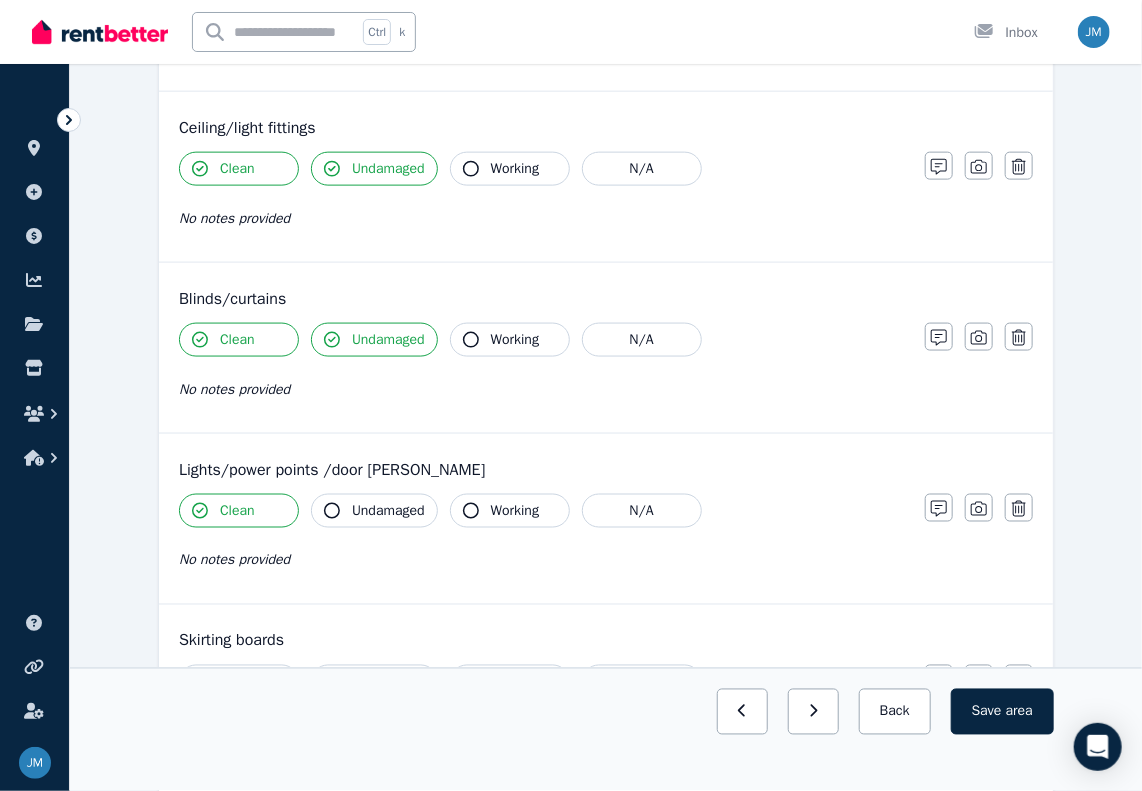 click 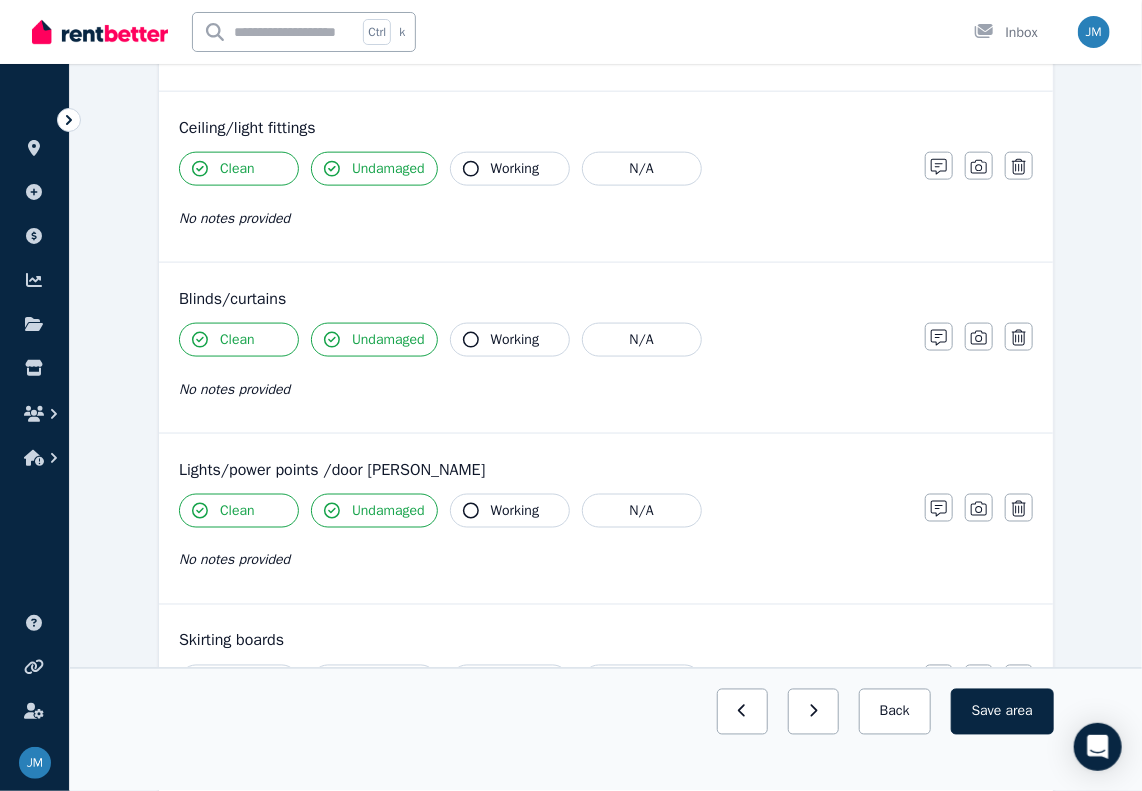 click 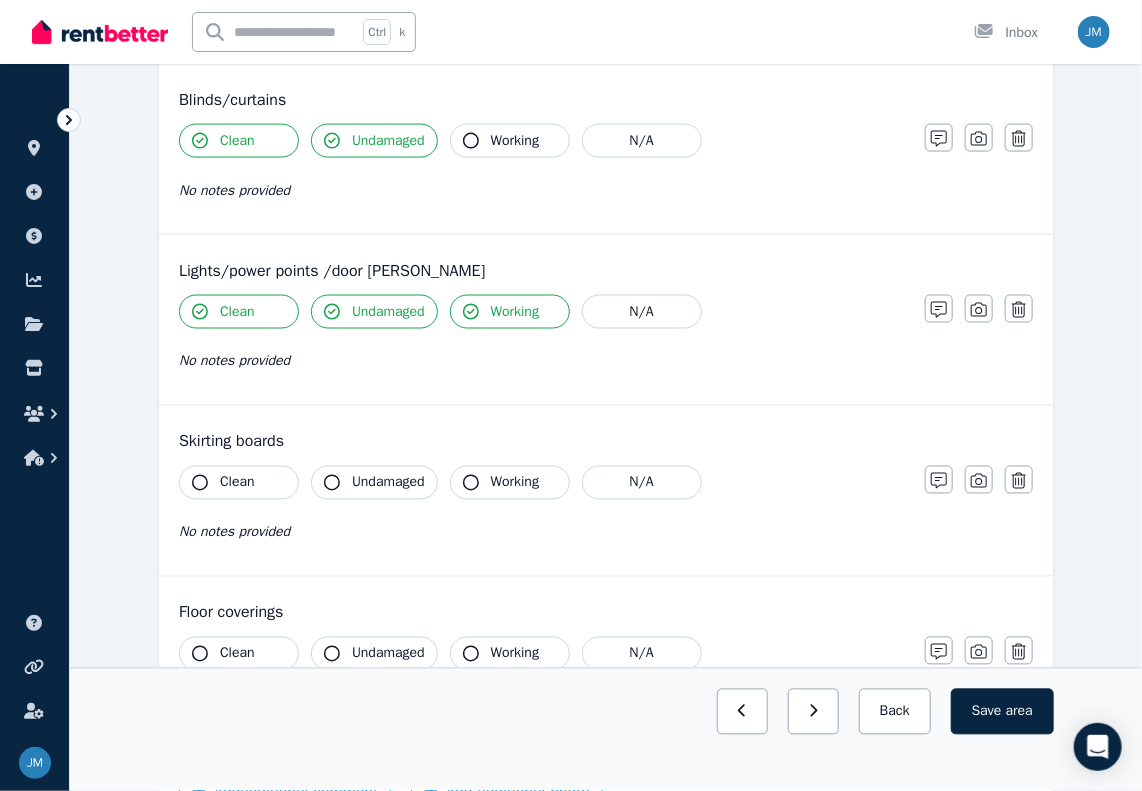 scroll, scrollTop: 1100, scrollLeft: 0, axis: vertical 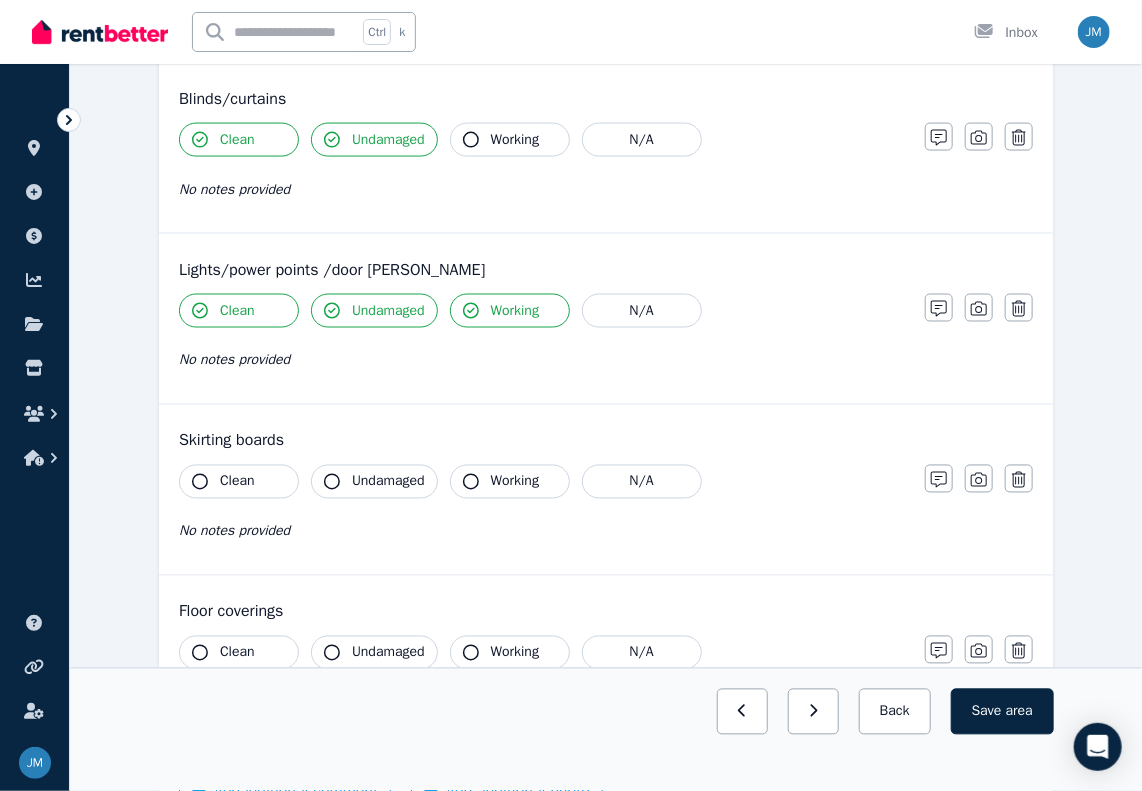 click 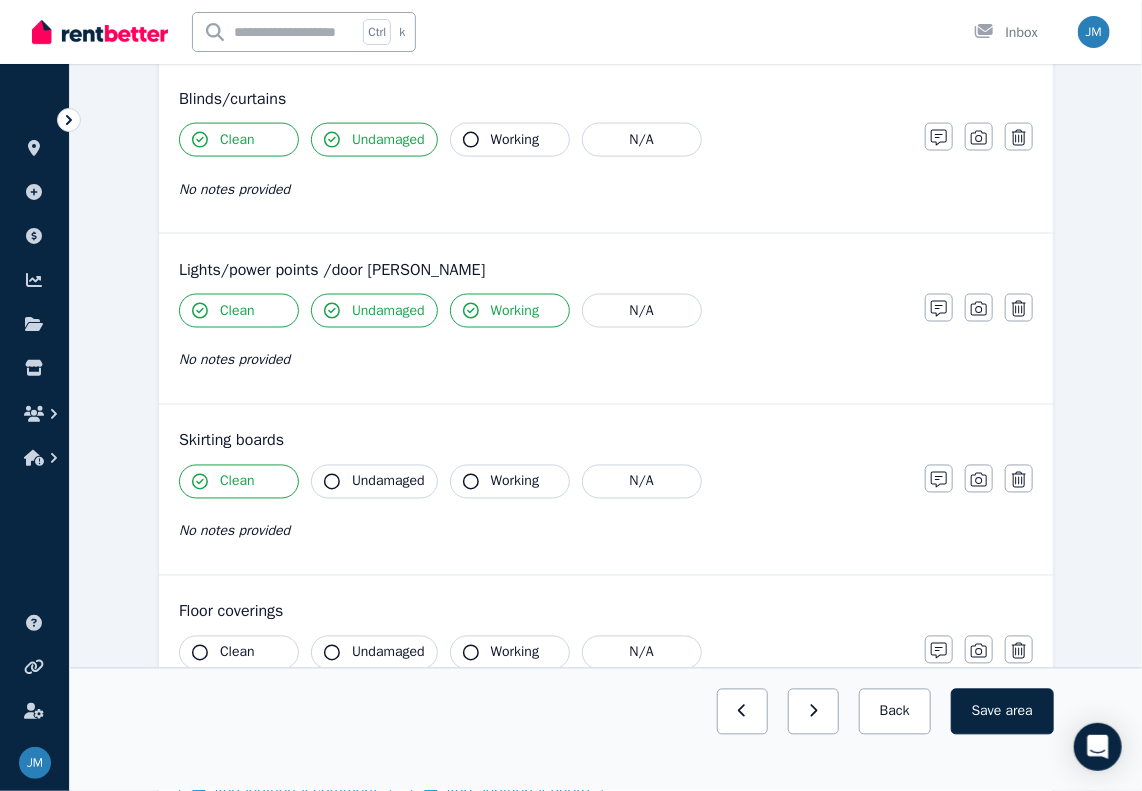 click 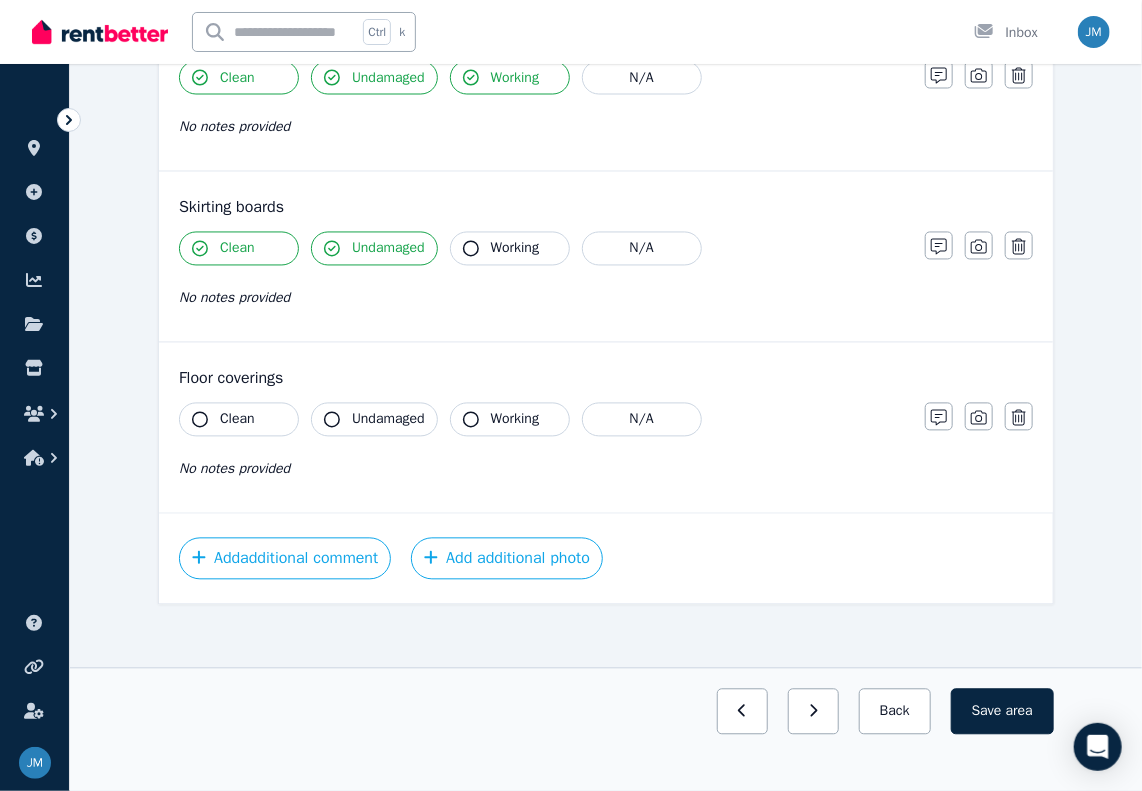 scroll, scrollTop: 1335, scrollLeft: 0, axis: vertical 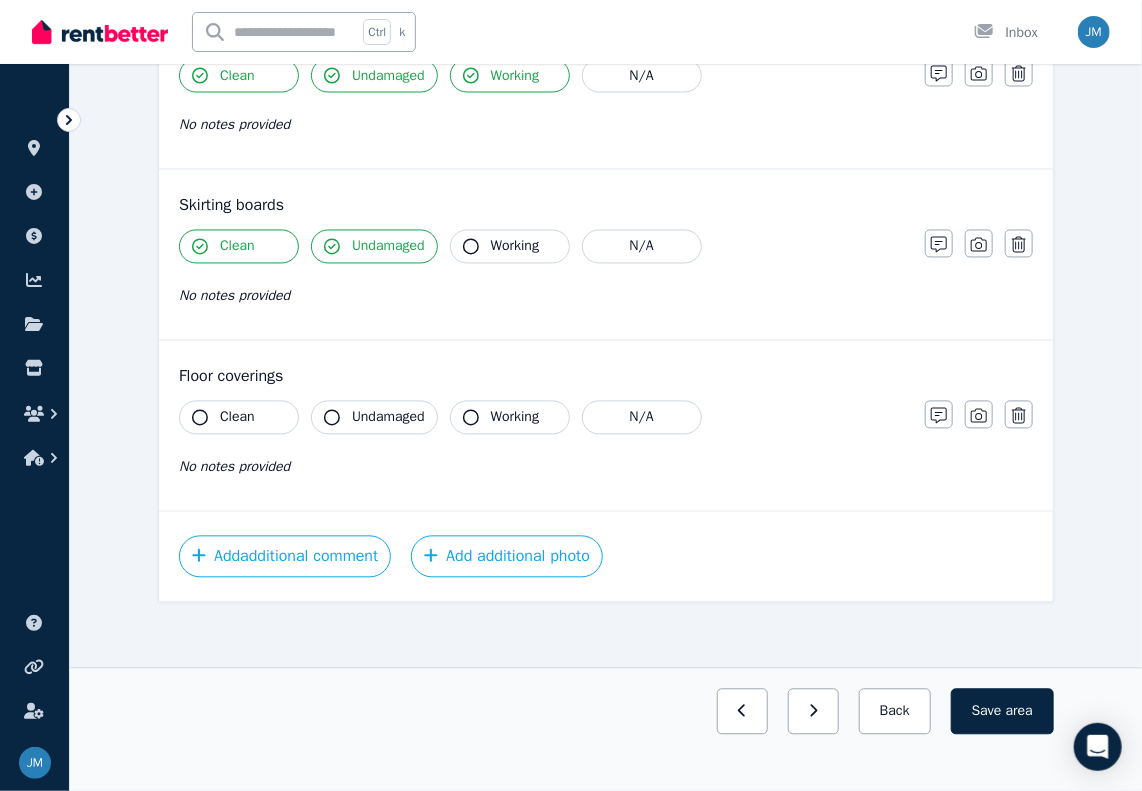 click 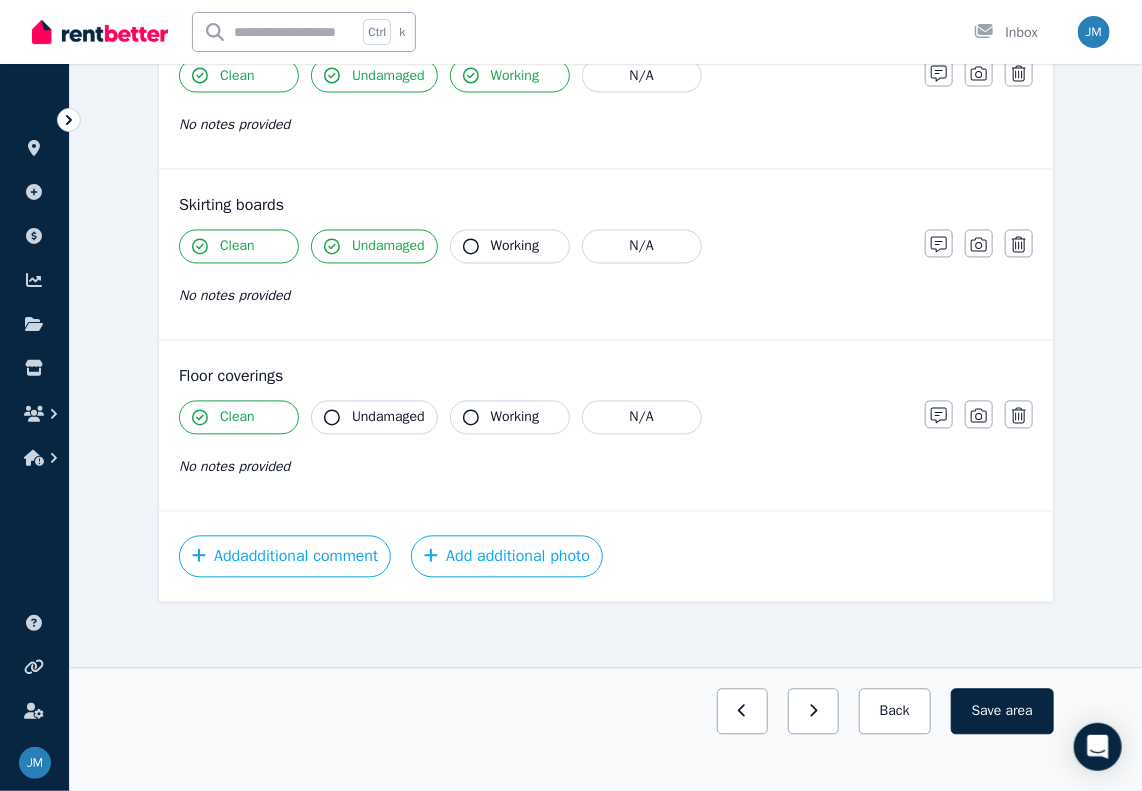 click on "No notes provided" at bounding box center [234, 467] 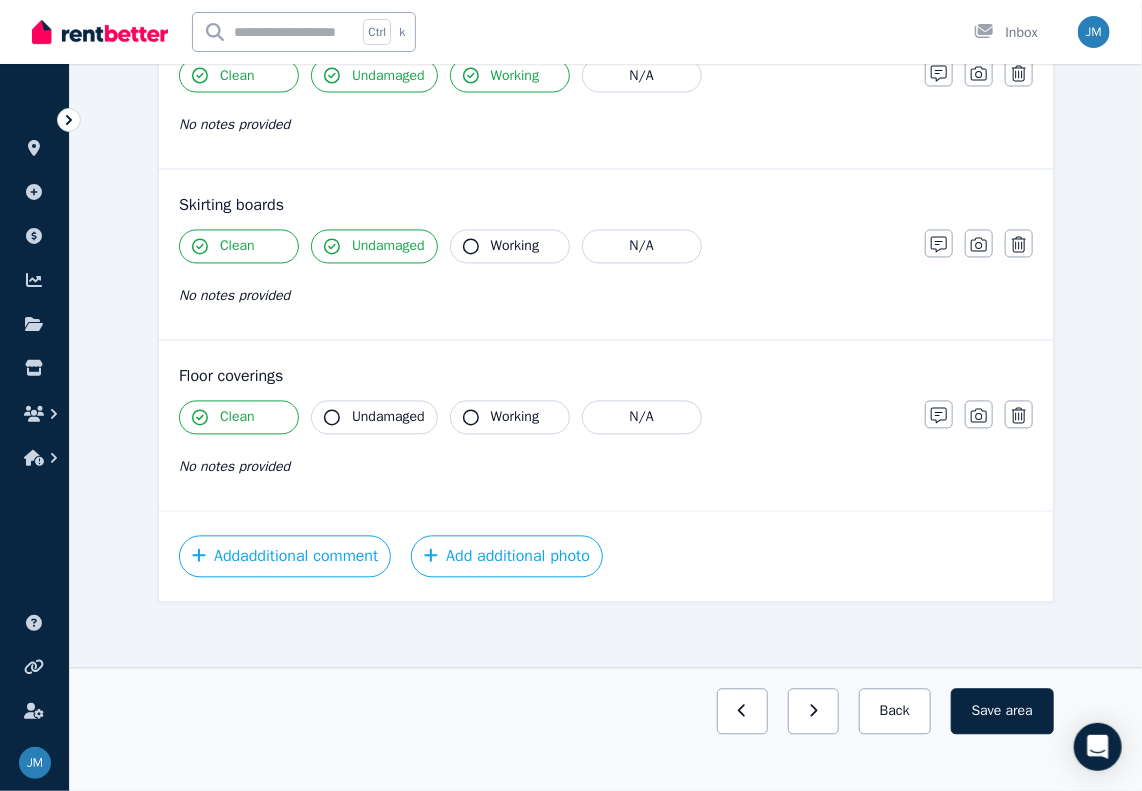 click on "No notes provided" at bounding box center [234, 467] 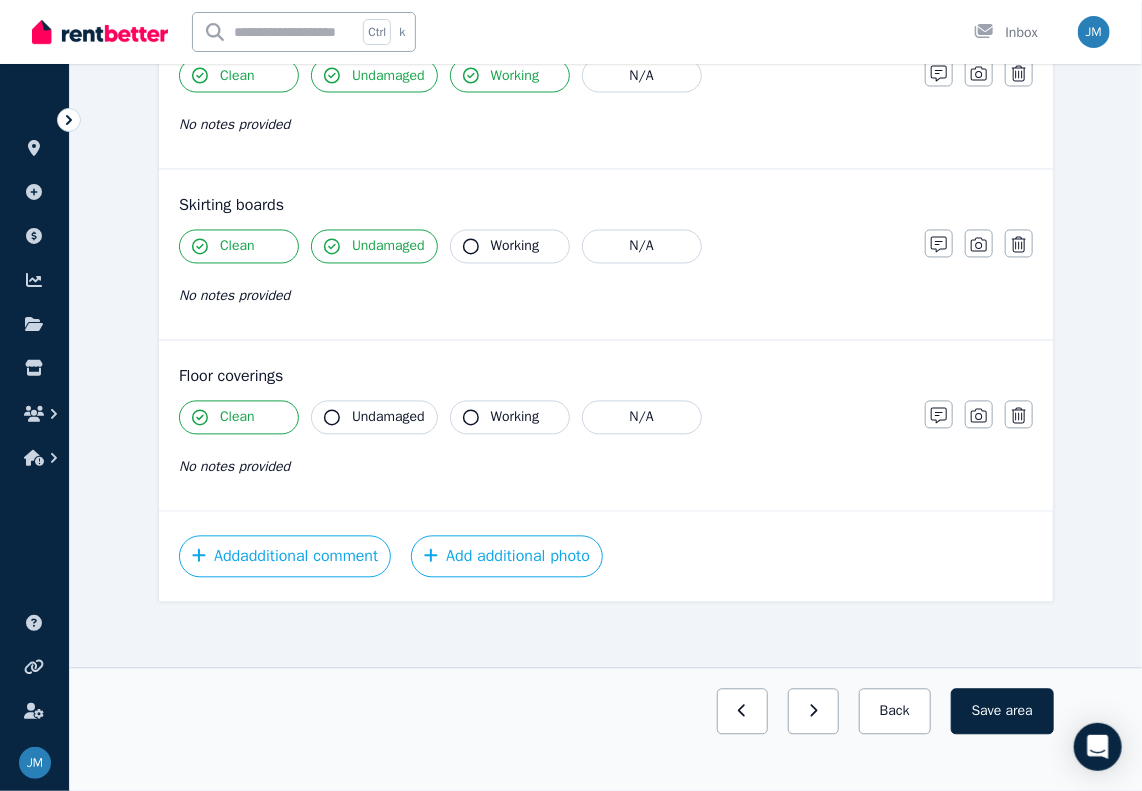 click on "No notes provided" at bounding box center (542, 467) 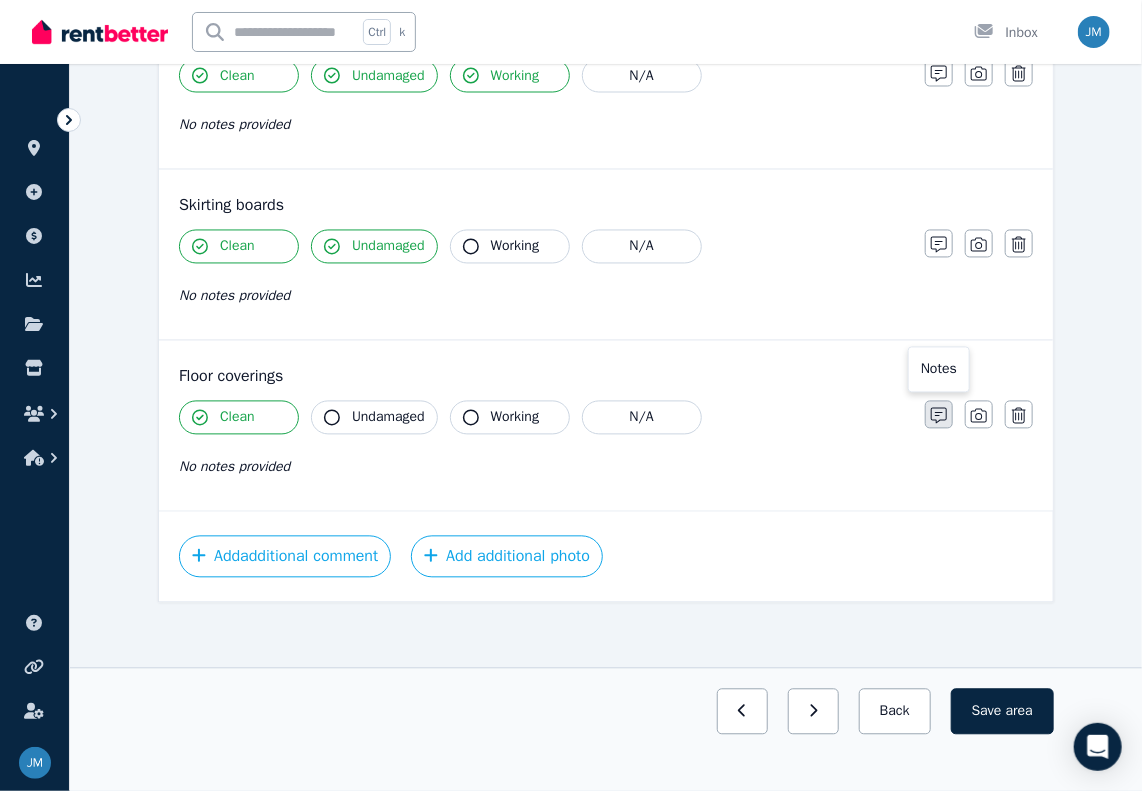 click 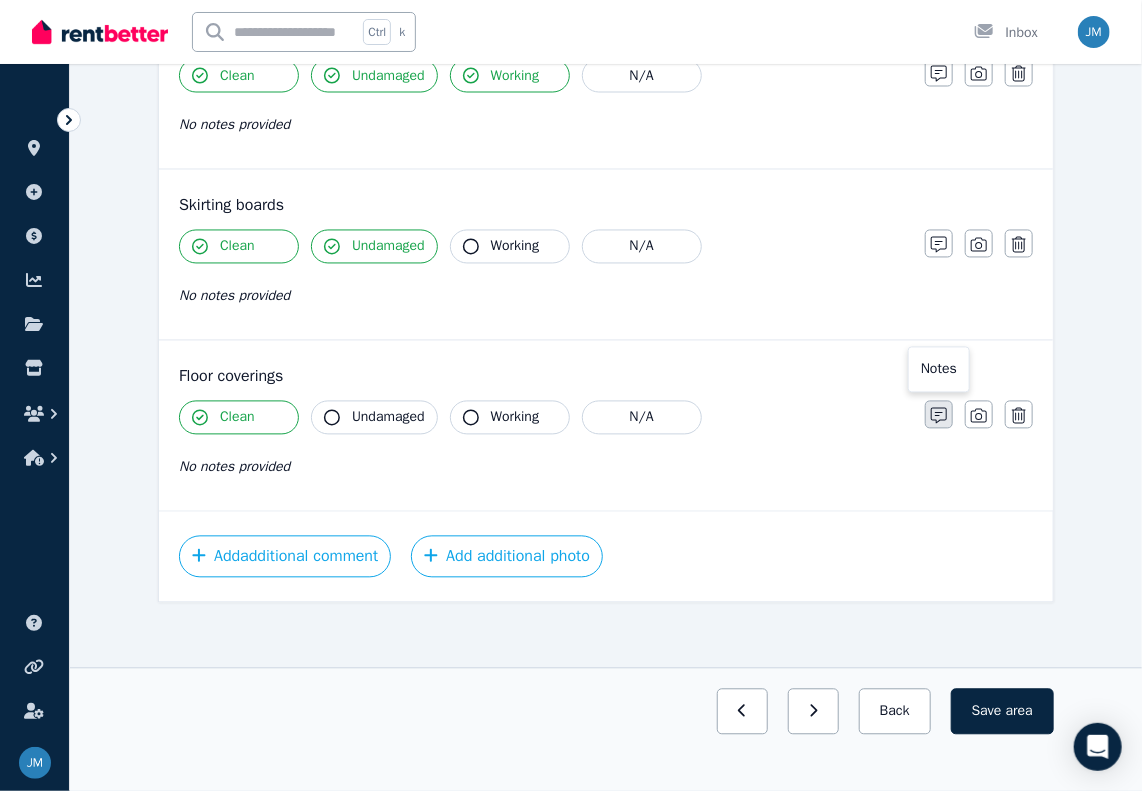 scroll, scrollTop: 1404, scrollLeft: 0, axis: vertical 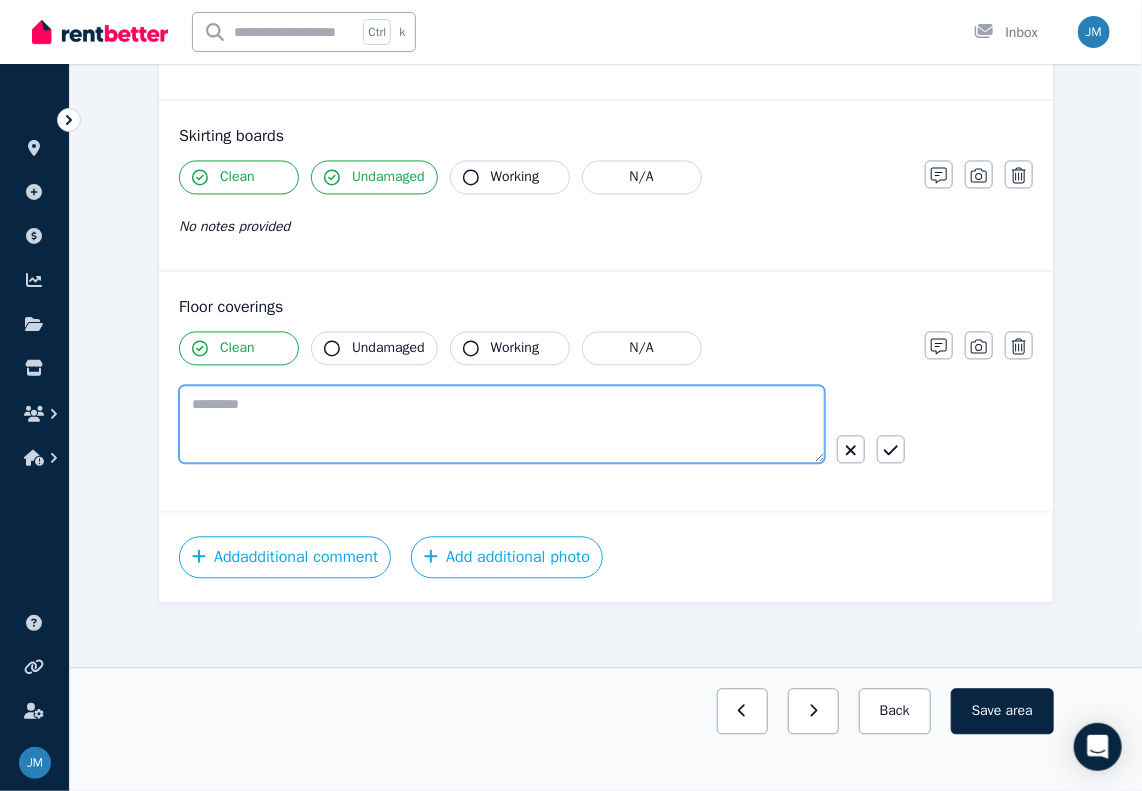 click at bounding box center (502, 425) 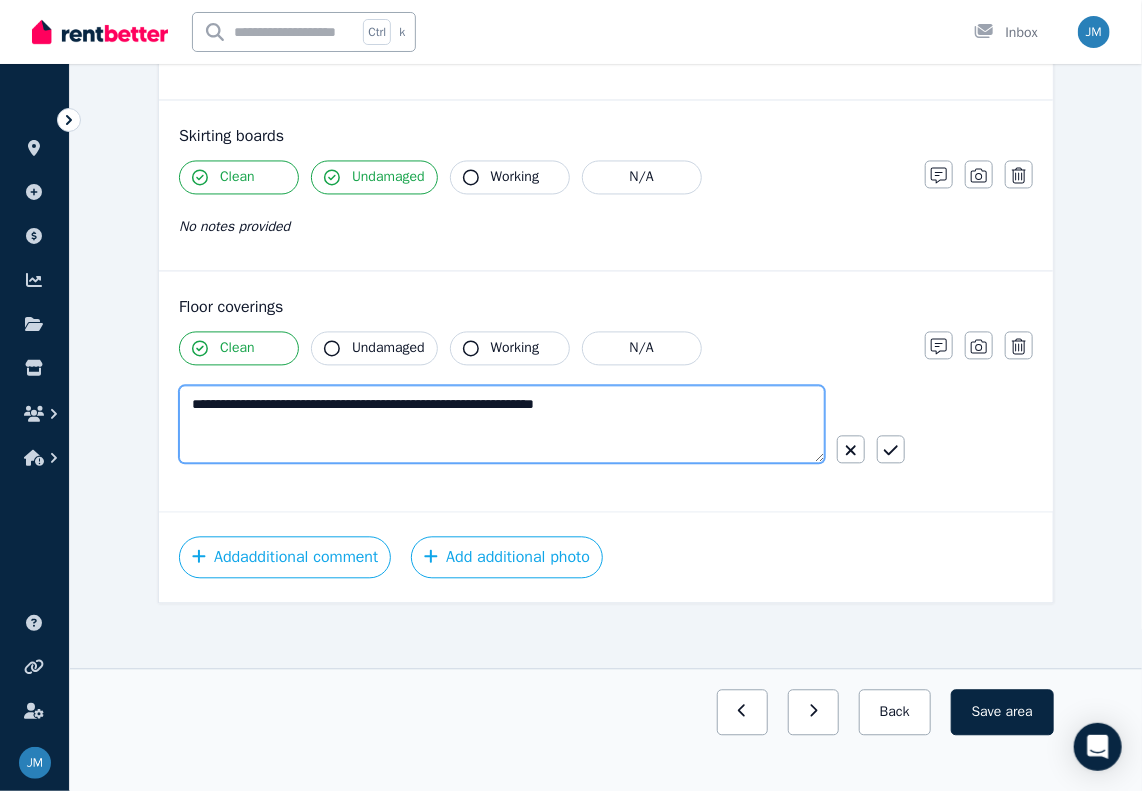 type on "**********" 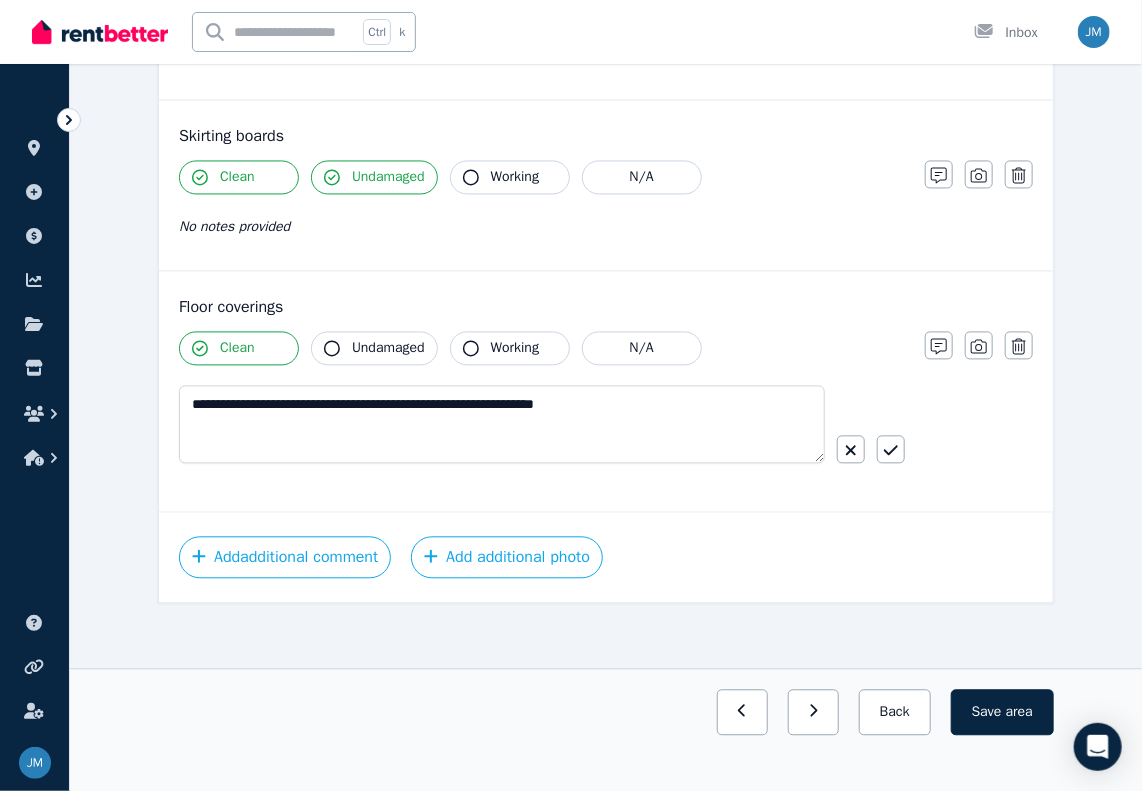 click on "**********" at bounding box center [542, 433] 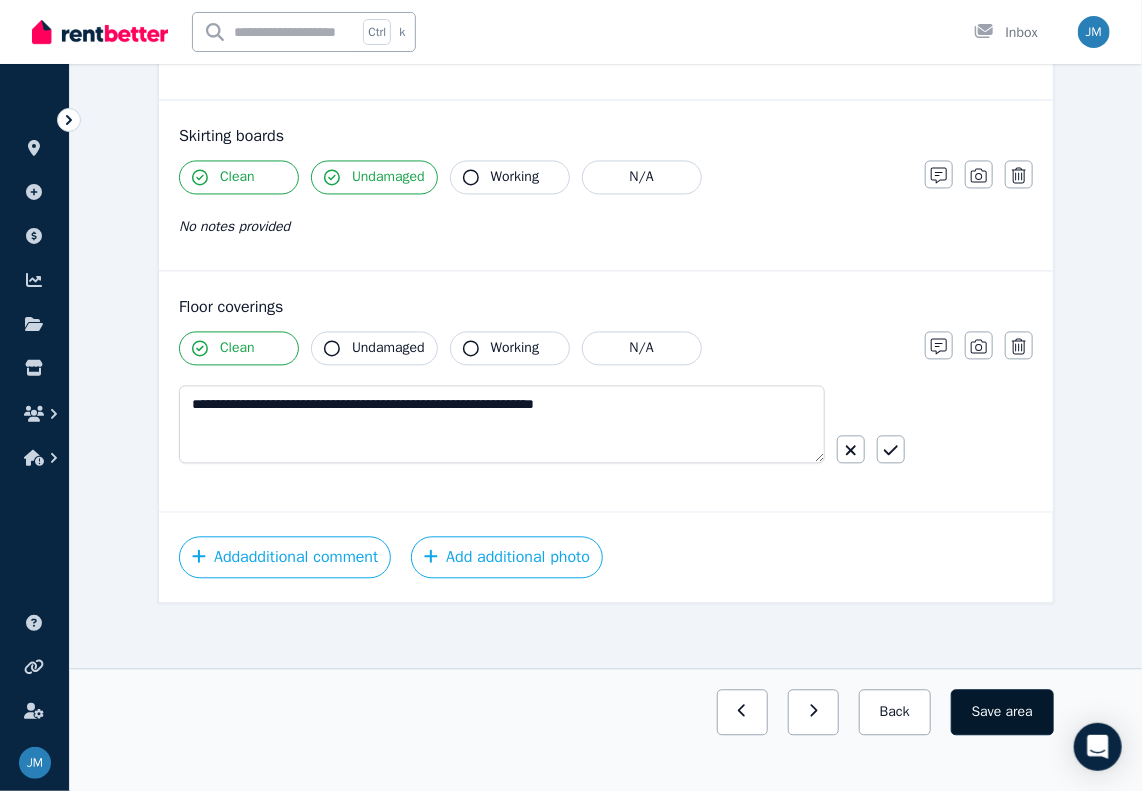 click on "Save   area" at bounding box center (1002, 712) 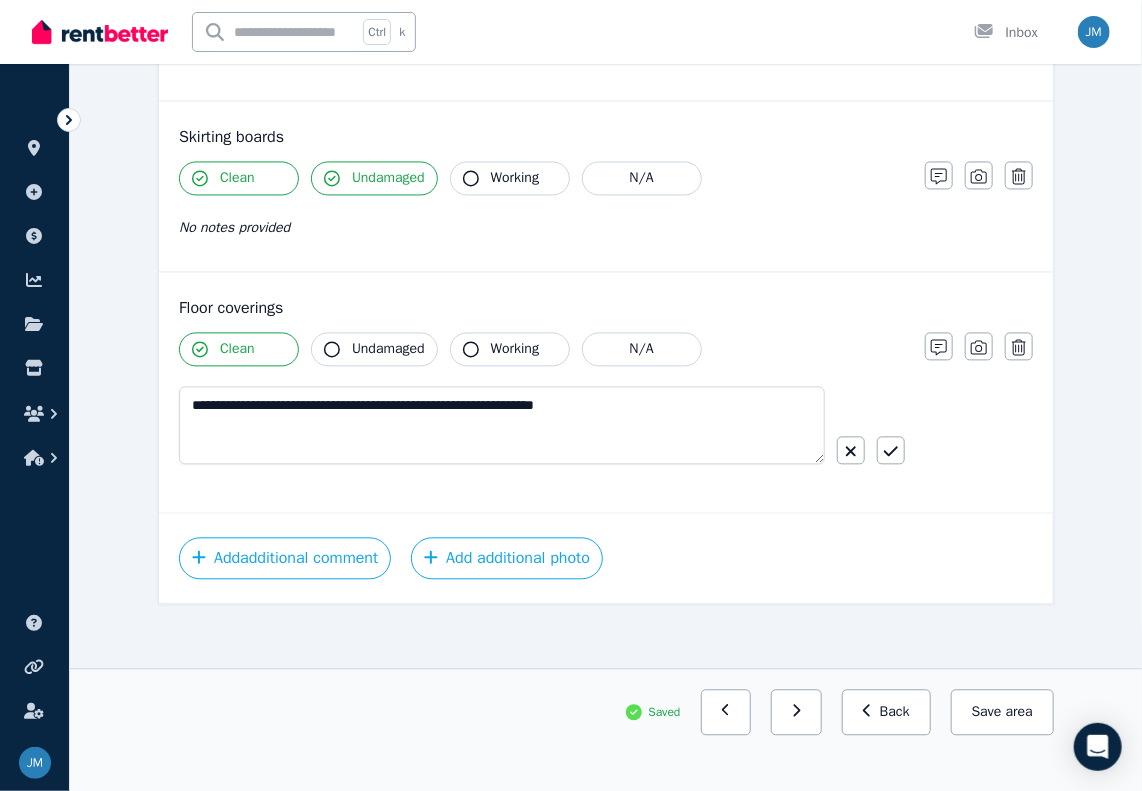 scroll, scrollTop: 1404, scrollLeft: 0, axis: vertical 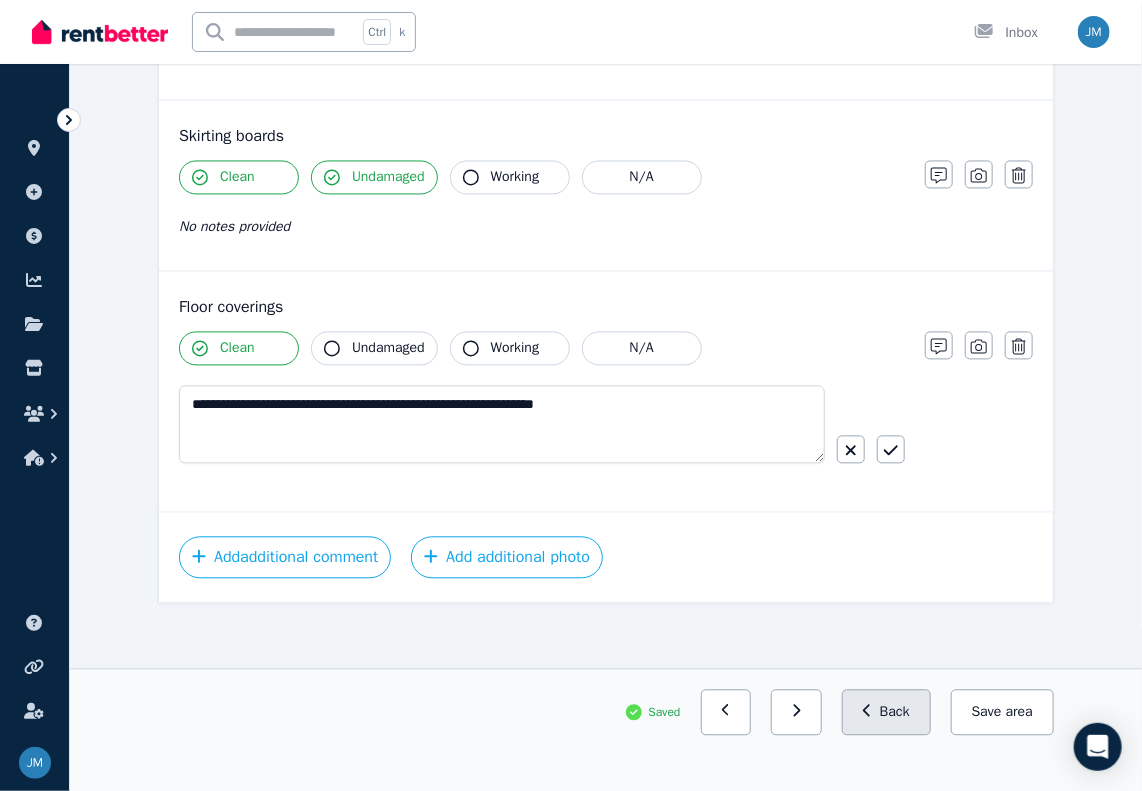 click on "Back" at bounding box center [886, 712] 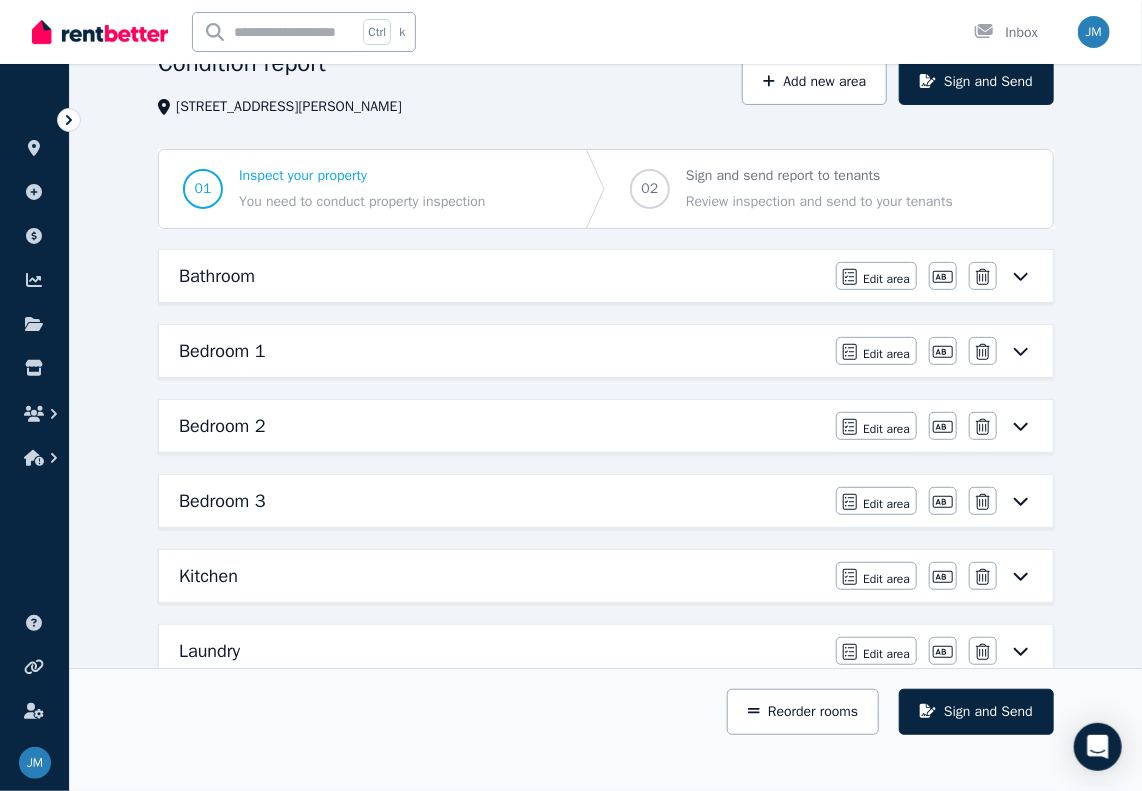 scroll, scrollTop: 0, scrollLeft: 0, axis: both 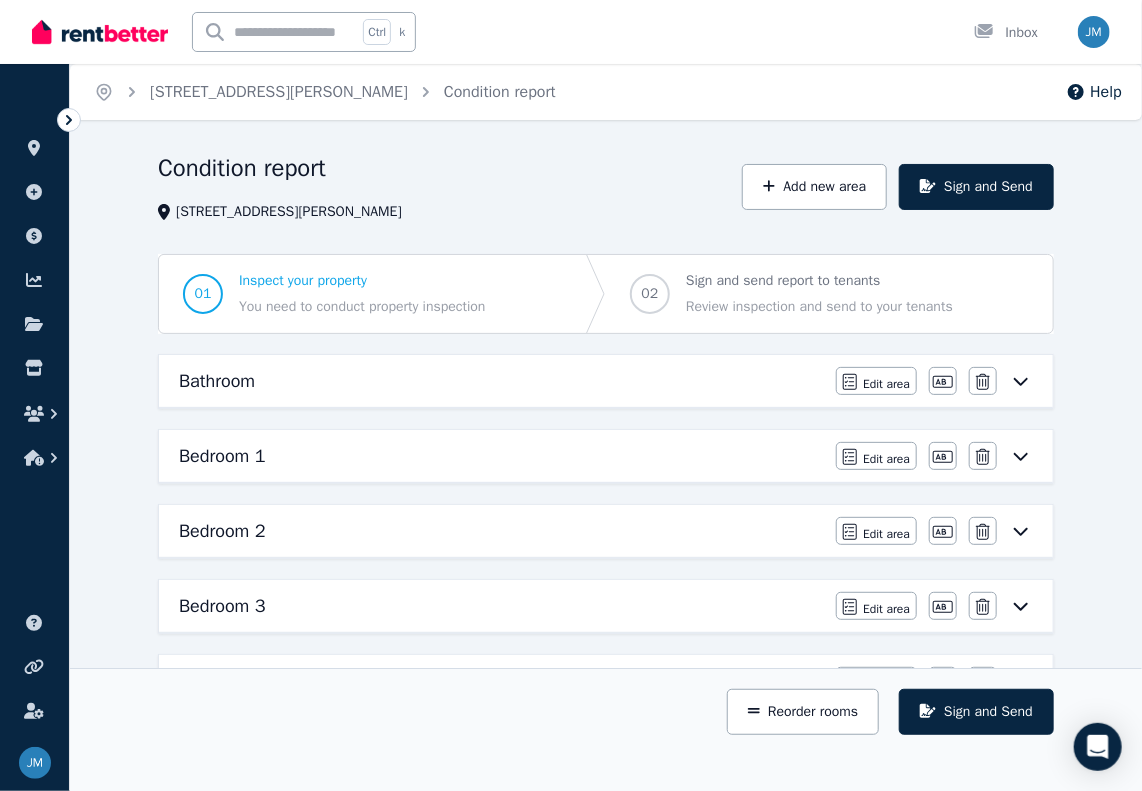 click on "Bedroom 1" at bounding box center (501, 456) 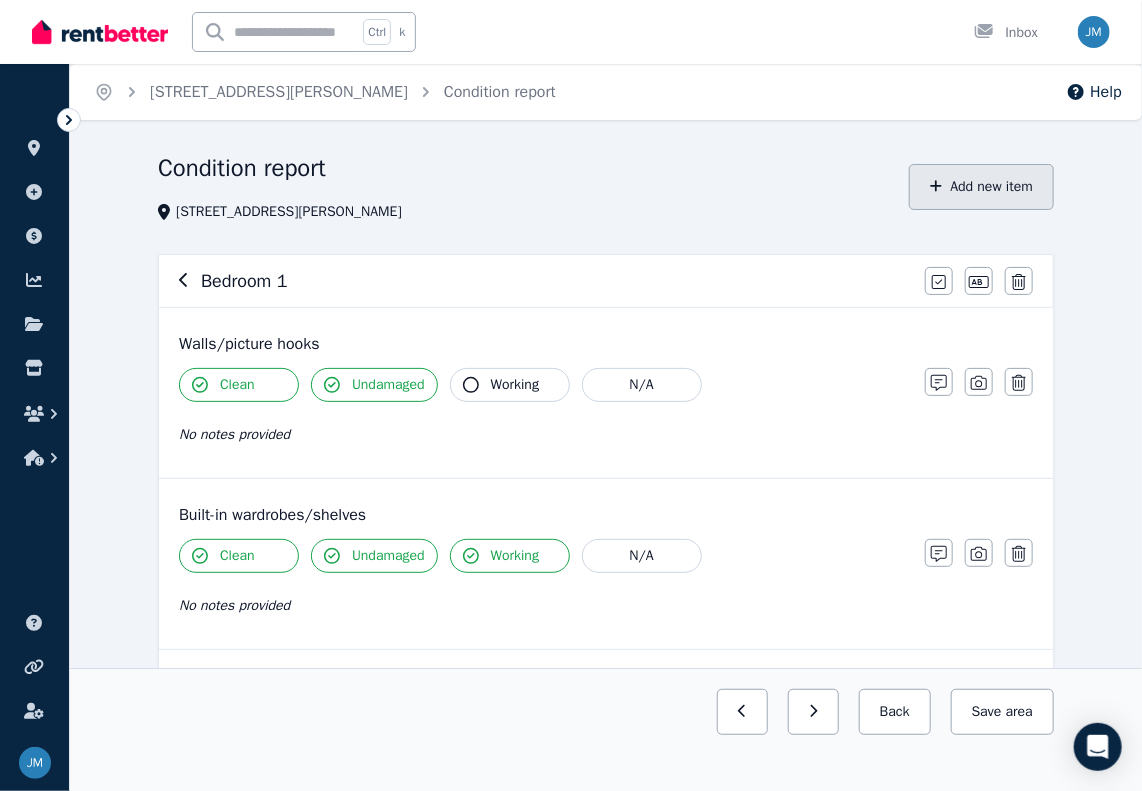 click on "Add new item" at bounding box center [981, 187] 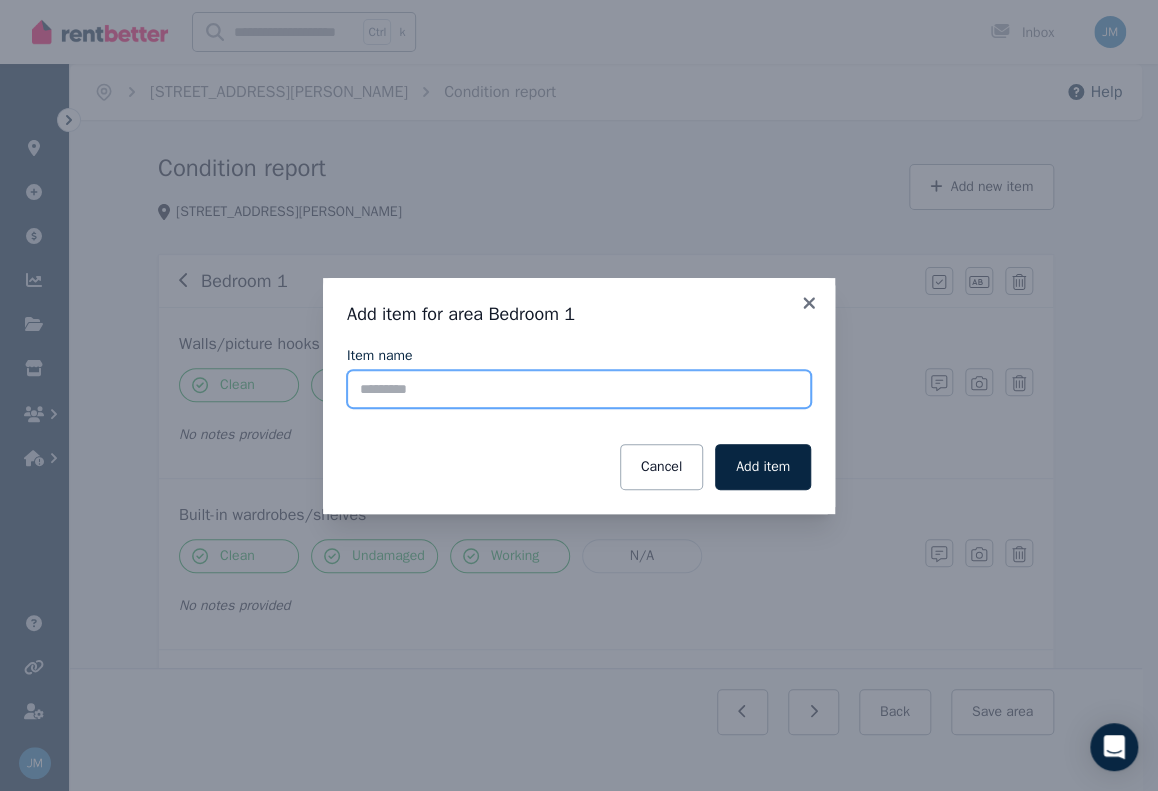 click on "Item name" at bounding box center (579, 389) 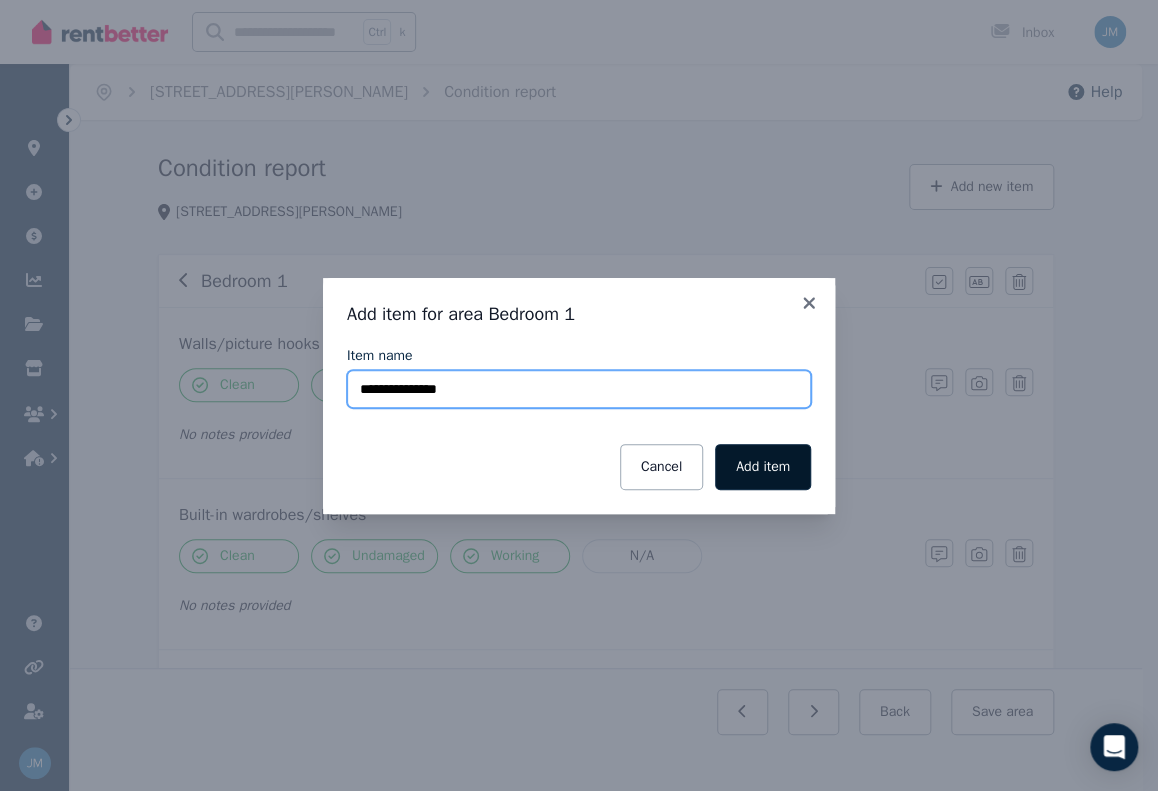 type on "**********" 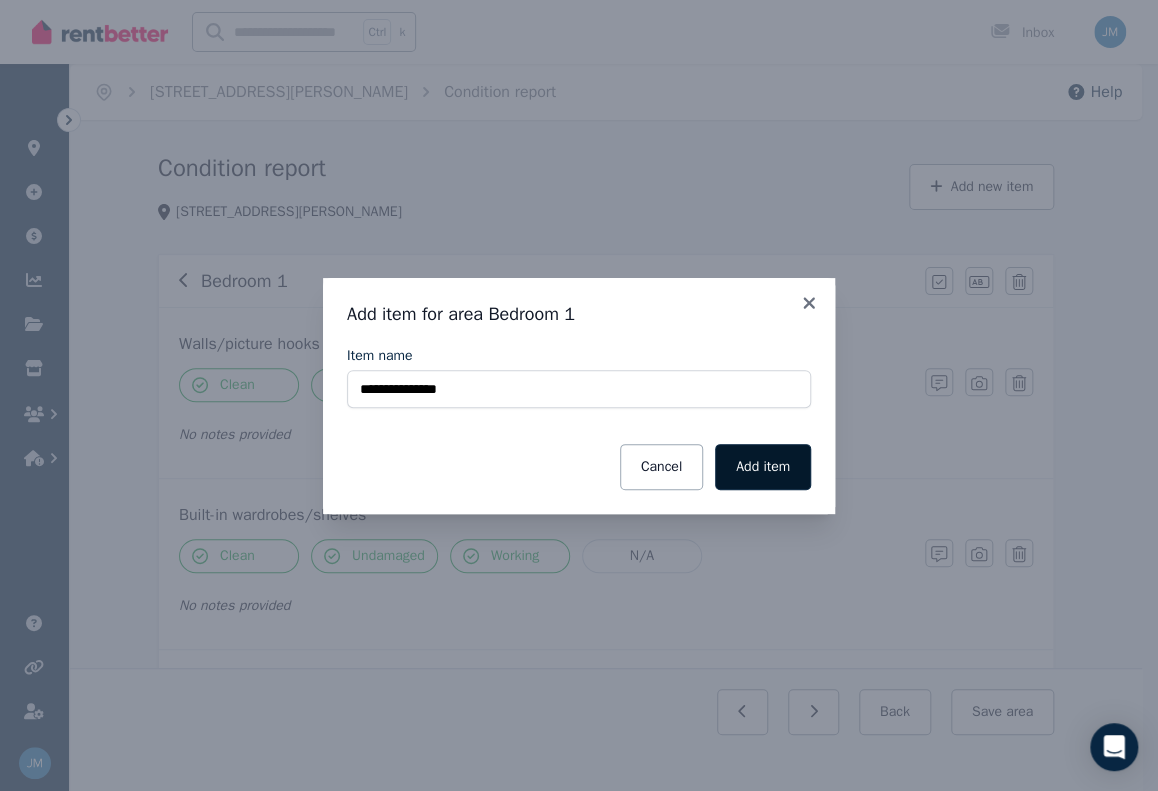 click on "Add item" at bounding box center [763, 467] 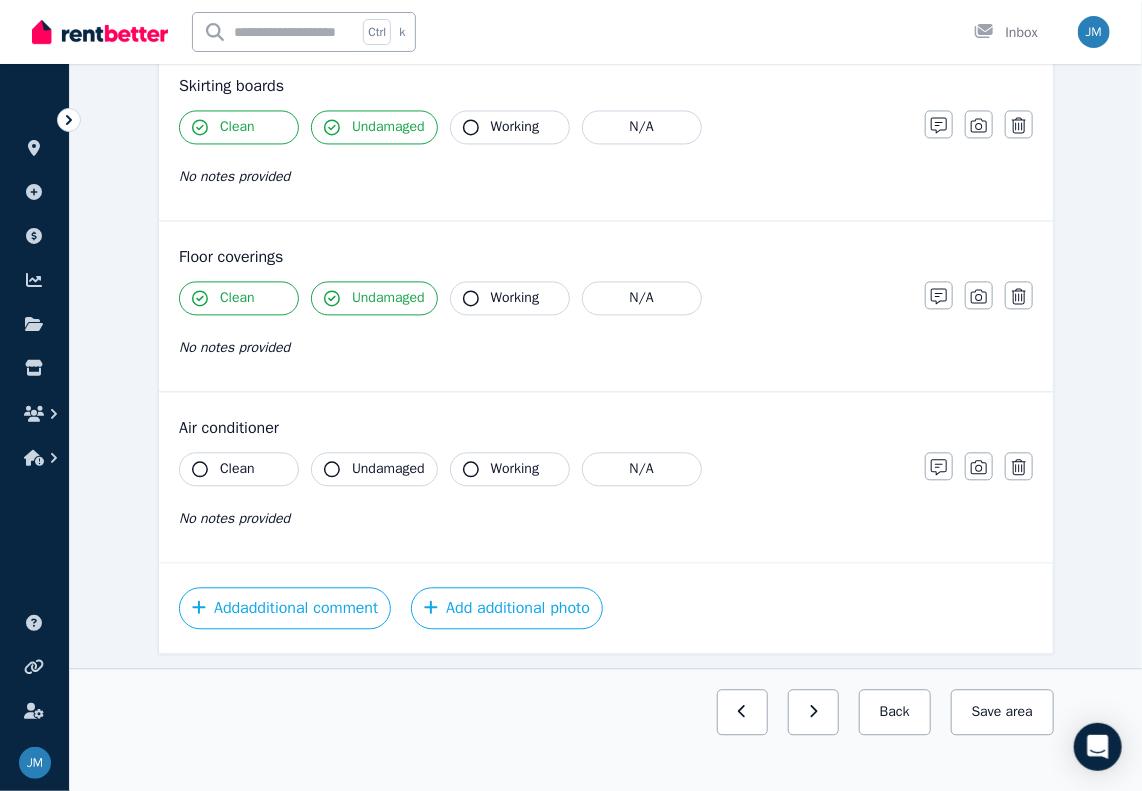 scroll, scrollTop: 1505, scrollLeft: 0, axis: vertical 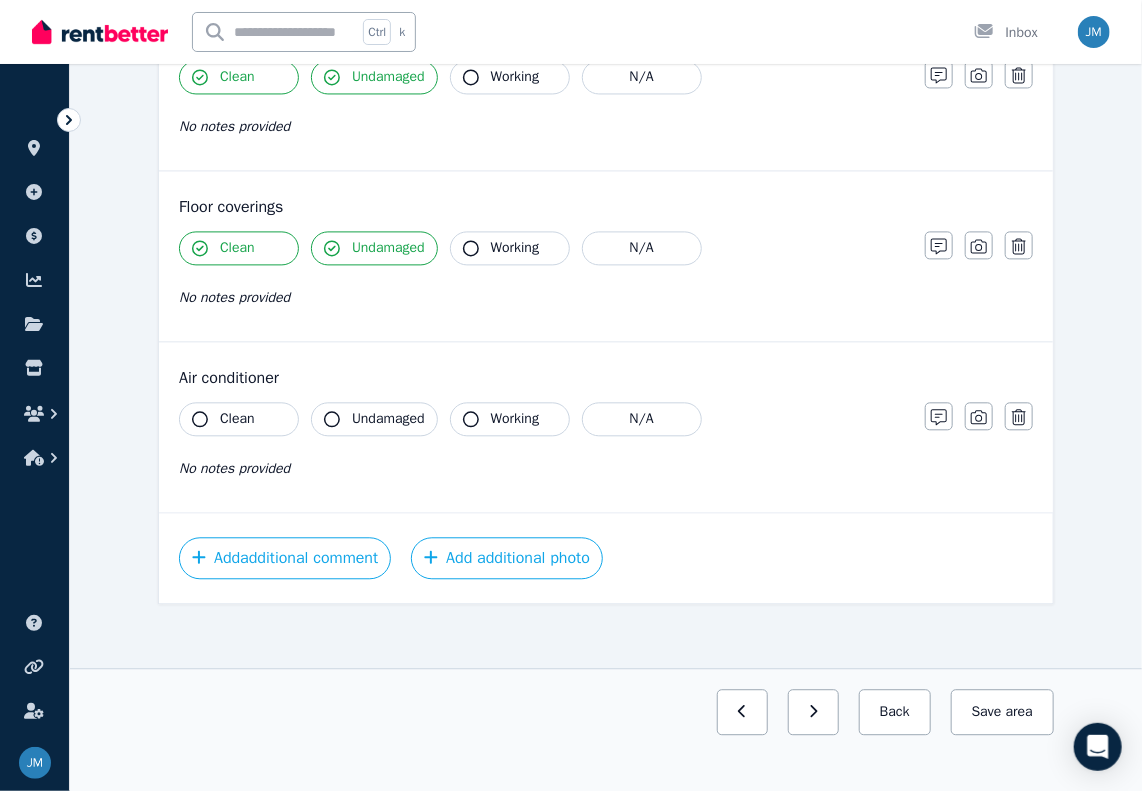 click 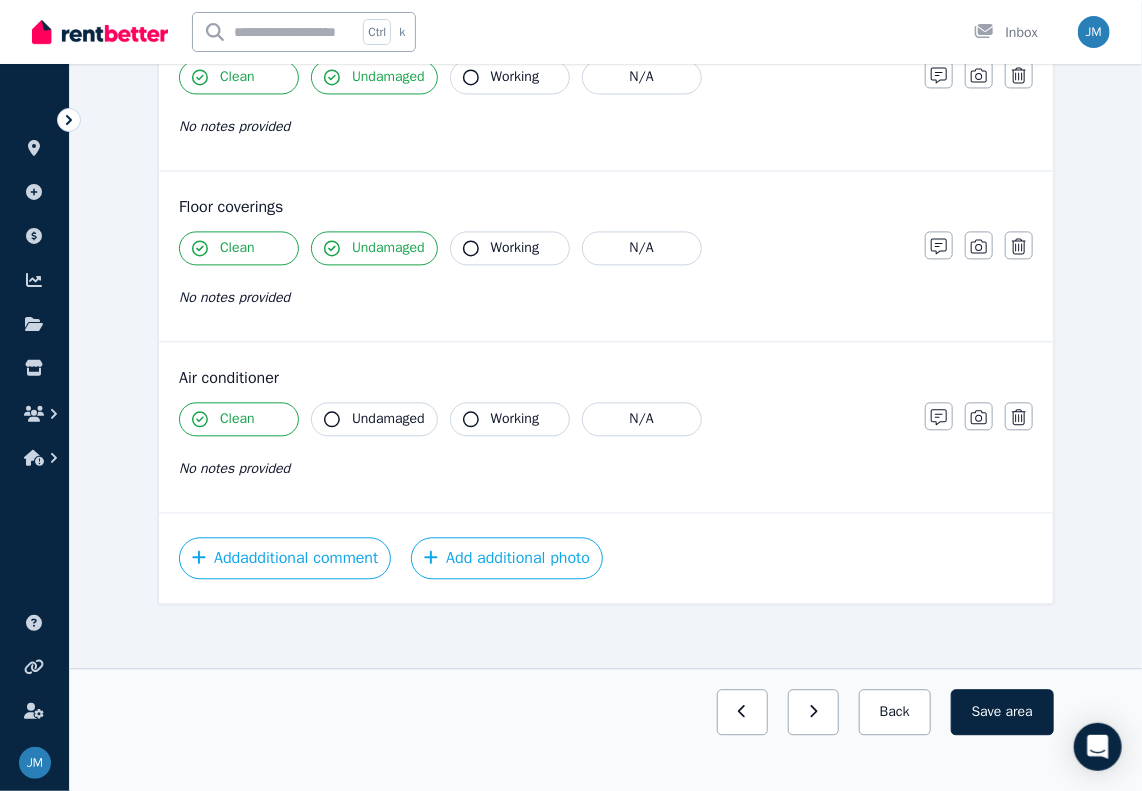 click on "Undamaged" at bounding box center [374, 419] 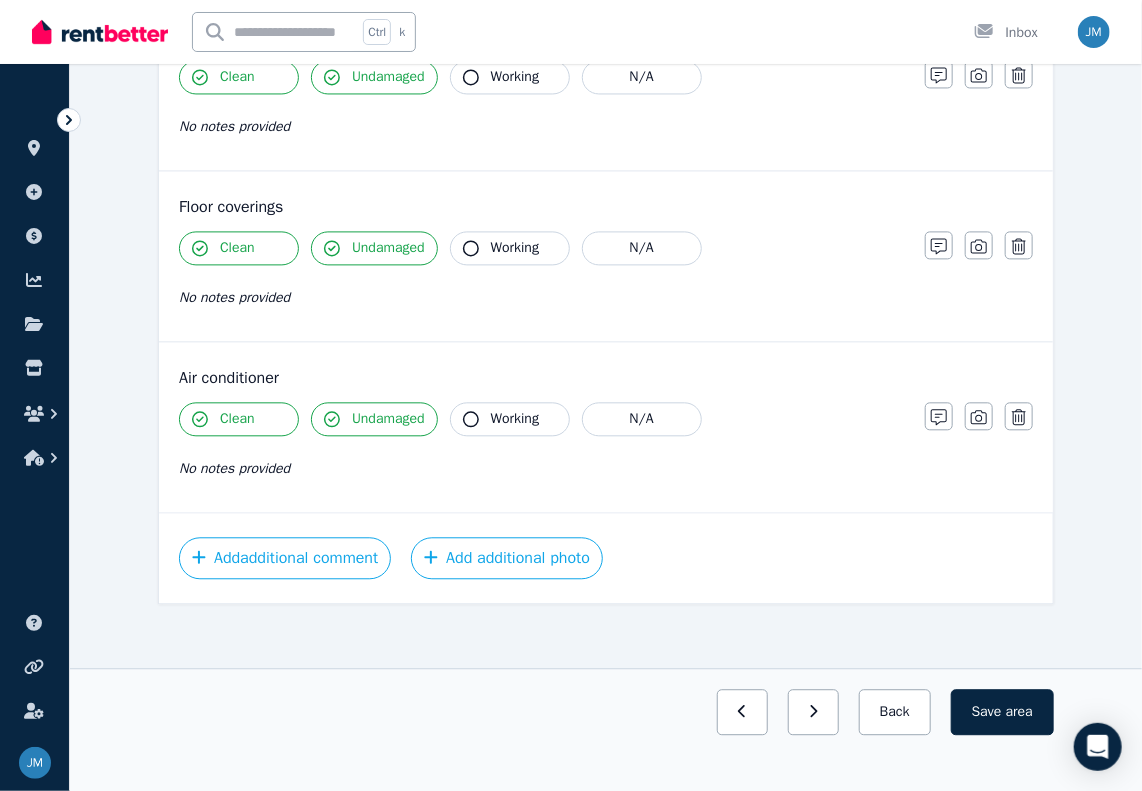 click 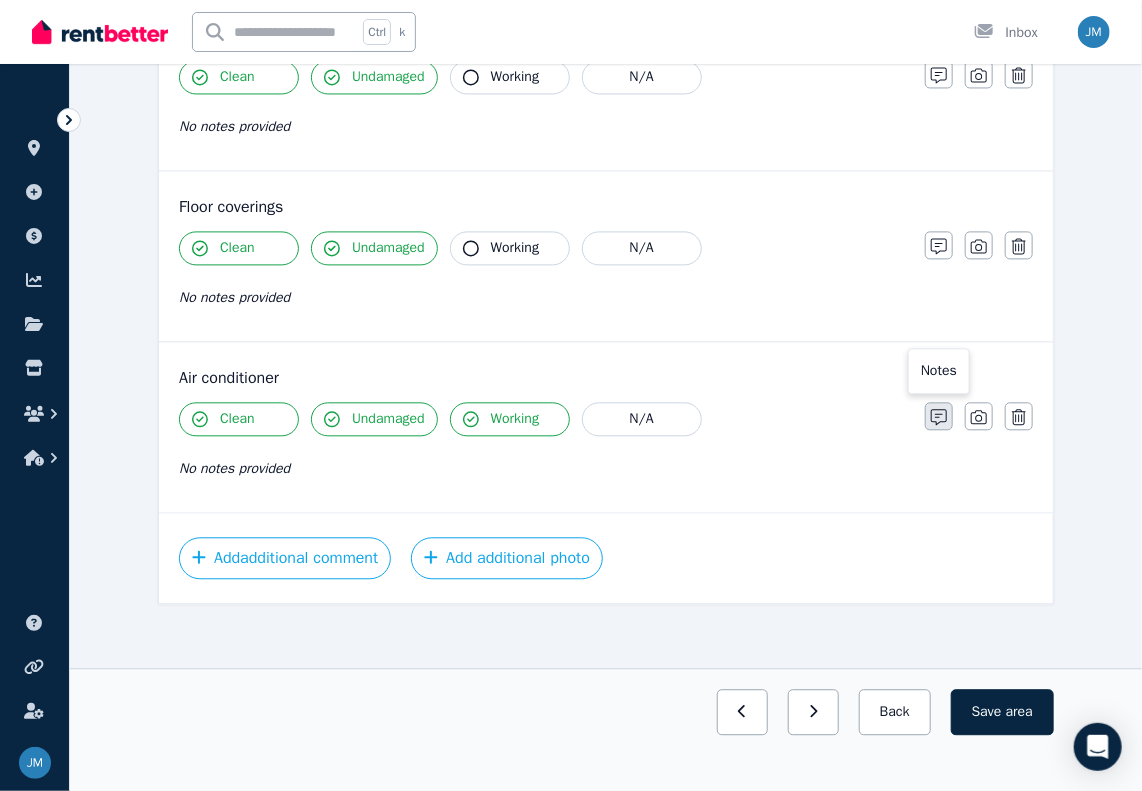 click 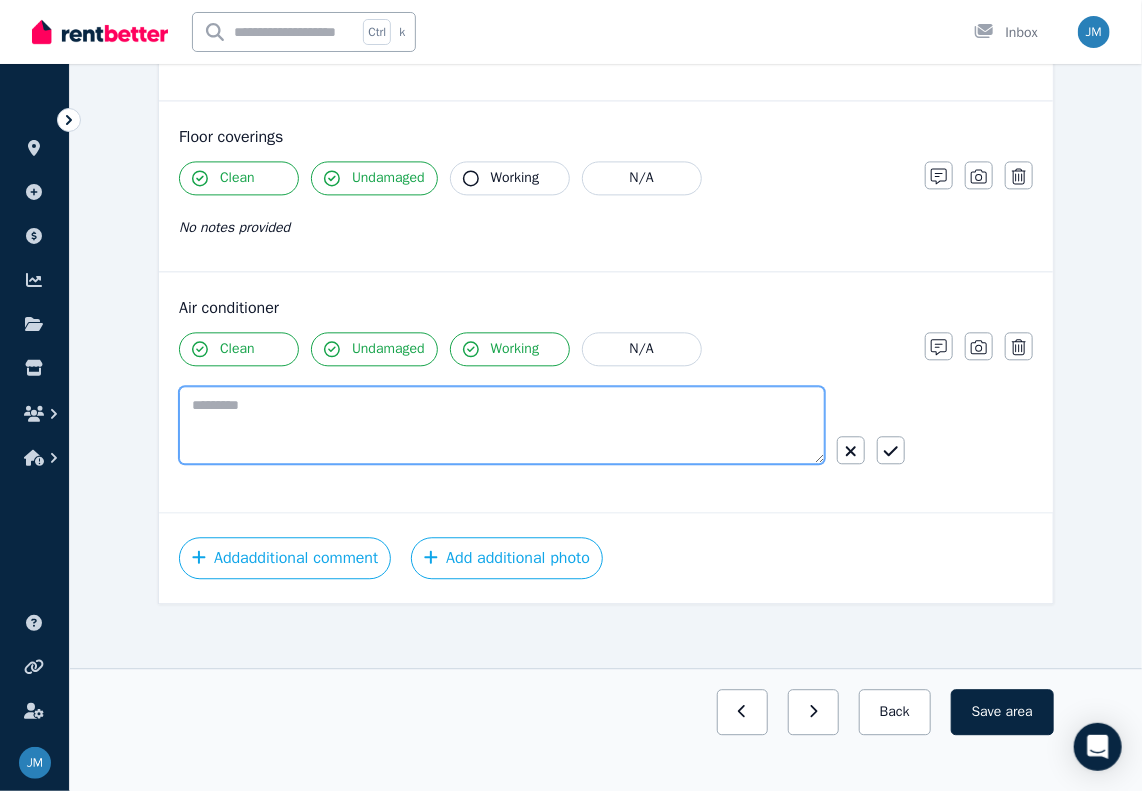 click at bounding box center (502, 425) 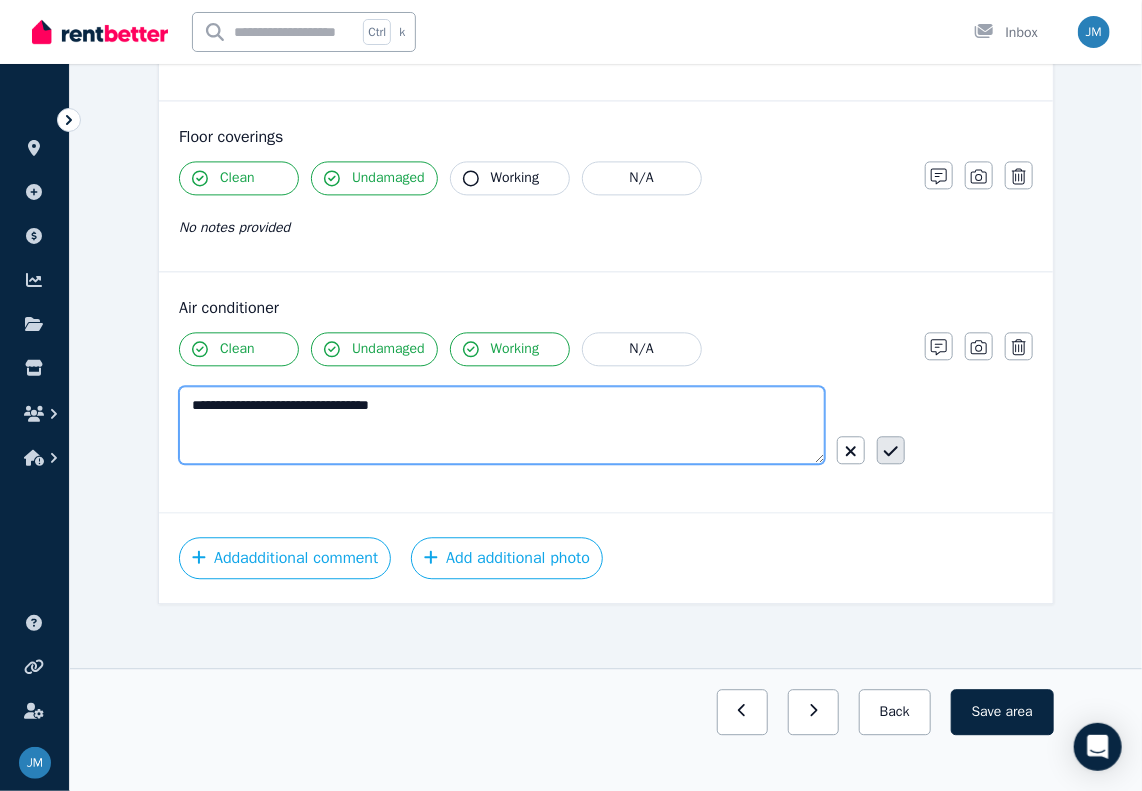 type on "**********" 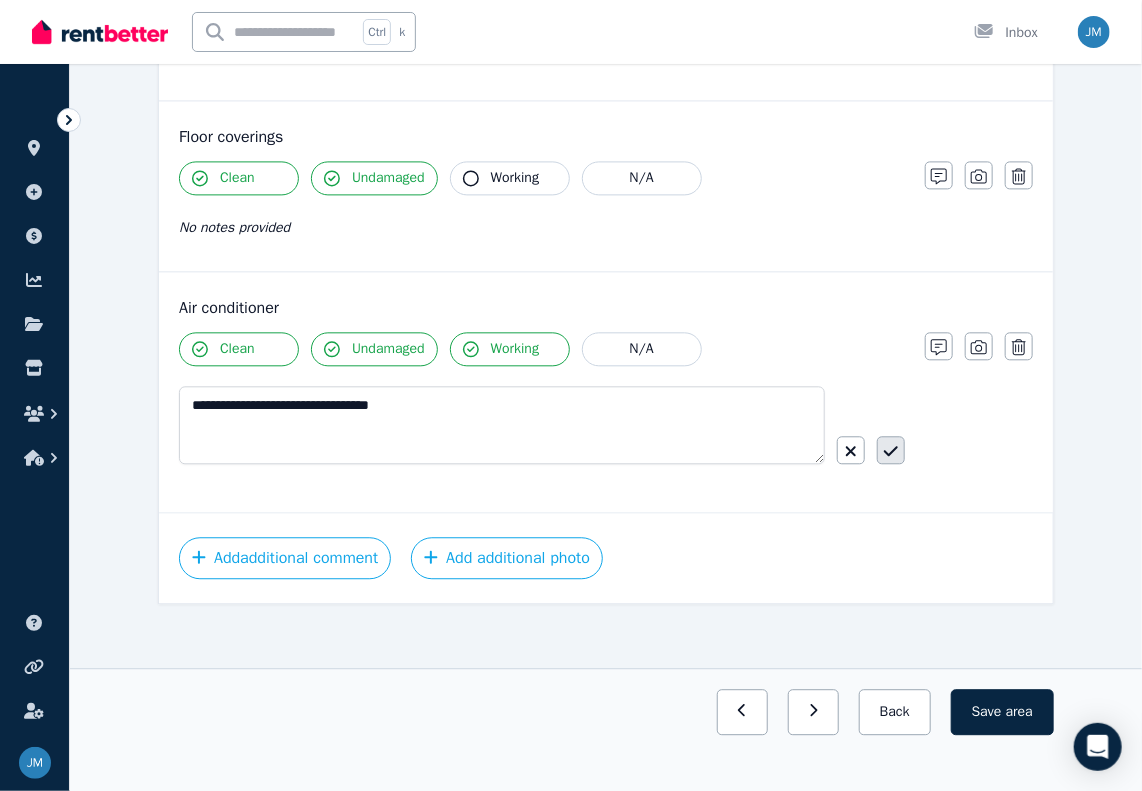 click 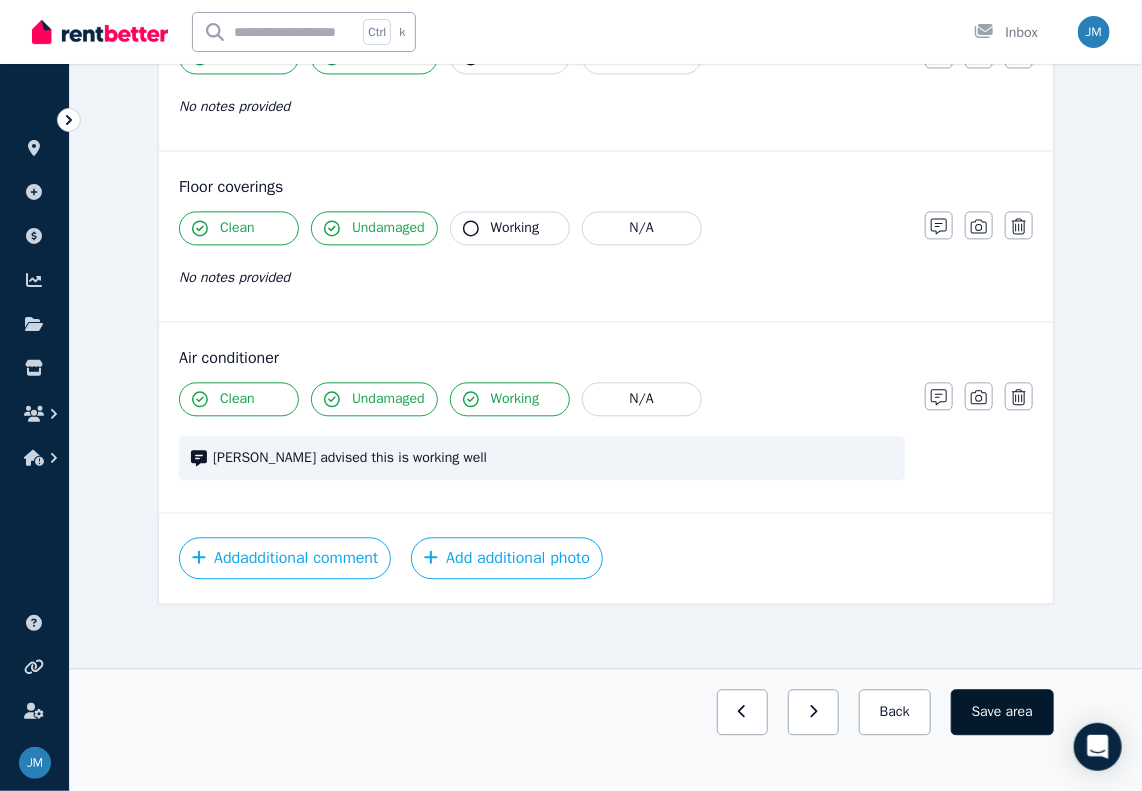 click on "area" at bounding box center [1019, 712] 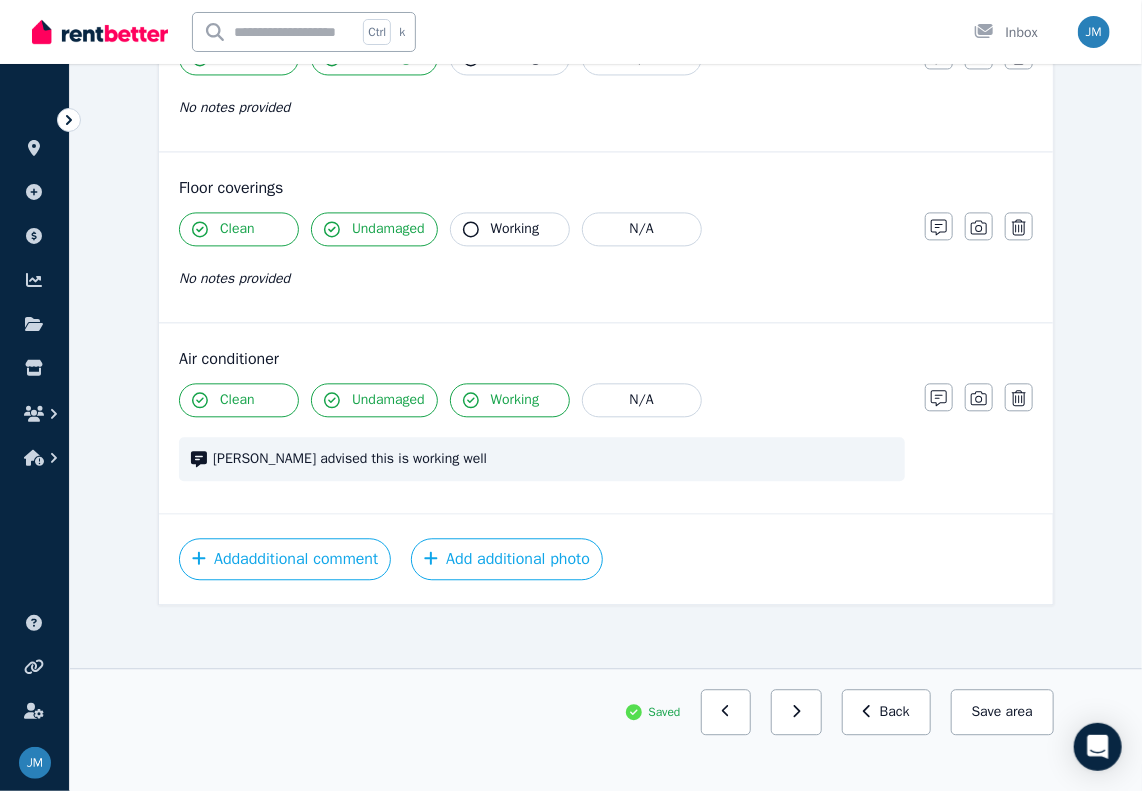 scroll, scrollTop: 1525, scrollLeft: 0, axis: vertical 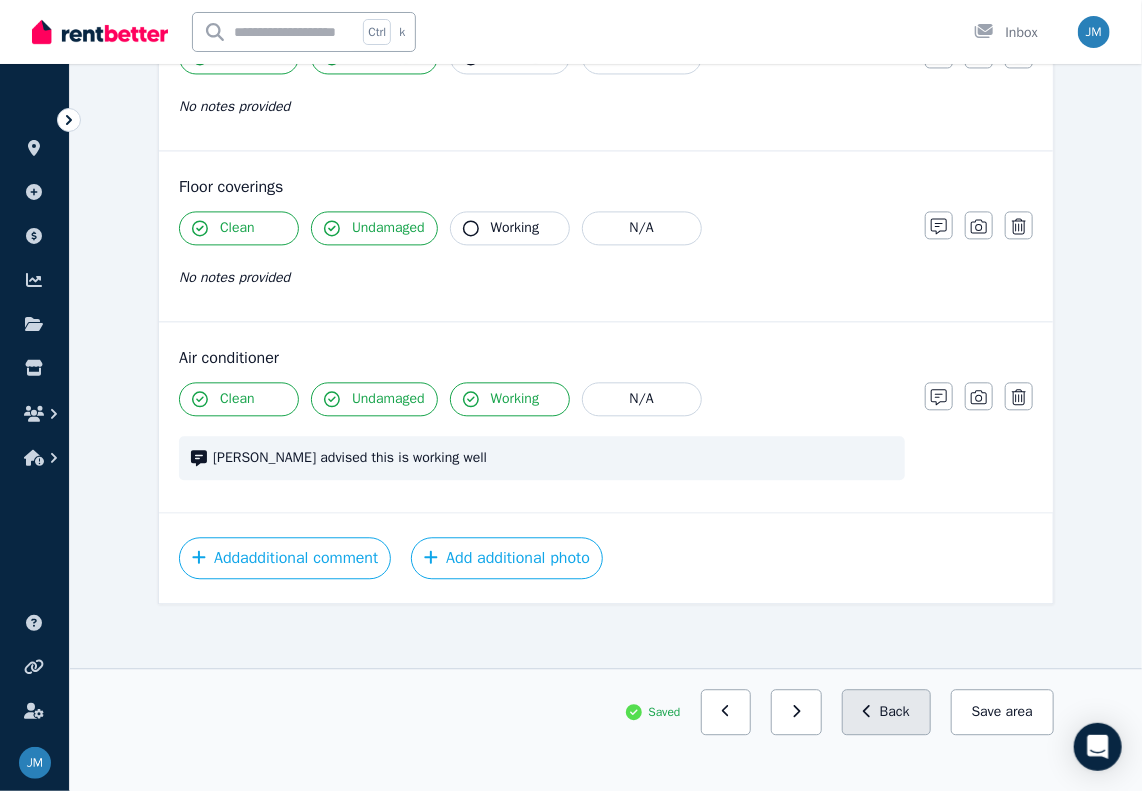 click on "Back" at bounding box center [886, 712] 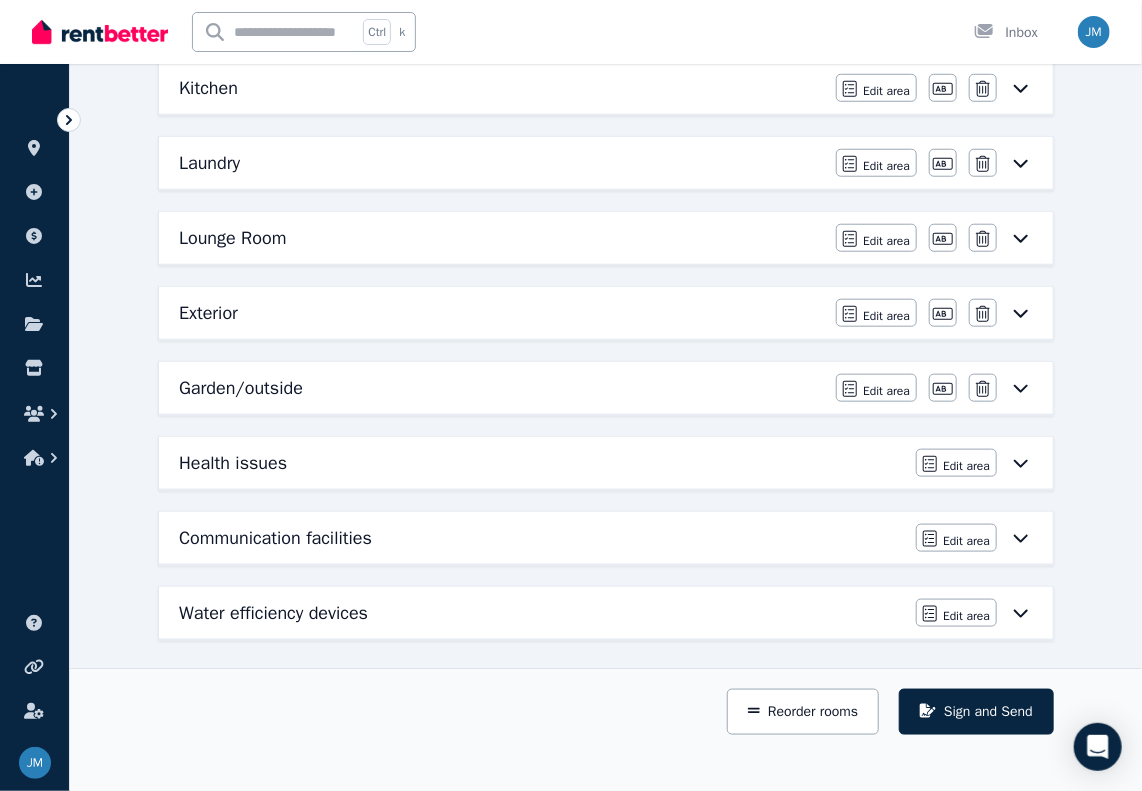scroll, scrollTop: 393, scrollLeft: 0, axis: vertical 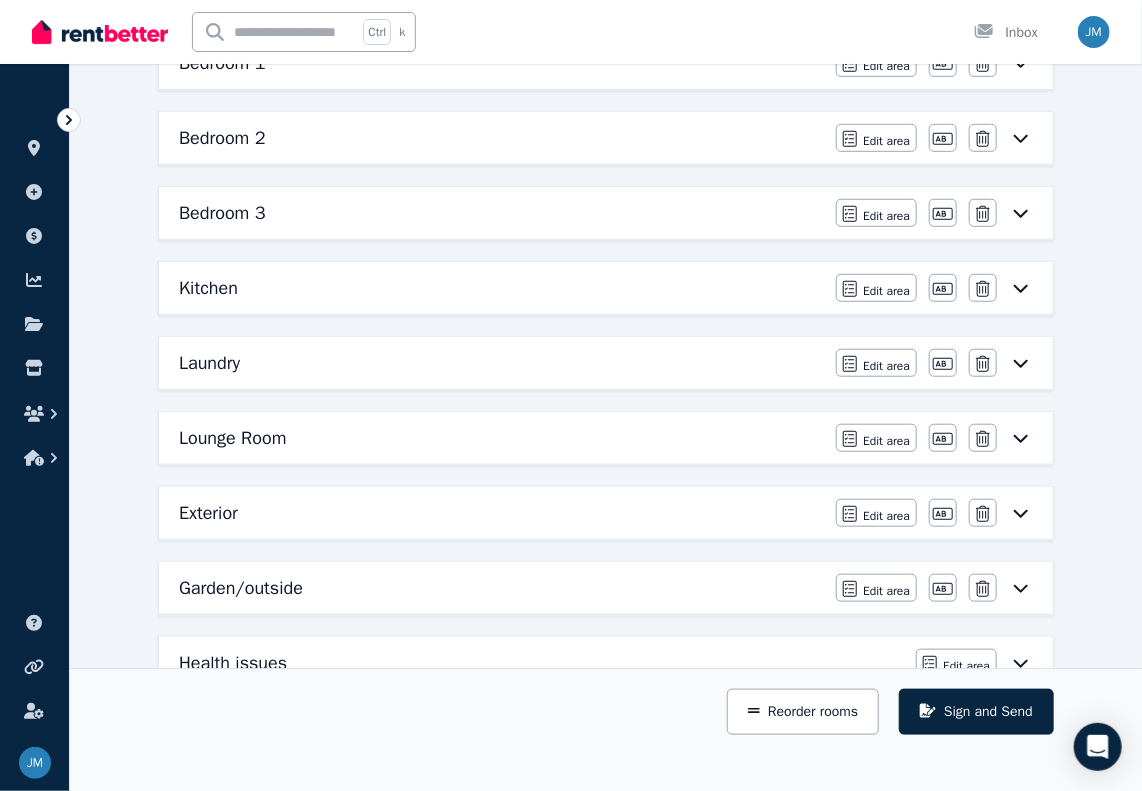 click on "Kitchen" at bounding box center [501, 288] 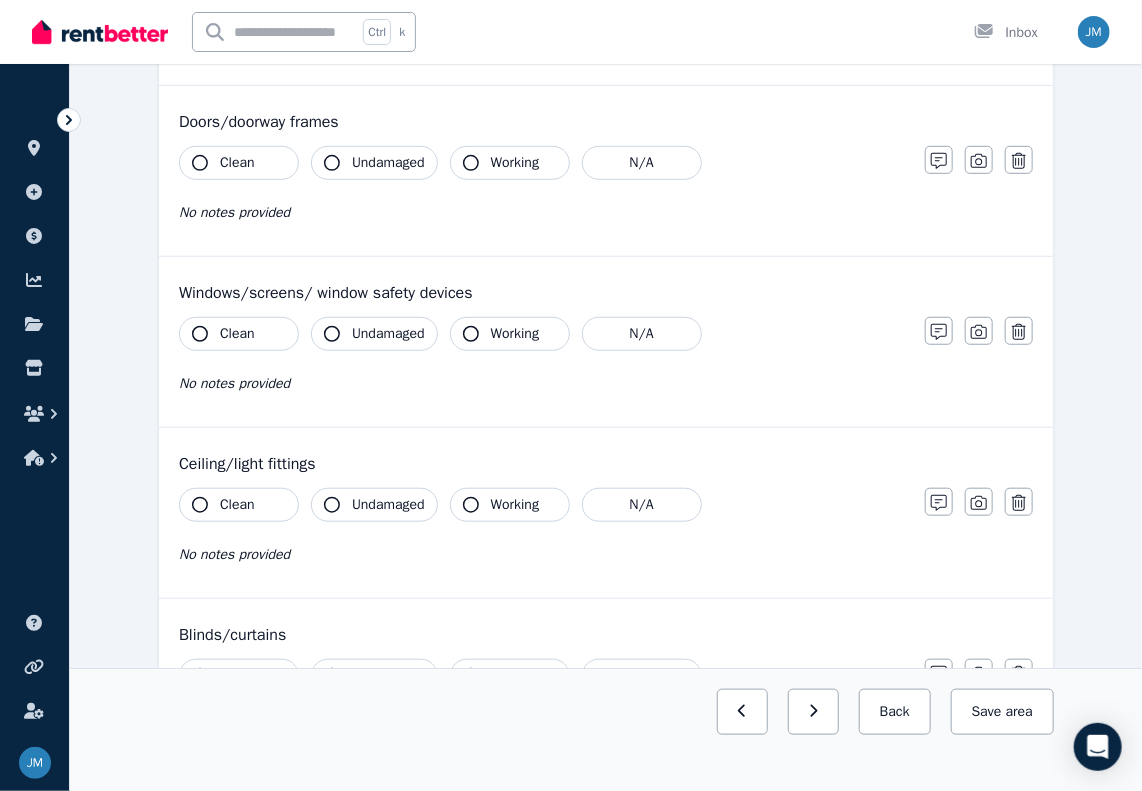 scroll, scrollTop: 0, scrollLeft: 0, axis: both 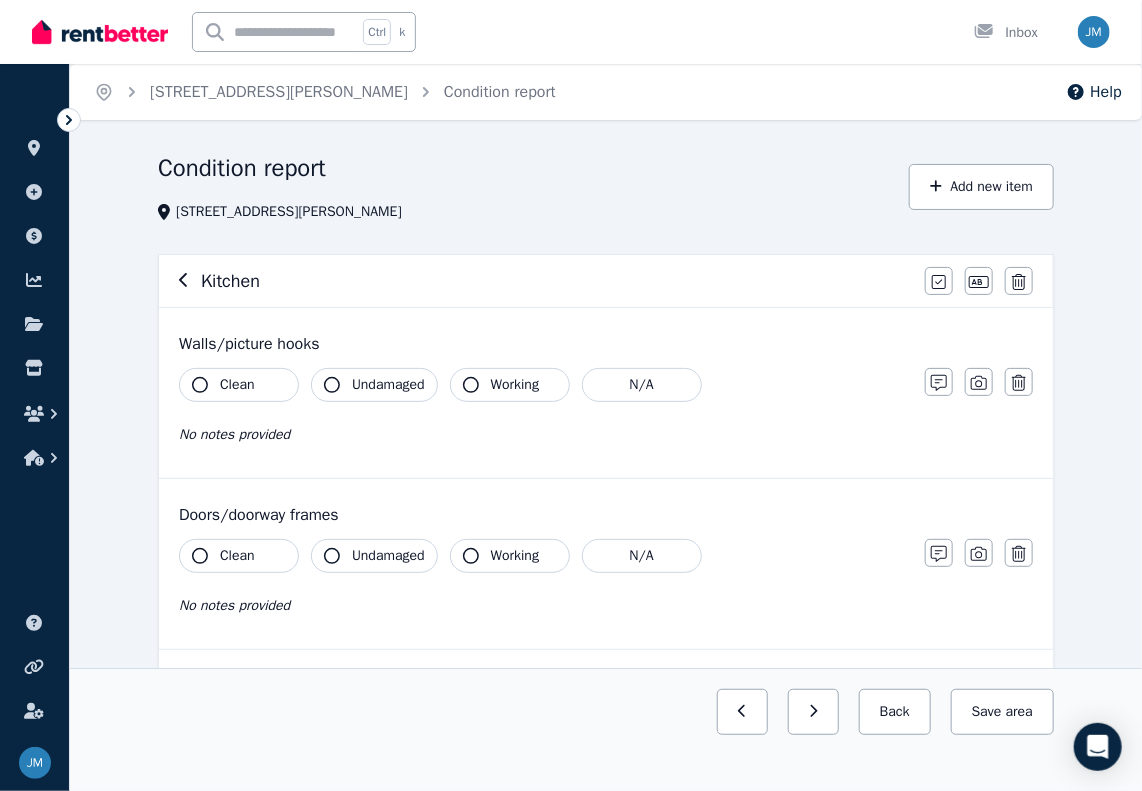 click 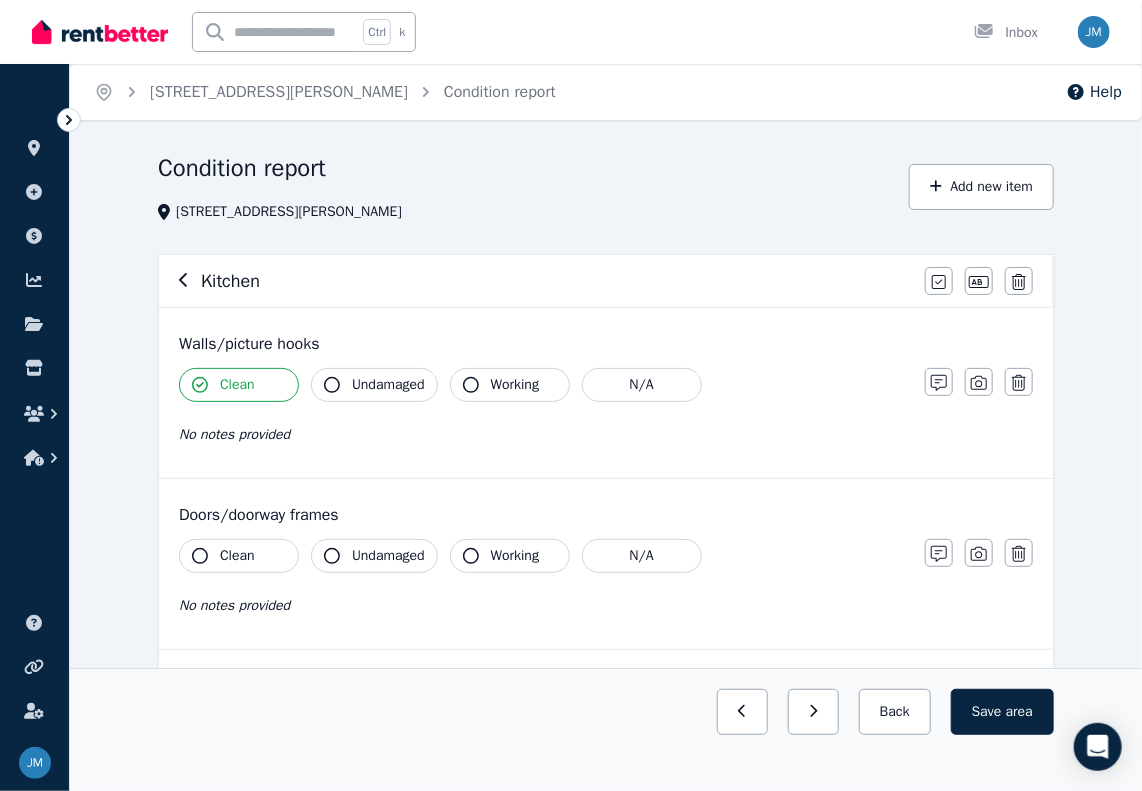 drag, startPoint x: 331, startPoint y: 383, endPoint x: 310, endPoint y: 416, distance: 39.115215 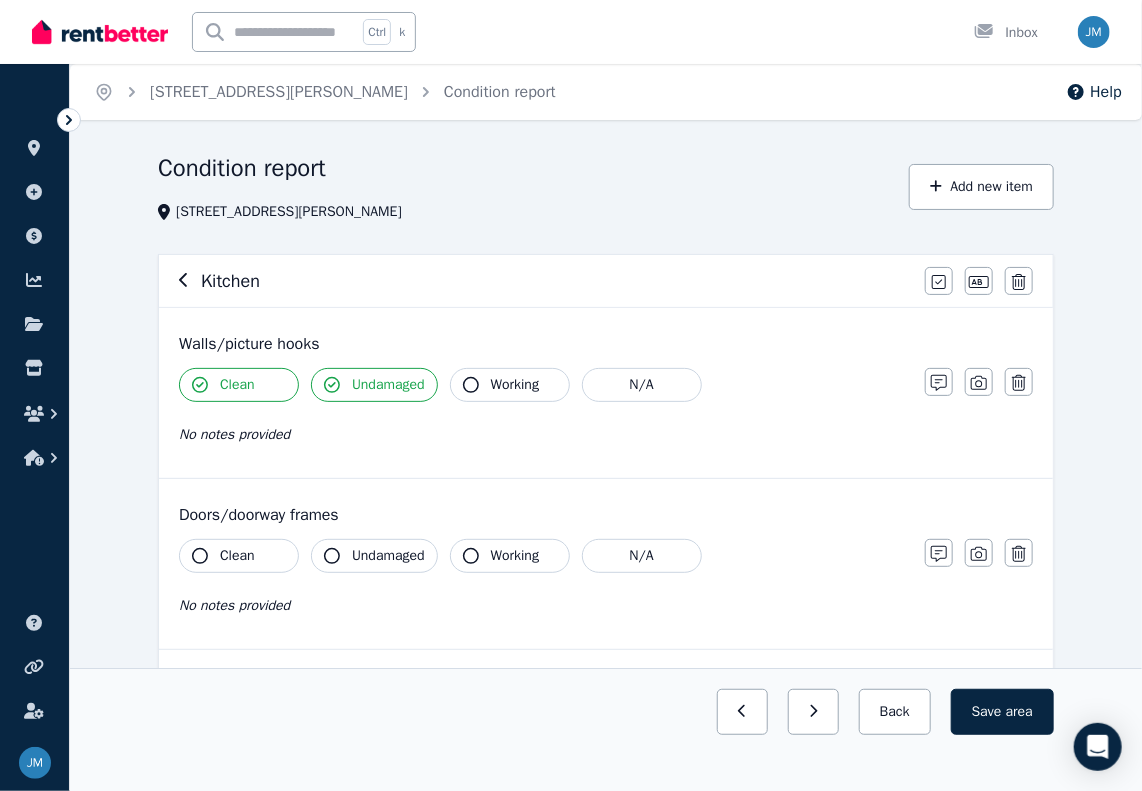click 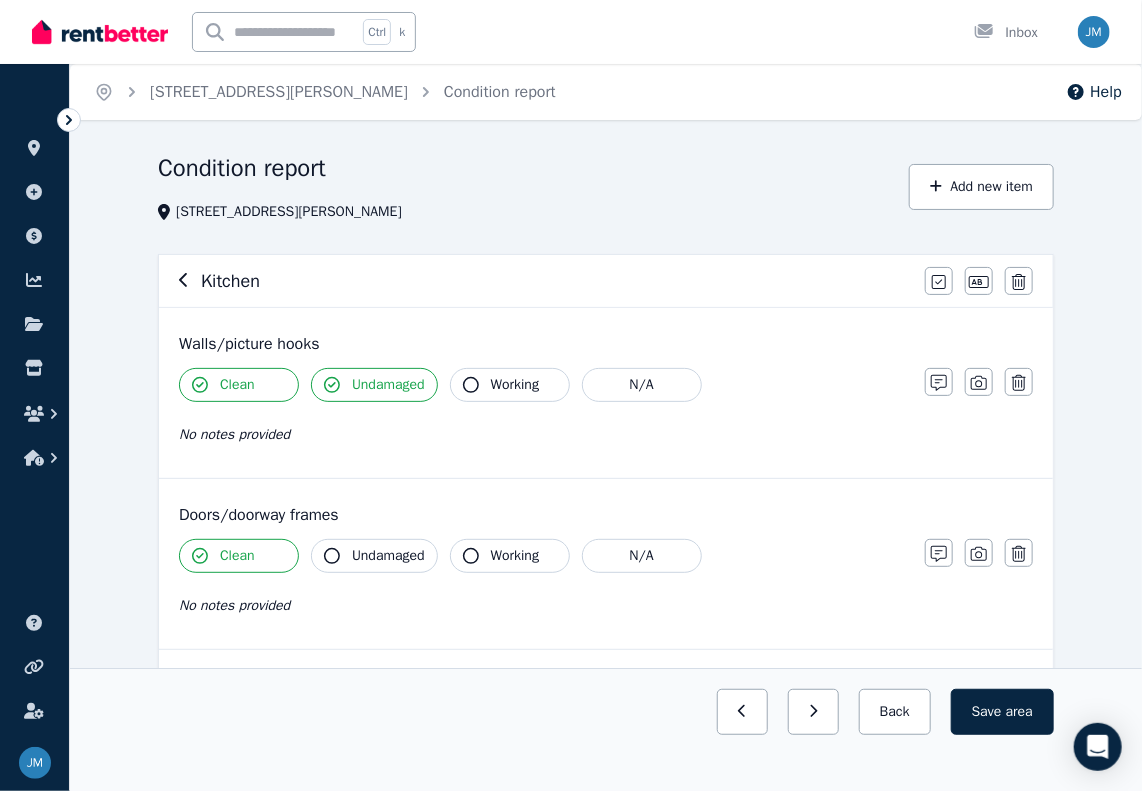 click 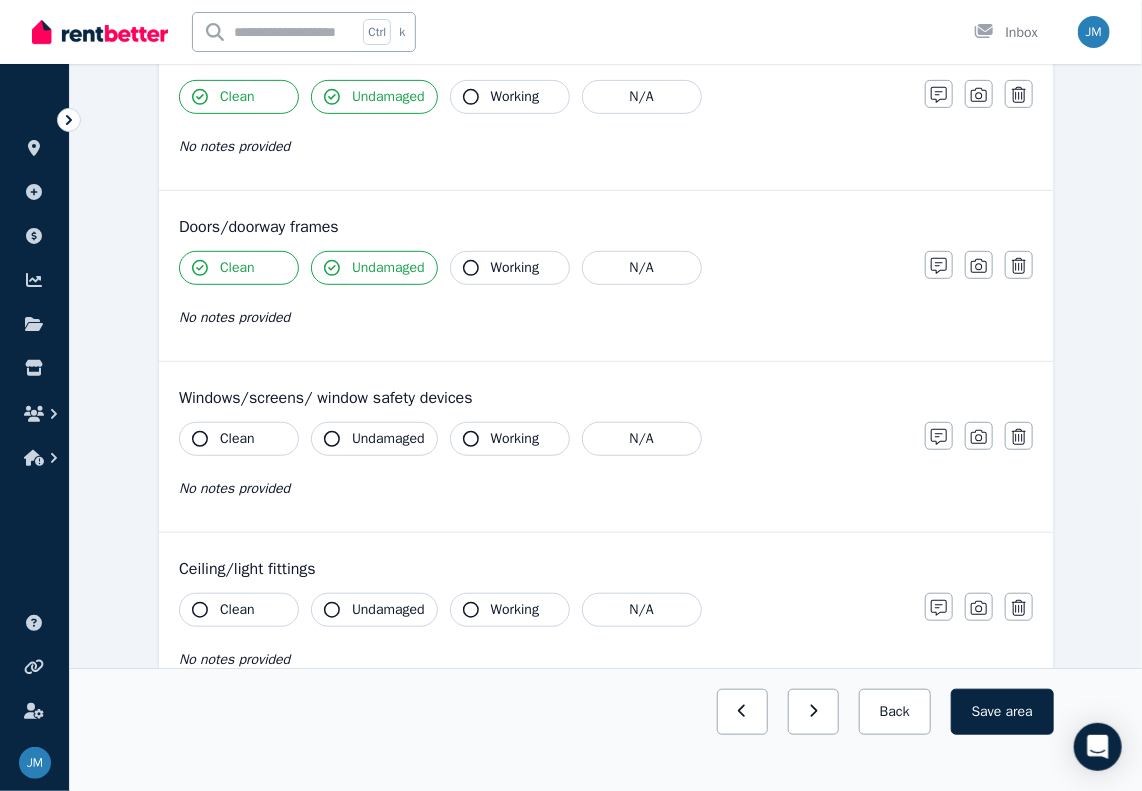 scroll, scrollTop: 300, scrollLeft: 0, axis: vertical 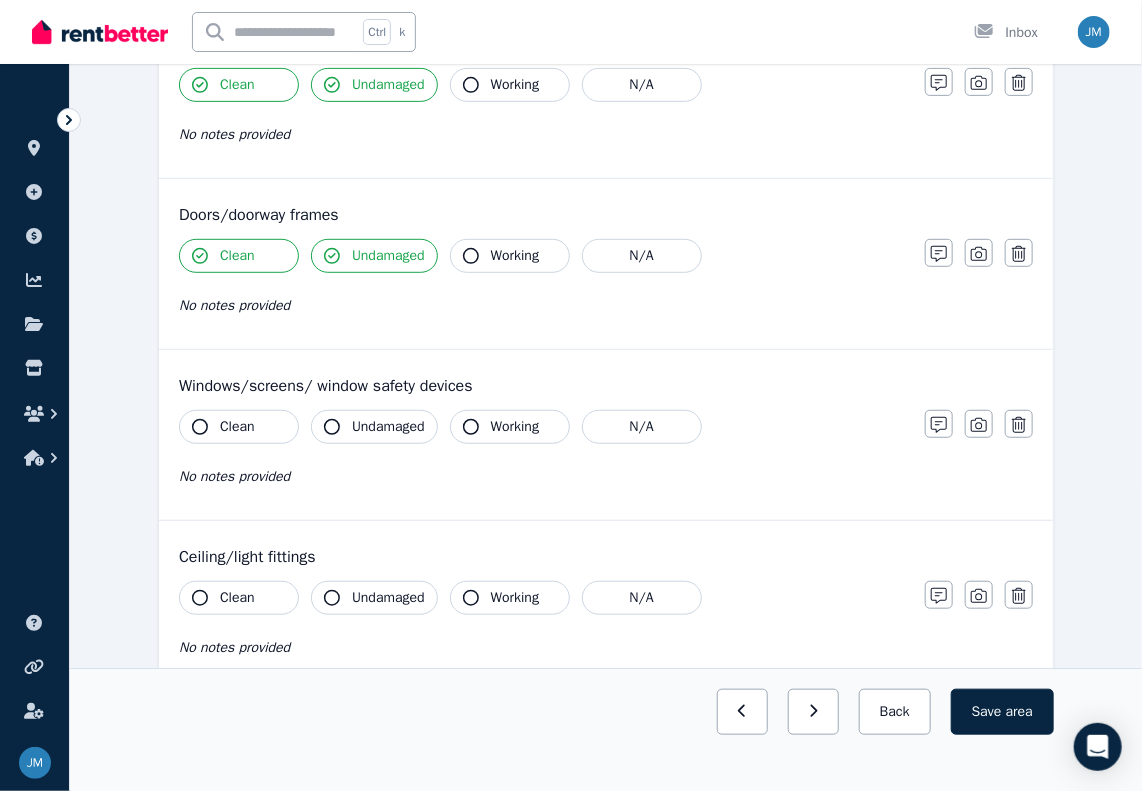 click 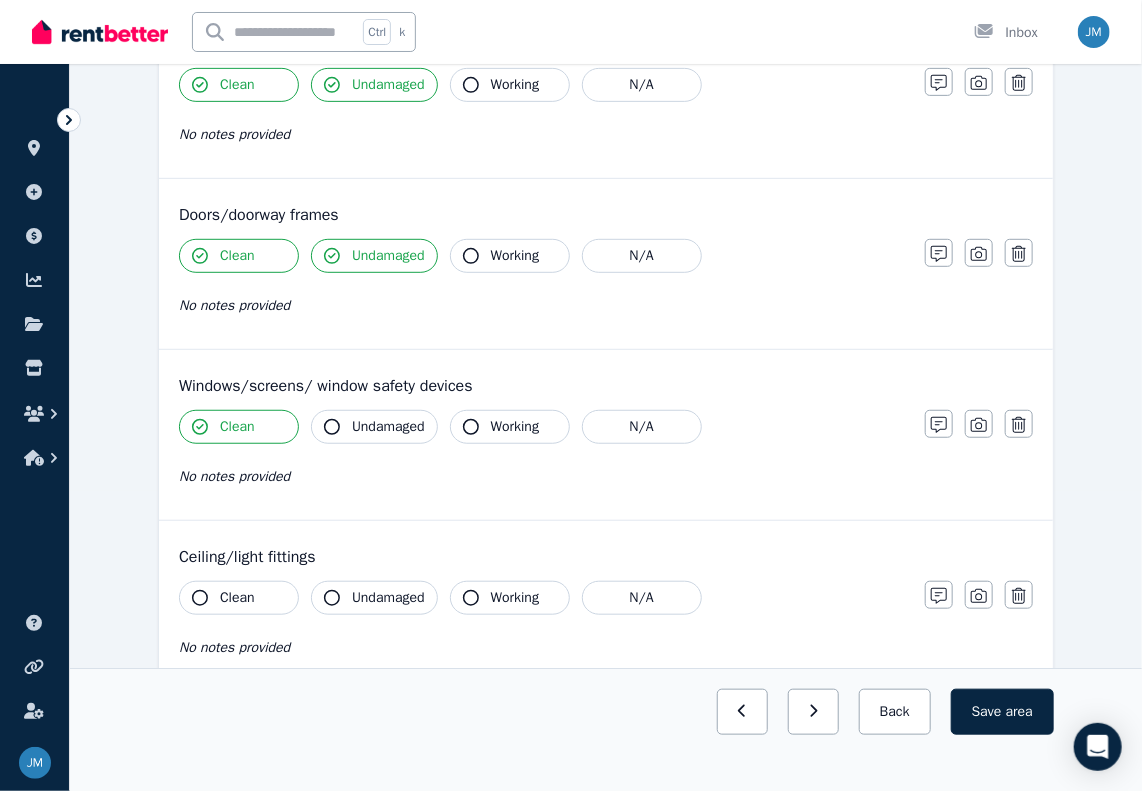 click 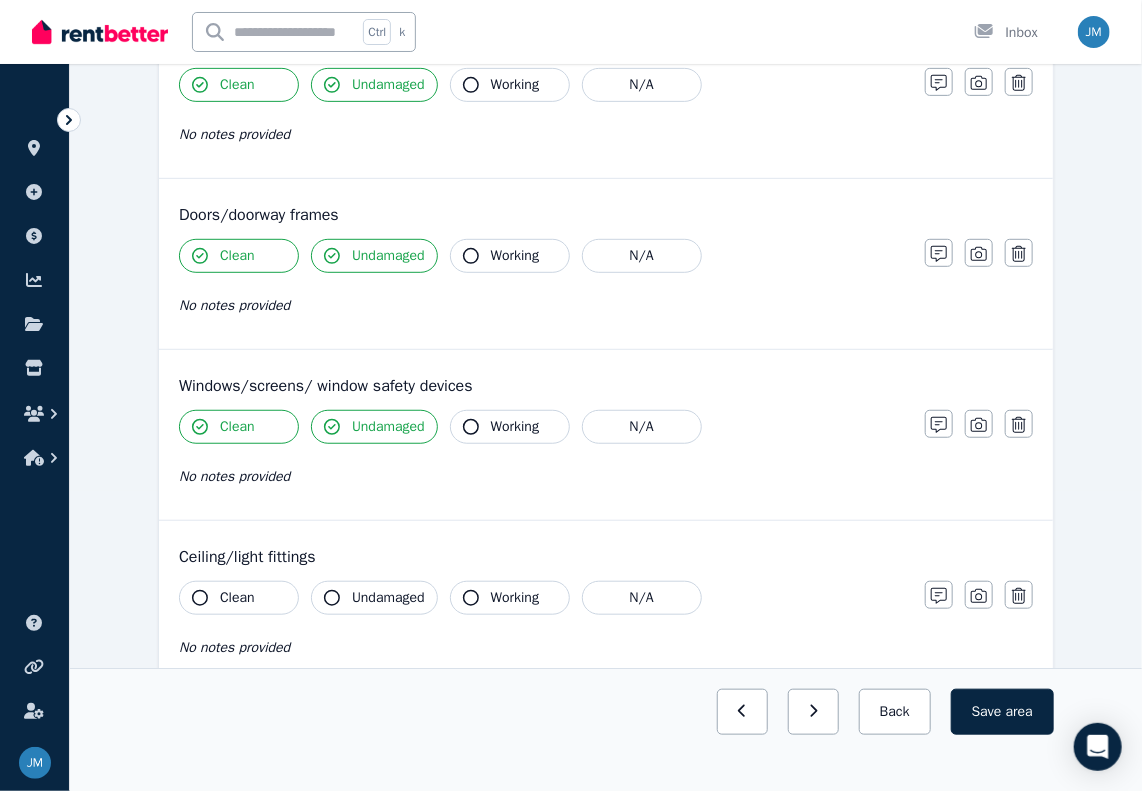 click 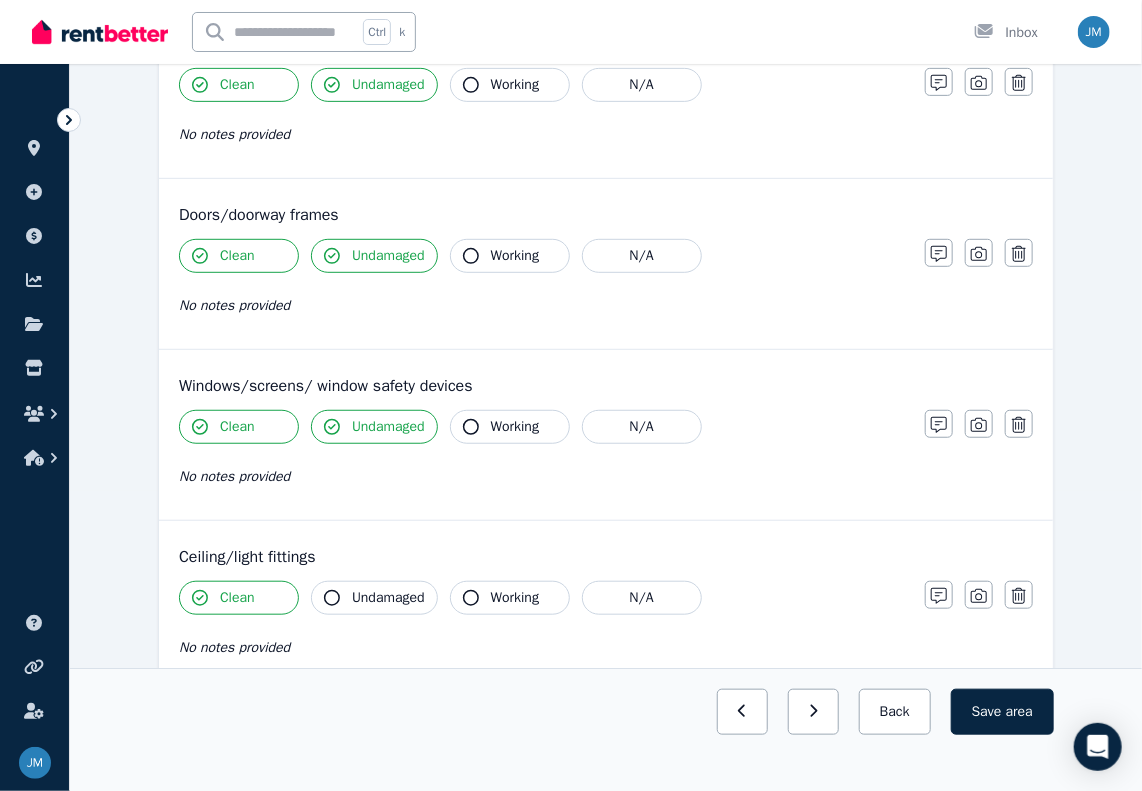 click 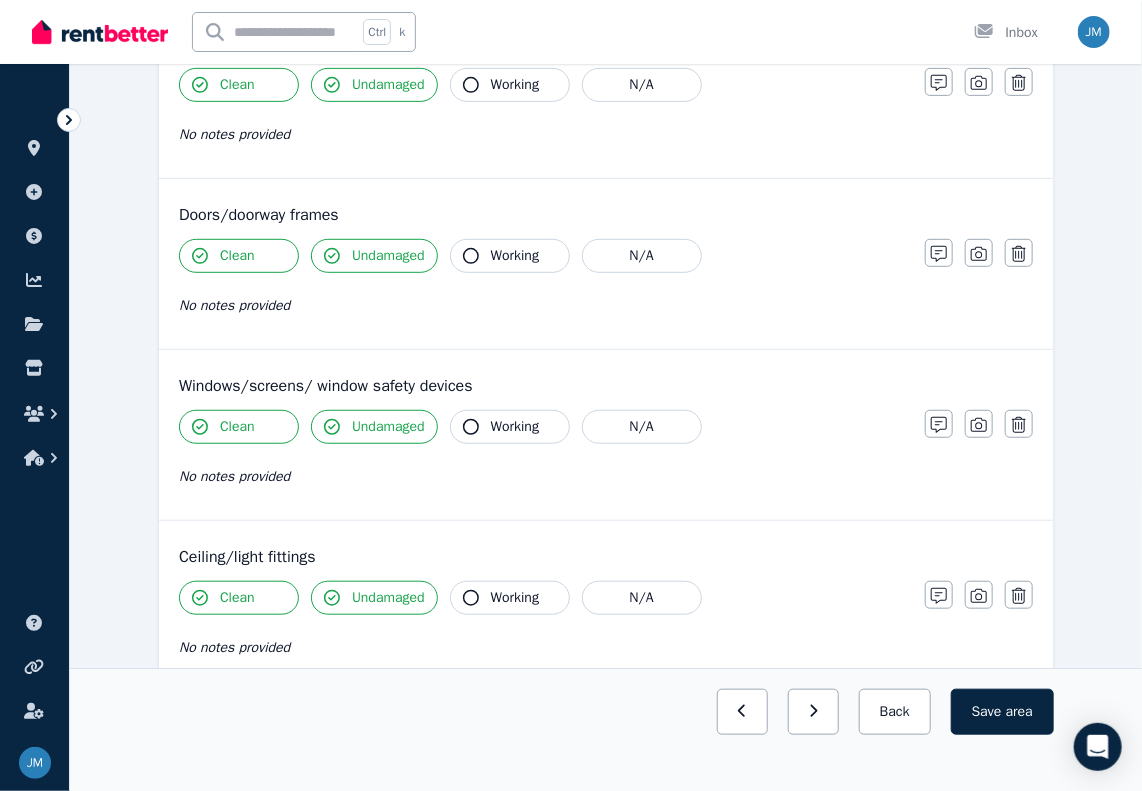 scroll, scrollTop: 700, scrollLeft: 0, axis: vertical 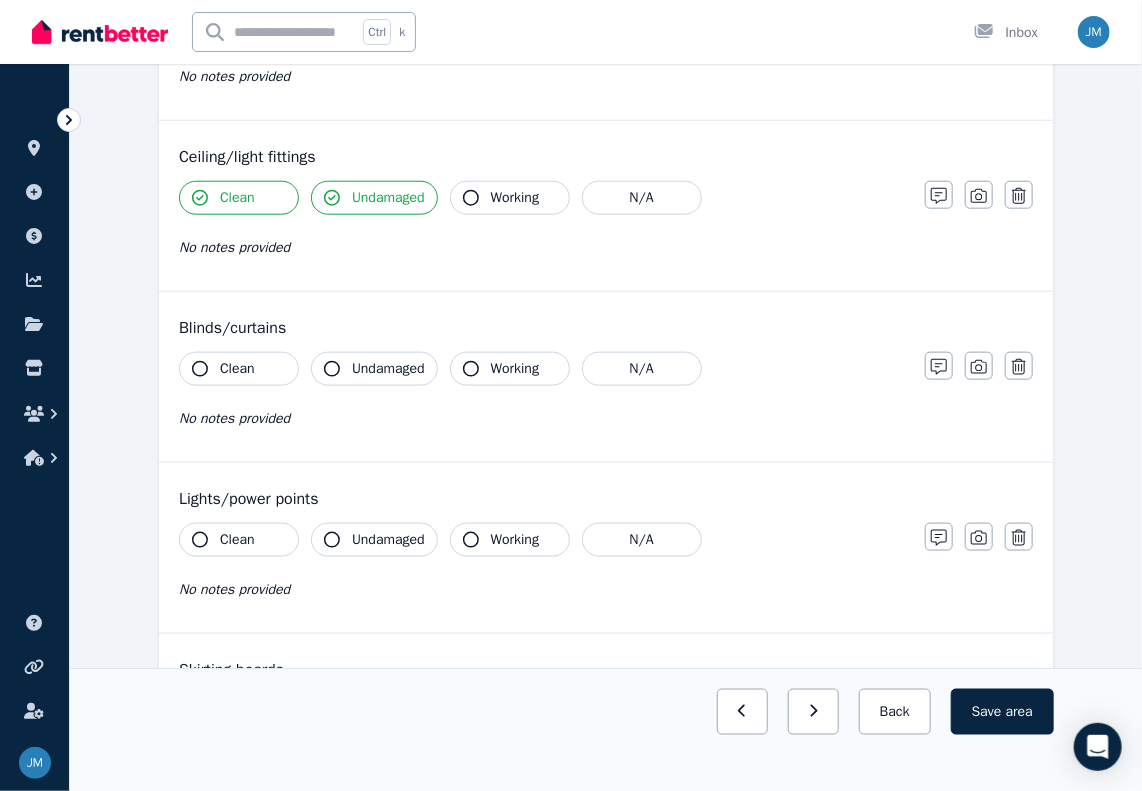 click 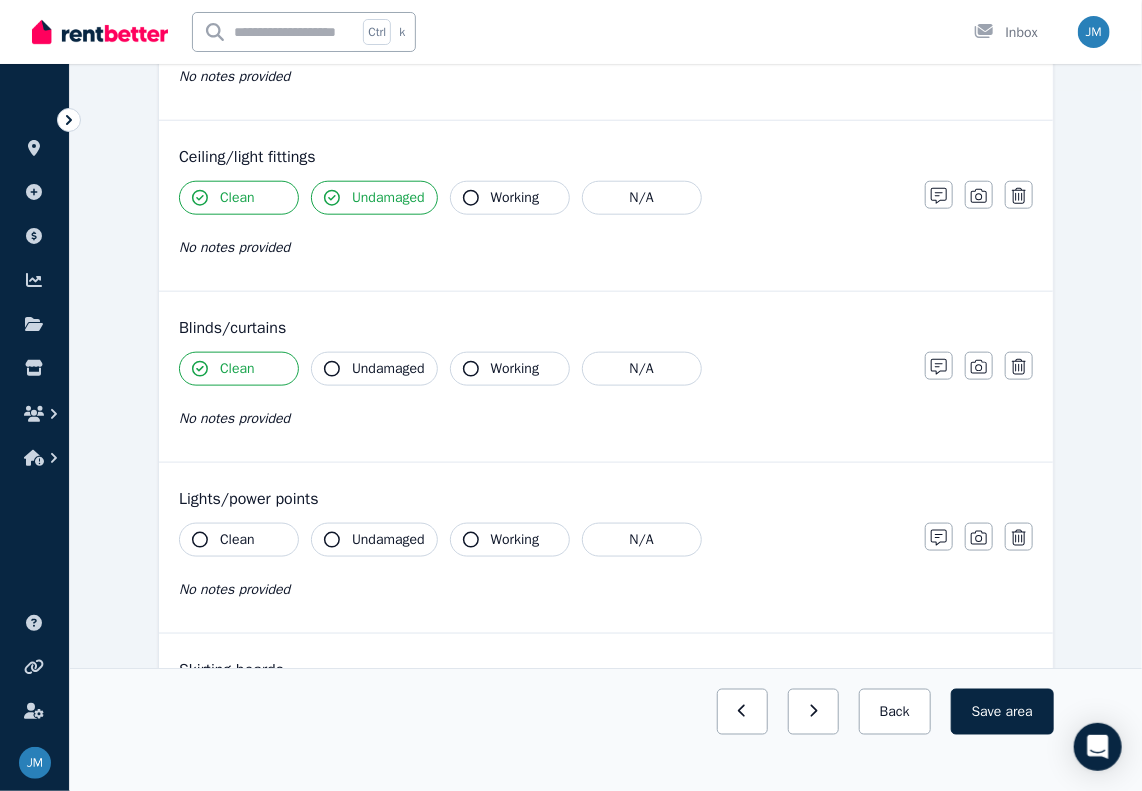 click 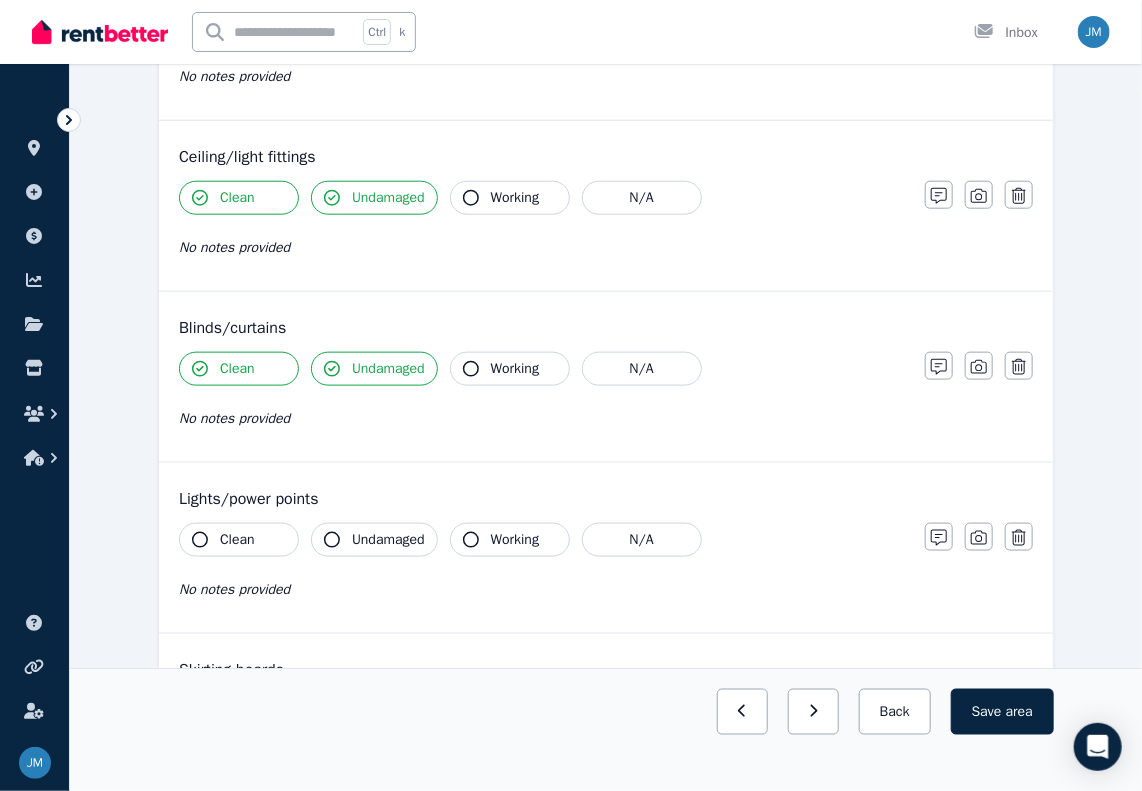 drag, startPoint x: 472, startPoint y: 366, endPoint x: 453, endPoint y: 375, distance: 21.023796 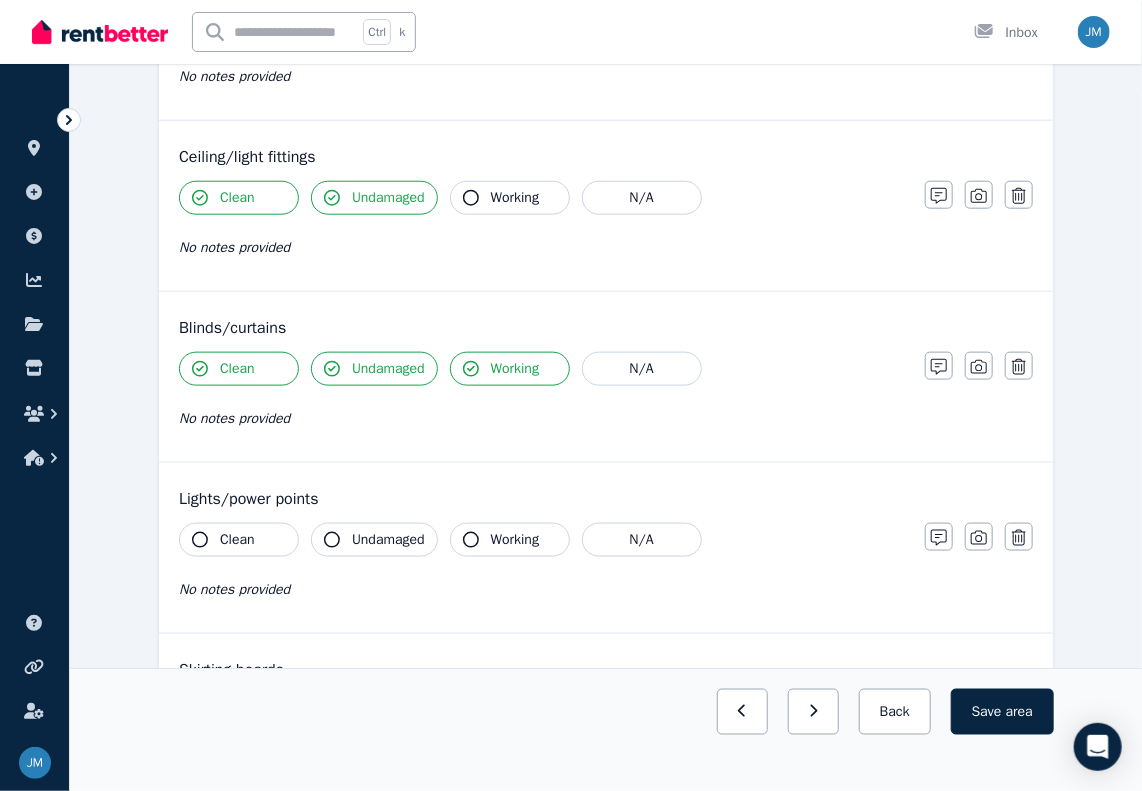 click 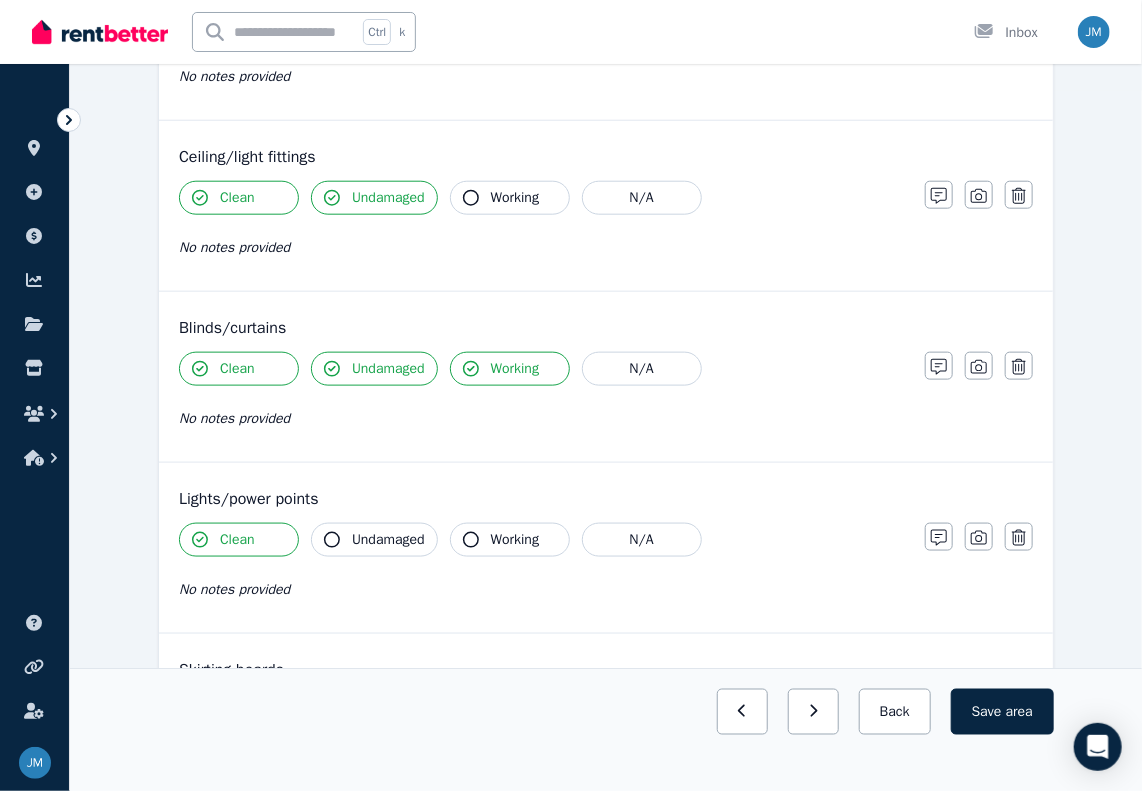 click on "Undamaged" at bounding box center [374, 540] 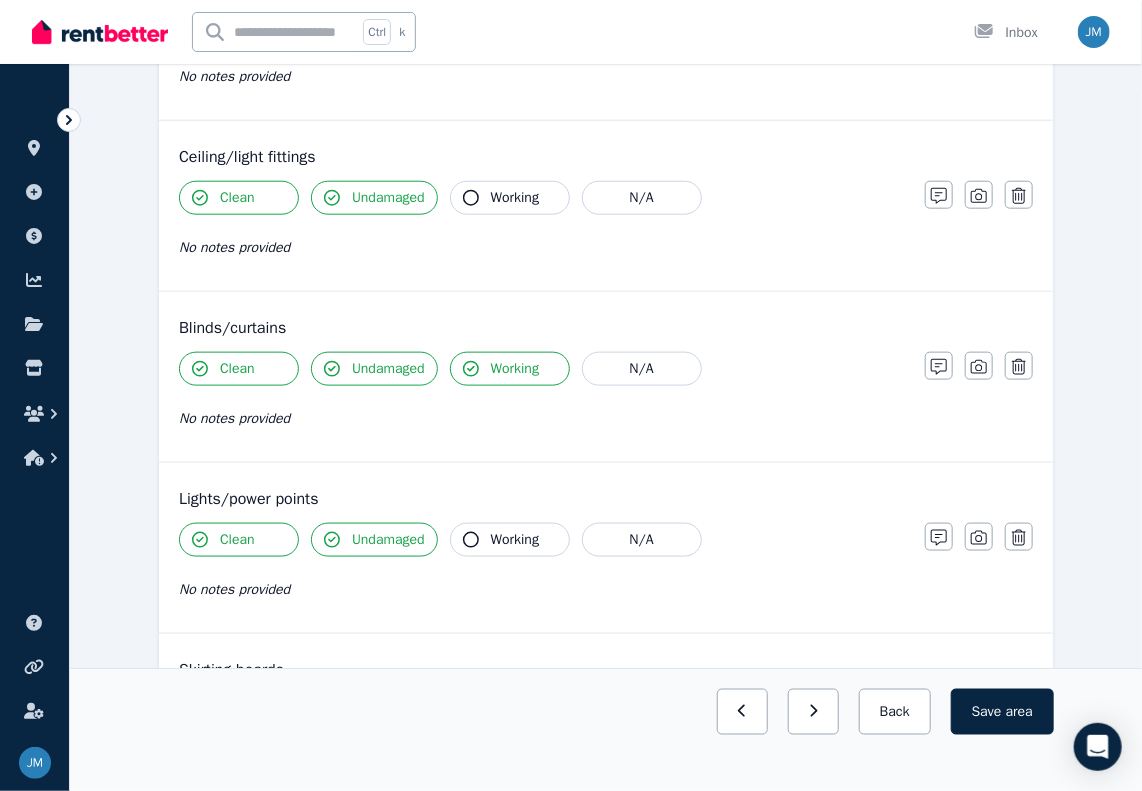 click 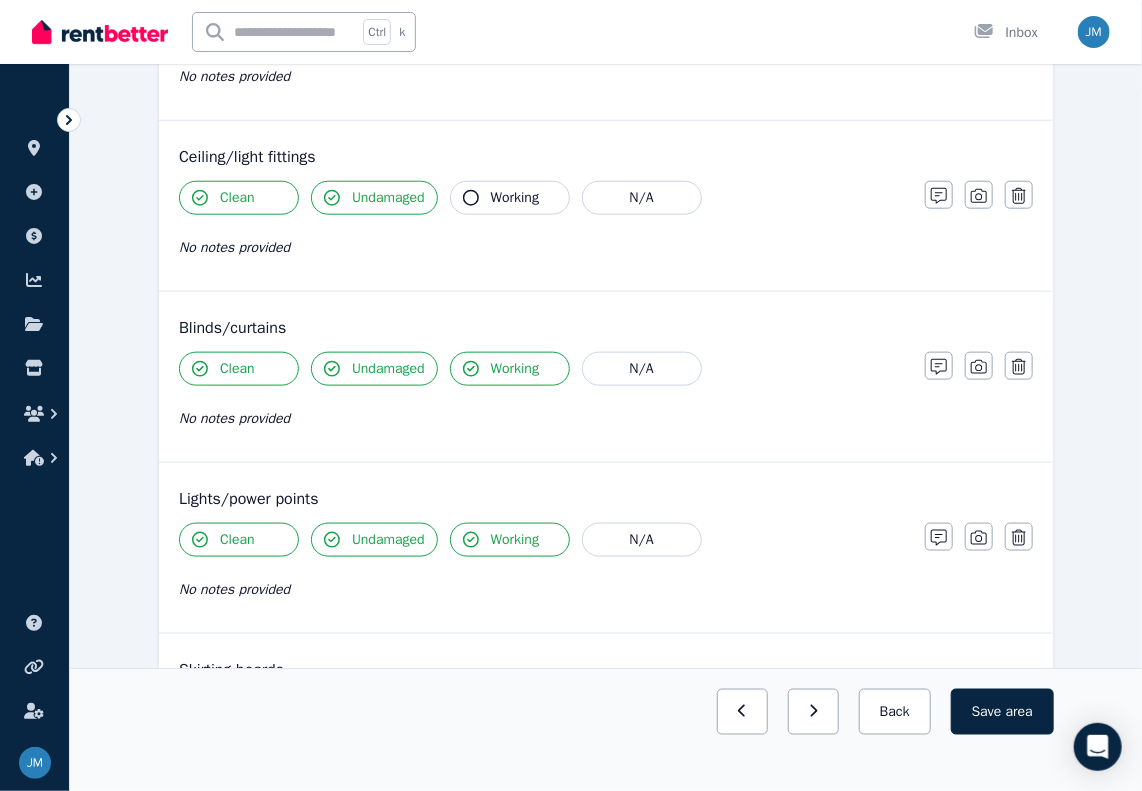 scroll, scrollTop: 1000, scrollLeft: 0, axis: vertical 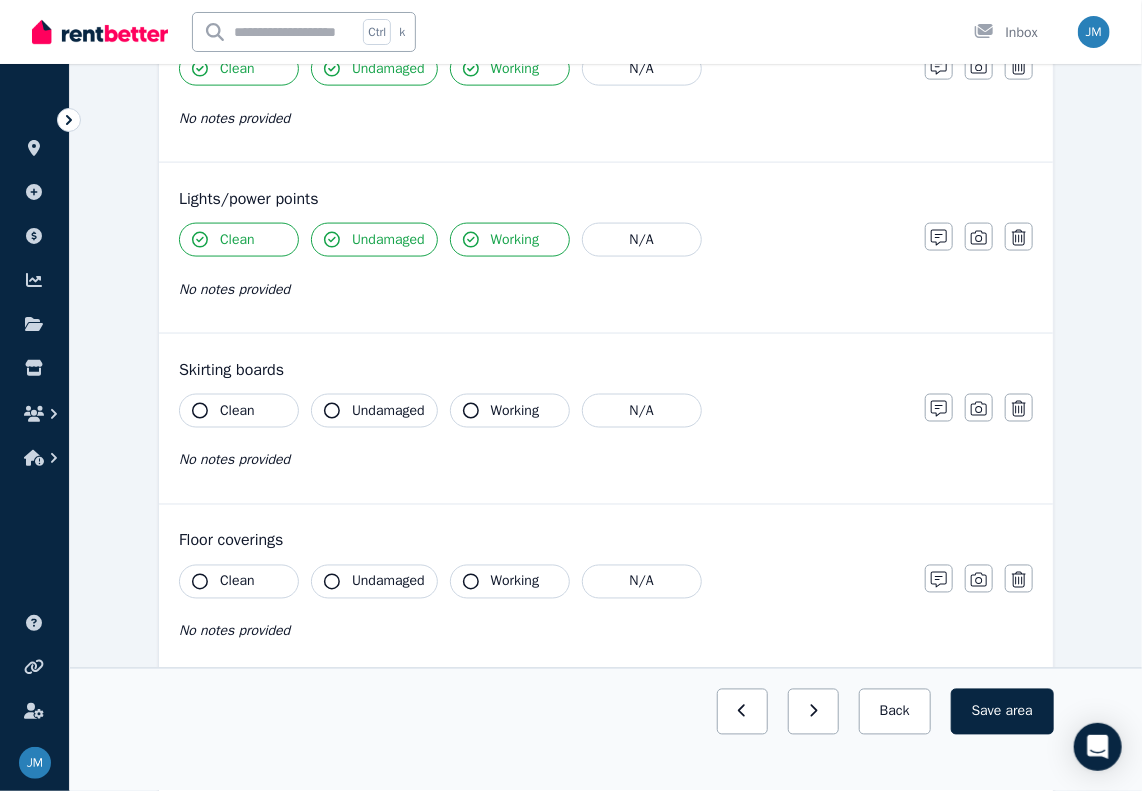 click 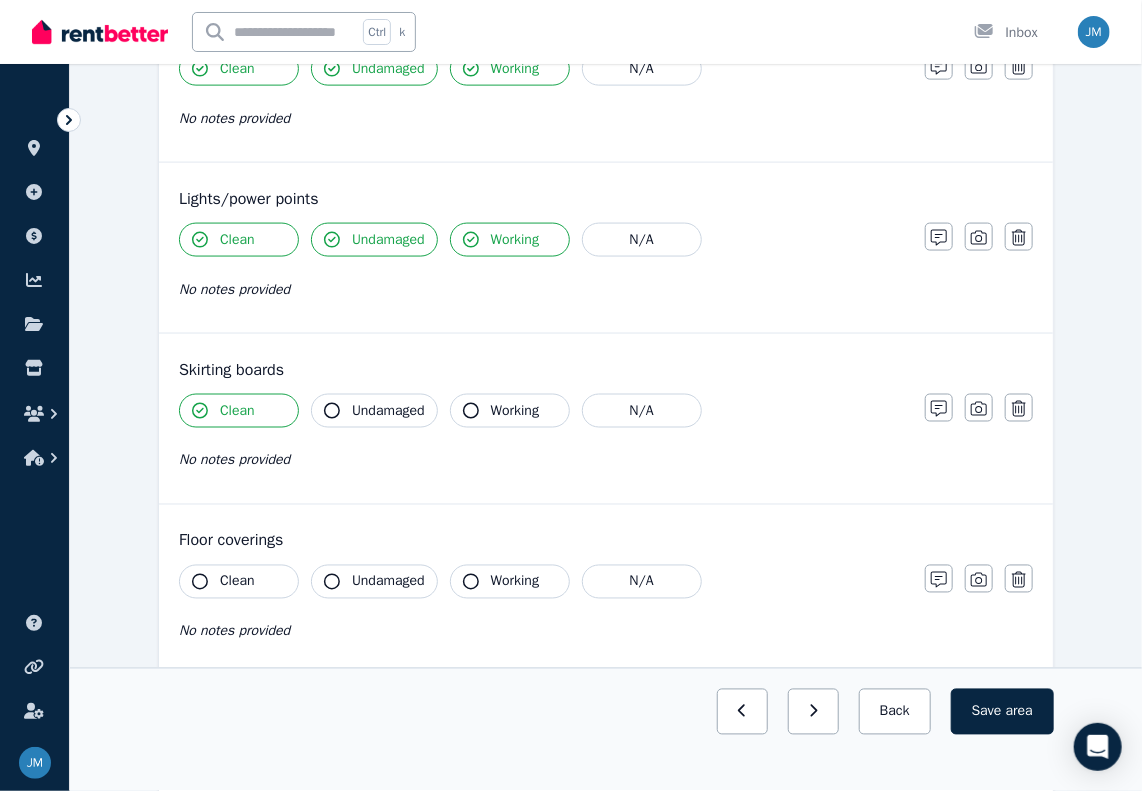 click 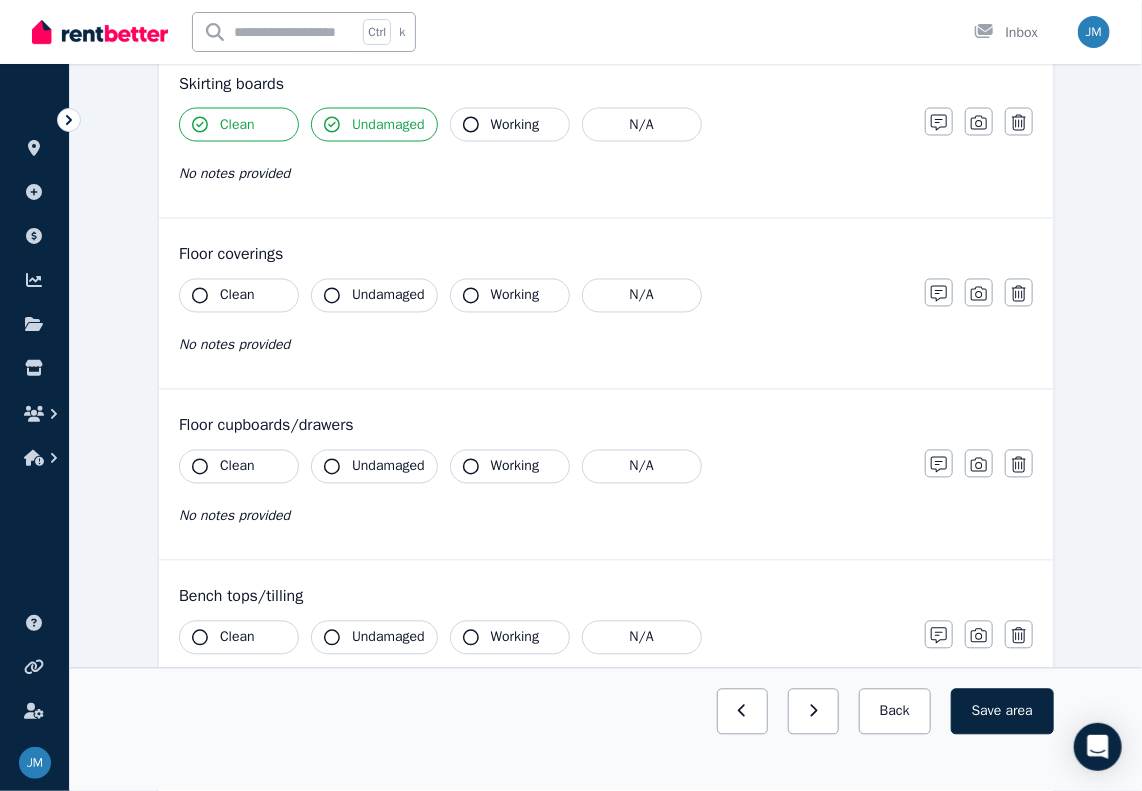 scroll, scrollTop: 1300, scrollLeft: 0, axis: vertical 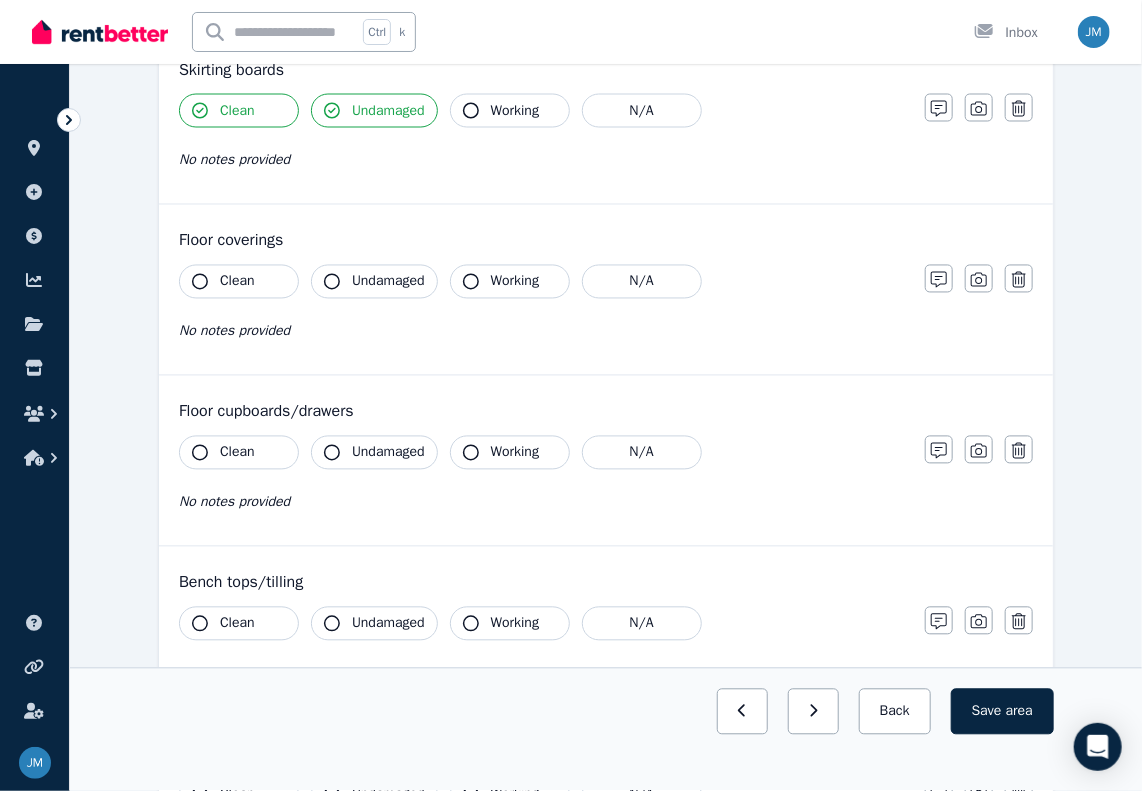 click 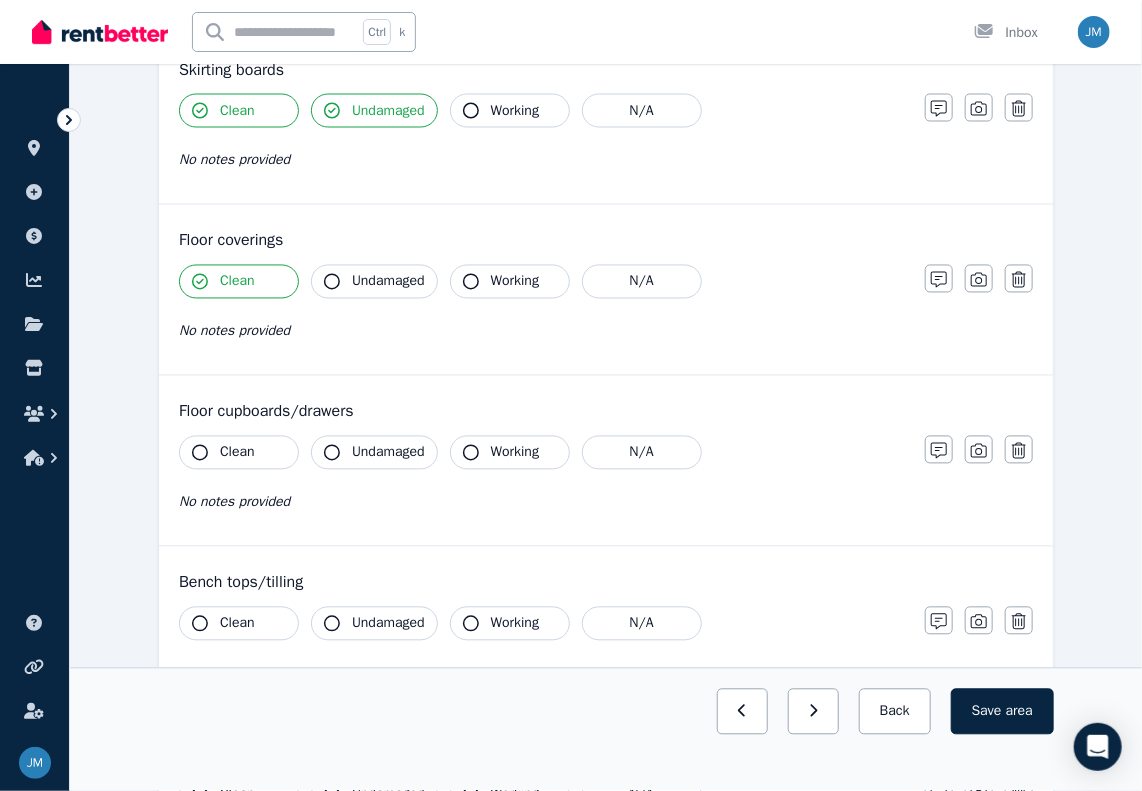 click 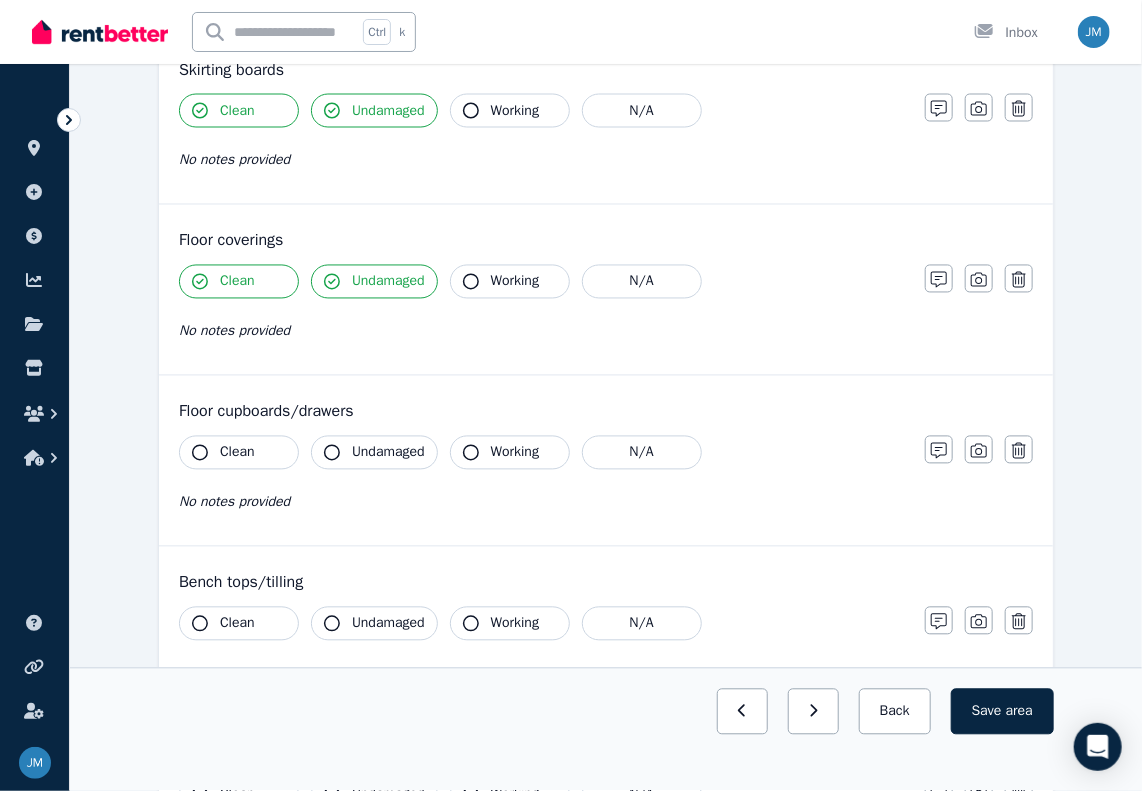 click 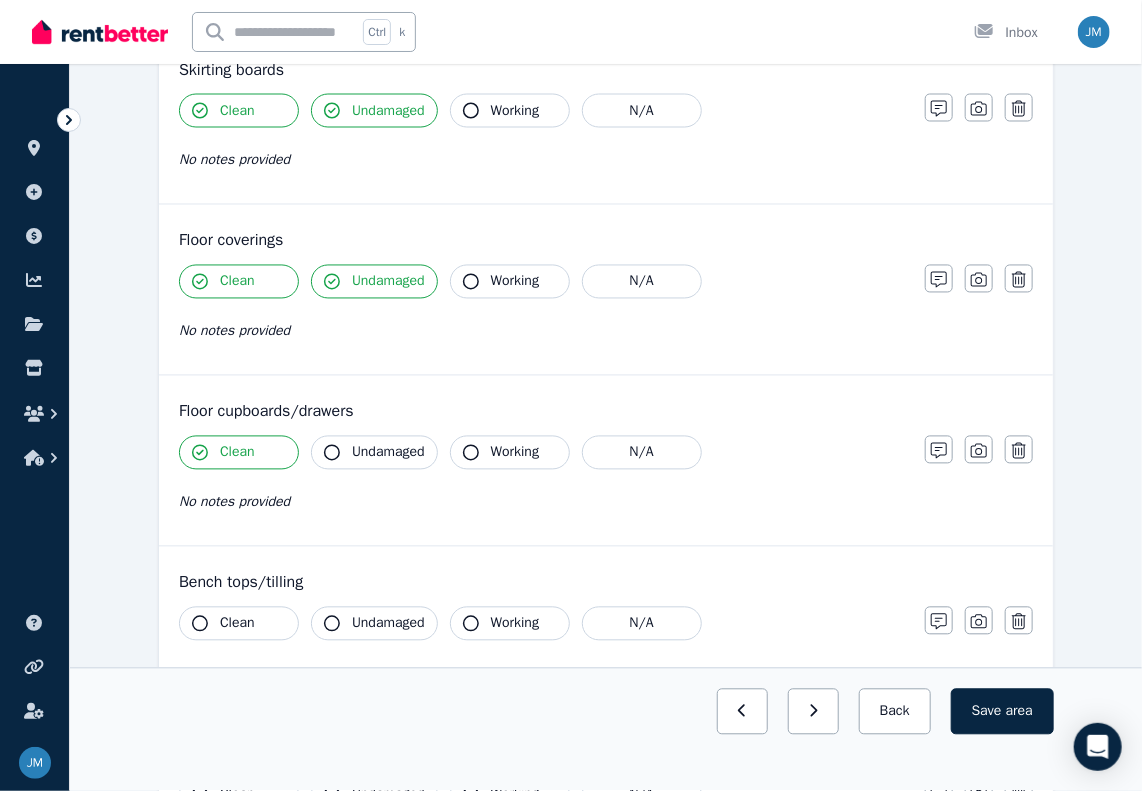 drag, startPoint x: 332, startPoint y: 444, endPoint x: 371, endPoint y: 444, distance: 39 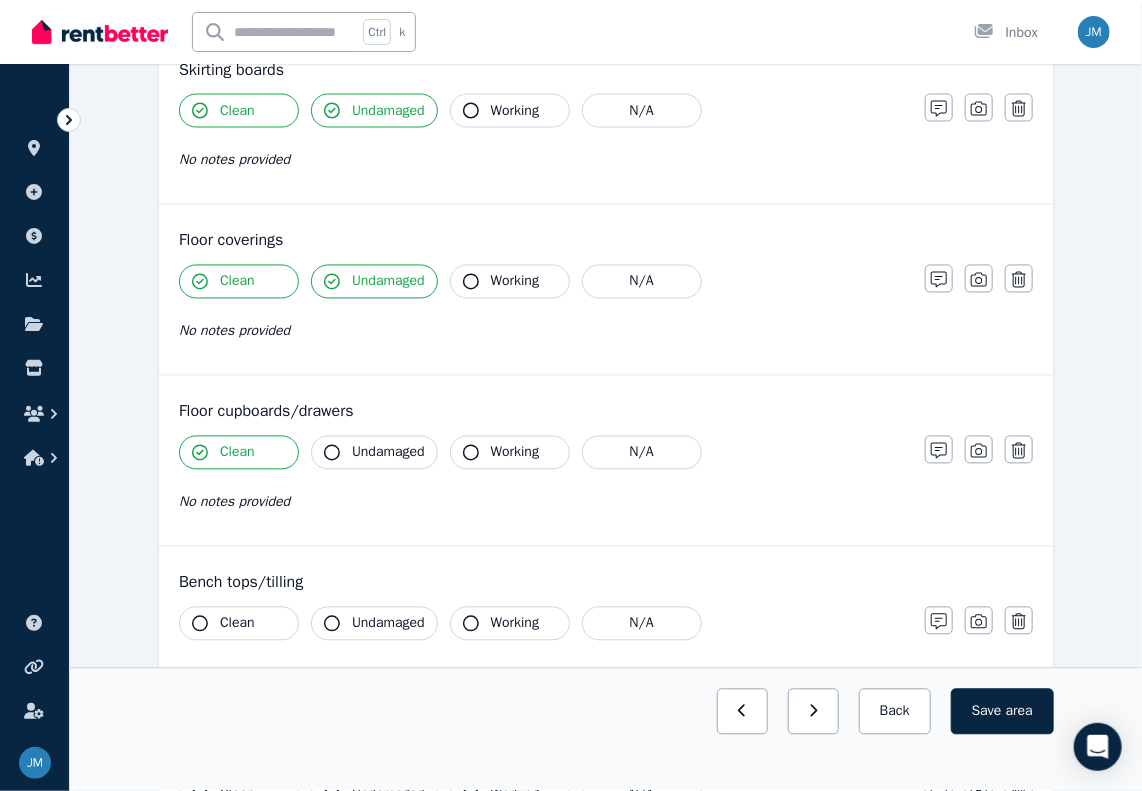 click 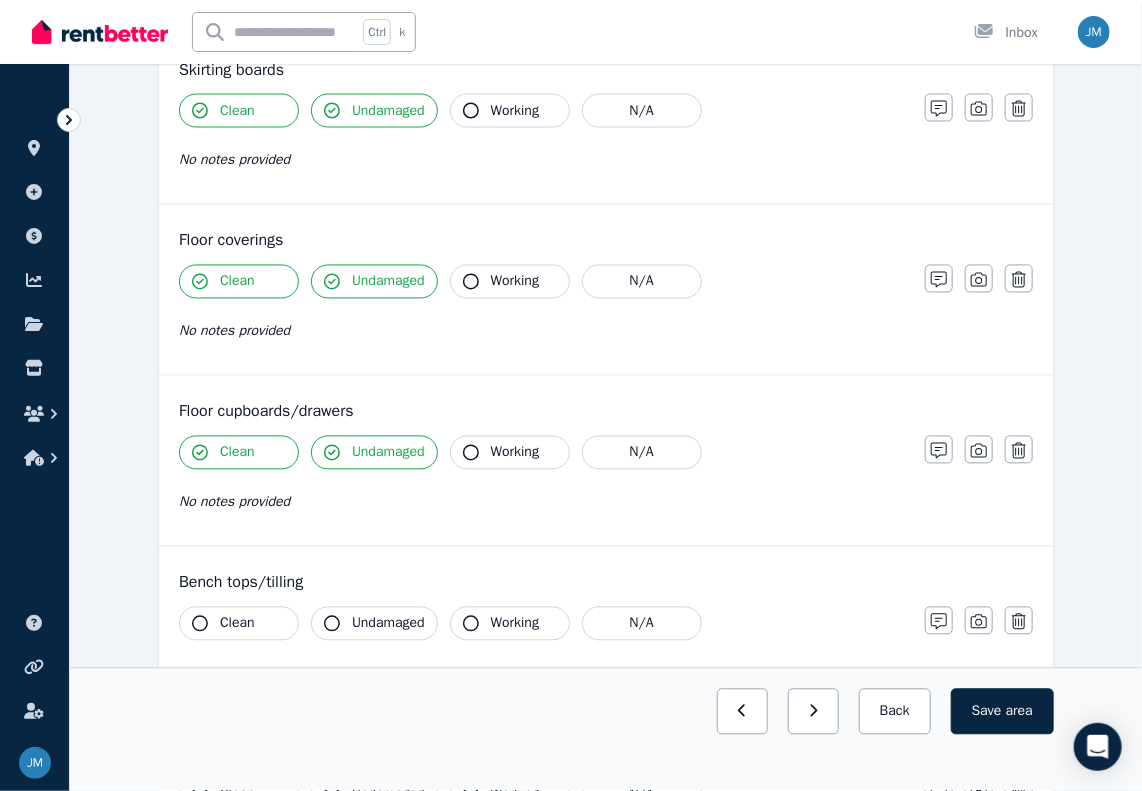 click 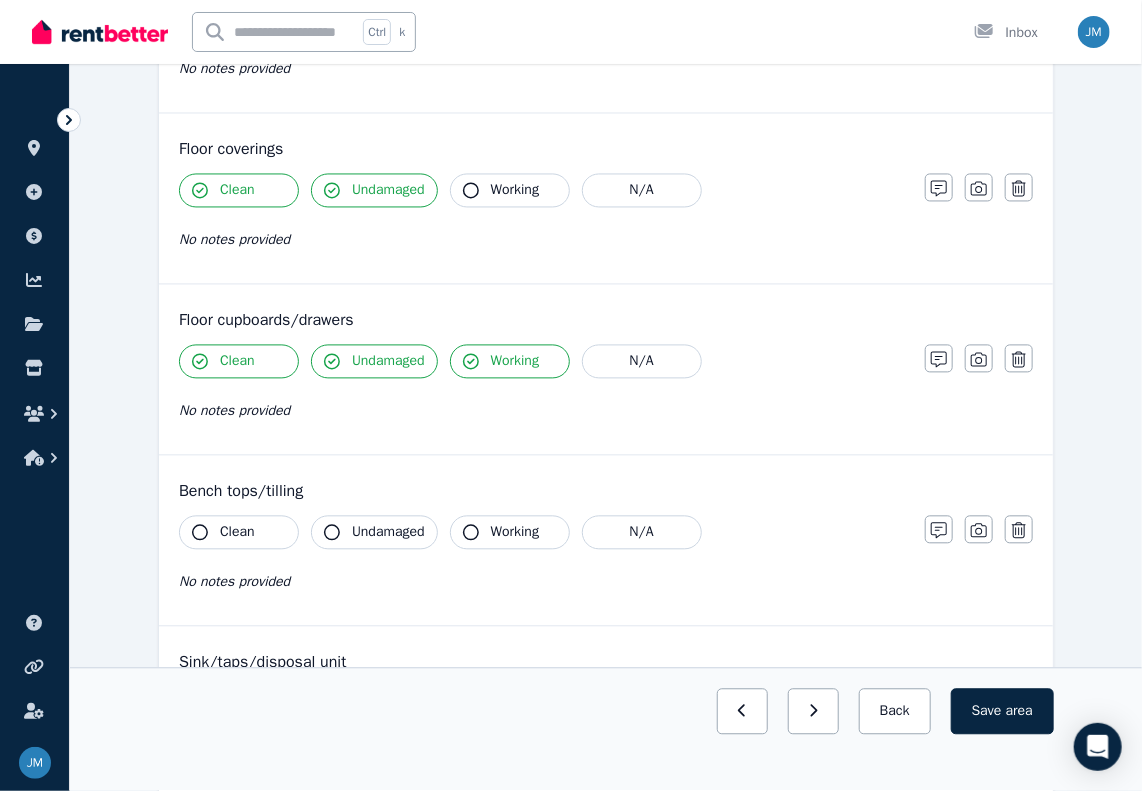 scroll, scrollTop: 1500, scrollLeft: 0, axis: vertical 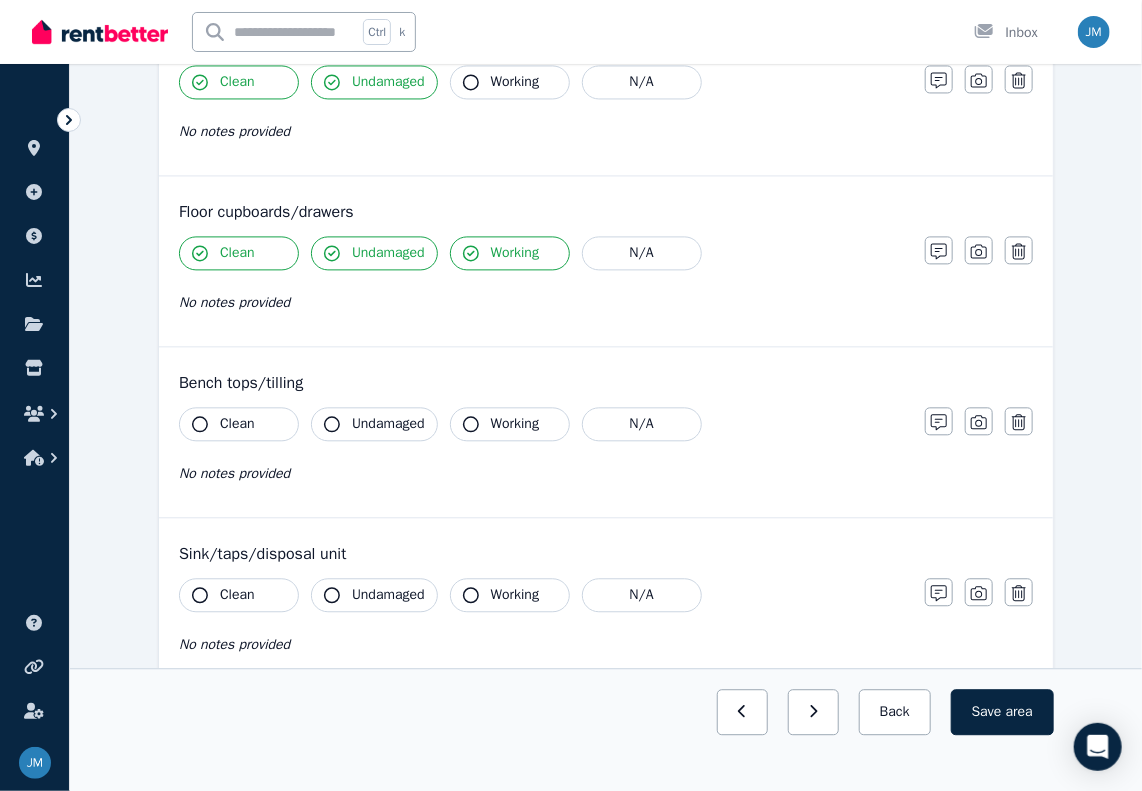 drag, startPoint x: 197, startPoint y: 420, endPoint x: 213, endPoint y: 419, distance: 16.03122 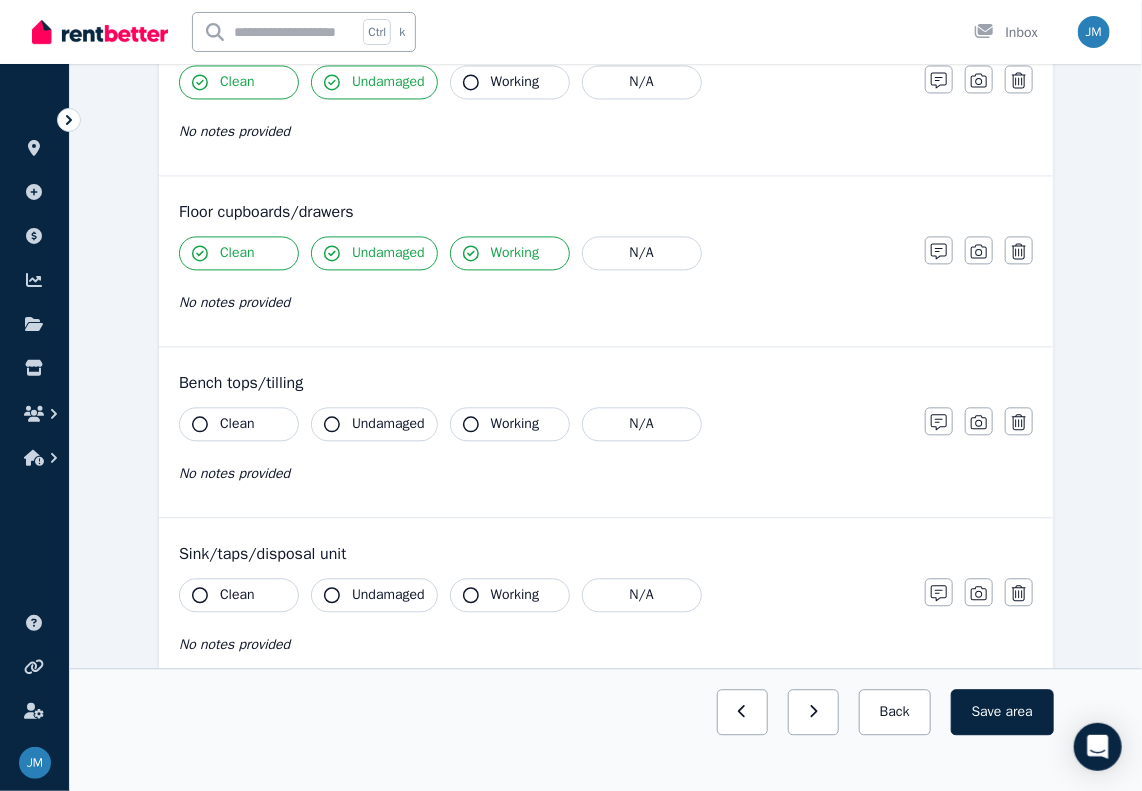 click 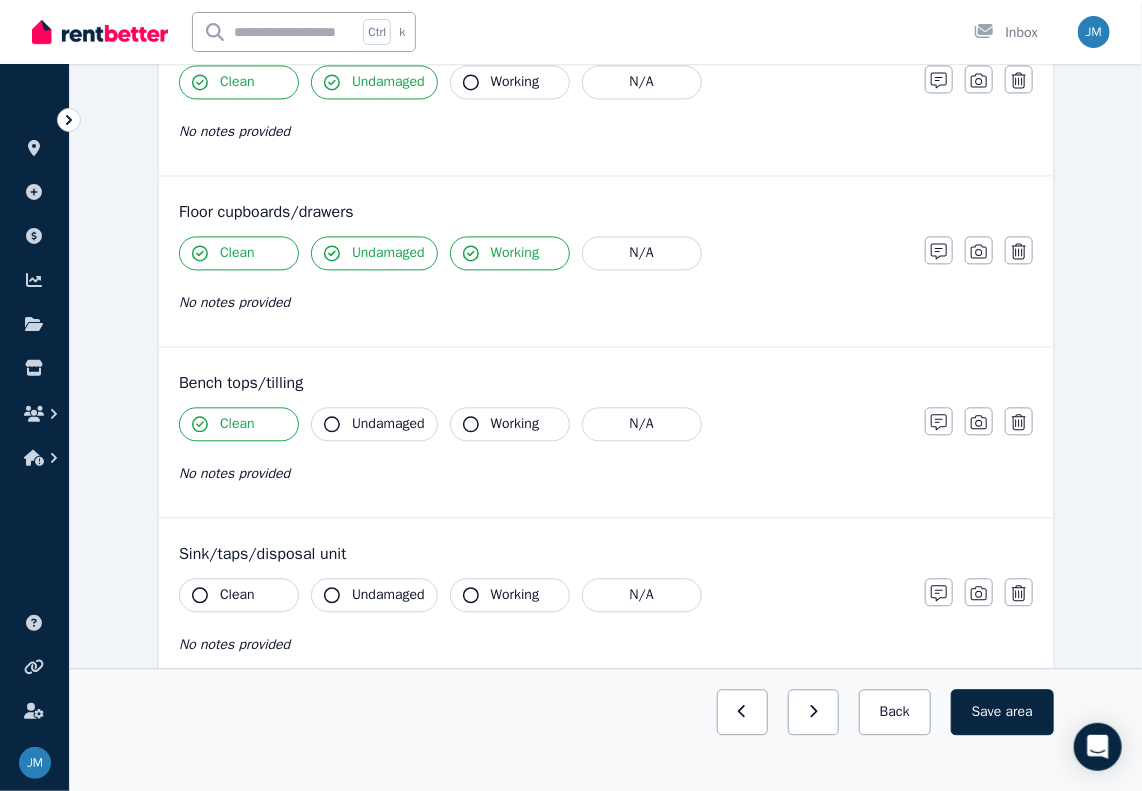 click 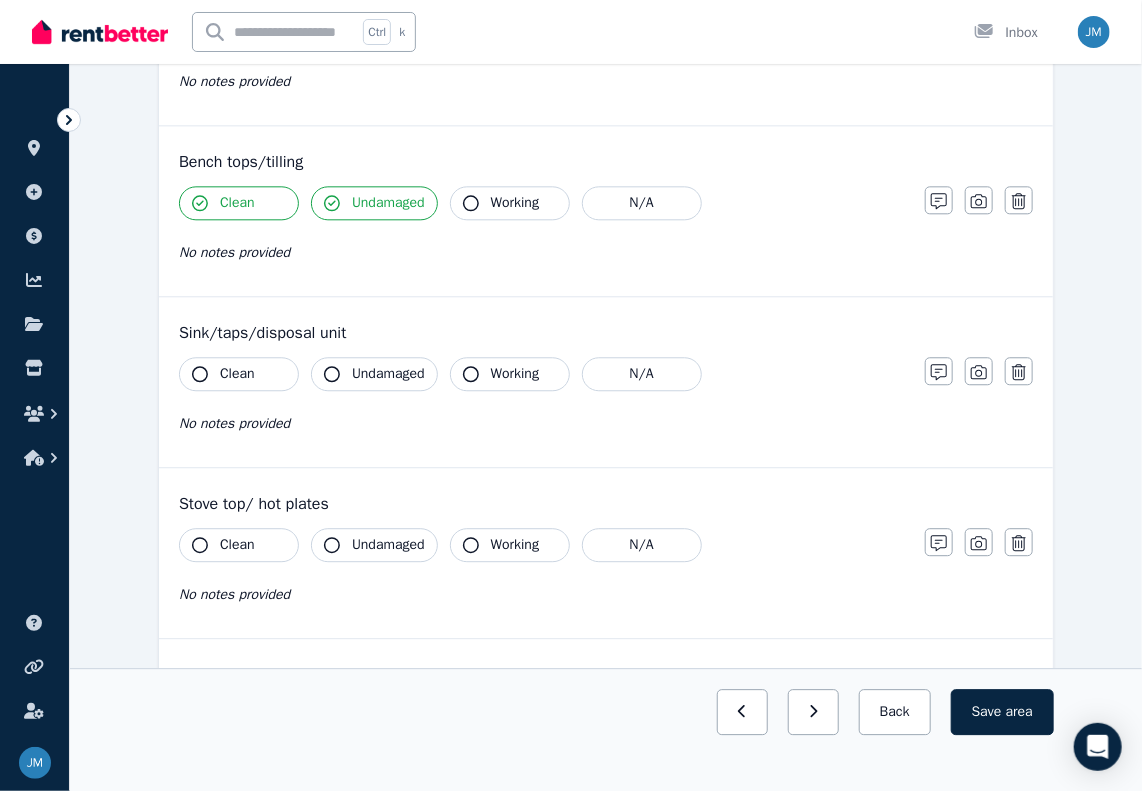 scroll, scrollTop: 1800, scrollLeft: 0, axis: vertical 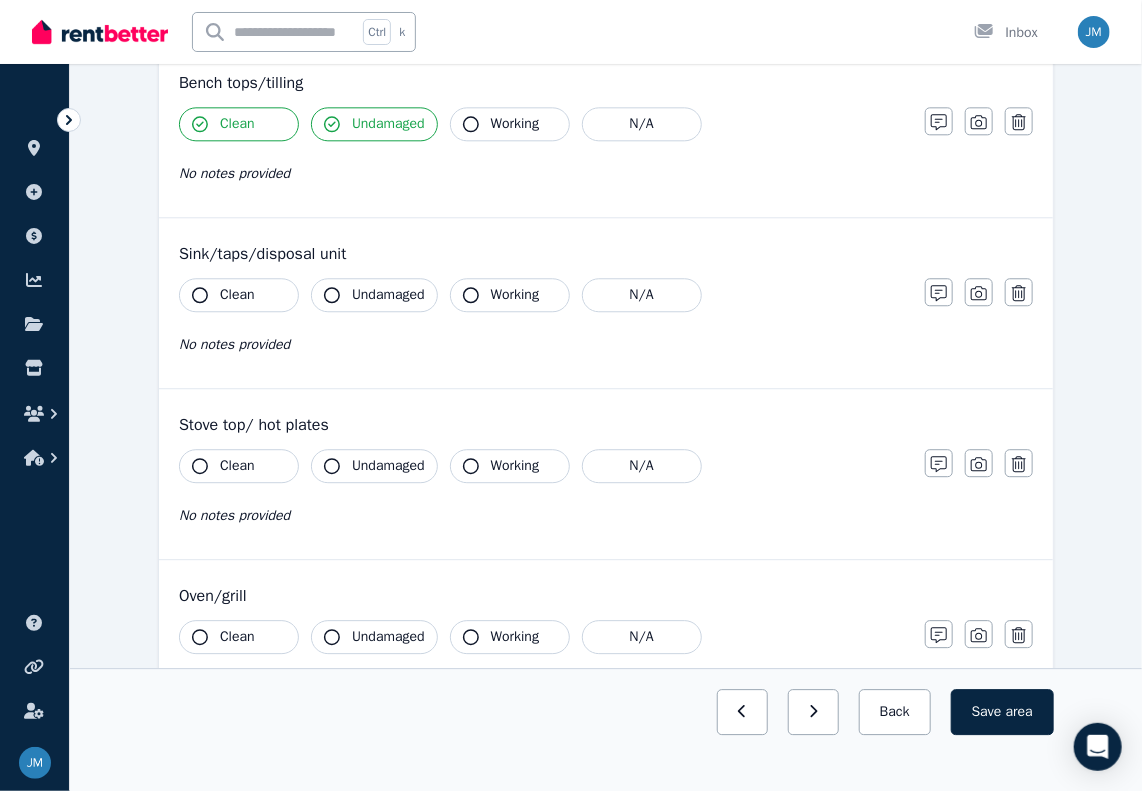 click 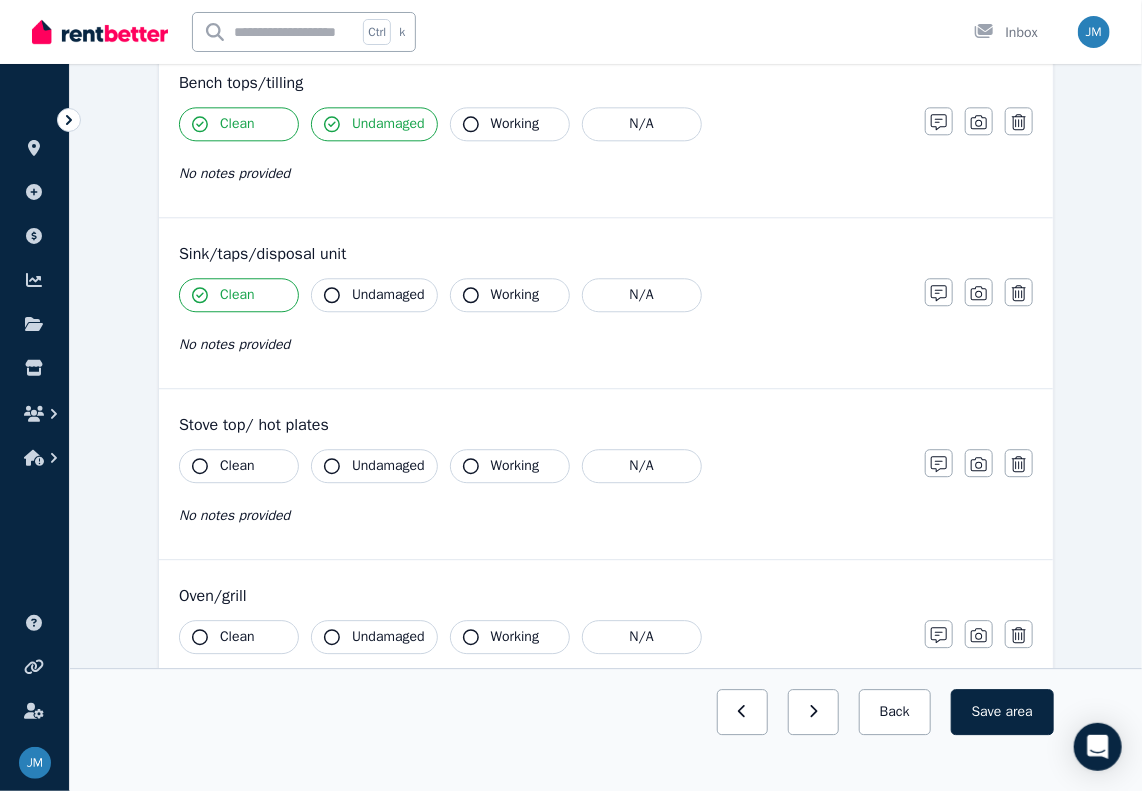 click 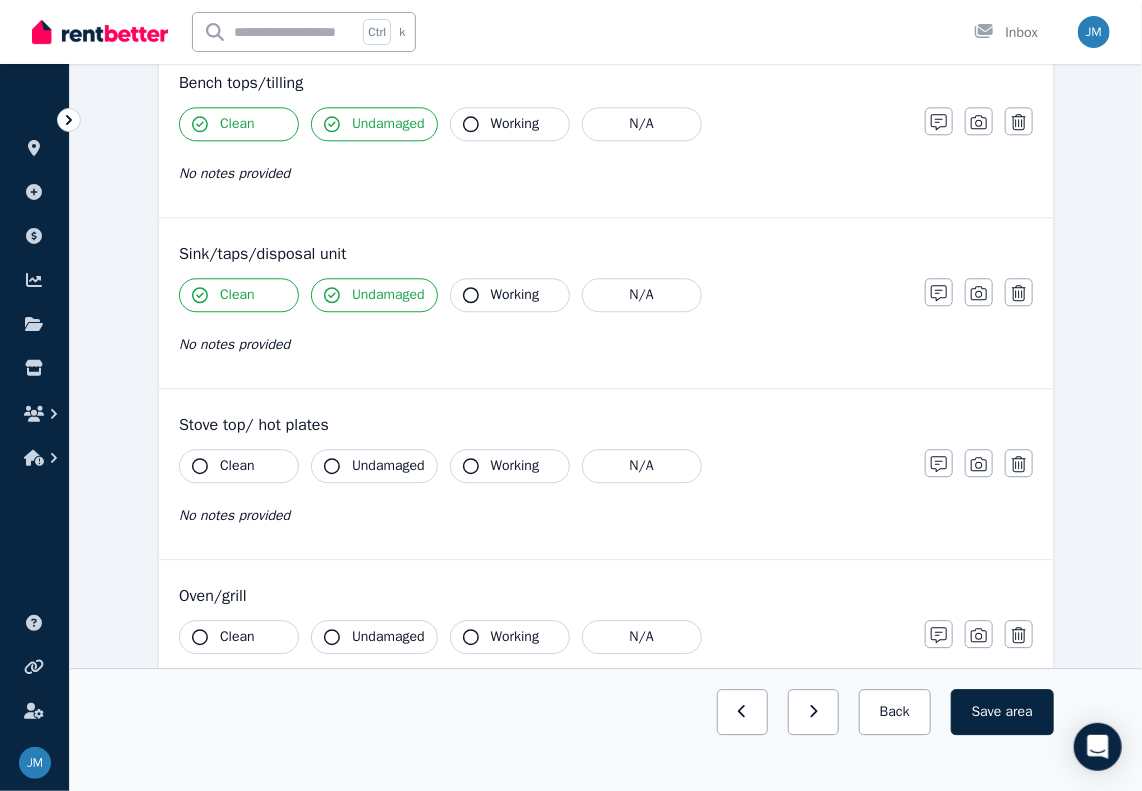 click 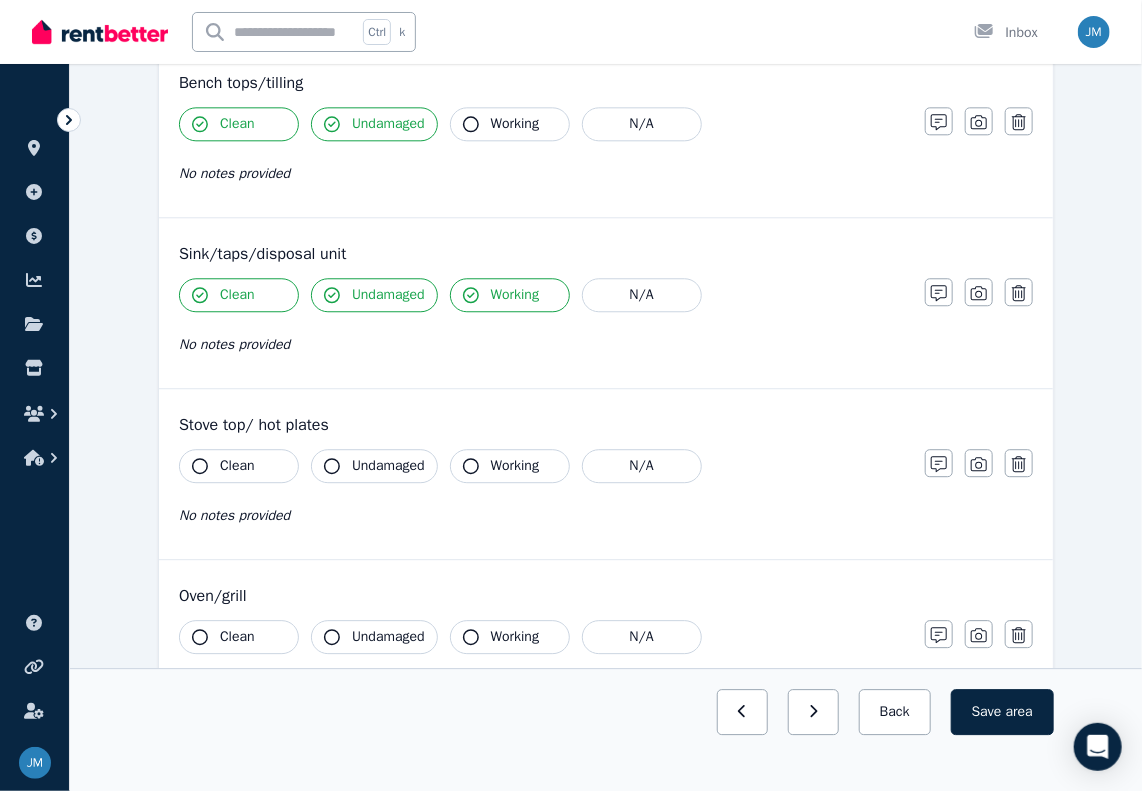 click 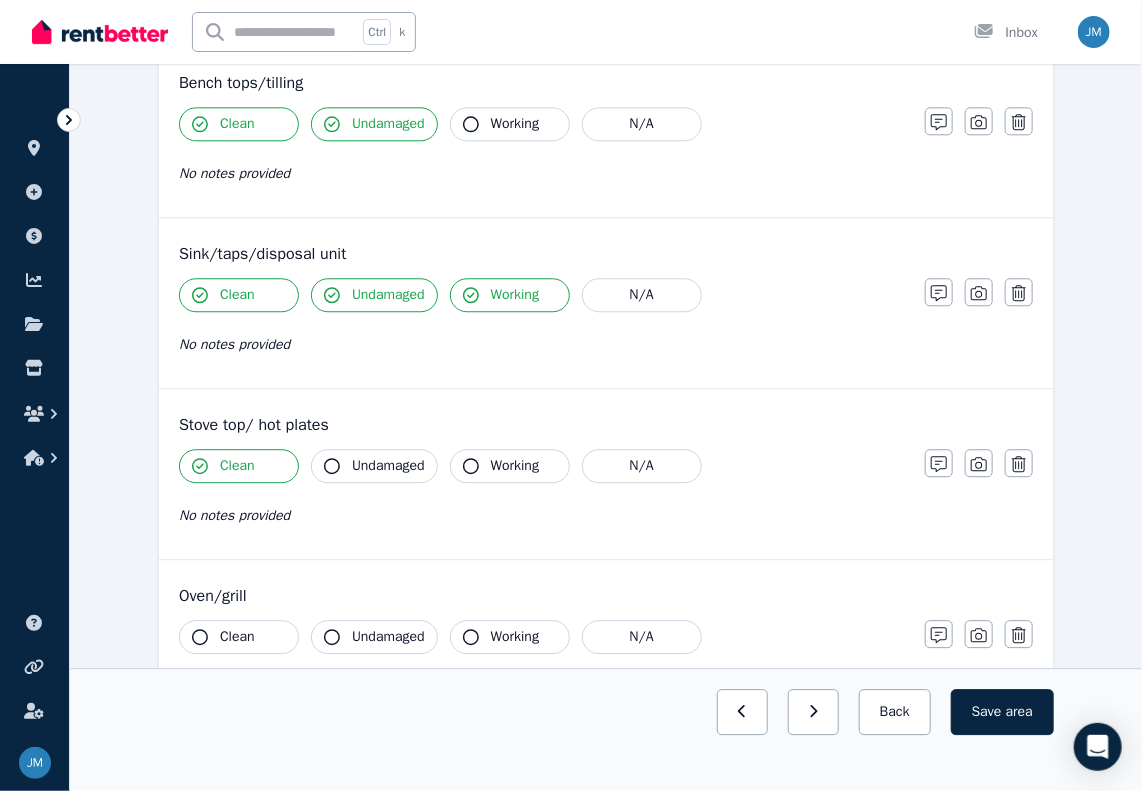 click 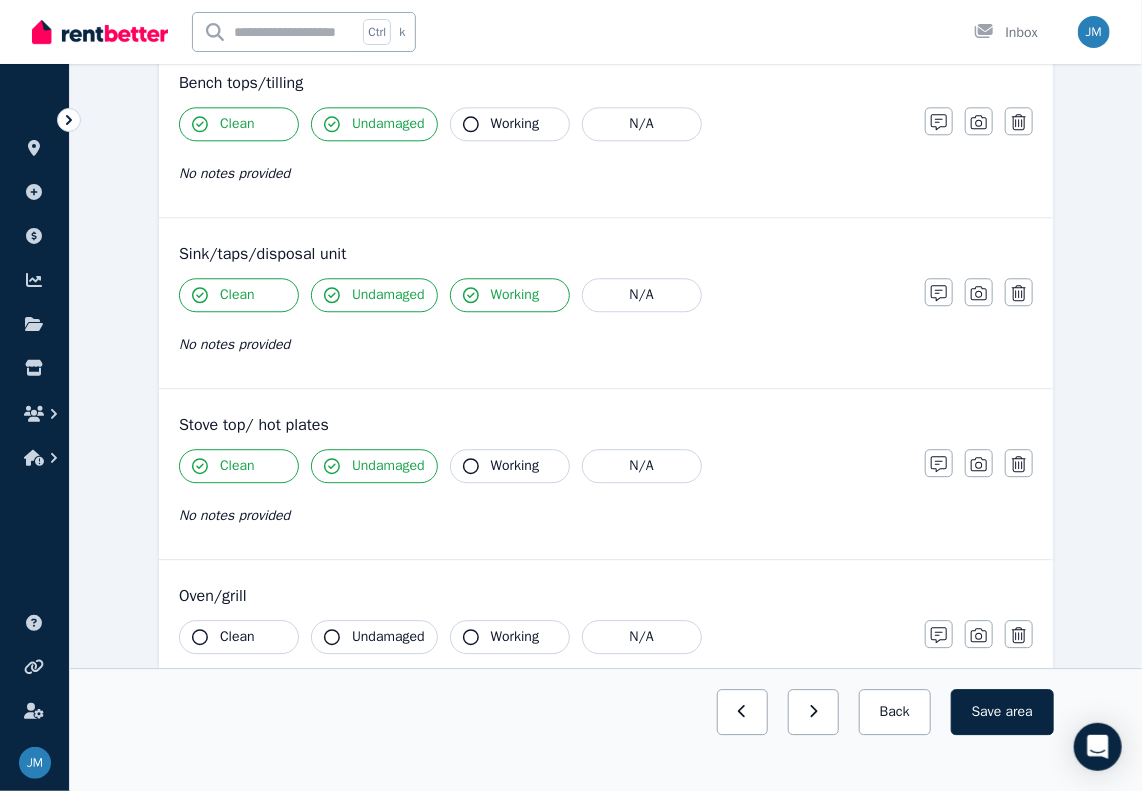 click on "Working" at bounding box center [515, 466] 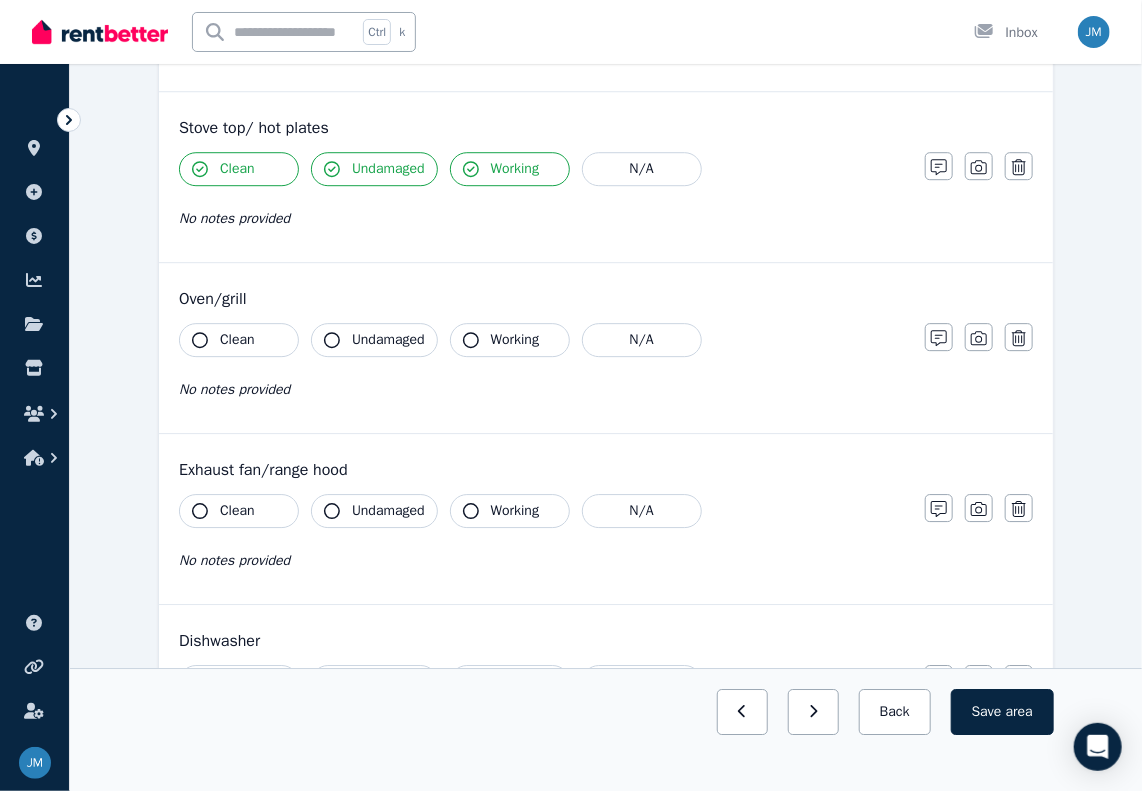 scroll, scrollTop: 2100, scrollLeft: 0, axis: vertical 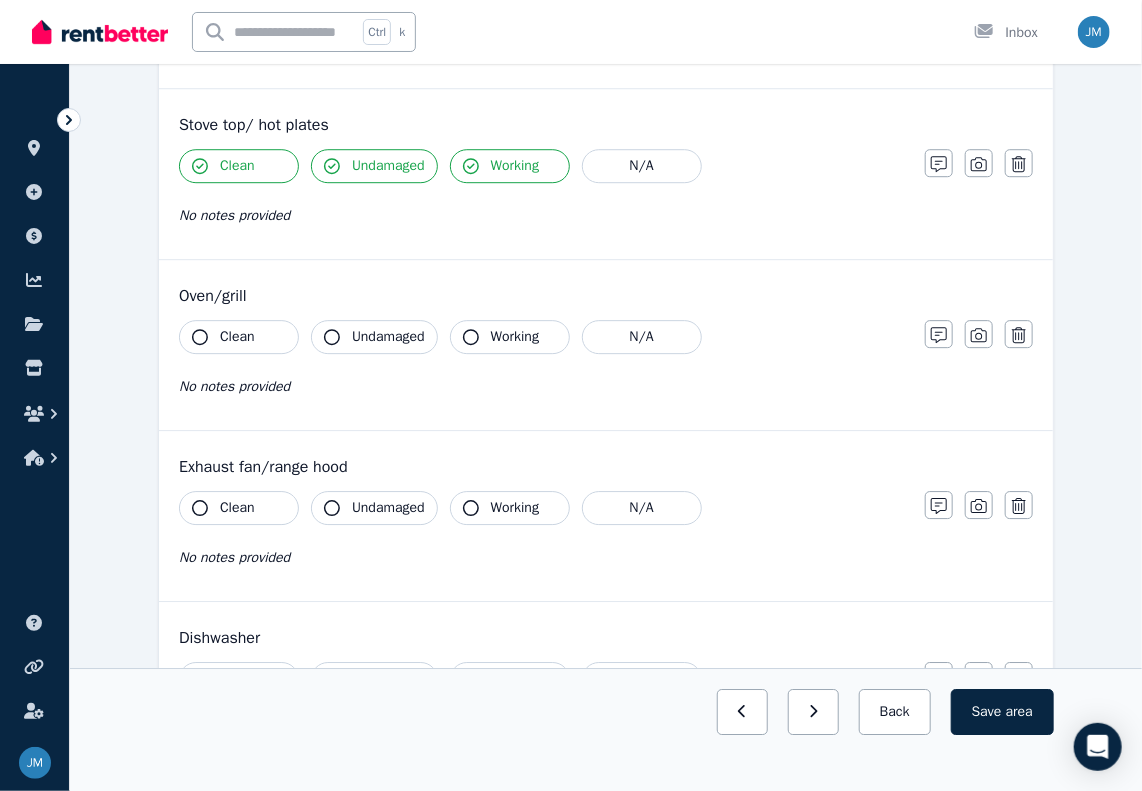 click on "Clean" at bounding box center (239, 337) 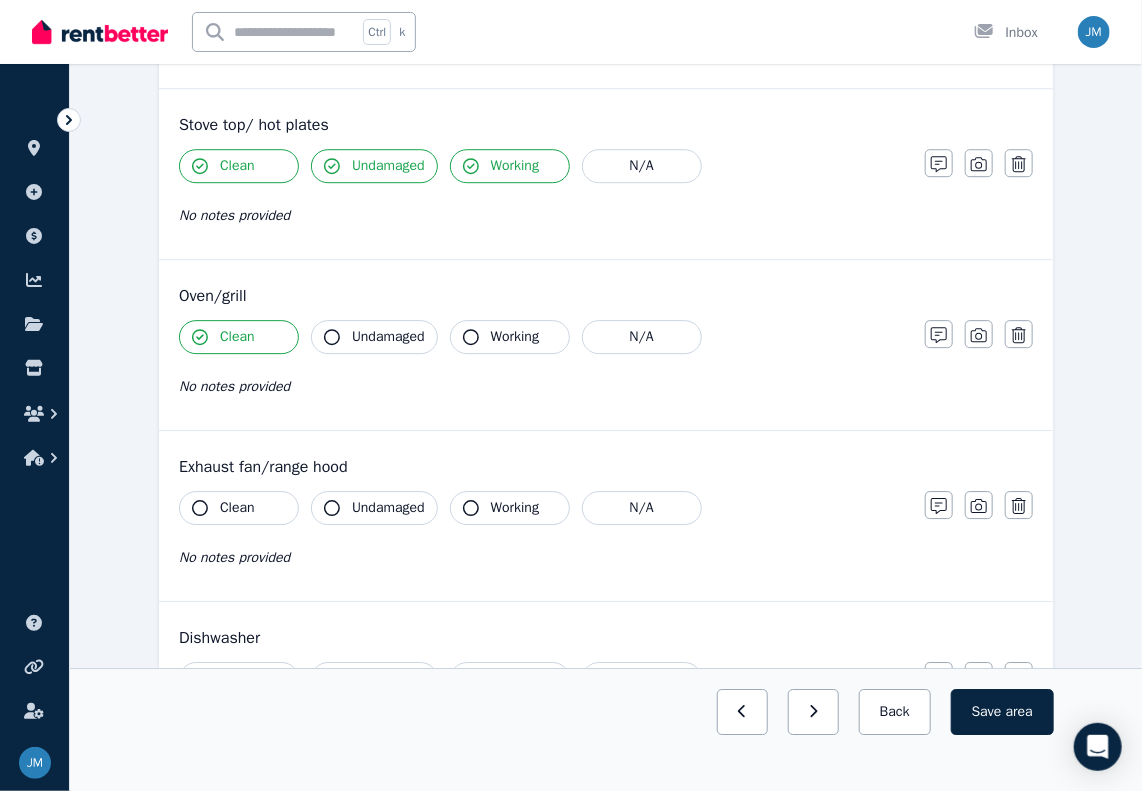 drag, startPoint x: 331, startPoint y: 331, endPoint x: 443, endPoint y: 331, distance: 112 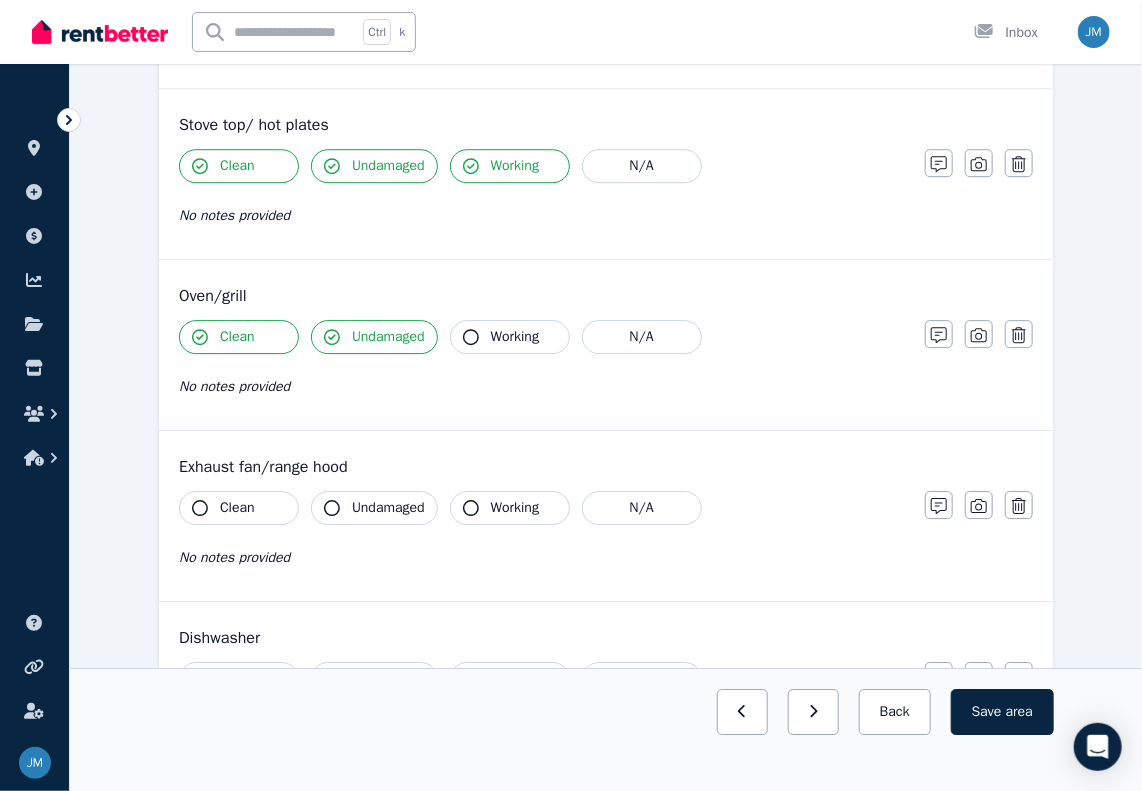 click on "Working" at bounding box center (515, 337) 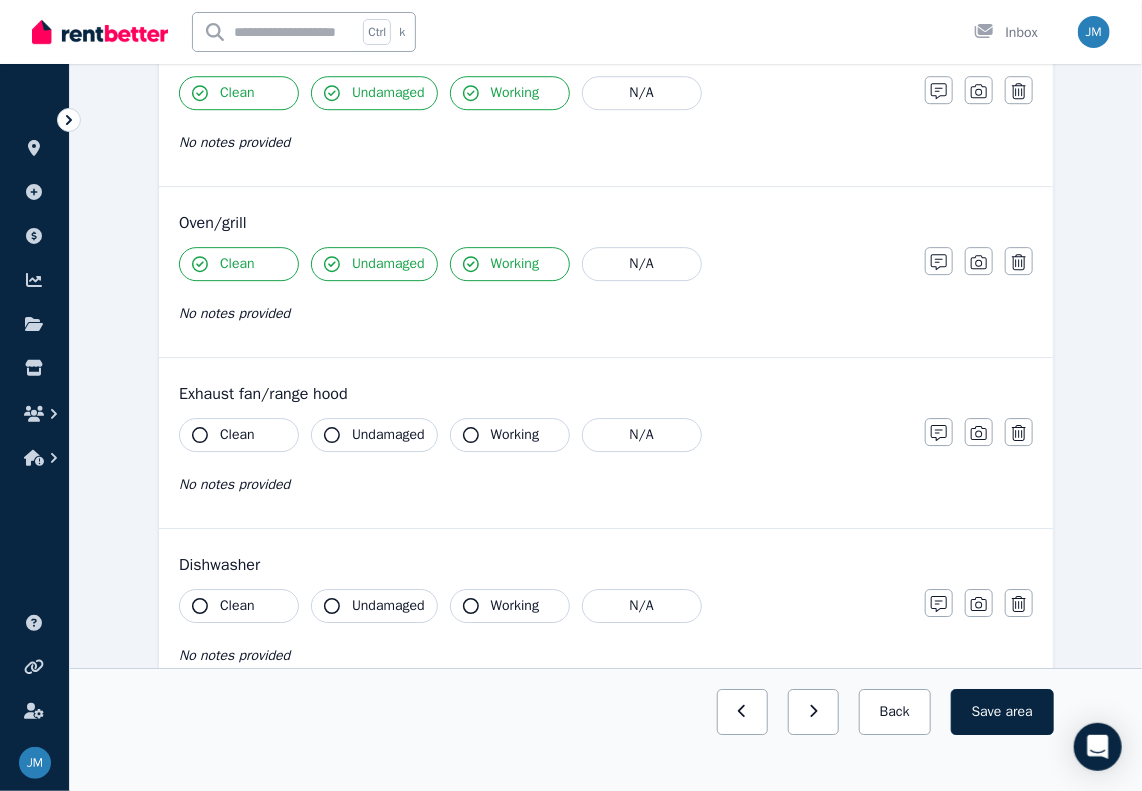 scroll, scrollTop: 2300, scrollLeft: 0, axis: vertical 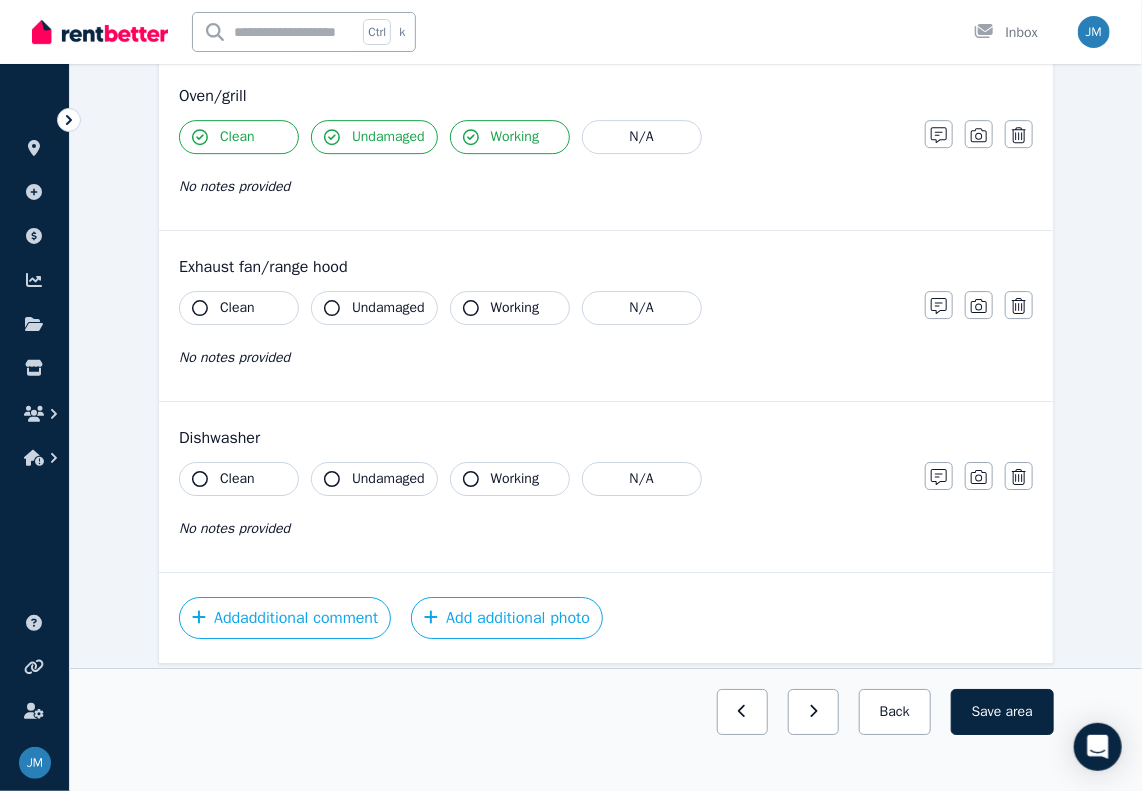 click on "Clean" at bounding box center [239, 308] 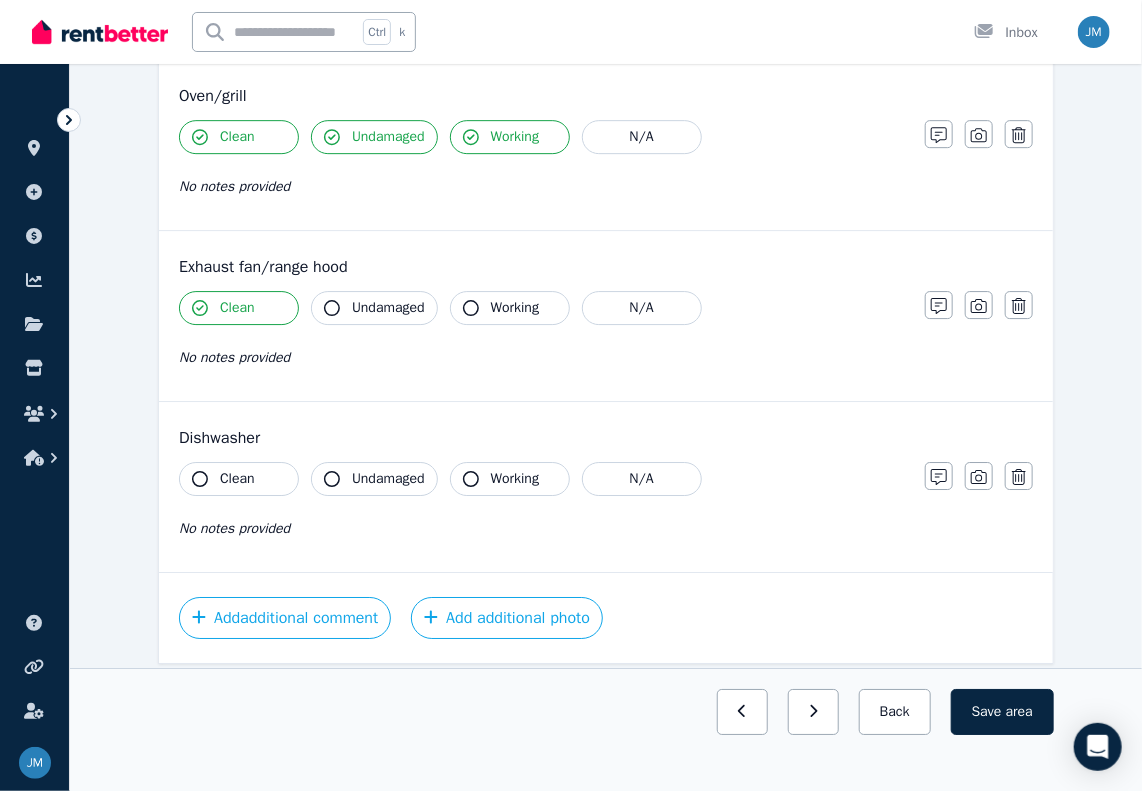 click on "Undamaged" at bounding box center (388, 308) 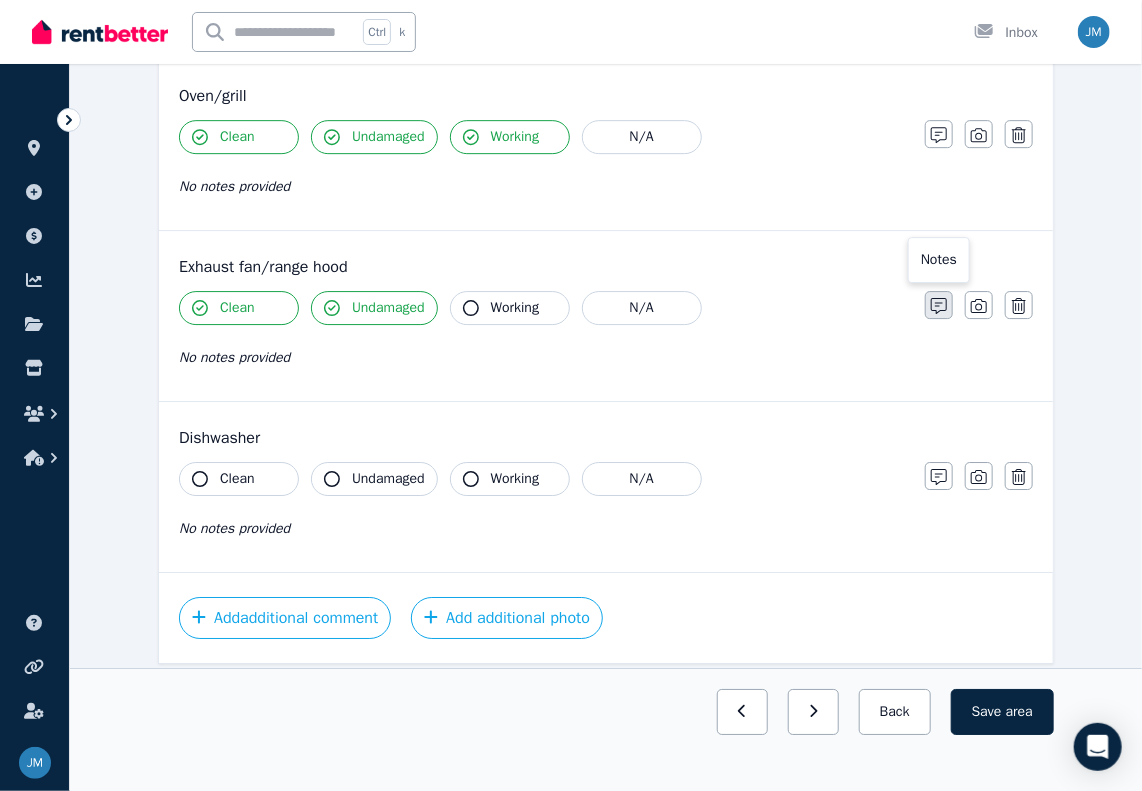 click 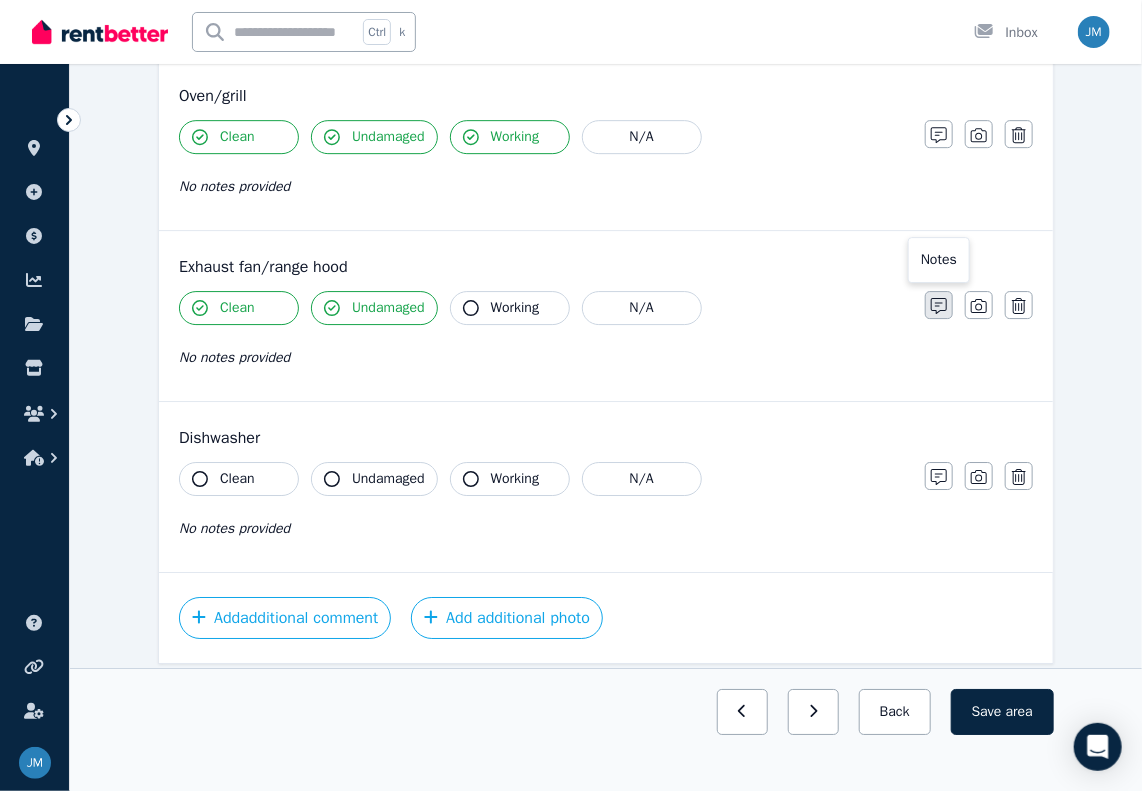 scroll, scrollTop: 2369, scrollLeft: 0, axis: vertical 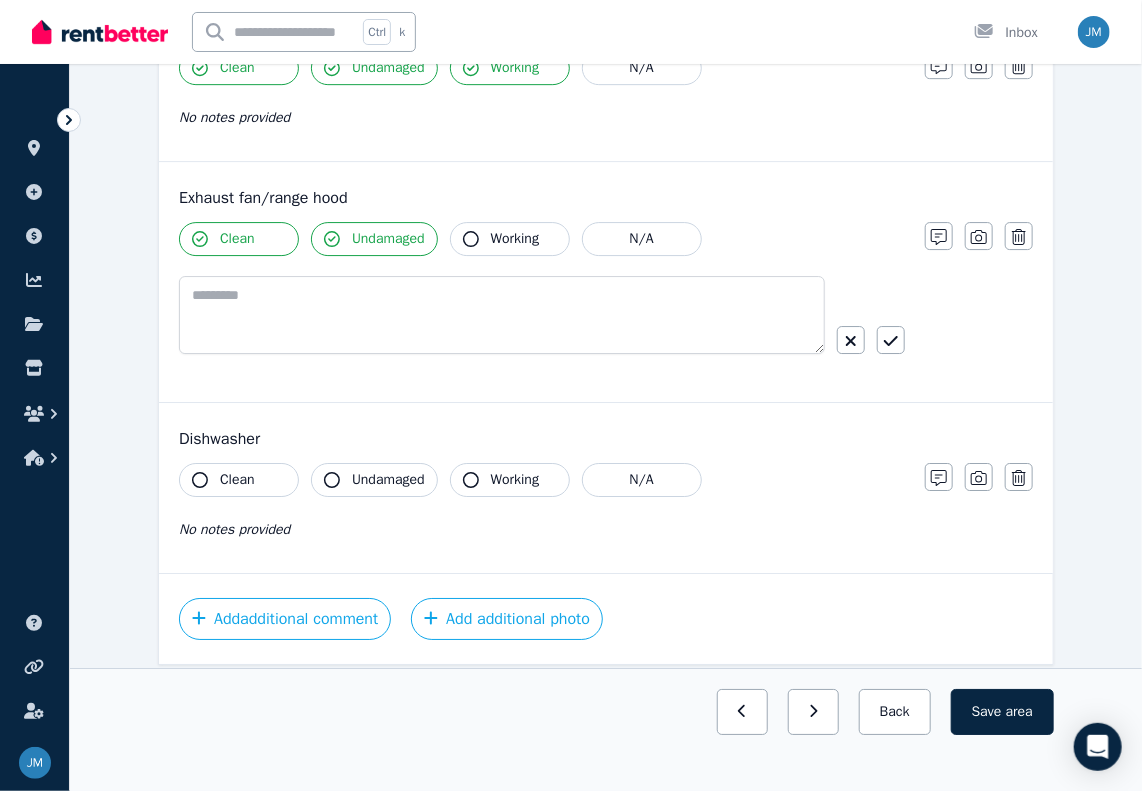 click 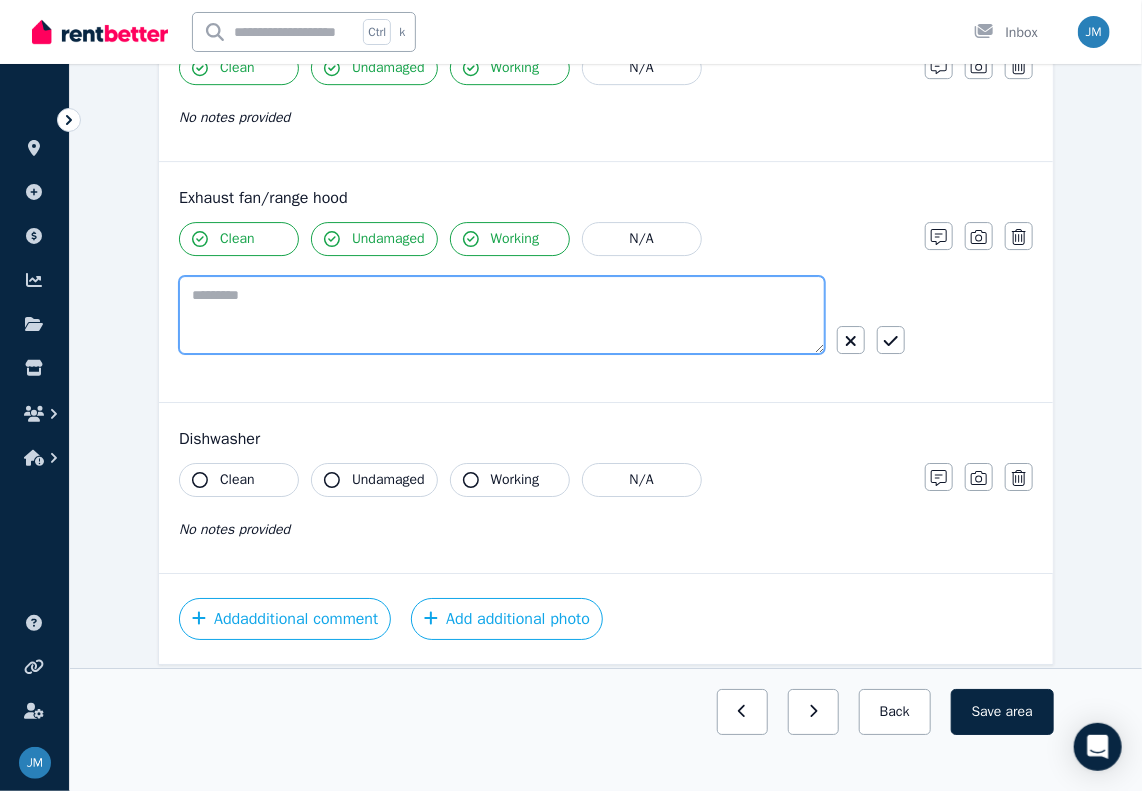 click at bounding box center (502, 315) 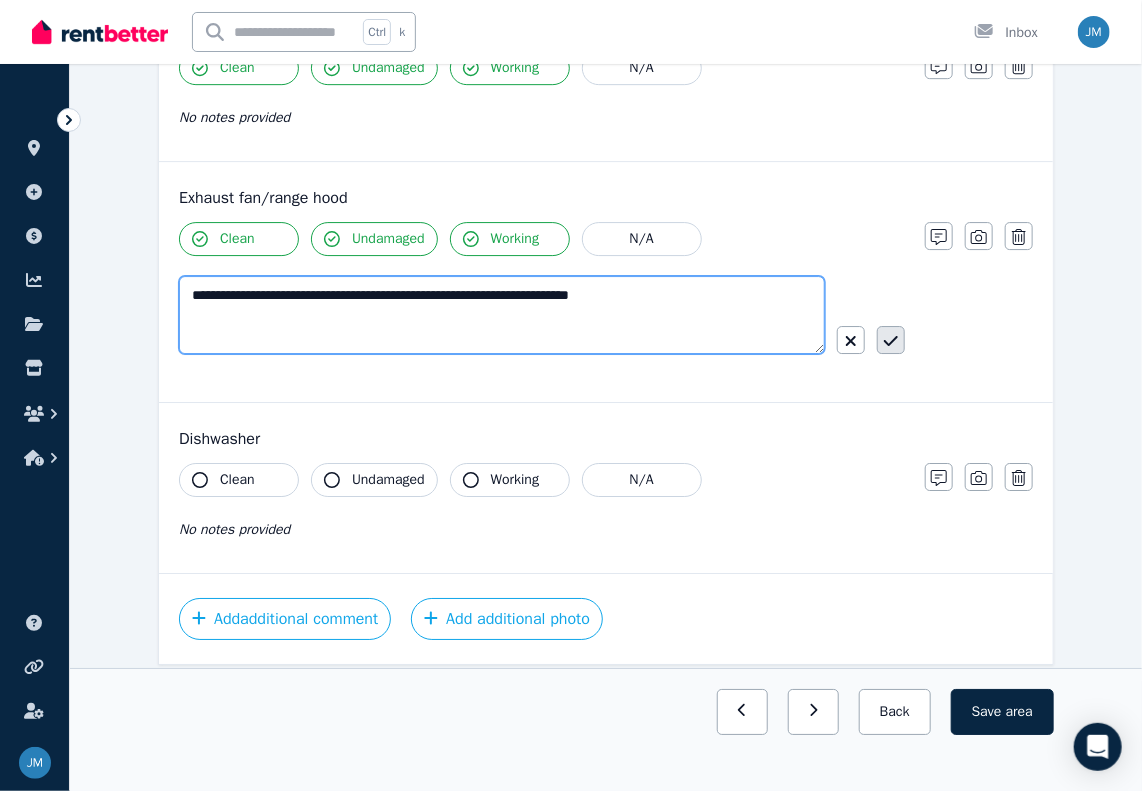 type on "**********" 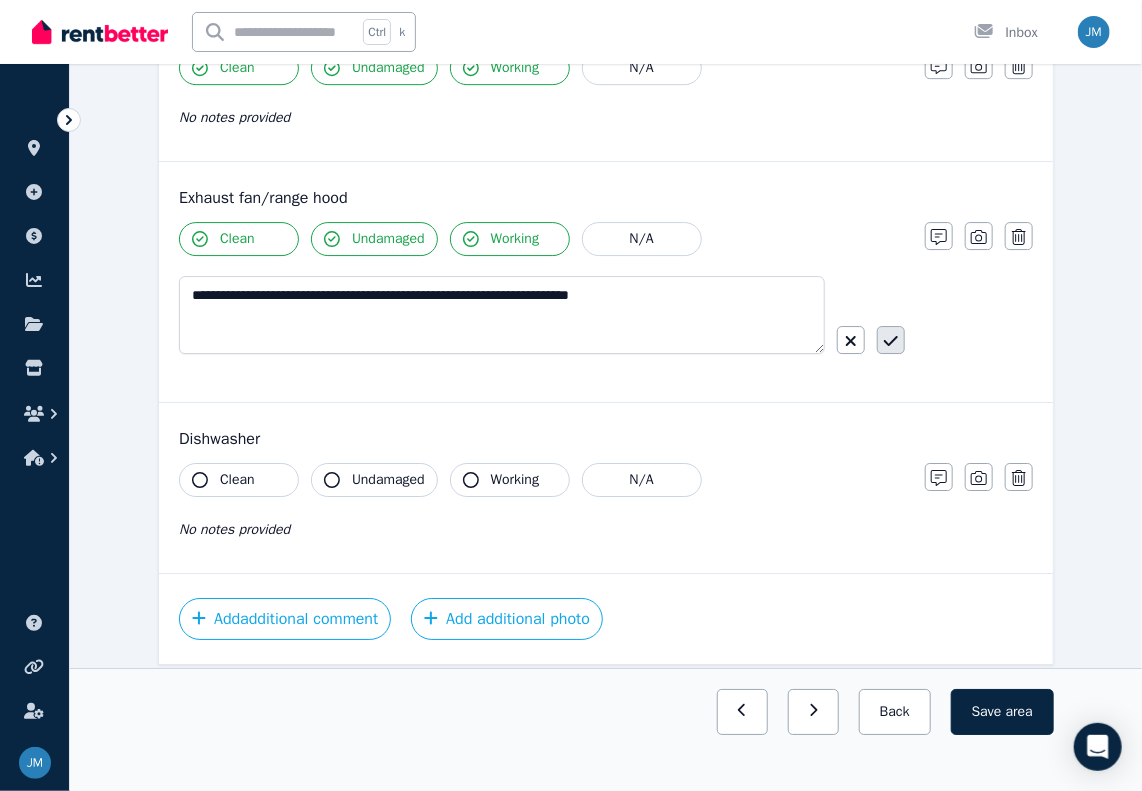 click 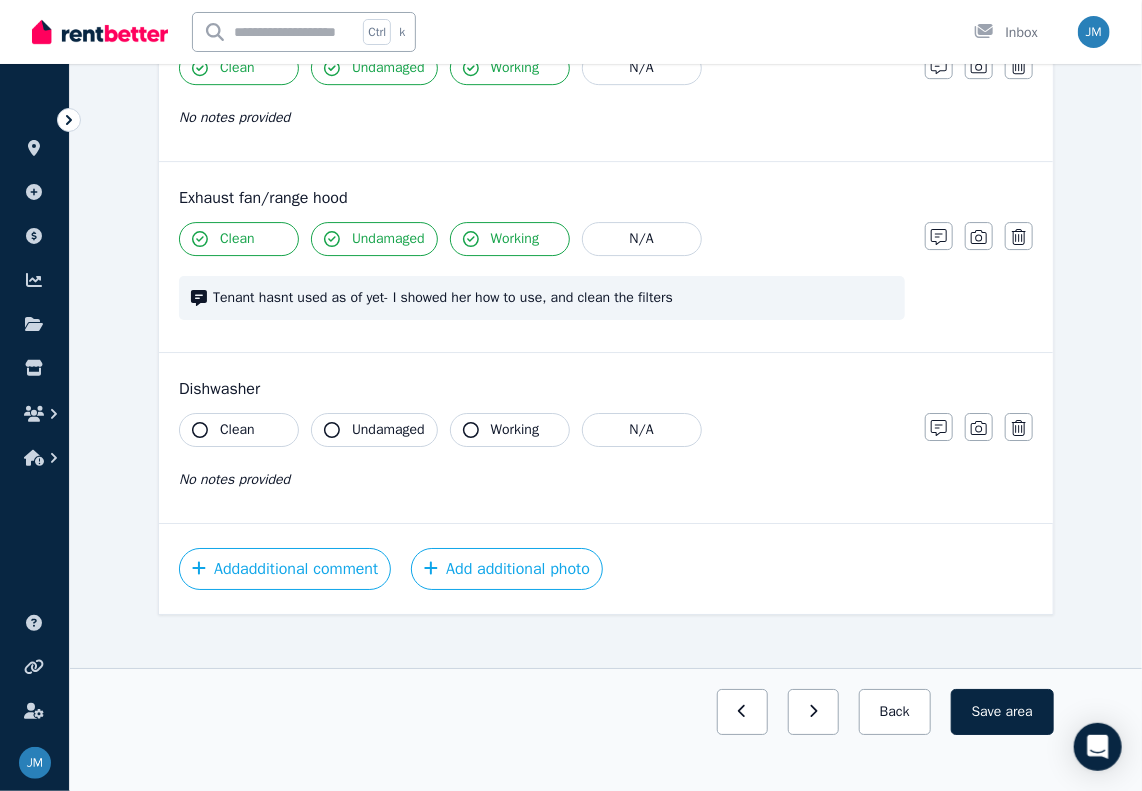 scroll, scrollTop: 2320, scrollLeft: 0, axis: vertical 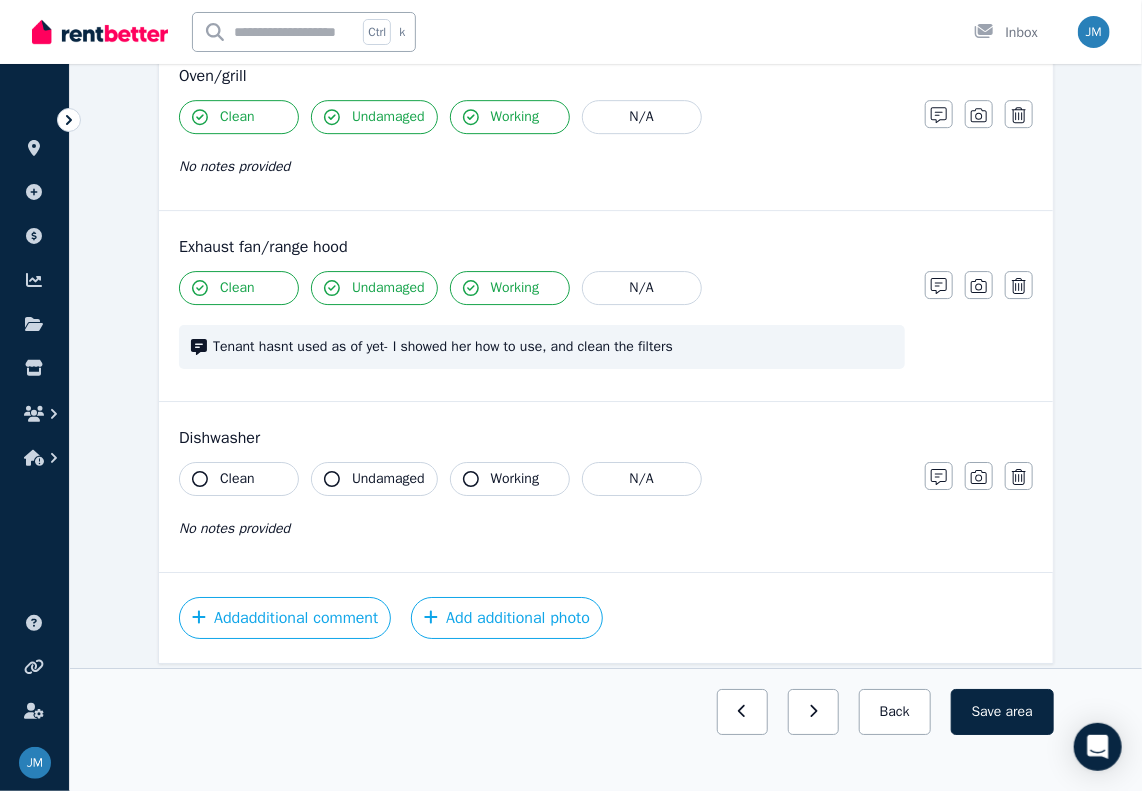 click 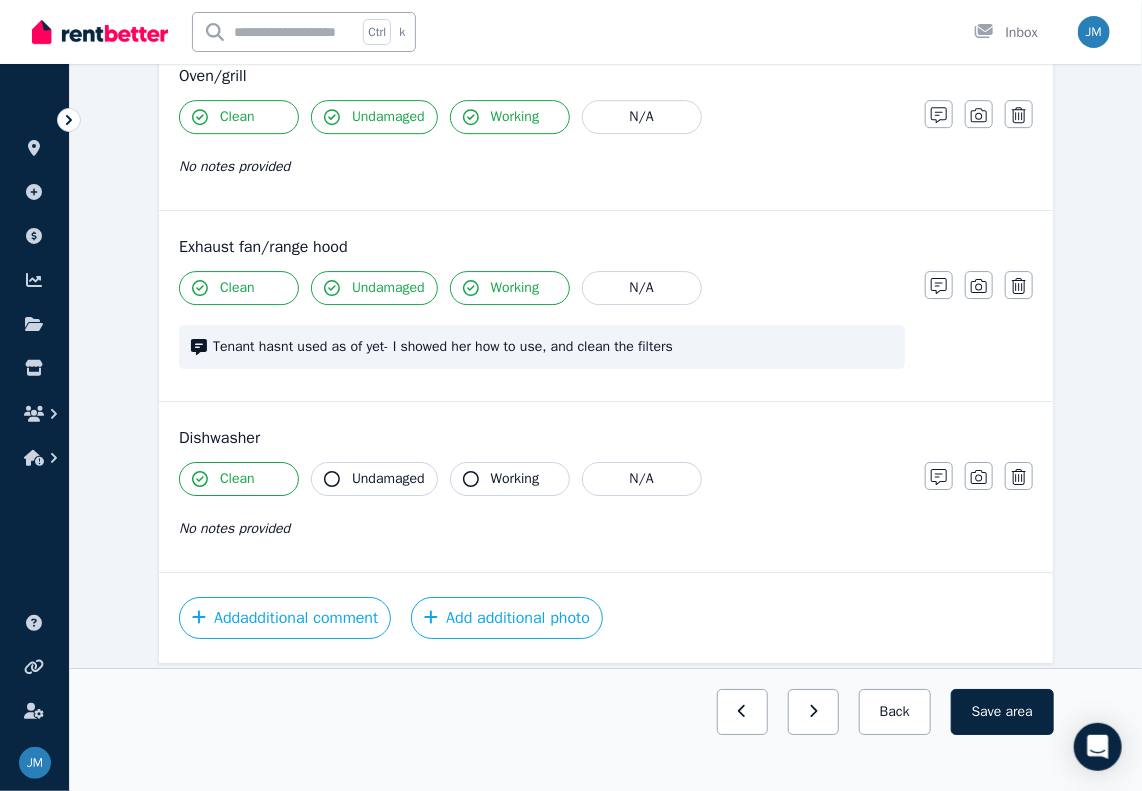 click 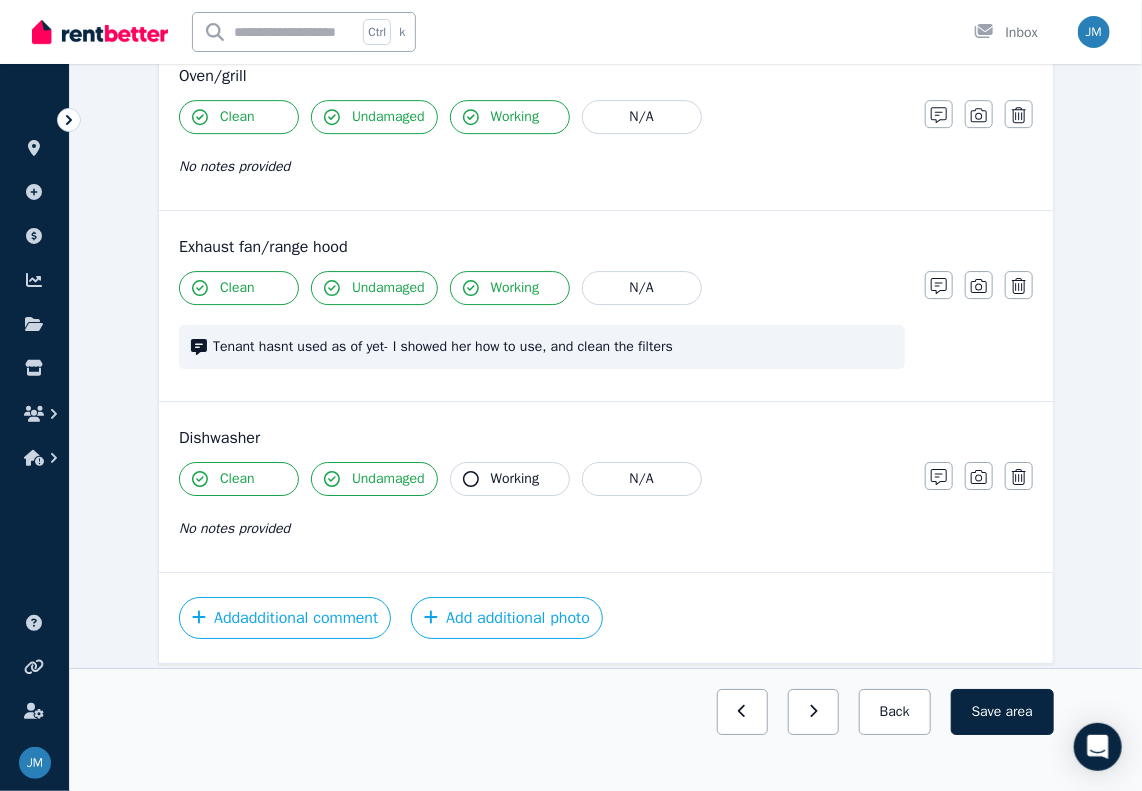 click 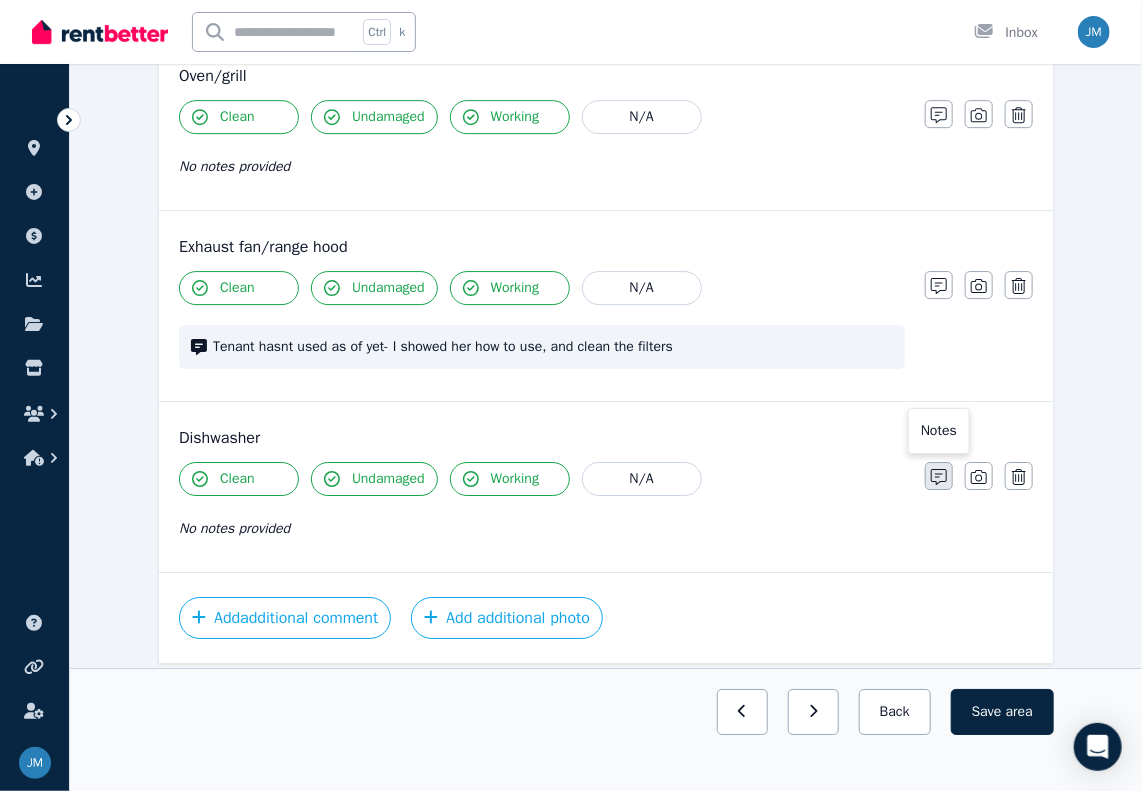 click 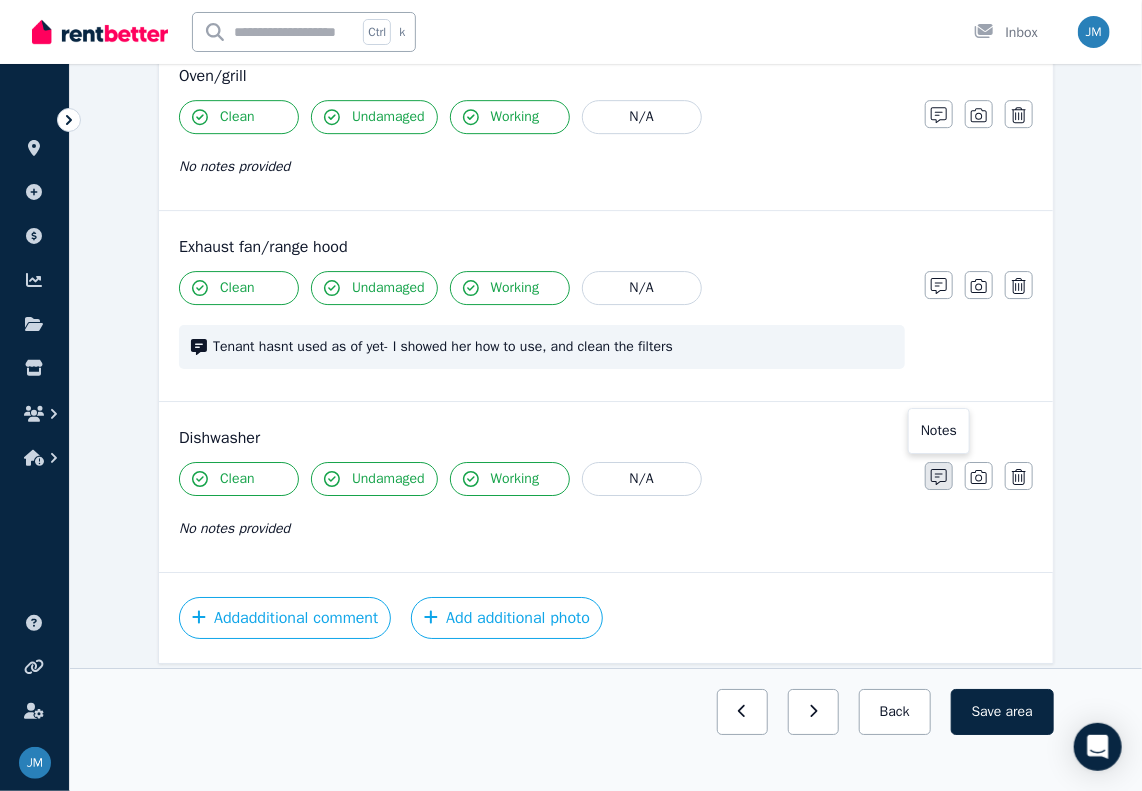 scroll, scrollTop: 2389, scrollLeft: 0, axis: vertical 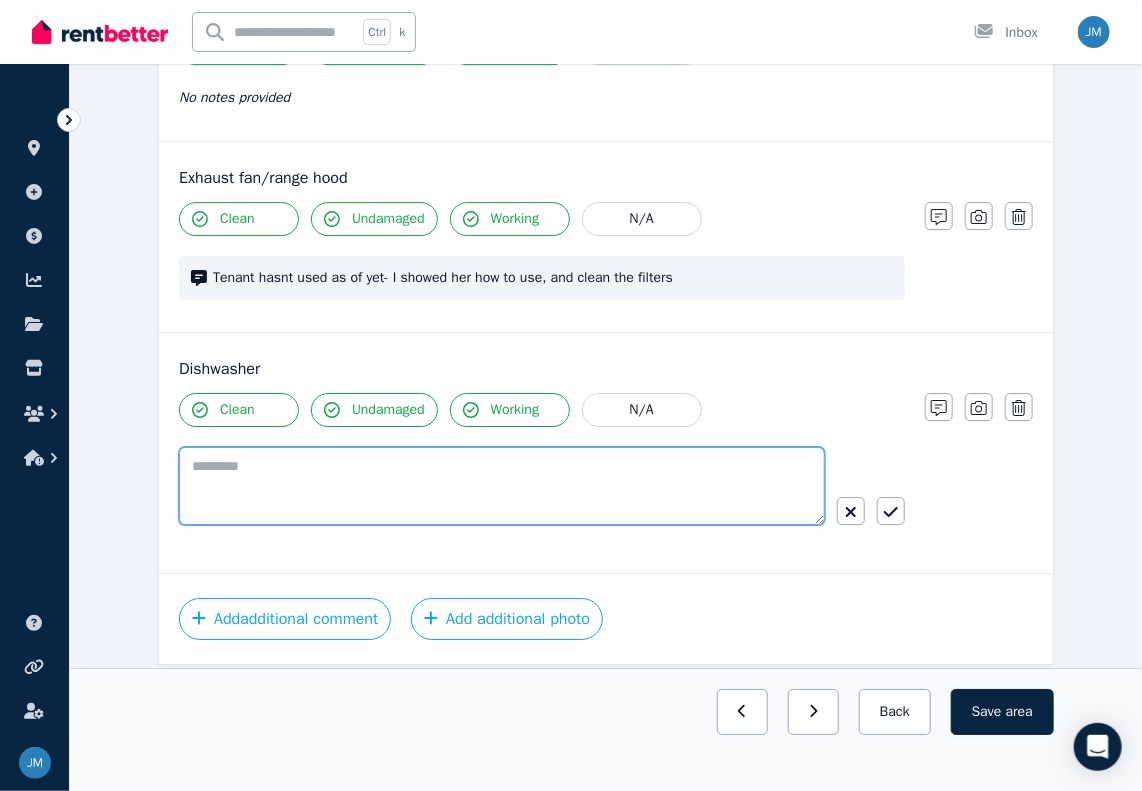 click at bounding box center [502, 486] 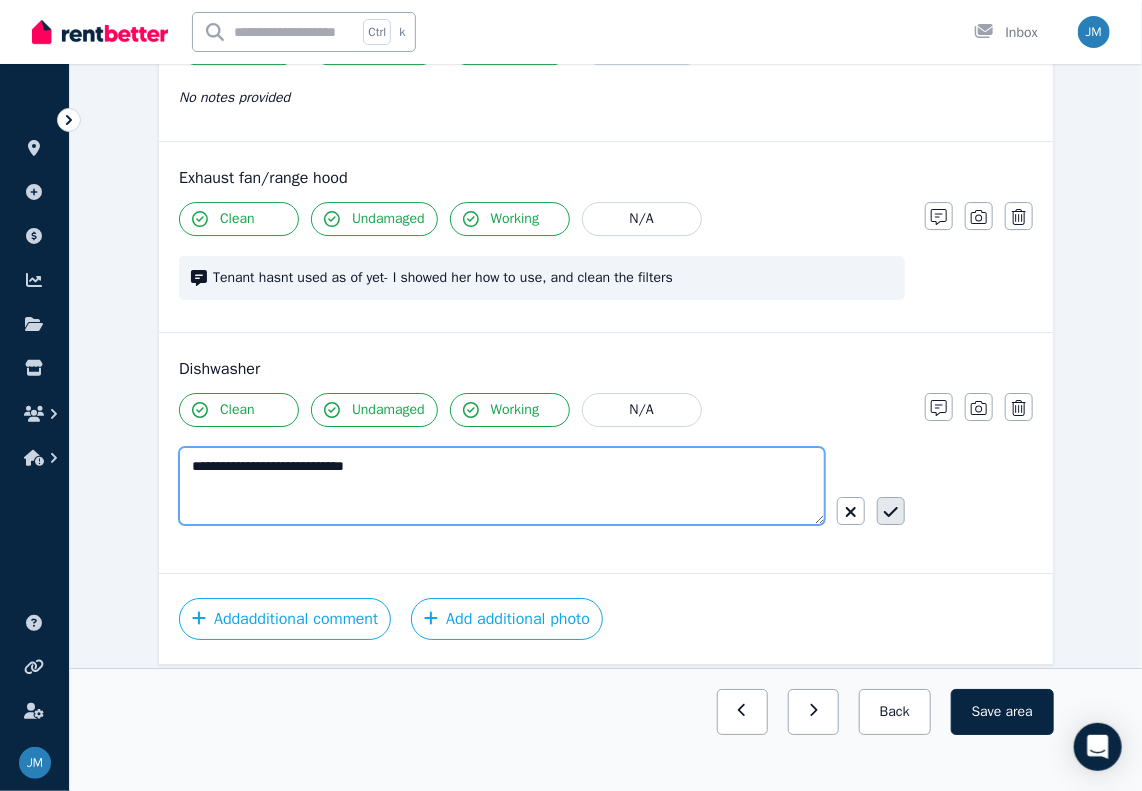 type on "**********" 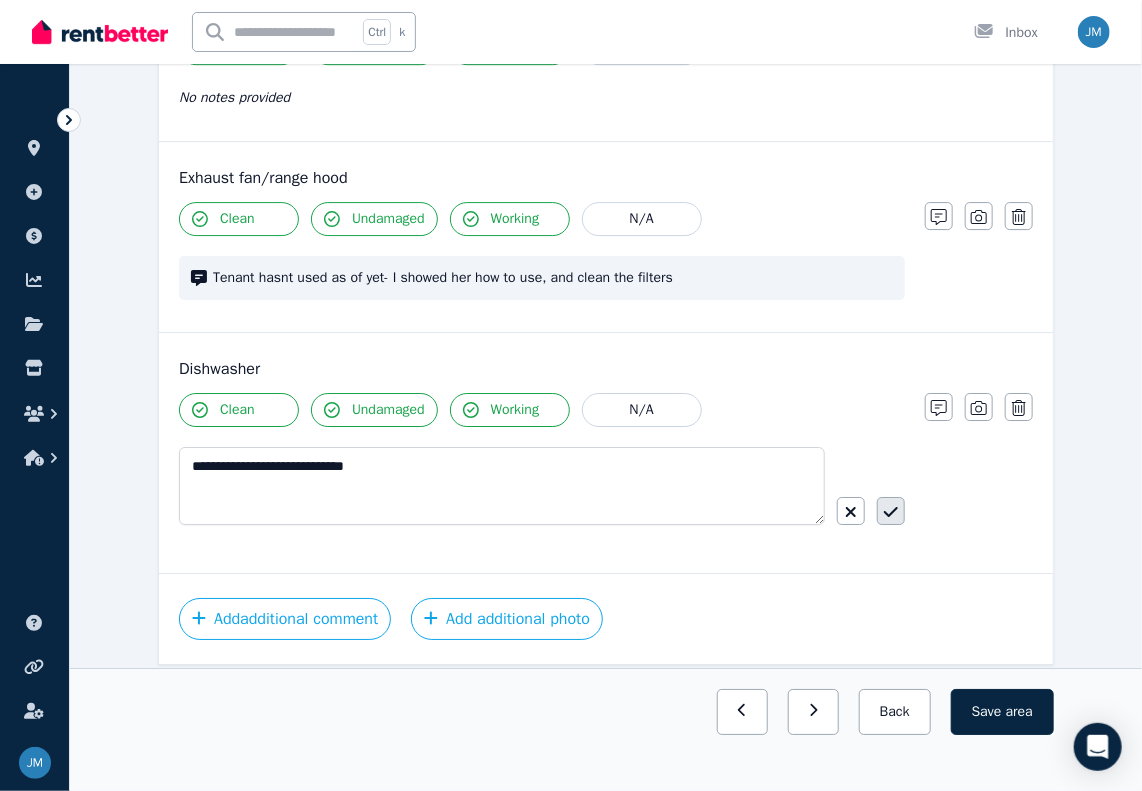 click 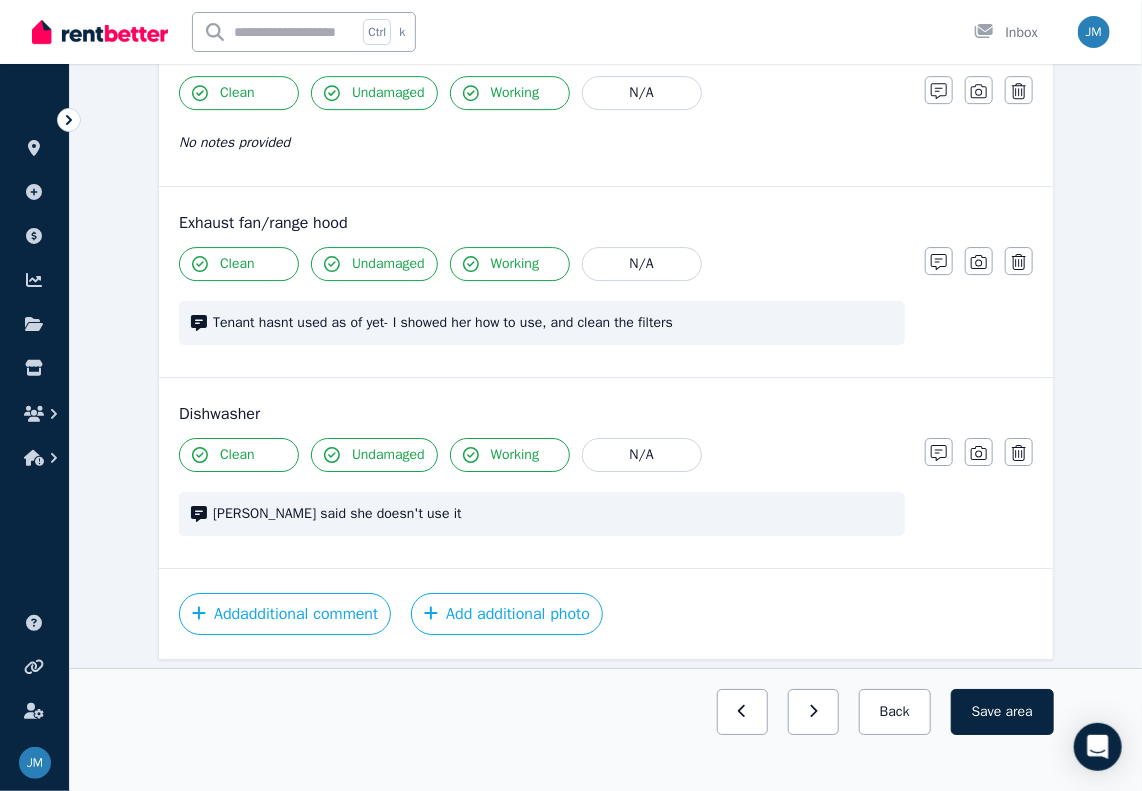 scroll, scrollTop: 2397, scrollLeft: 0, axis: vertical 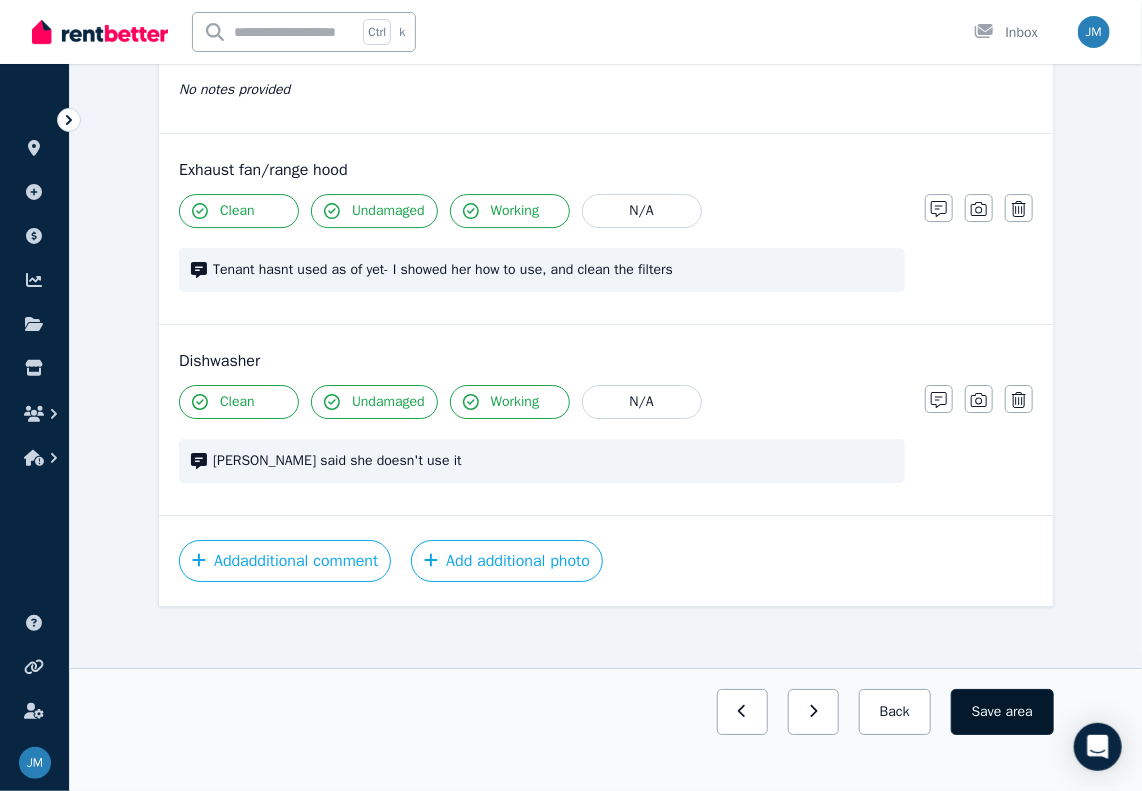 click on "Save   area" at bounding box center [1002, 712] 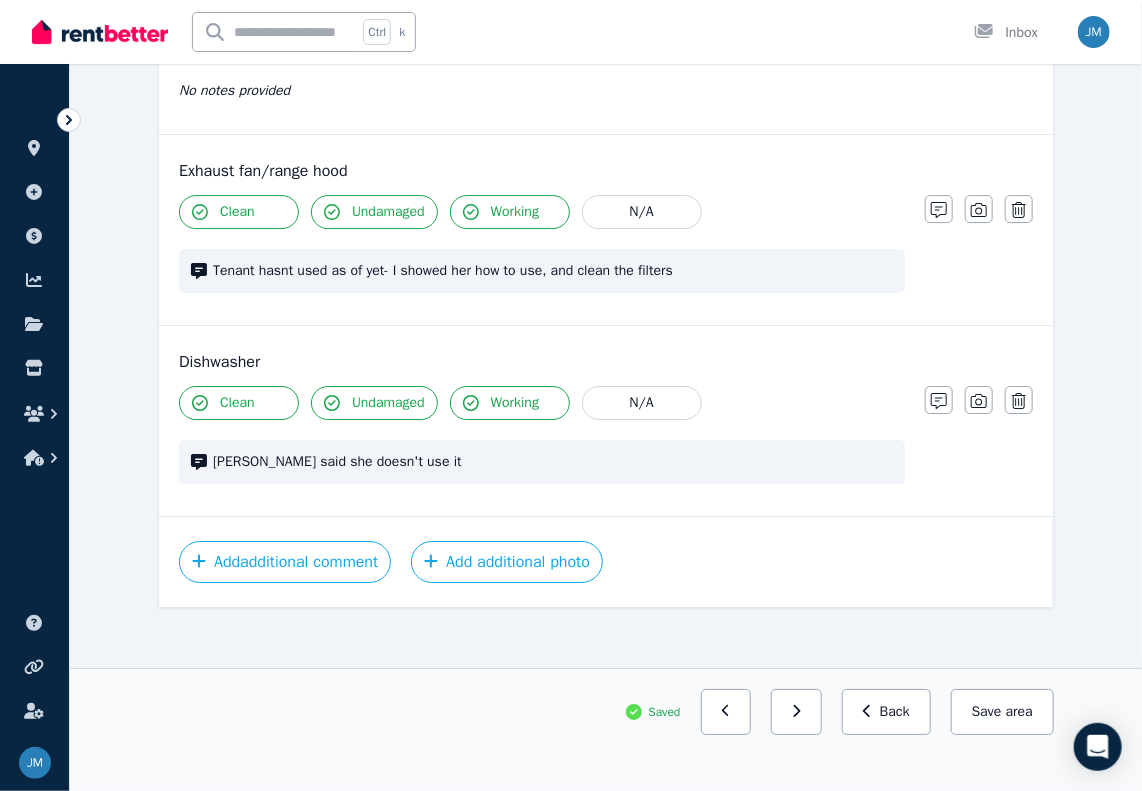 scroll, scrollTop: 2397, scrollLeft: 0, axis: vertical 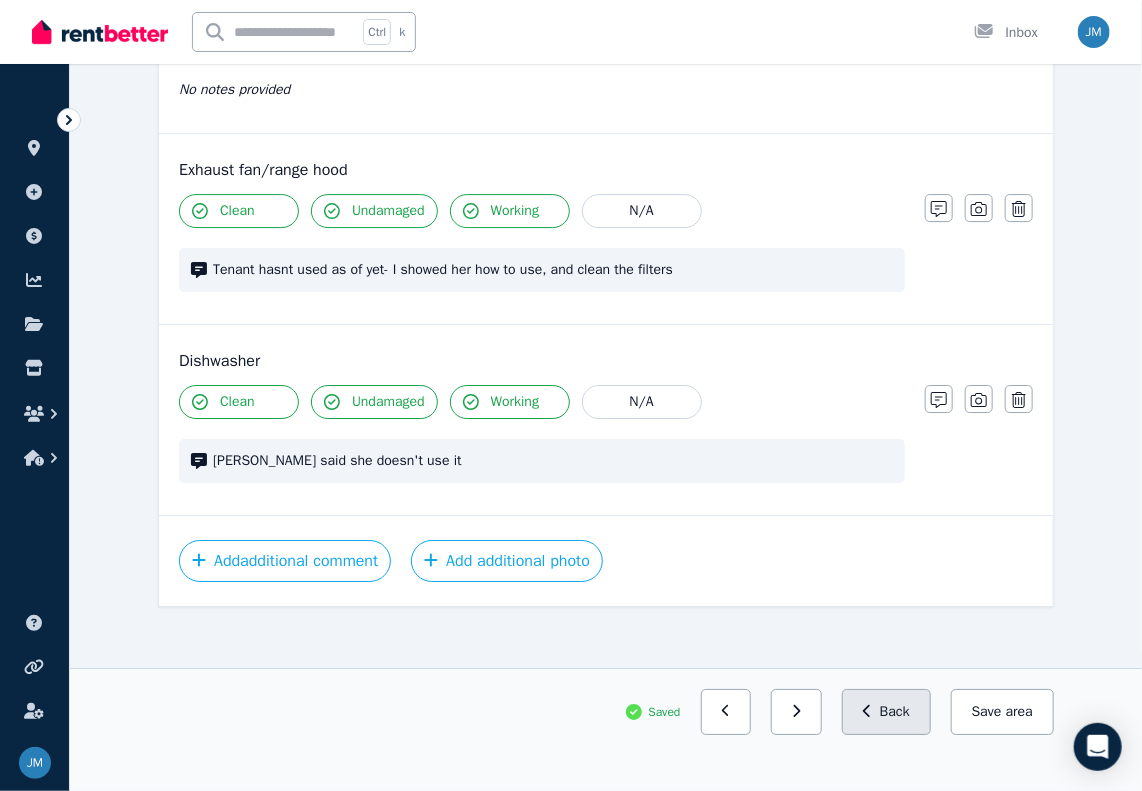 click on "Back" at bounding box center [886, 712] 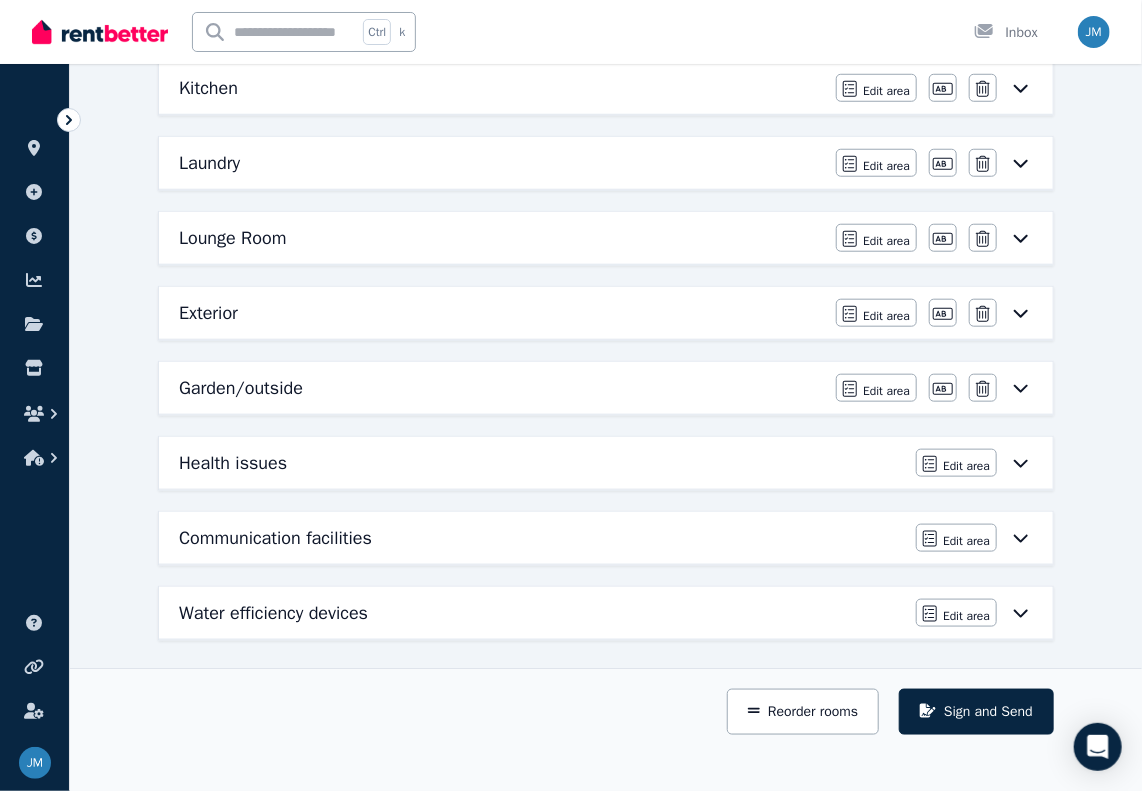click on "Laundry" at bounding box center [501, 163] 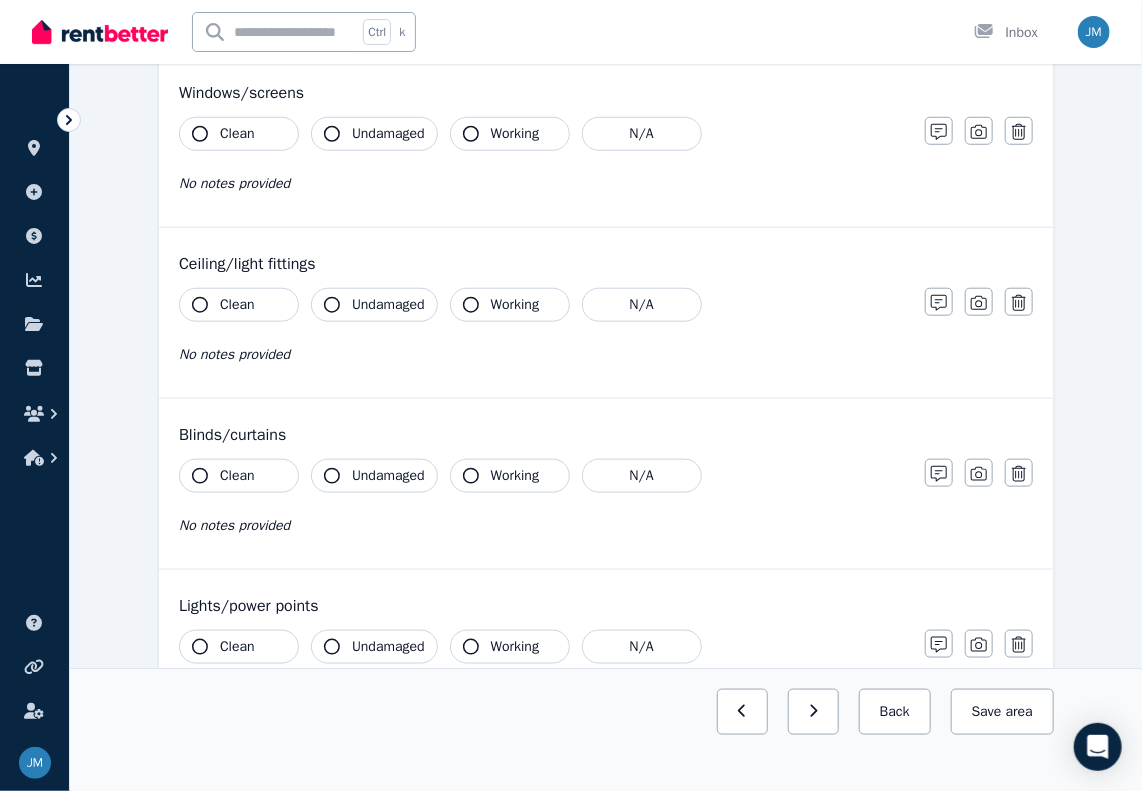 scroll, scrollTop: 0, scrollLeft: 0, axis: both 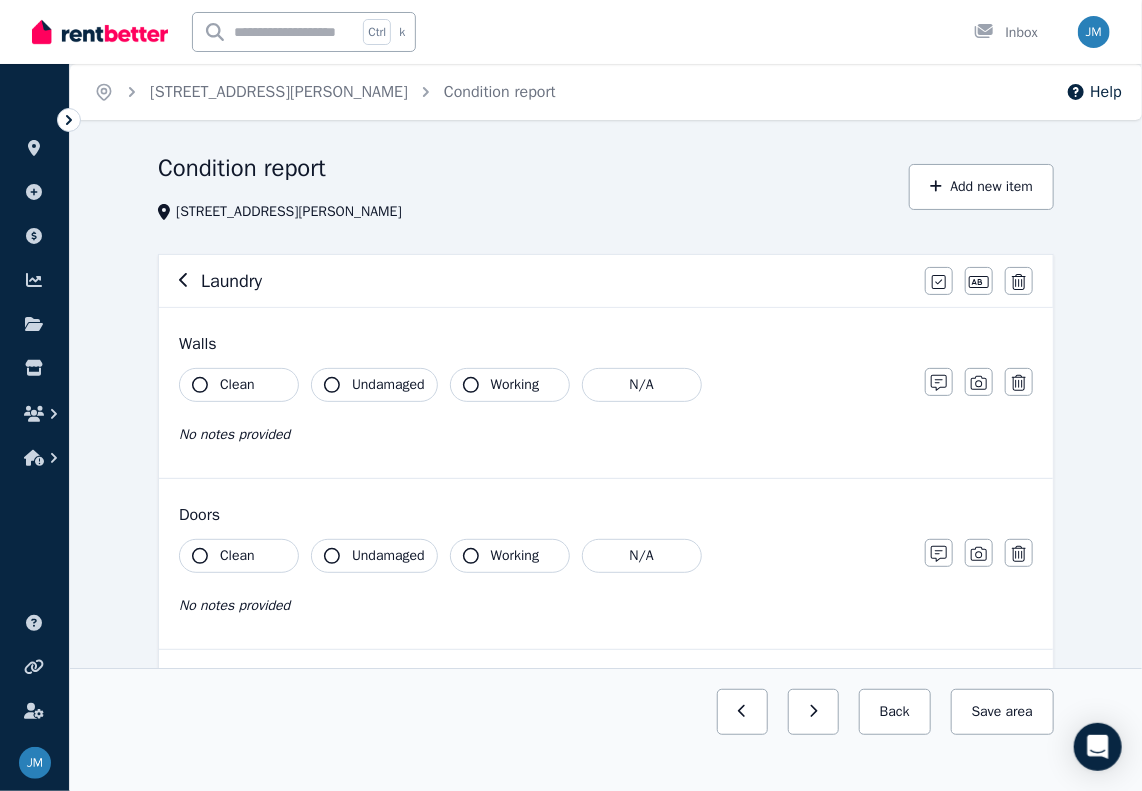 click 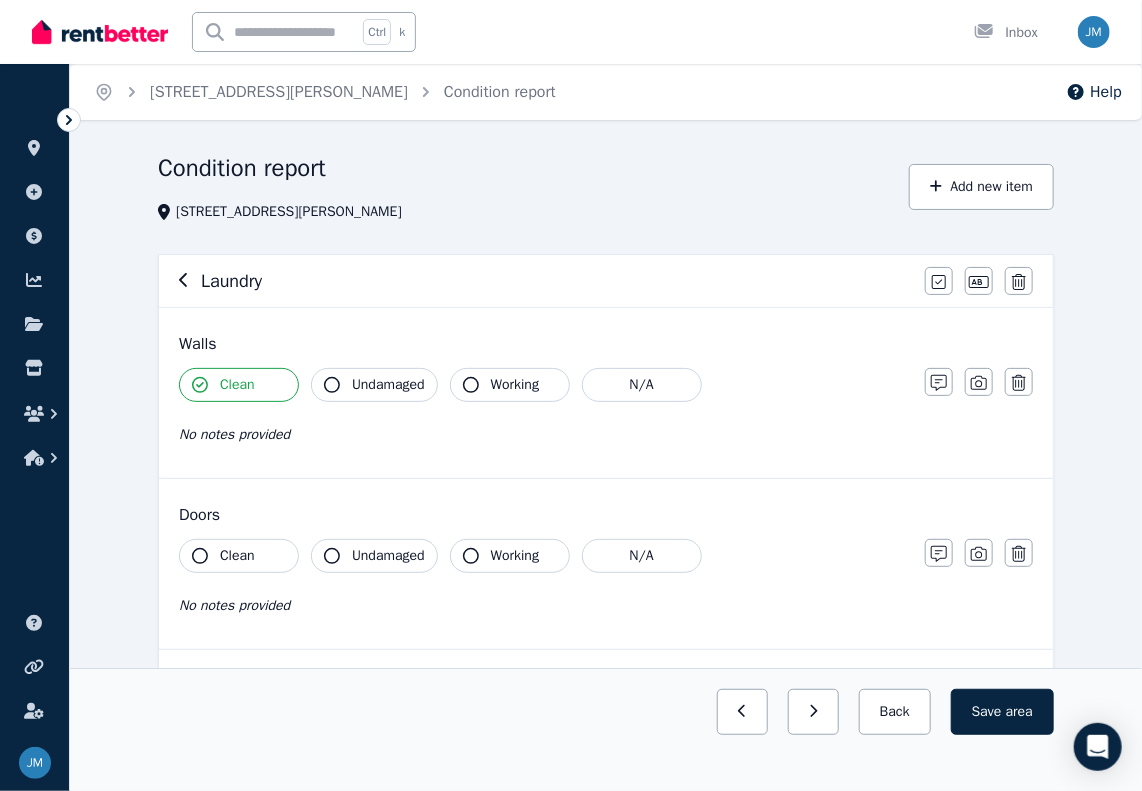 click on "Undamaged" at bounding box center (374, 385) 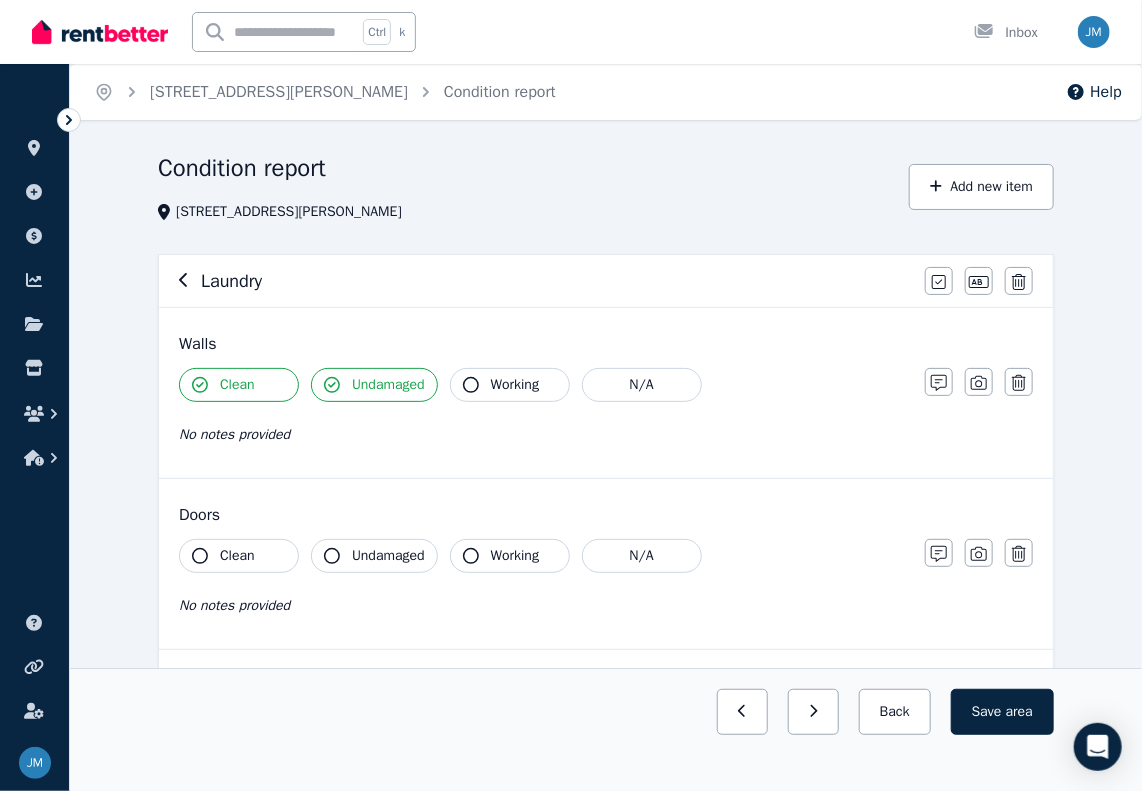 click on "Working" at bounding box center (510, 385) 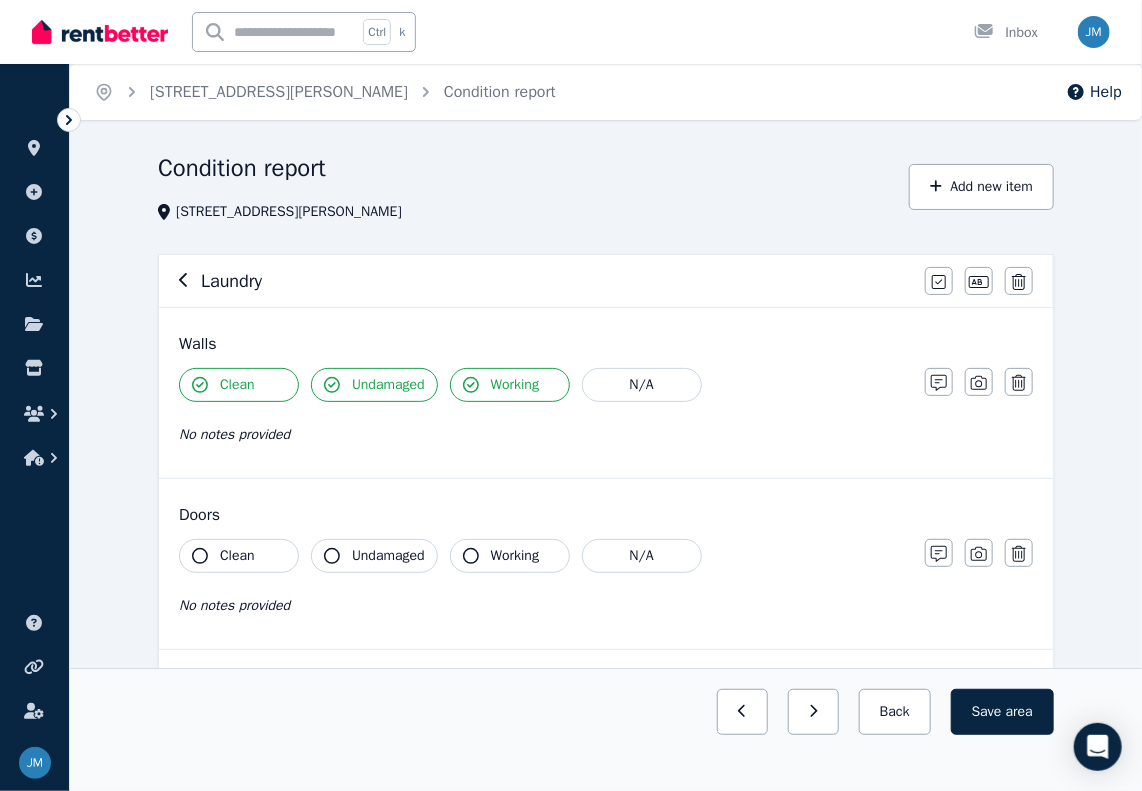 click on "Clean" at bounding box center [239, 556] 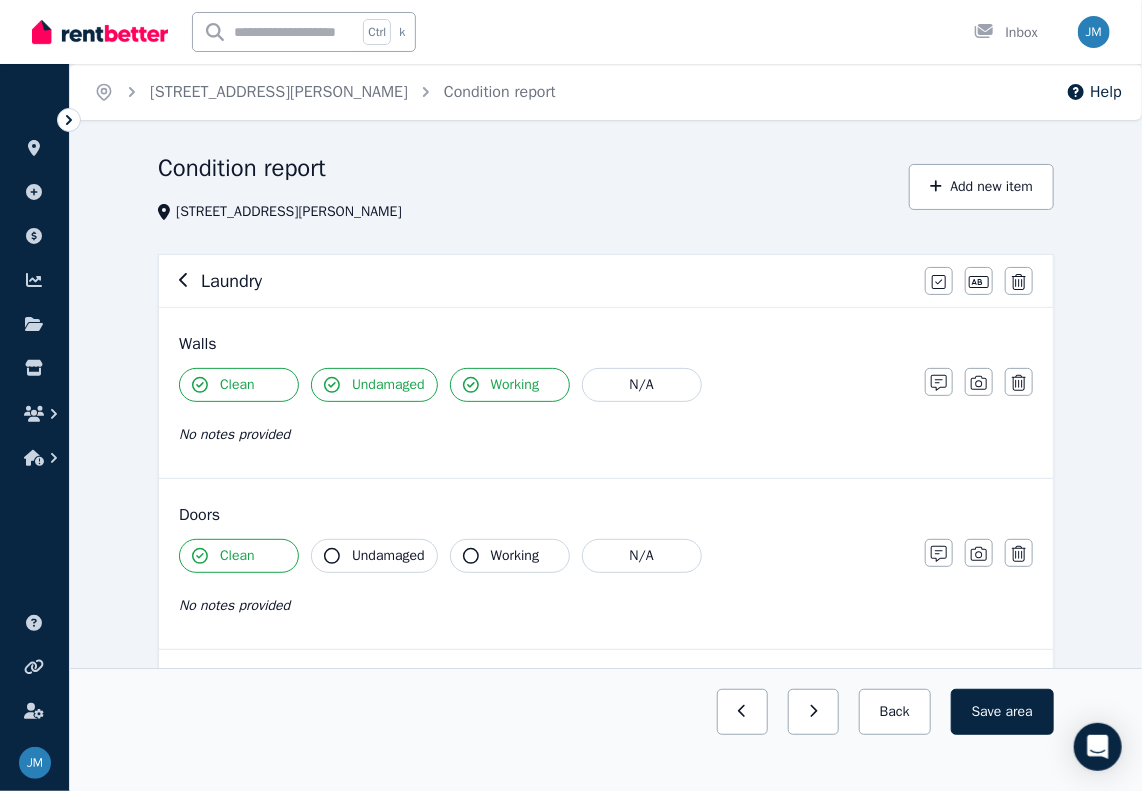 click on "Undamaged" at bounding box center (388, 556) 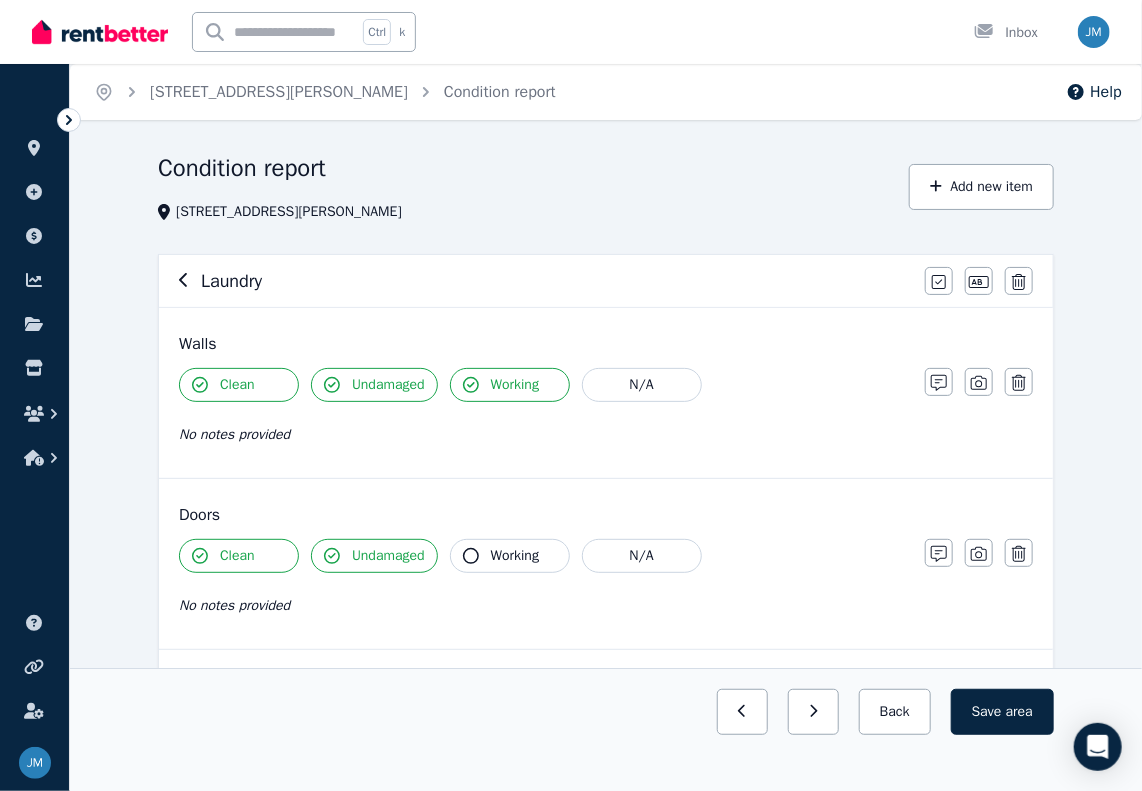 click on "Working" at bounding box center [510, 556] 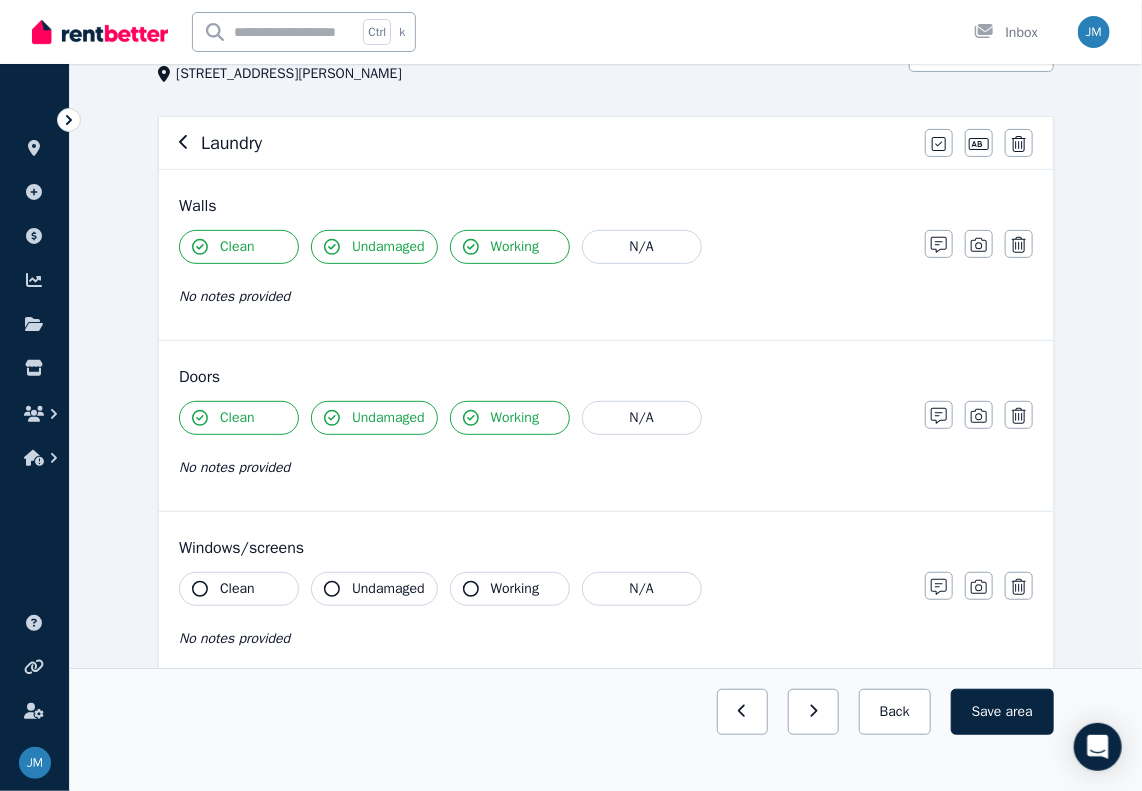 scroll, scrollTop: 300, scrollLeft: 0, axis: vertical 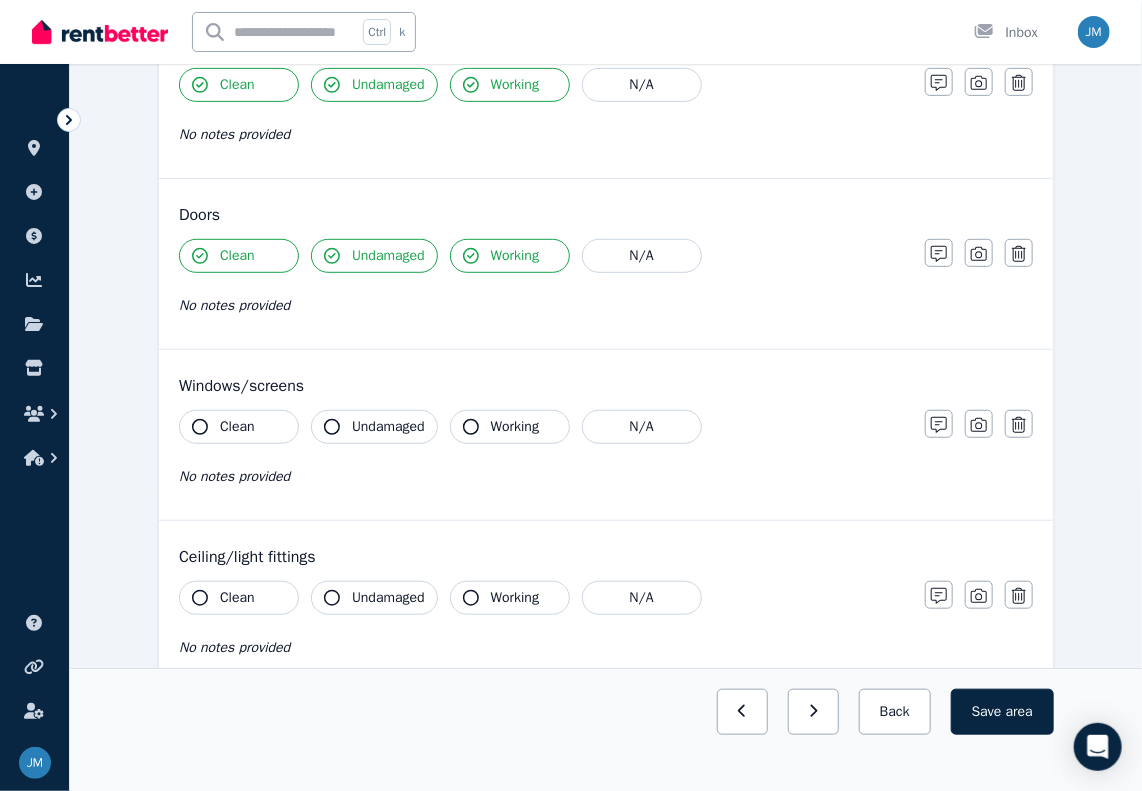 click on "Clean" at bounding box center (237, 427) 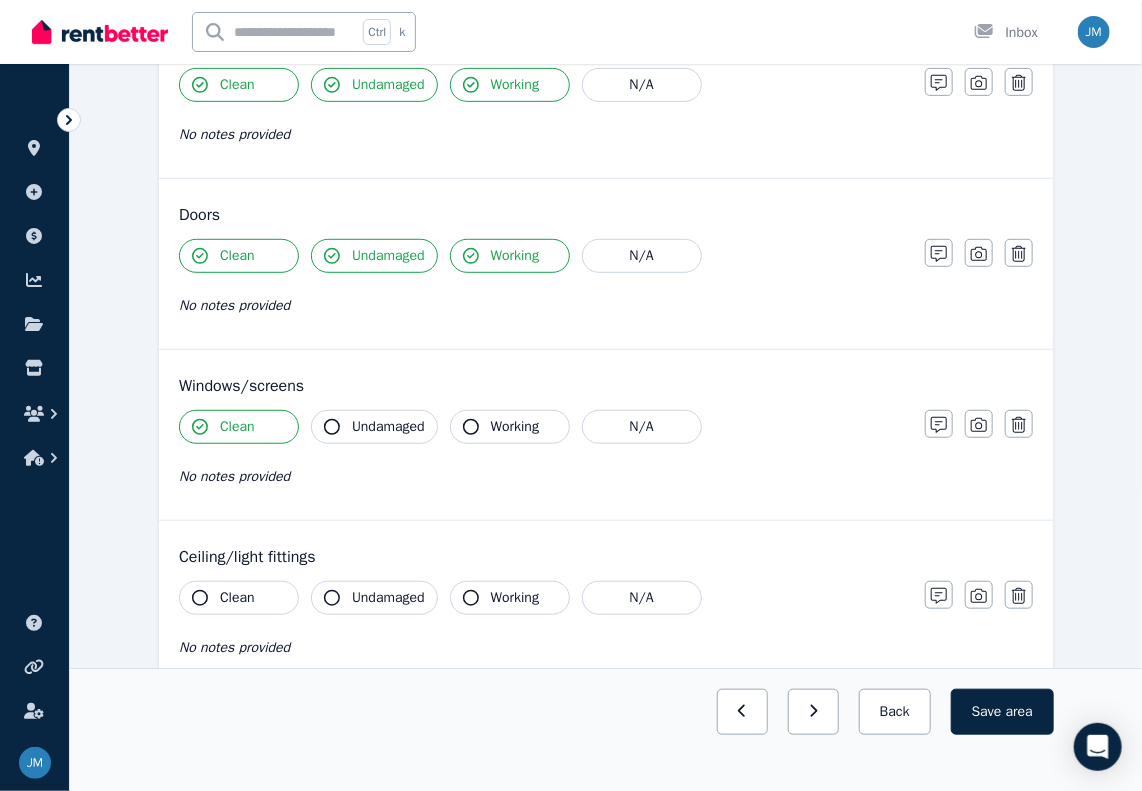 click on "Undamaged" at bounding box center (388, 427) 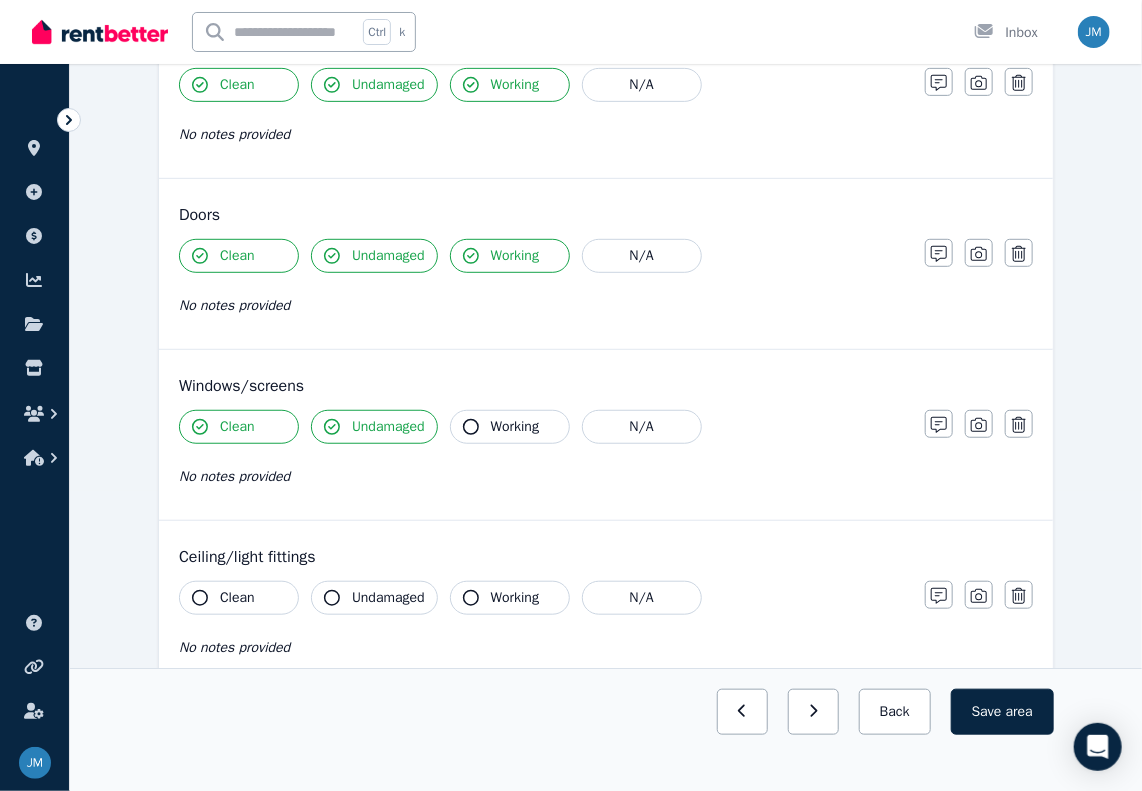 click on "Working" at bounding box center [510, 427] 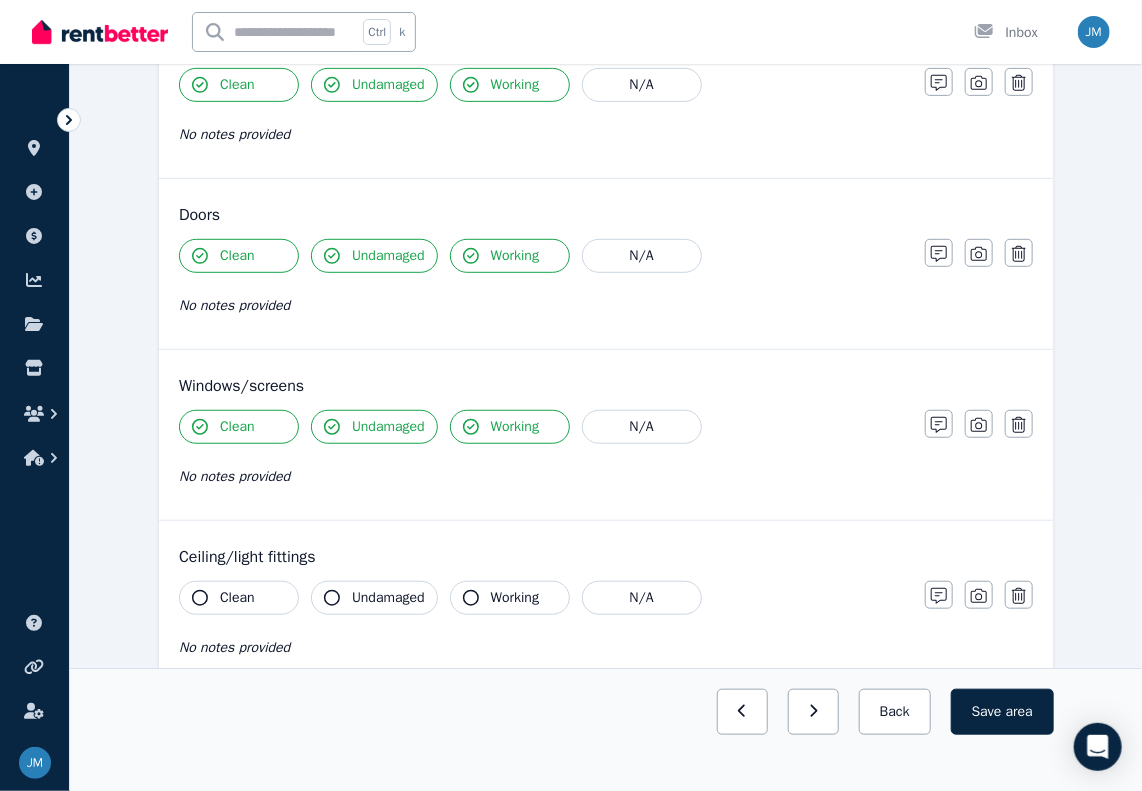 click on "Clean" at bounding box center (237, 598) 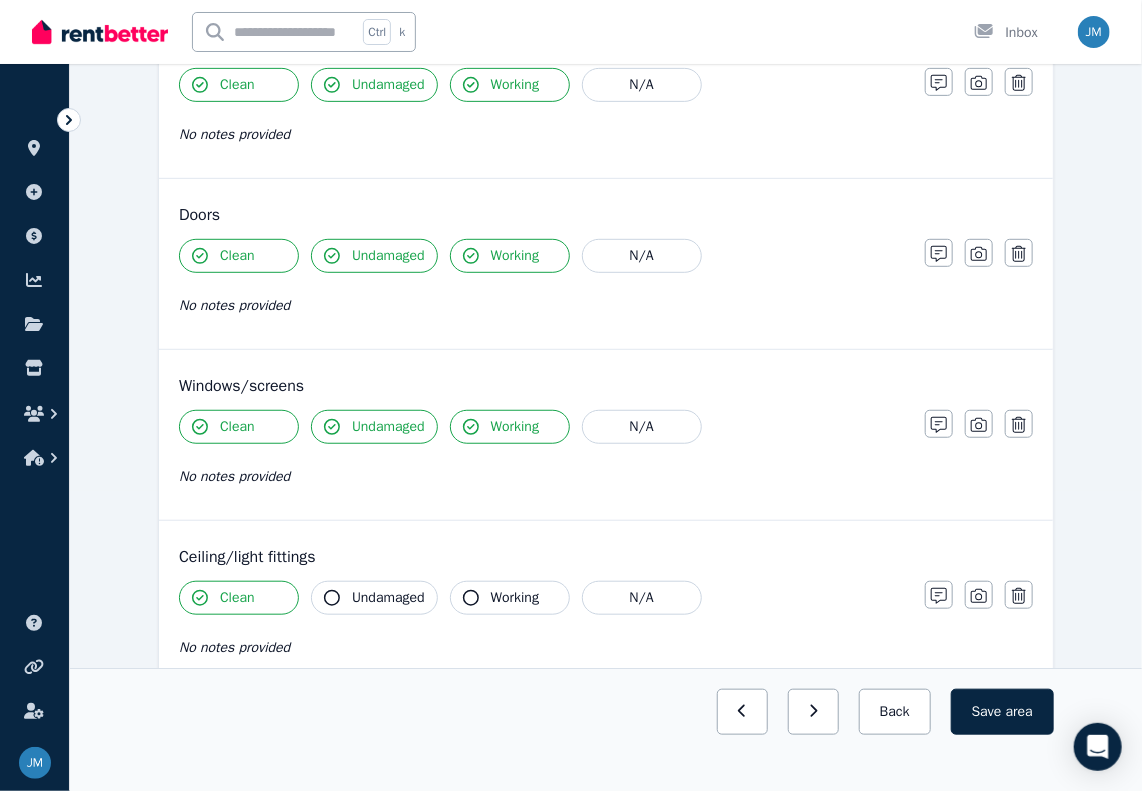 click on "Undamaged" at bounding box center [388, 598] 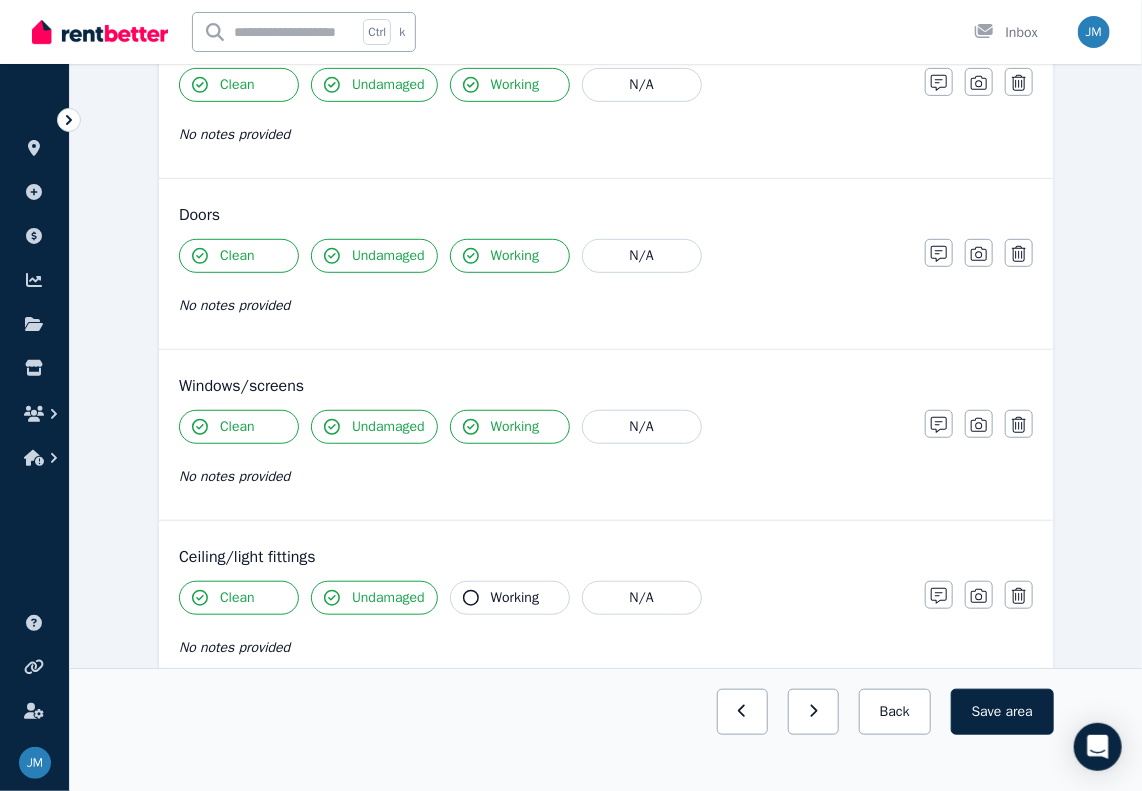 click 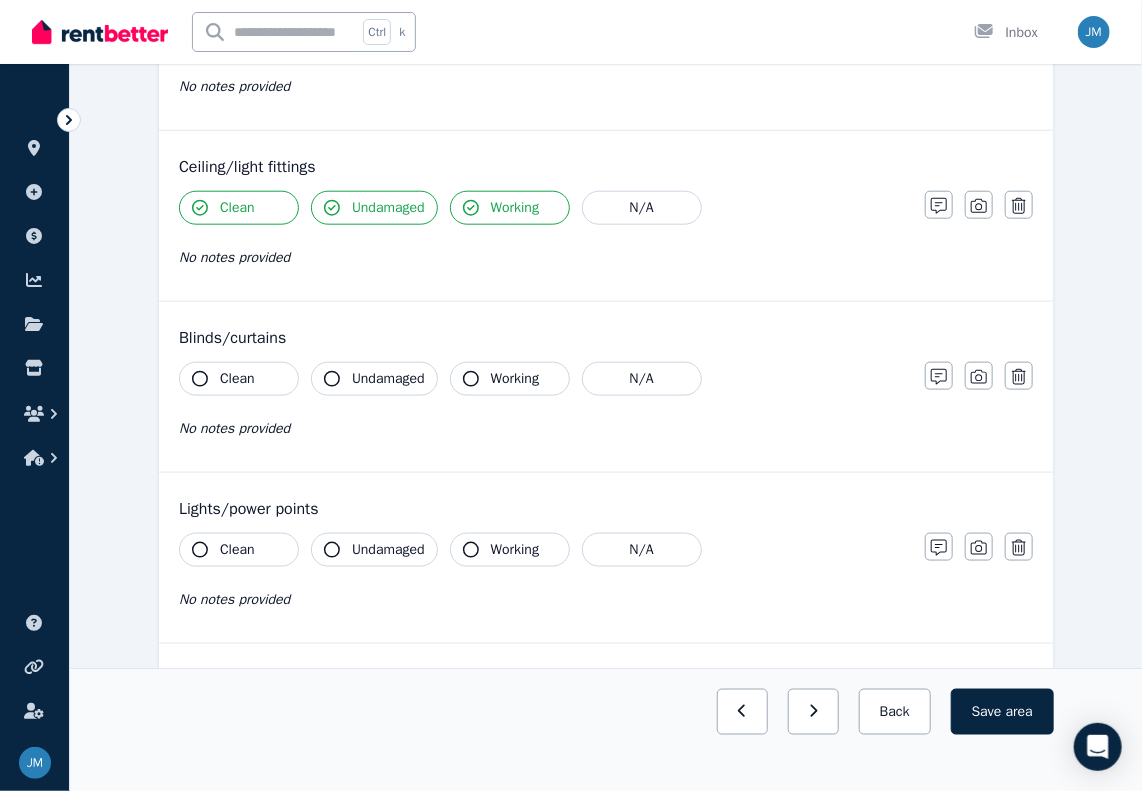 scroll, scrollTop: 700, scrollLeft: 0, axis: vertical 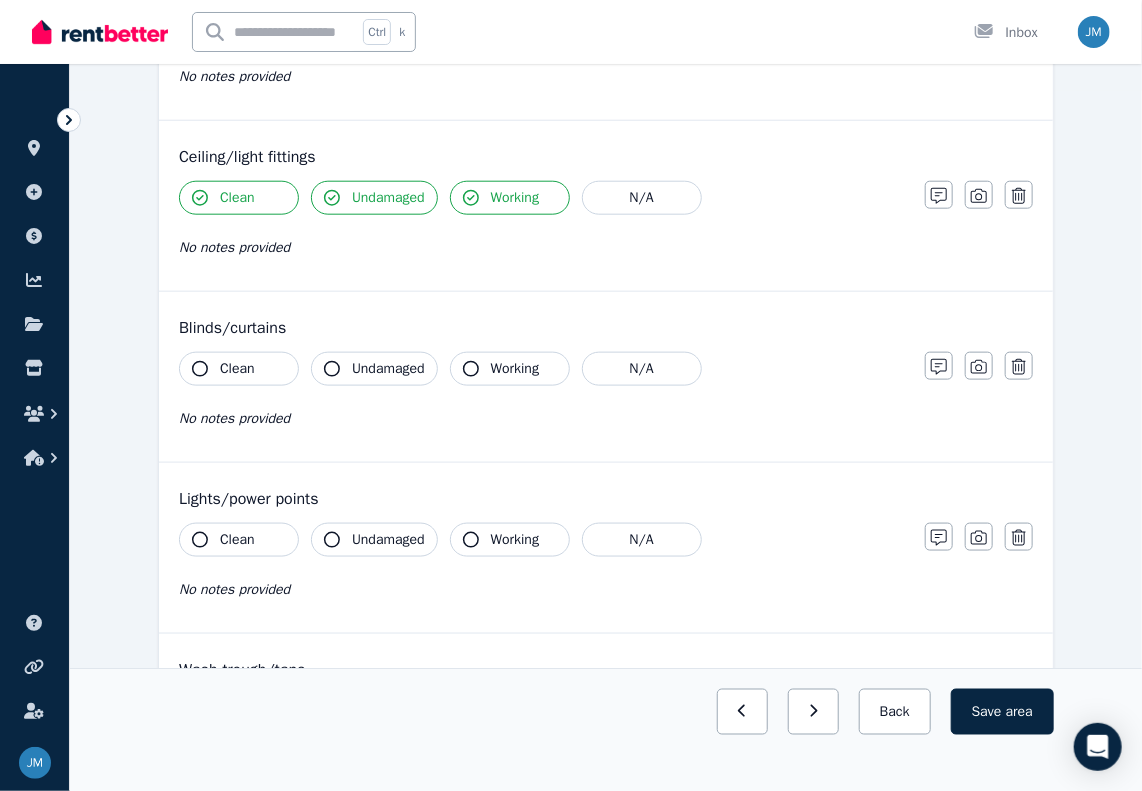 click on "Clean" at bounding box center (237, 369) 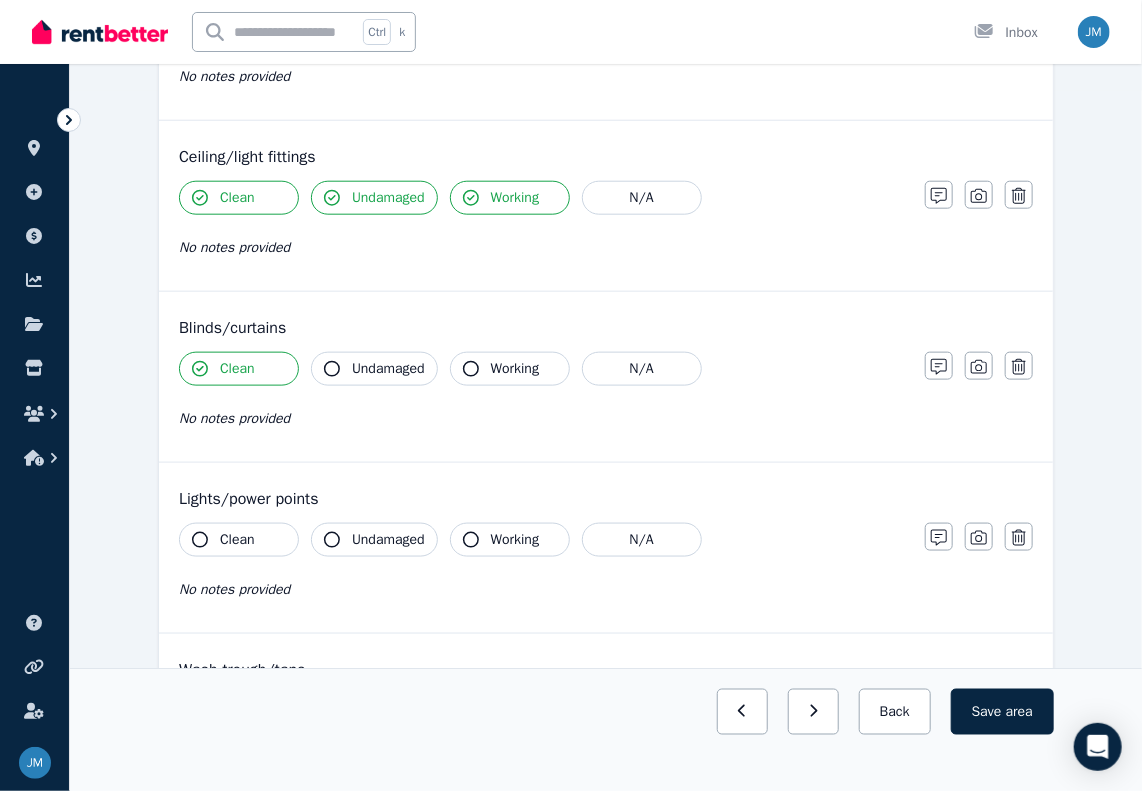 drag, startPoint x: 348, startPoint y: 371, endPoint x: 379, endPoint y: 372, distance: 31.016125 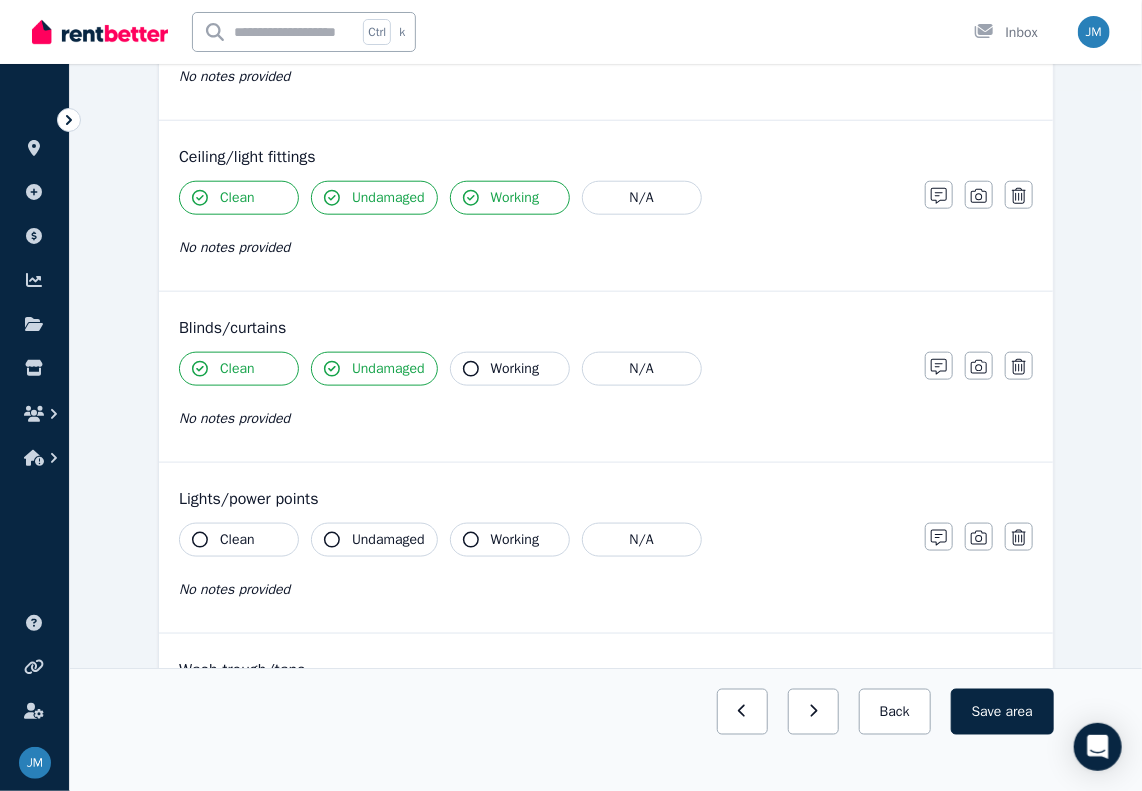 click on "Working" at bounding box center (510, 369) 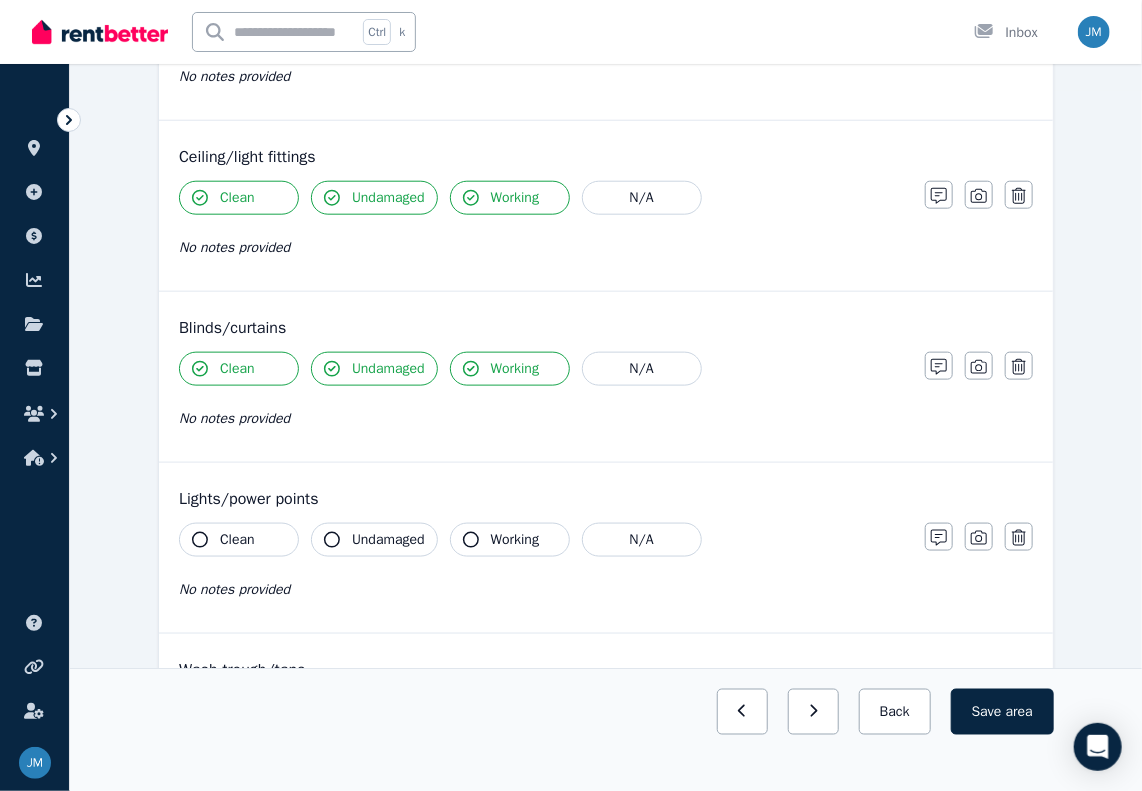 drag, startPoint x: 231, startPoint y: 531, endPoint x: 294, endPoint y: 531, distance: 63 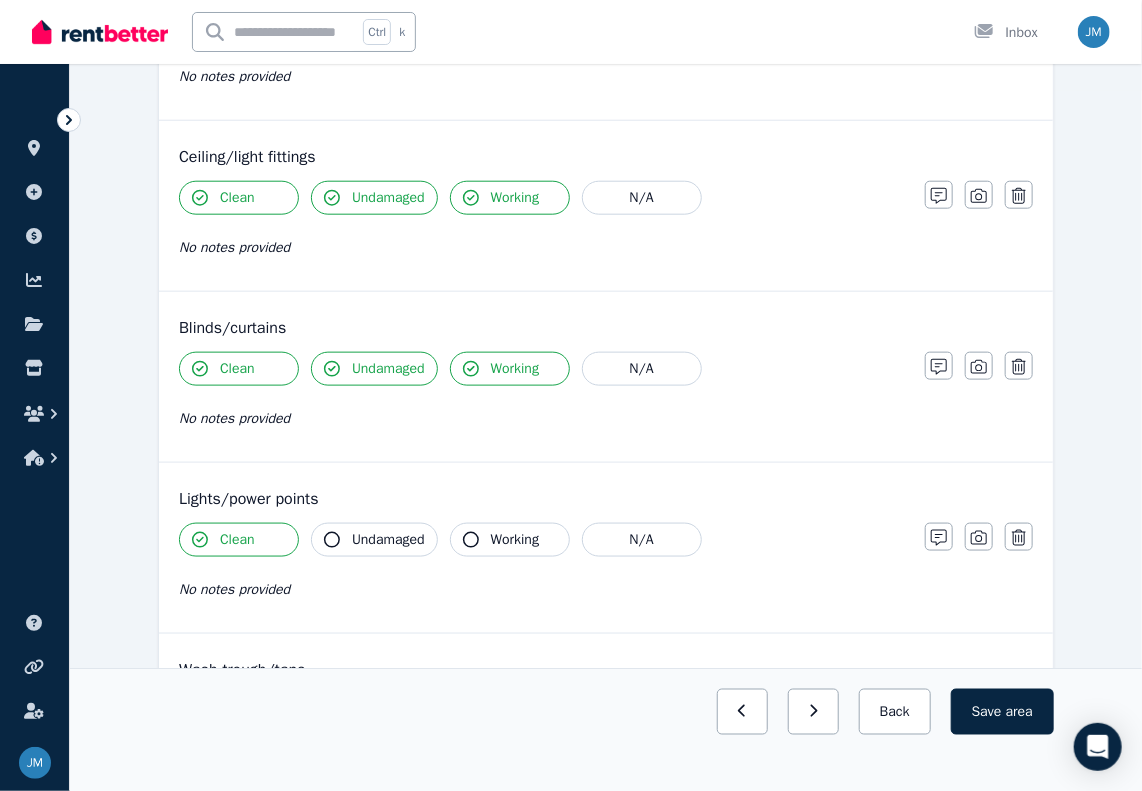 click on "Undamaged" at bounding box center (388, 540) 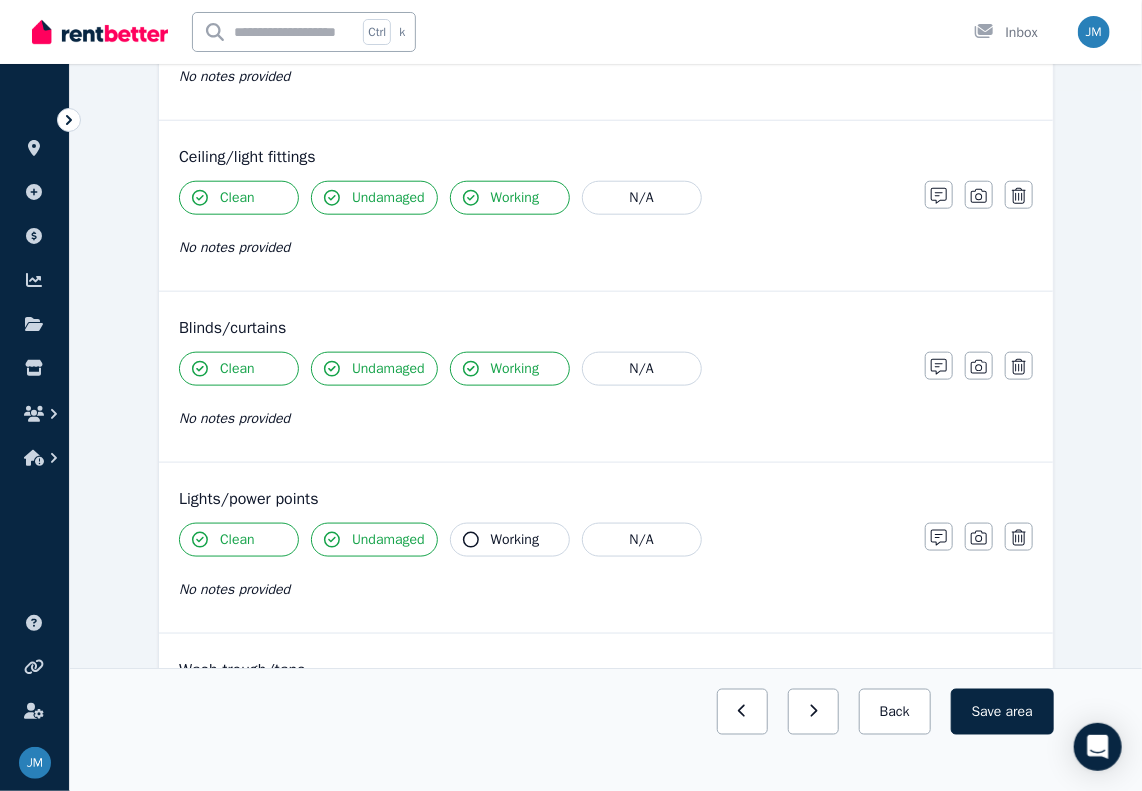 click on "Working" at bounding box center (510, 540) 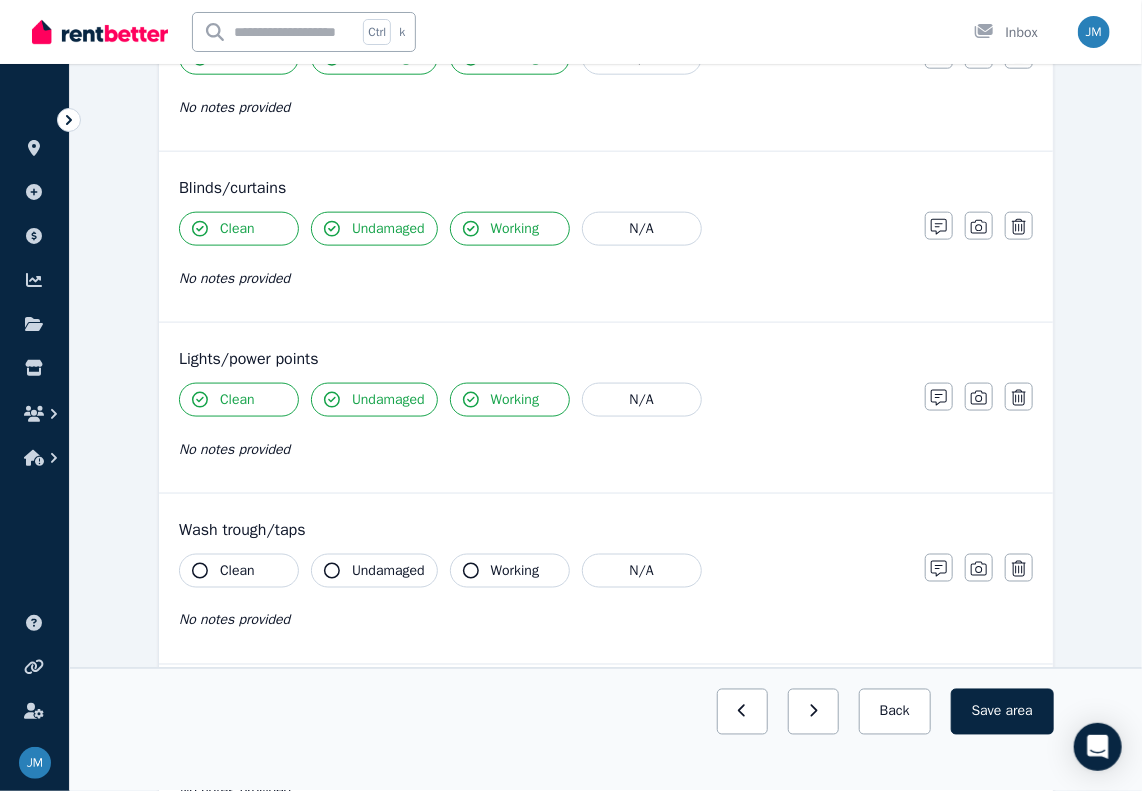 scroll, scrollTop: 1000, scrollLeft: 0, axis: vertical 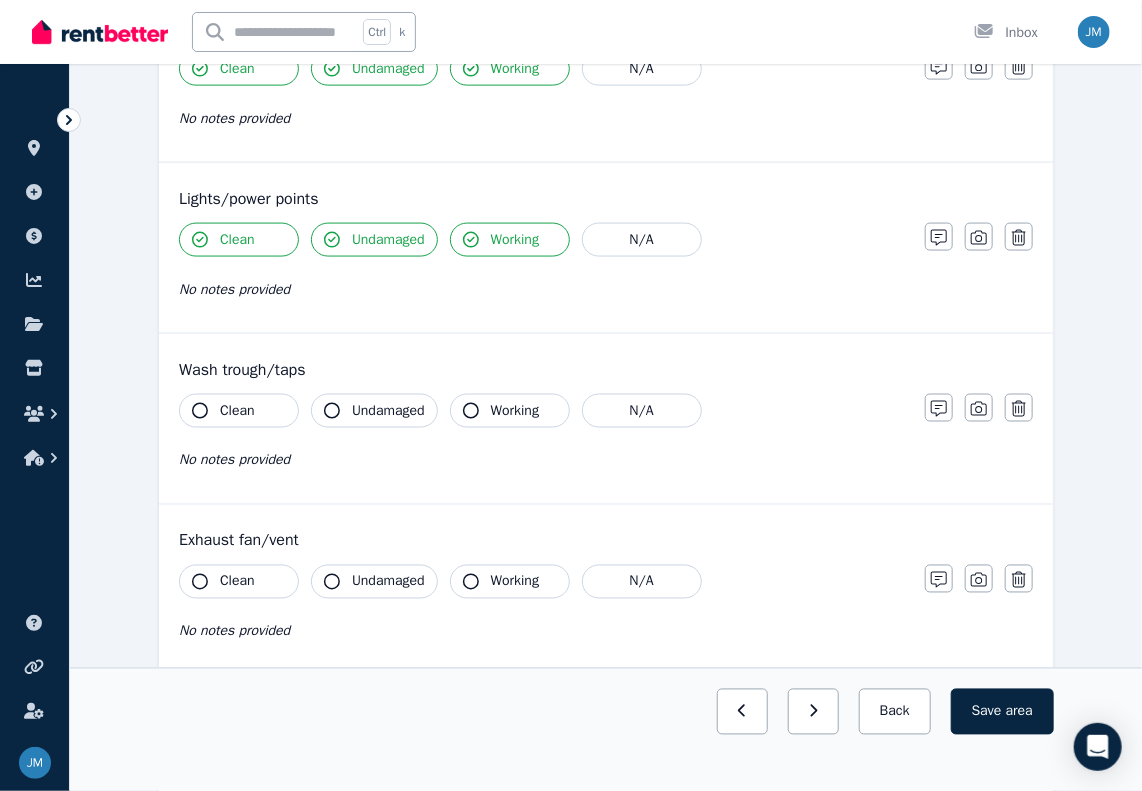 click on "Clean" at bounding box center (237, 411) 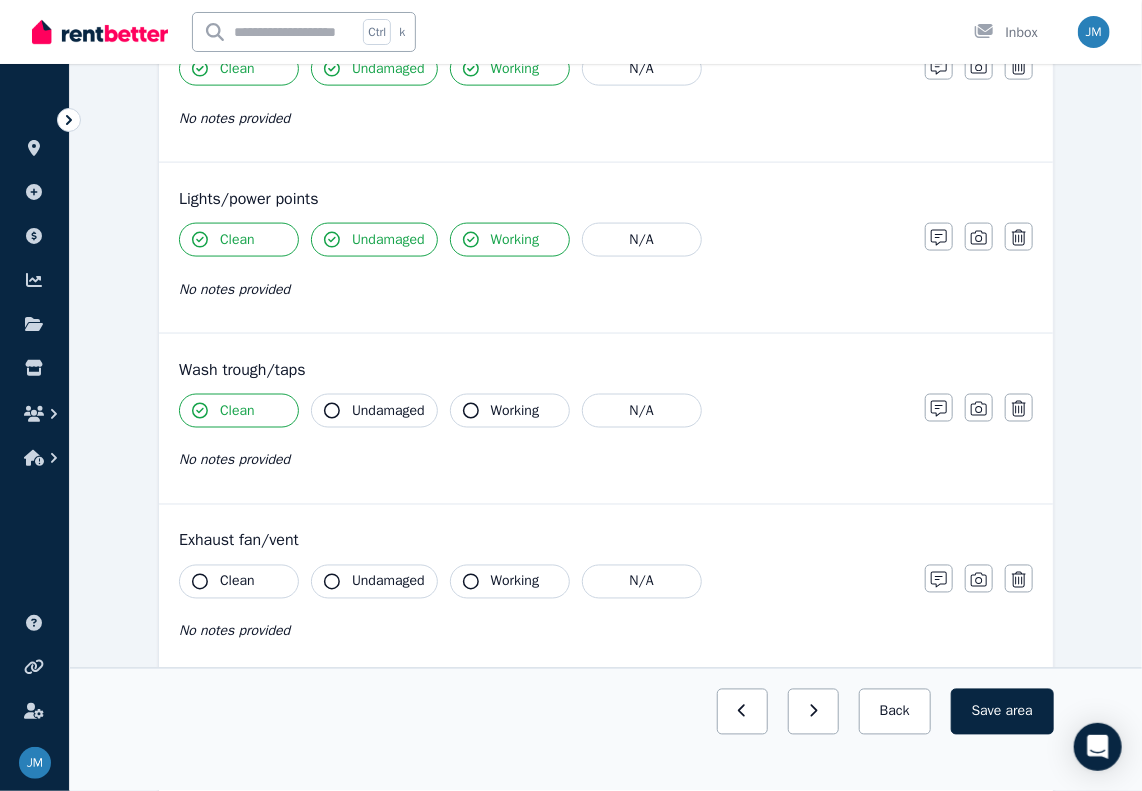click on "Undamaged" at bounding box center (388, 411) 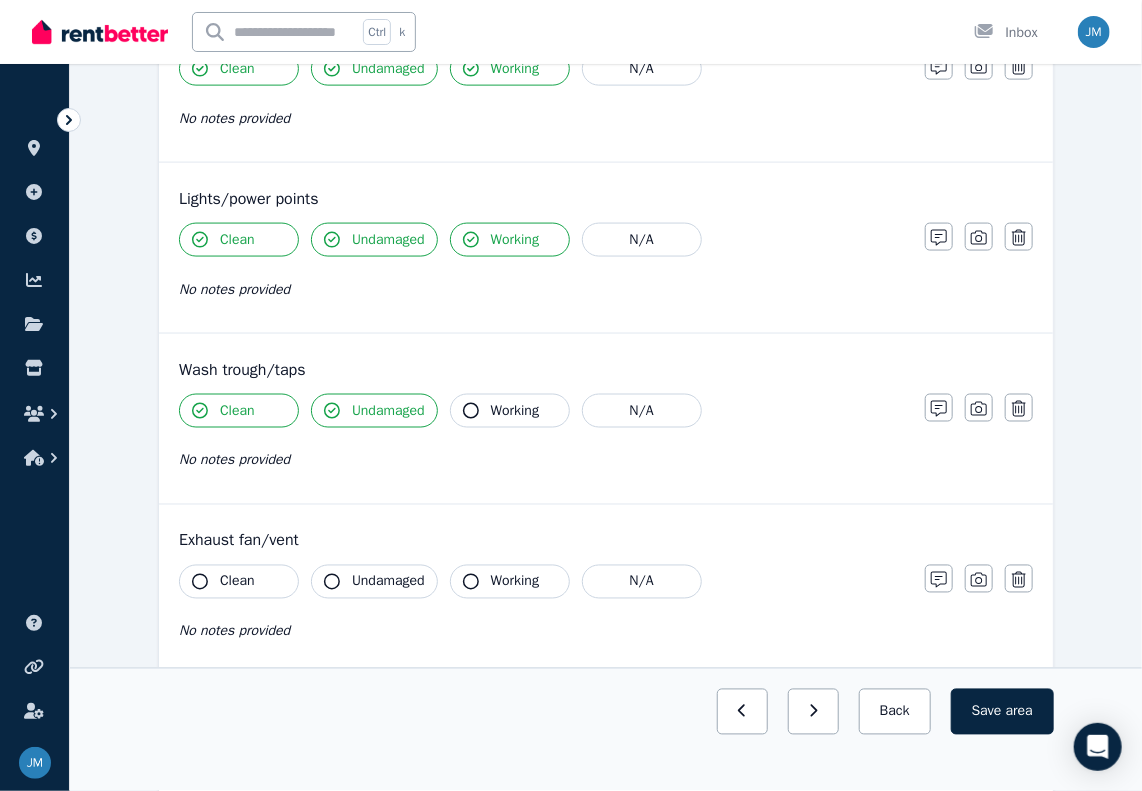 click on "Working" at bounding box center [510, 411] 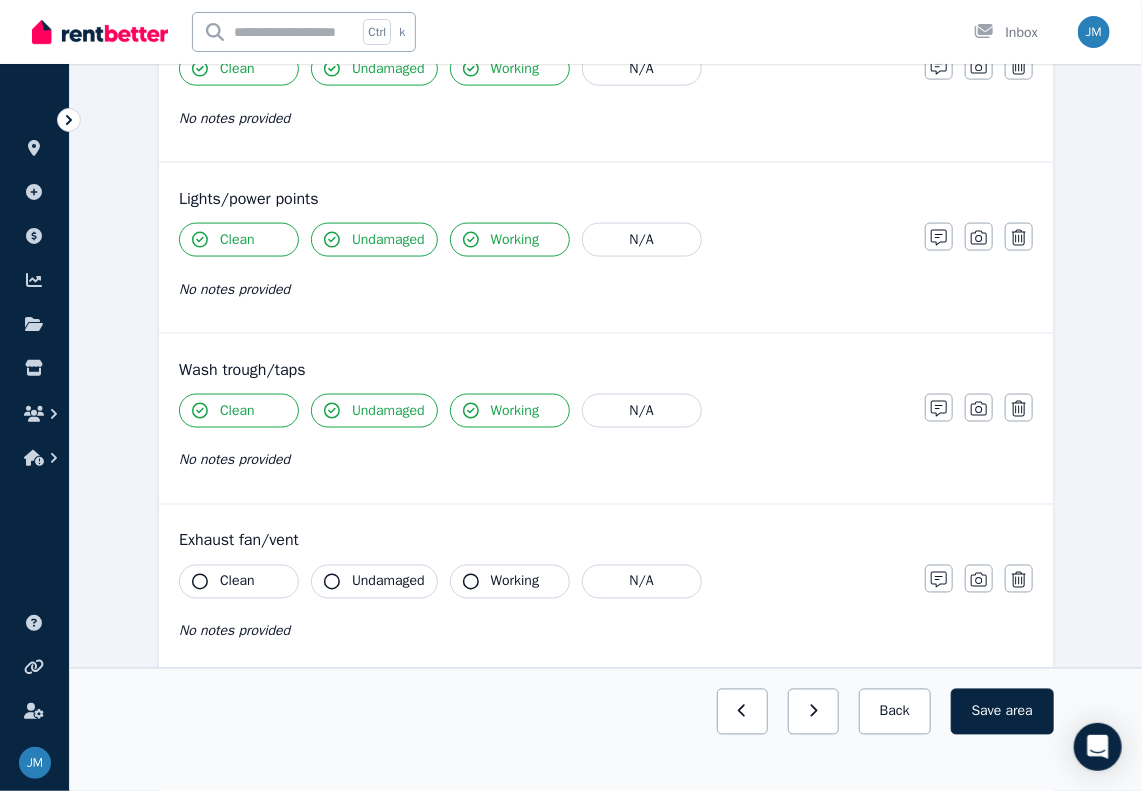 click on "Clean" at bounding box center (239, 582) 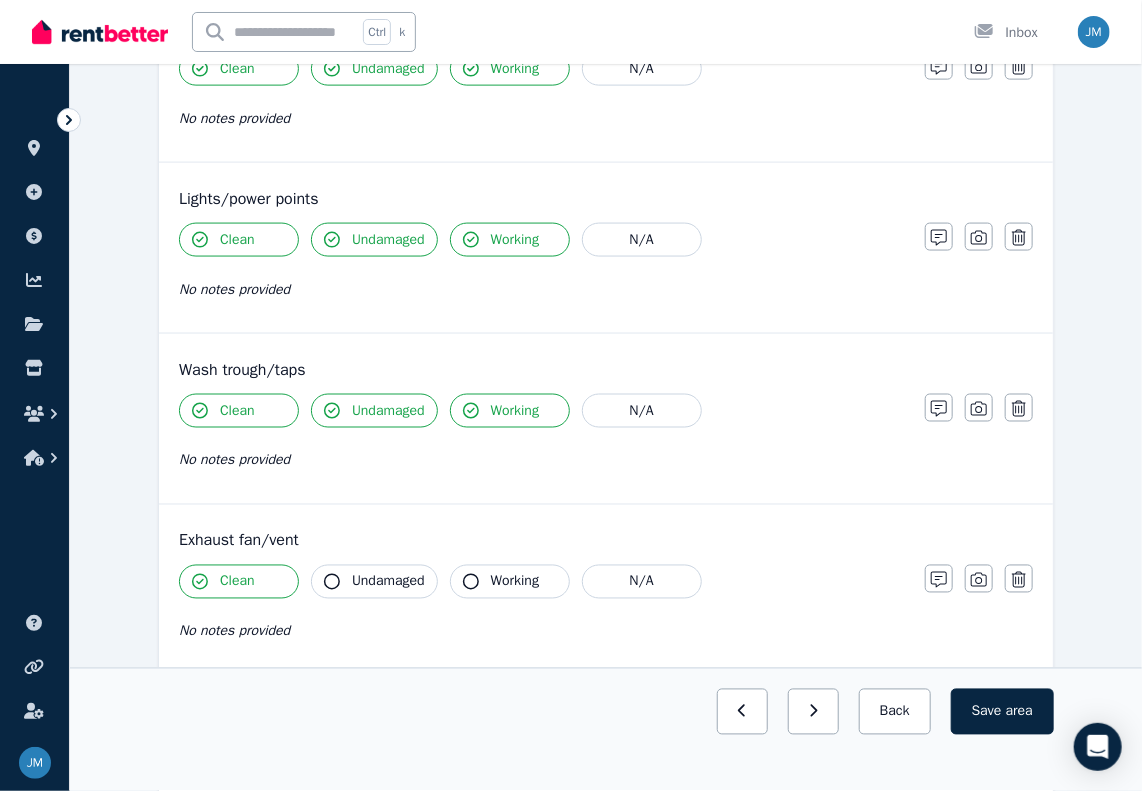 click on "Clean" at bounding box center [239, 582] 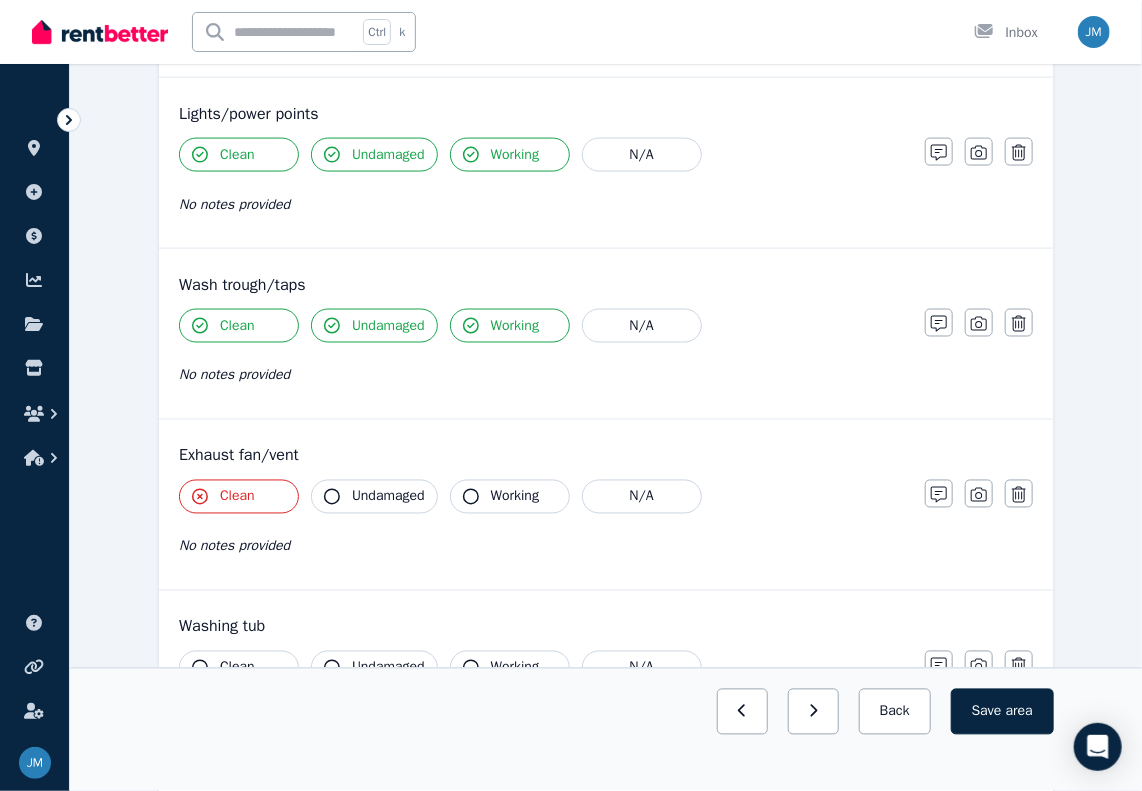 scroll, scrollTop: 1200, scrollLeft: 0, axis: vertical 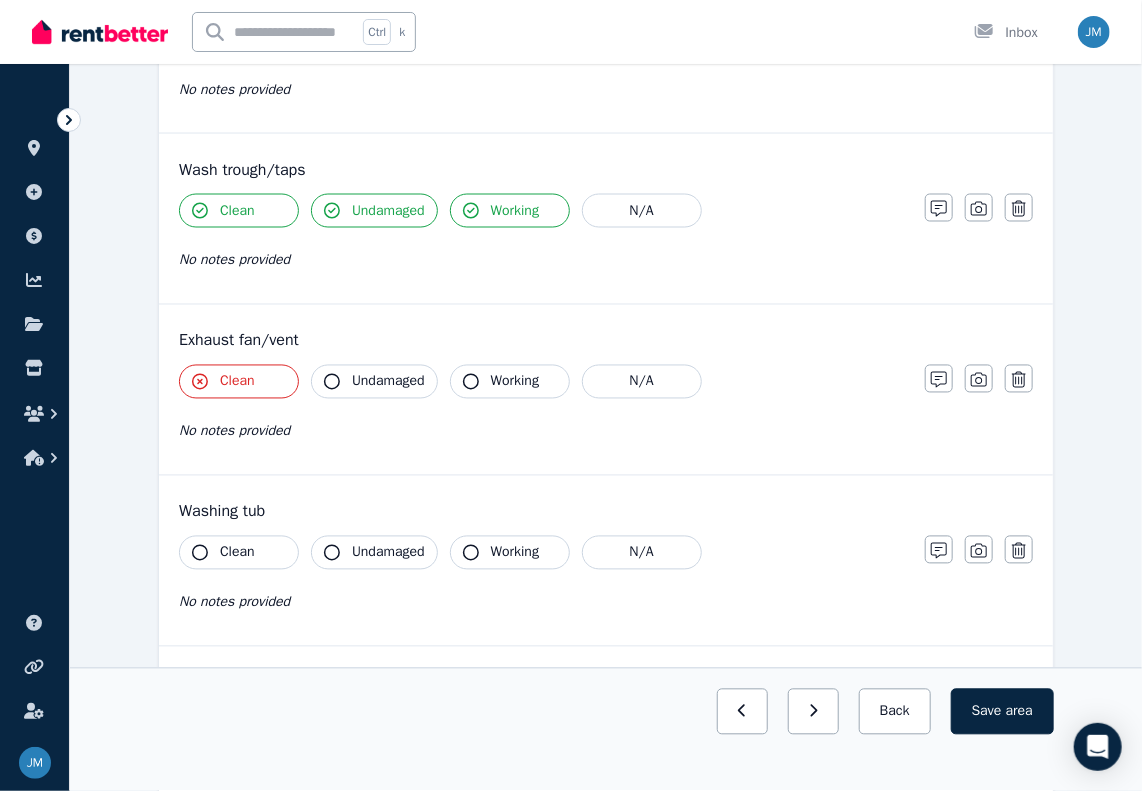 click 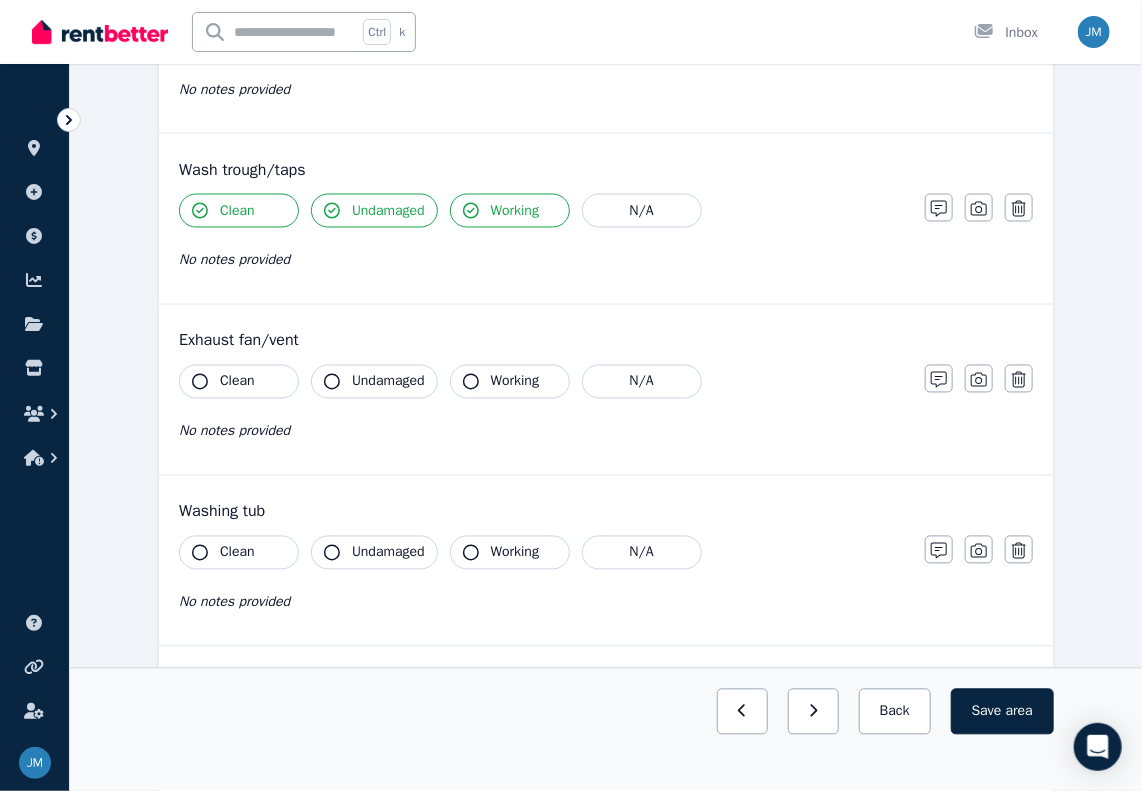 scroll, scrollTop: 1400, scrollLeft: 0, axis: vertical 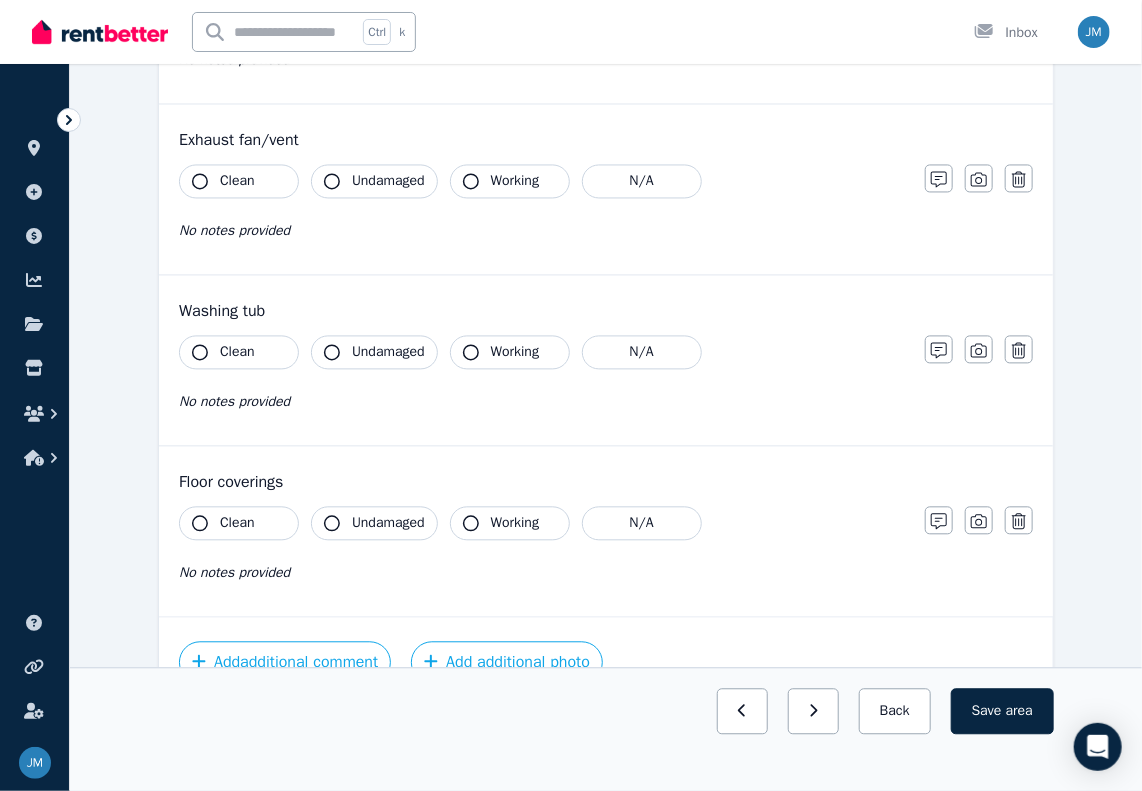 click on "Clean" at bounding box center (237, 524) 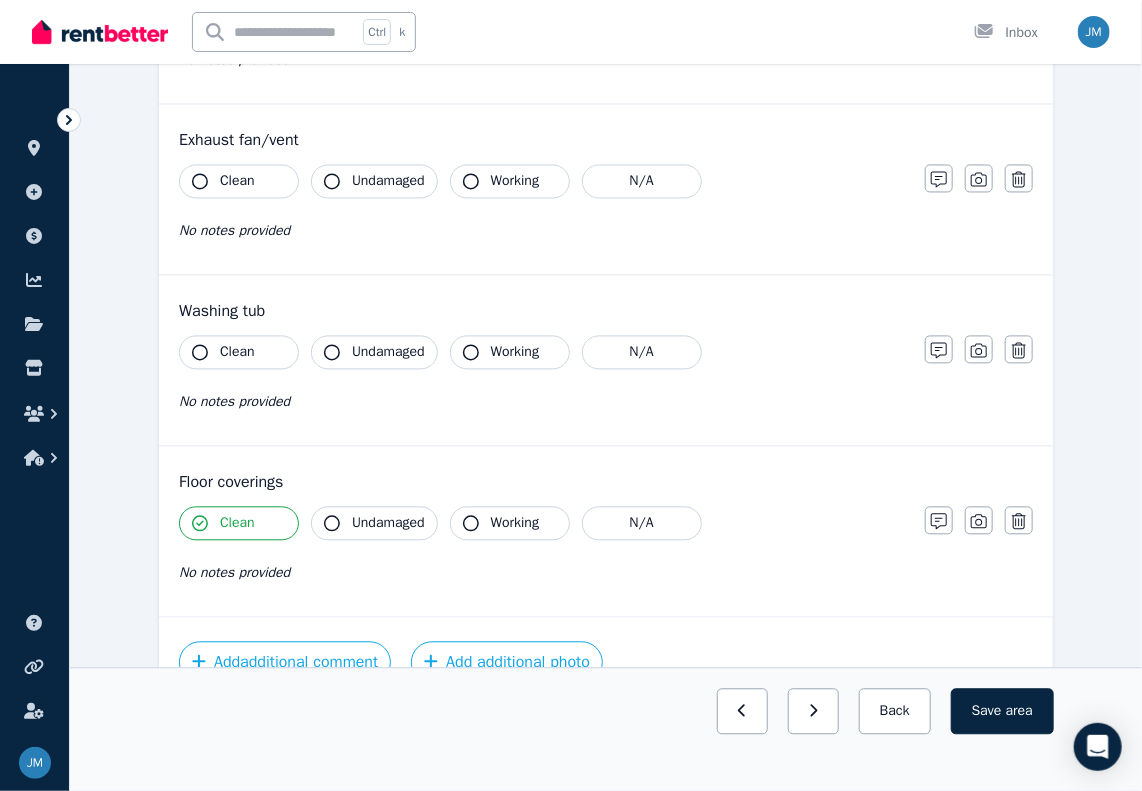 click on "Undamaged" at bounding box center (374, 524) 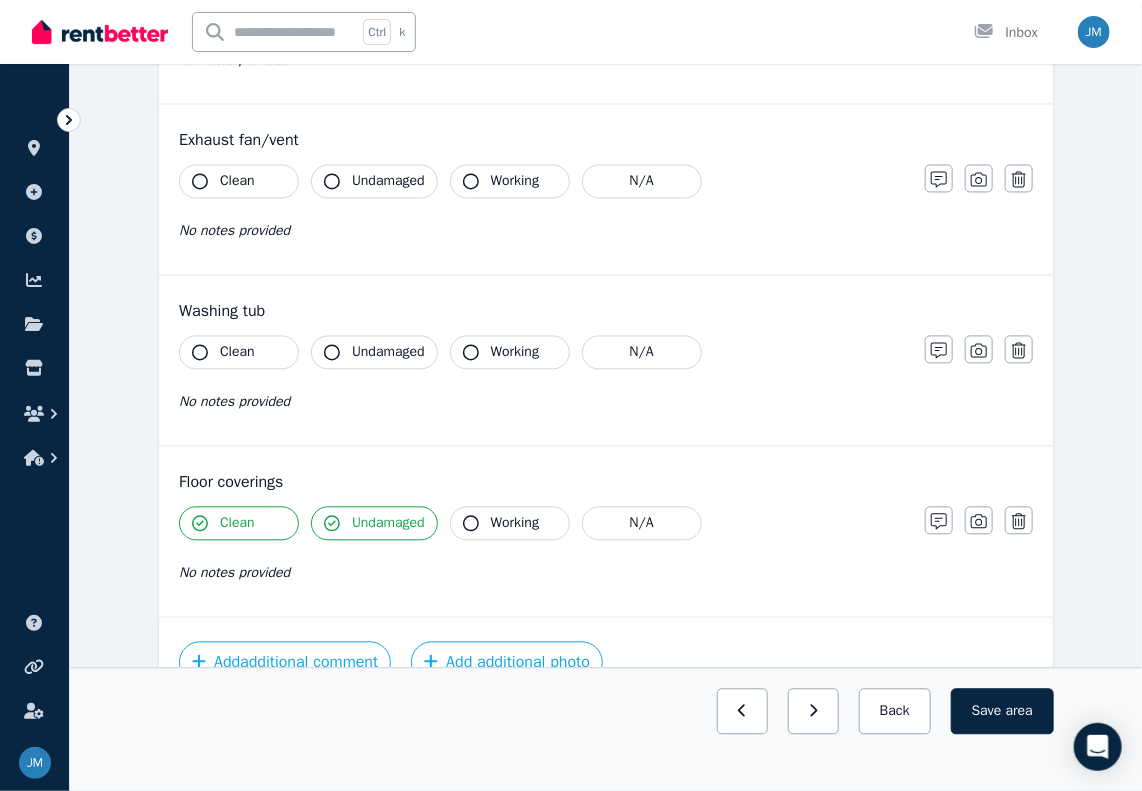 click on "Working" at bounding box center (515, 524) 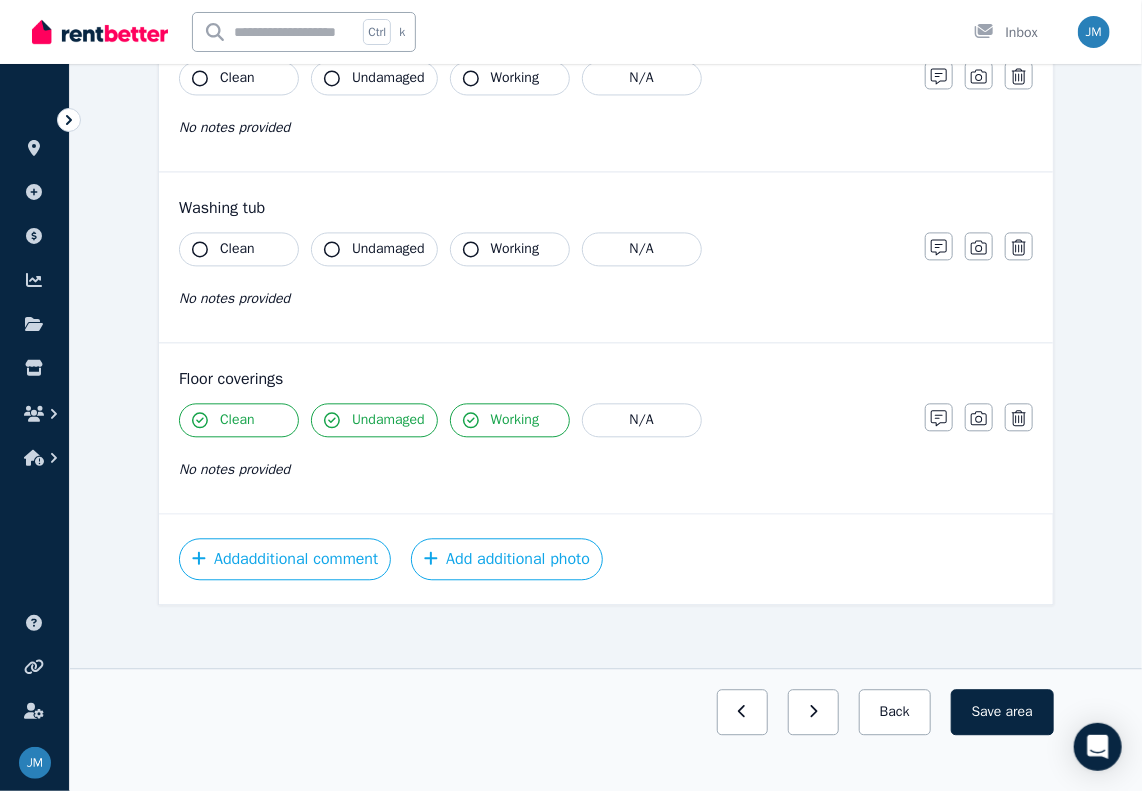 scroll, scrollTop: 1505, scrollLeft: 0, axis: vertical 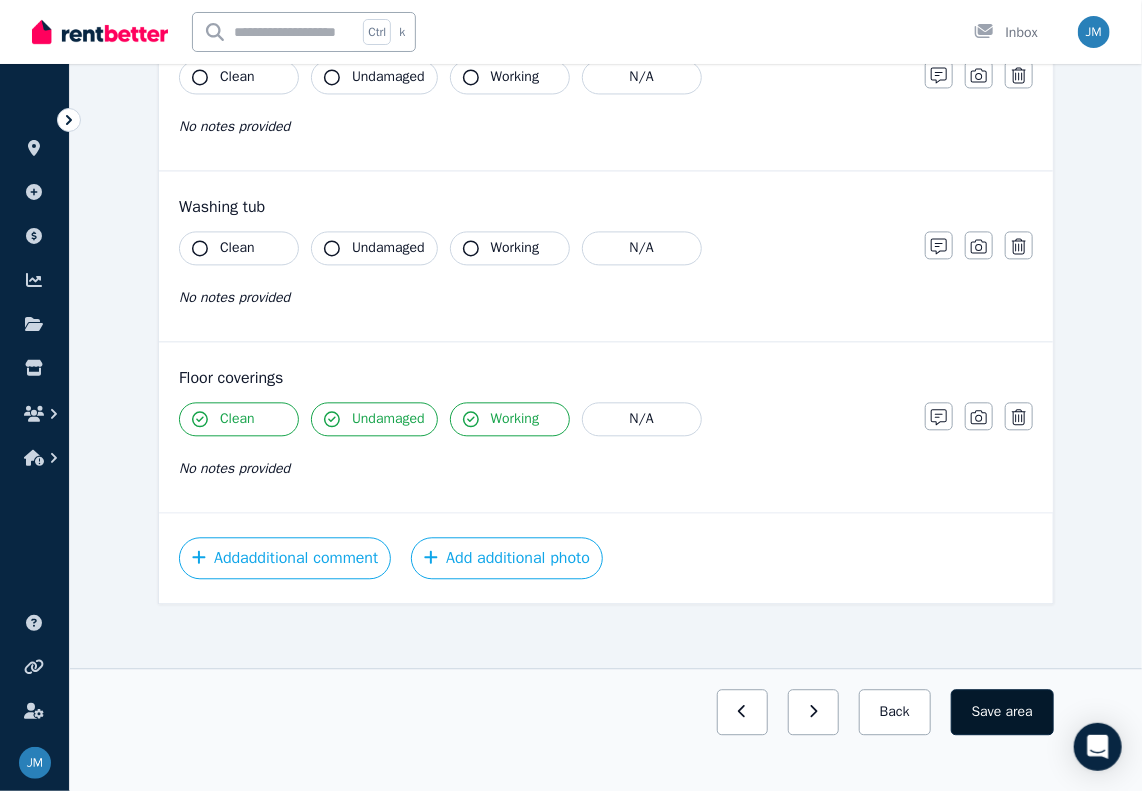 click on "Save   area" at bounding box center [1002, 712] 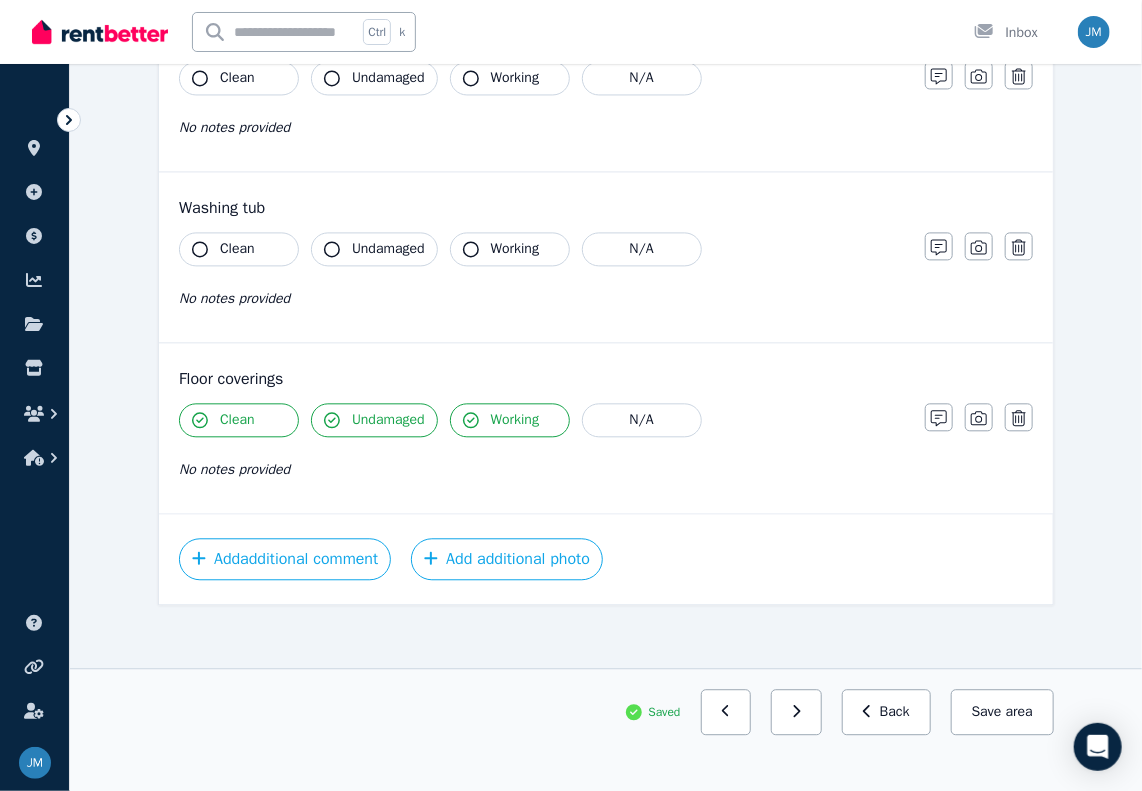 scroll, scrollTop: 1505, scrollLeft: 0, axis: vertical 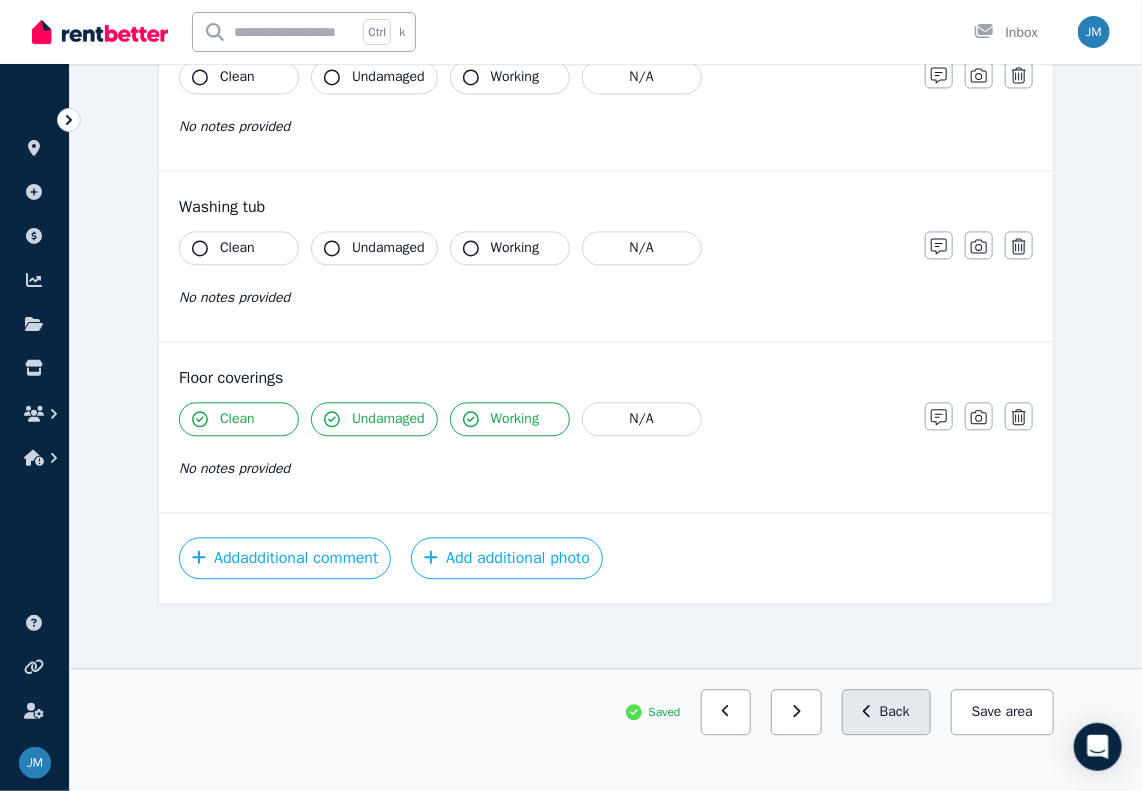 click on "Back" at bounding box center (886, 712) 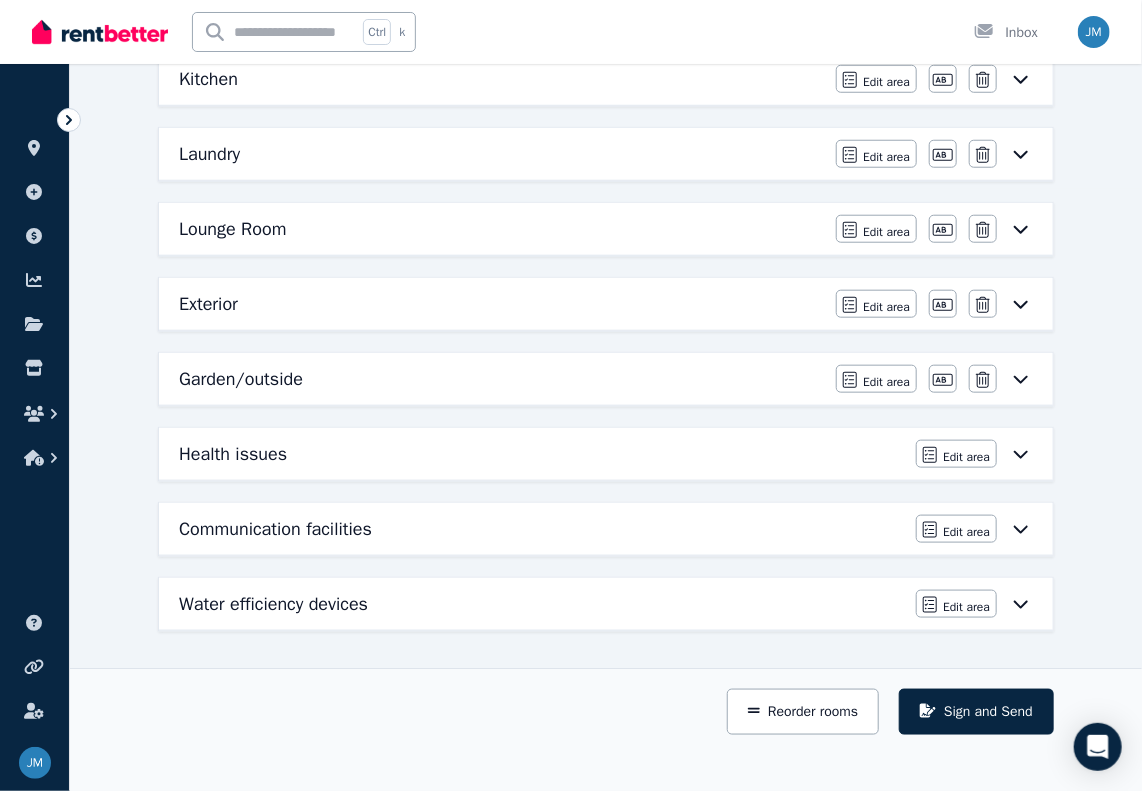 scroll, scrollTop: 593, scrollLeft: 0, axis: vertical 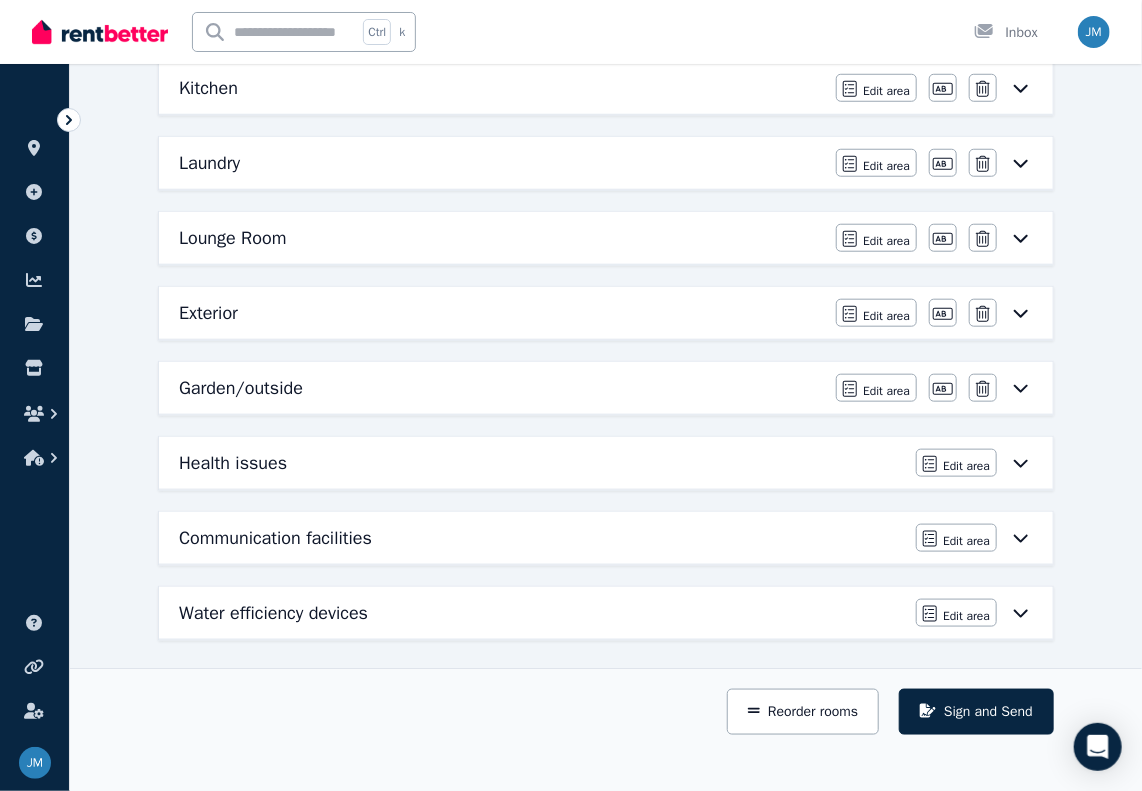 click on "Exterior" at bounding box center [501, 313] 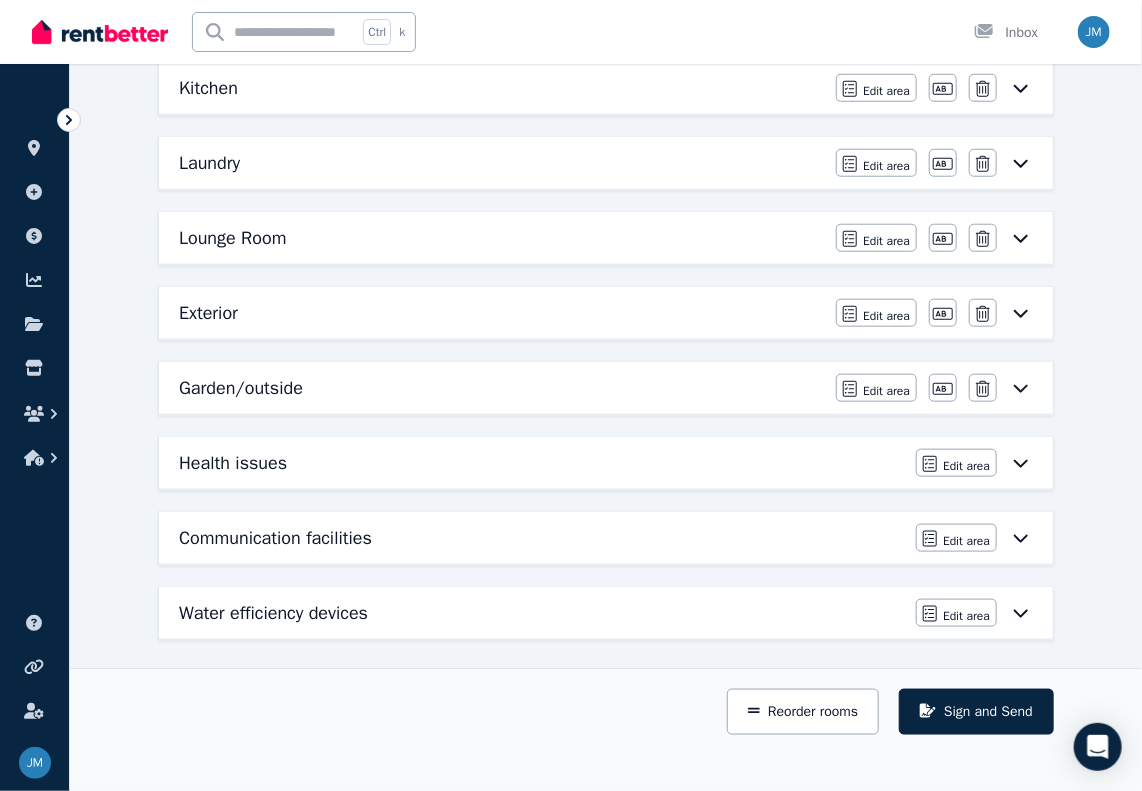 scroll, scrollTop: 0, scrollLeft: 0, axis: both 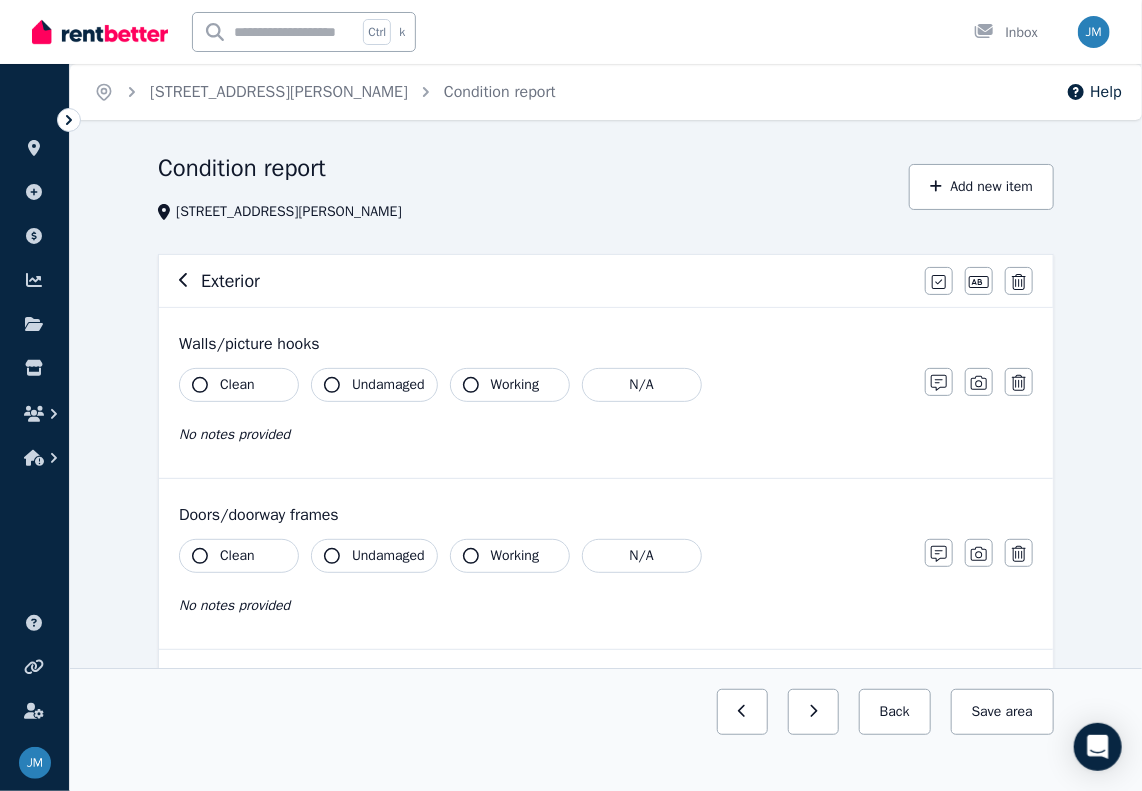 drag, startPoint x: 195, startPoint y: 379, endPoint x: 212, endPoint y: 387, distance: 18.788294 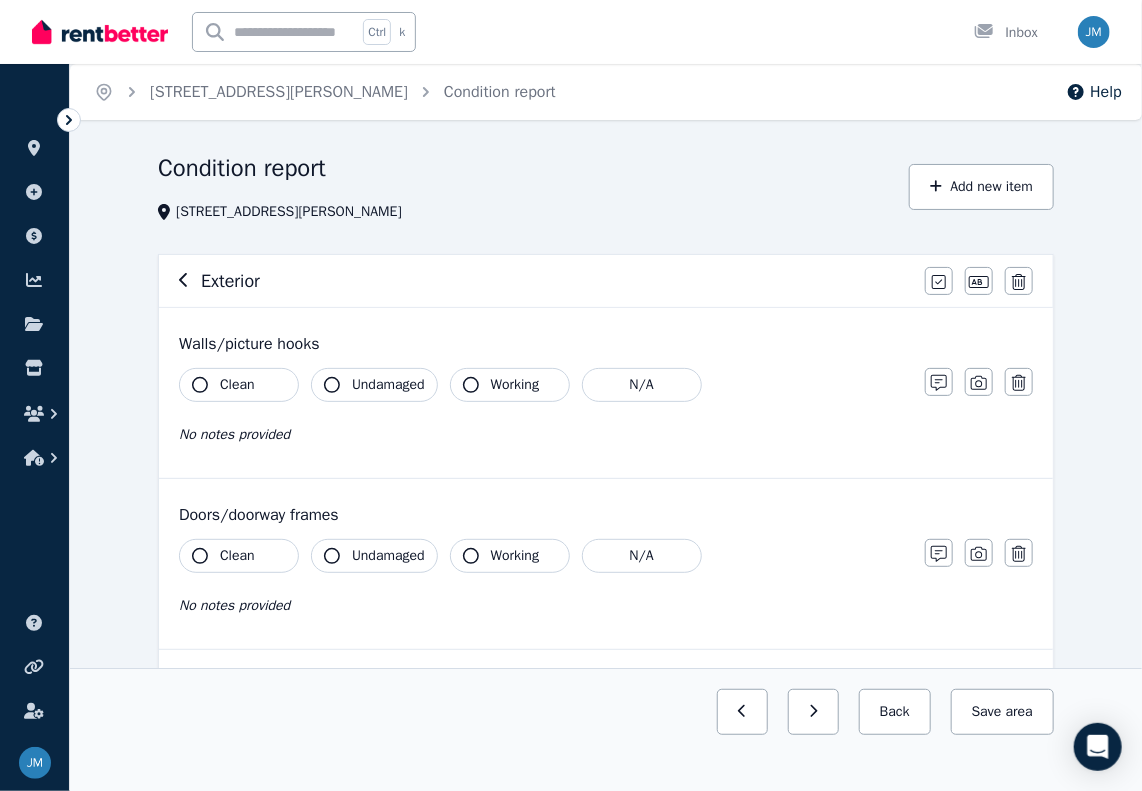 click 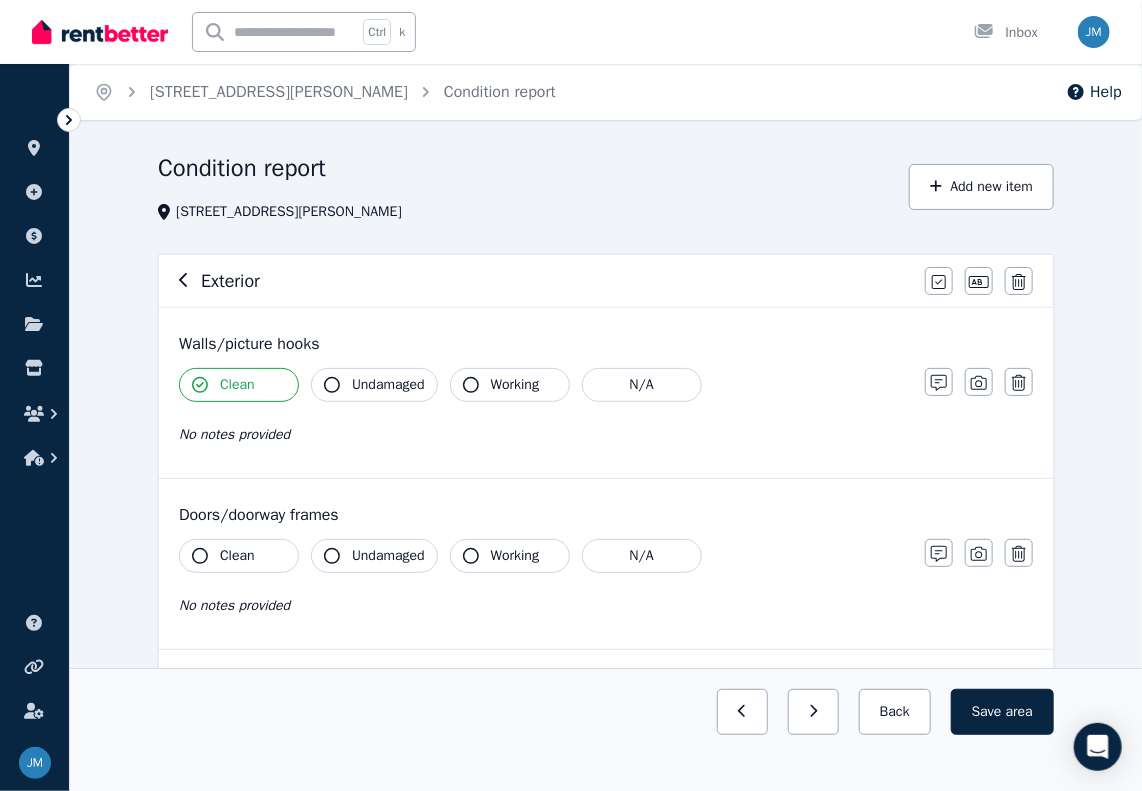 click 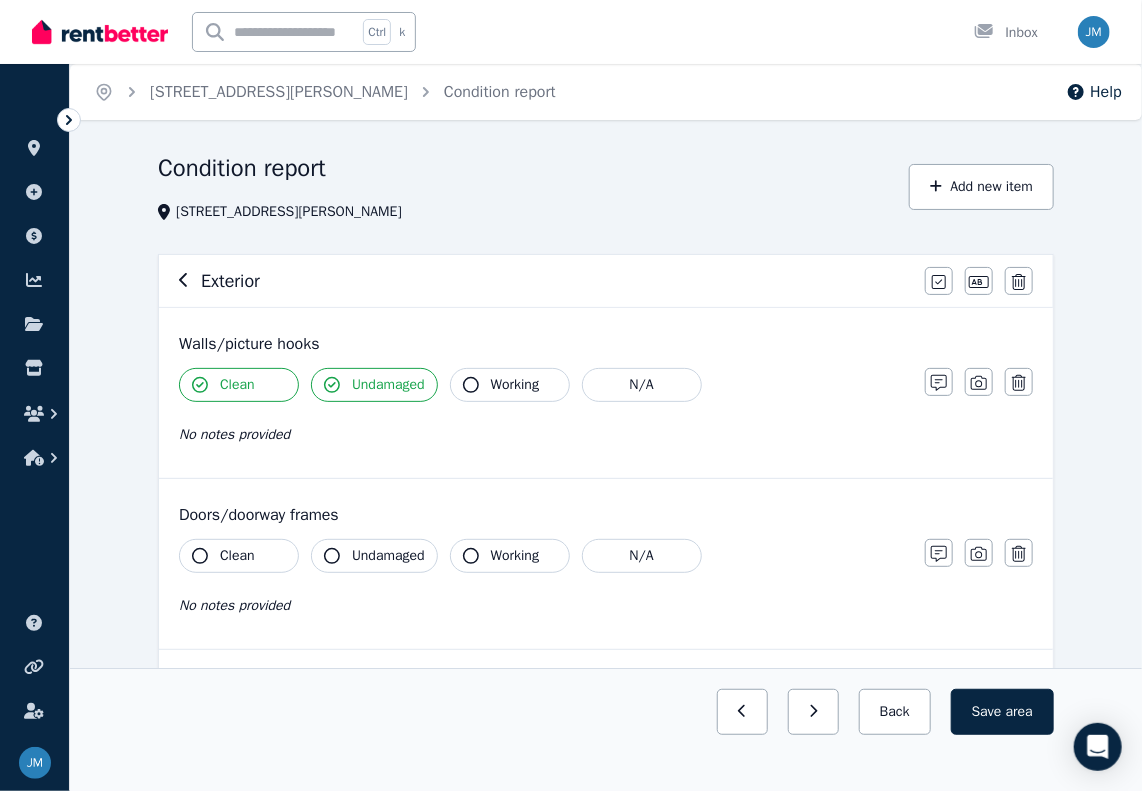 drag, startPoint x: 208, startPoint y: 552, endPoint x: 228, endPoint y: 556, distance: 20.396078 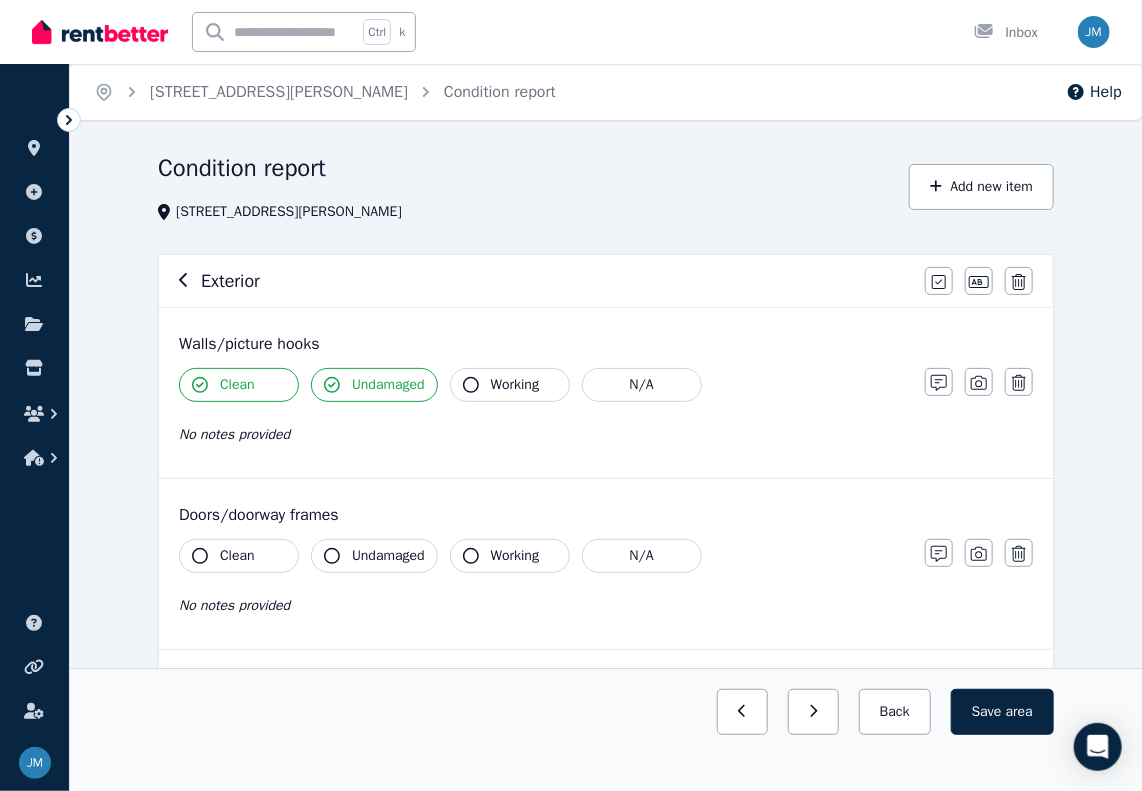 click on "Clean" at bounding box center (239, 556) 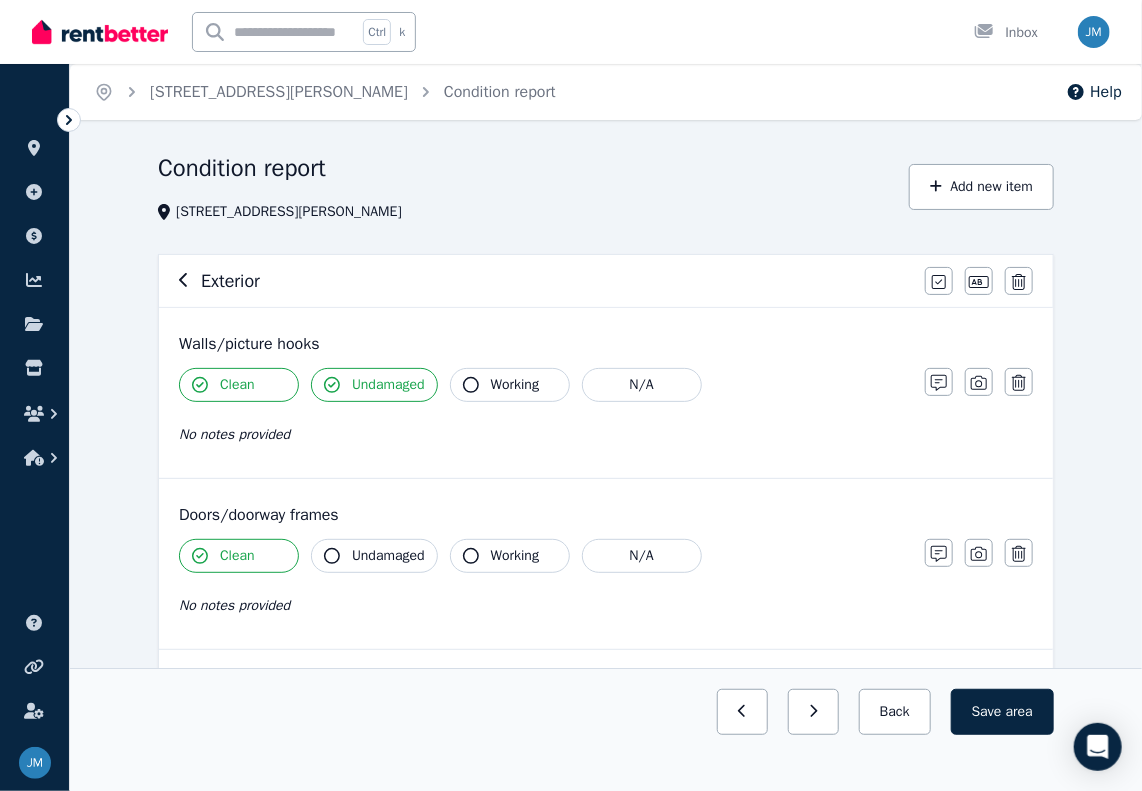 click on "Undamaged" at bounding box center (374, 556) 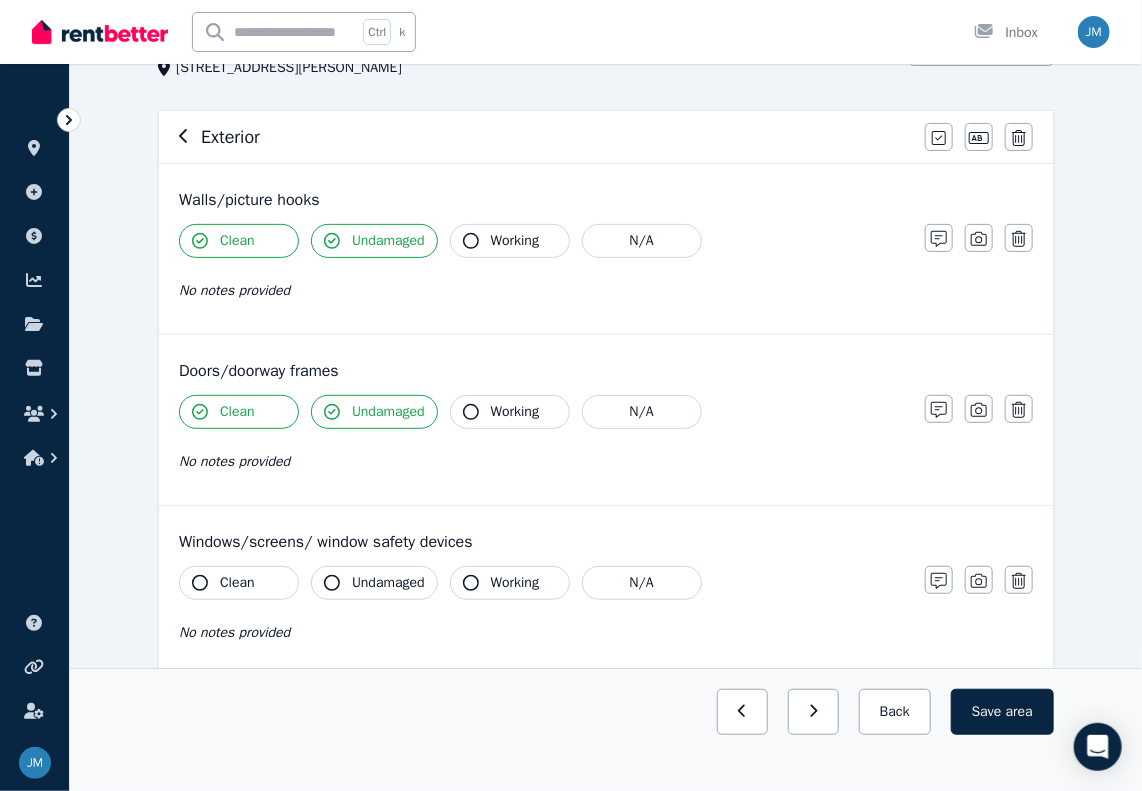 scroll, scrollTop: 200, scrollLeft: 0, axis: vertical 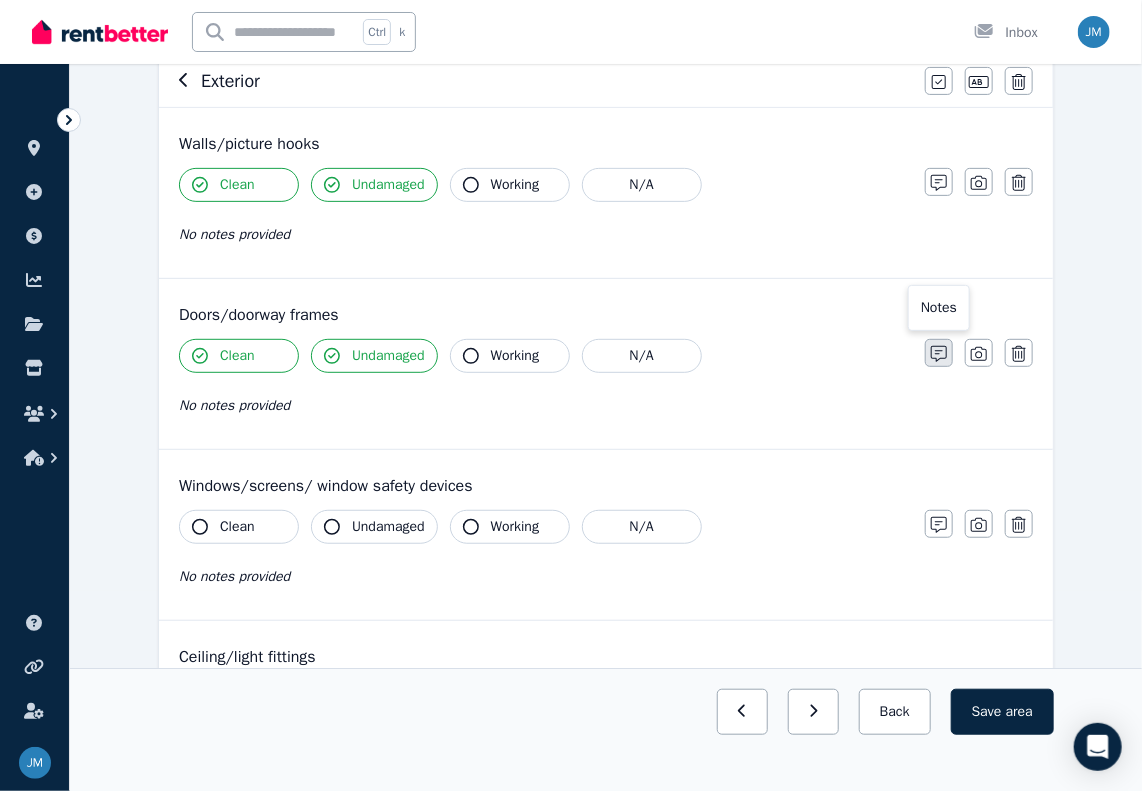 click 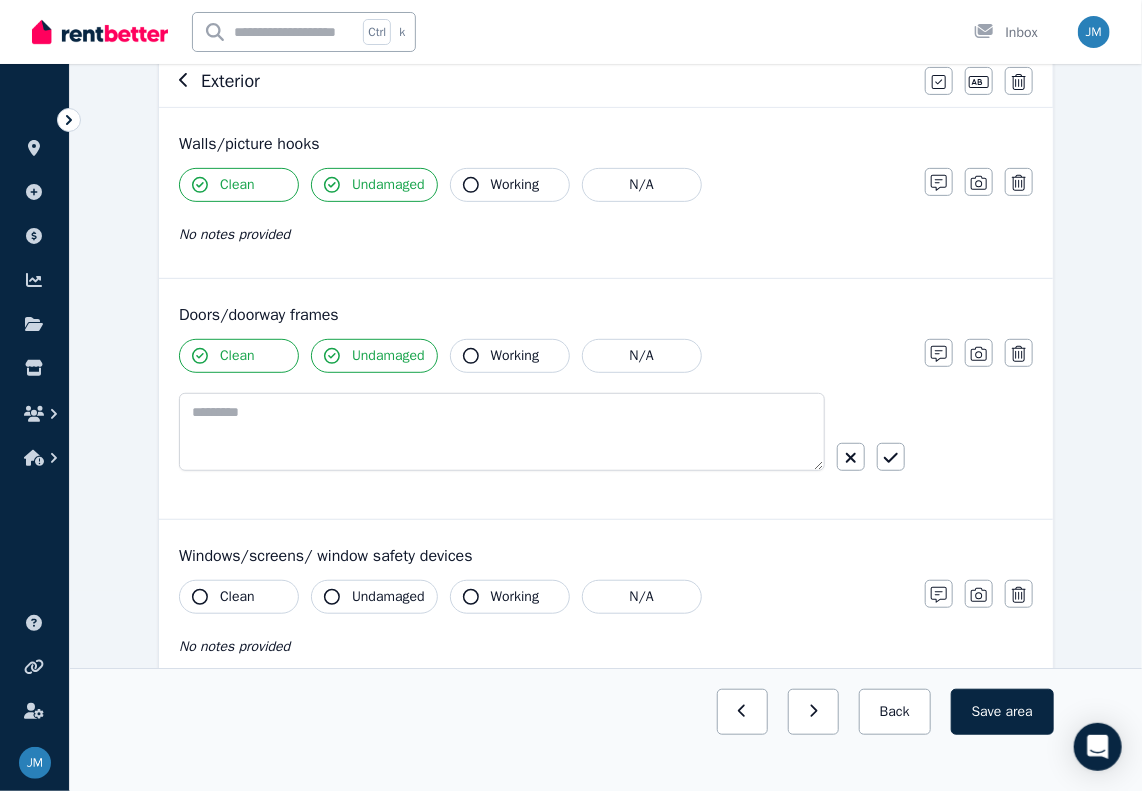 click at bounding box center (502, 432) 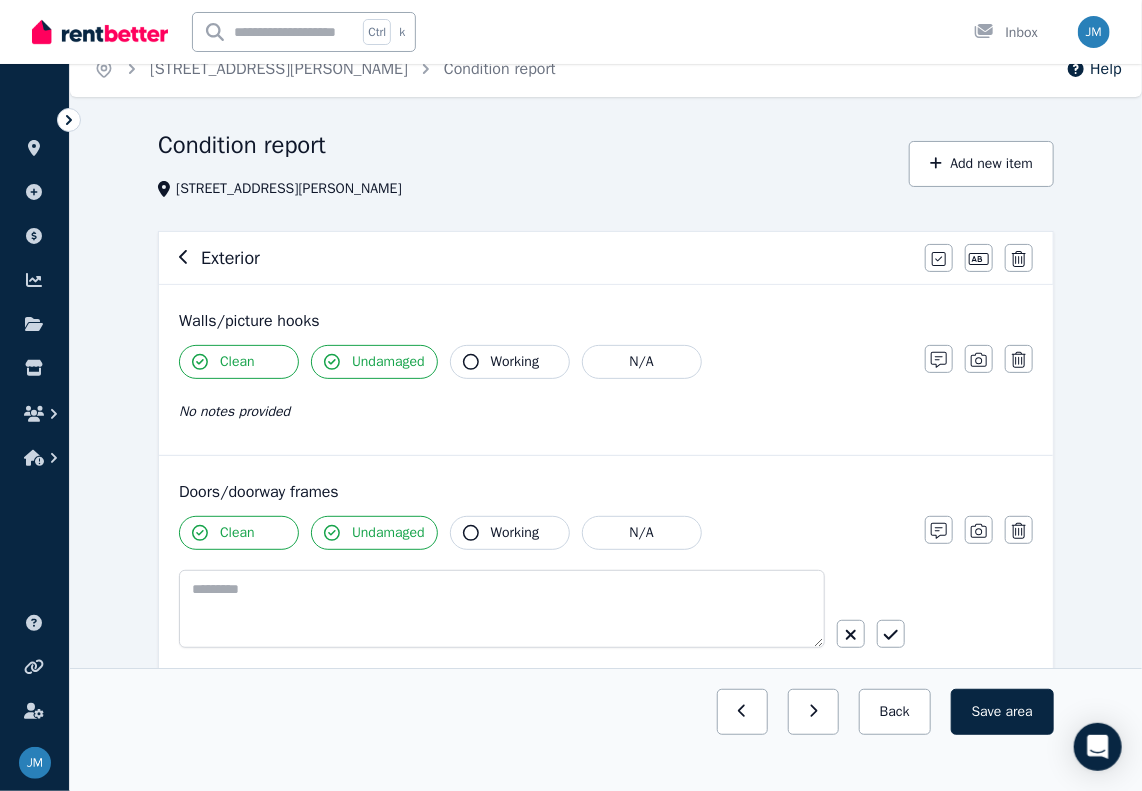 scroll, scrollTop: 223, scrollLeft: 0, axis: vertical 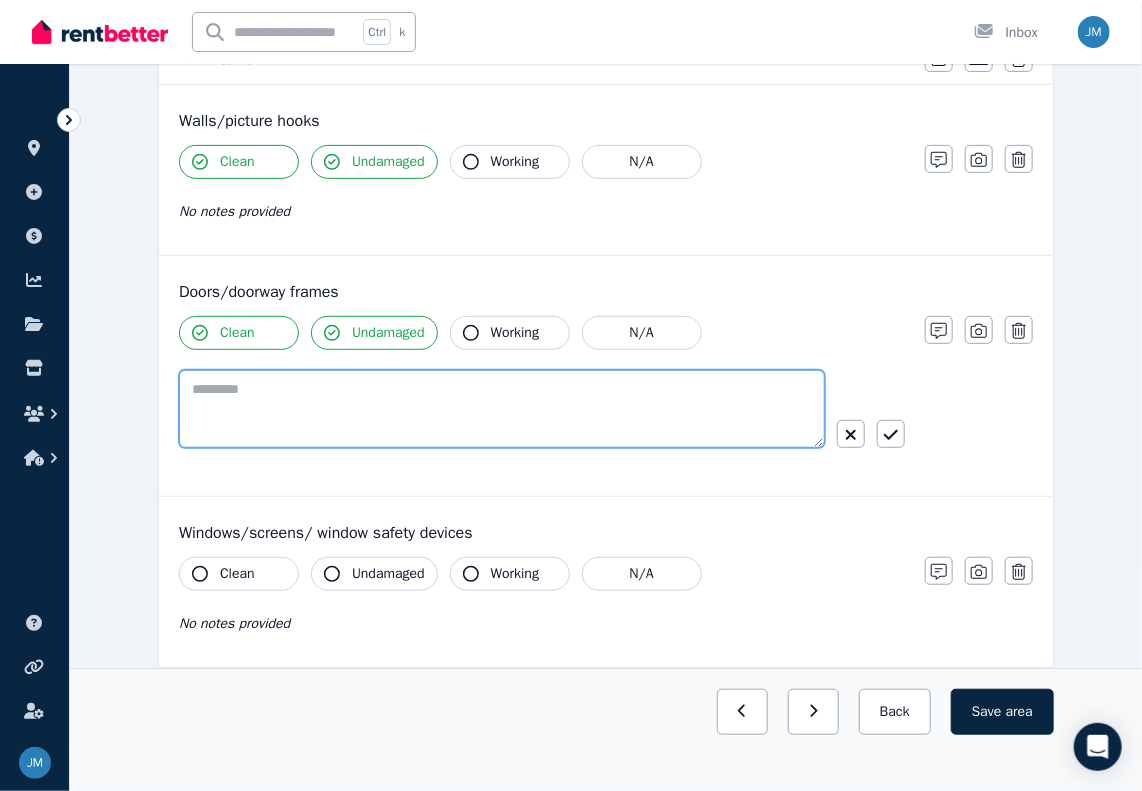 click at bounding box center [502, 409] 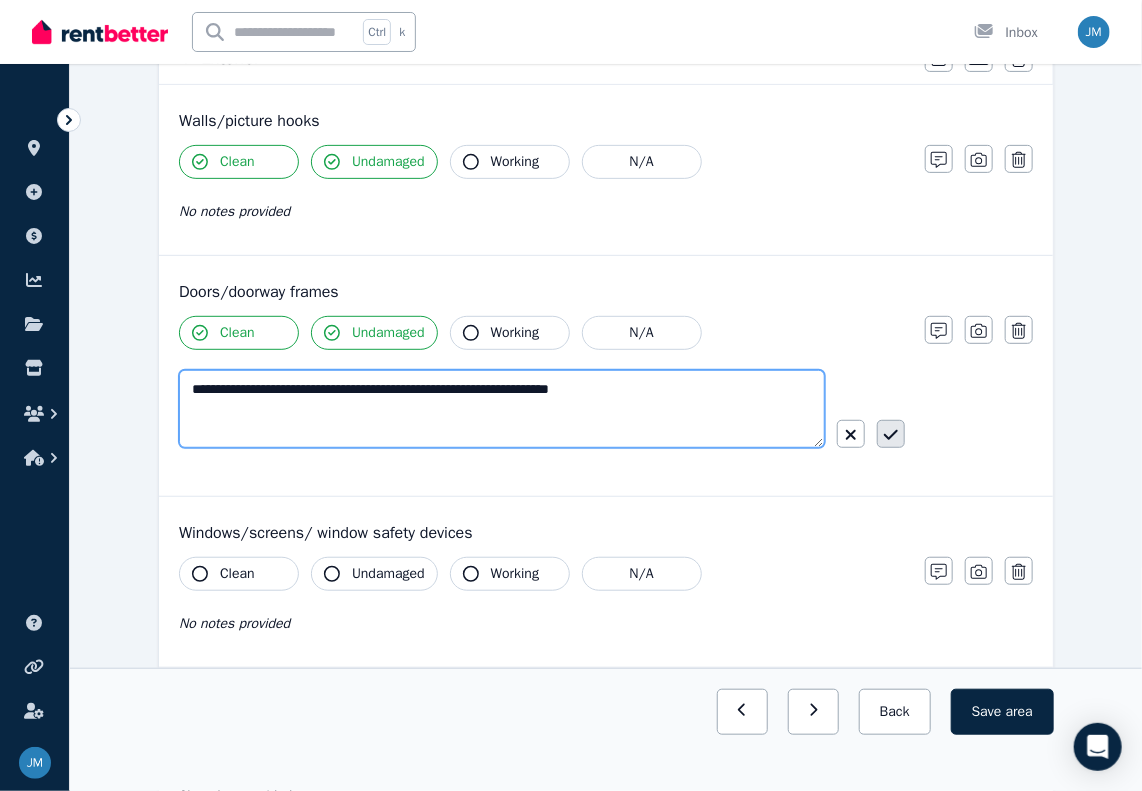 type on "**********" 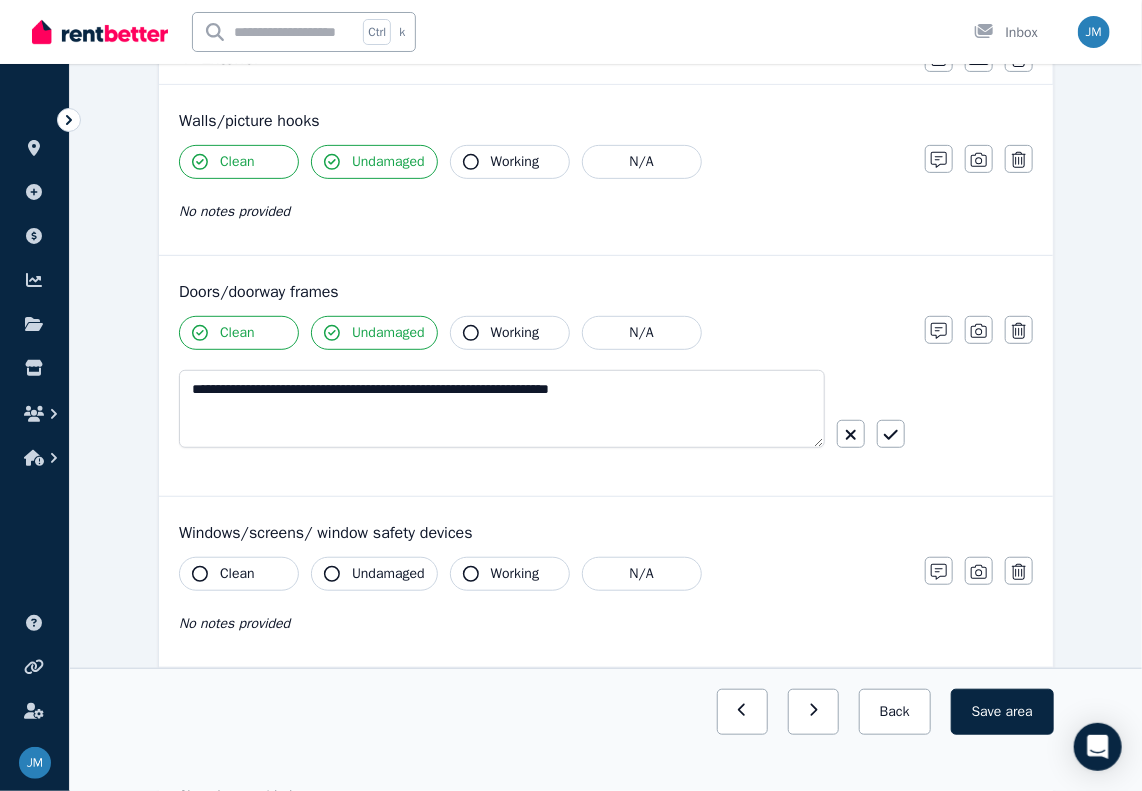 click 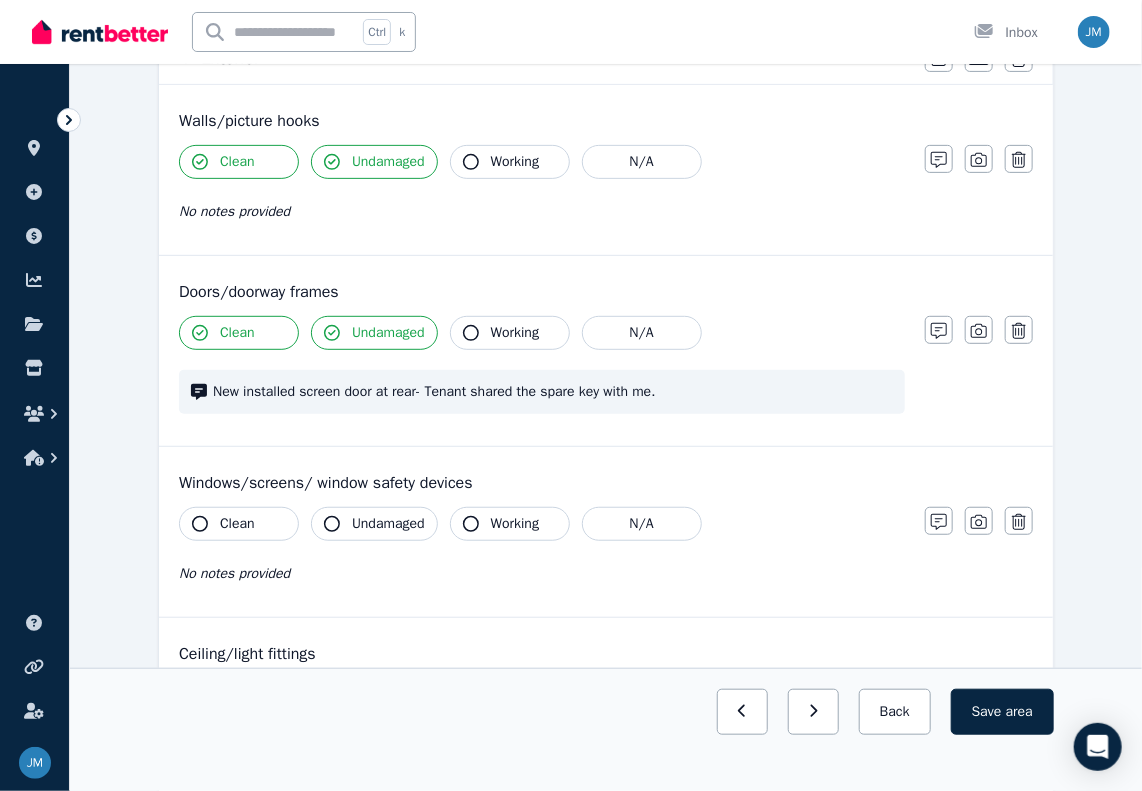 drag, startPoint x: 265, startPoint y: 518, endPoint x: 336, endPoint y: 523, distance: 71.17584 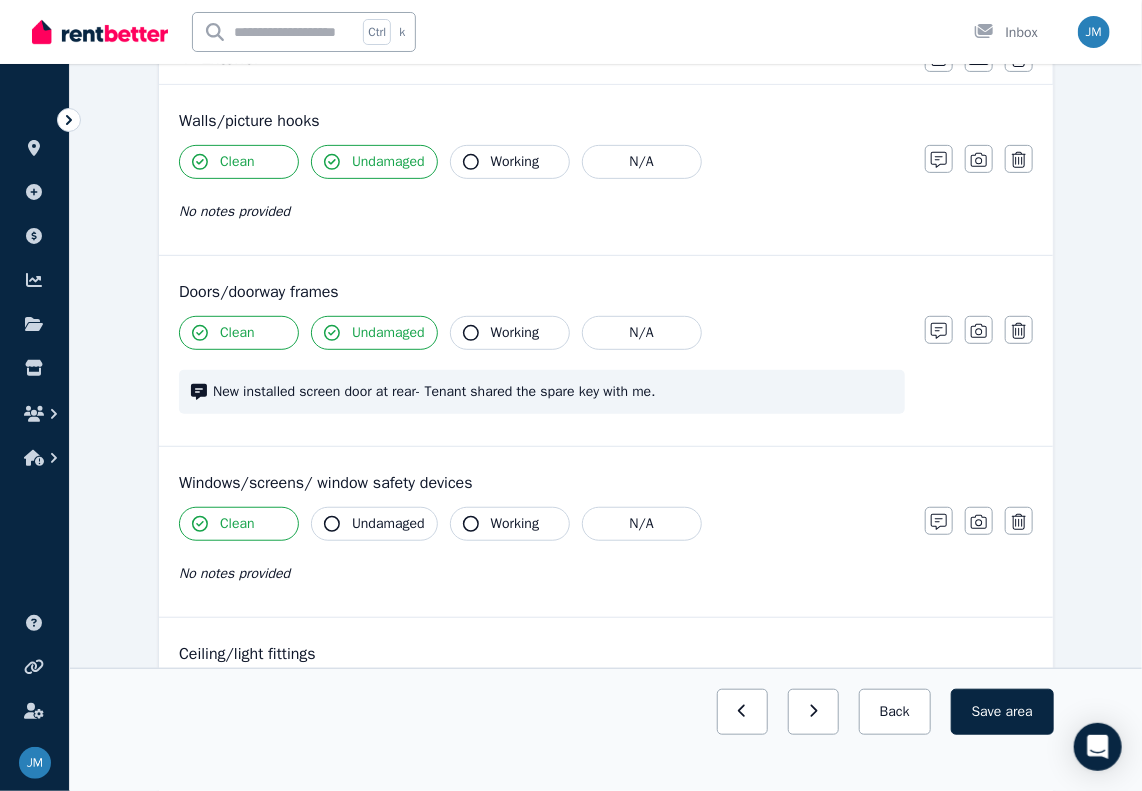 click on "Undamaged" at bounding box center [388, 524] 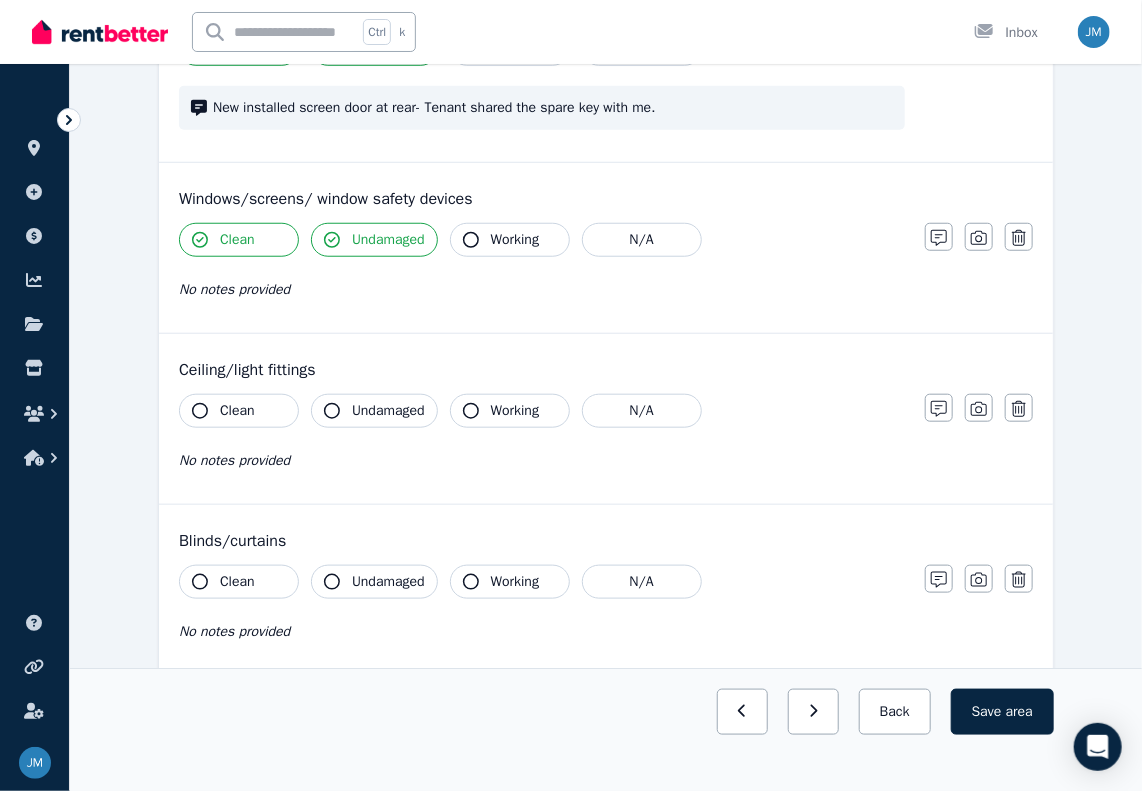 scroll, scrollTop: 523, scrollLeft: 0, axis: vertical 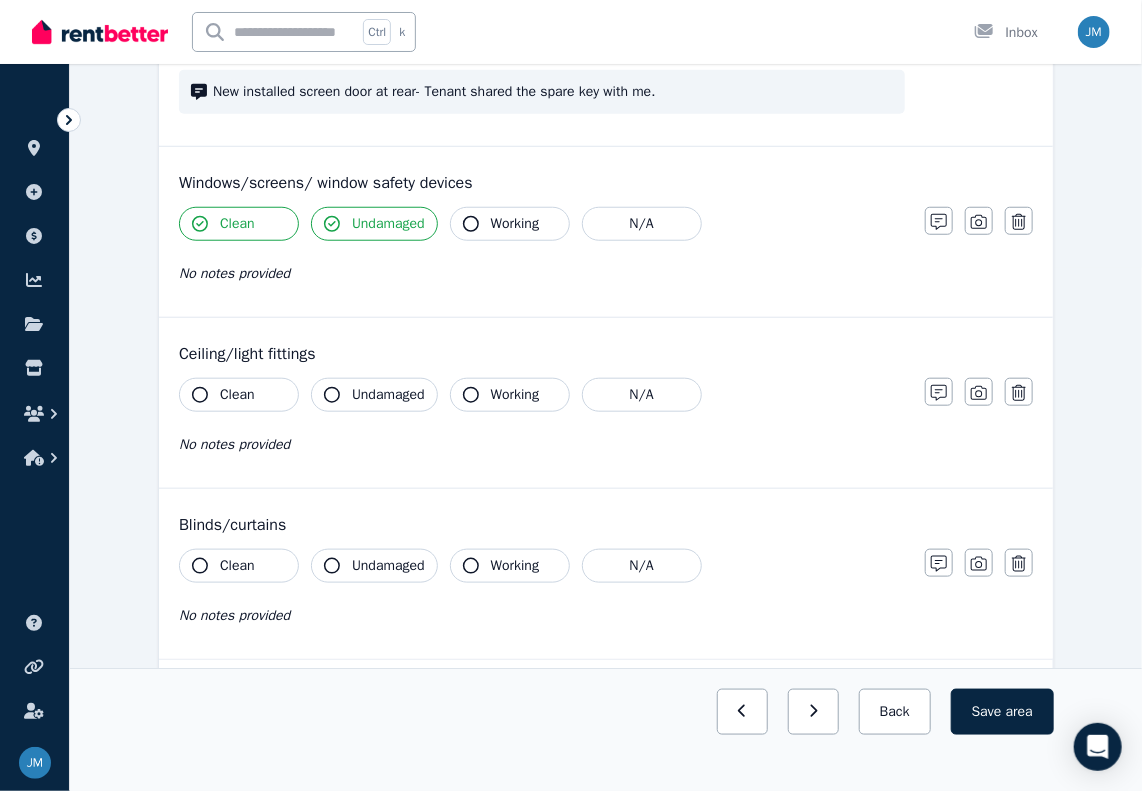 click on "Clean" at bounding box center [237, 395] 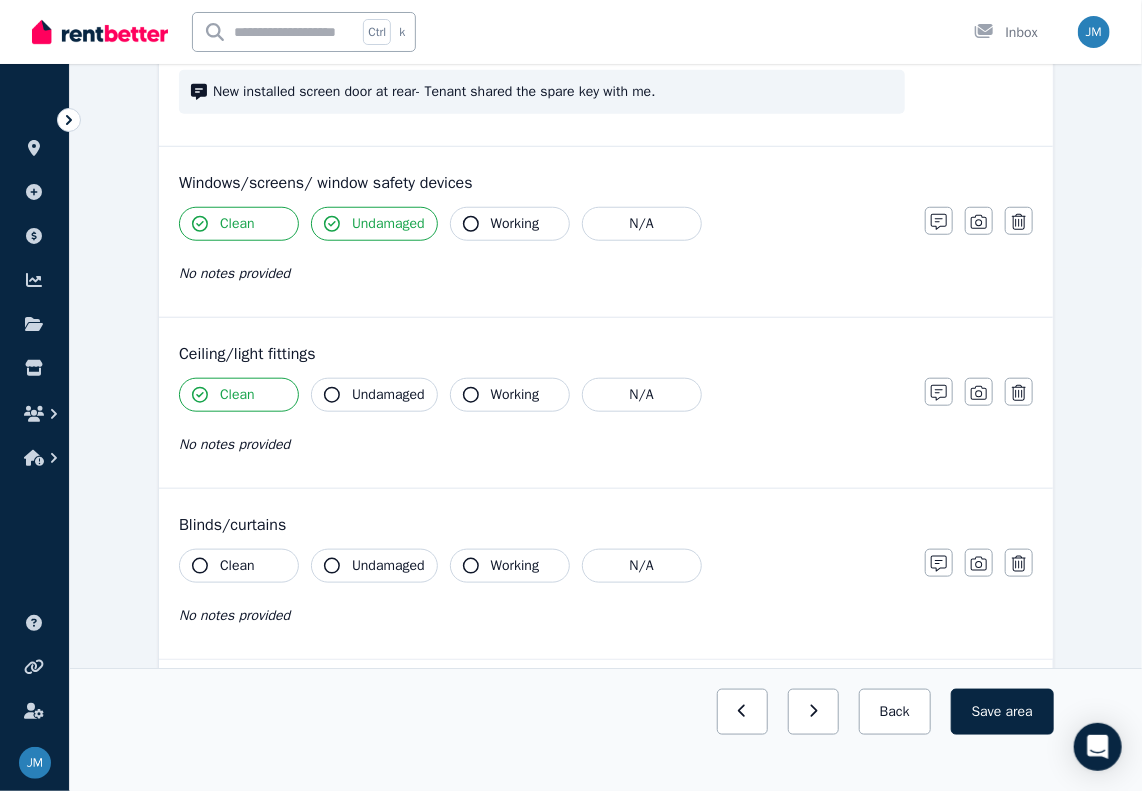 click on "Undamaged" at bounding box center [388, 395] 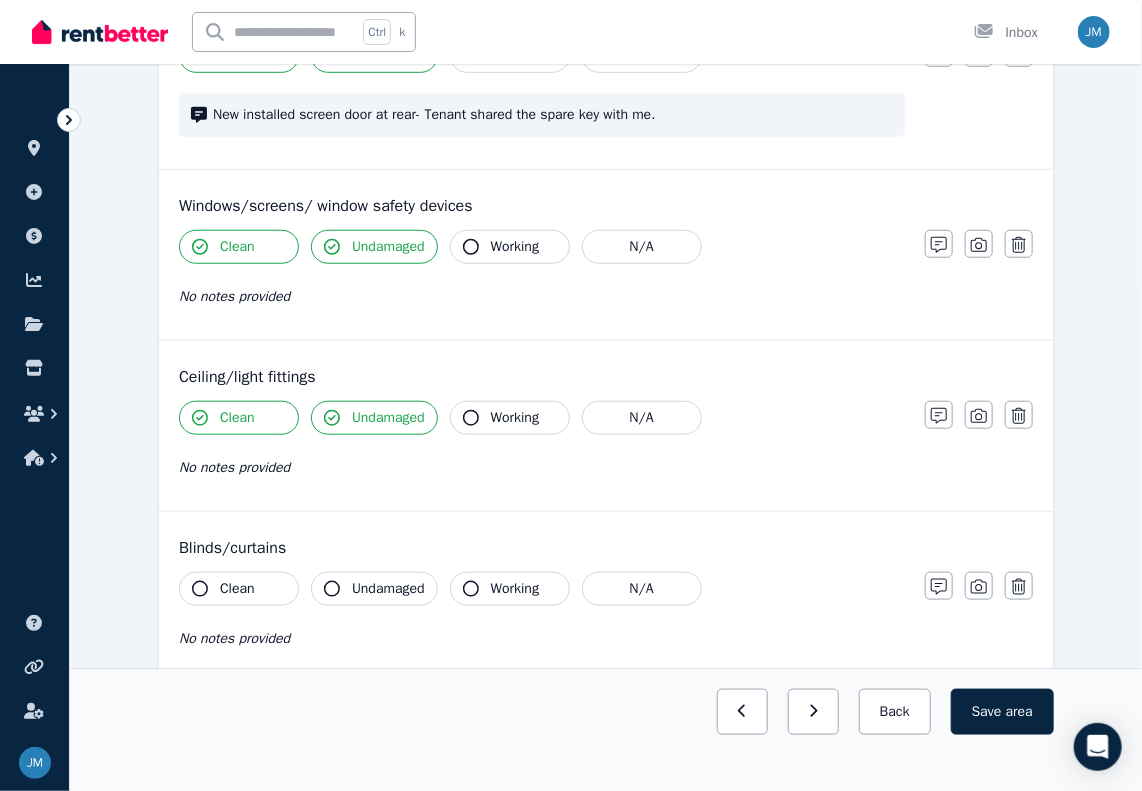 scroll, scrollTop: 673, scrollLeft: 0, axis: vertical 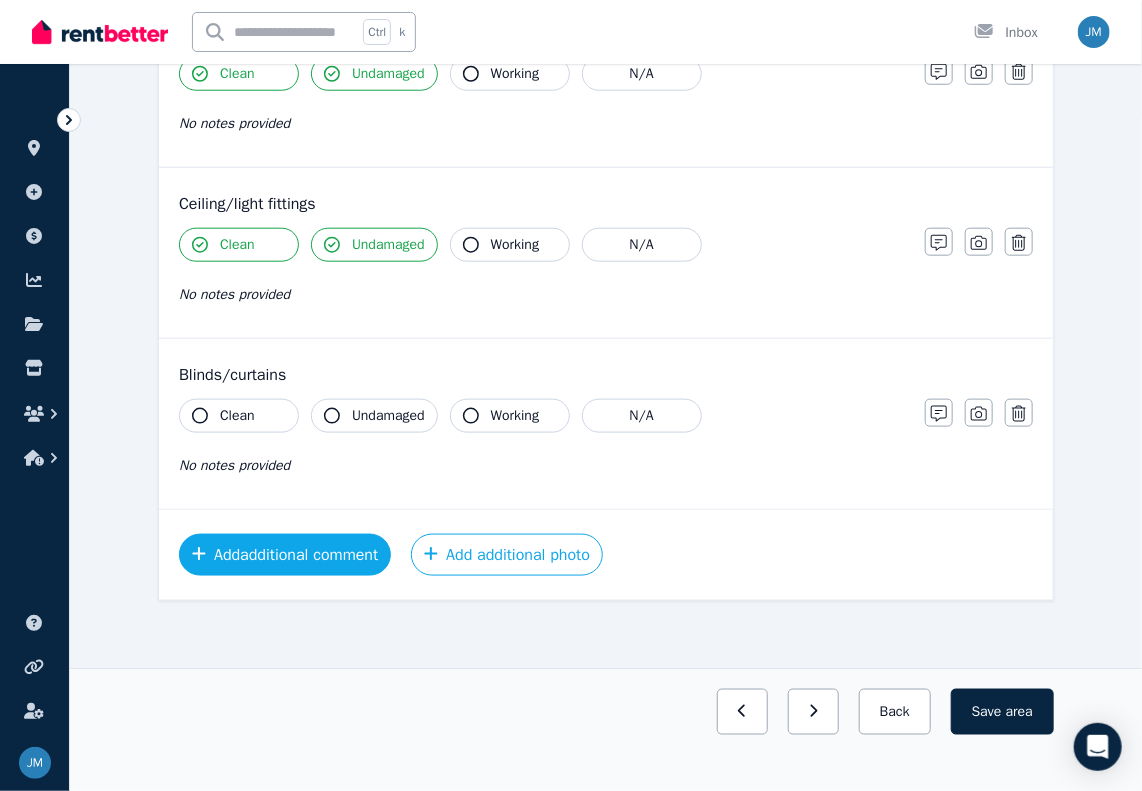 click on "Add  additional comment" at bounding box center [285, 555] 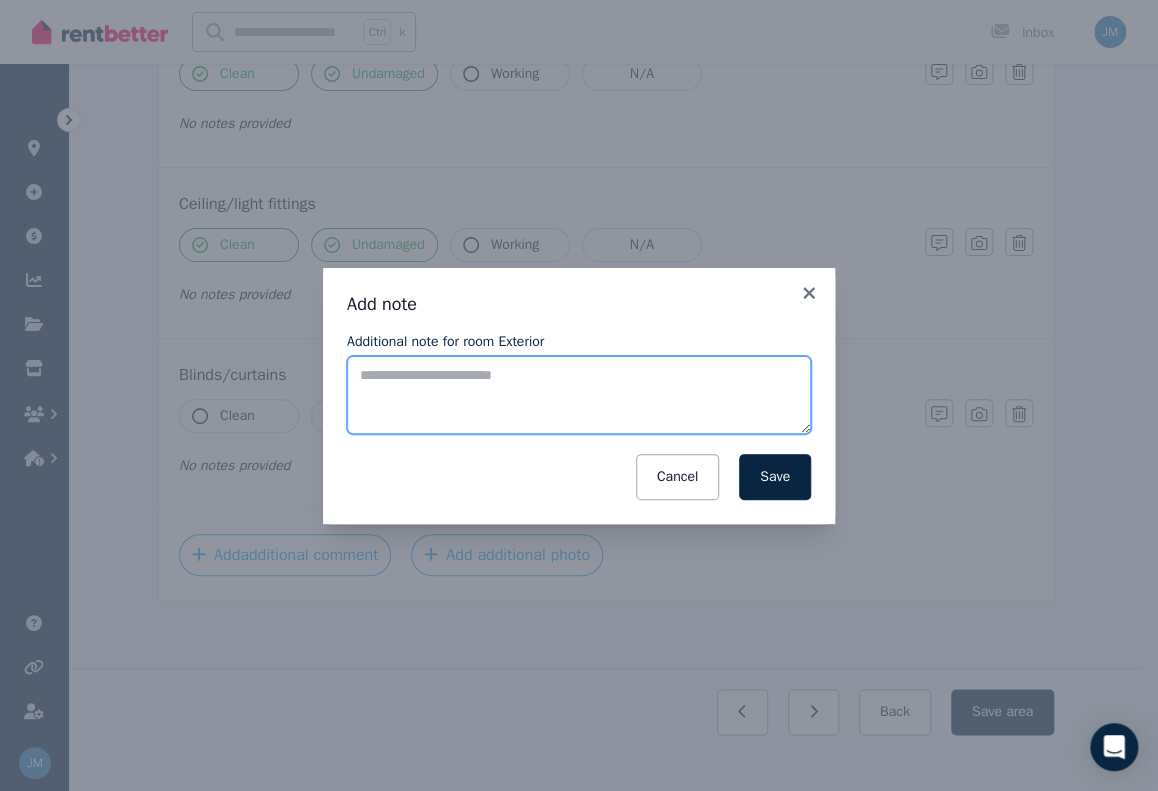 click on "Additional note for room Exterior" at bounding box center [579, 395] 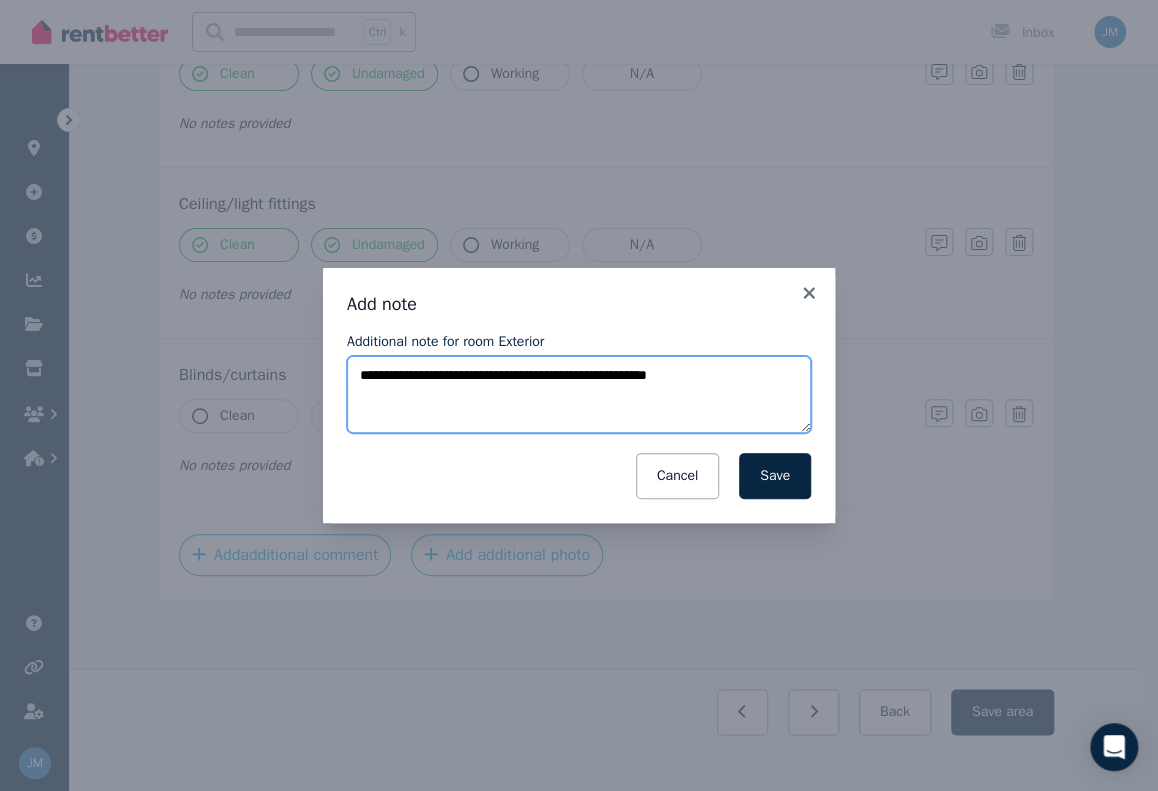 click on "**********" at bounding box center (579, 395) 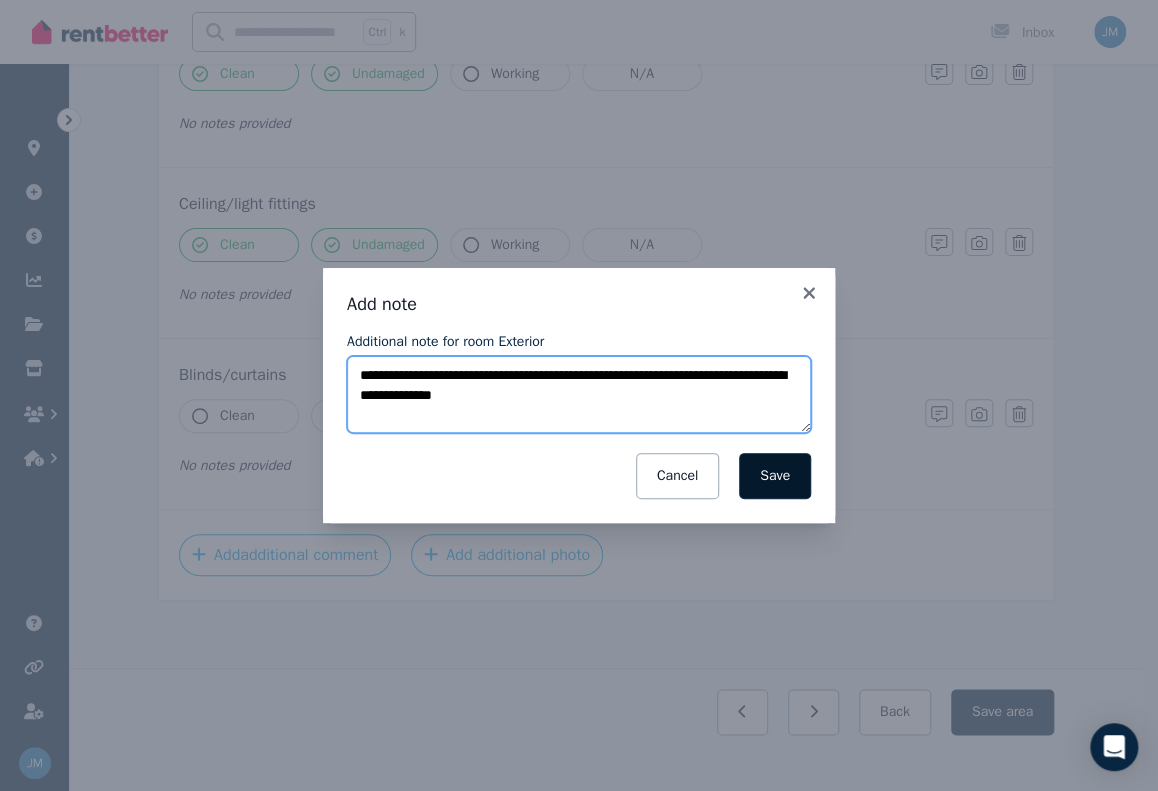 type on "**********" 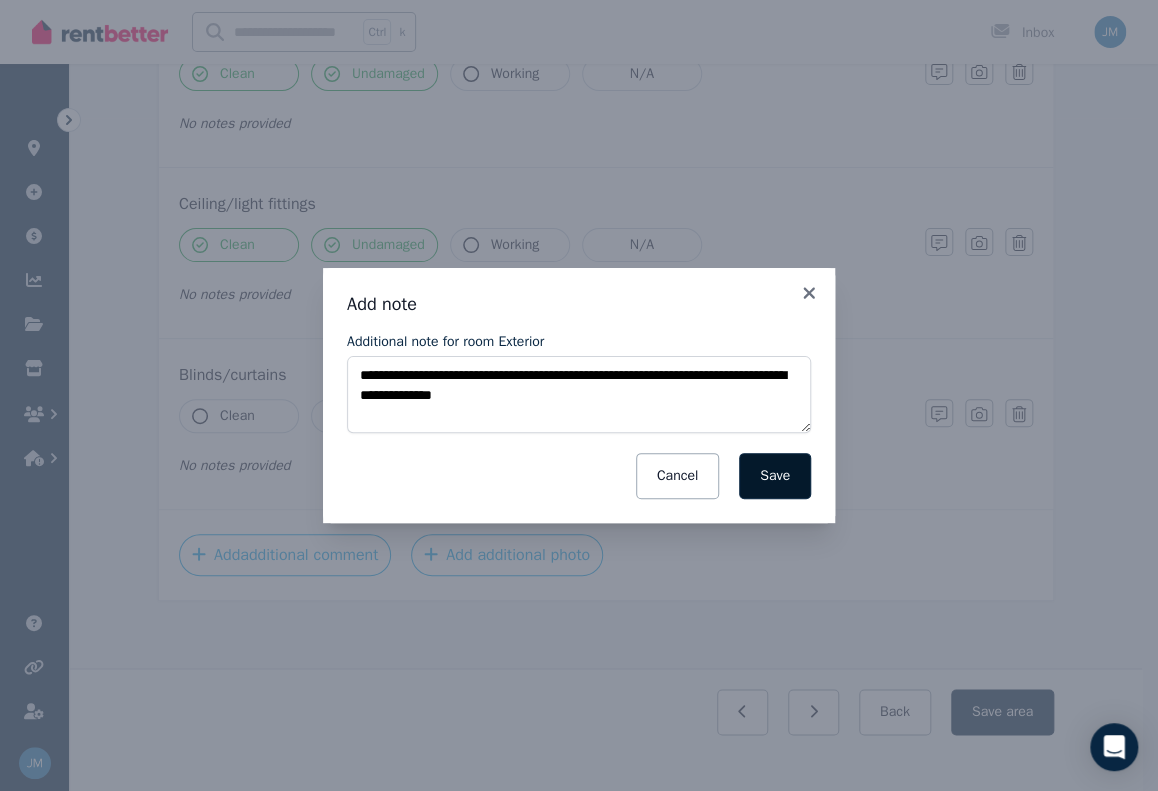 click on "Save" at bounding box center (775, 476) 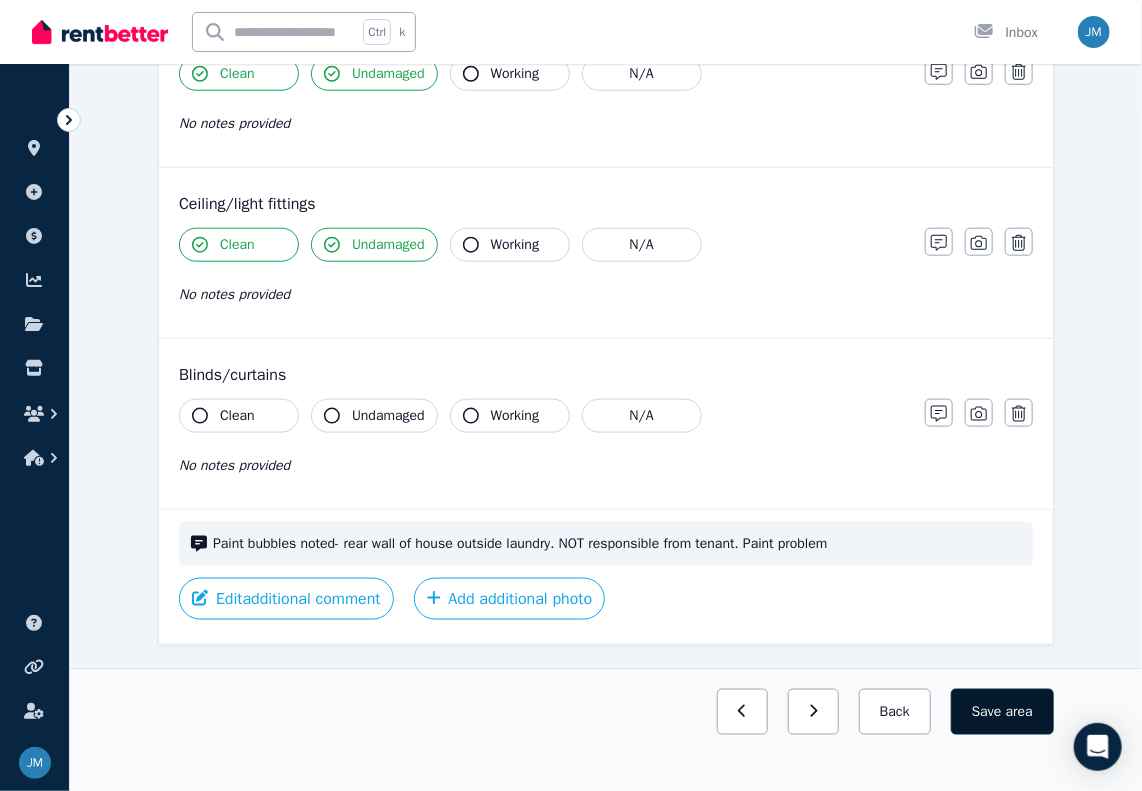 click on "Save   area" at bounding box center (1002, 712) 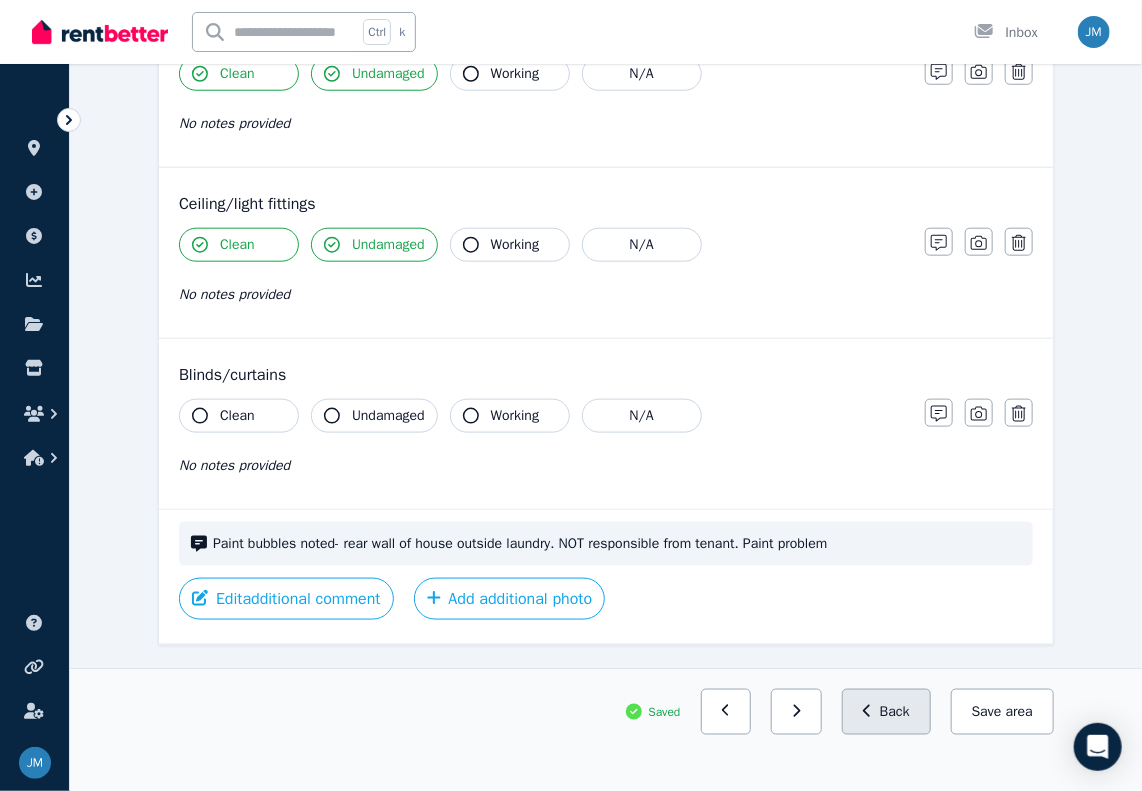 click 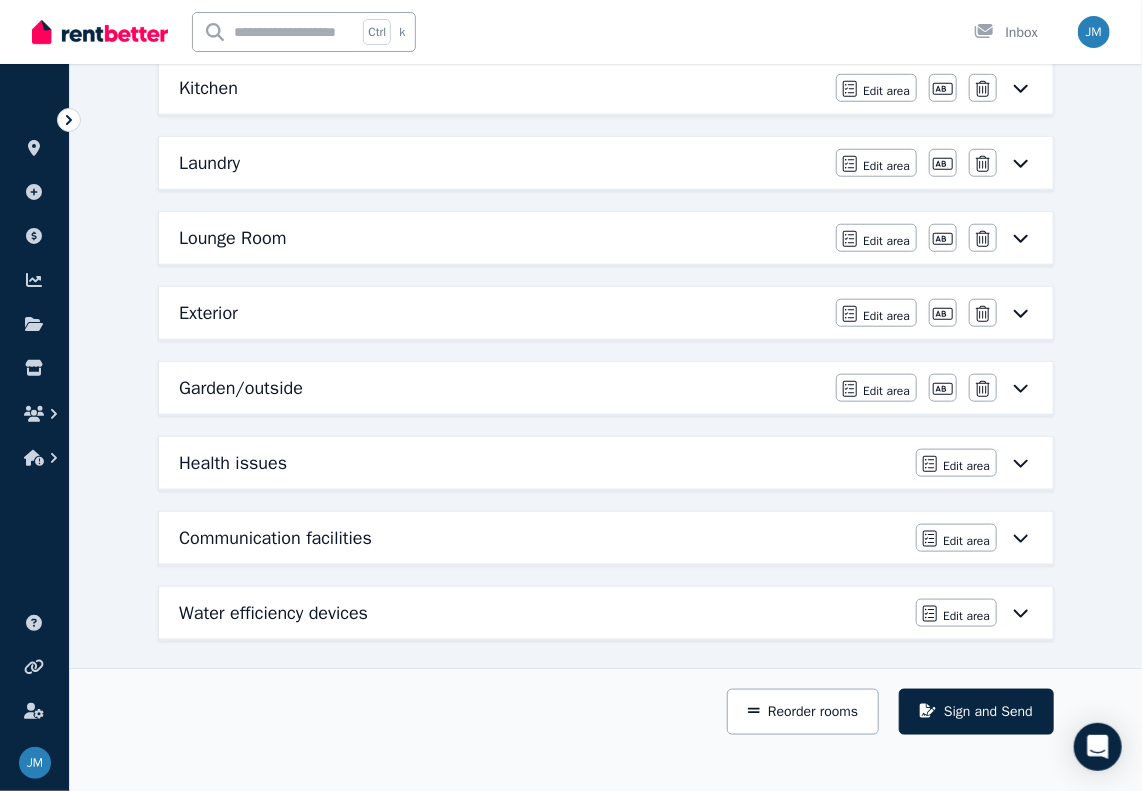 click on "Garden/outside" at bounding box center (241, 388) 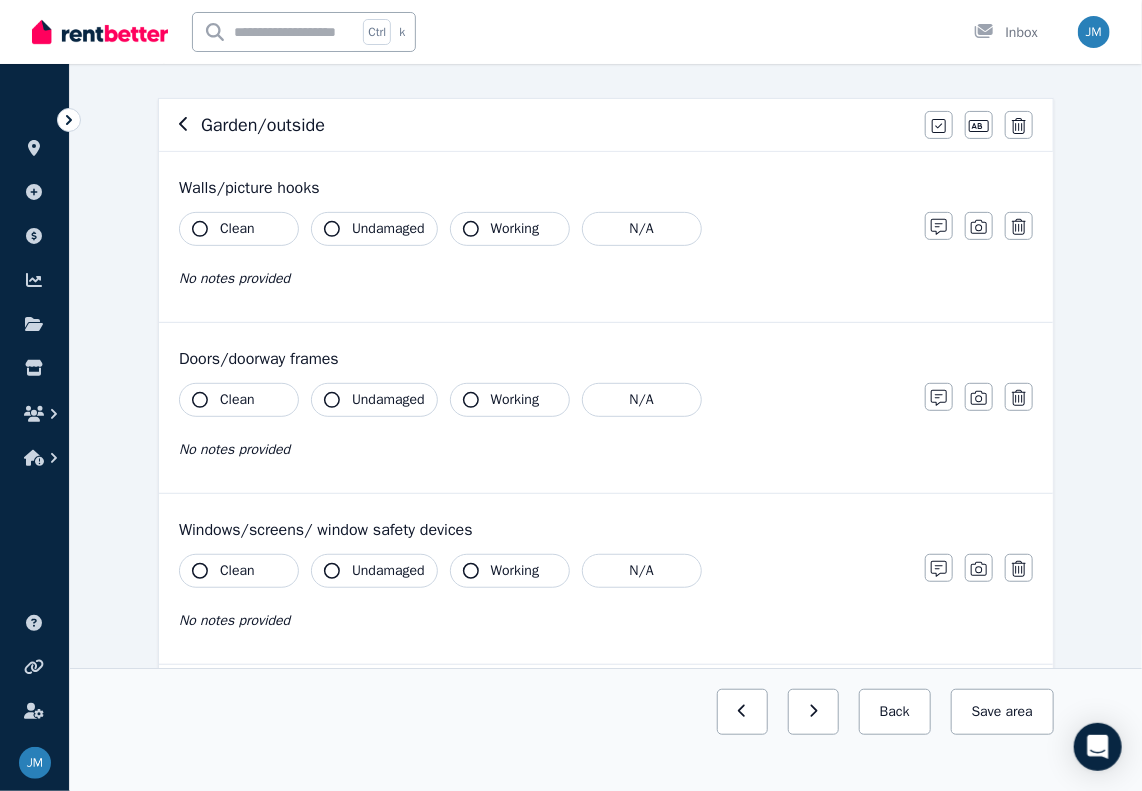 scroll, scrollTop: 0, scrollLeft: 0, axis: both 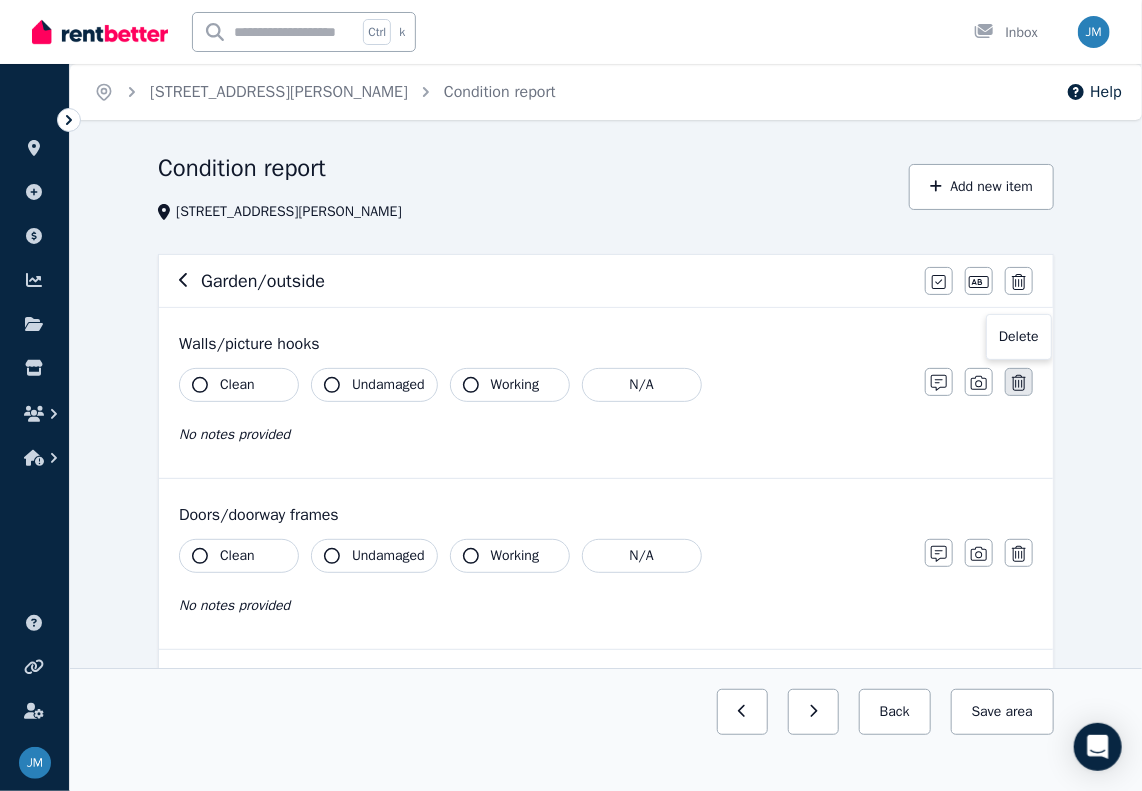 click 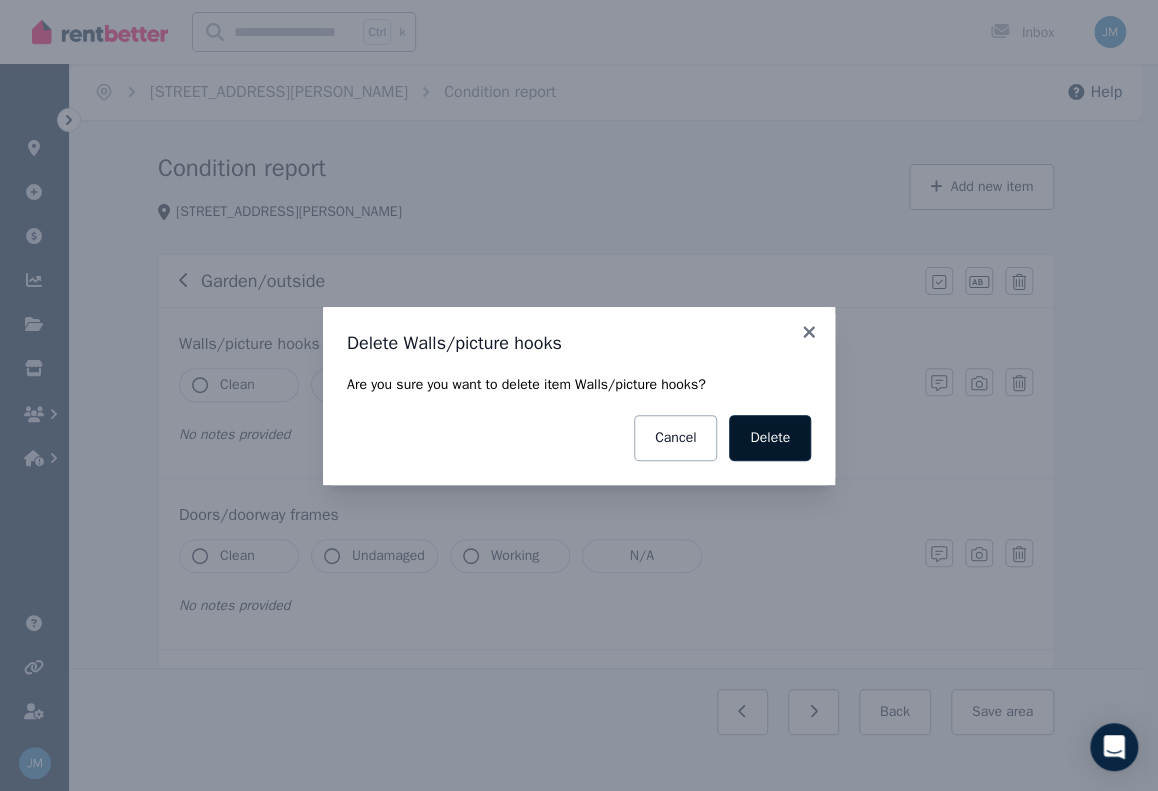 click on "Delete" at bounding box center (770, 438) 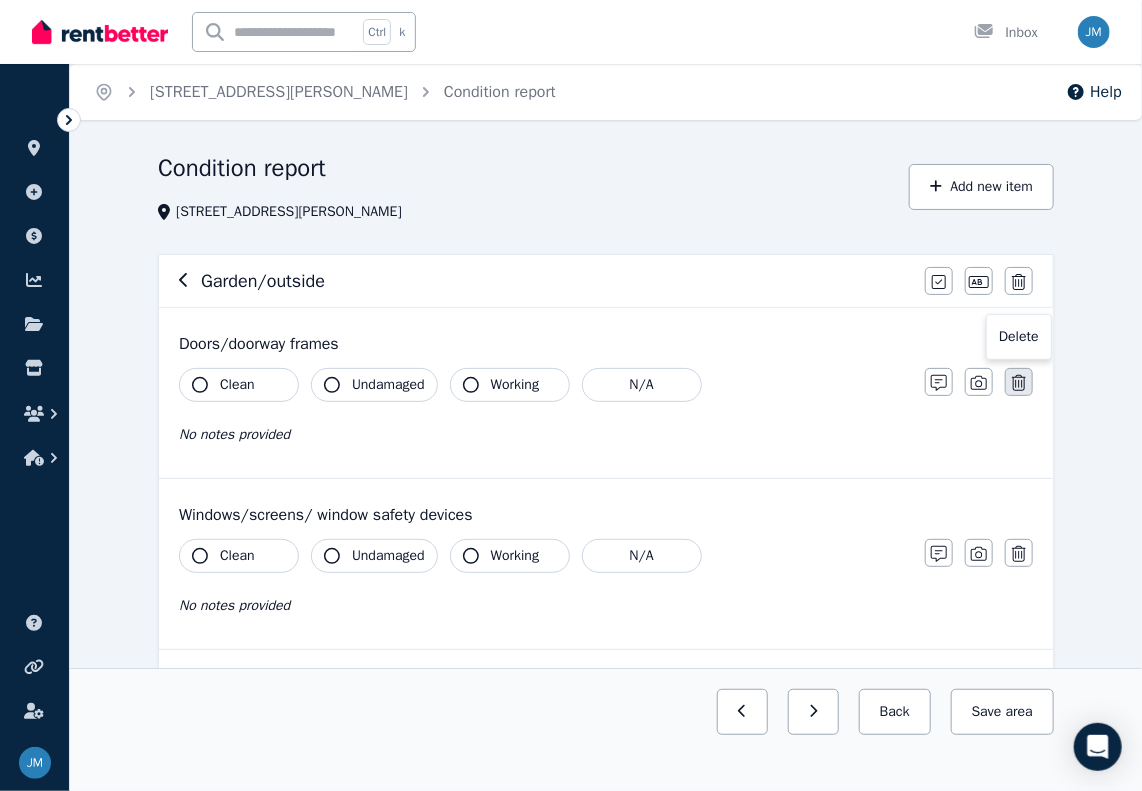 click 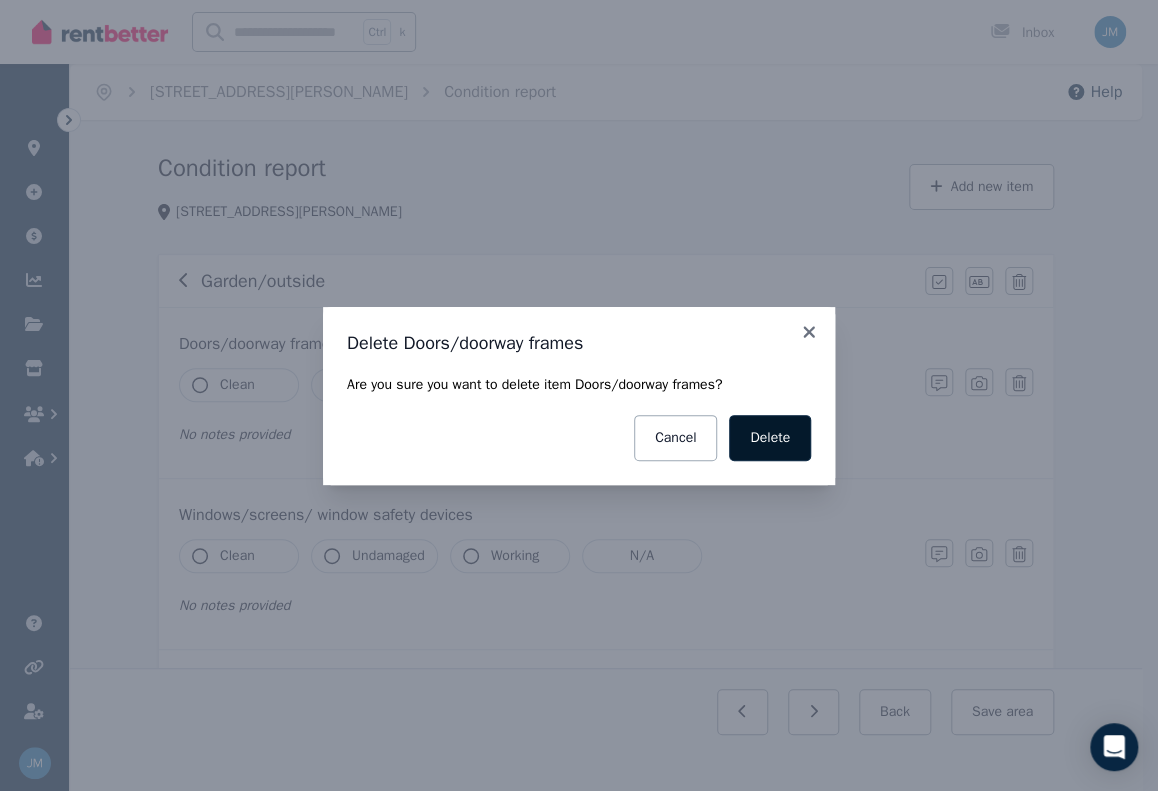 click on "Delete" at bounding box center (770, 438) 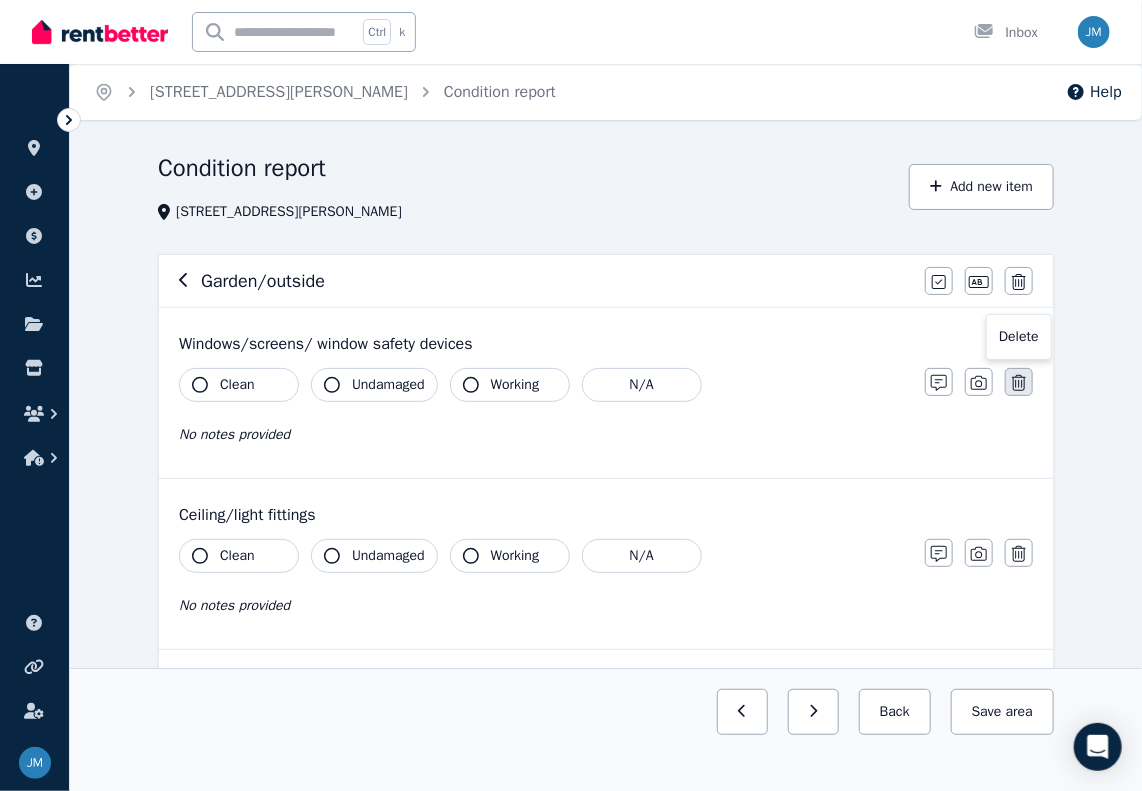 click at bounding box center (1019, 382) 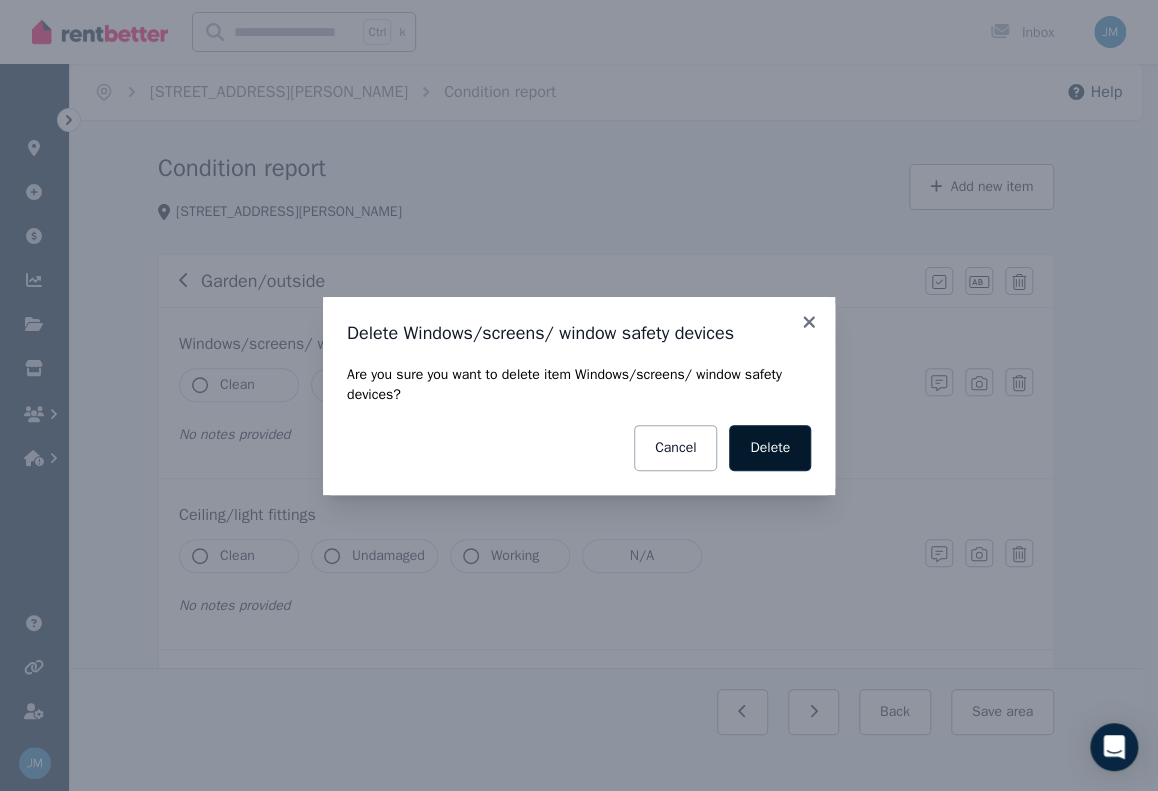 click on "Delete" at bounding box center [770, 448] 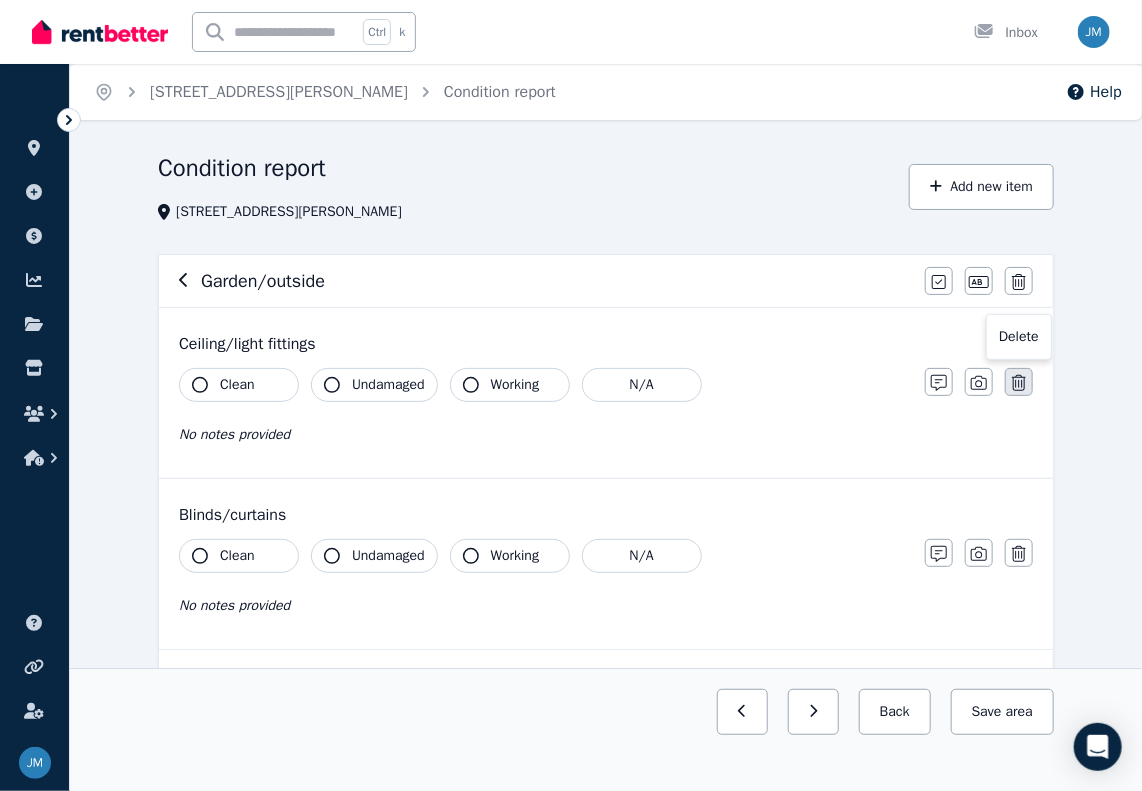 click 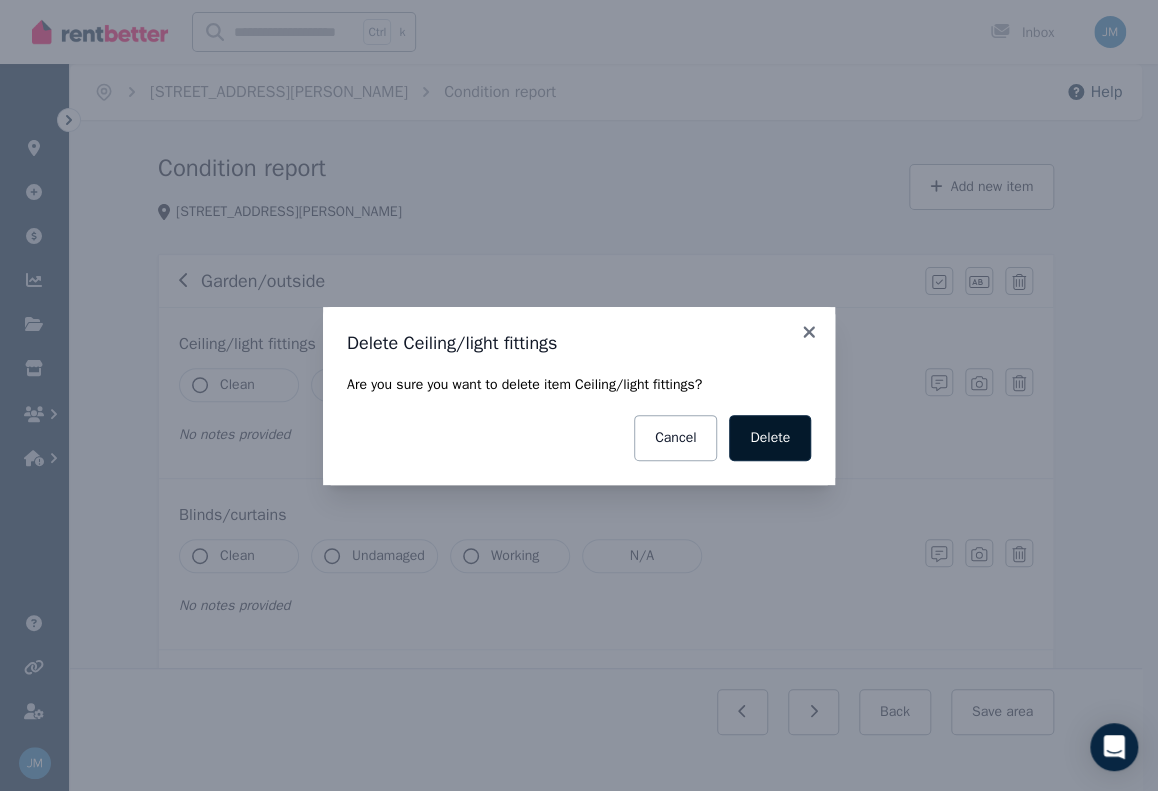 click on "Delete" at bounding box center (770, 438) 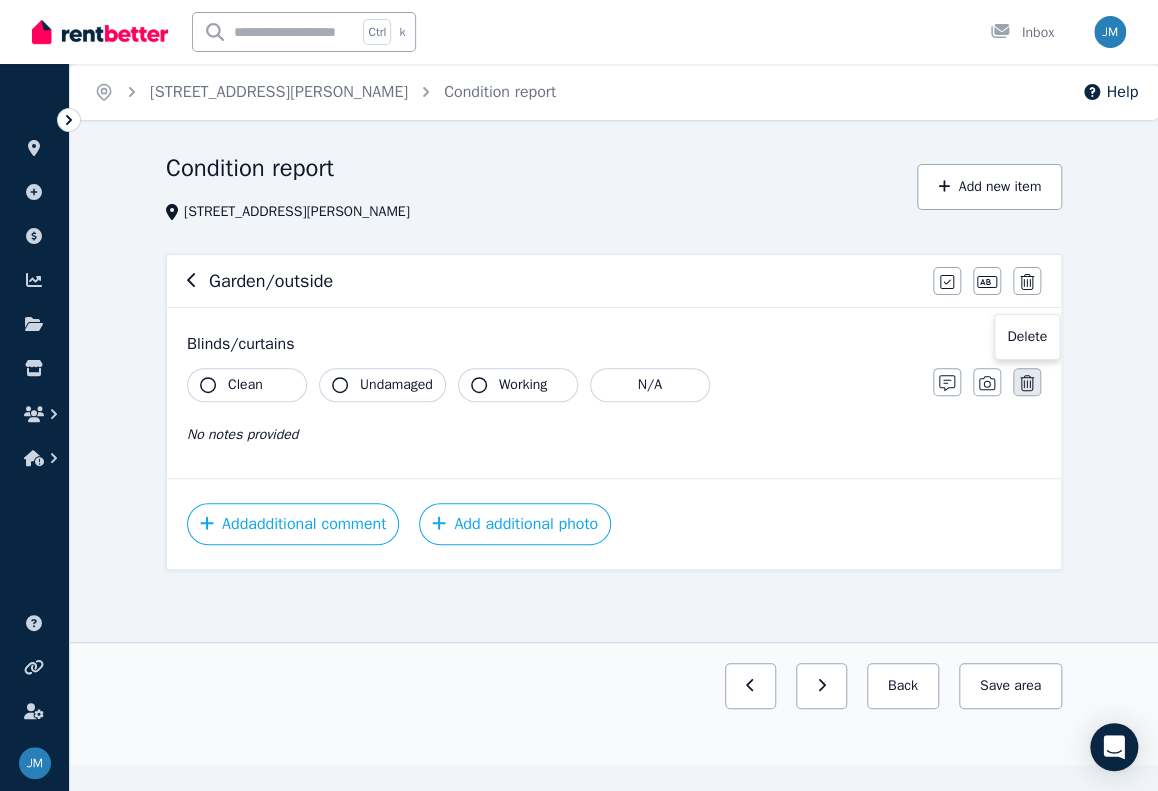 click 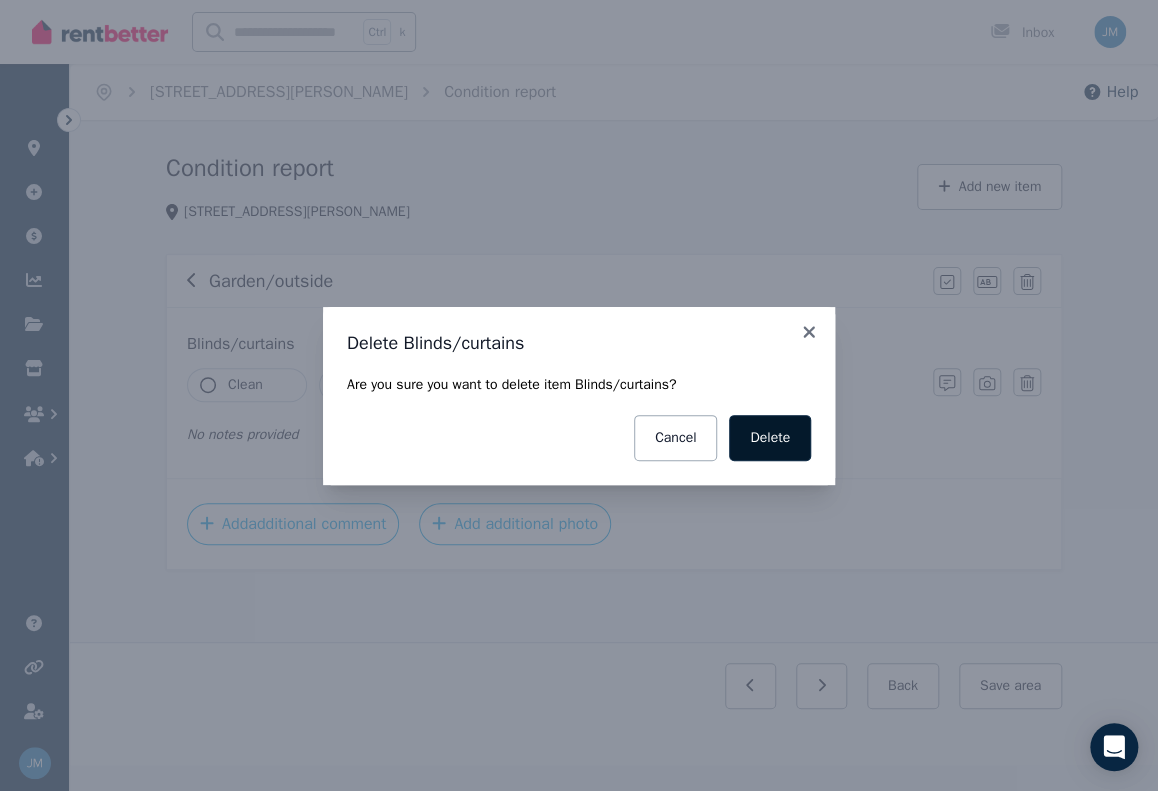 click on "Delete" at bounding box center (770, 438) 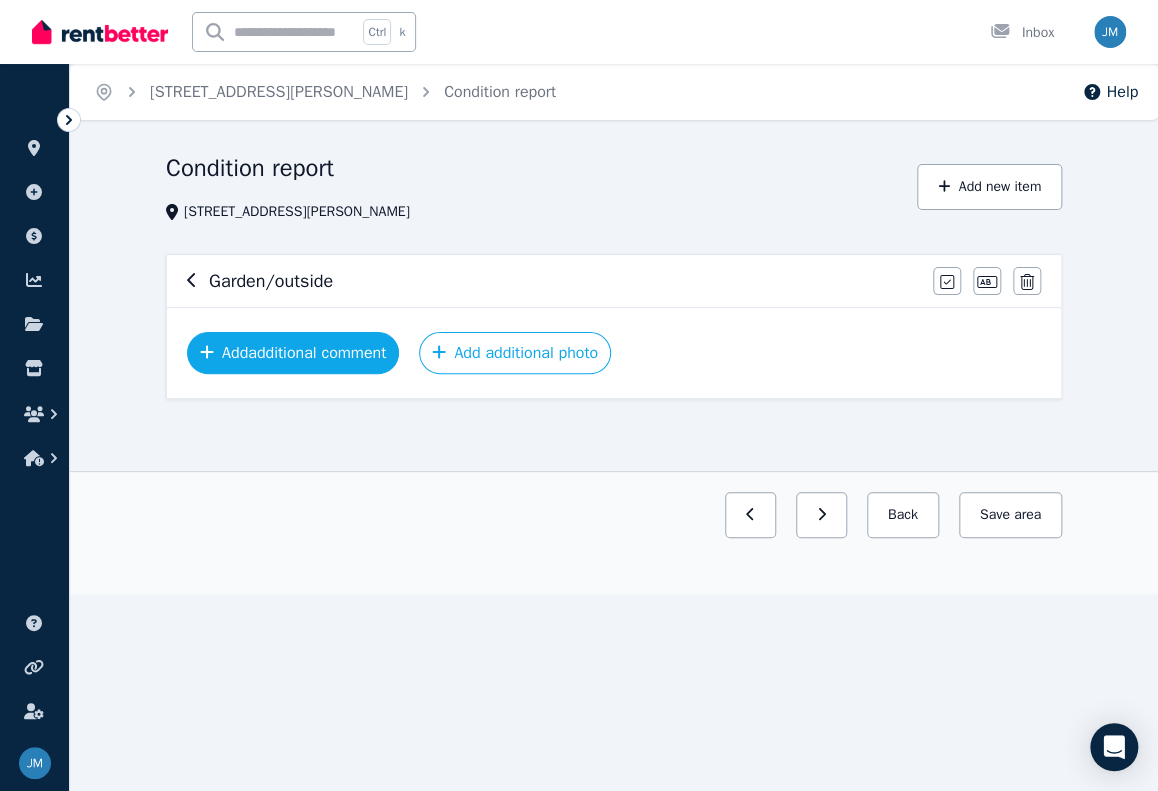 click on "Add  additional comment" at bounding box center [293, 353] 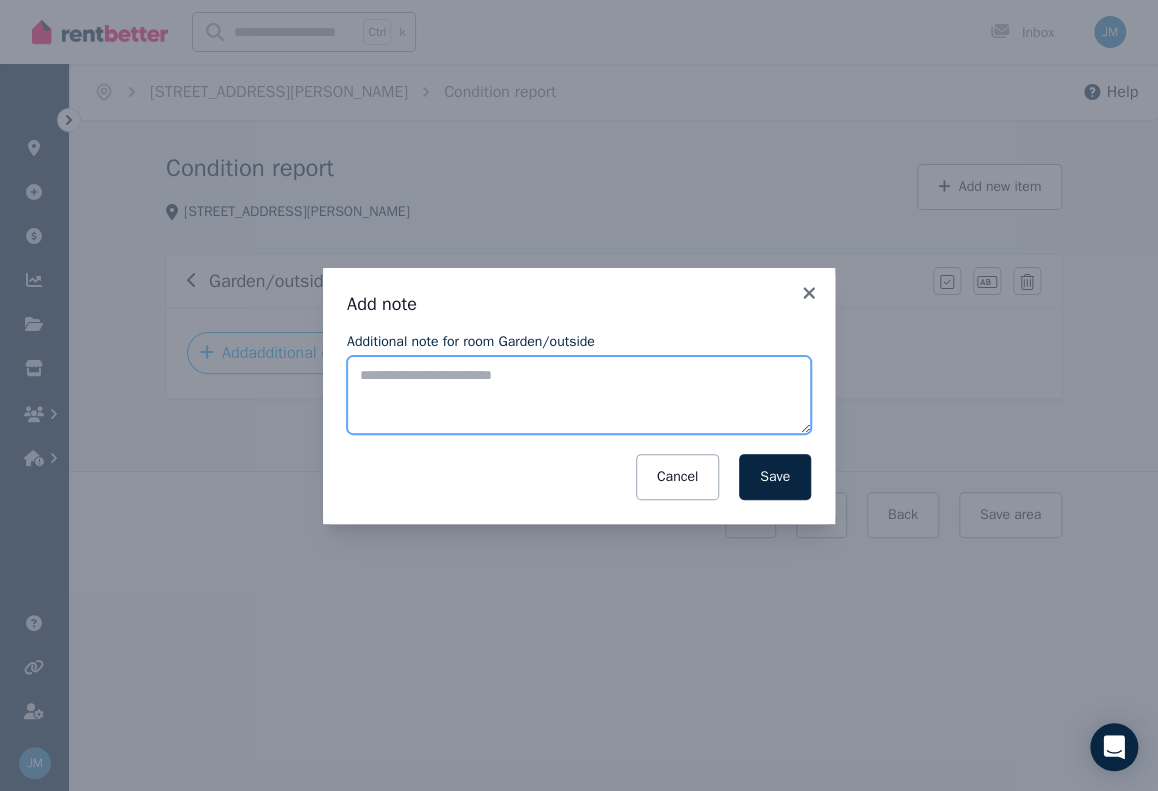 click on "Additional note for room Garden/outside" at bounding box center [579, 395] 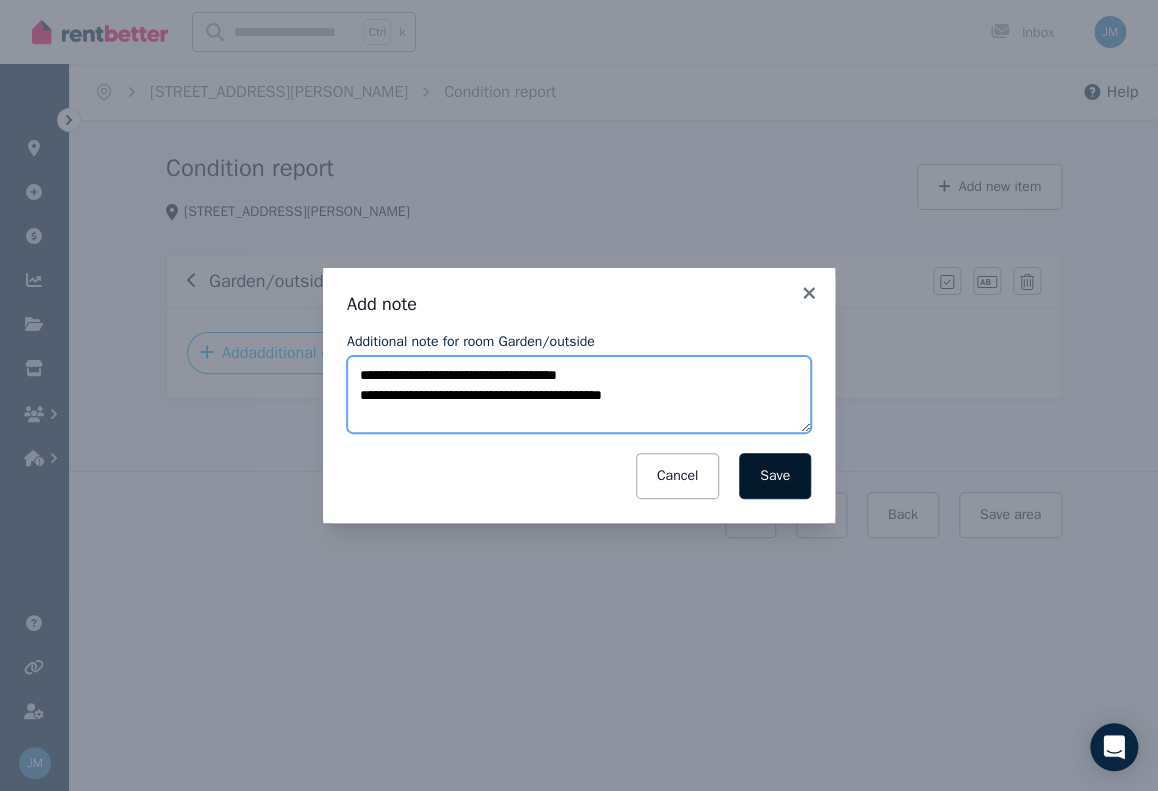 type on "**********" 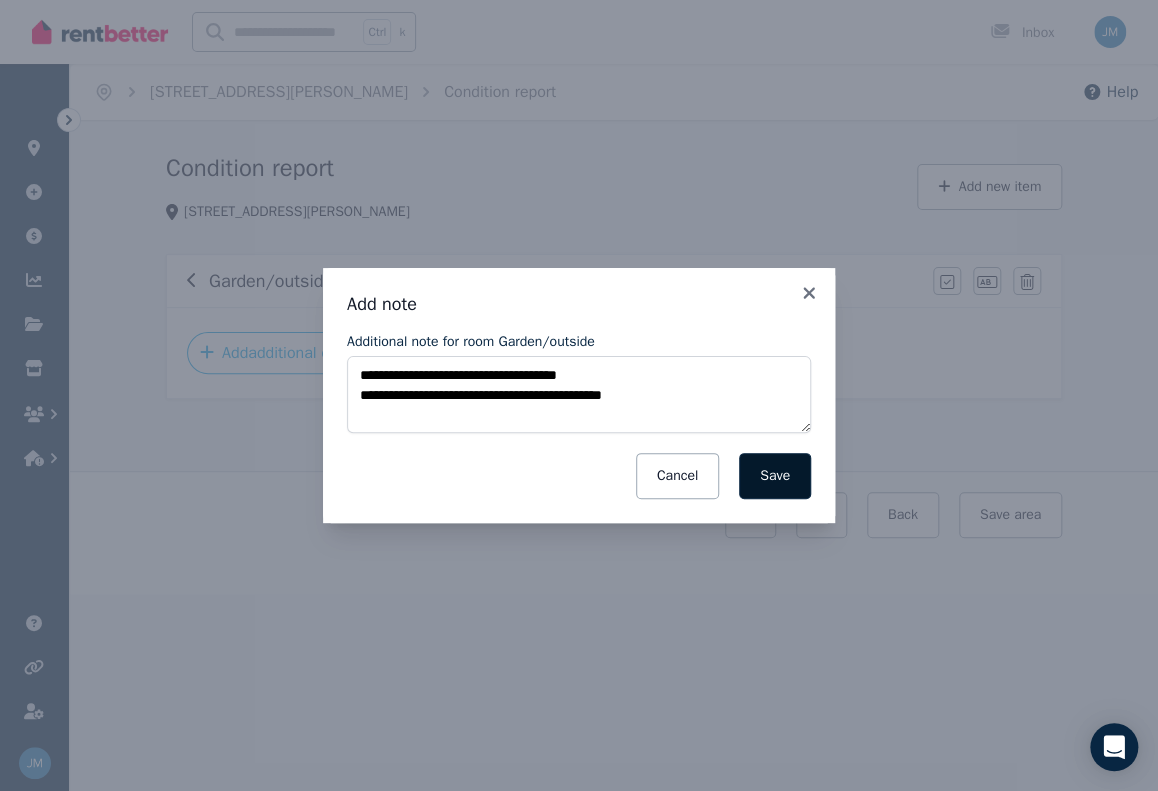 click on "Save" at bounding box center [775, 476] 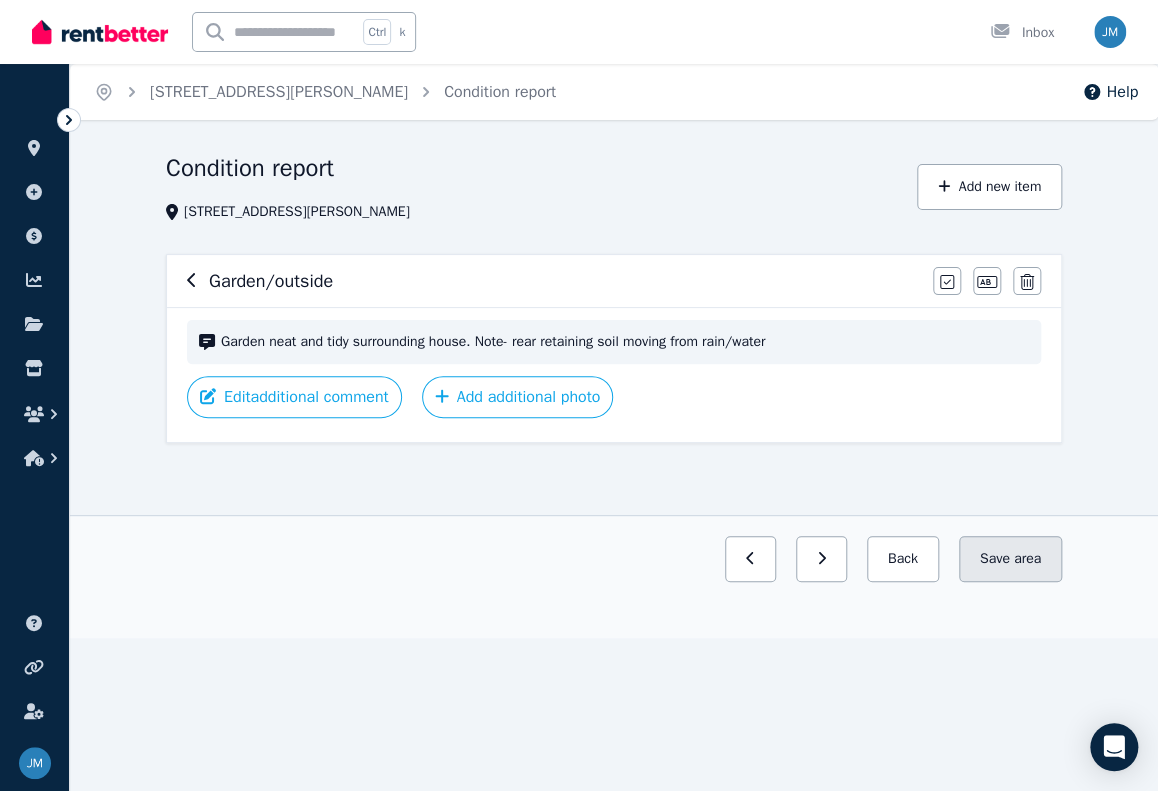click on "area" at bounding box center [1027, 559] 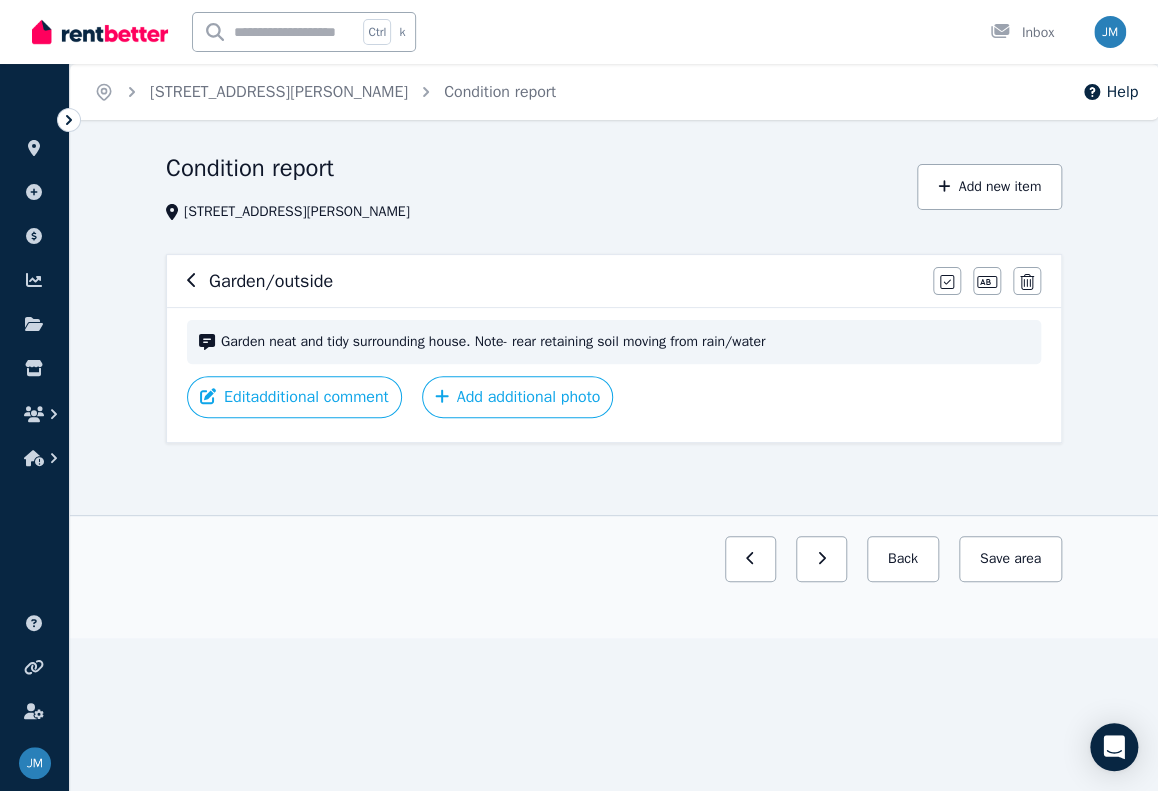 click on "Edit  additional comment Add additional photo" at bounding box center (614, 397) 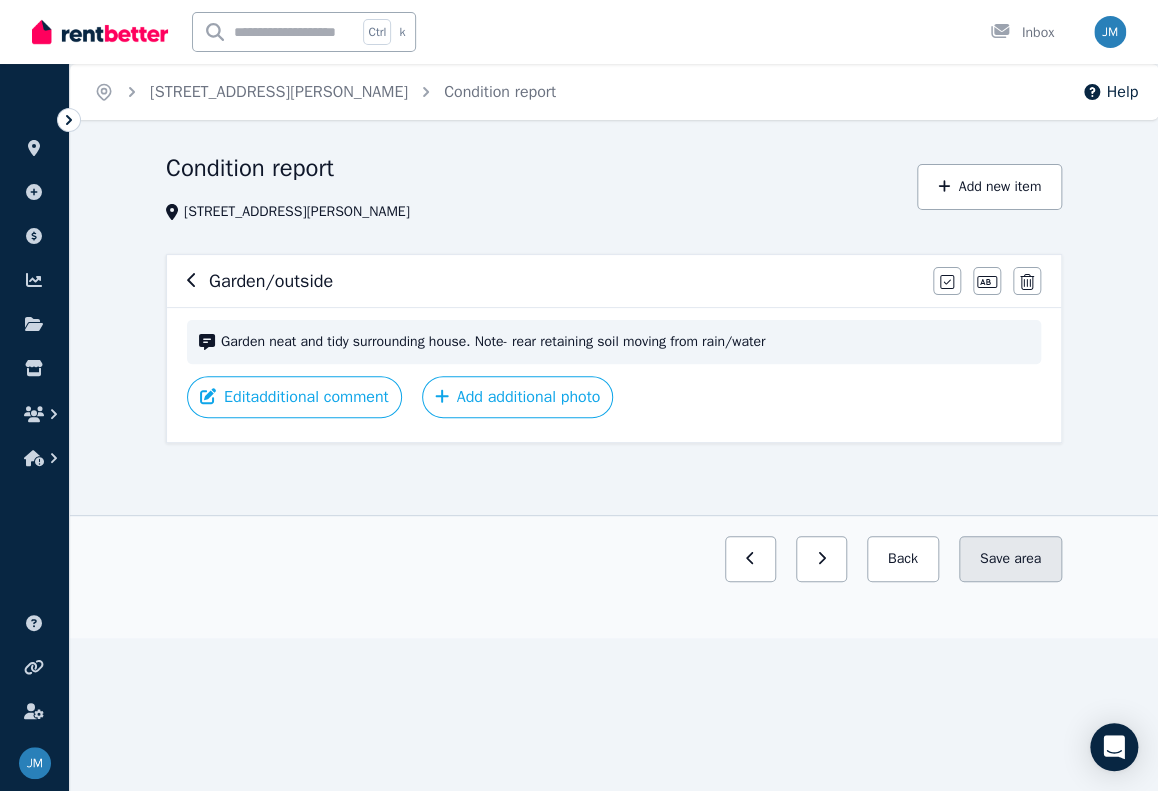 click on "Save   area" at bounding box center (1010, 559) 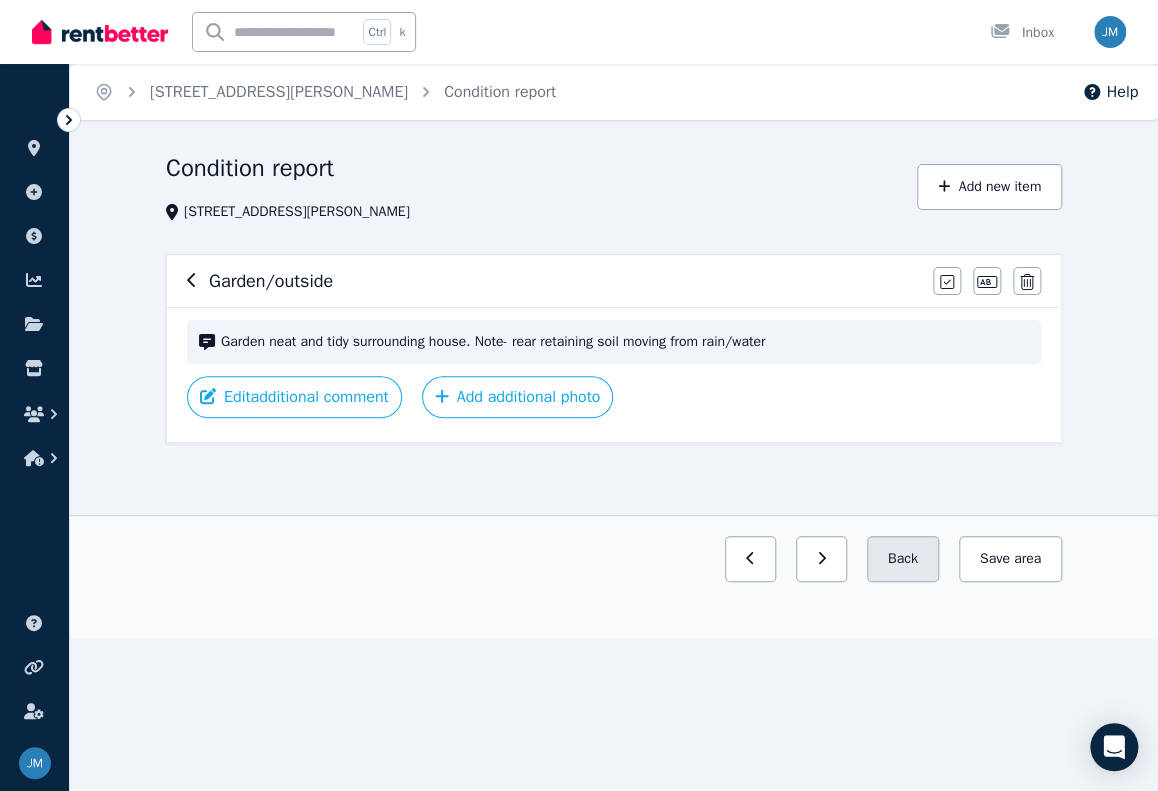 click on "Back" at bounding box center (903, 559) 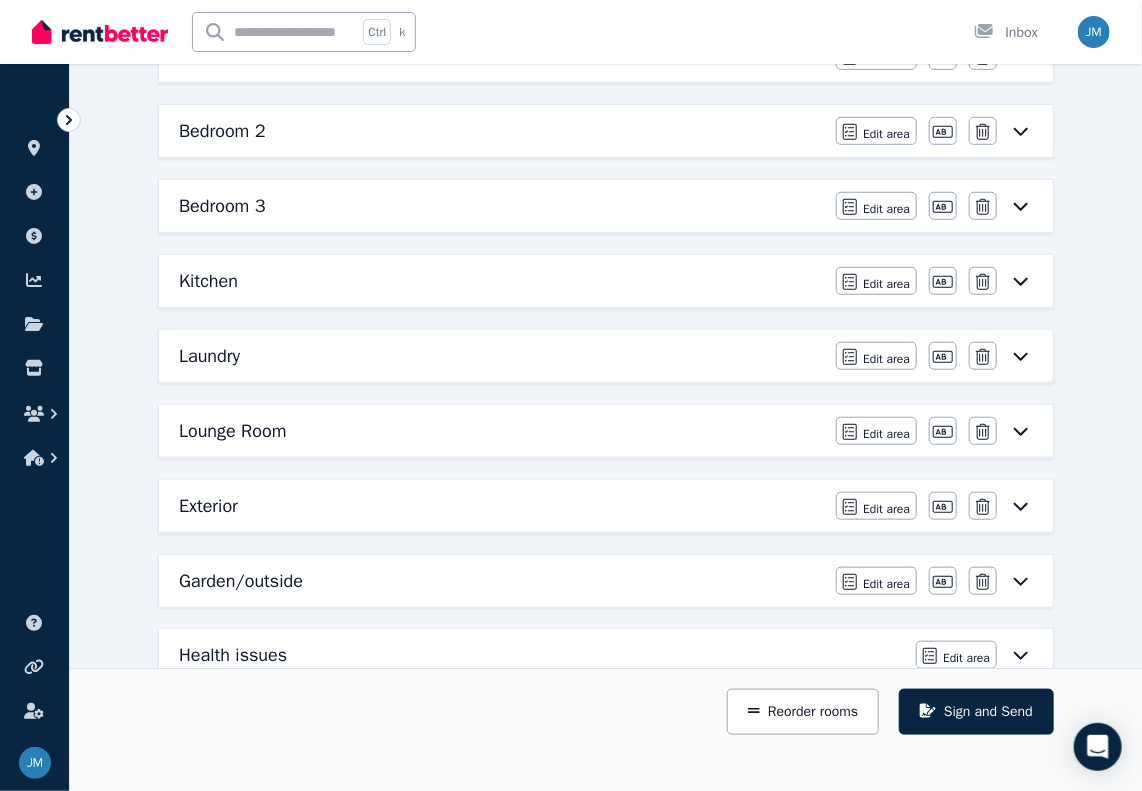 scroll, scrollTop: 500, scrollLeft: 0, axis: vertical 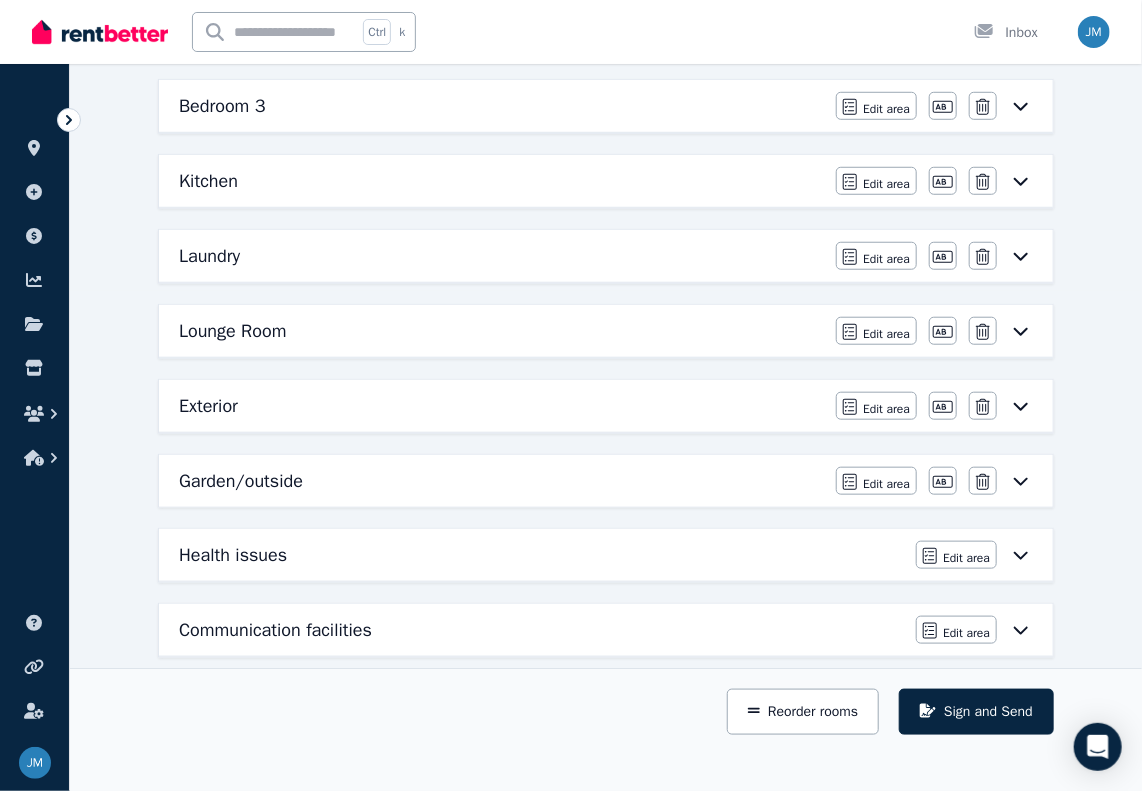click on "Health issues" at bounding box center (541, 555) 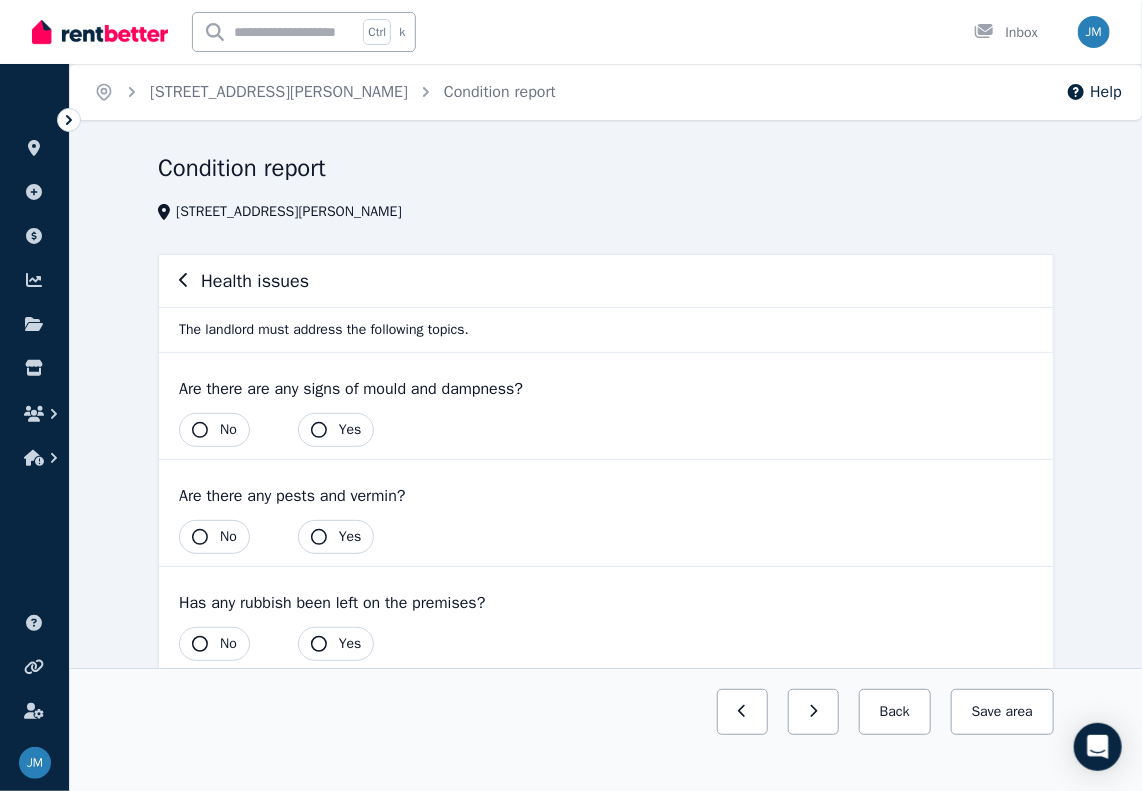 click 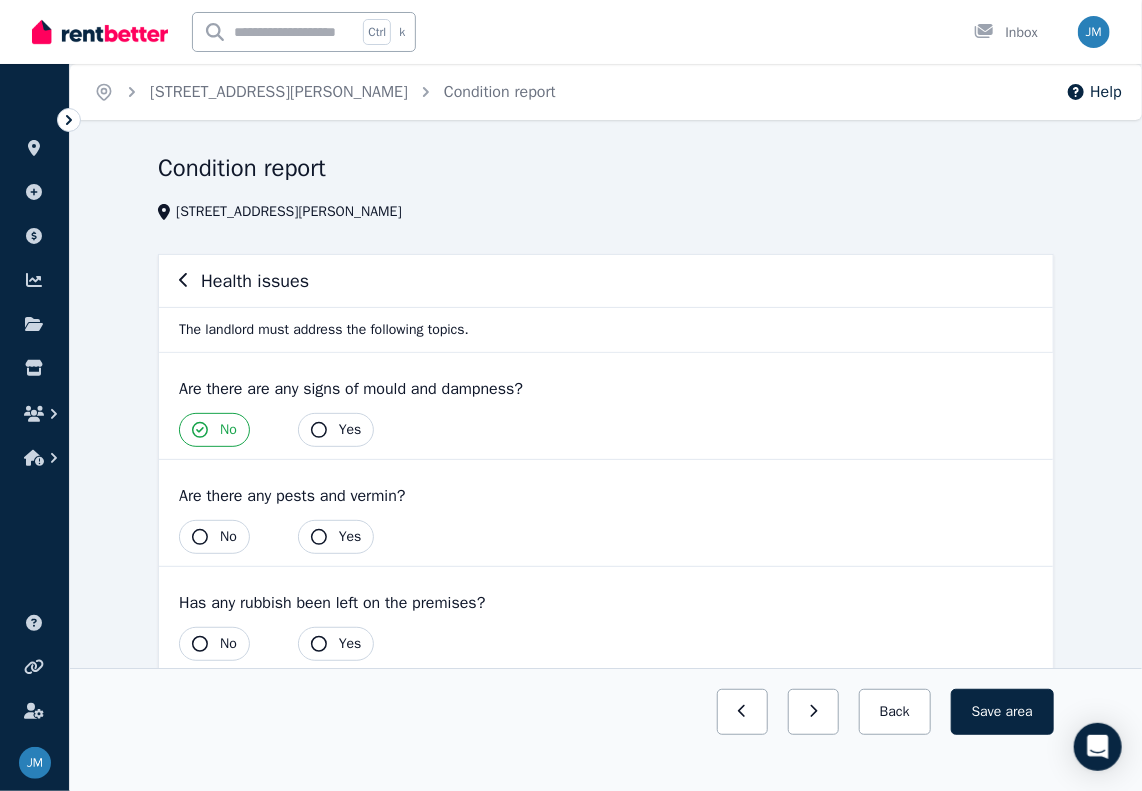click 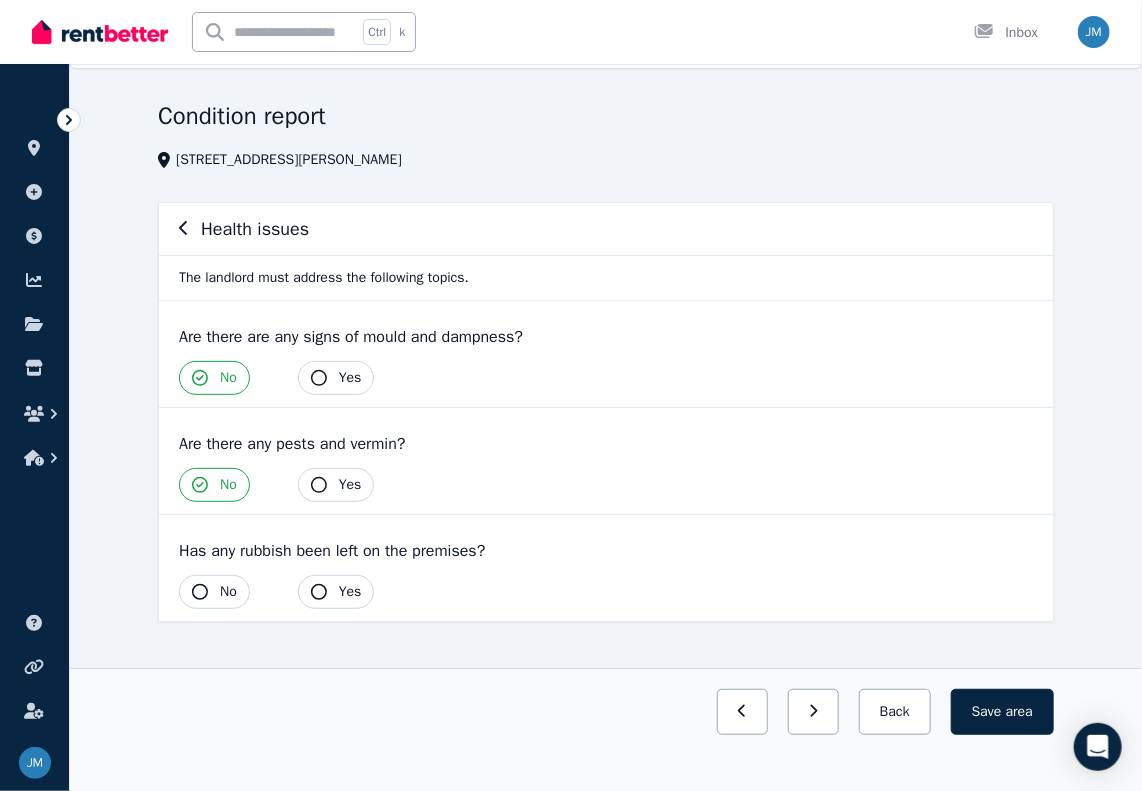 scroll, scrollTop: 75, scrollLeft: 0, axis: vertical 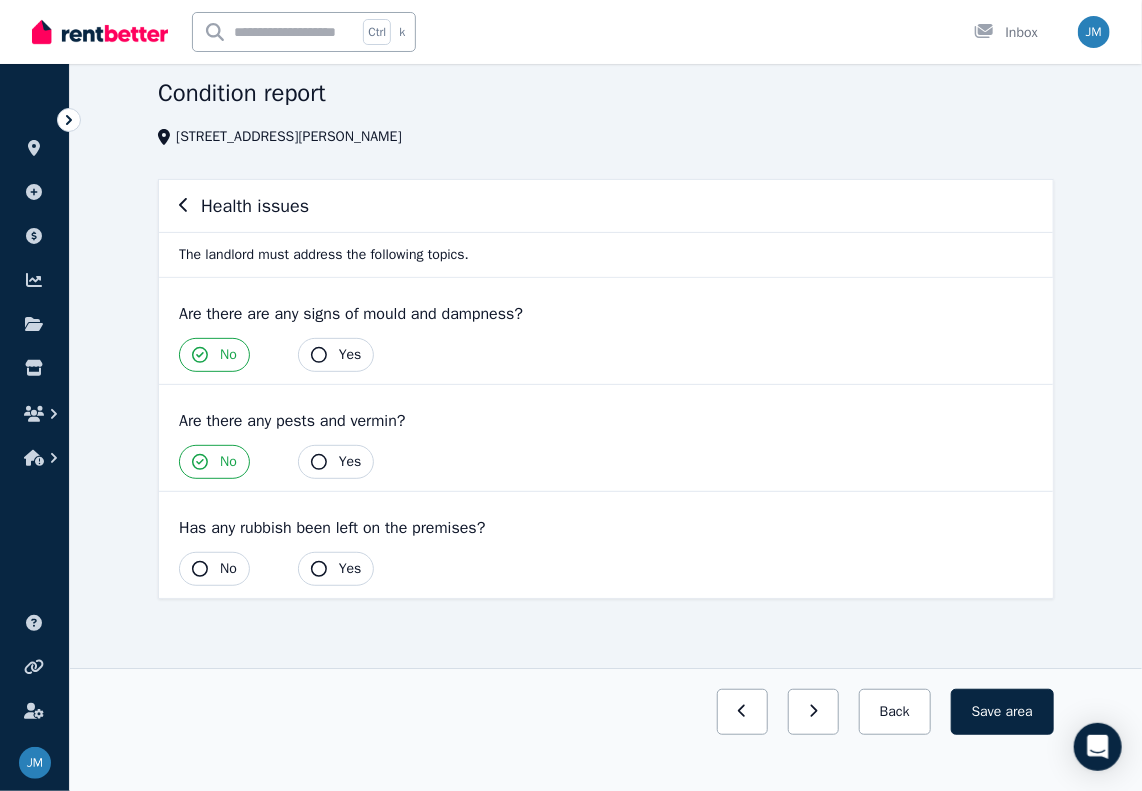 click 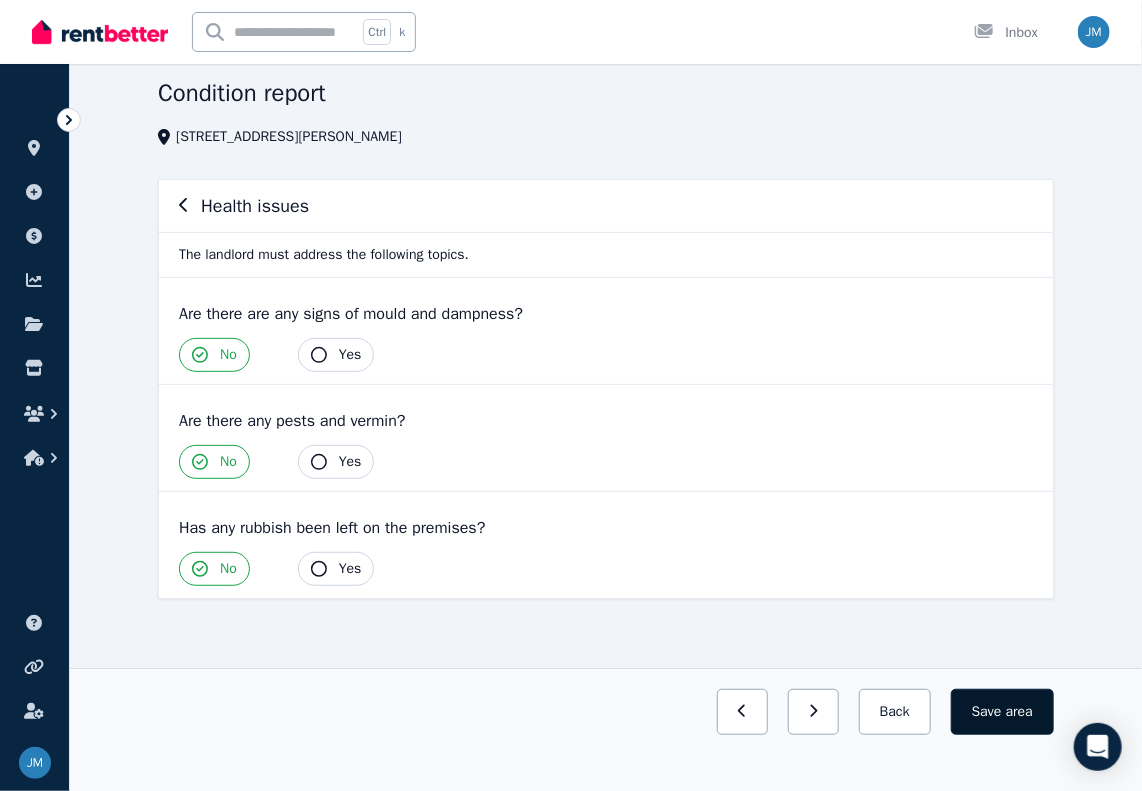 click on "area" at bounding box center [1019, 712] 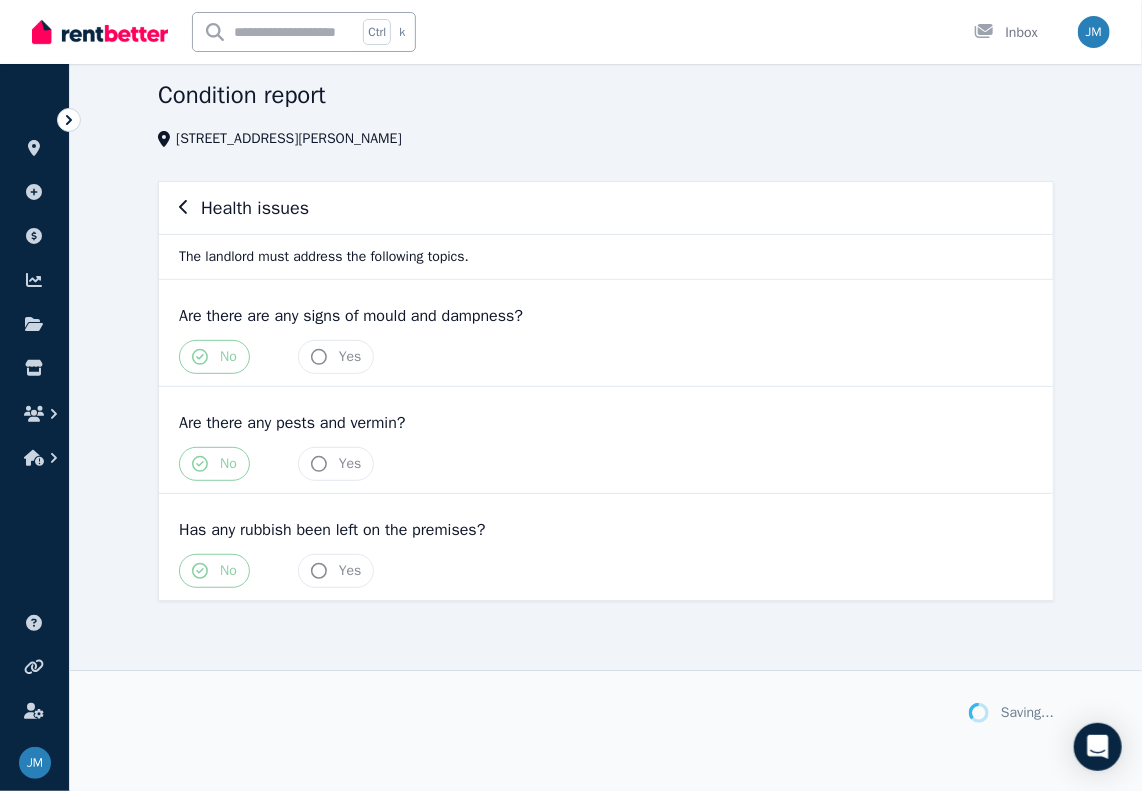 scroll, scrollTop: 75, scrollLeft: 0, axis: vertical 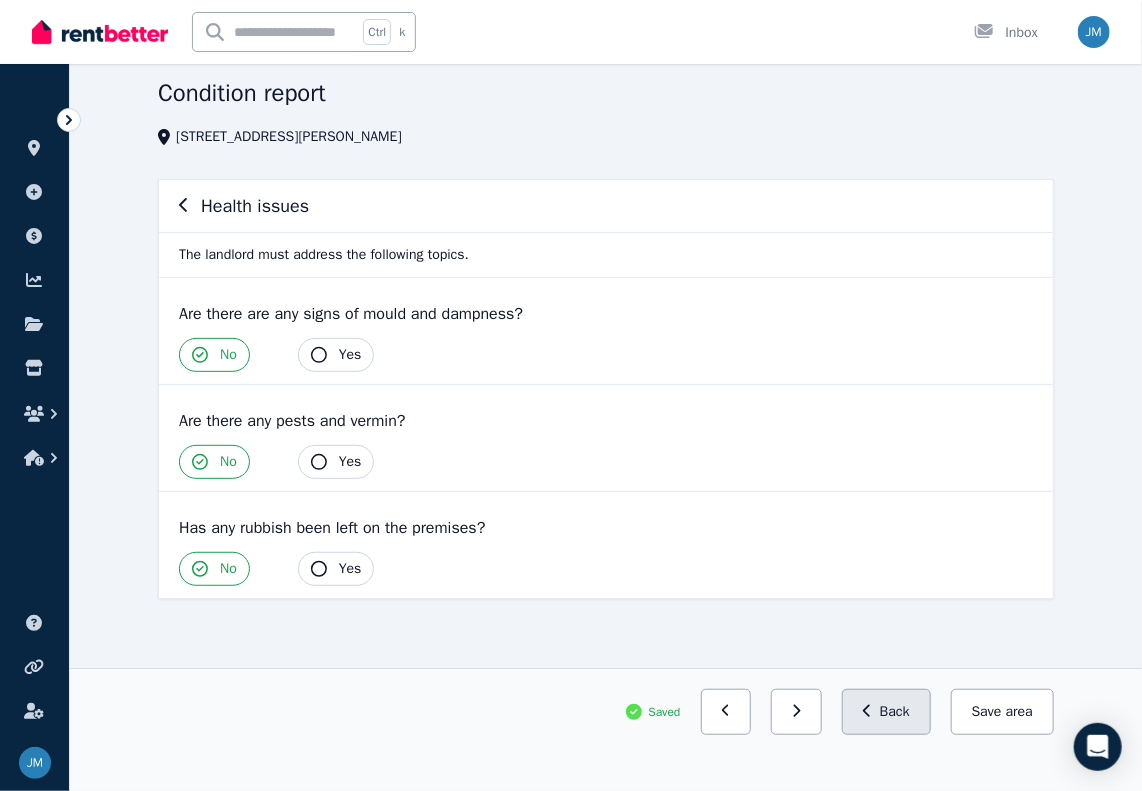 click on "Back" at bounding box center (886, 712) 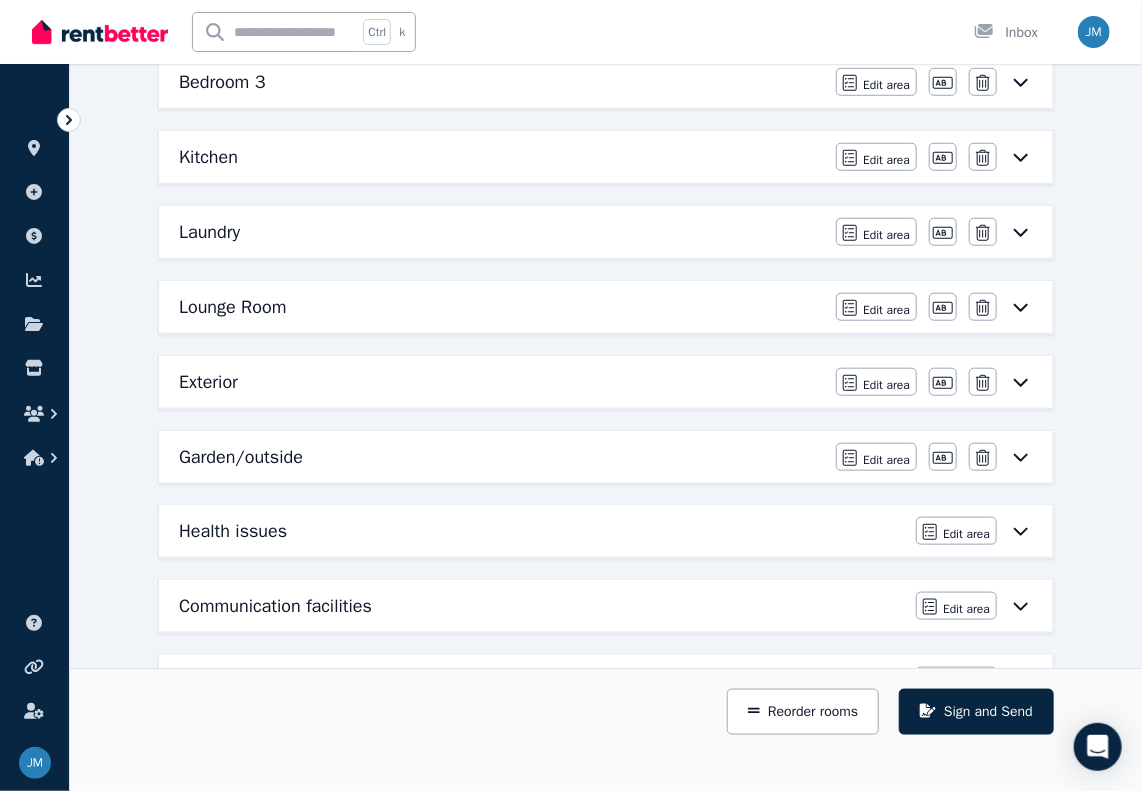 scroll, scrollTop: 575, scrollLeft: 0, axis: vertical 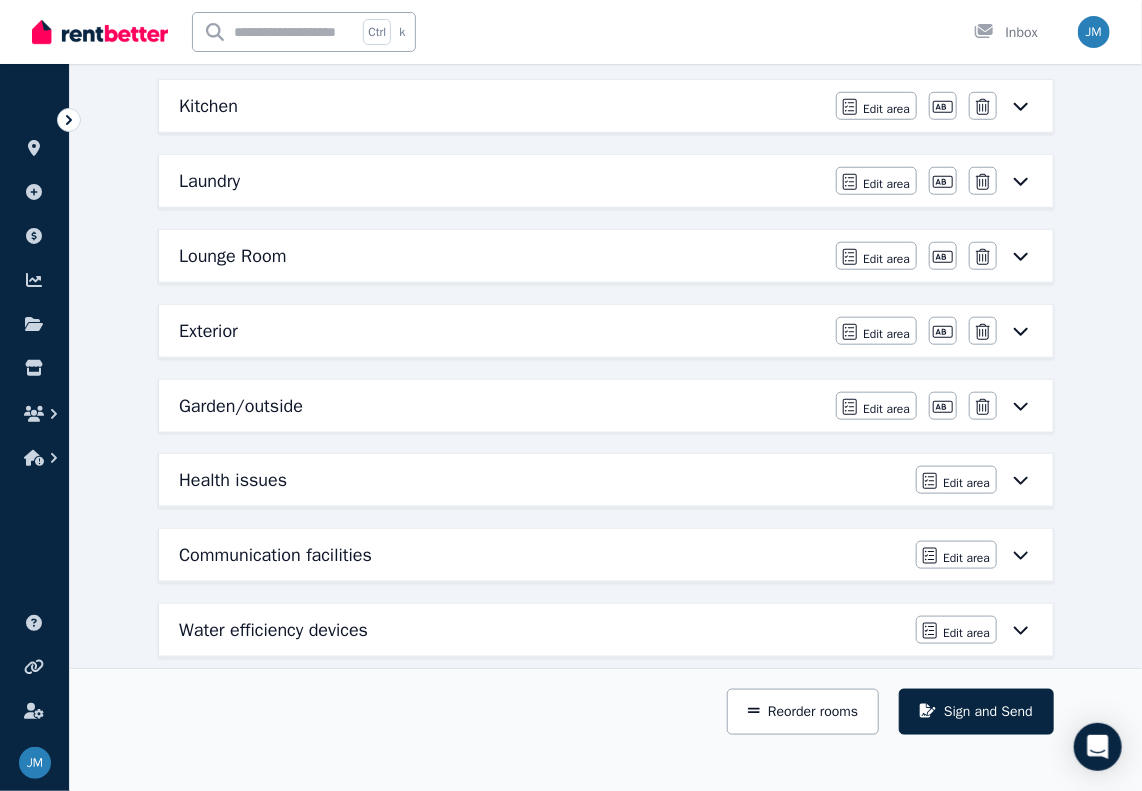 click on "Communication facilities" at bounding box center [275, 555] 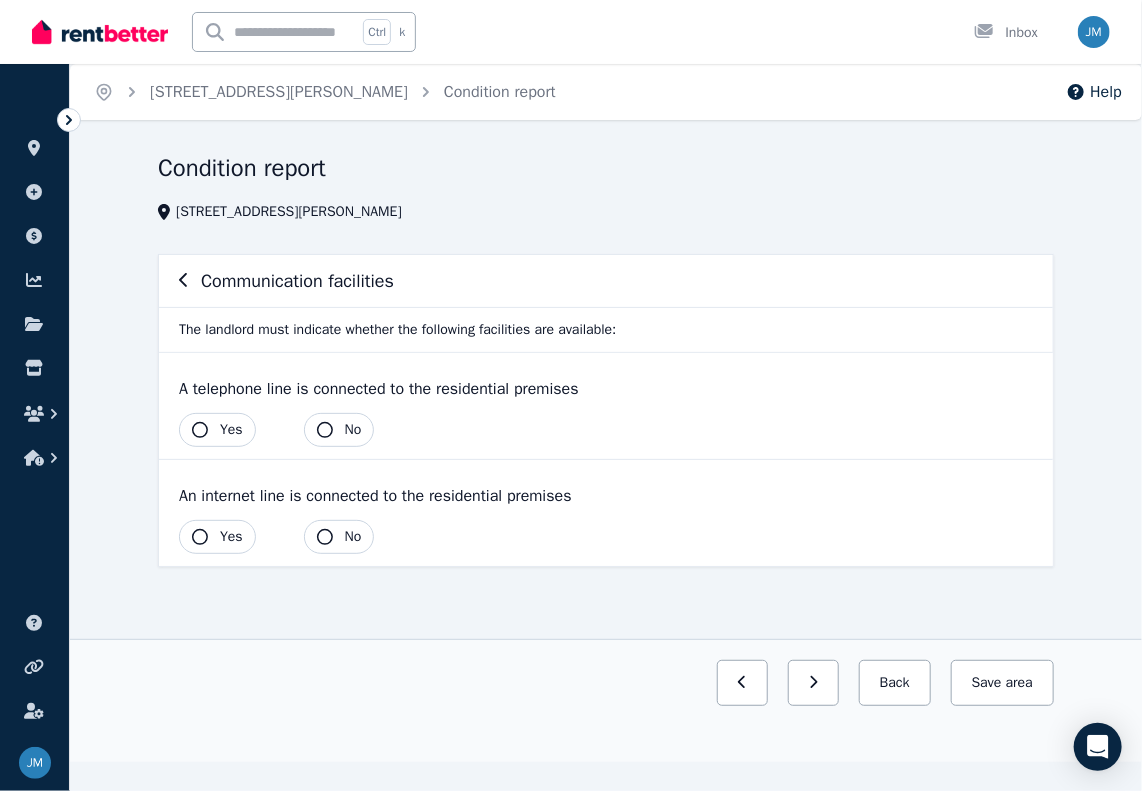 scroll, scrollTop: 0, scrollLeft: 0, axis: both 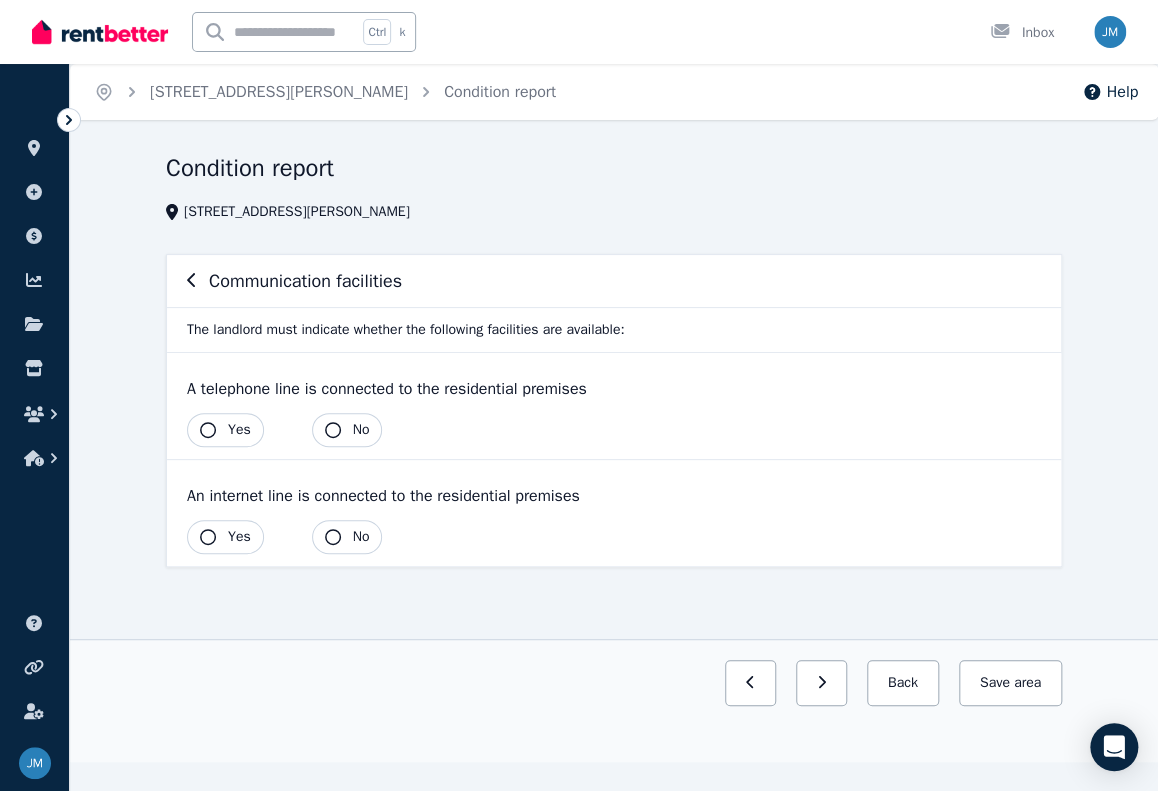 click 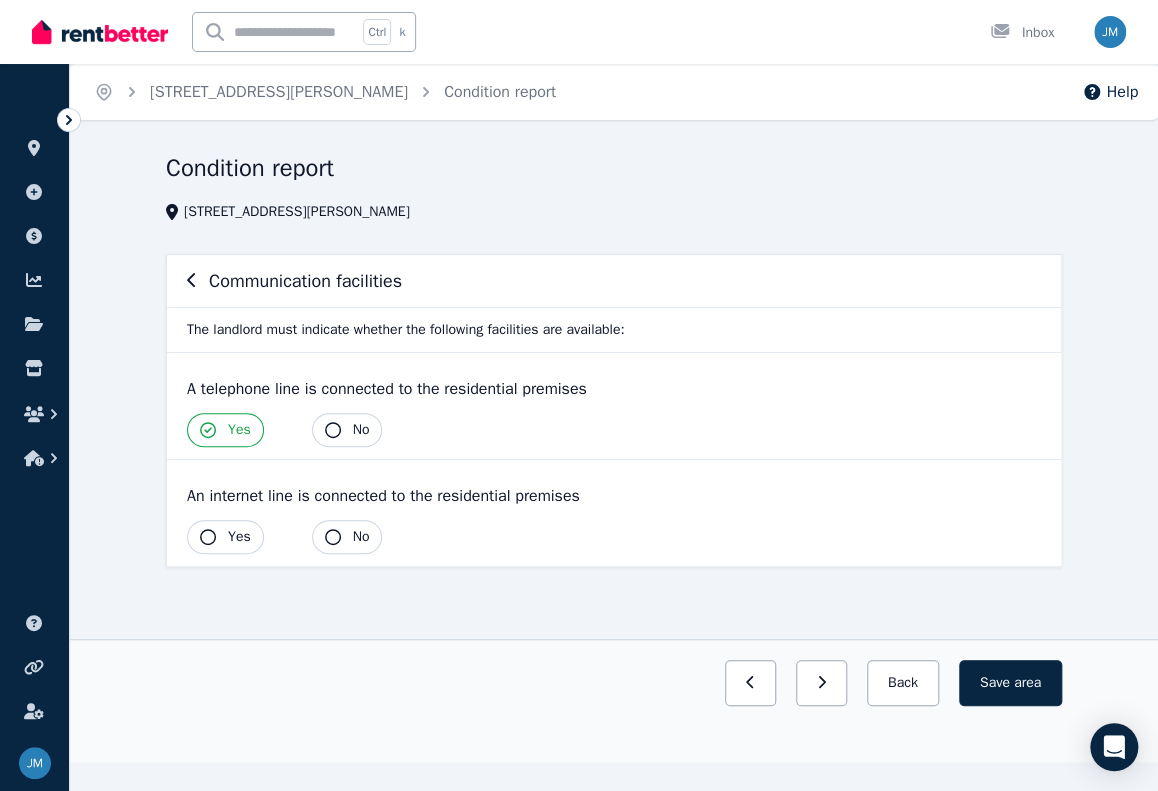 drag, startPoint x: 199, startPoint y: 539, endPoint x: 210, endPoint y: 539, distance: 11 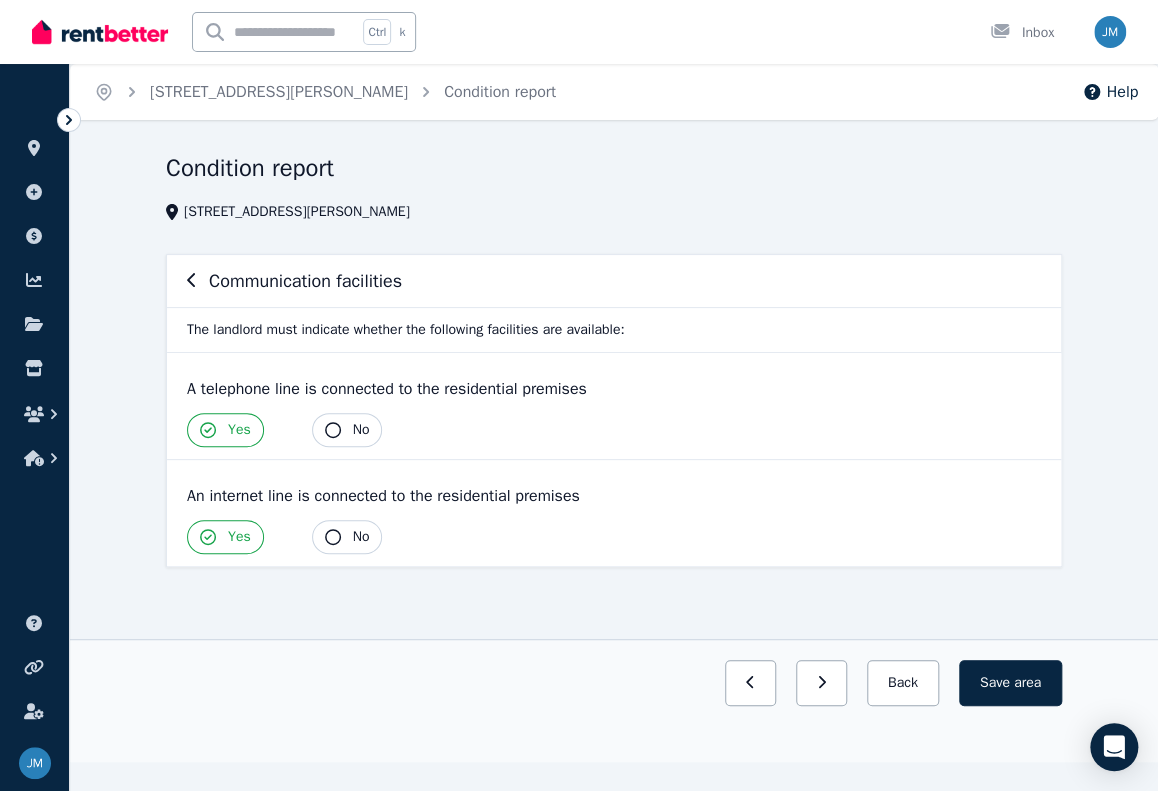 click 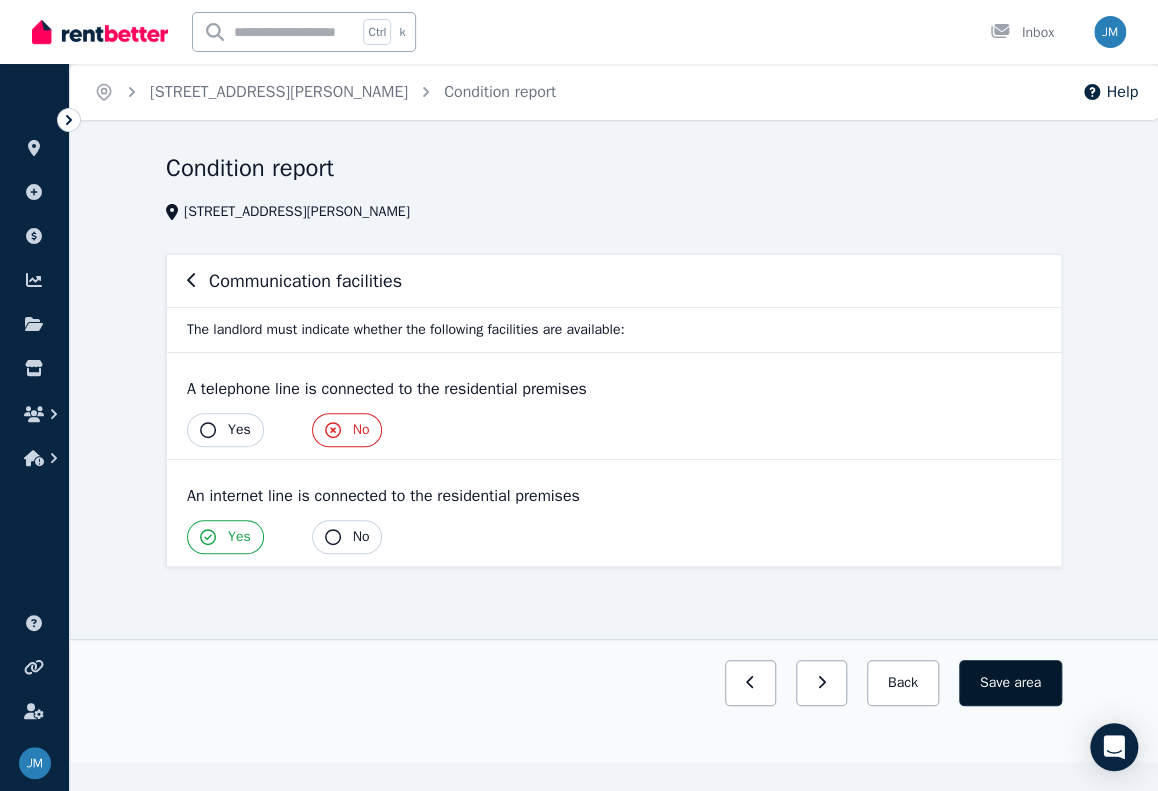 click on "area" at bounding box center [1027, 683] 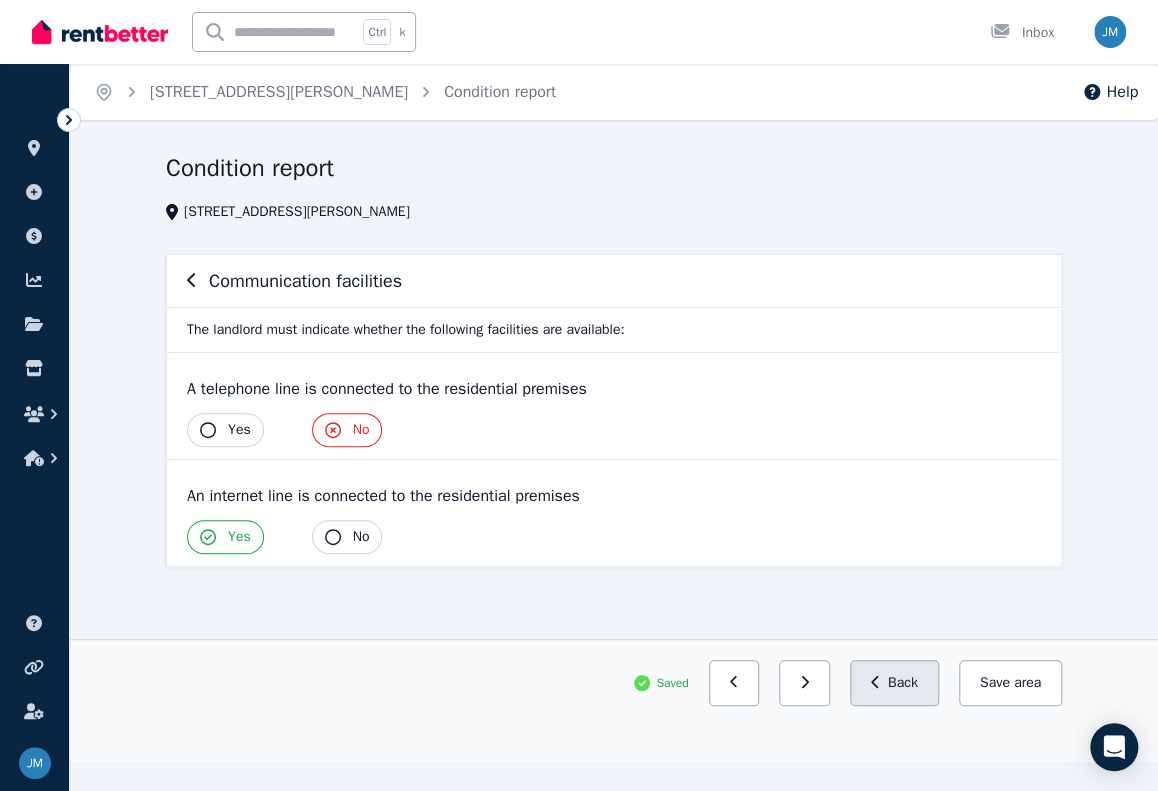 click on "Back" at bounding box center (894, 683) 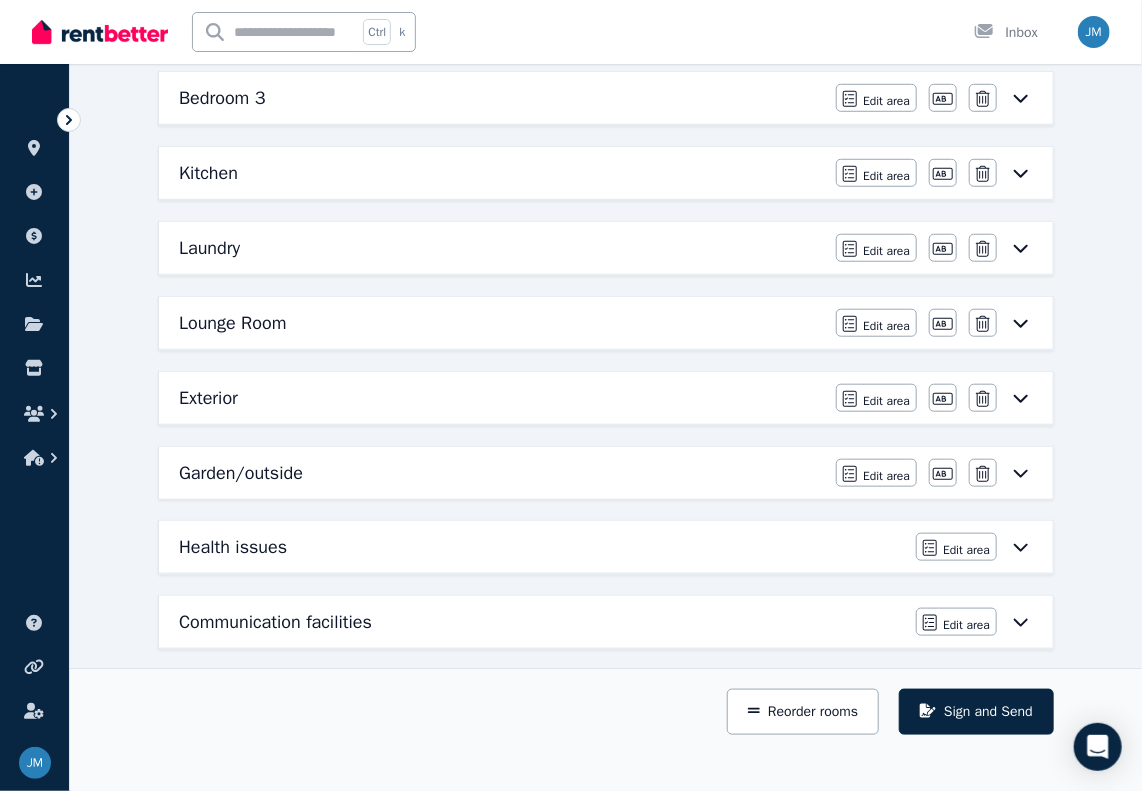 scroll, scrollTop: 592, scrollLeft: 0, axis: vertical 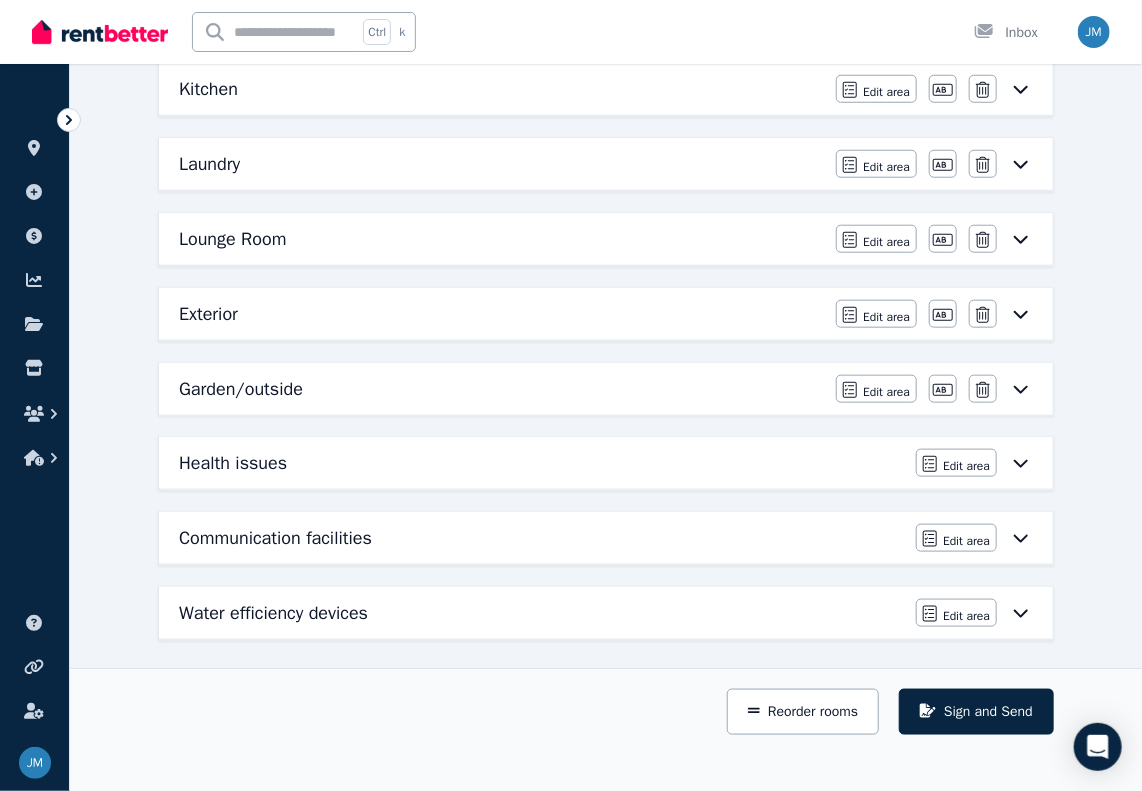 click on "Water efficiency devices" at bounding box center [541, 613] 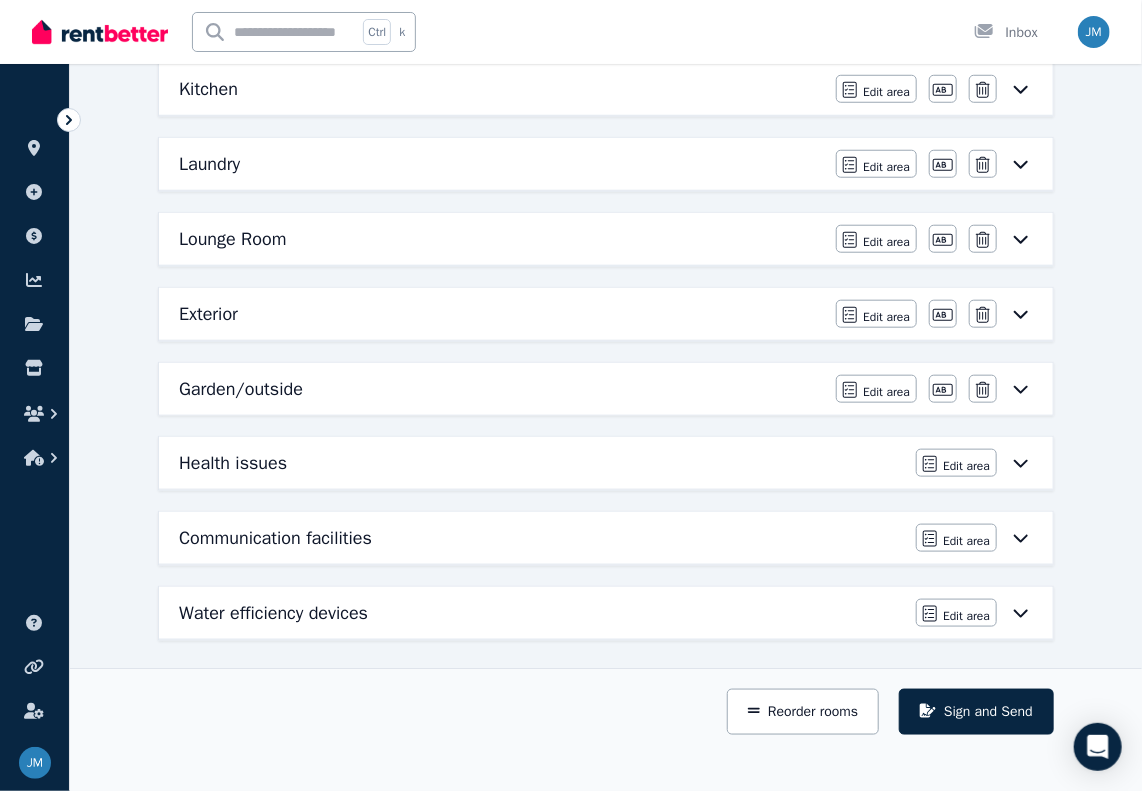 scroll, scrollTop: 0, scrollLeft: 0, axis: both 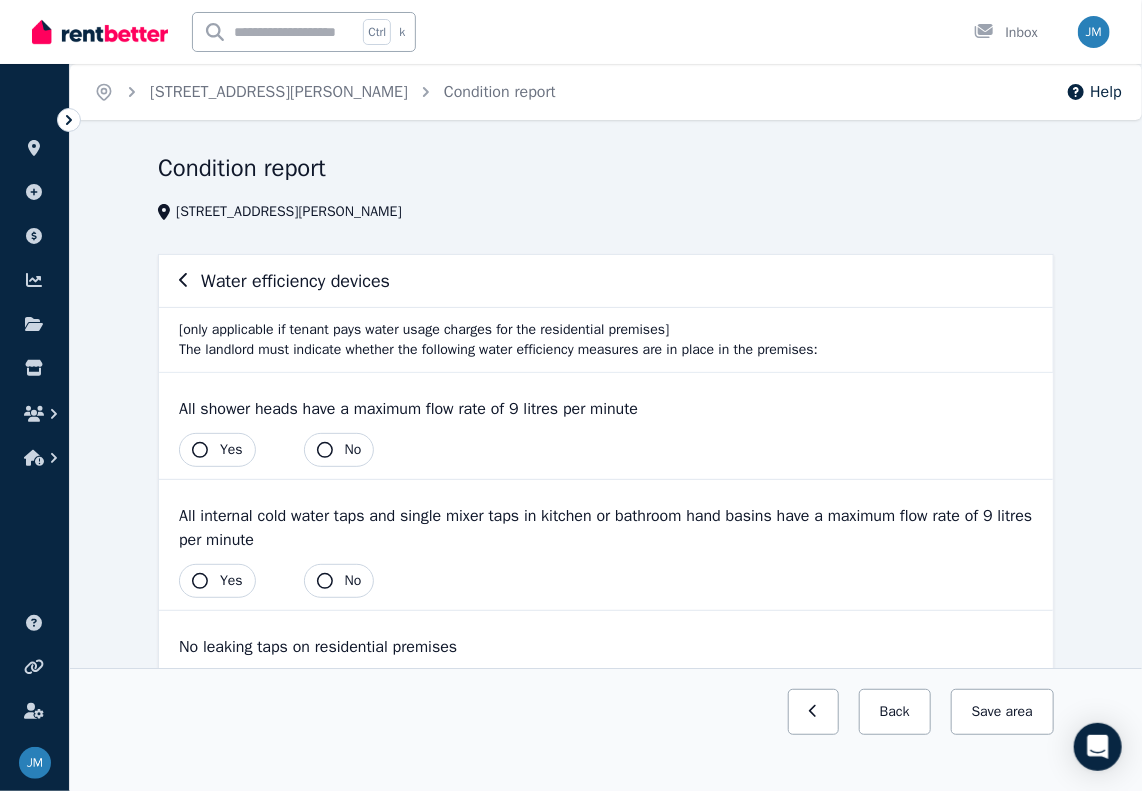 click 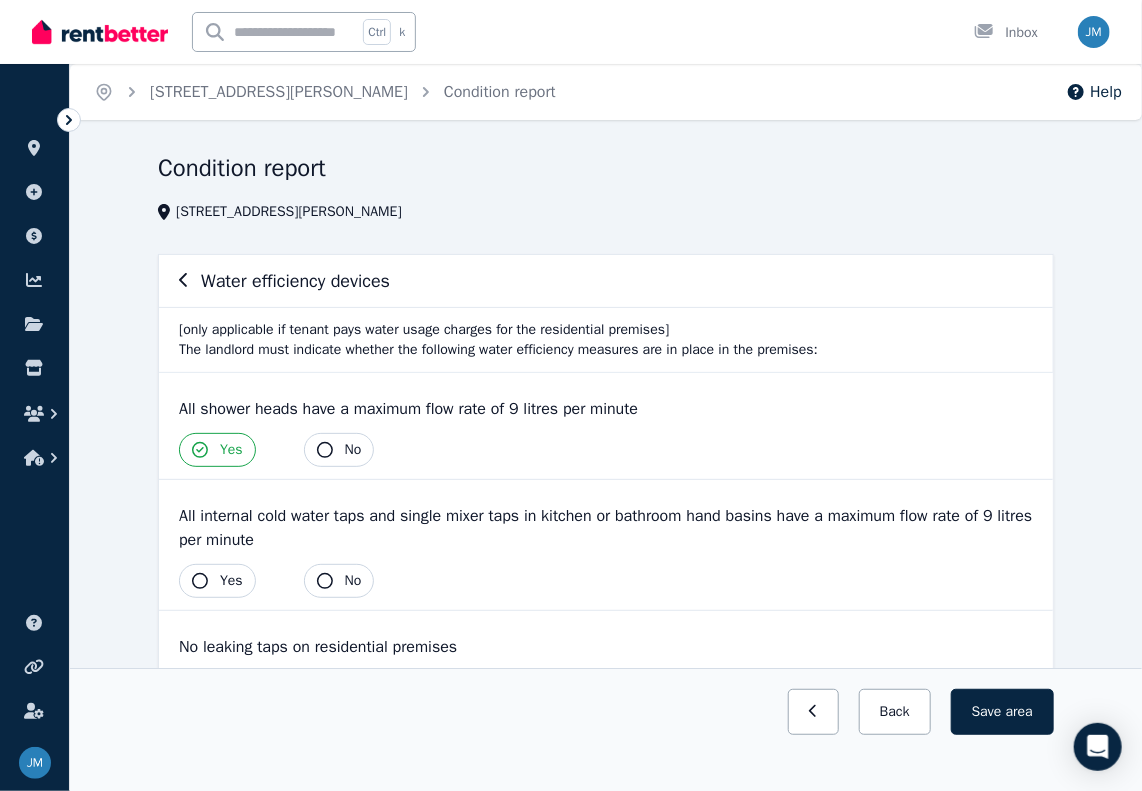 click 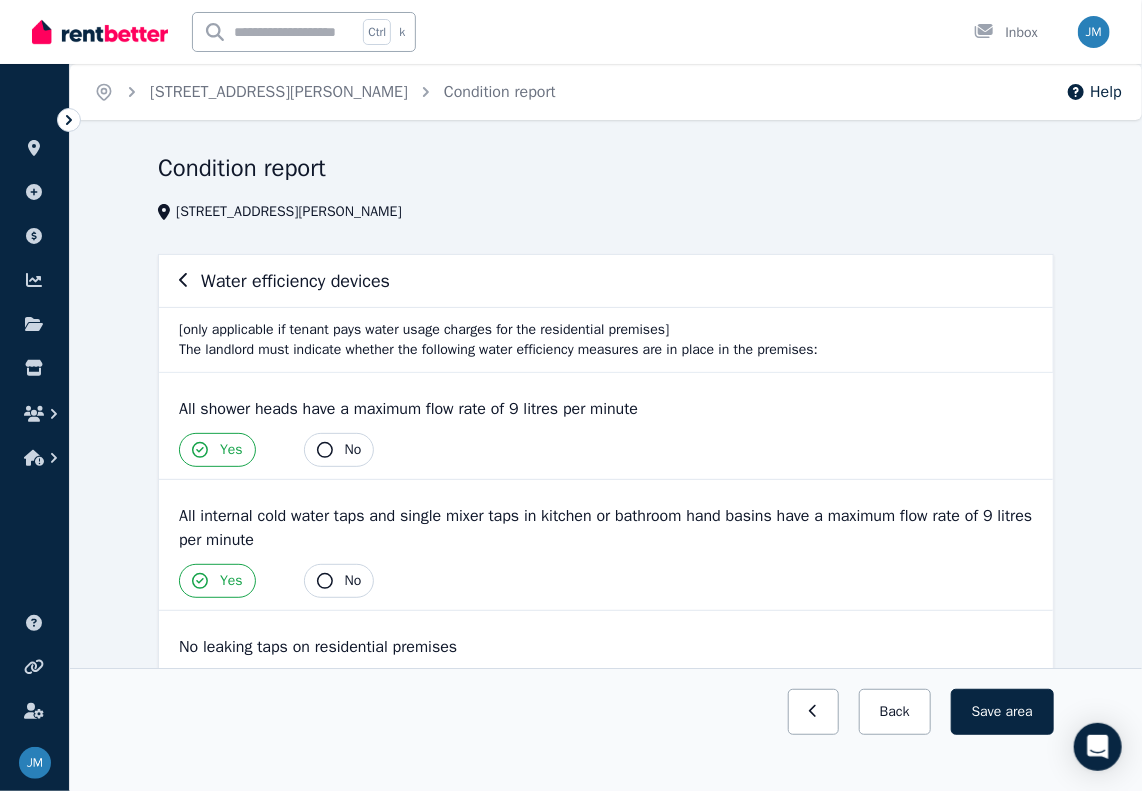 scroll, scrollTop: 388, scrollLeft: 0, axis: vertical 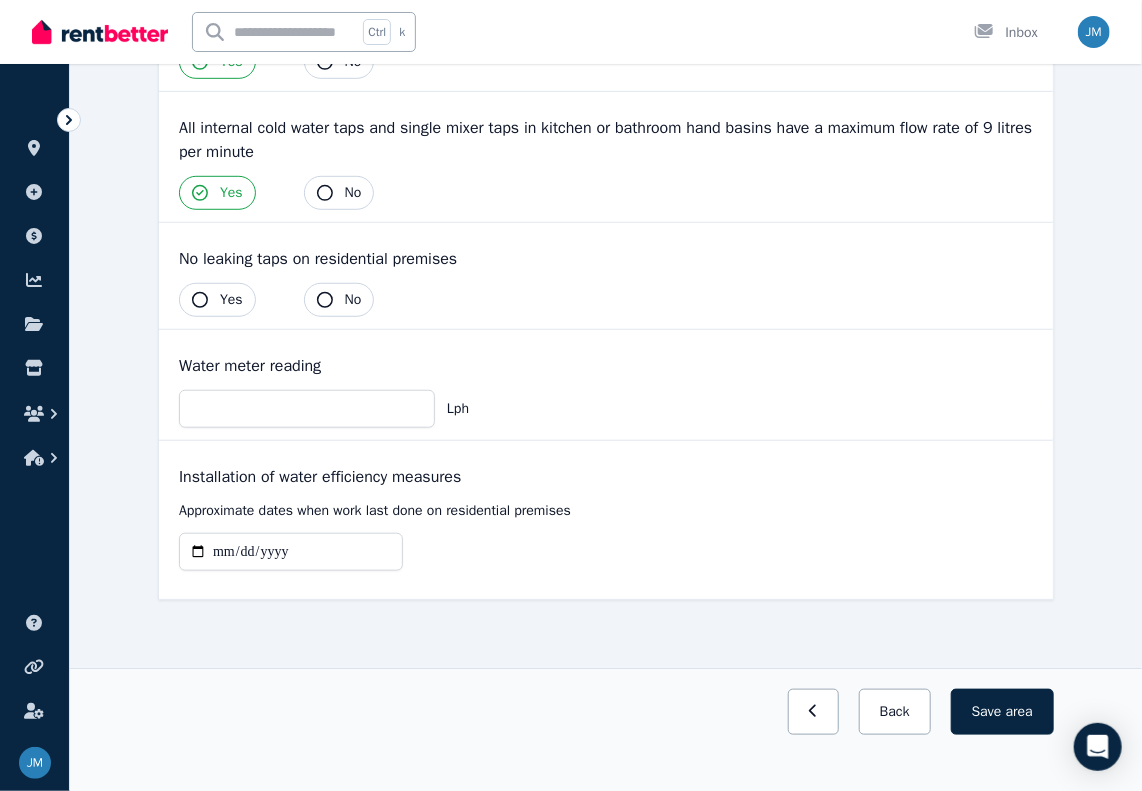 click 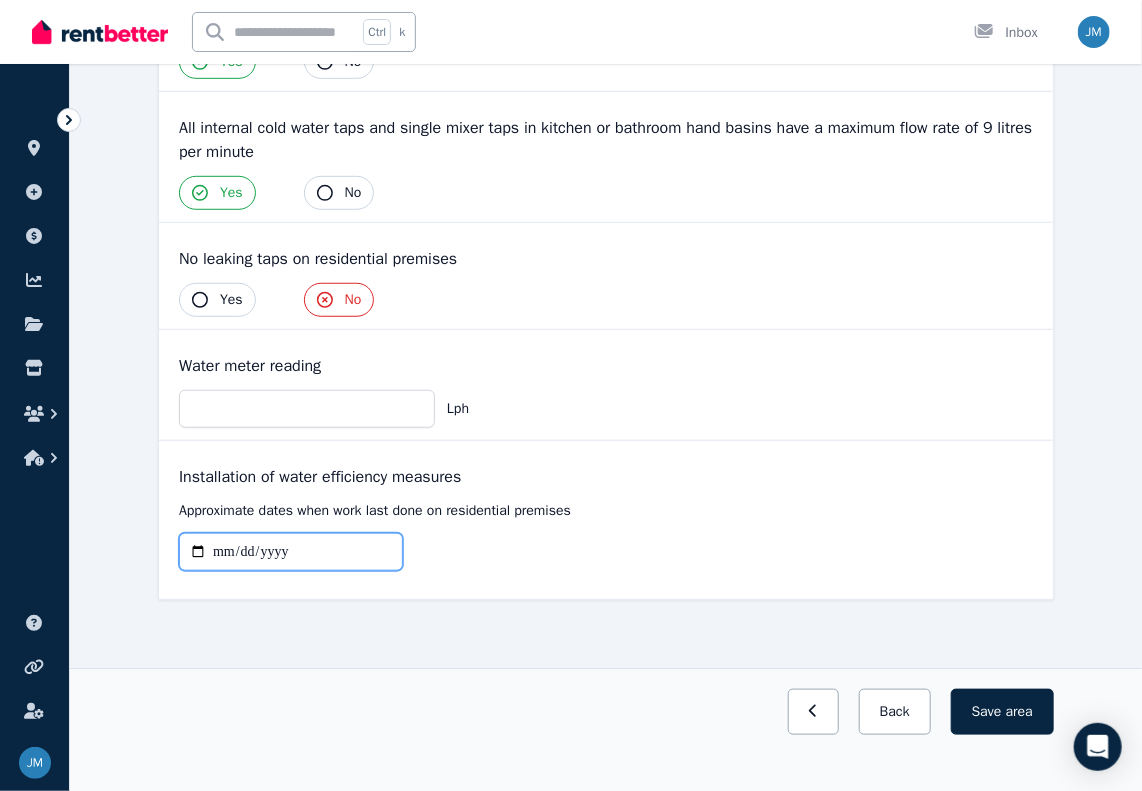 click at bounding box center [291, 552] 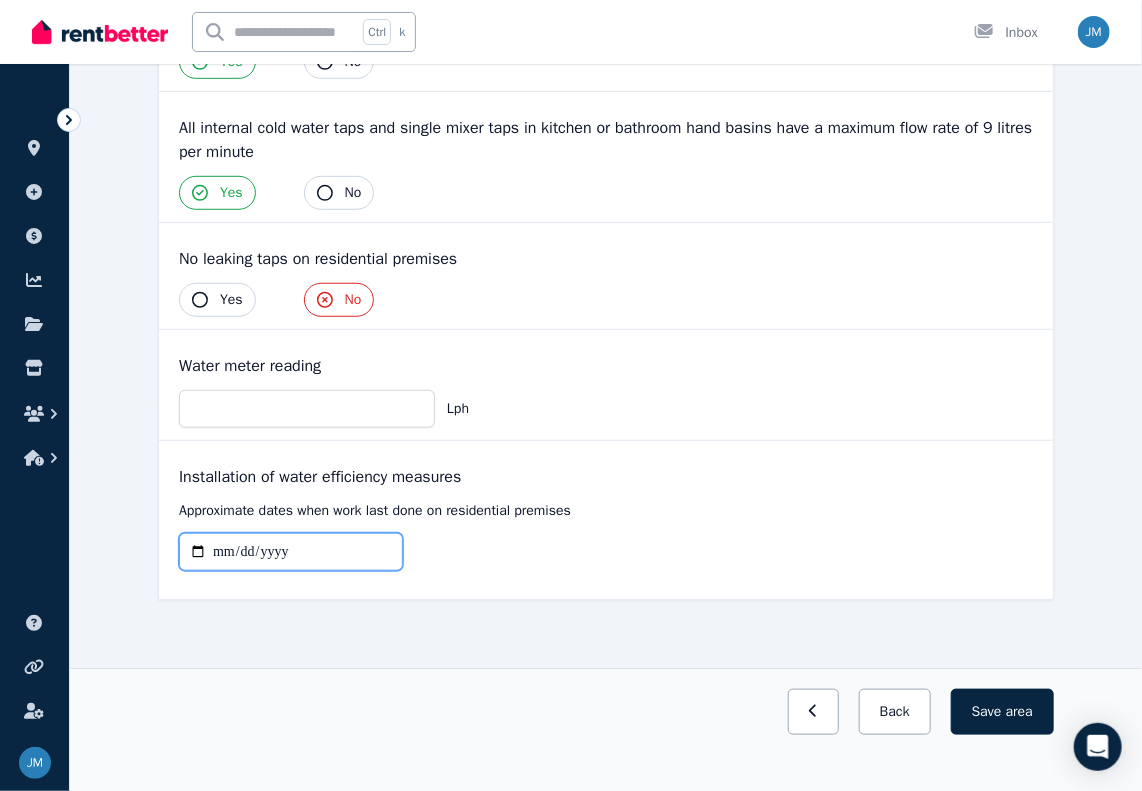 type on "**********" 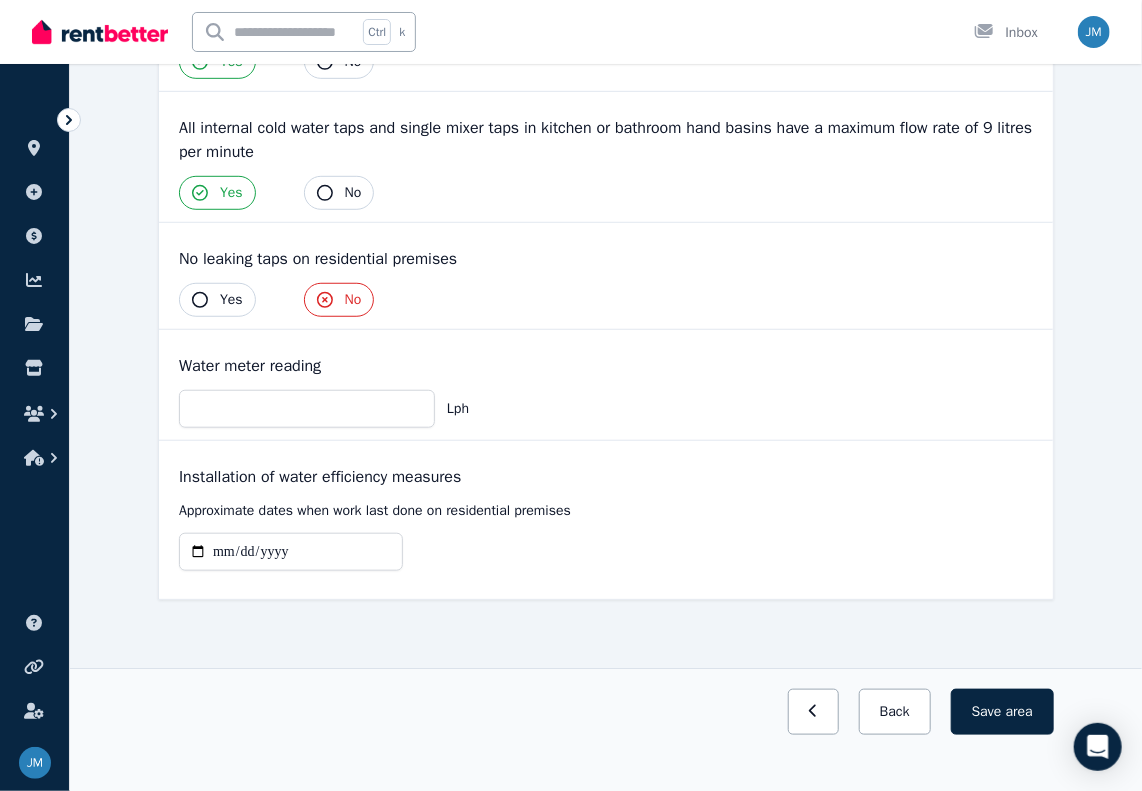 click on "**********" at bounding box center (606, 560) 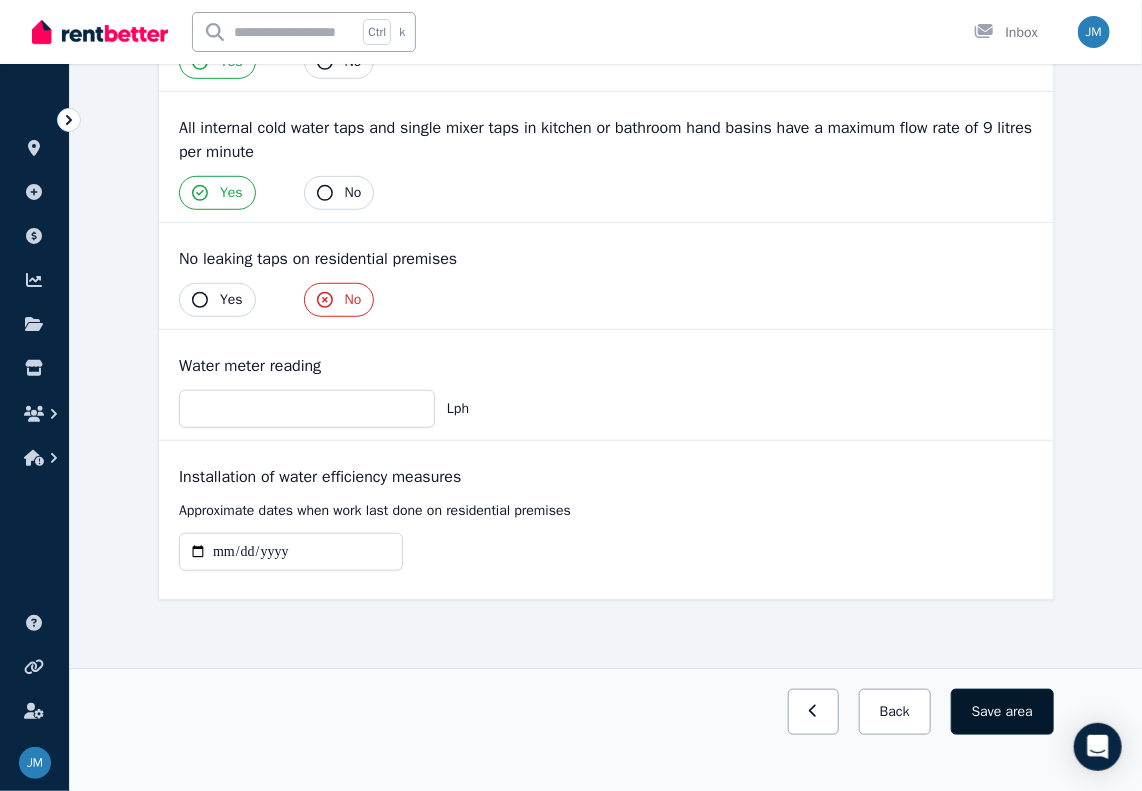 click on "area" at bounding box center (1019, 712) 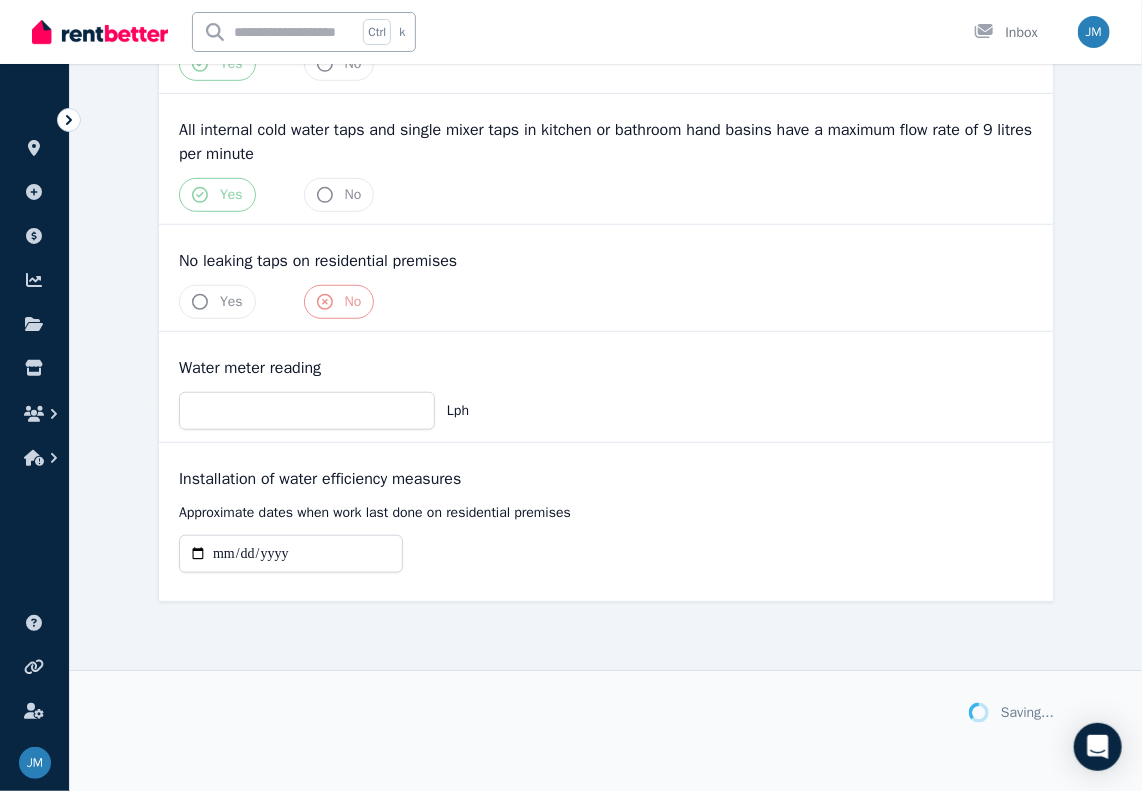 scroll, scrollTop: 388, scrollLeft: 0, axis: vertical 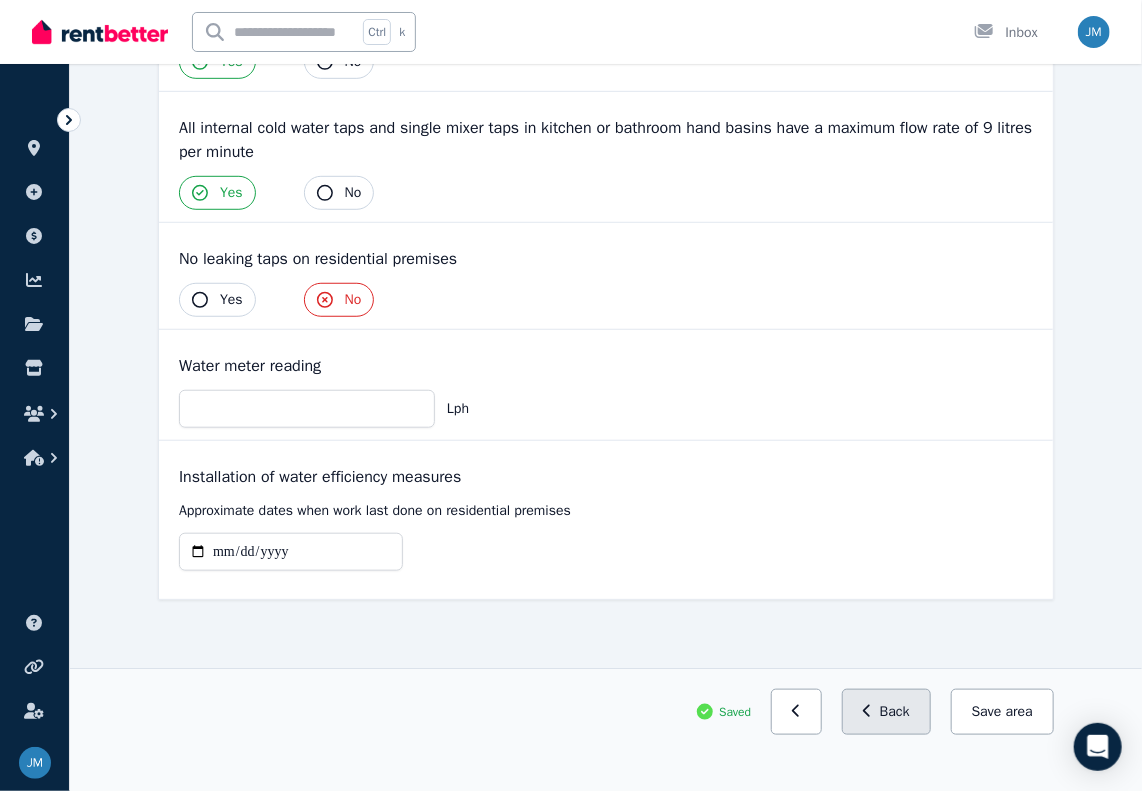 click on "Back" at bounding box center [886, 712] 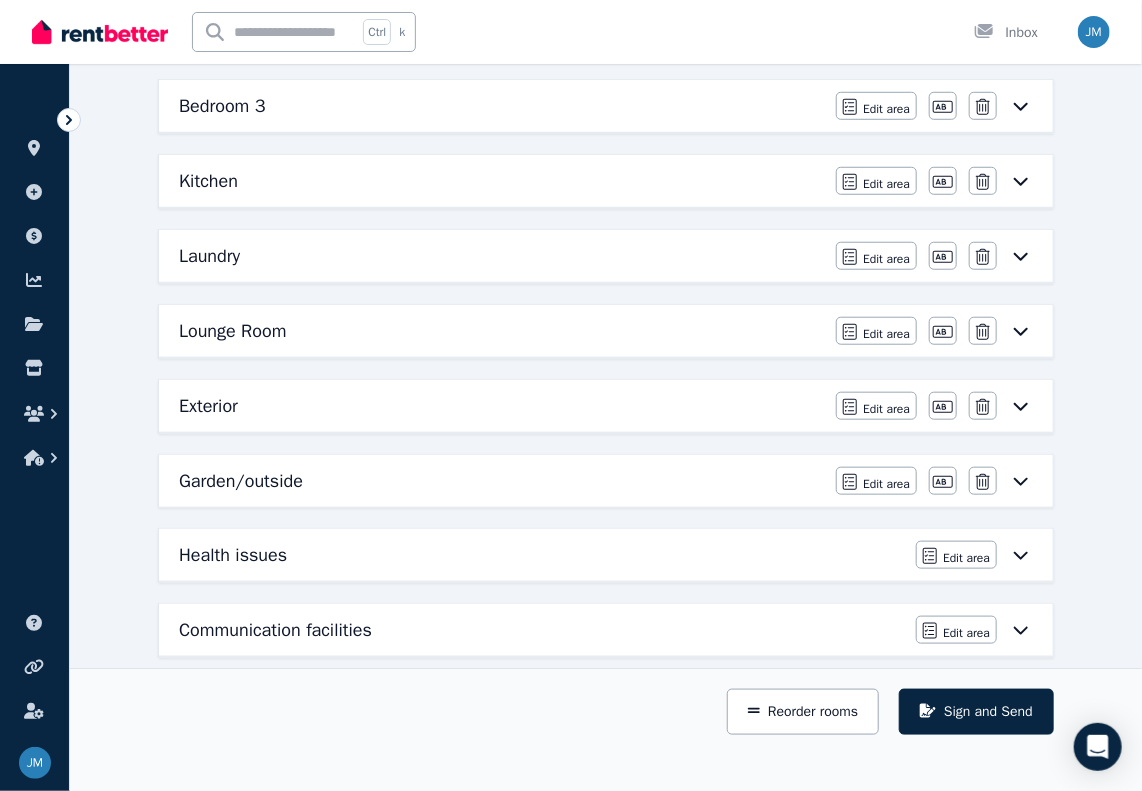 scroll, scrollTop: 592, scrollLeft: 0, axis: vertical 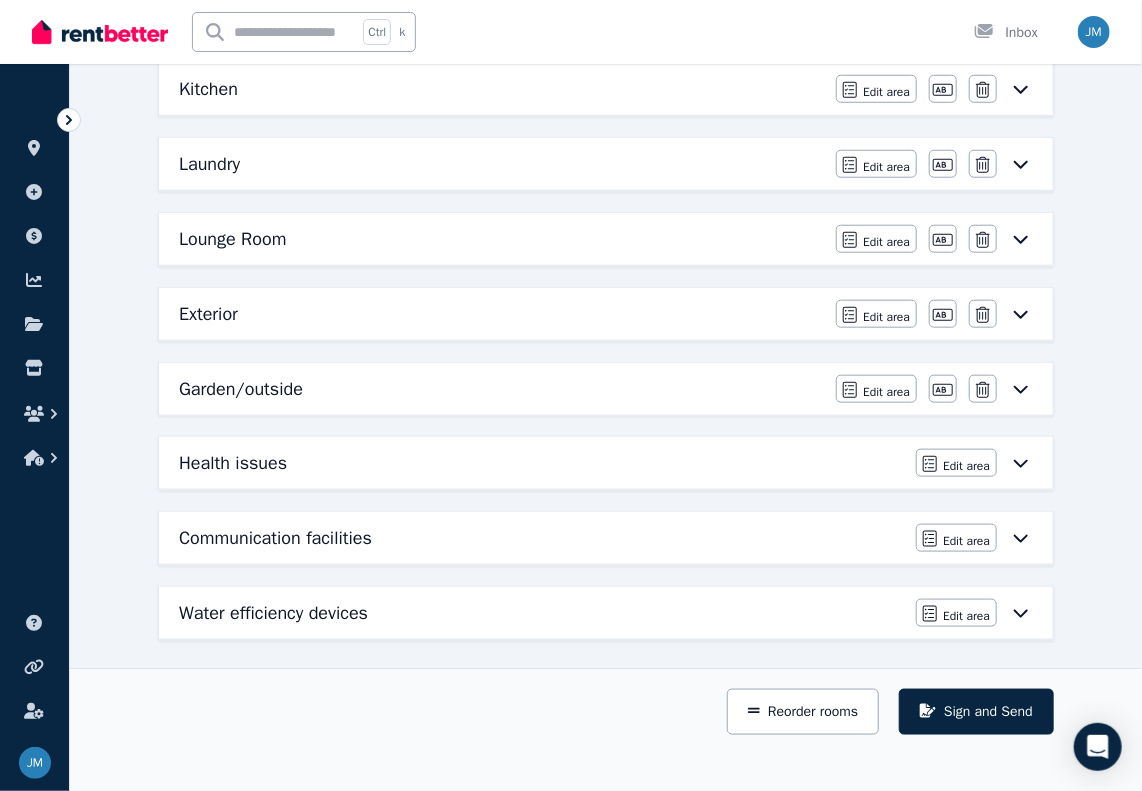 click on "Lounge Room" at bounding box center (501, 239) 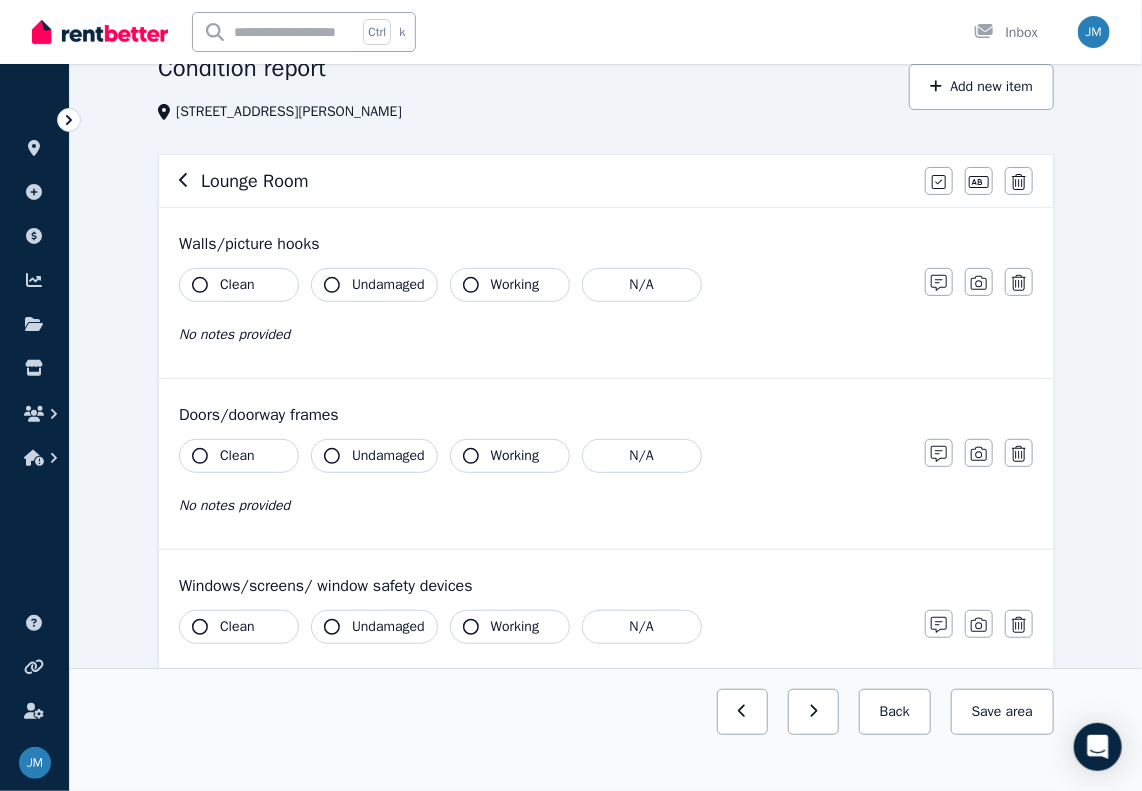 scroll, scrollTop: 0, scrollLeft: 0, axis: both 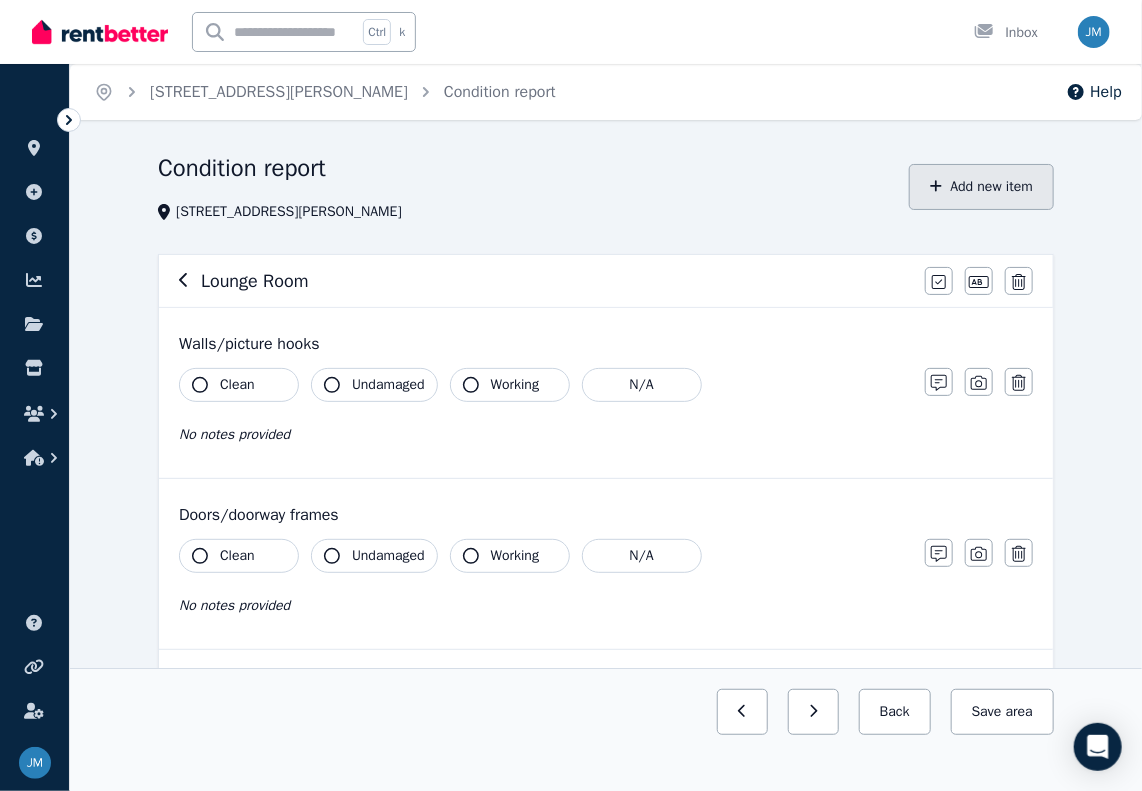 click on "Add new item" at bounding box center [981, 187] 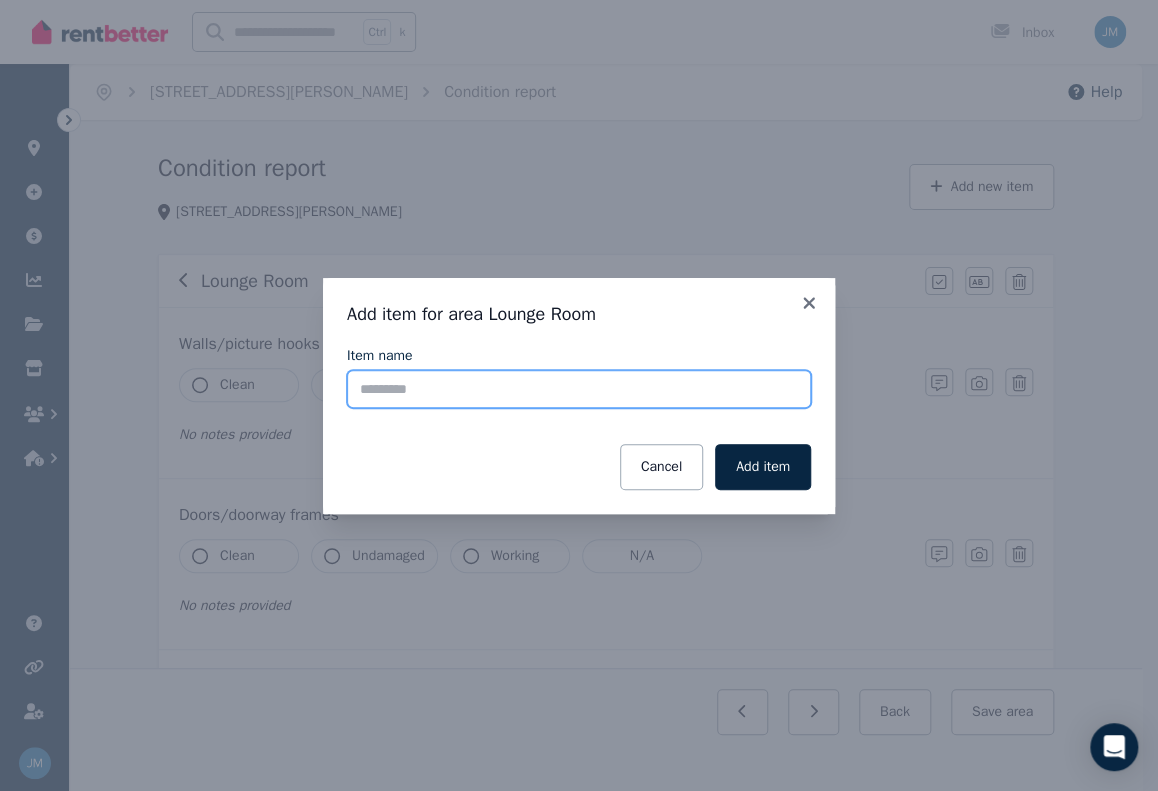 click on "Item name" at bounding box center [579, 389] 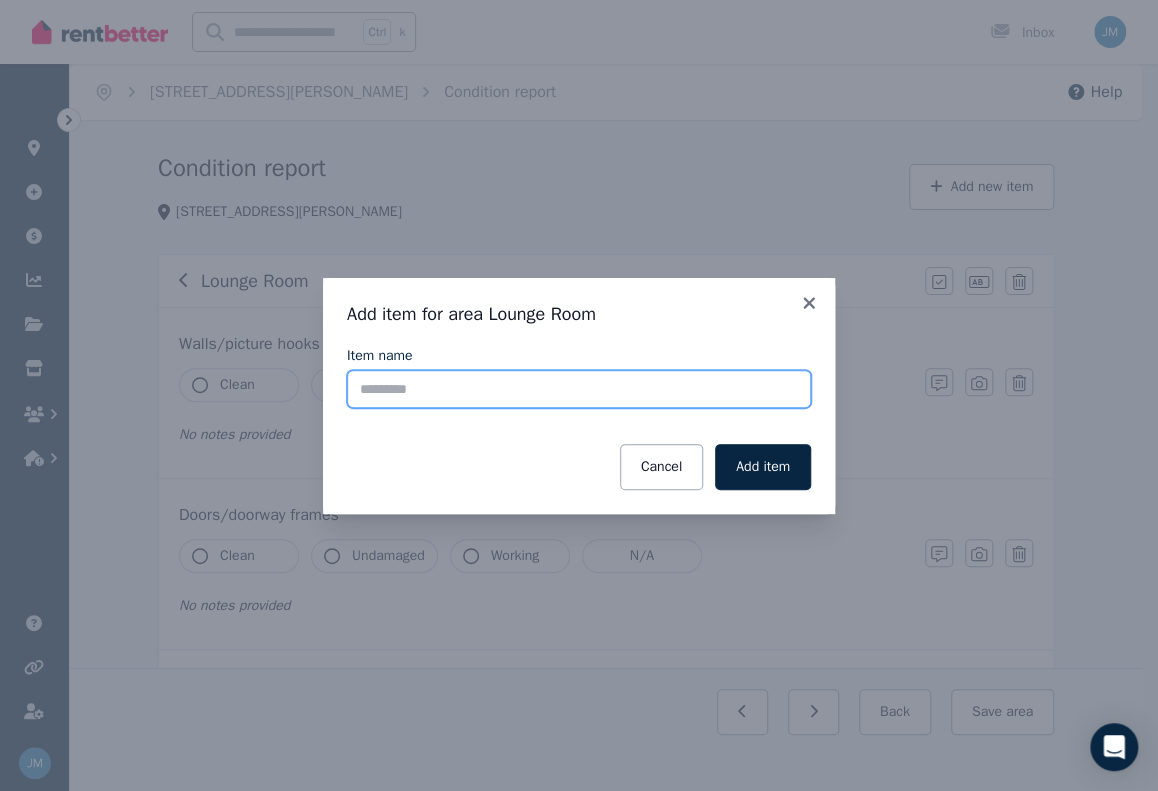 type on "**********" 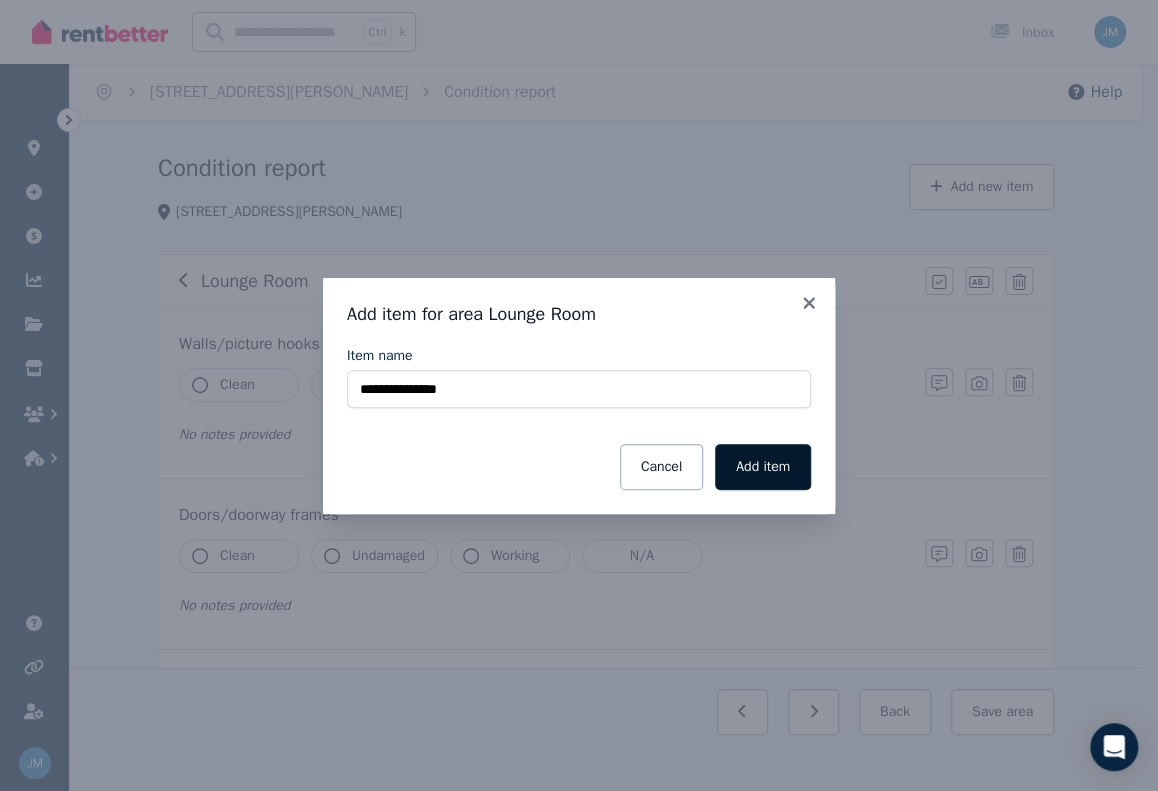 click on "Add item" at bounding box center [763, 467] 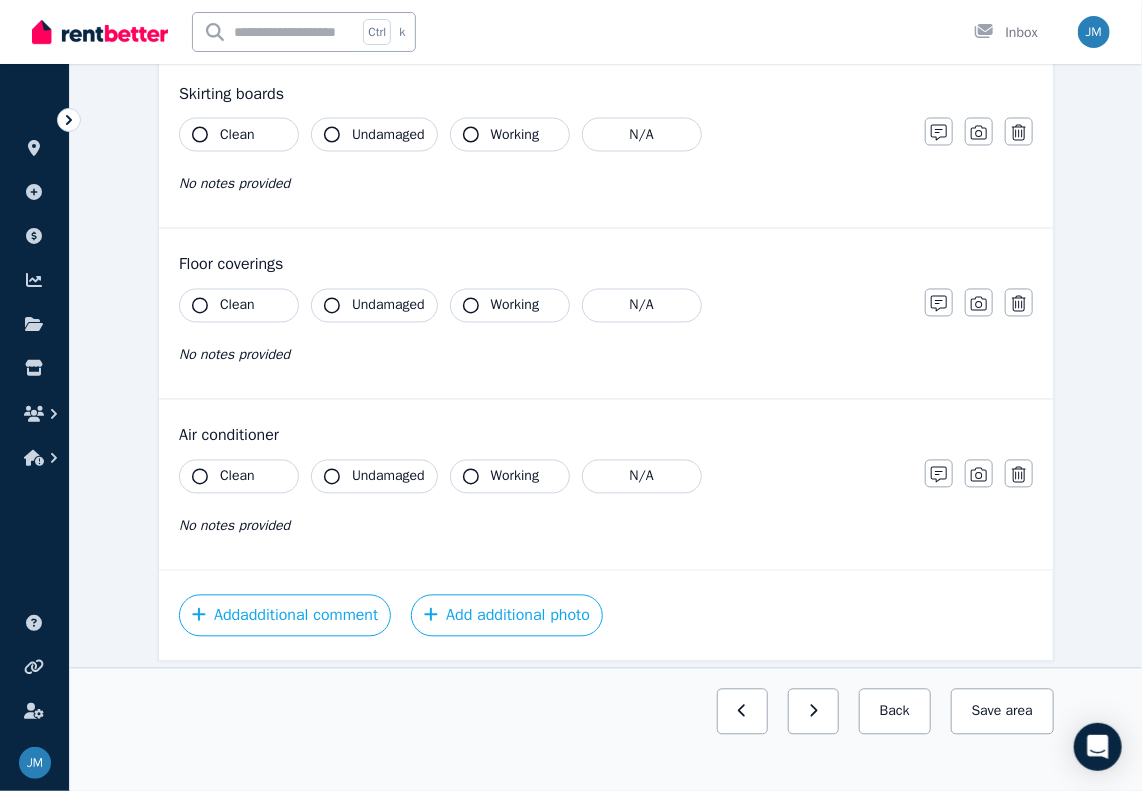 scroll, scrollTop: 1335, scrollLeft: 0, axis: vertical 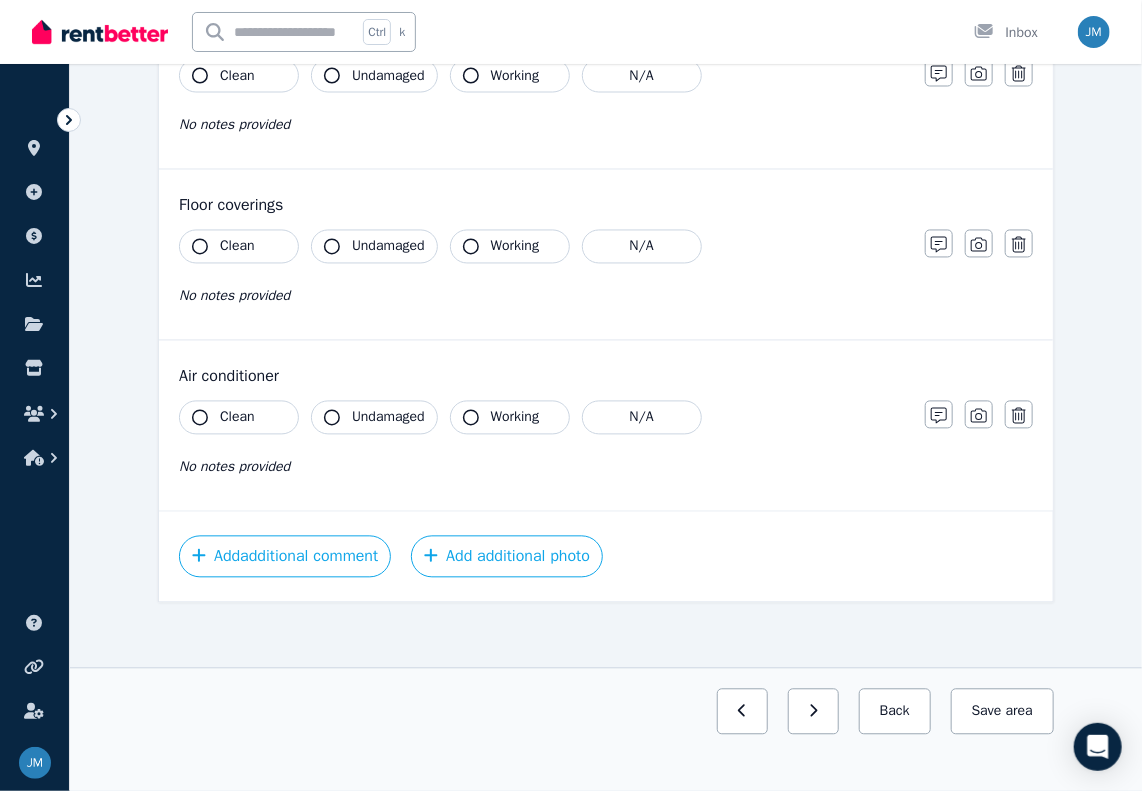 click on "Clean" at bounding box center [239, 418] 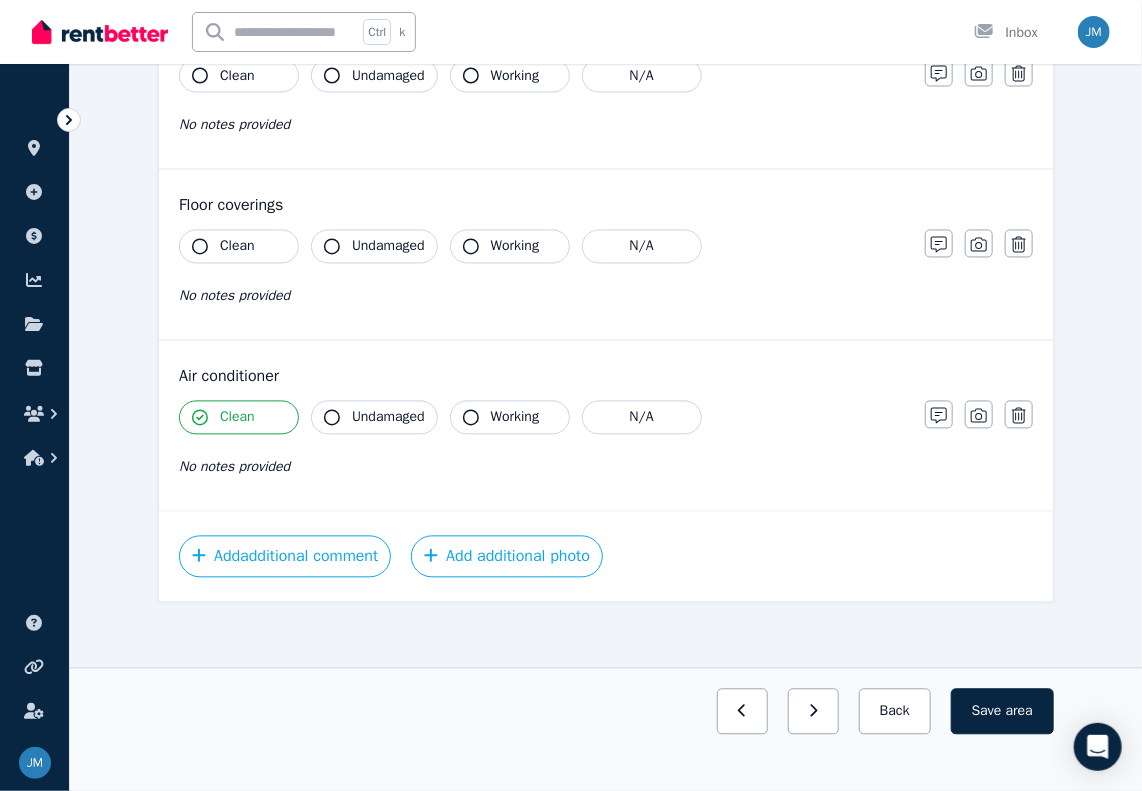 click on "Undamaged" at bounding box center (374, 418) 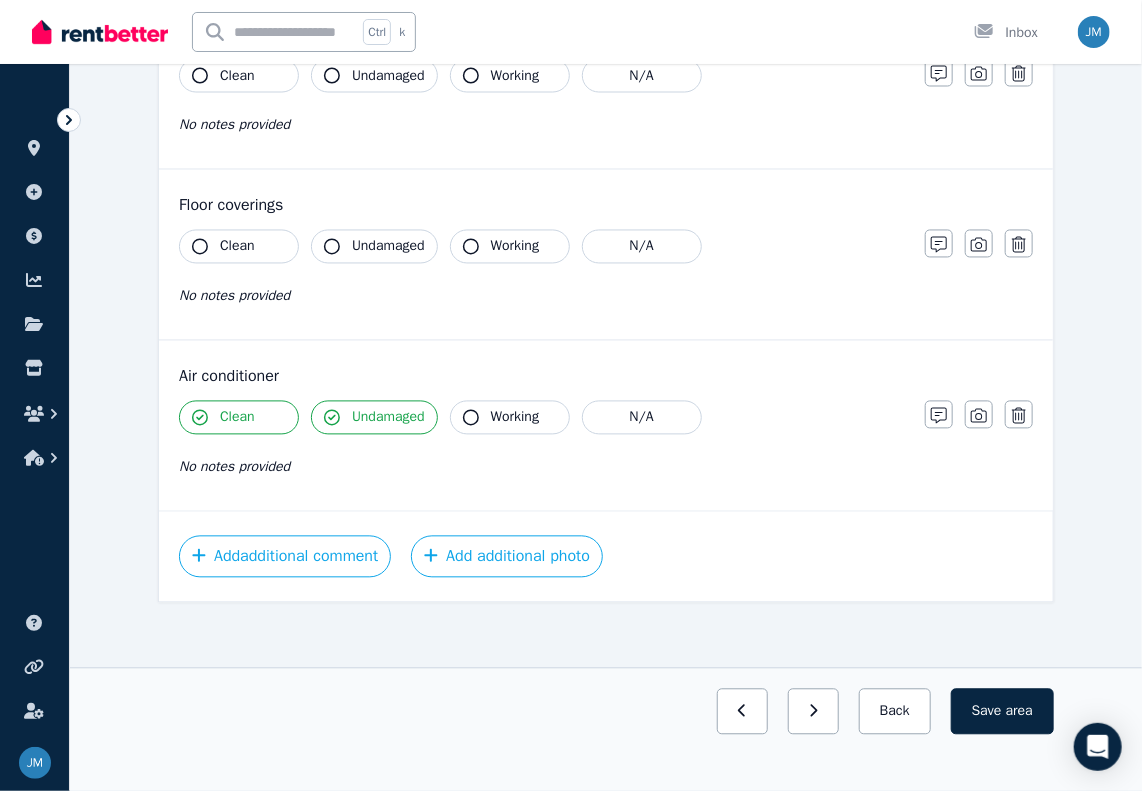 click 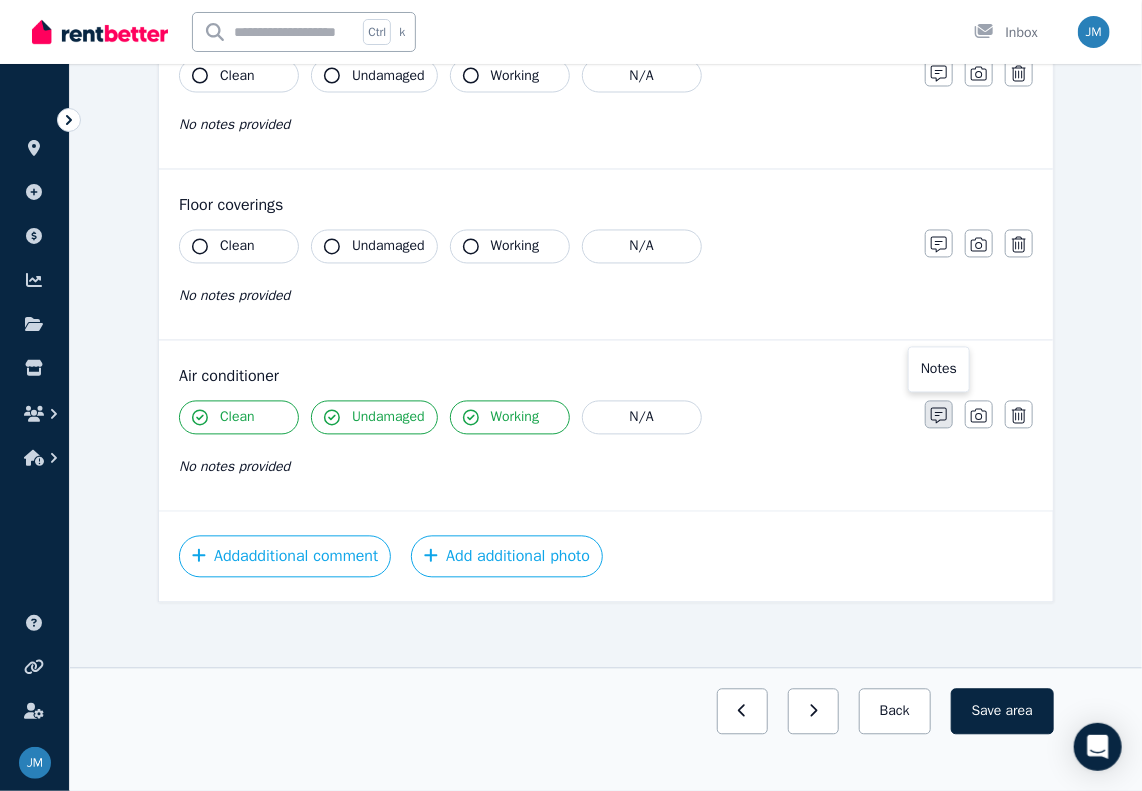 click 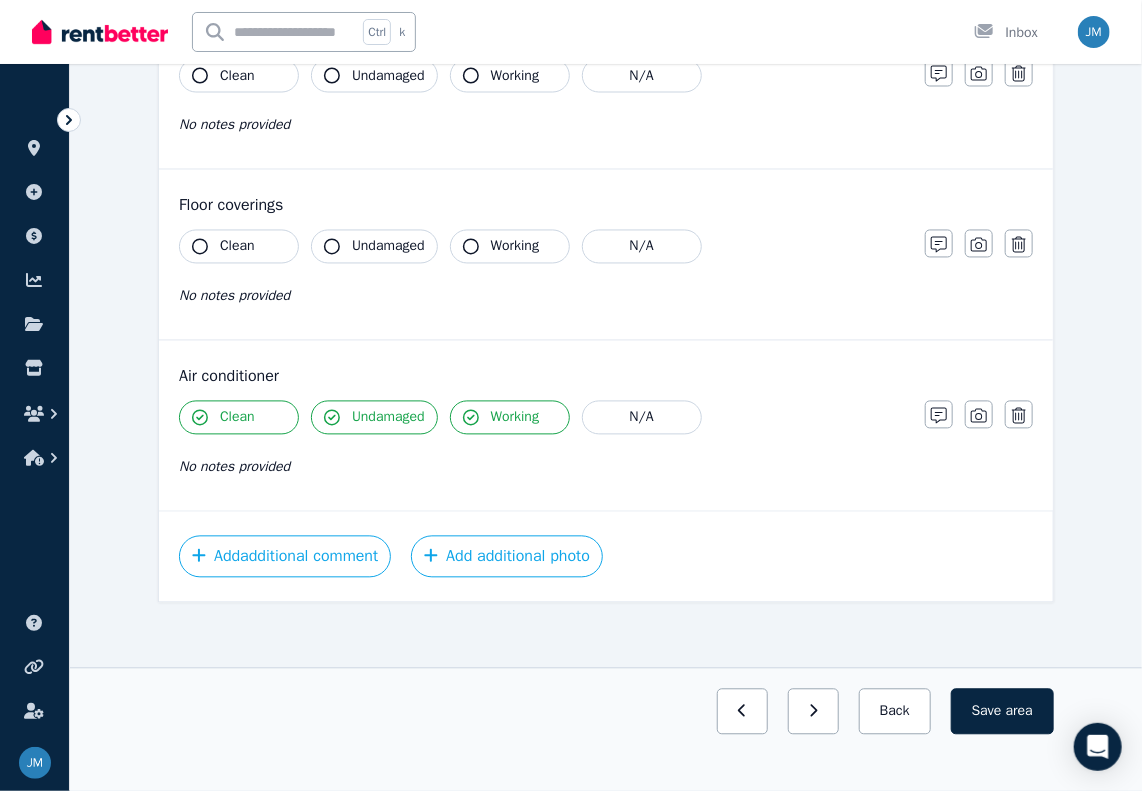 scroll, scrollTop: 1404, scrollLeft: 0, axis: vertical 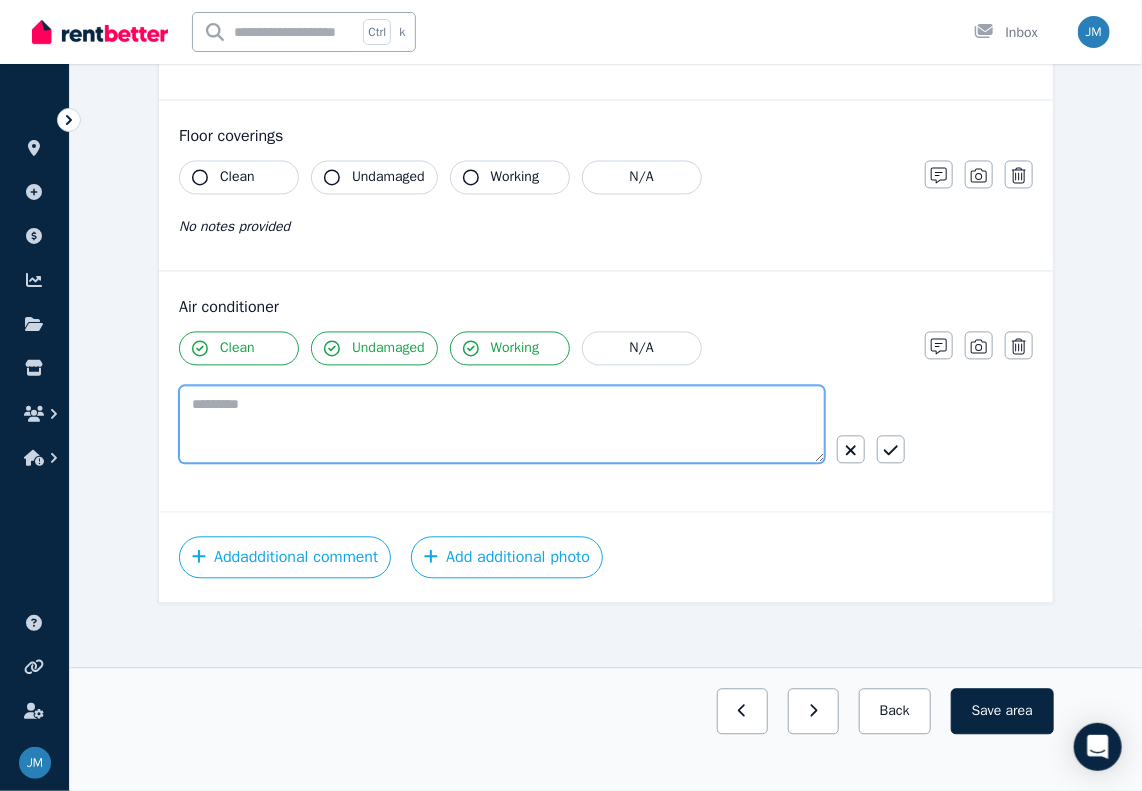 click at bounding box center (502, 425) 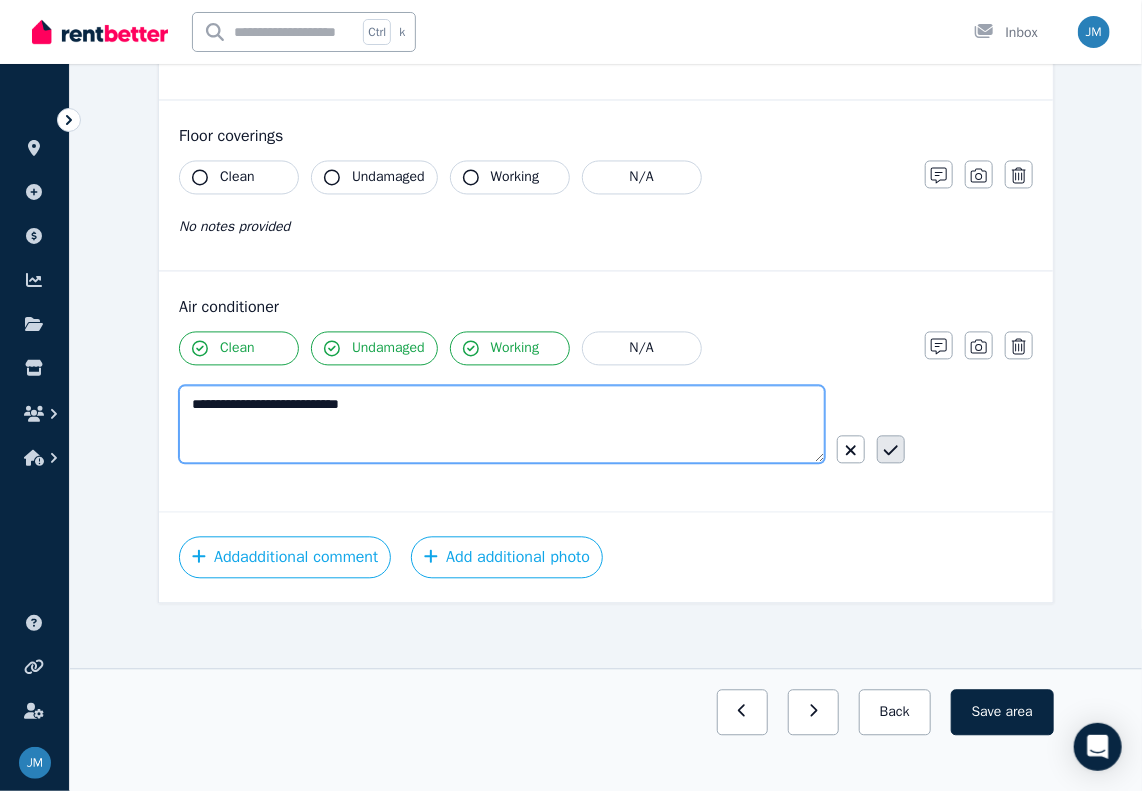 type on "**********" 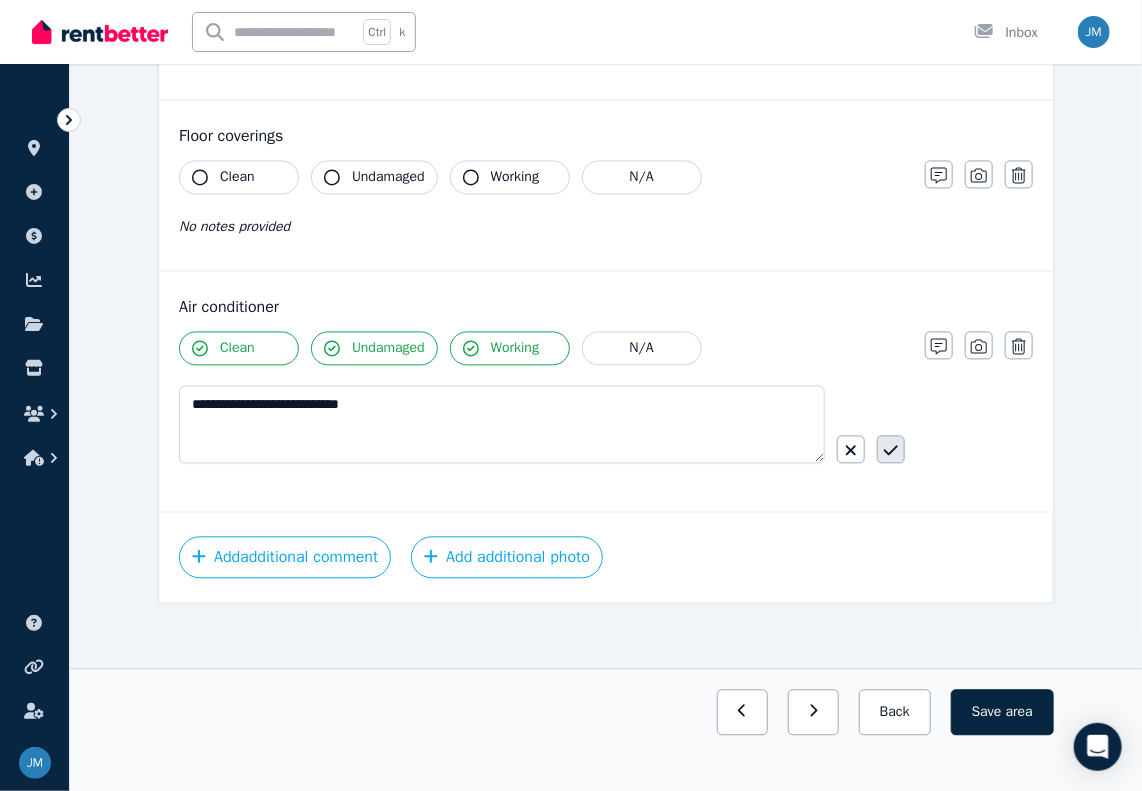 click at bounding box center [891, 450] 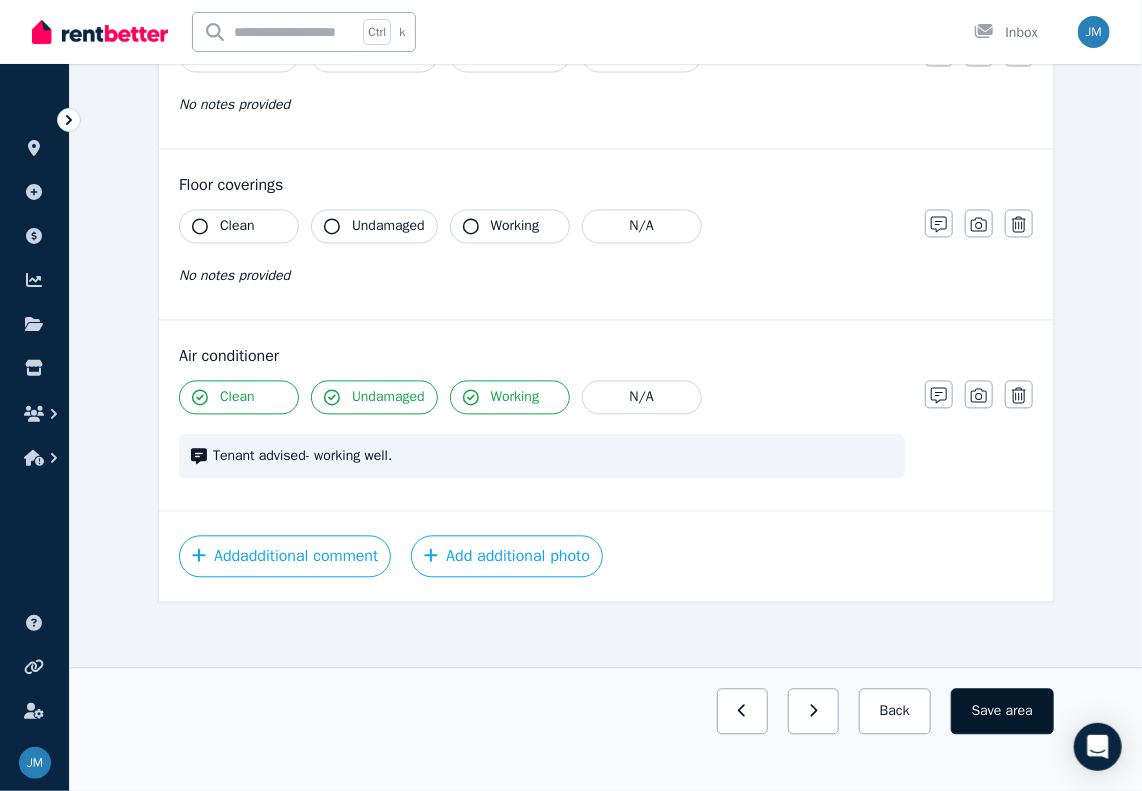 click on "area" at bounding box center (1019, 712) 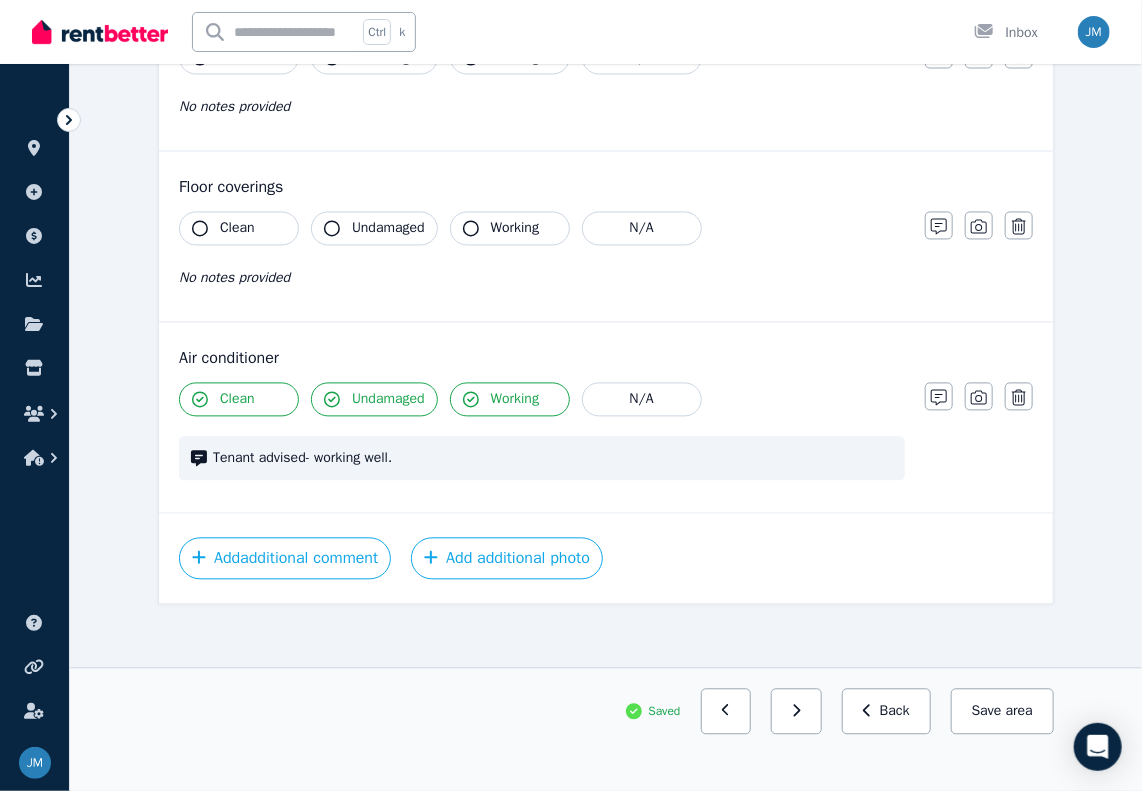 scroll, scrollTop: 1355, scrollLeft: 0, axis: vertical 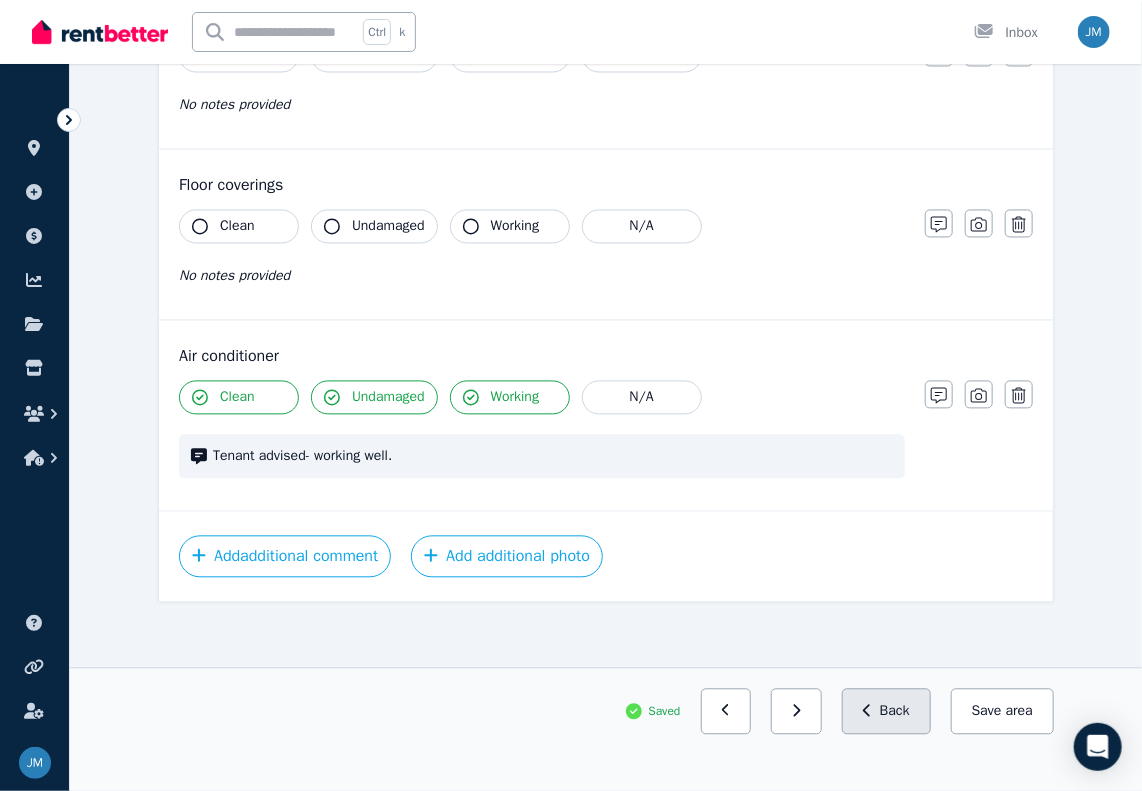 click on "Back" at bounding box center [886, 712] 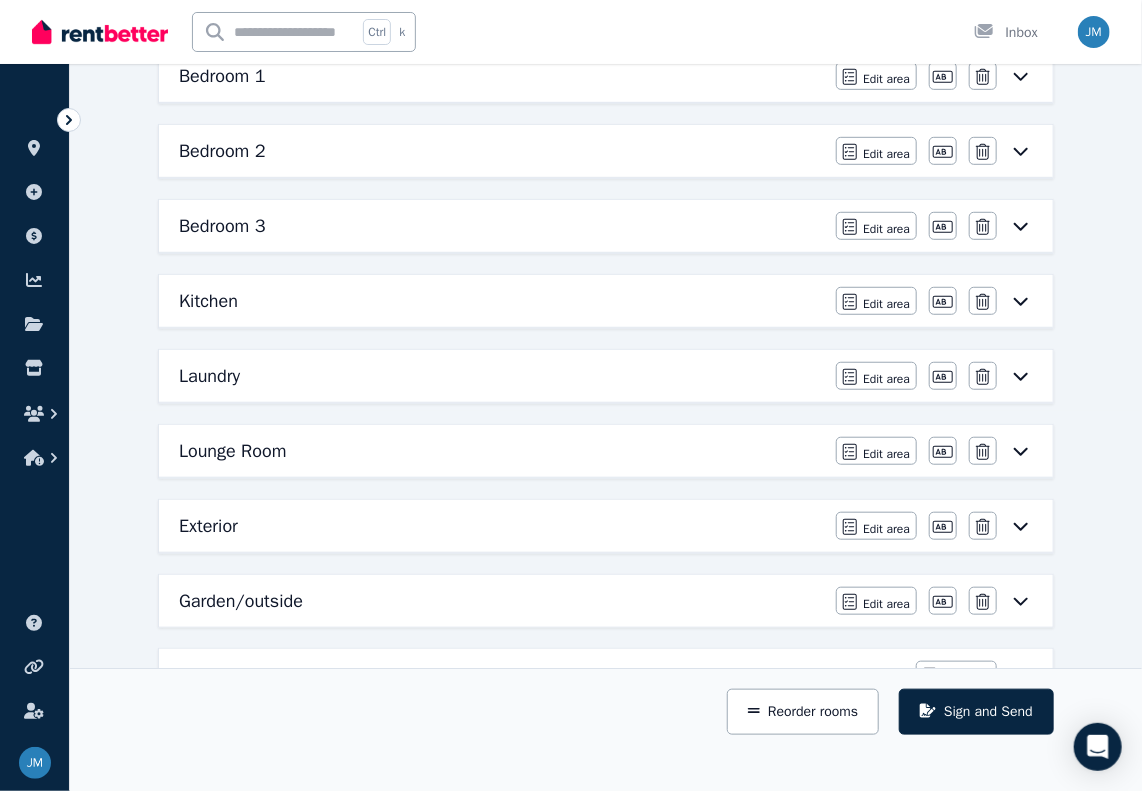 scroll, scrollTop: 500, scrollLeft: 0, axis: vertical 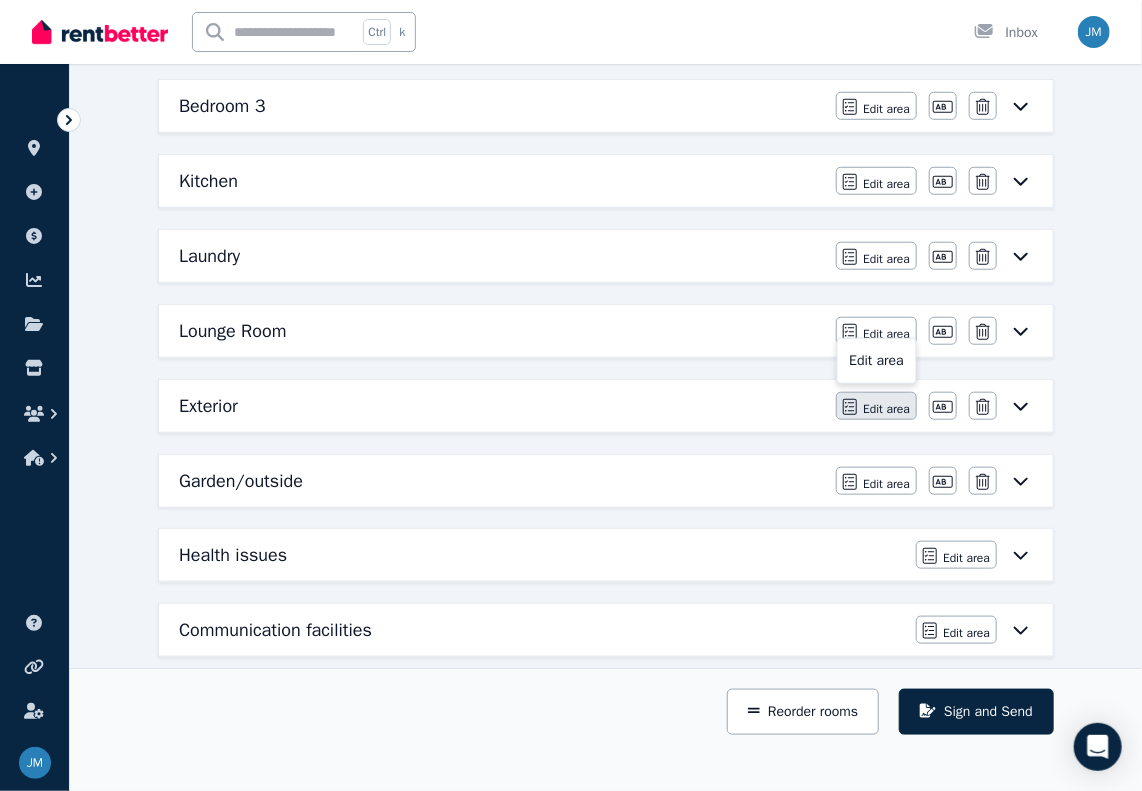 click on "Edit area" at bounding box center [886, 409] 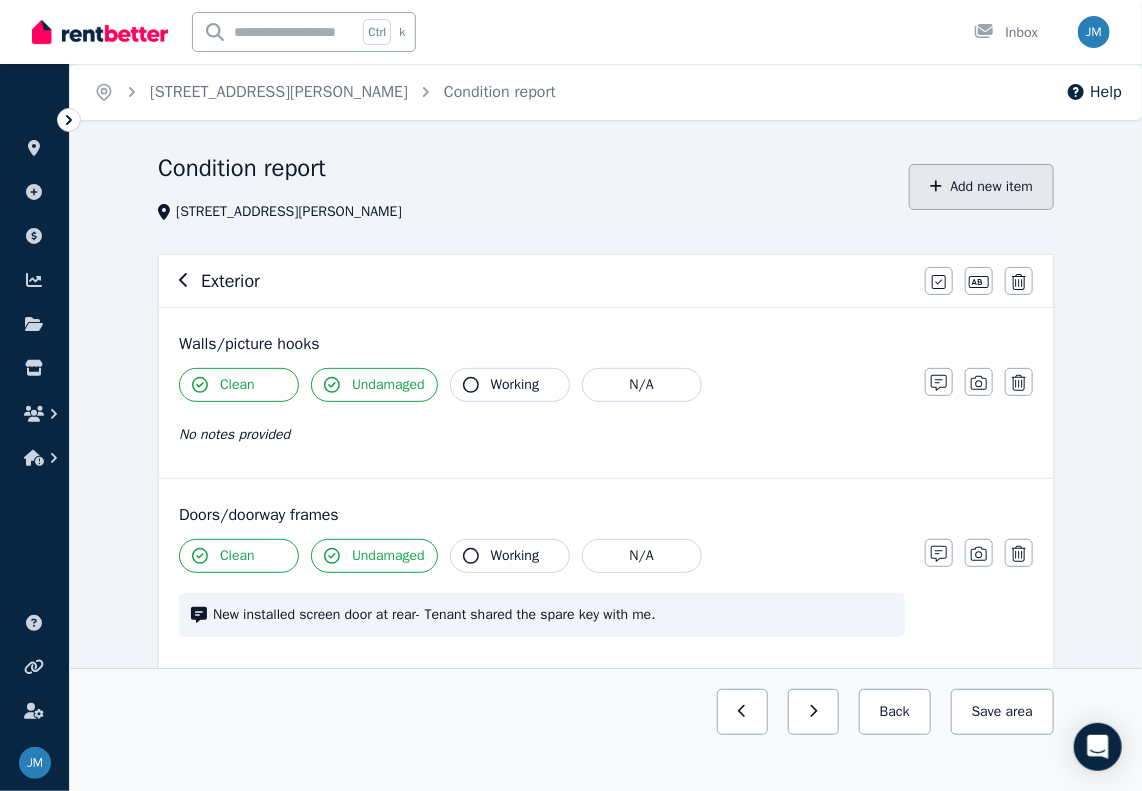 click on "Add new item" at bounding box center (981, 187) 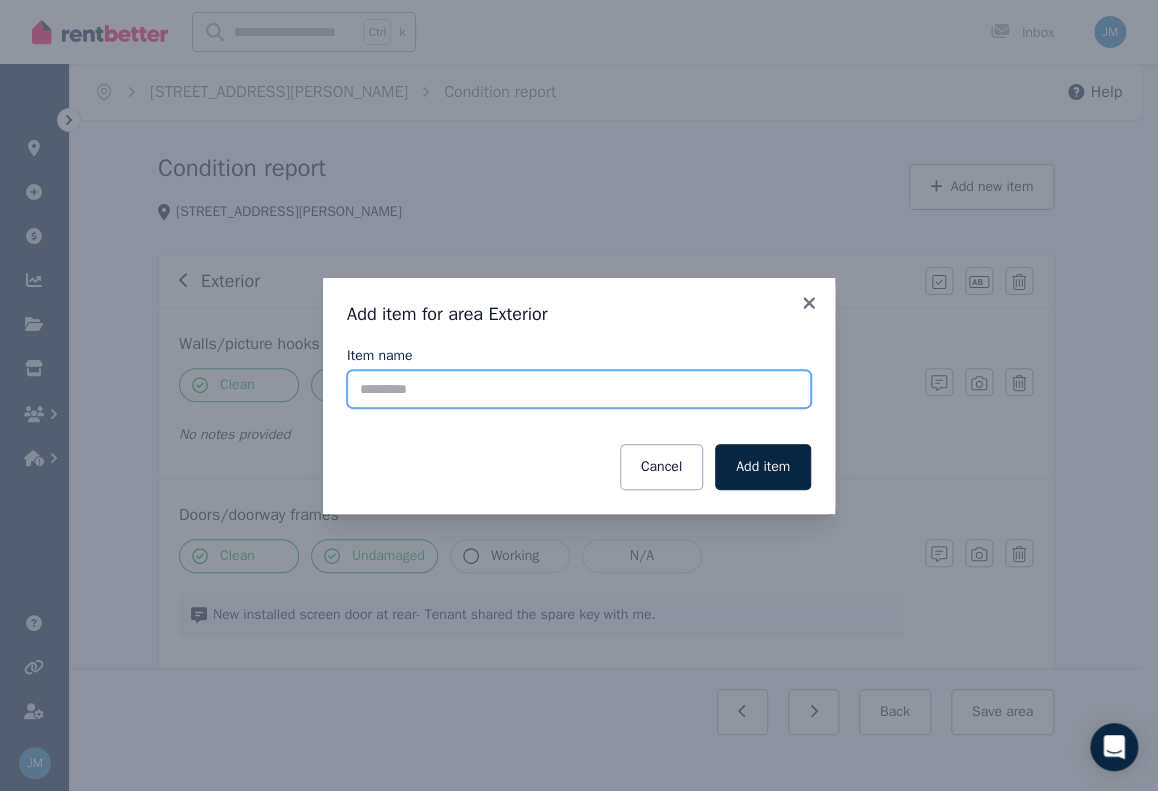 click on "Item name" at bounding box center [579, 389] 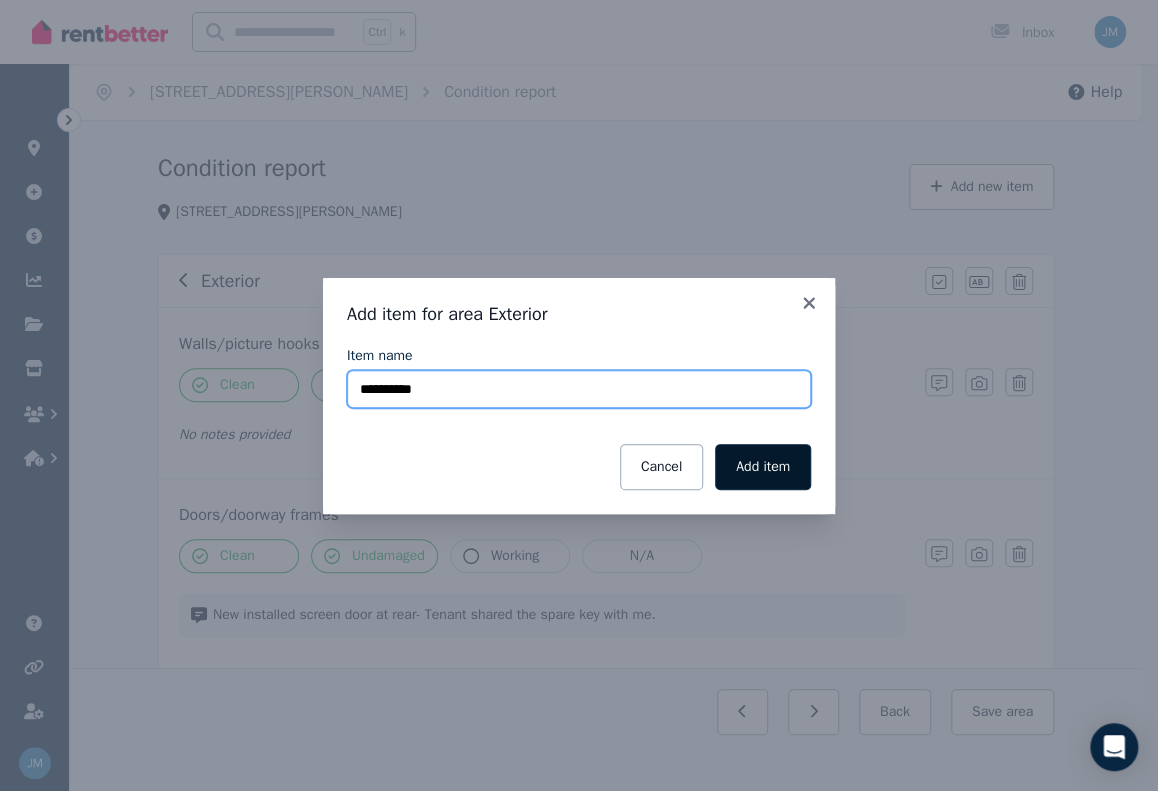 type on "**********" 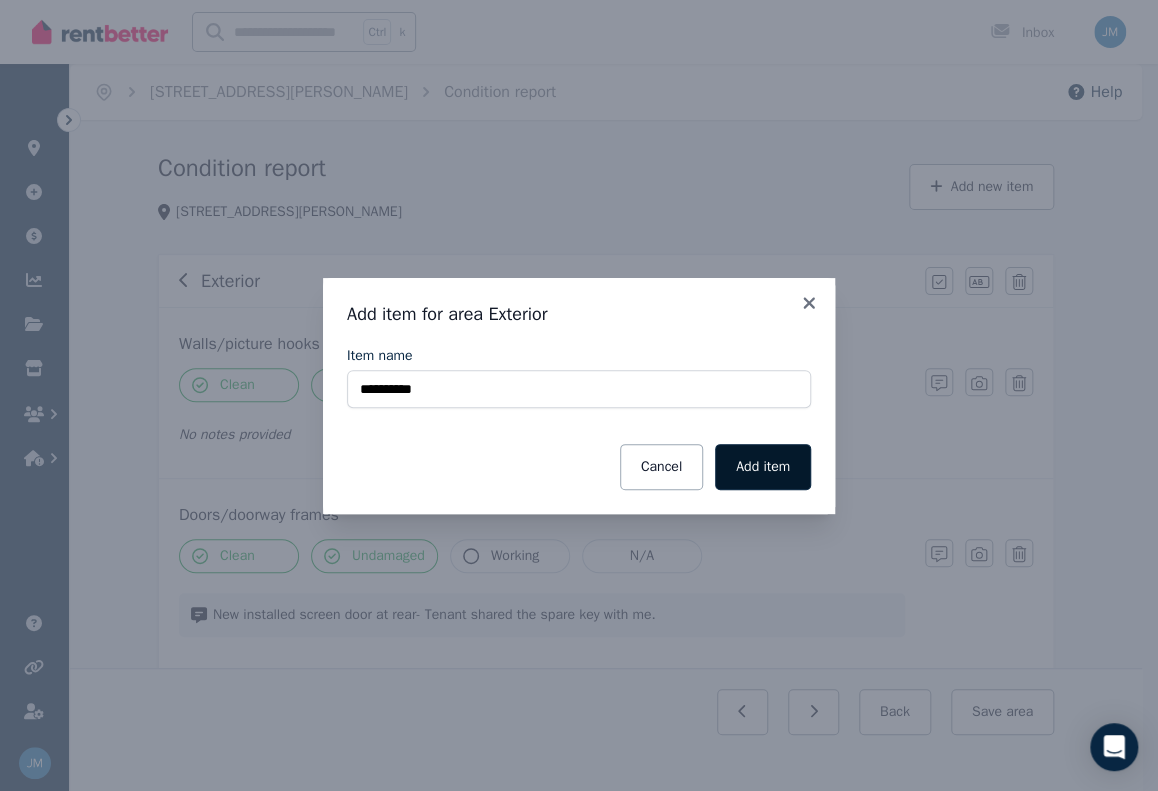 click on "Add item" at bounding box center [763, 467] 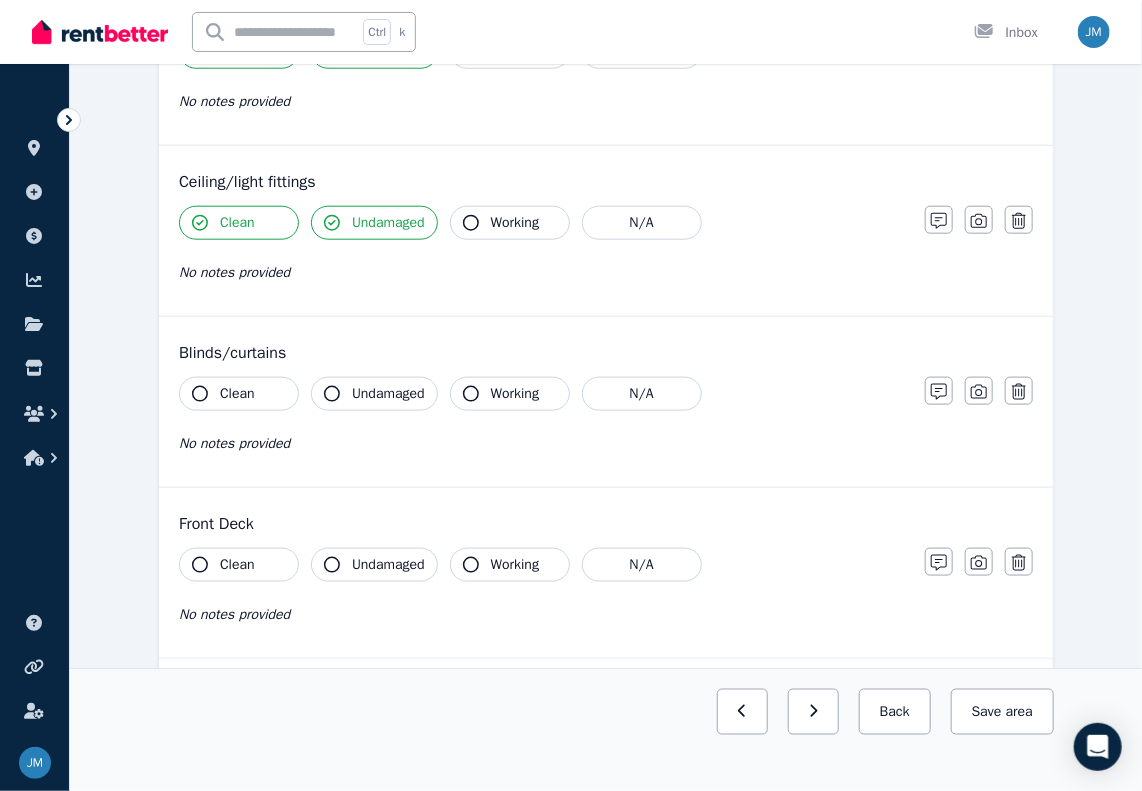 scroll, scrollTop: 888, scrollLeft: 0, axis: vertical 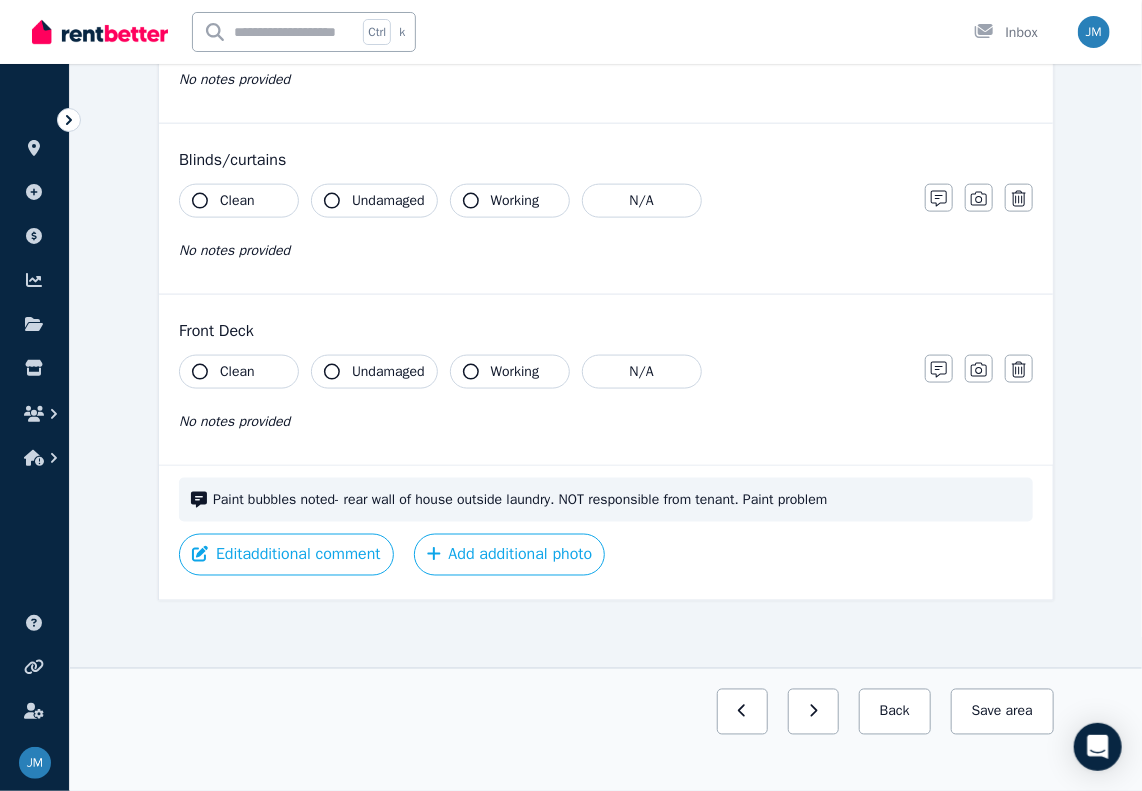 click on "Clean" at bounding box center [239, 372] 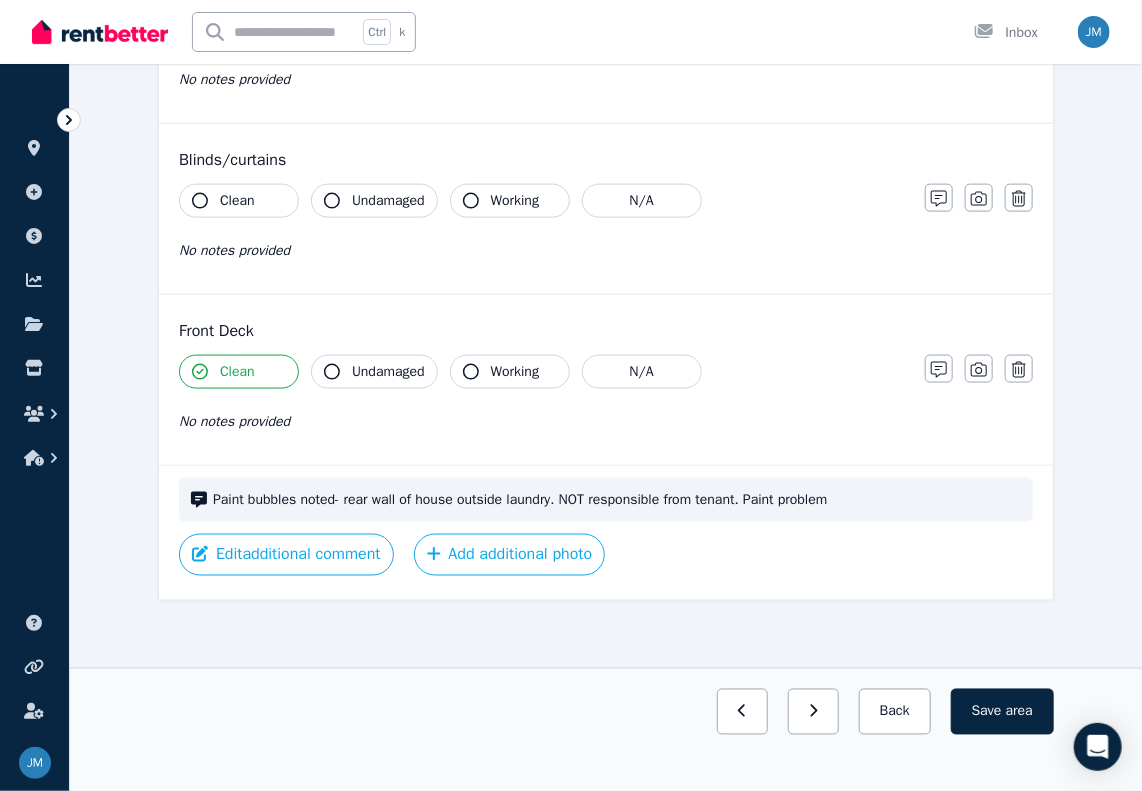 click on "Undamaged" at bounding box center (374, 372) 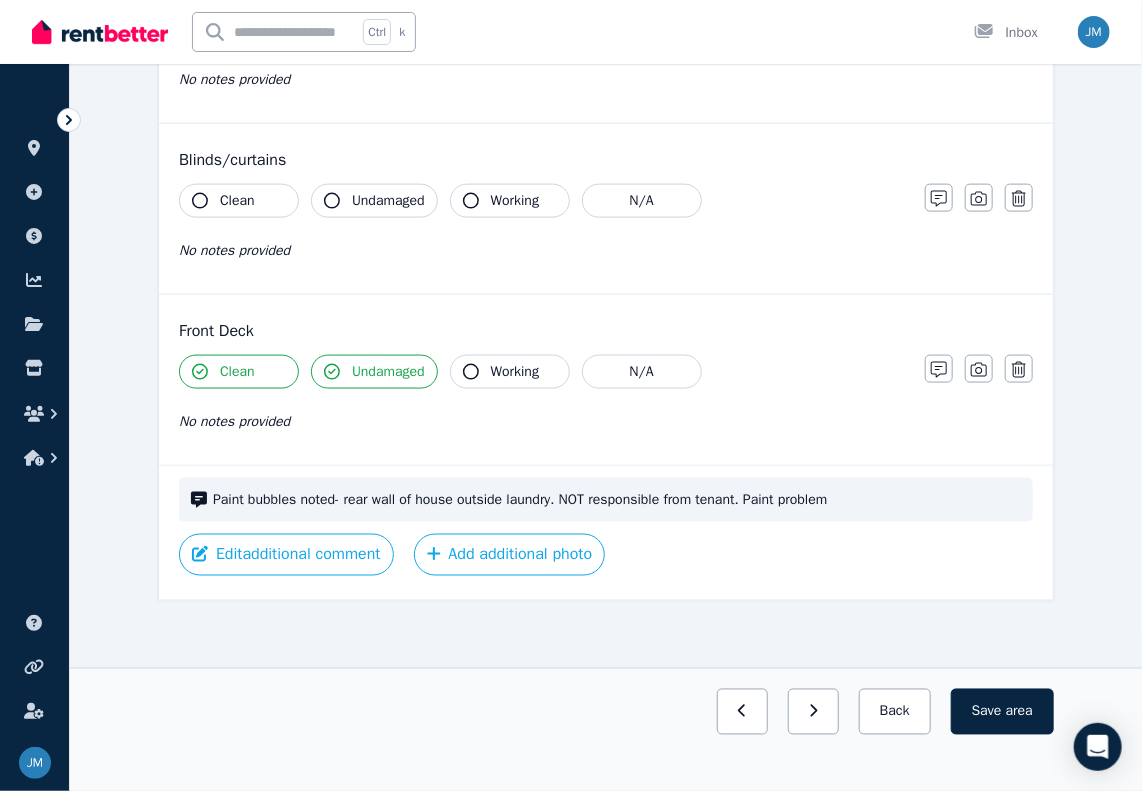 click on "Clean Undamaged Working N/A No notes provided" at bounding box center [542, 404] 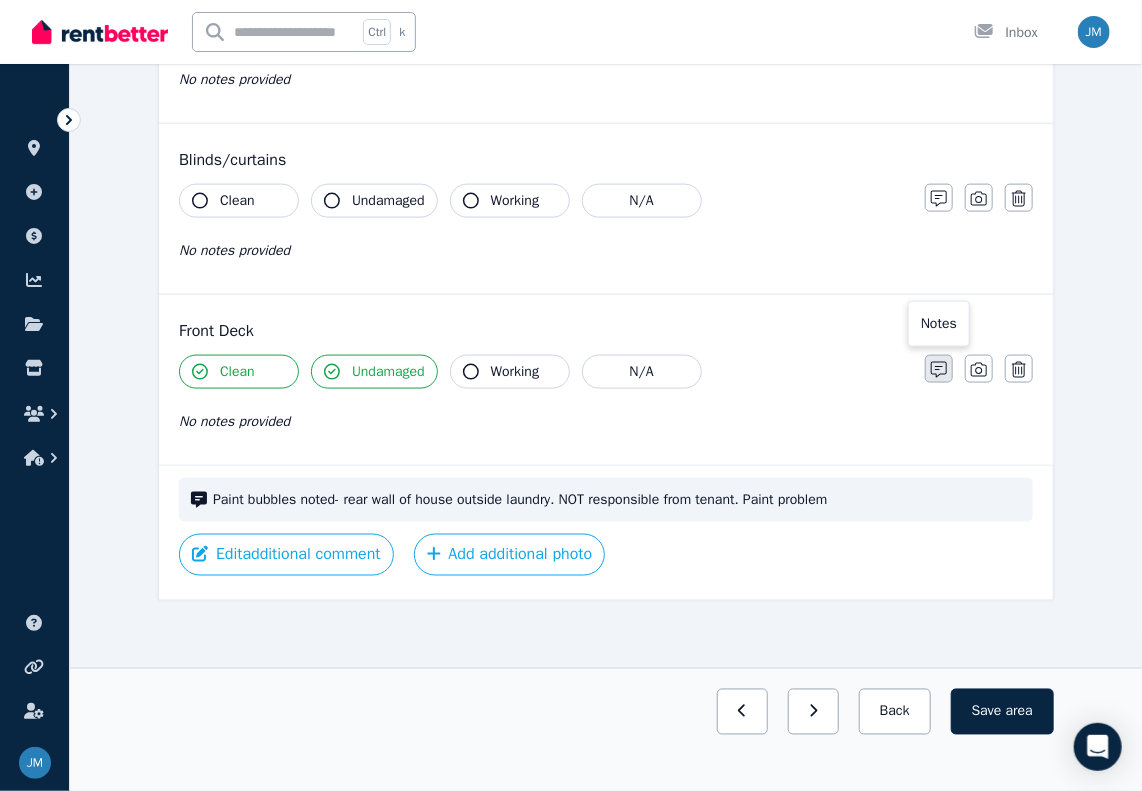 click 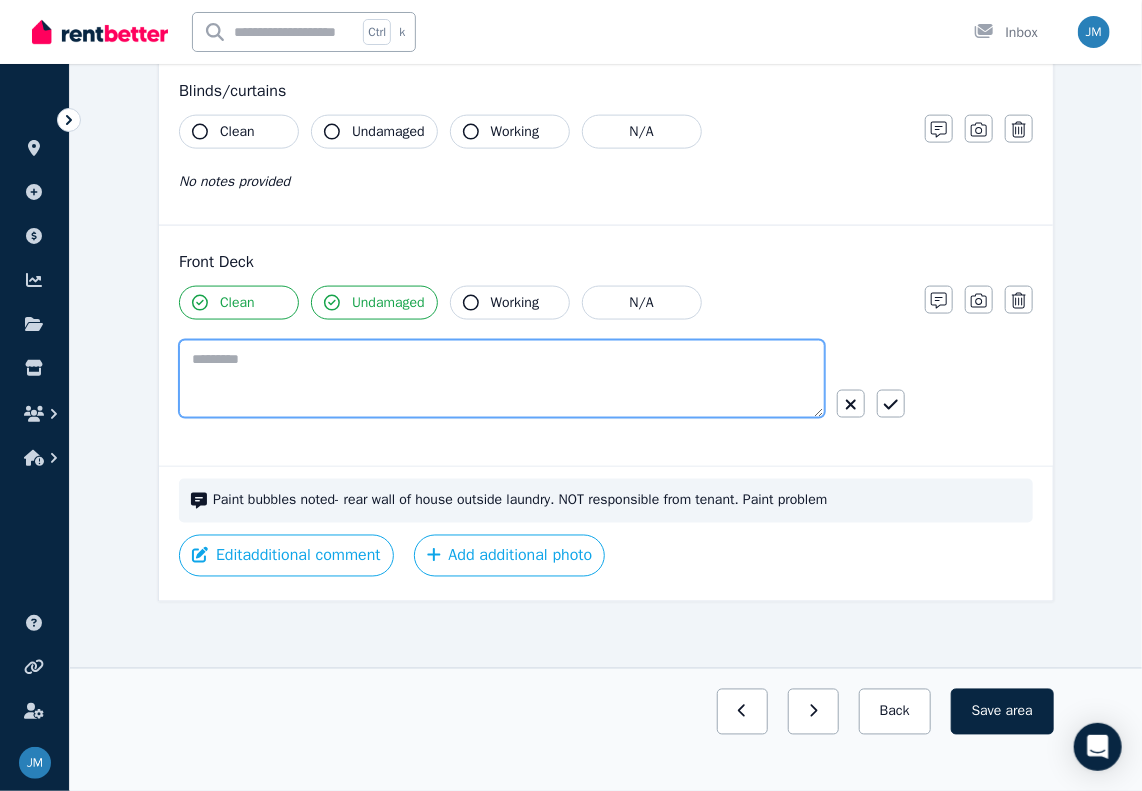 click at bounding box center (502, 379) 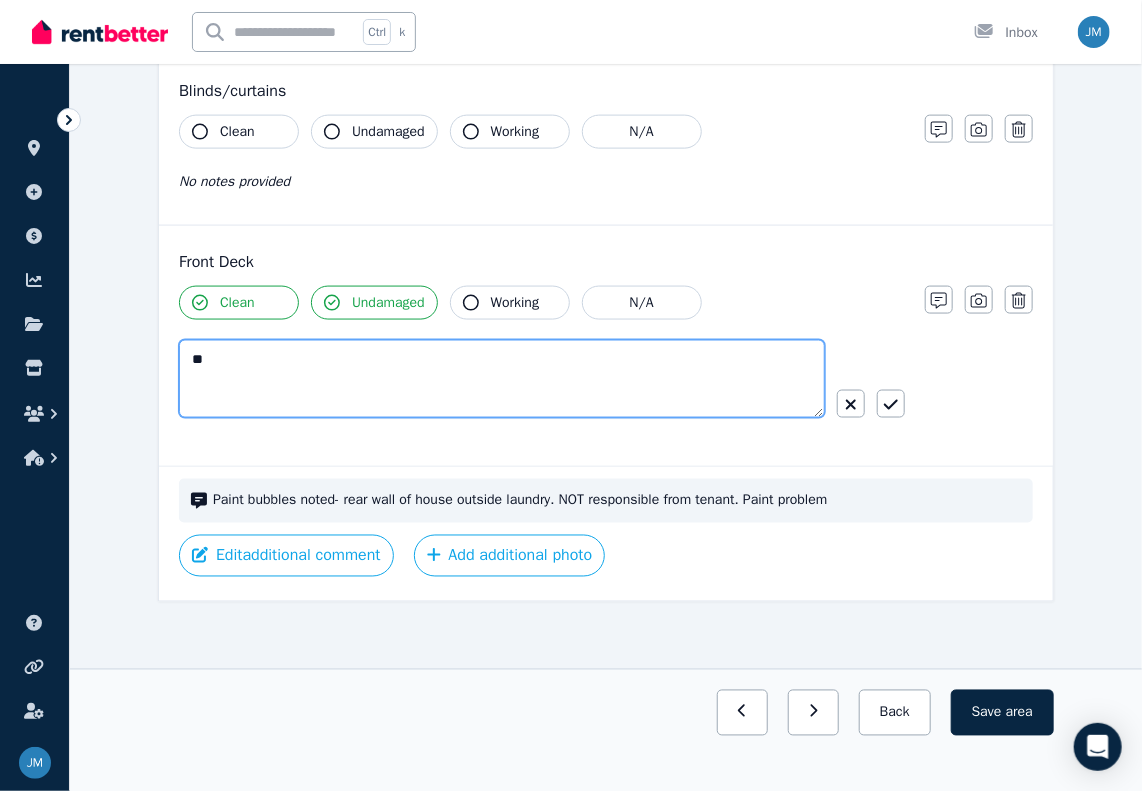 type on "*" 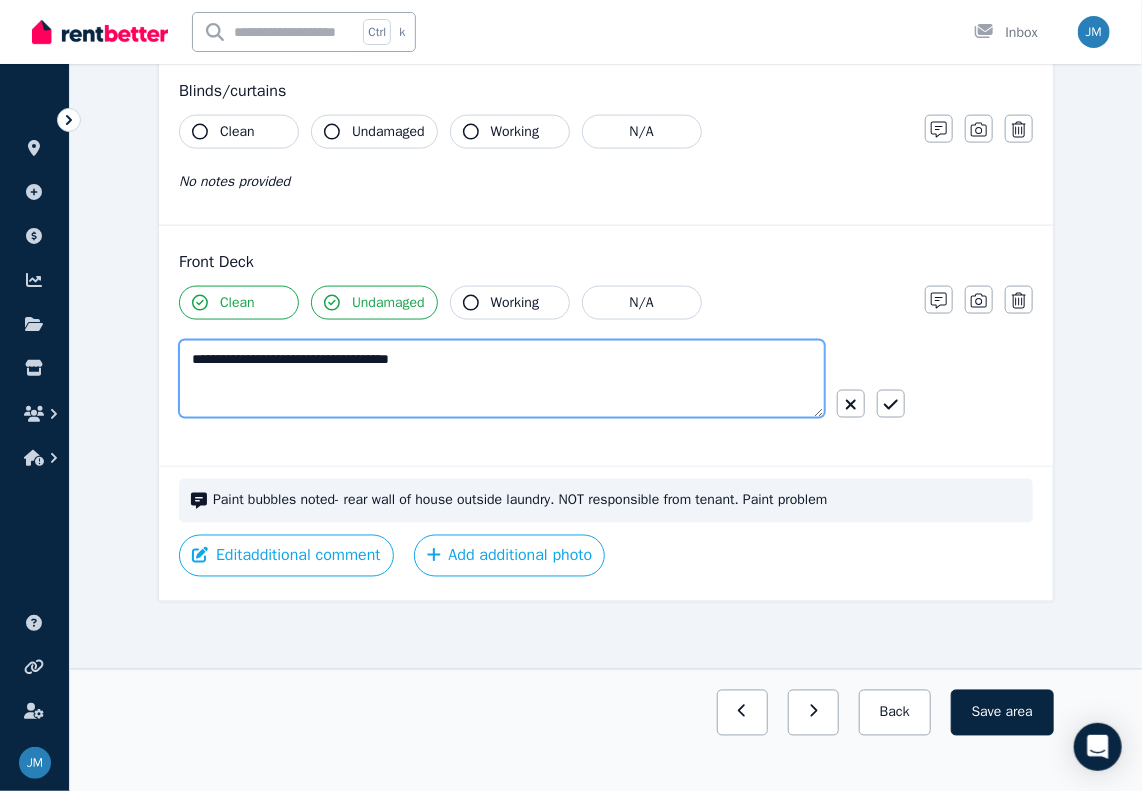 click on "**********" at bounding box center [502, 379] 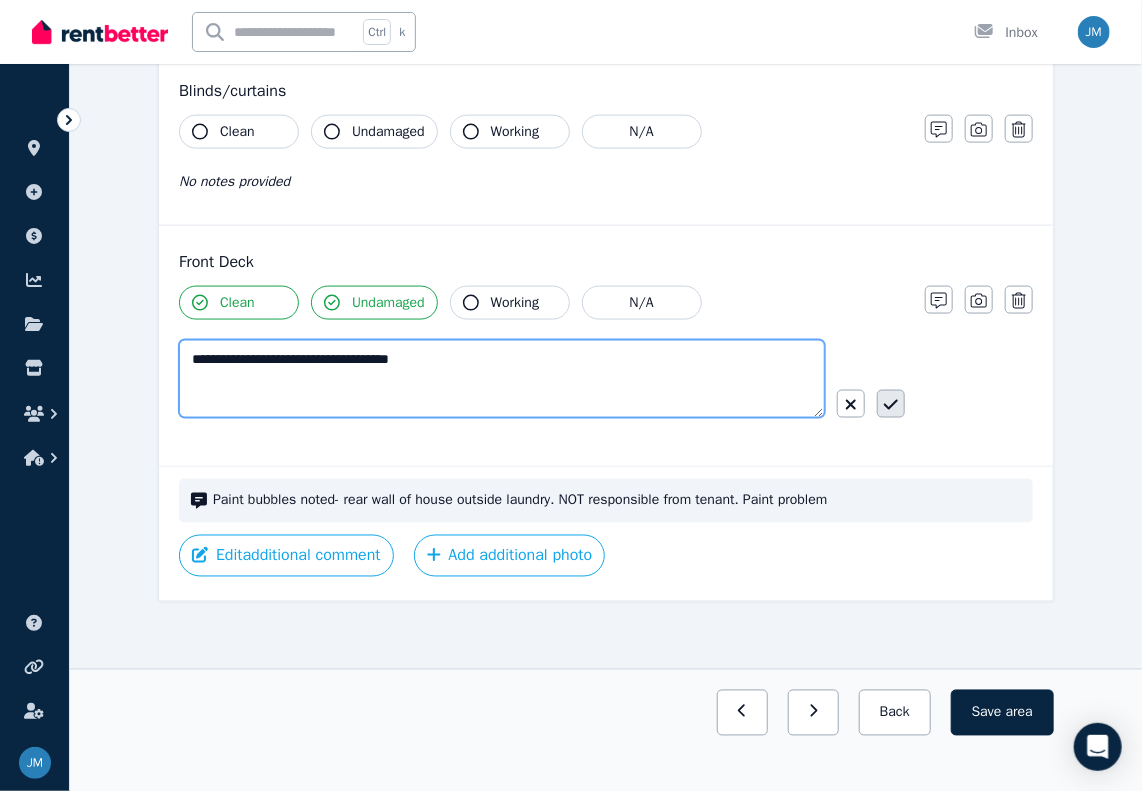 type on "**********" 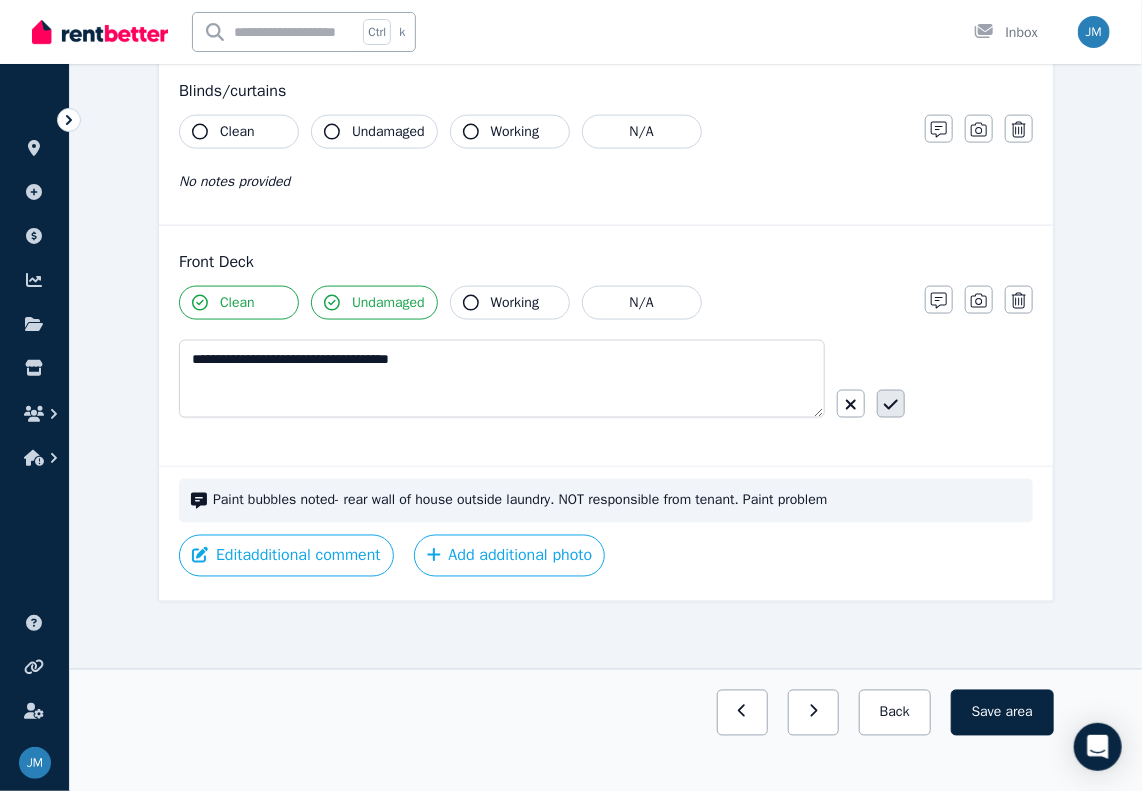 click 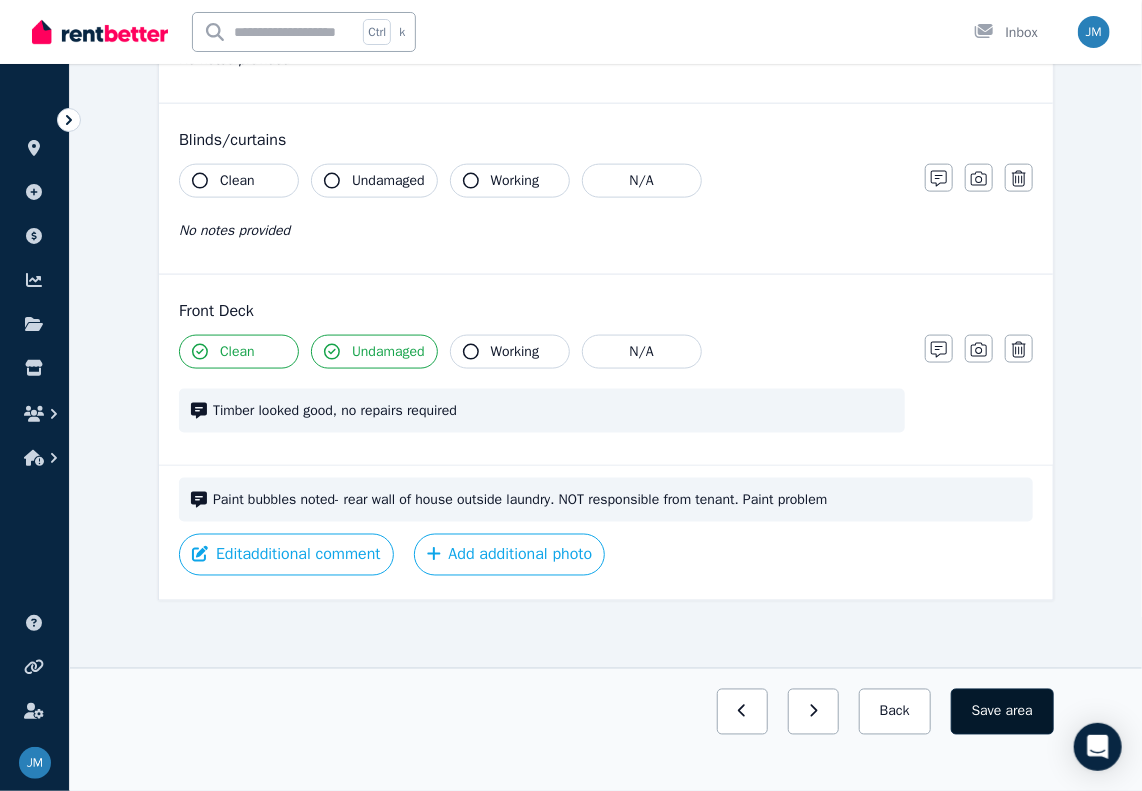 click on "Save   area" at bounding box center (1002, 712) 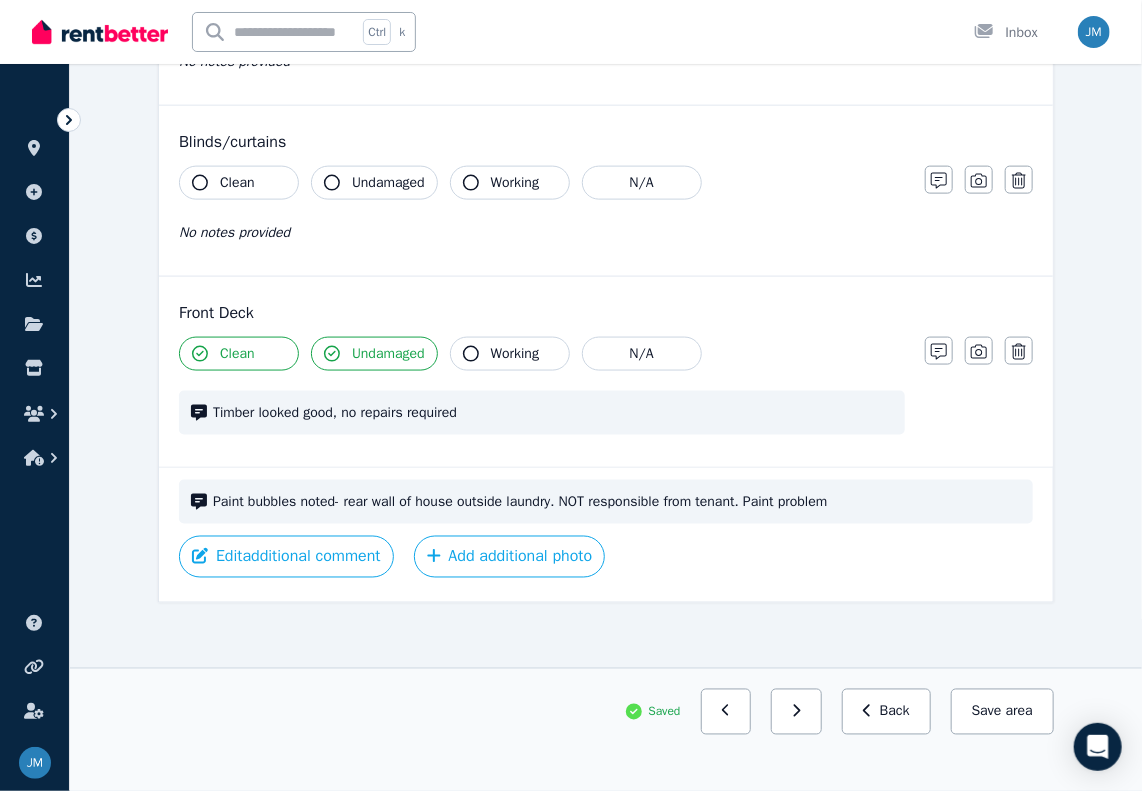 scroll, scrollTop: 908, scrollLeft: 0, axis: vertical 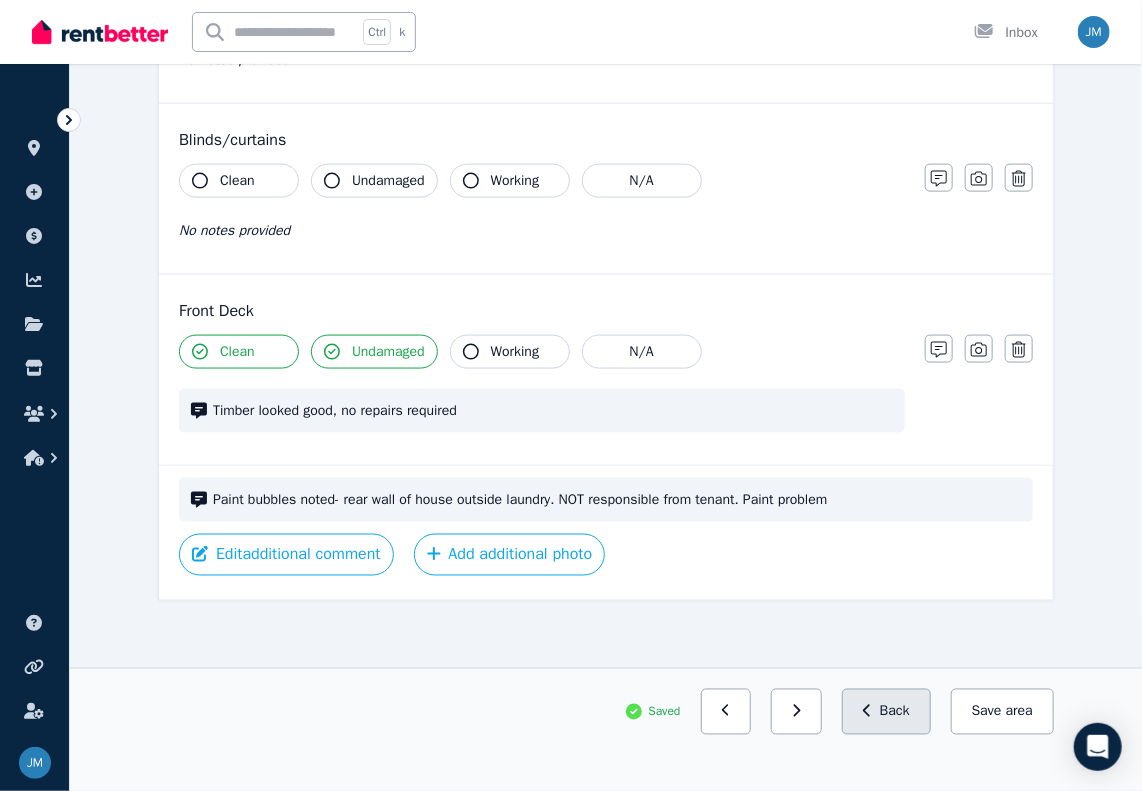 click on "Back" at bounding box center [886, 712] 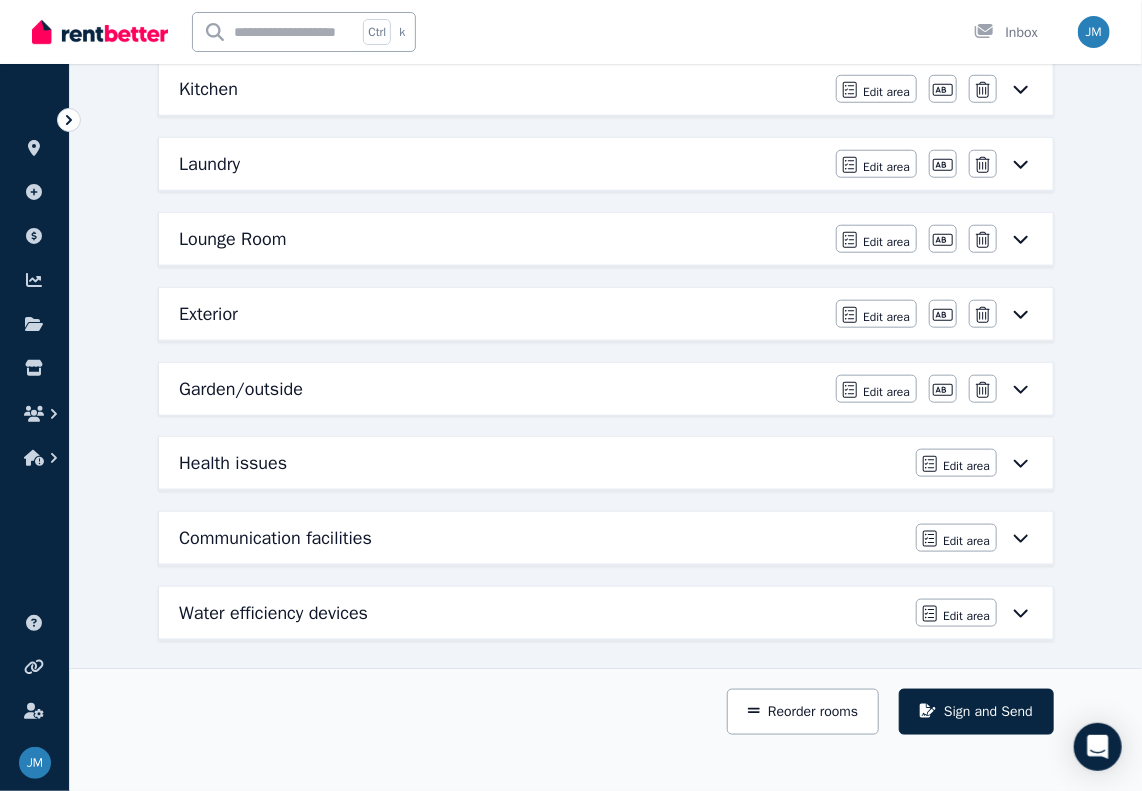 click on "Communication facilities" at bounding box center [275, 538] 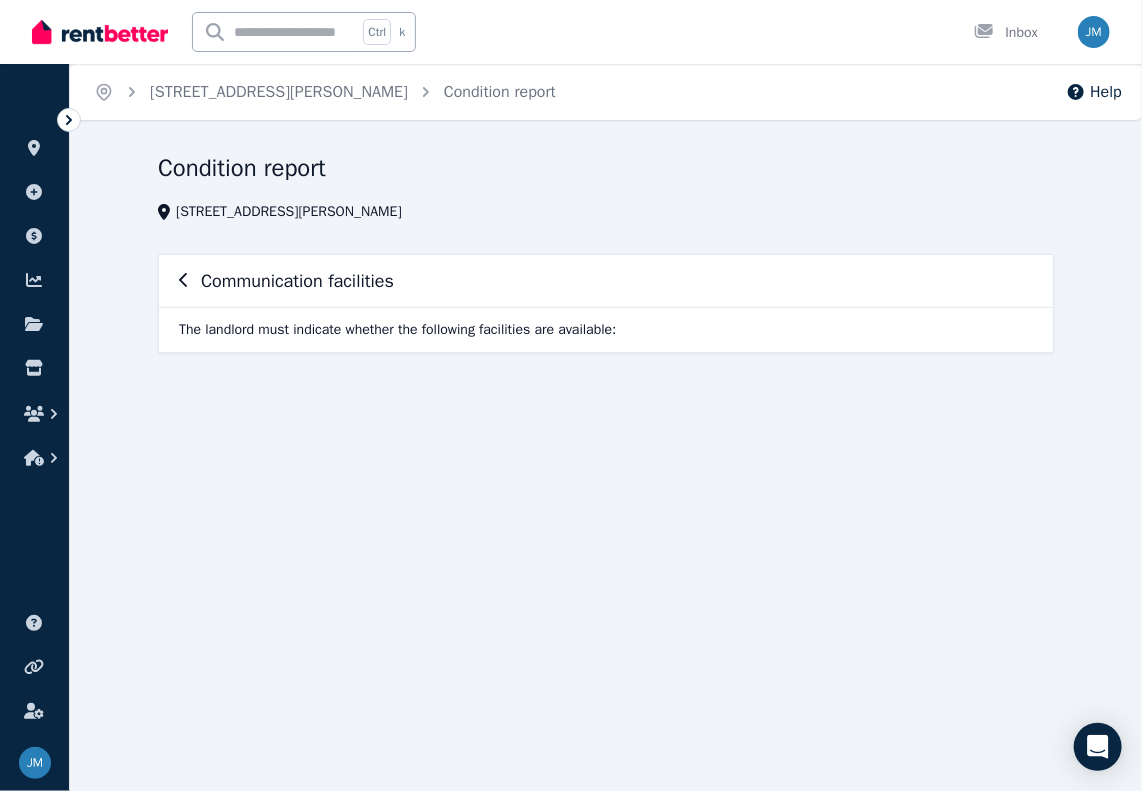 scroll, scrollTop: 0, scrollLeft: 0, axis: both 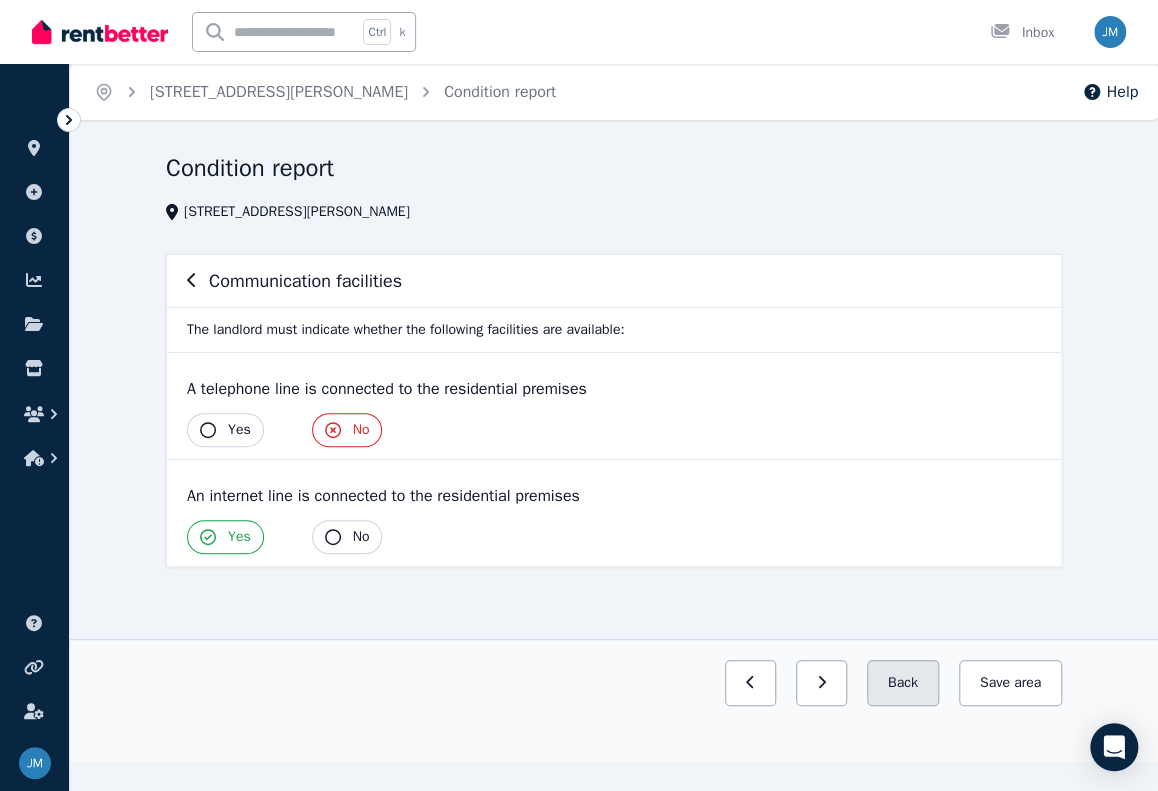 click on "Back" at bounding box center [903, 683] 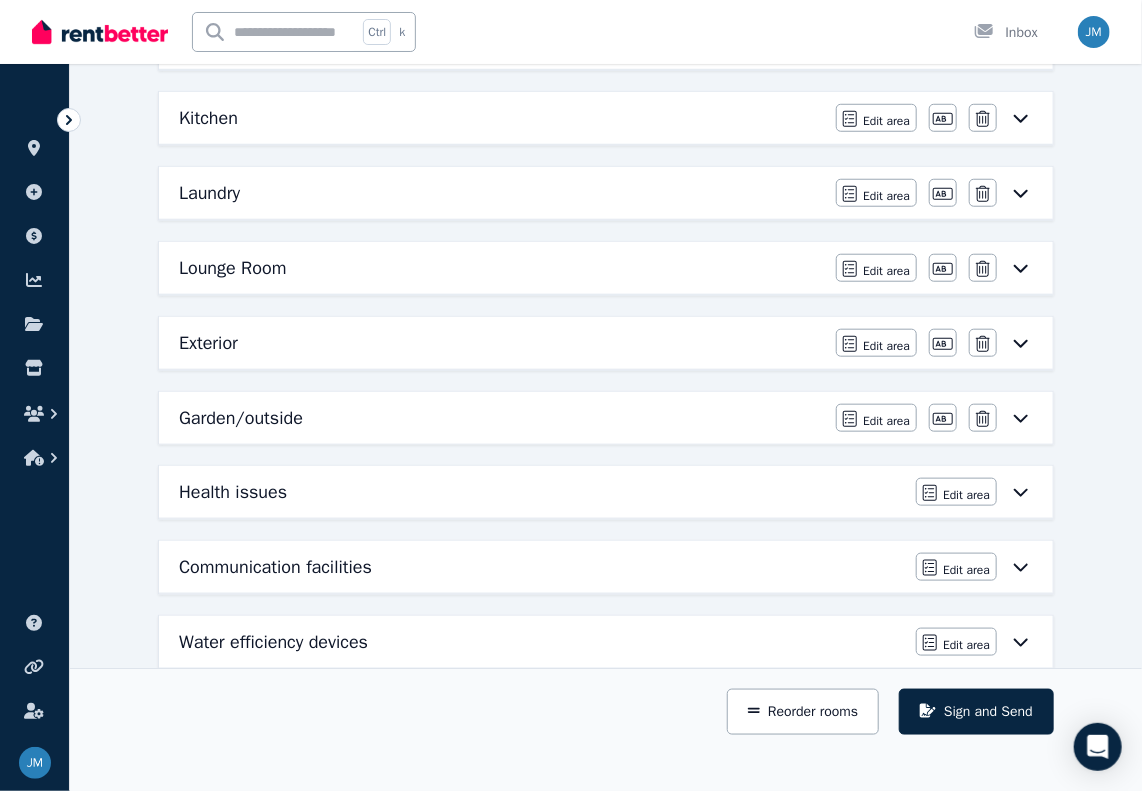 scroll, scrollTop: 592, scrollLeft: 0, axis: vertical 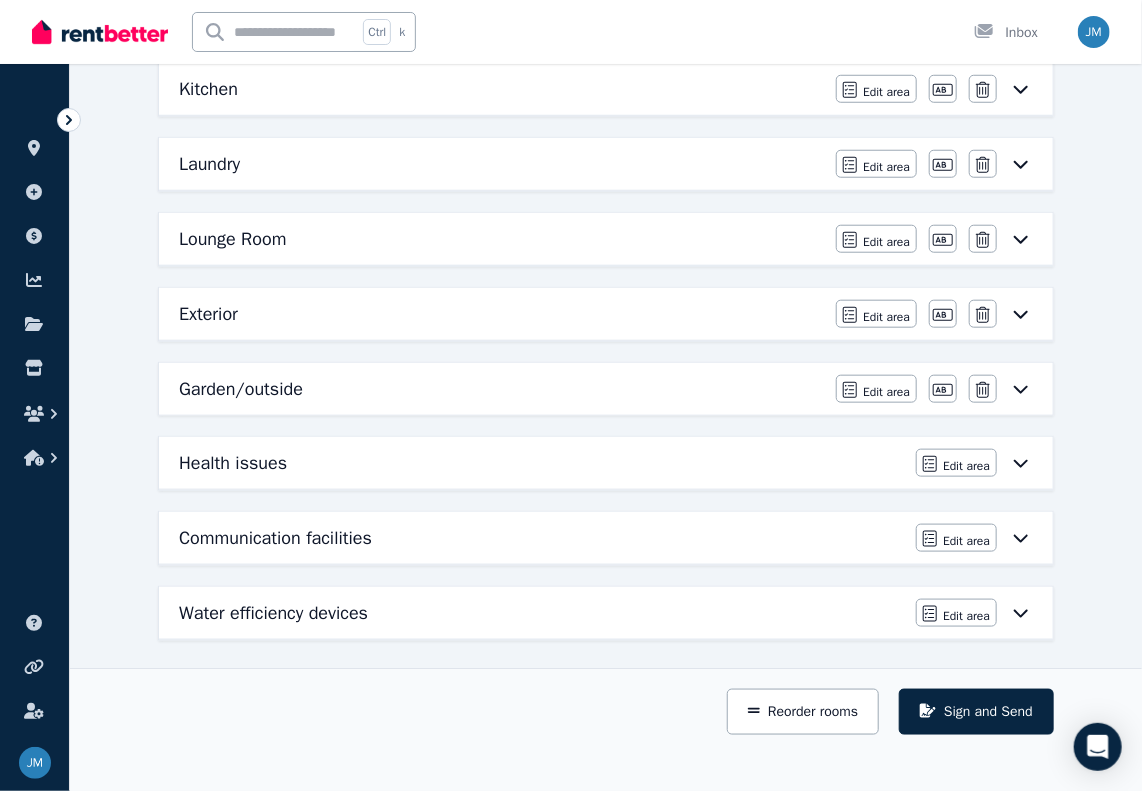 click on "Health issues" at bounding box center [233, 463] 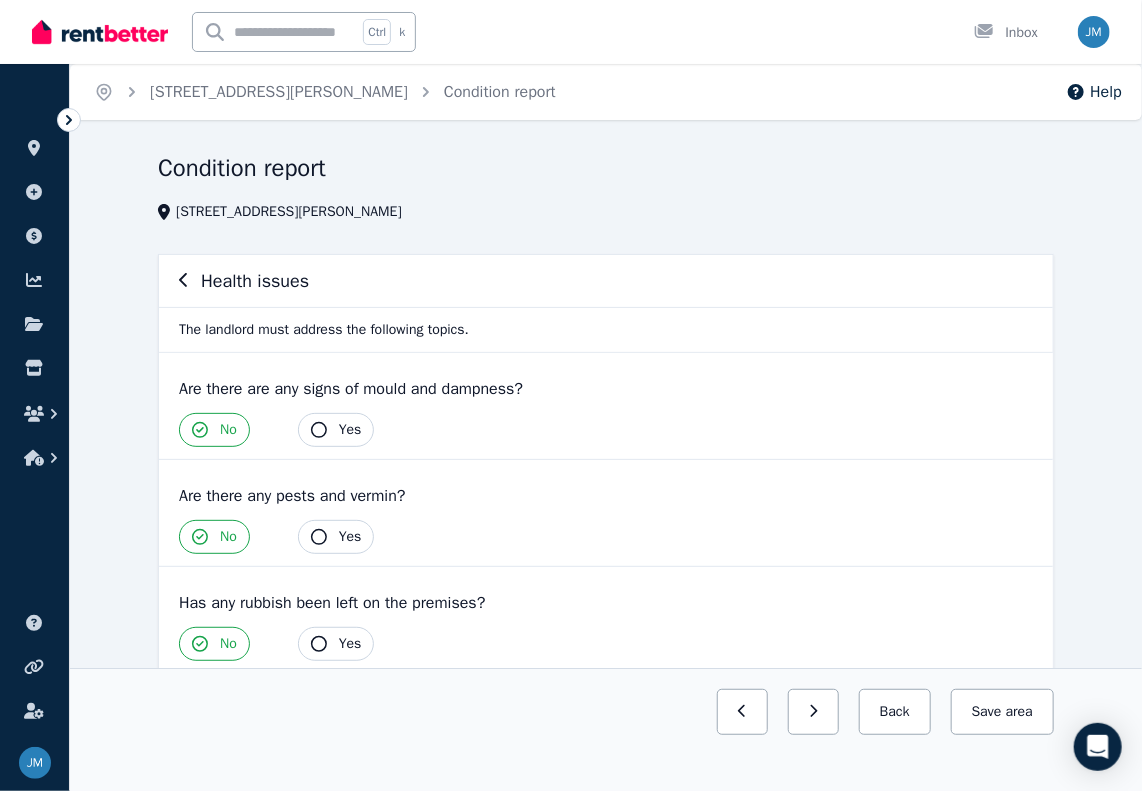 scroll, scrollTop: 75, scrollLeft: 0, axis: vertical 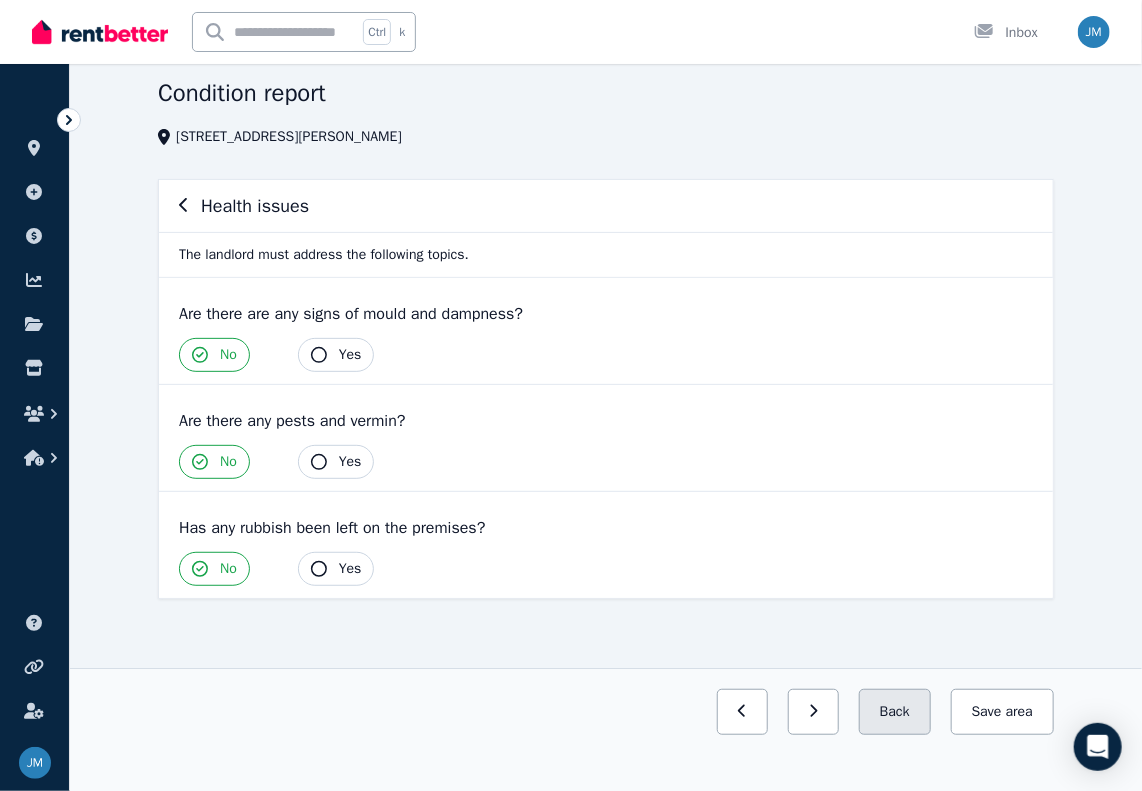 click on "Back" at bounding box center [895, 712] 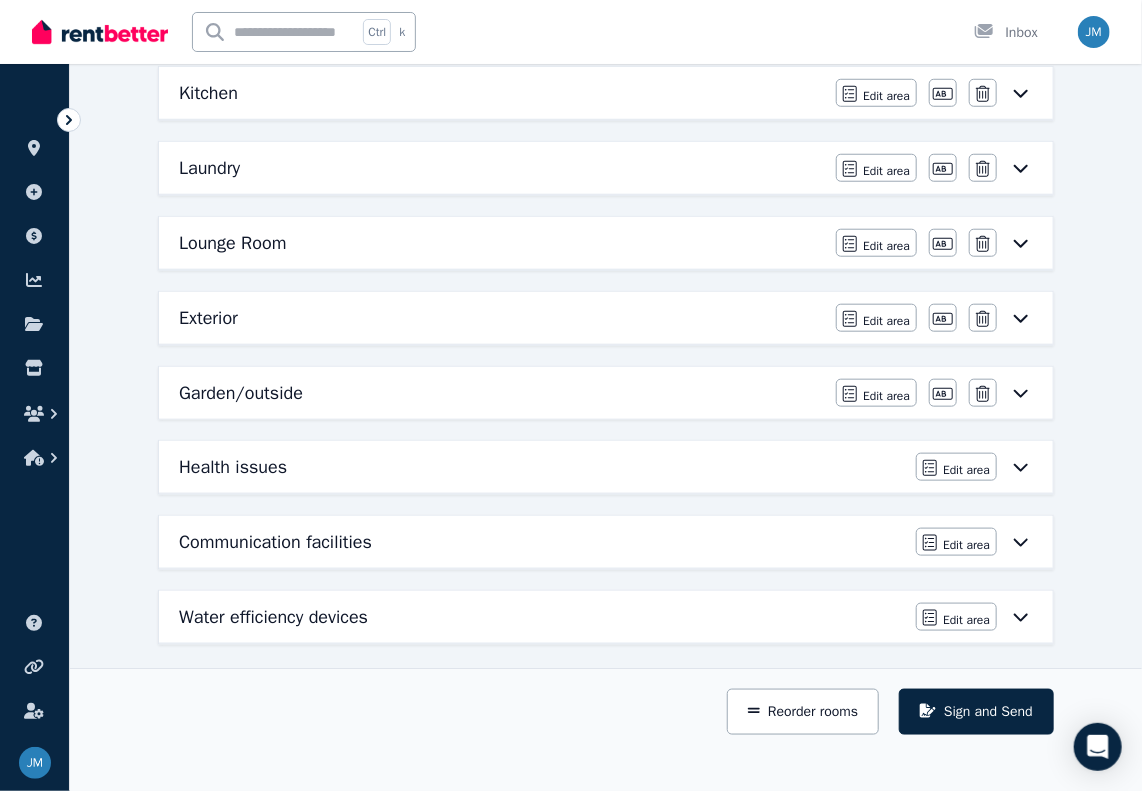 scroll, scrollTop: 592, scrollLeft: 0, axis: vertical 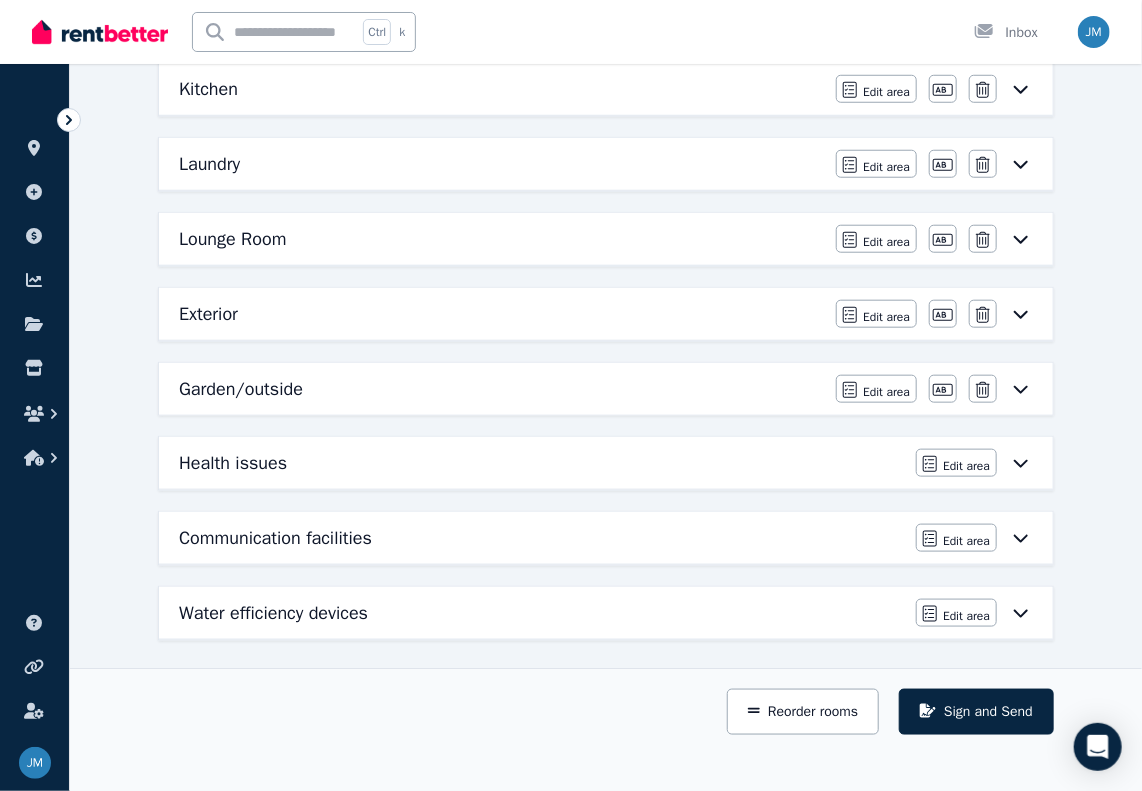 click on "Communication facilities" at bounding box center [275, 538] 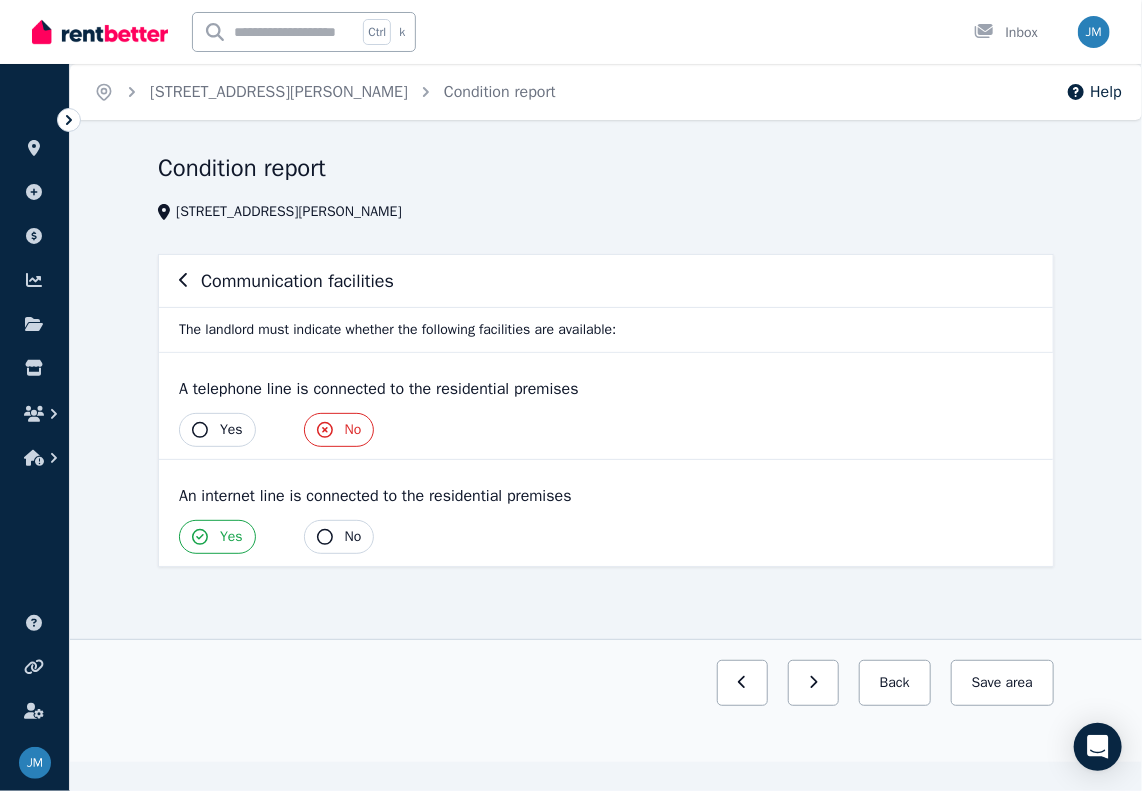 scroll, scrollTop: 0, scrollLeft: 0, axis: both 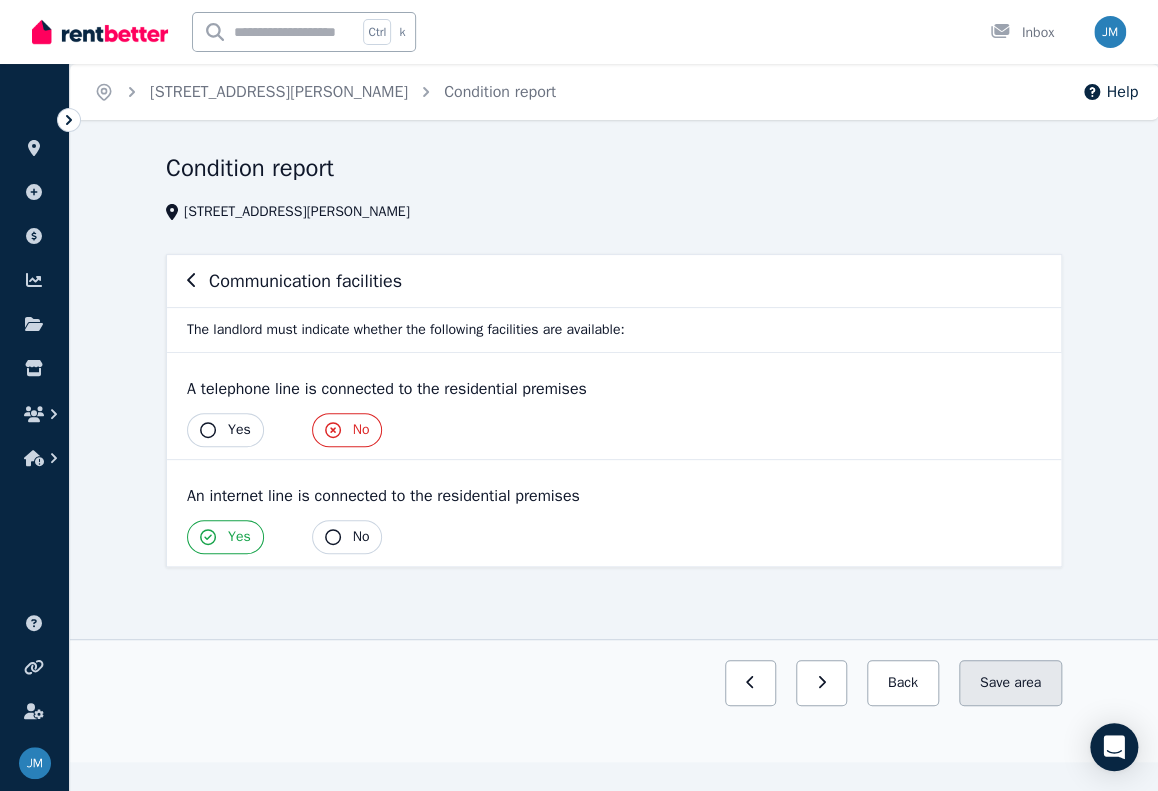 click on "area" at bounding box center (1027, 683) 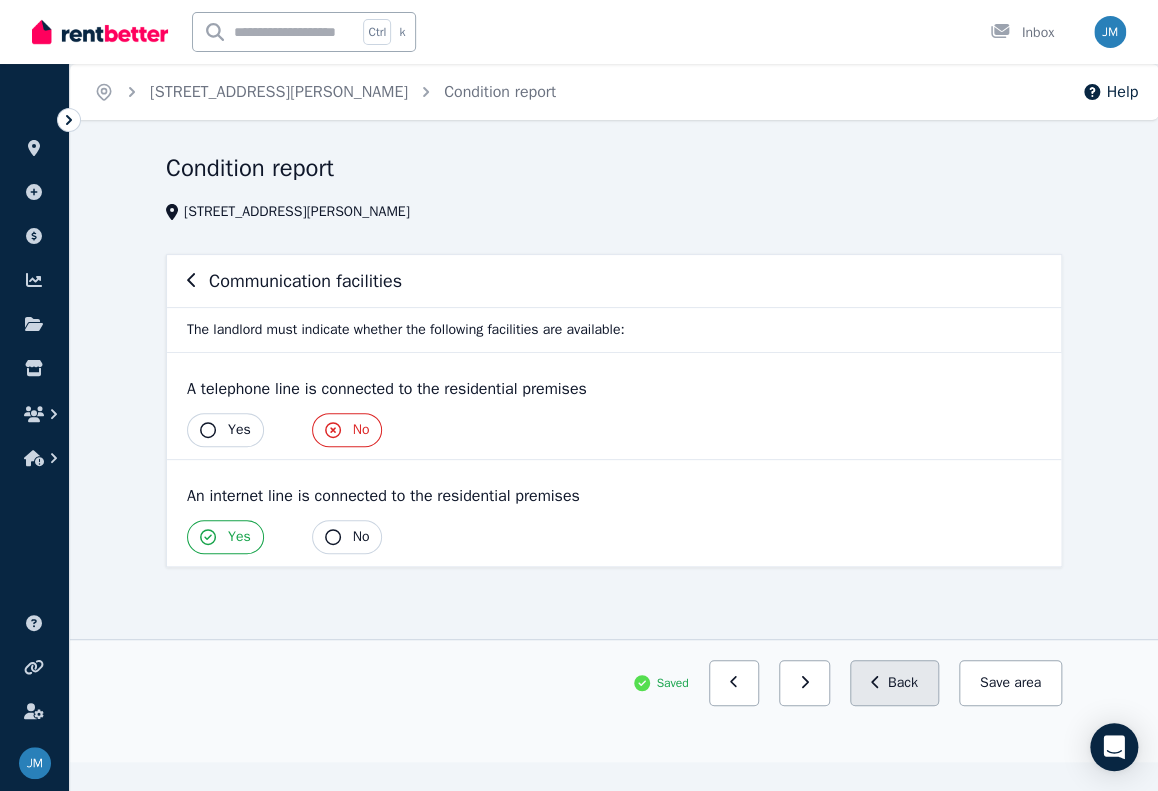 click on "Back" at bounding box center (894, 683) 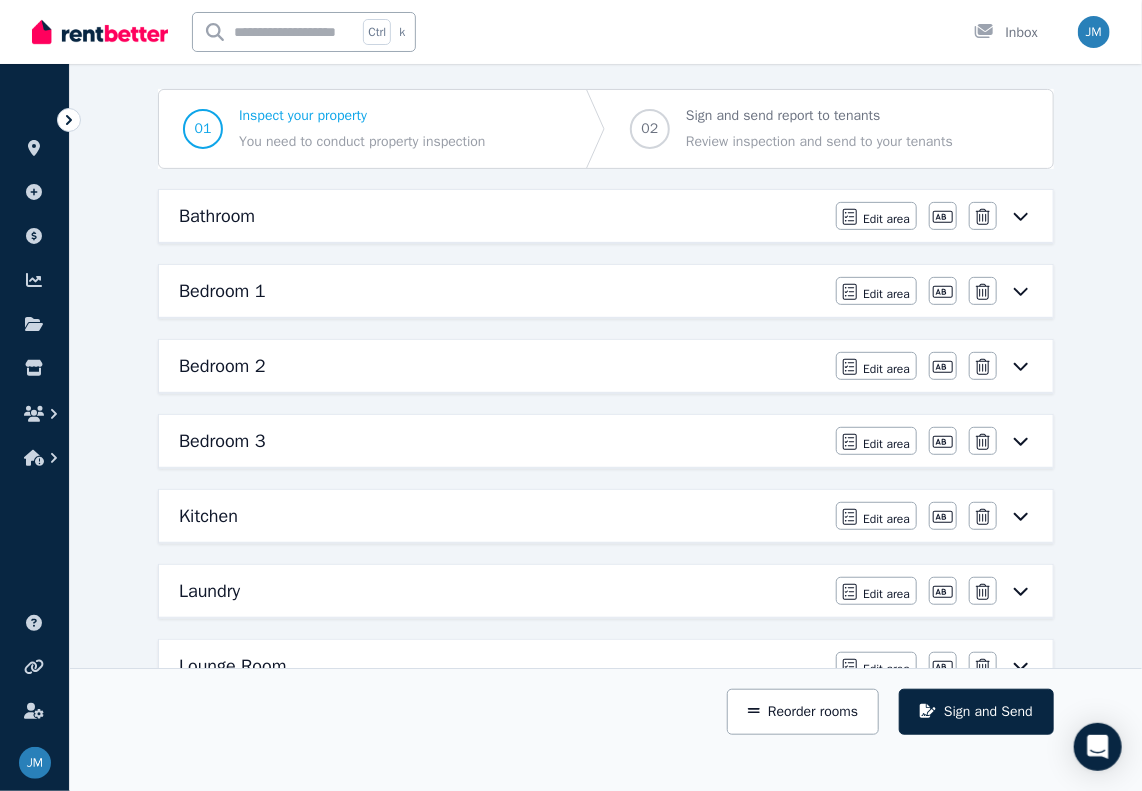scroll, scrollTop: 592, scrollLeft: 0, axis: vertical 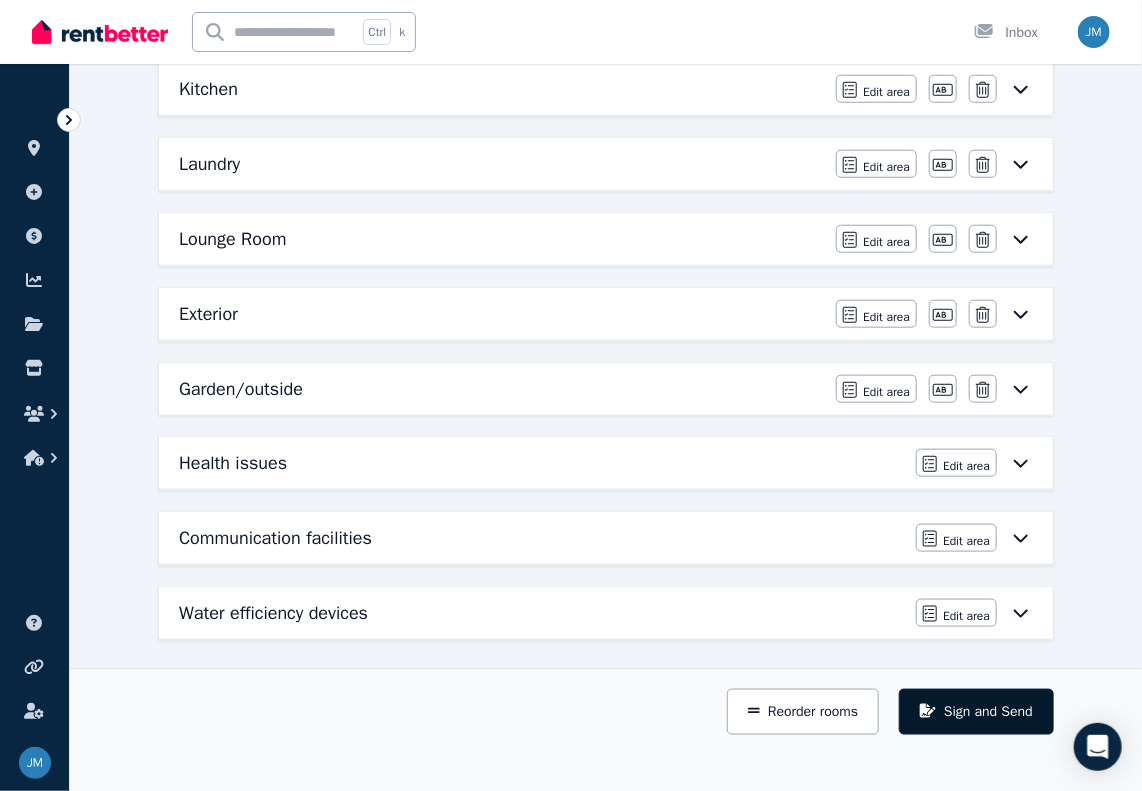 click on "Sign and Send" at bounding box center (976, 712) 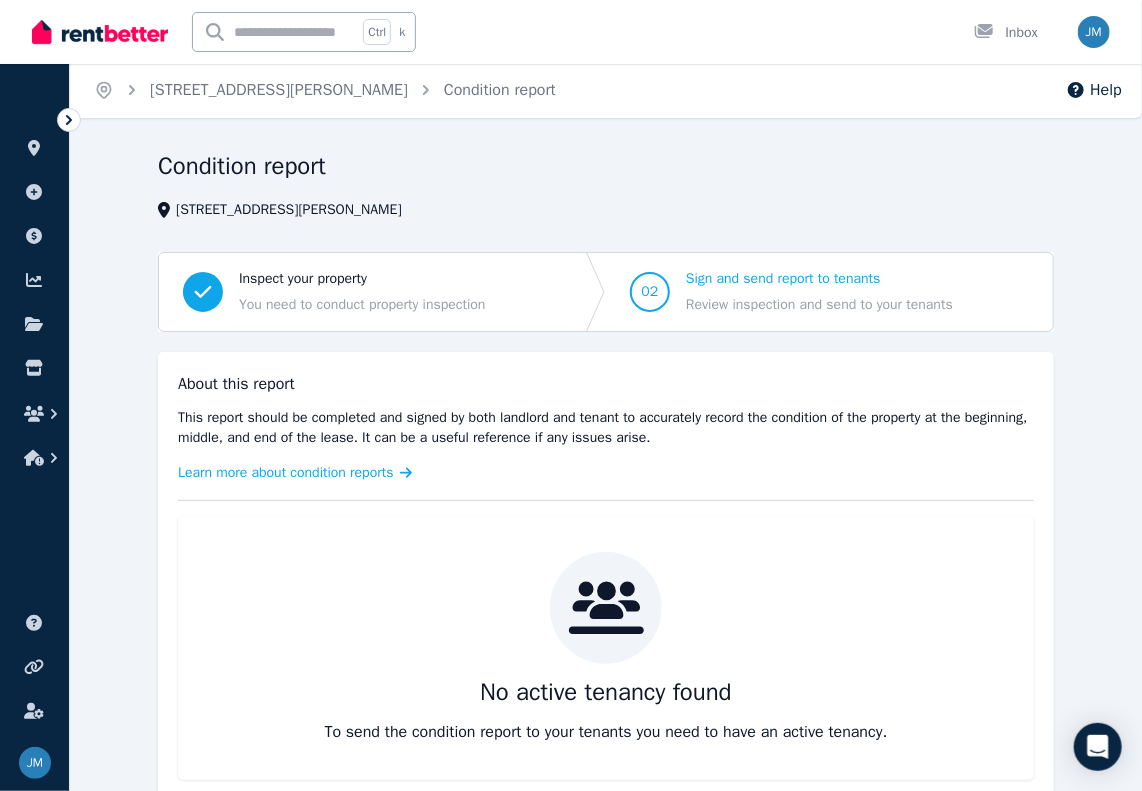 scroll, scrollTop: 0, scrollLeft: 0, axis: both 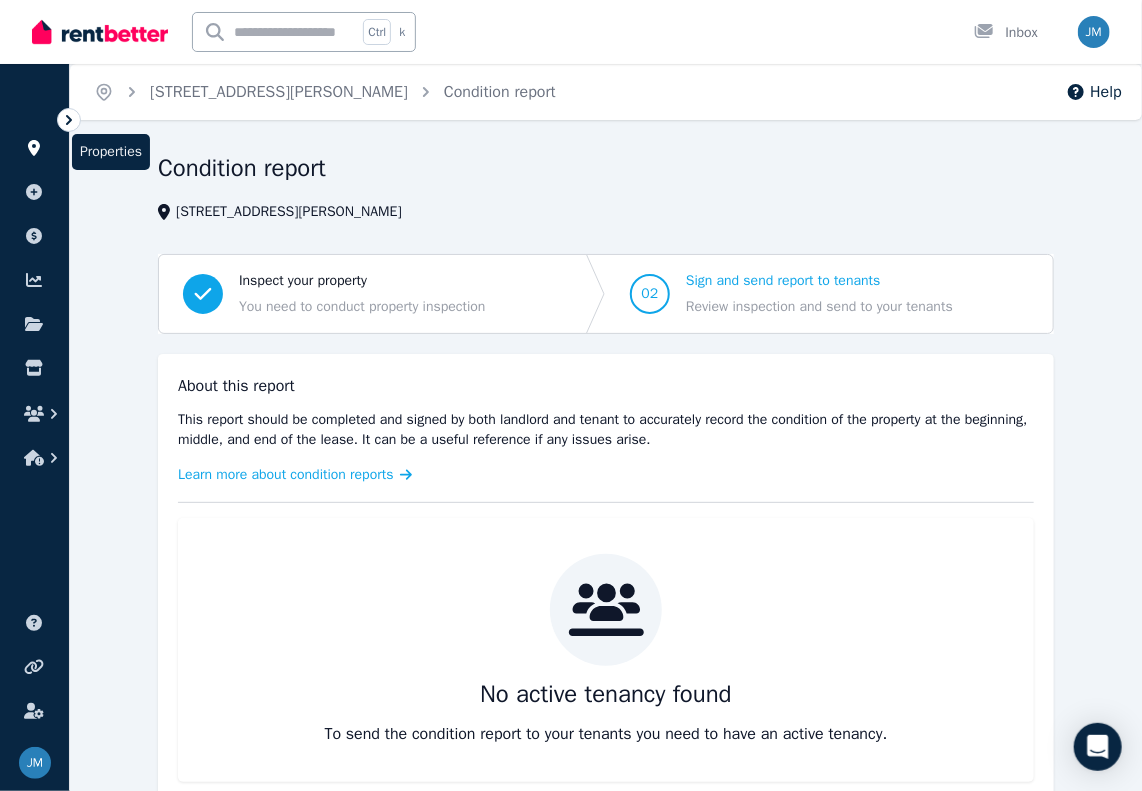 click 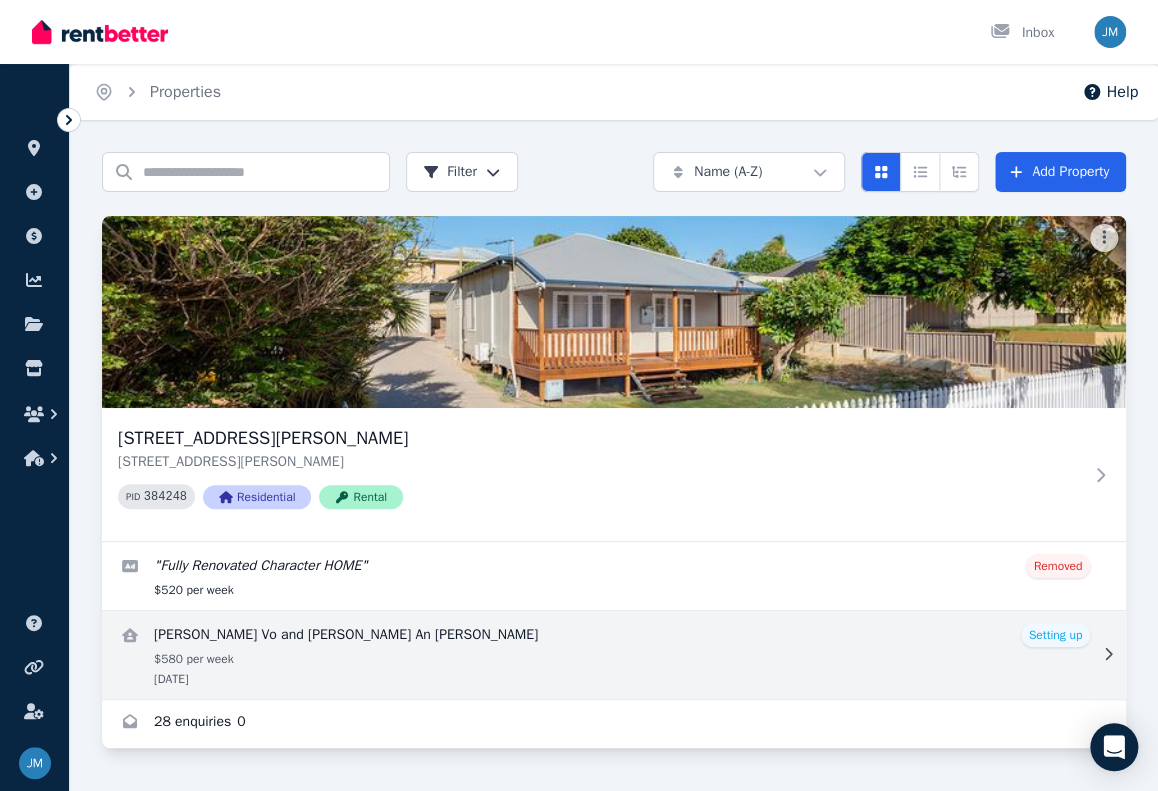 click at bounding box center [614, 655] 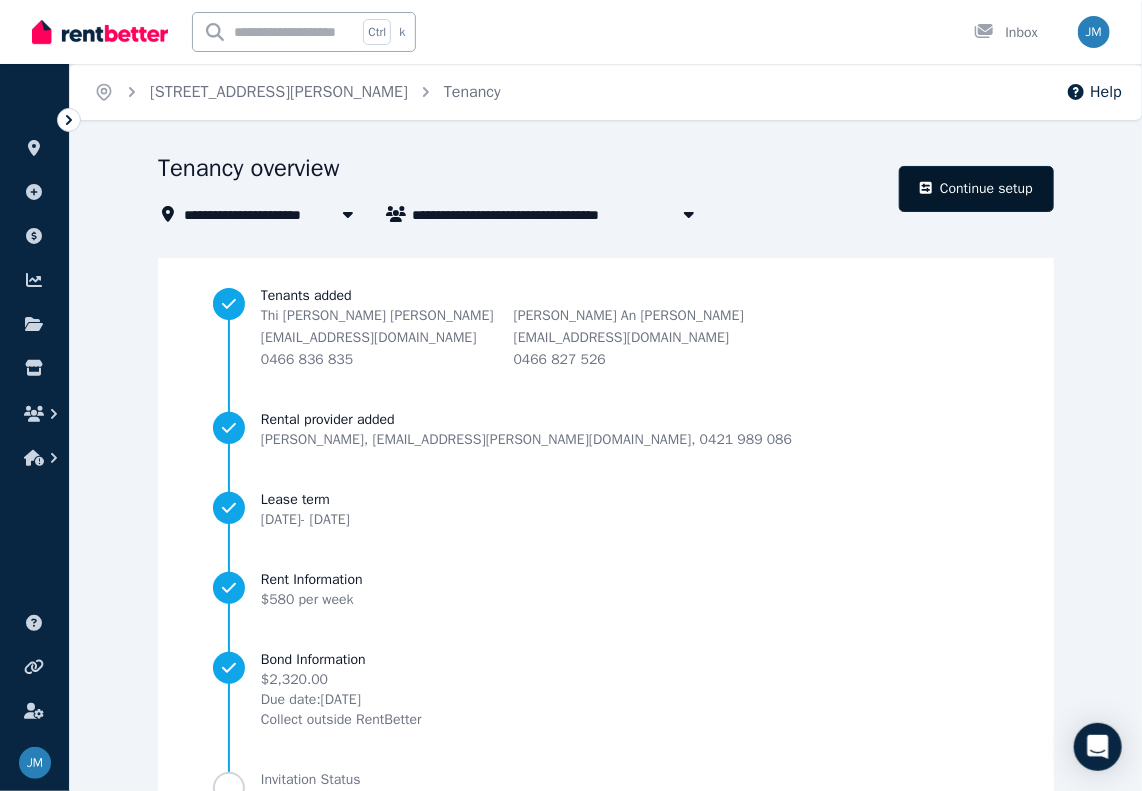click on "Continue setup" at bounding box center (976, 189) 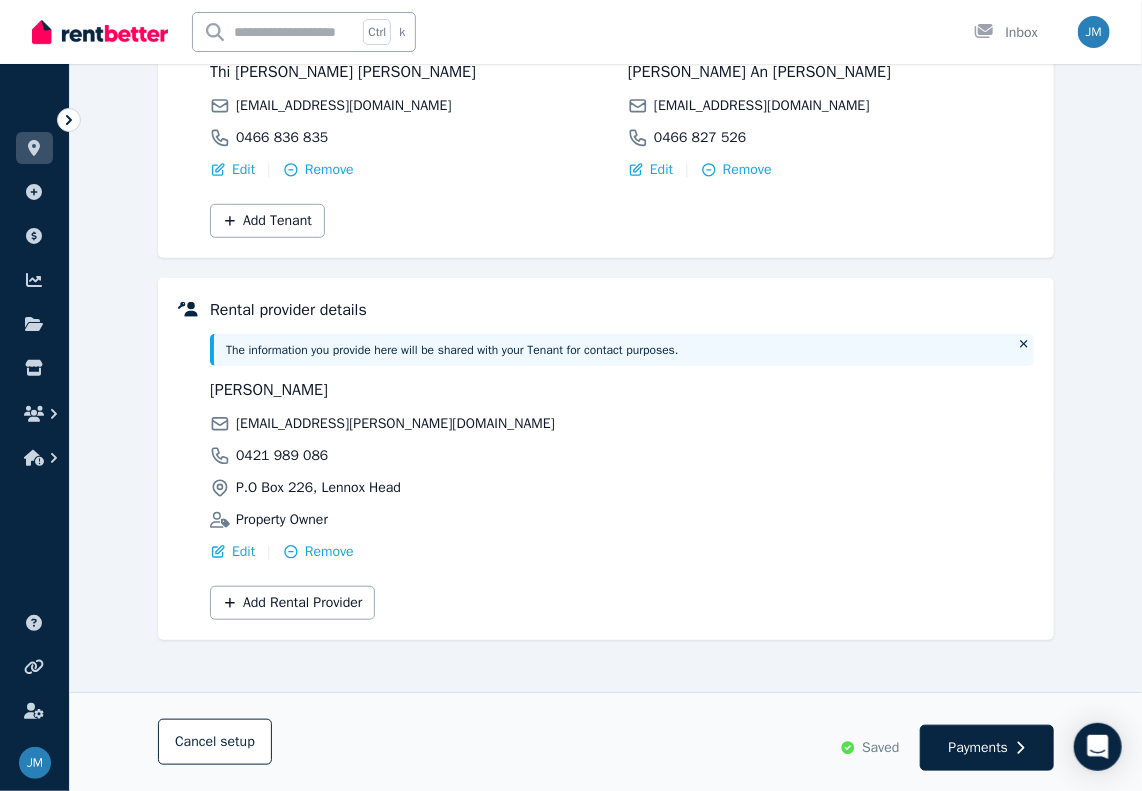 scroll, scrollTop: 314, scrollLeft: 0, axis: vertical 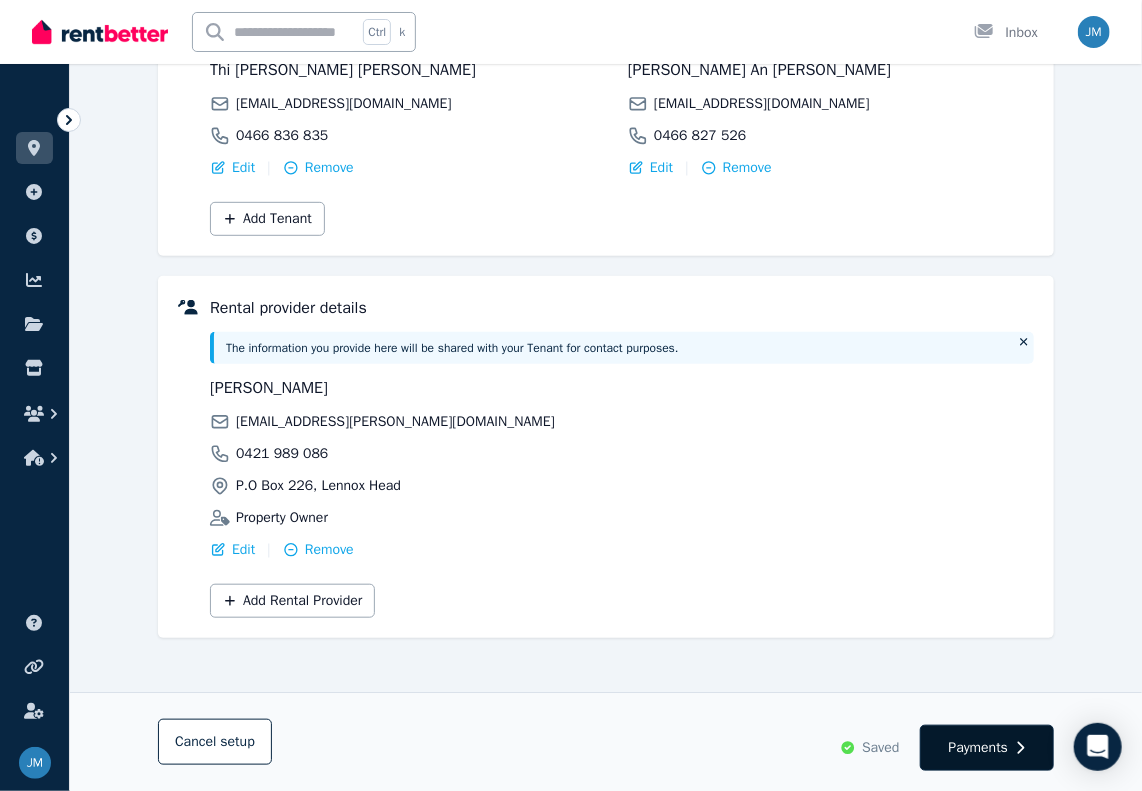 click on "Payments" at bounding box center (979, 748) 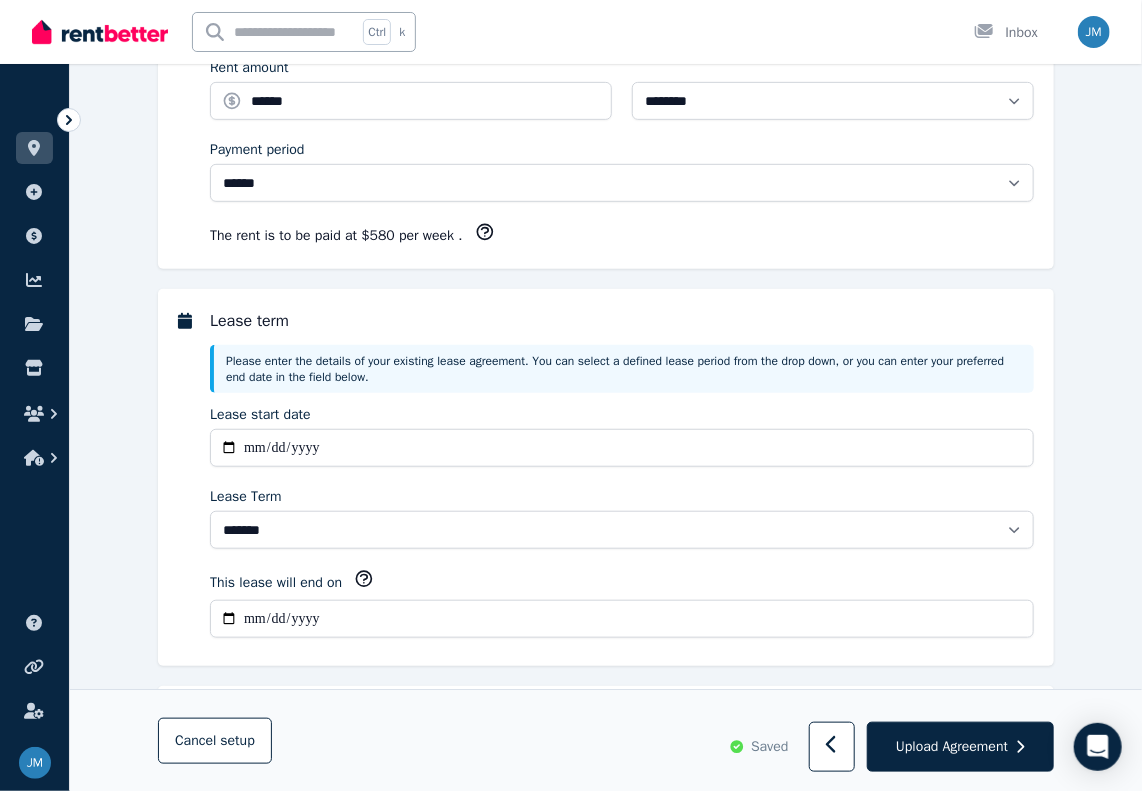 scroll, scrollTop: 0, scrollLeft: 0, axis: both 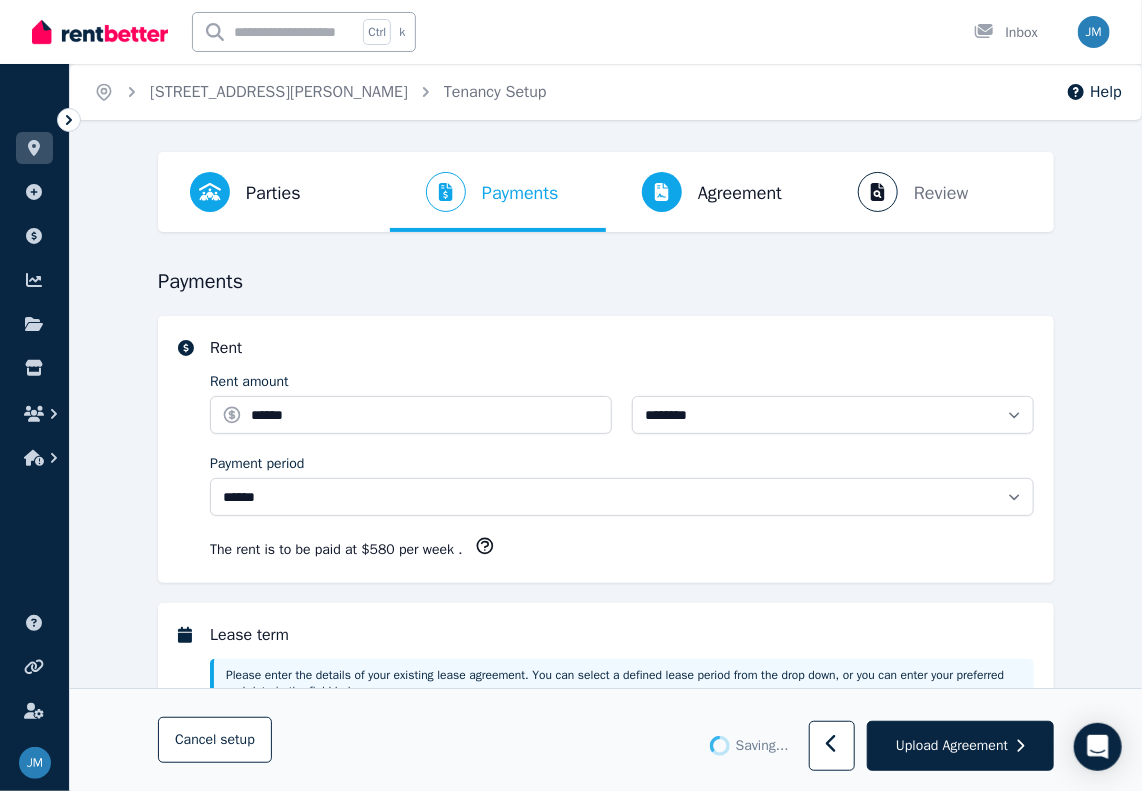 select on "**********" 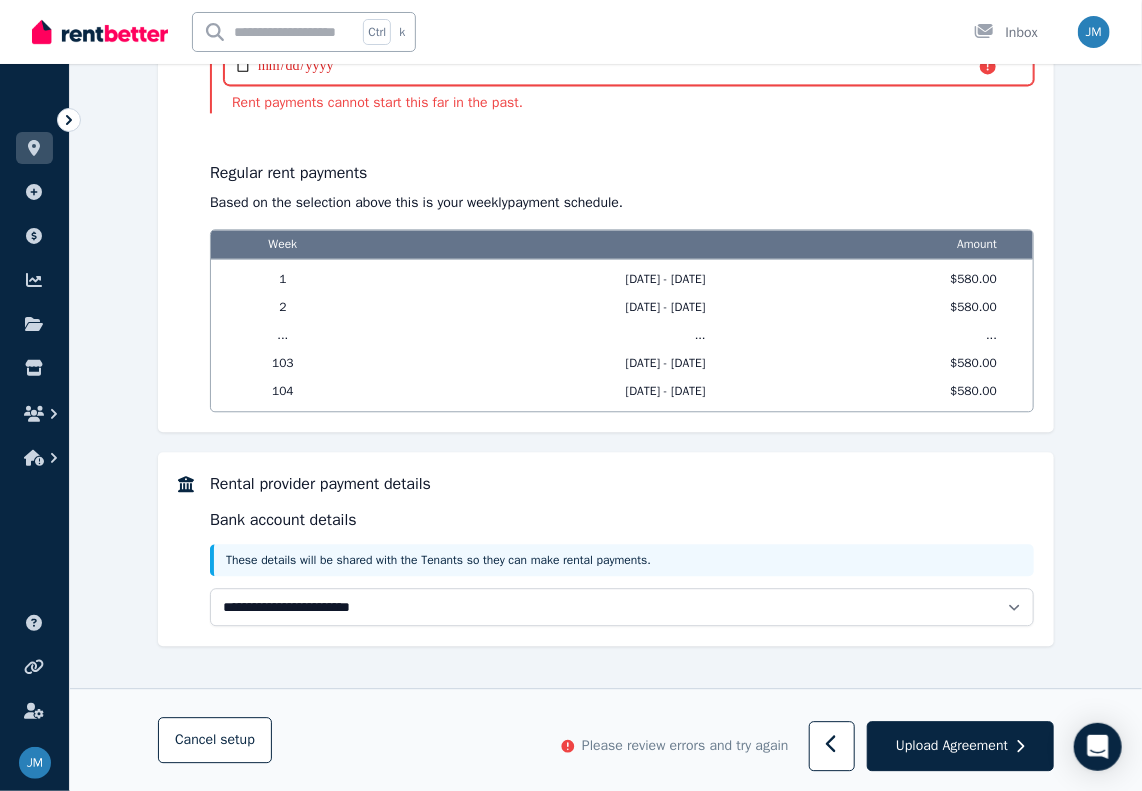 scroll, scrollTop: 1172, scrollLeft: 0, axis: vertical 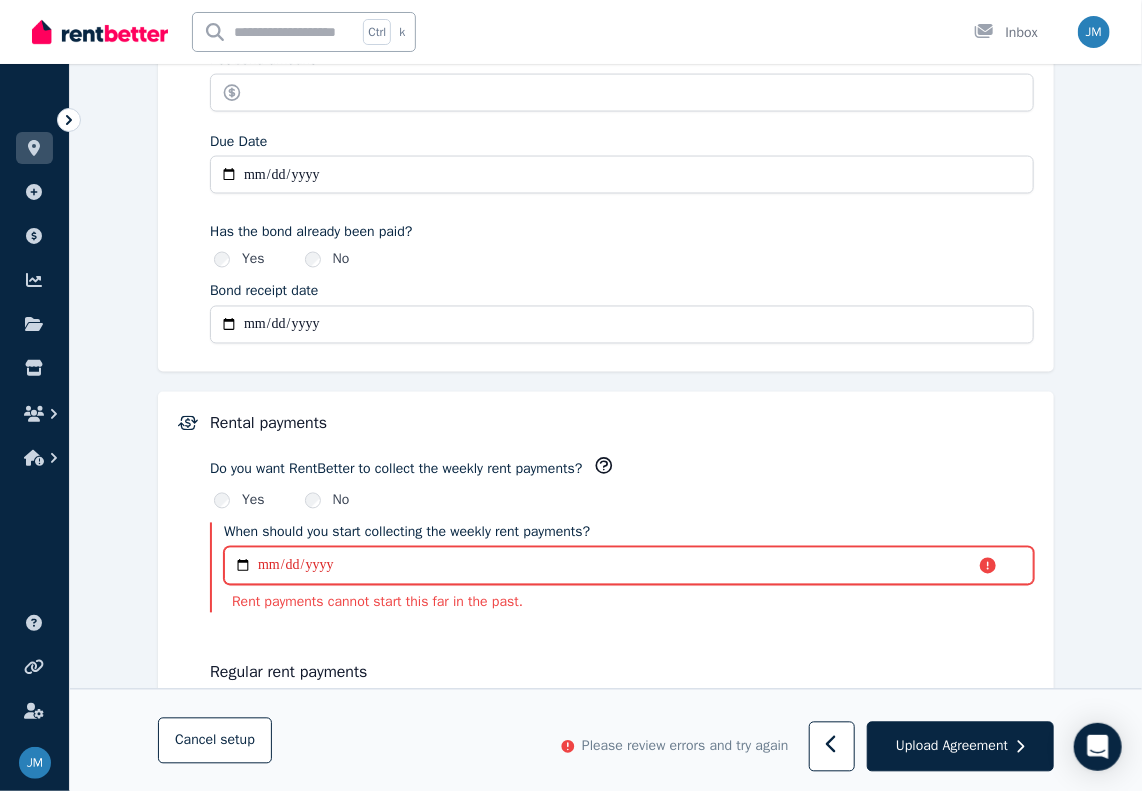 click on "**********" at bounding box center (629, 566) 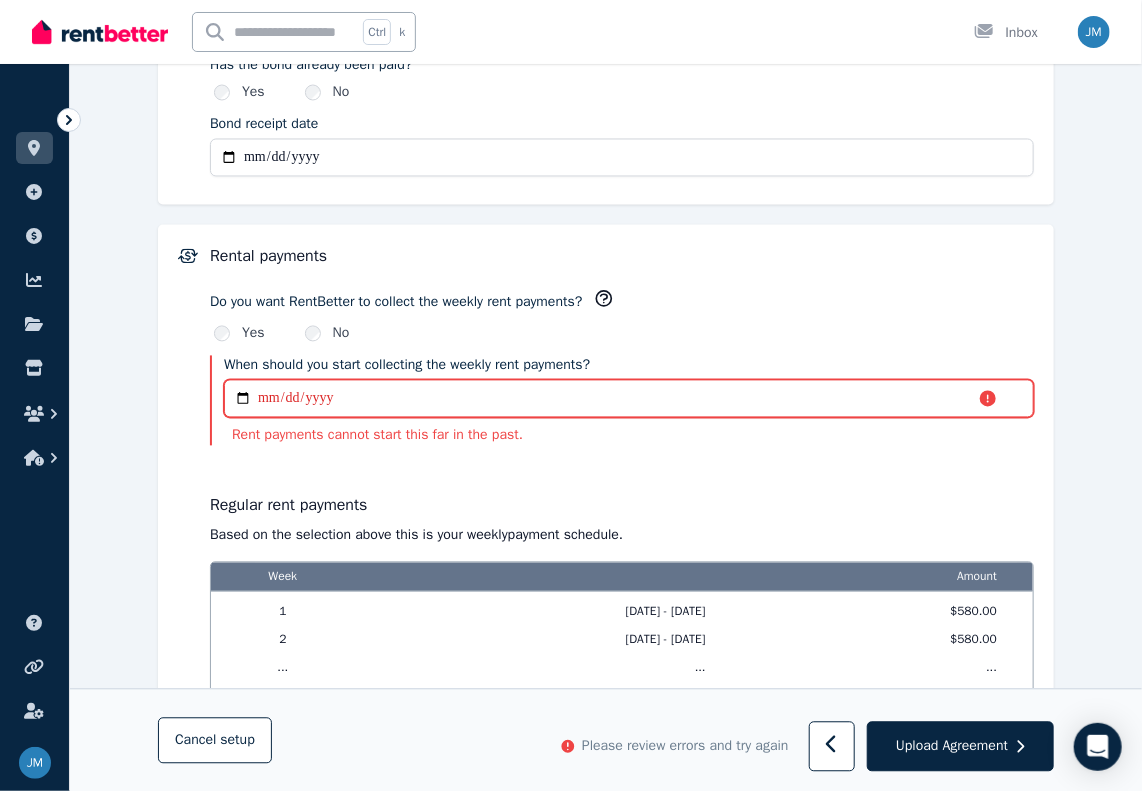 scroll, scrollTop: 1272, scrollLeft: 0, axis: vertical 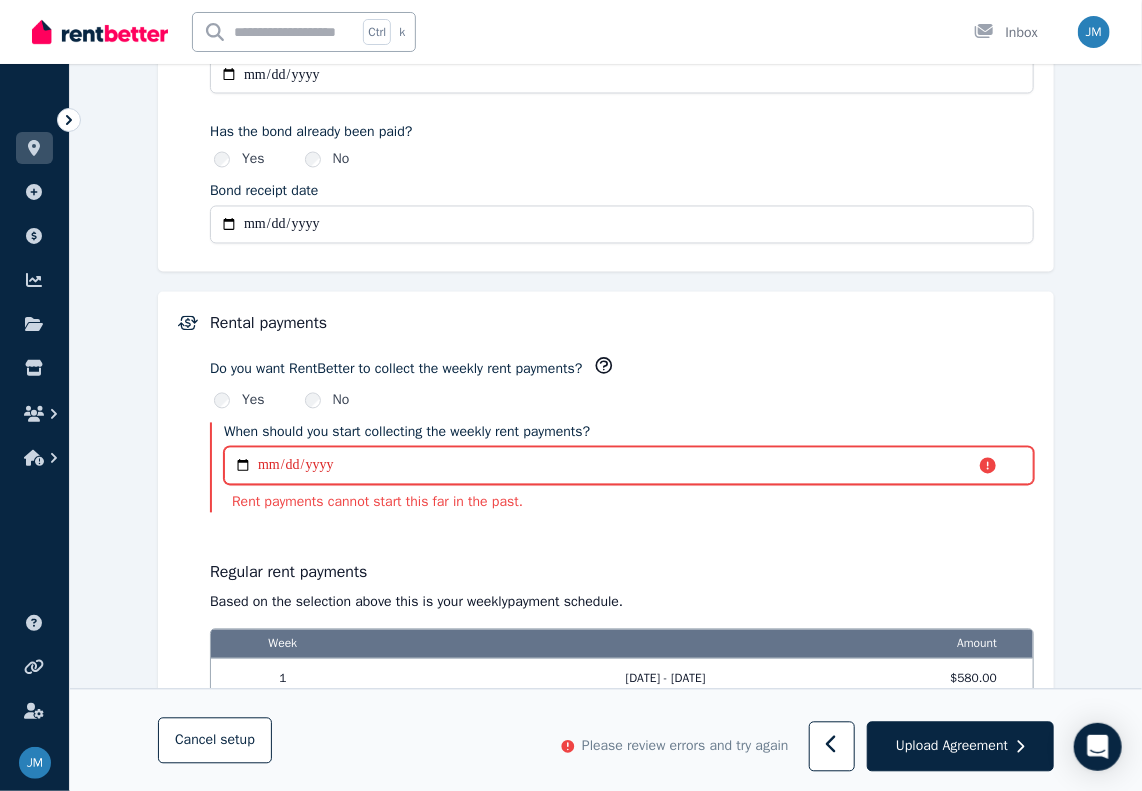 click on "**********" at bounding box center (629, 466) 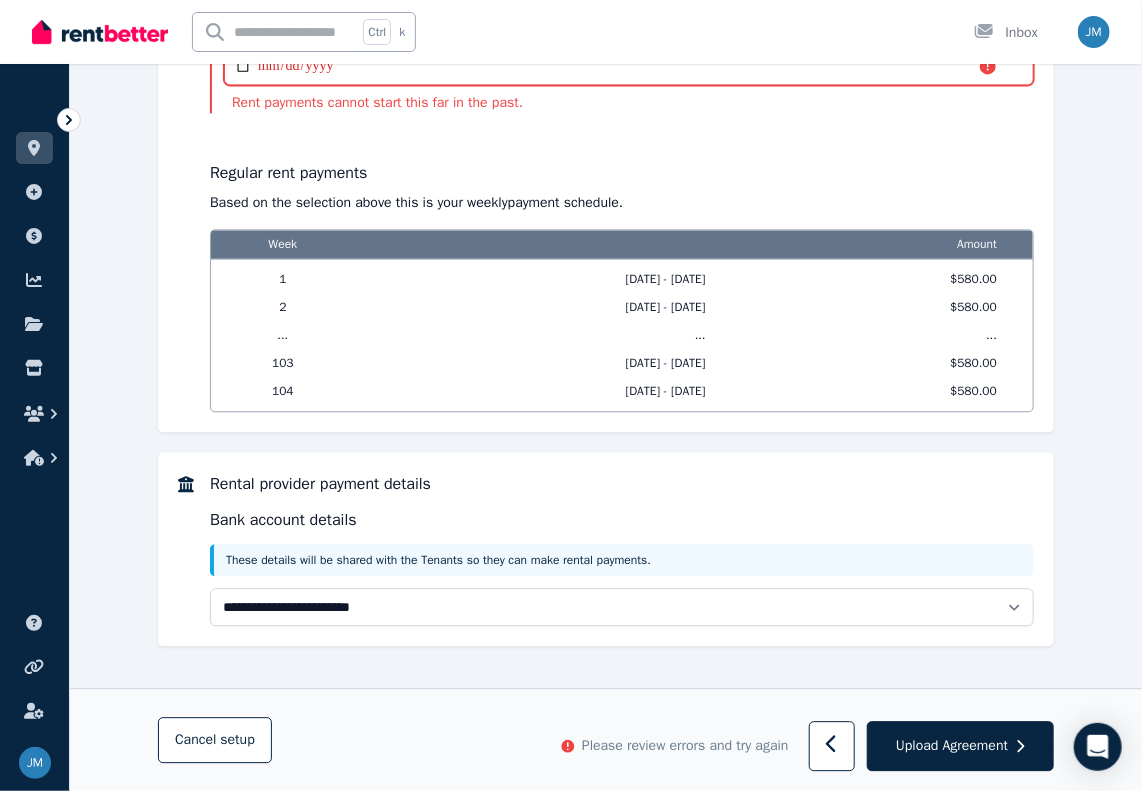 scroll, scrollTop: 1272, scrollLeft: 0, axis: vertical 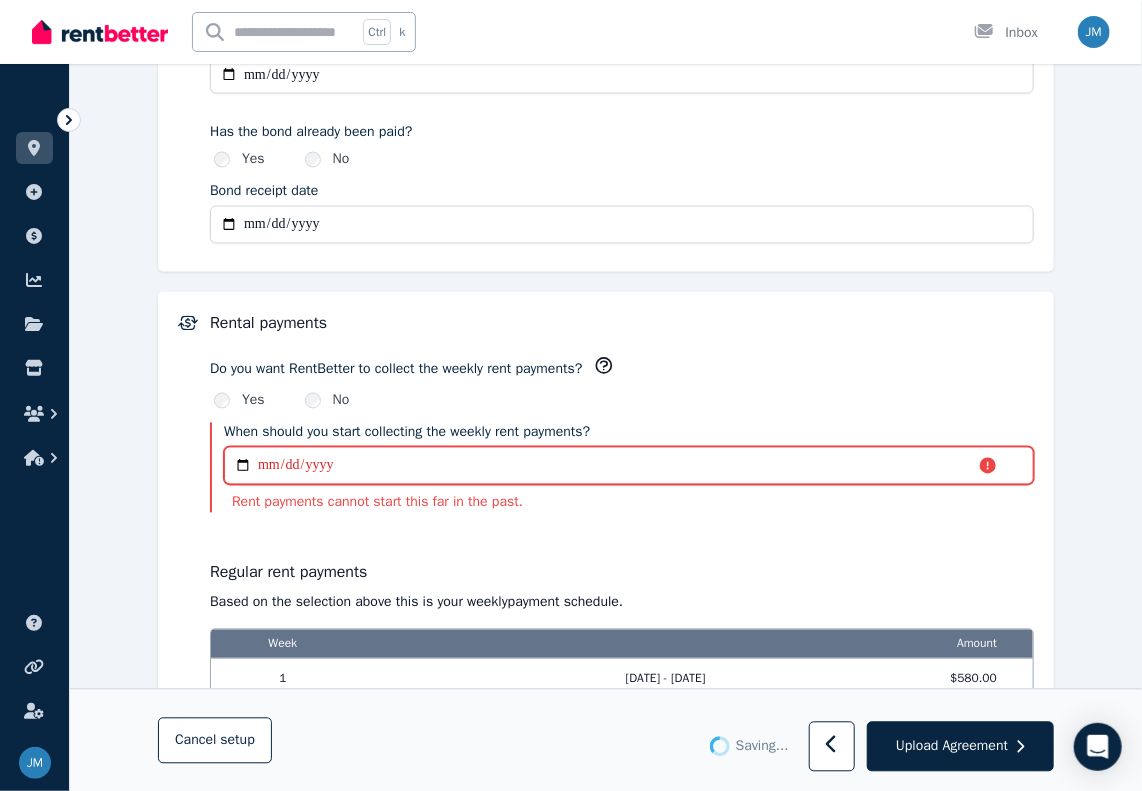 click on "**********" at bounding box center (629, 466) 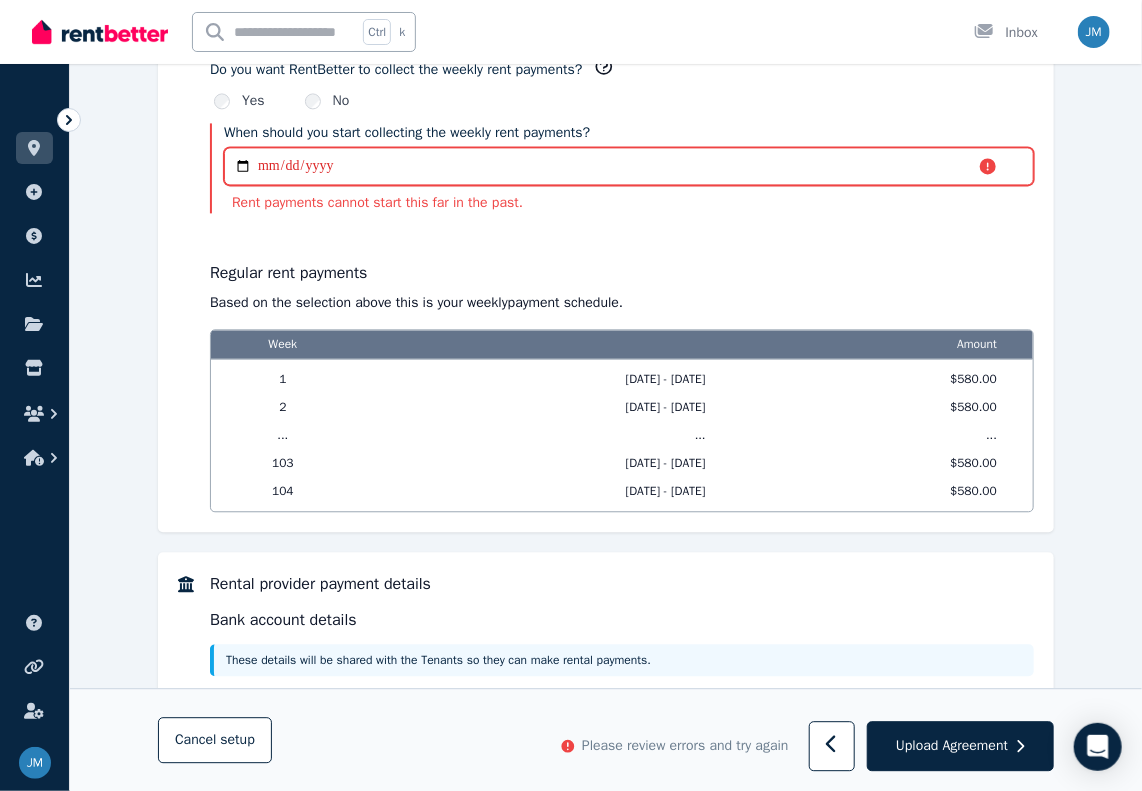 scroll, scrollTop: 1172, scrollLeft: 0, axis: vertical 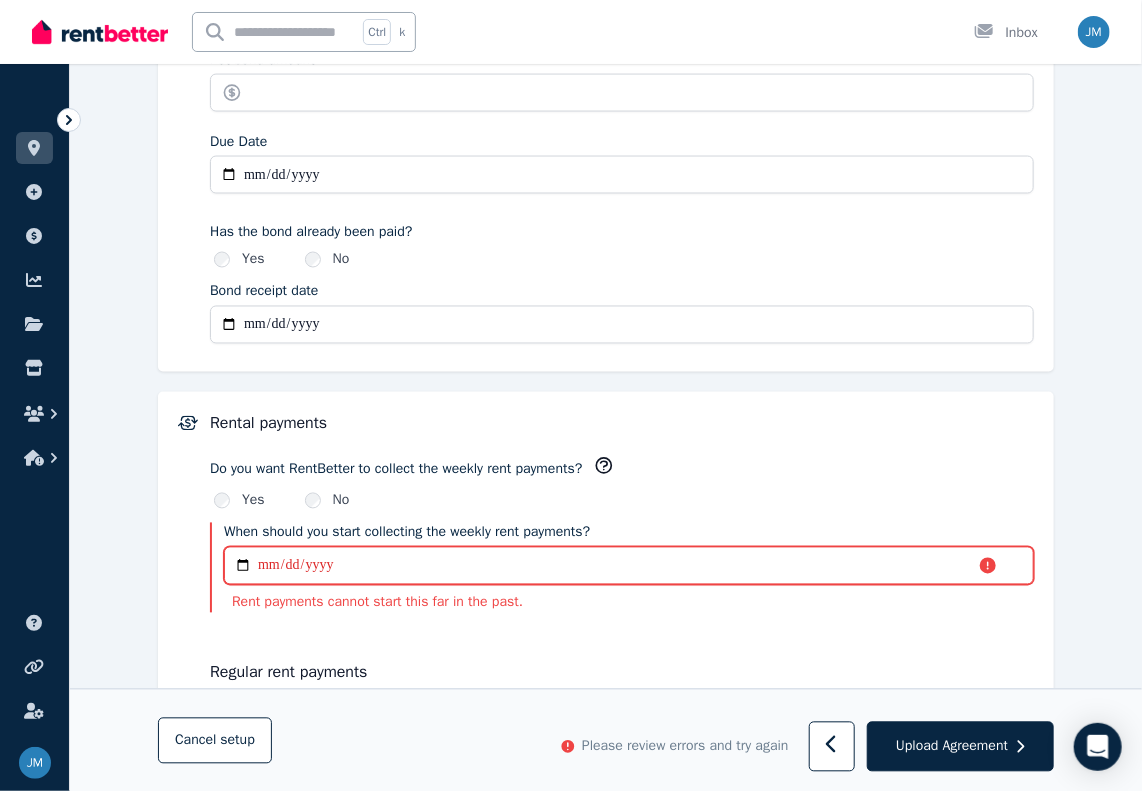 click on "**********" at bounding box center [629, 566] 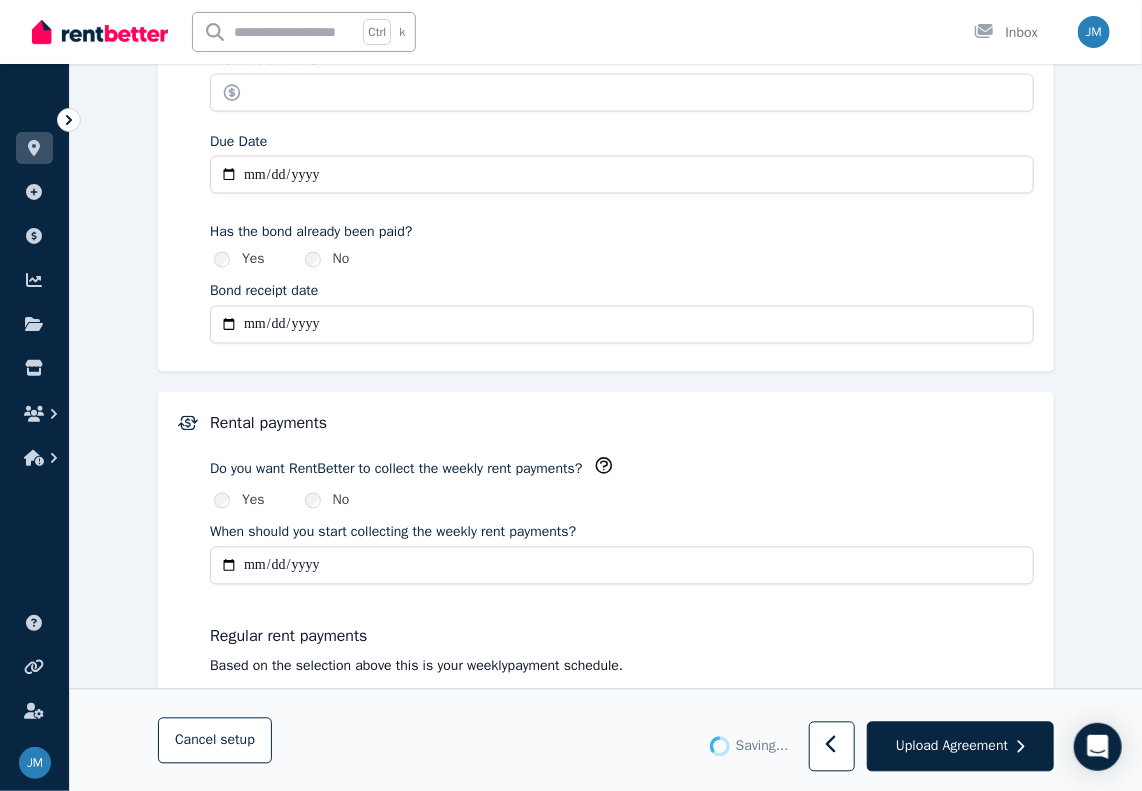 type on "**********" 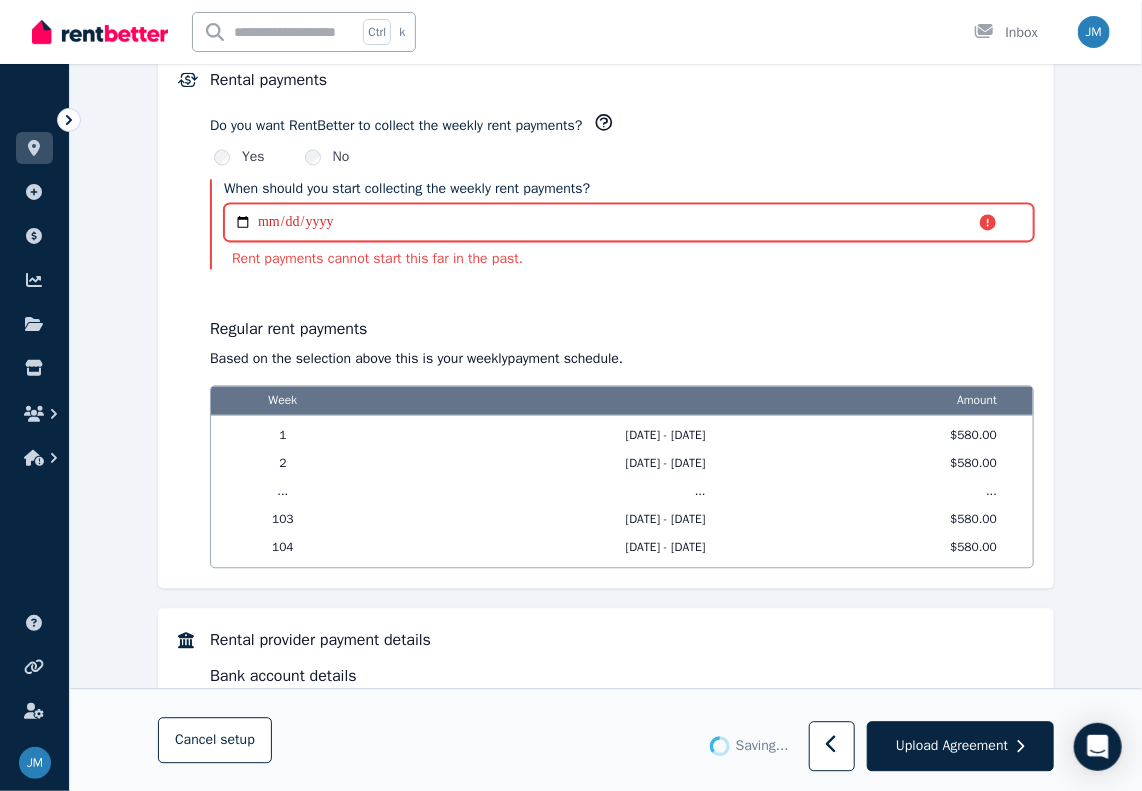scroll, scrollTop: 1372, scrollLeft: 0, axis: vertical 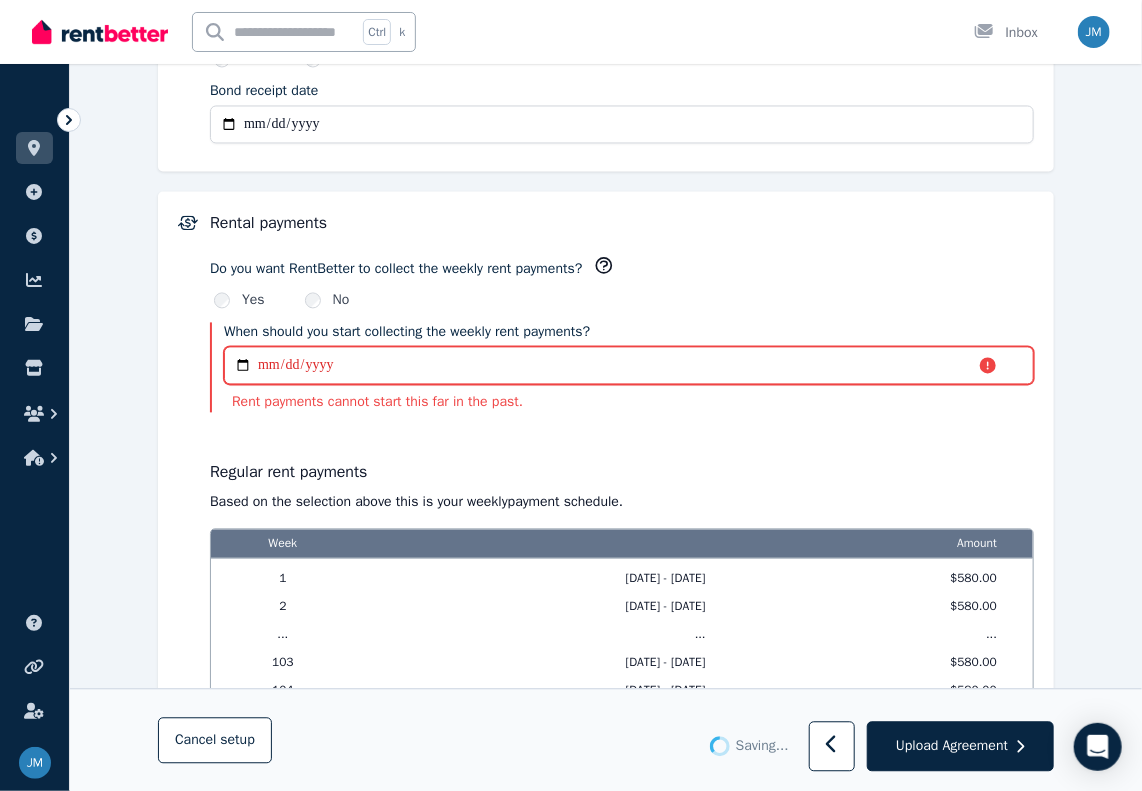 type on "**********" 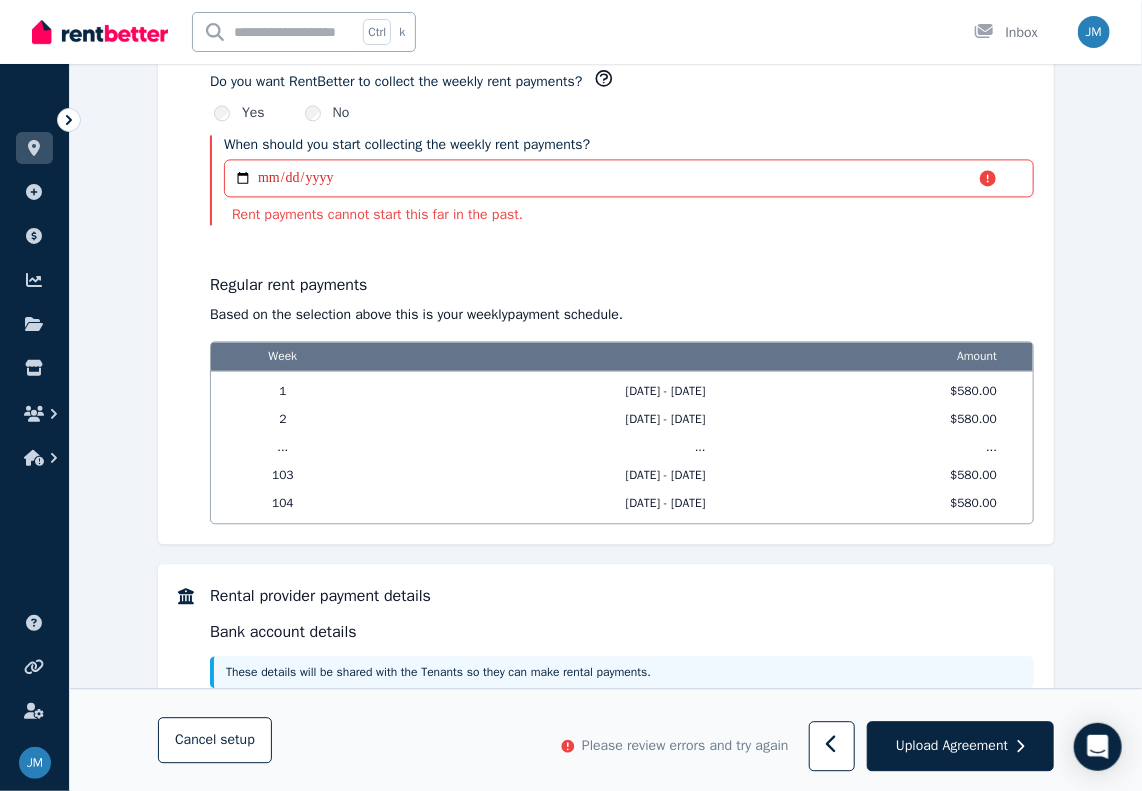 click on "**********" at bounding box center [622, 274] 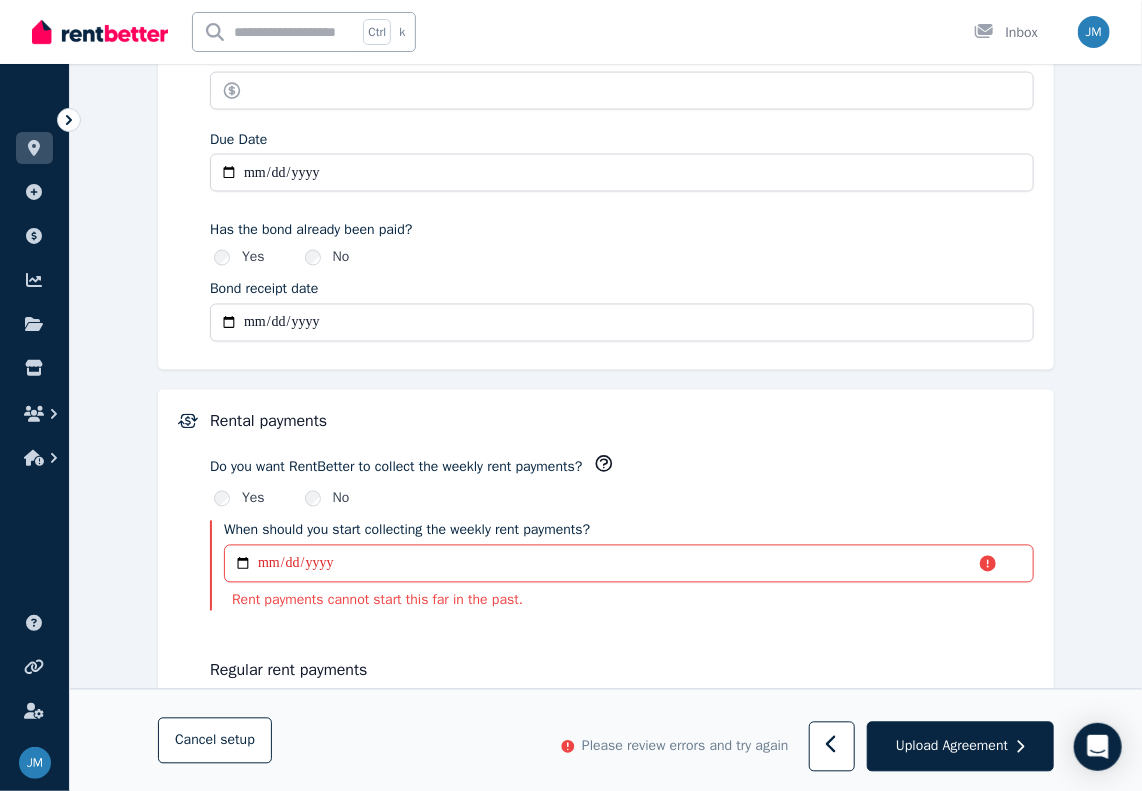 scroll, scrollTop: 1172, scrollLeft: 0, axis: vertical 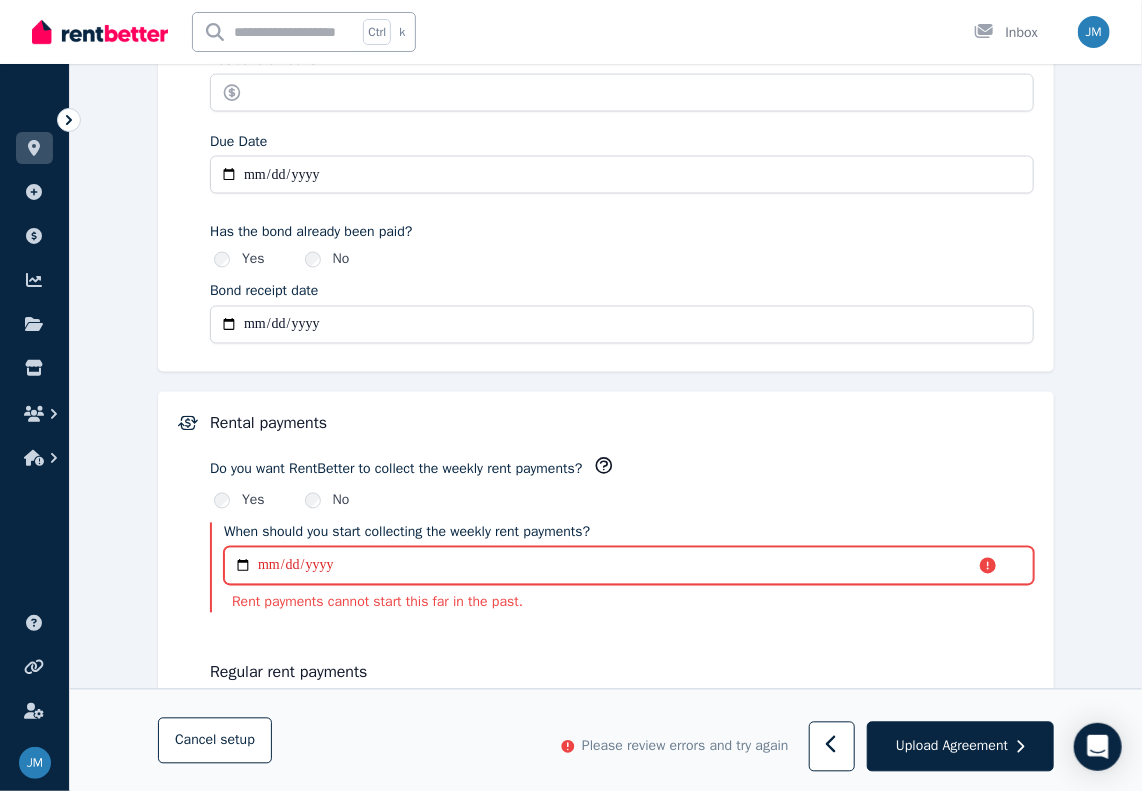 click on "**********" at bounding box center (629, 566) 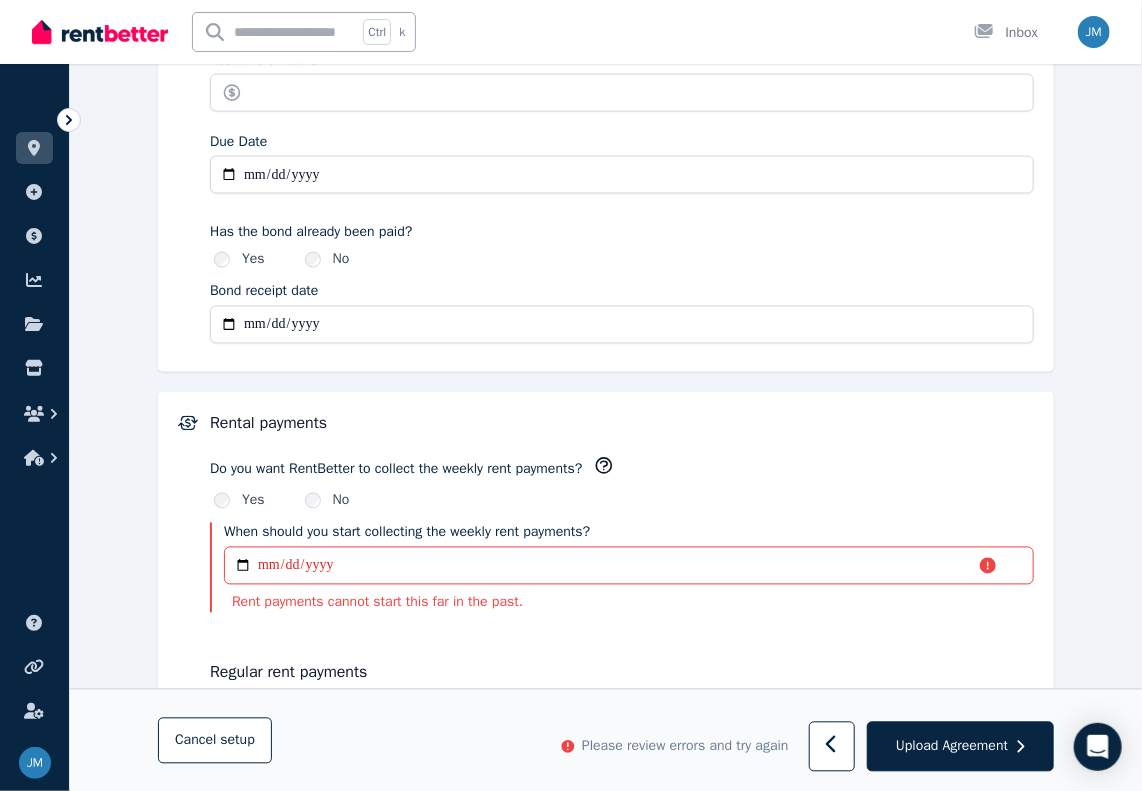 click on "Has the bond already been paid? Yes No" at bounding box center (622, 246) 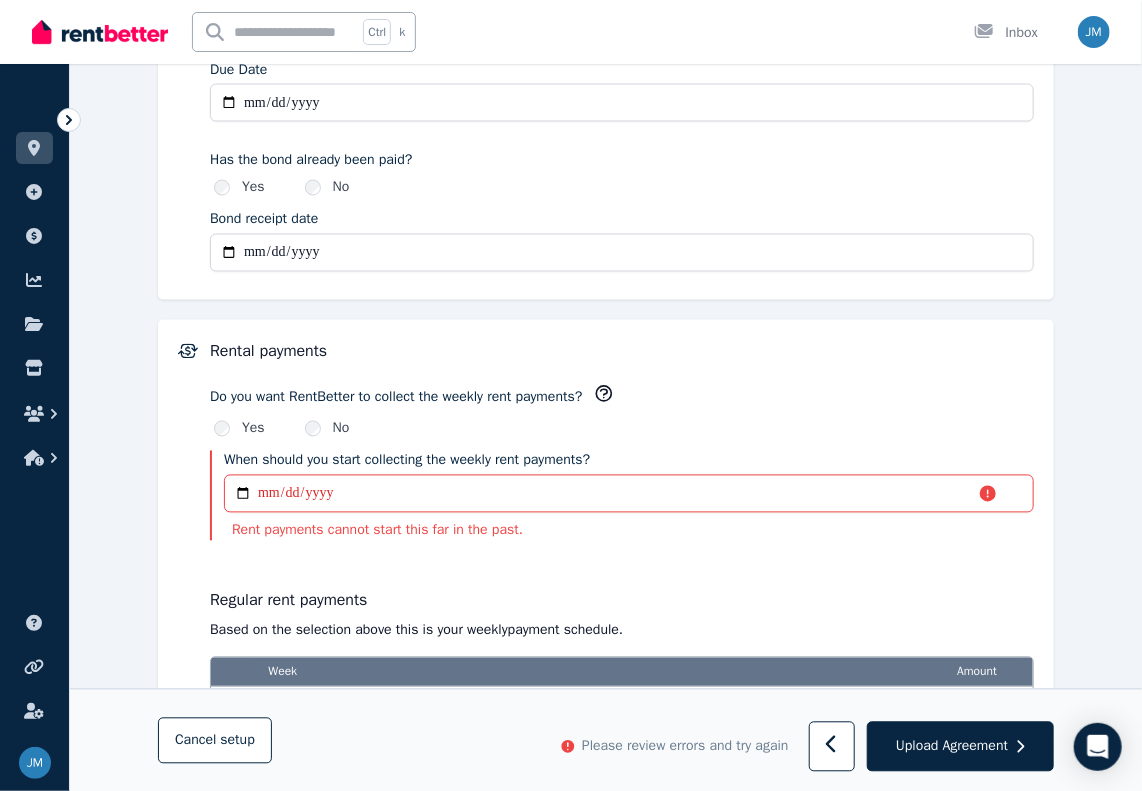 scroll, scrollTop: 1672, scrollLeft: 0, axis: vertical 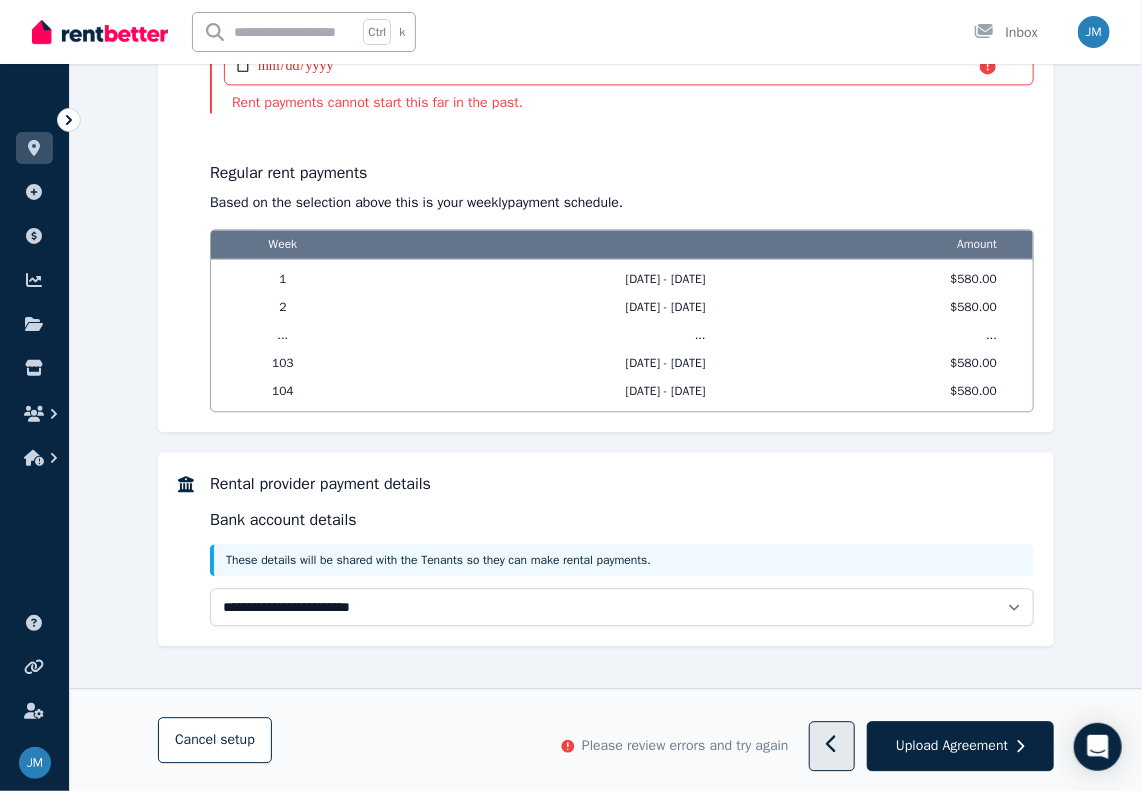 click 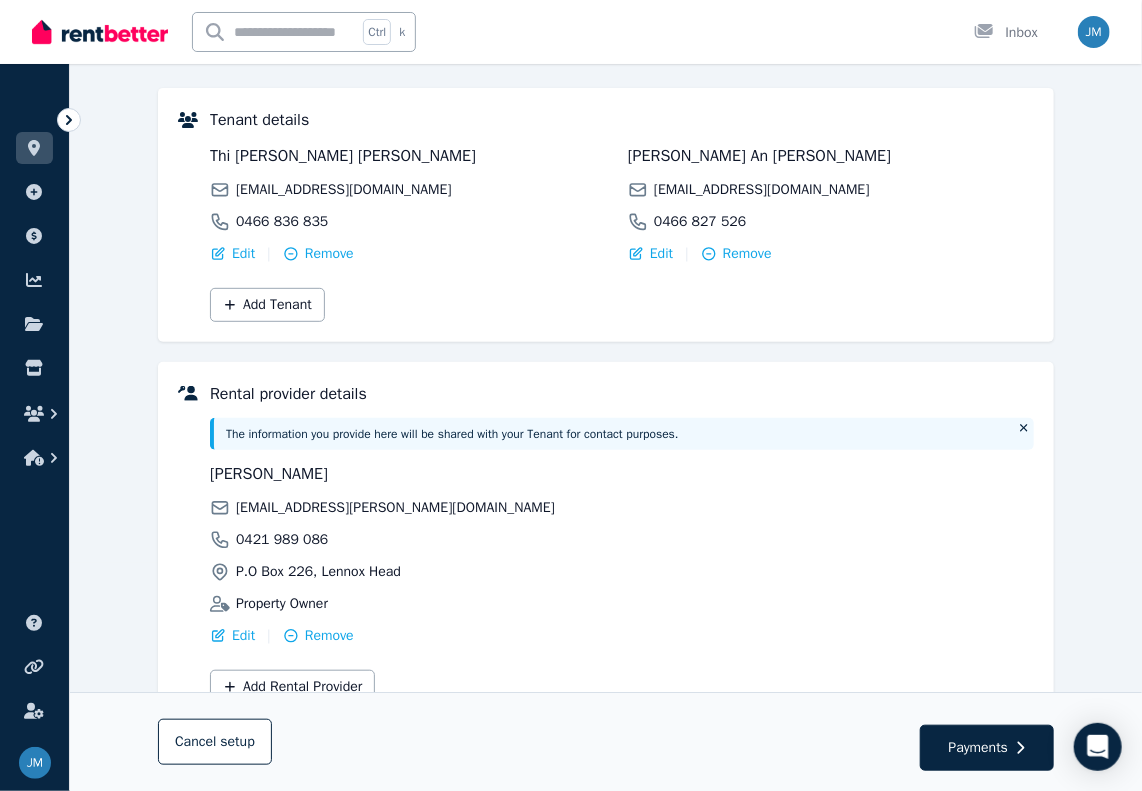 scroll, scrollTop: 314, scrollLeft: 0, axis: vertical 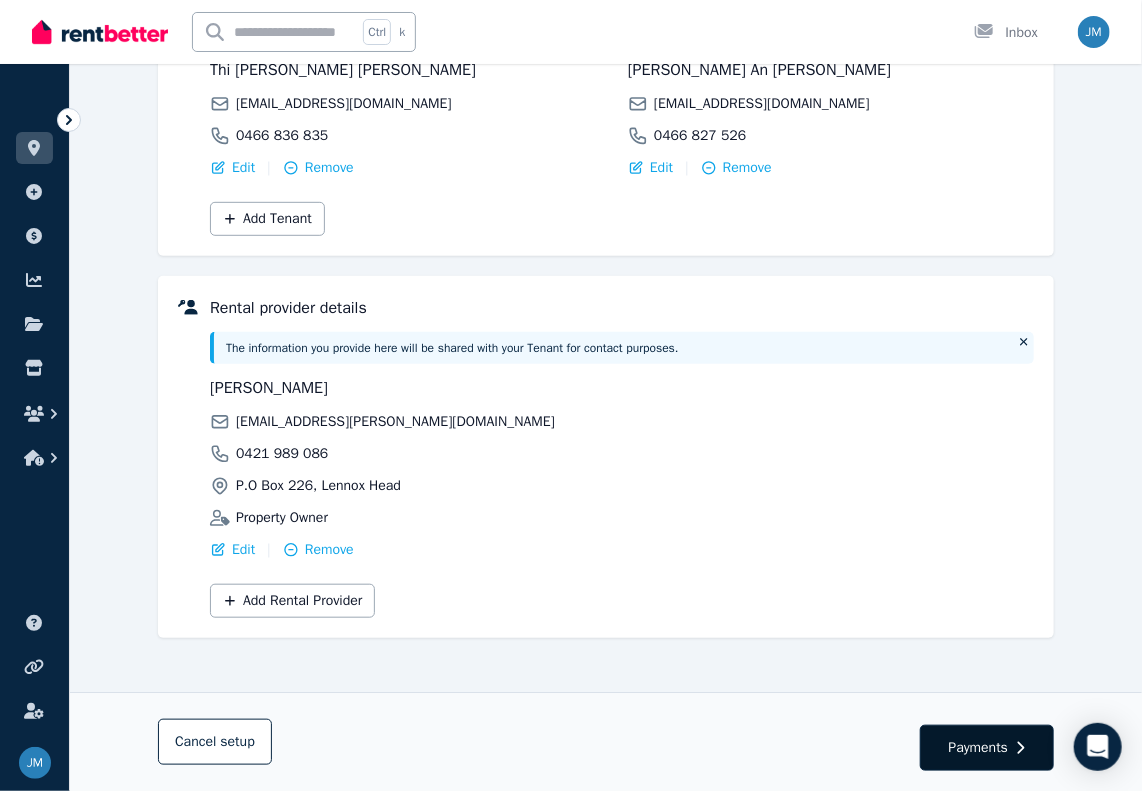 click on "Payments" at bounding box center (979, 748) 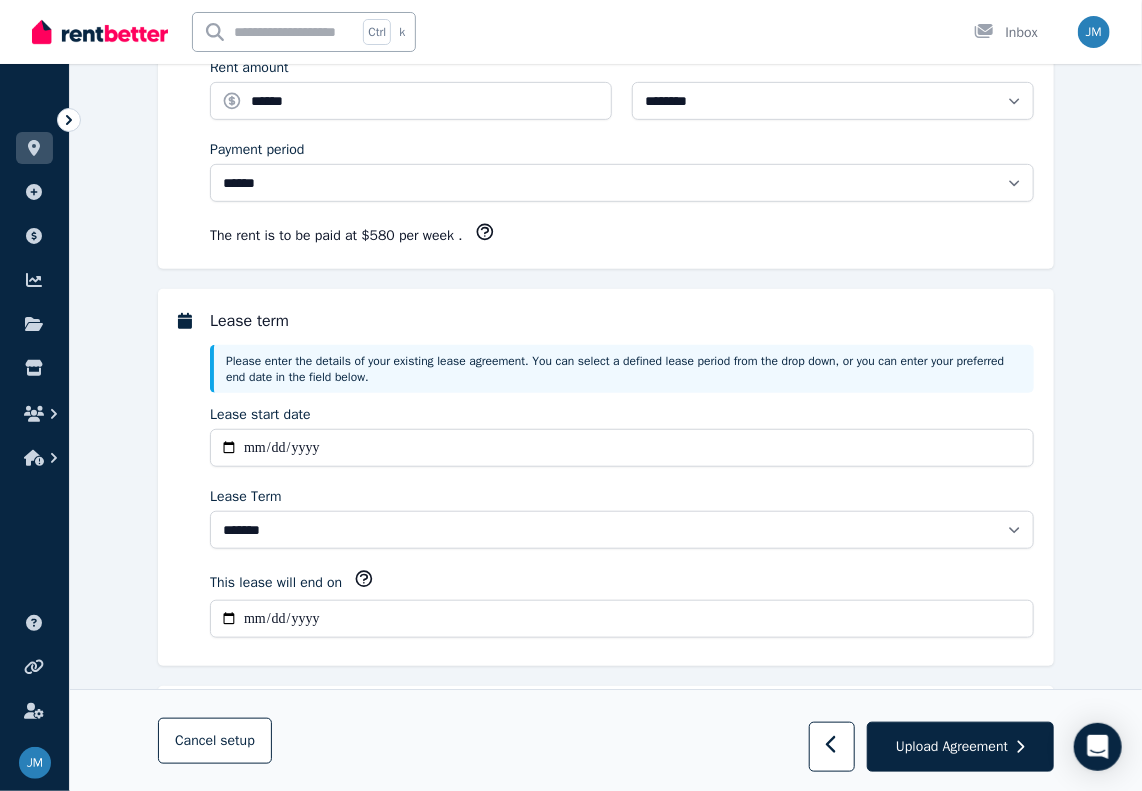 scroll, scrollTop: 0, scrollLeft: 0, axis: both 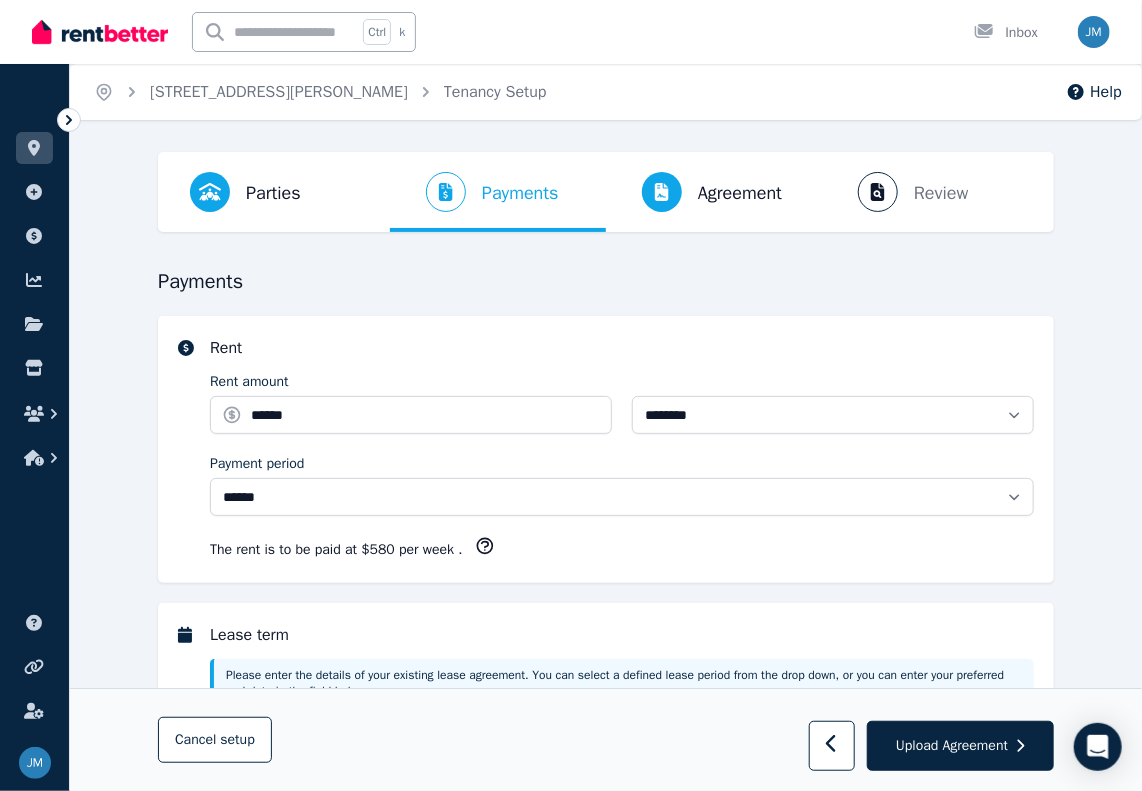 select on "**********" 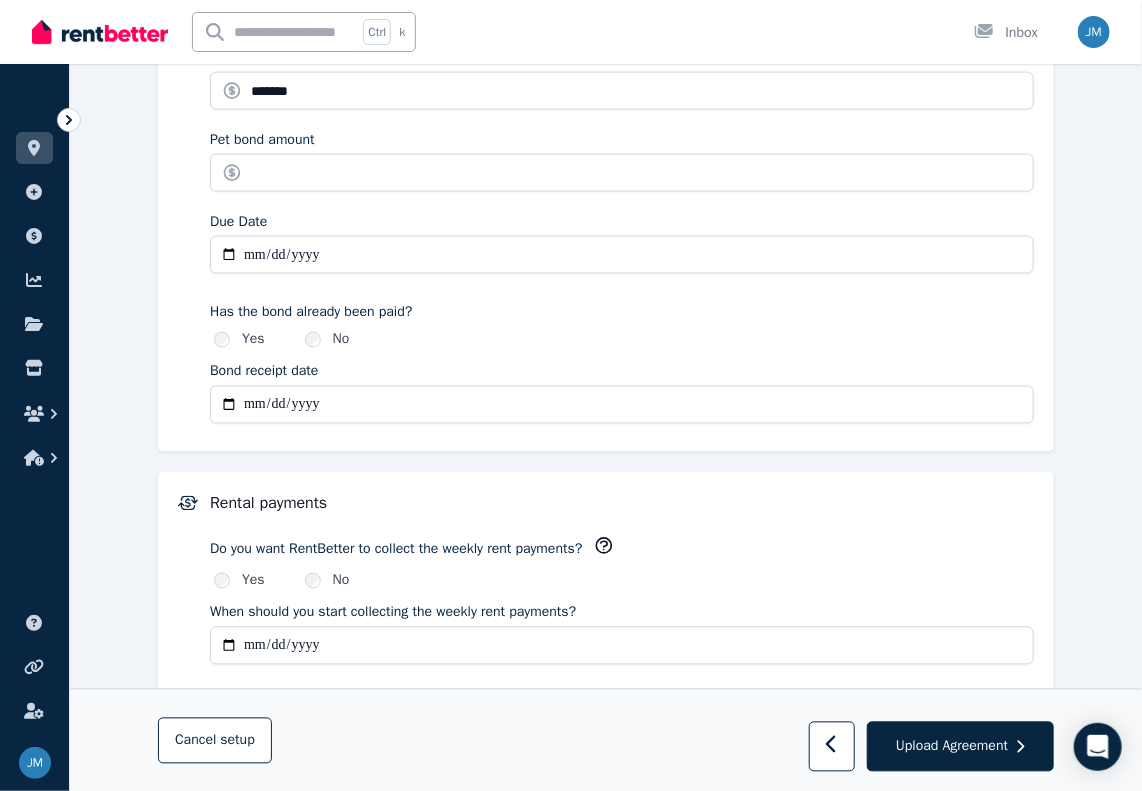 scroll, scrollTop: 1100, scrollLeft: 0, axis: vertical 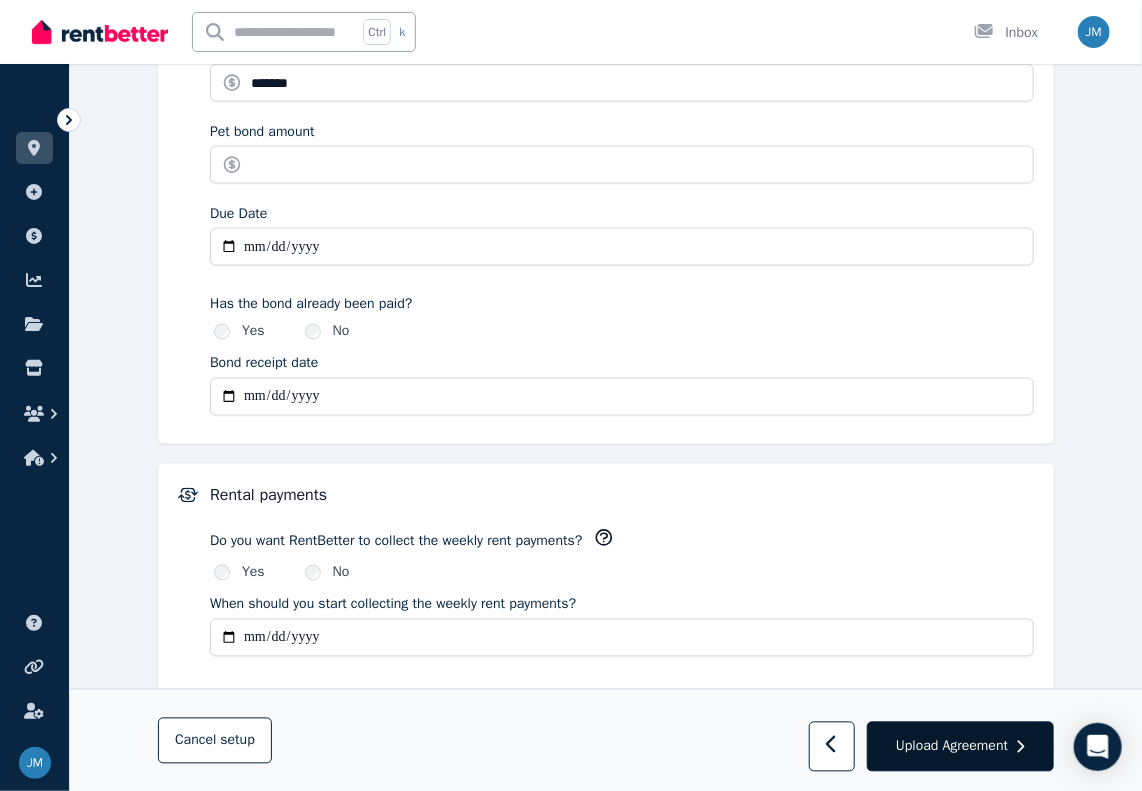 click on "Upload Agreement" at bounding box center [952, 746] 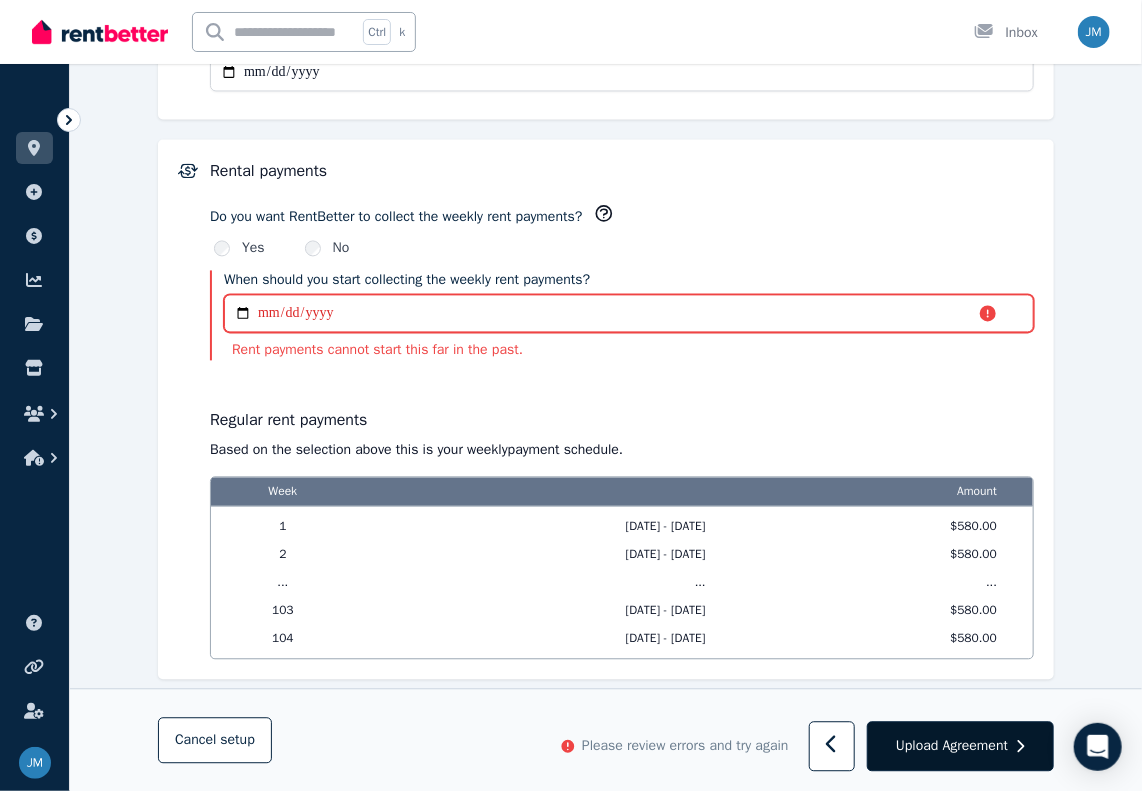 scroll, scrollTop: 1672, scrollLeft: 0, axis: vertical 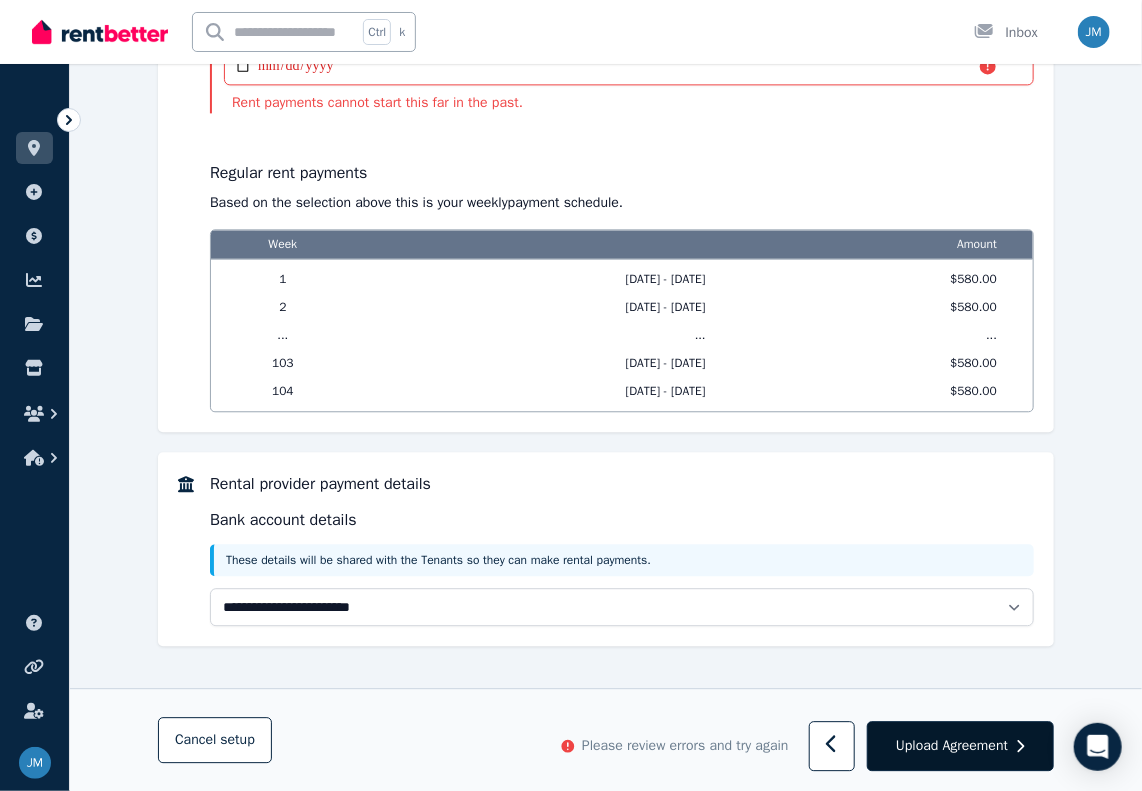 click on "Upload Agreement" at bounding box center (952, 746) 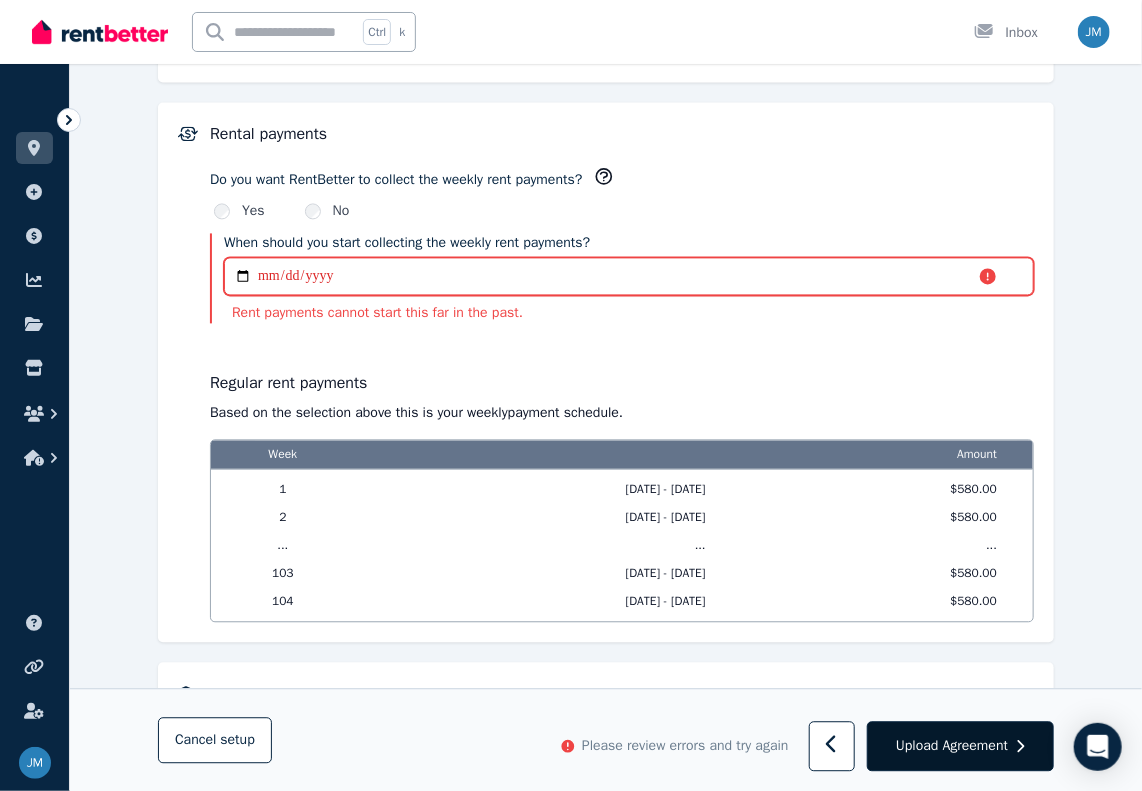 scroll, scrollTop: 1272, scrollLeft: 0, axis: vertical 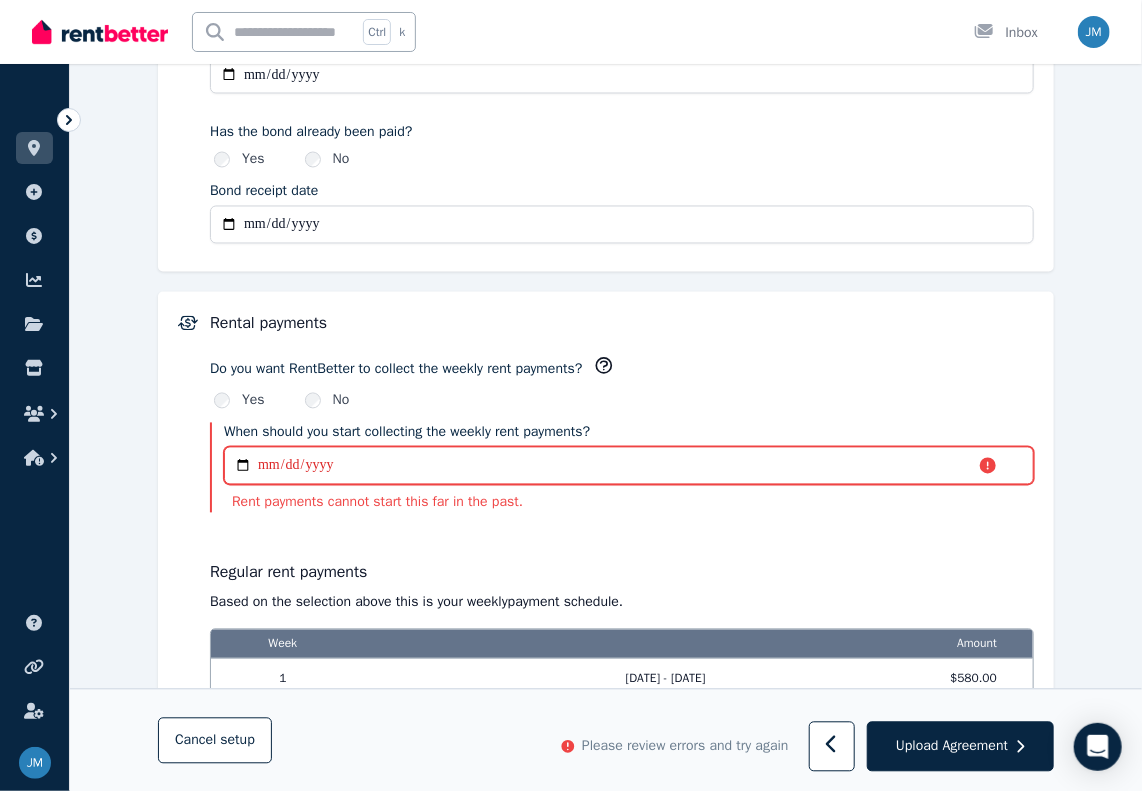 click on "**********" at bounding box center [629, 466] 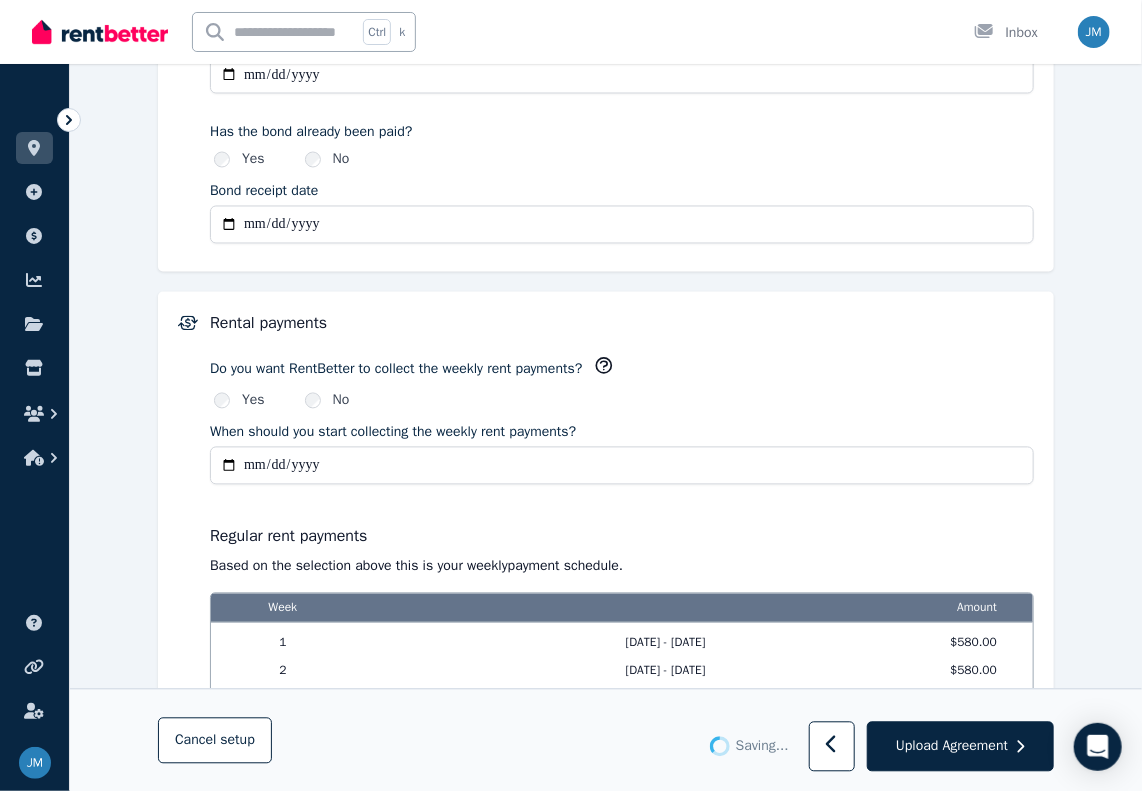 type on "**********" 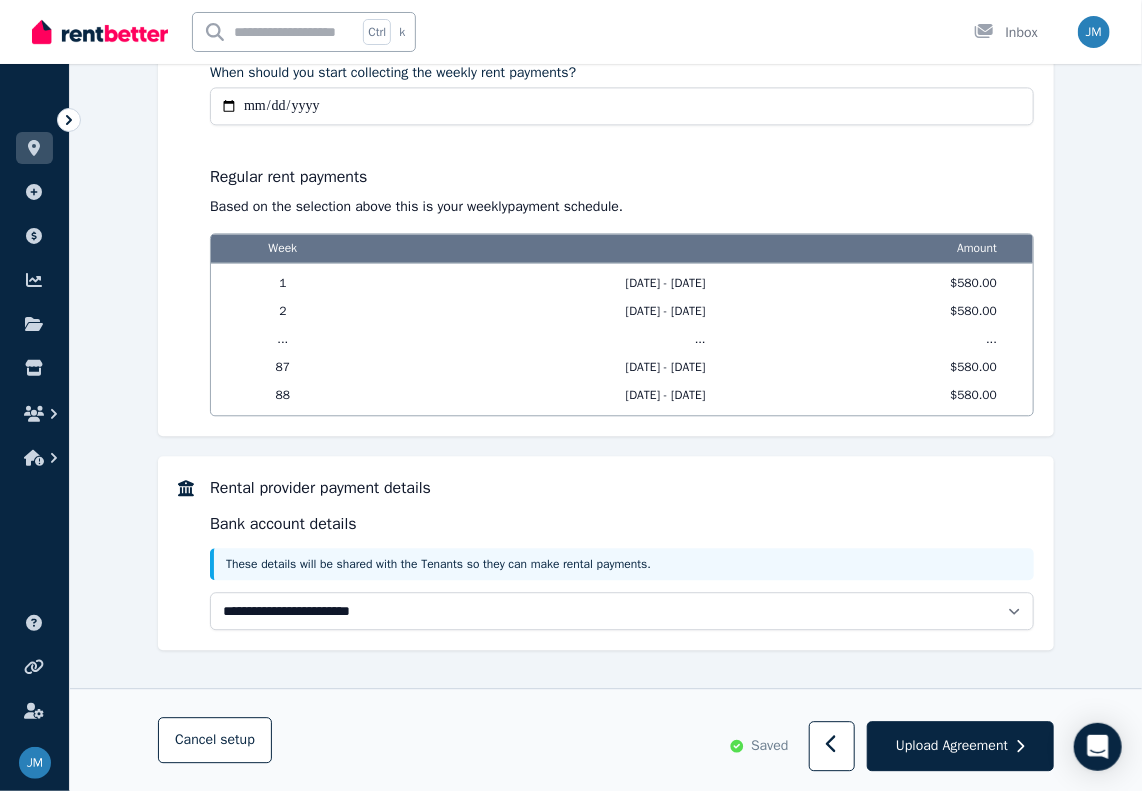 scroll, scrollTop: 1636, scrollLeft: 0, axis: vertical 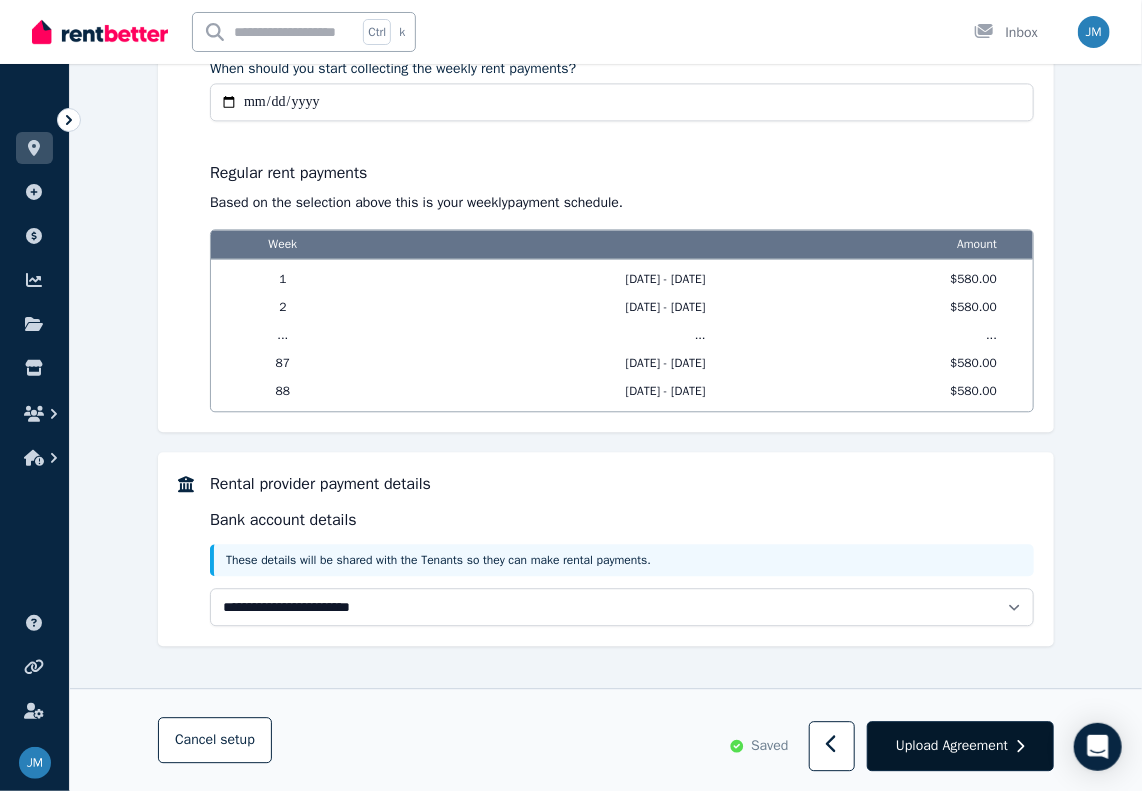 click on "Upload Agreement" at bounding box center (952, 746) 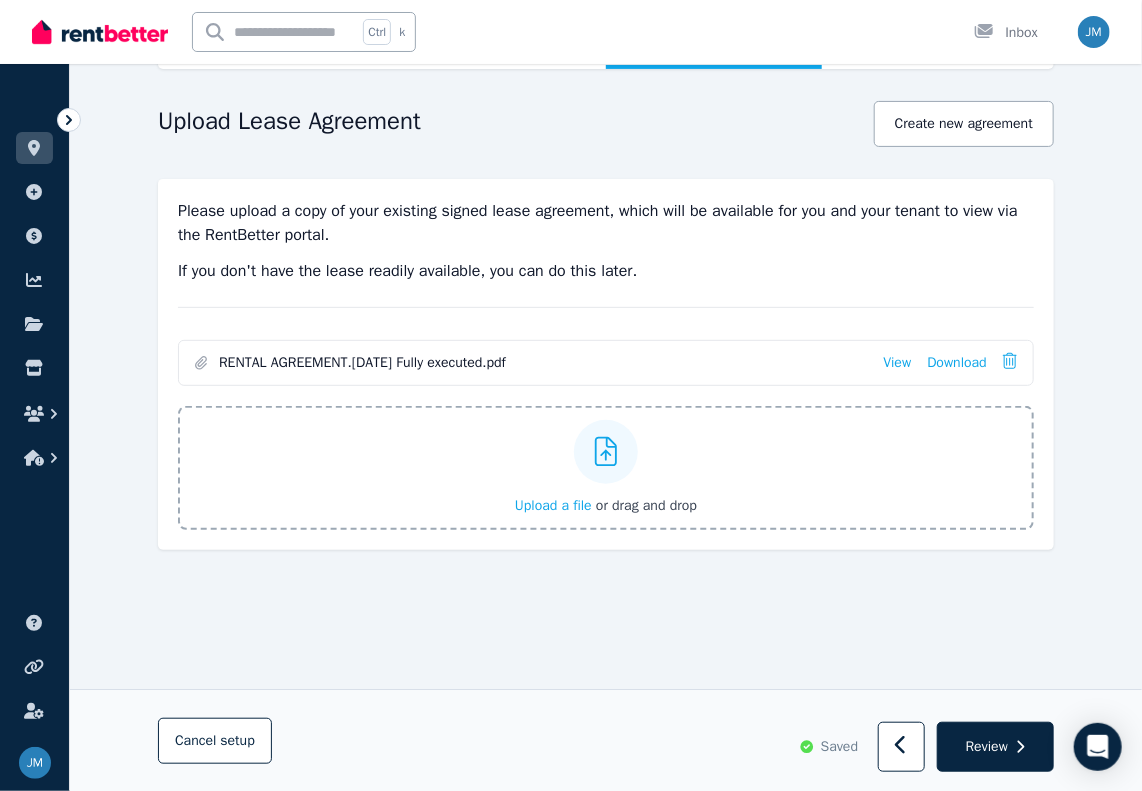 scroll, scrollTop: 172, scrollLeft: 0, axis: vertical 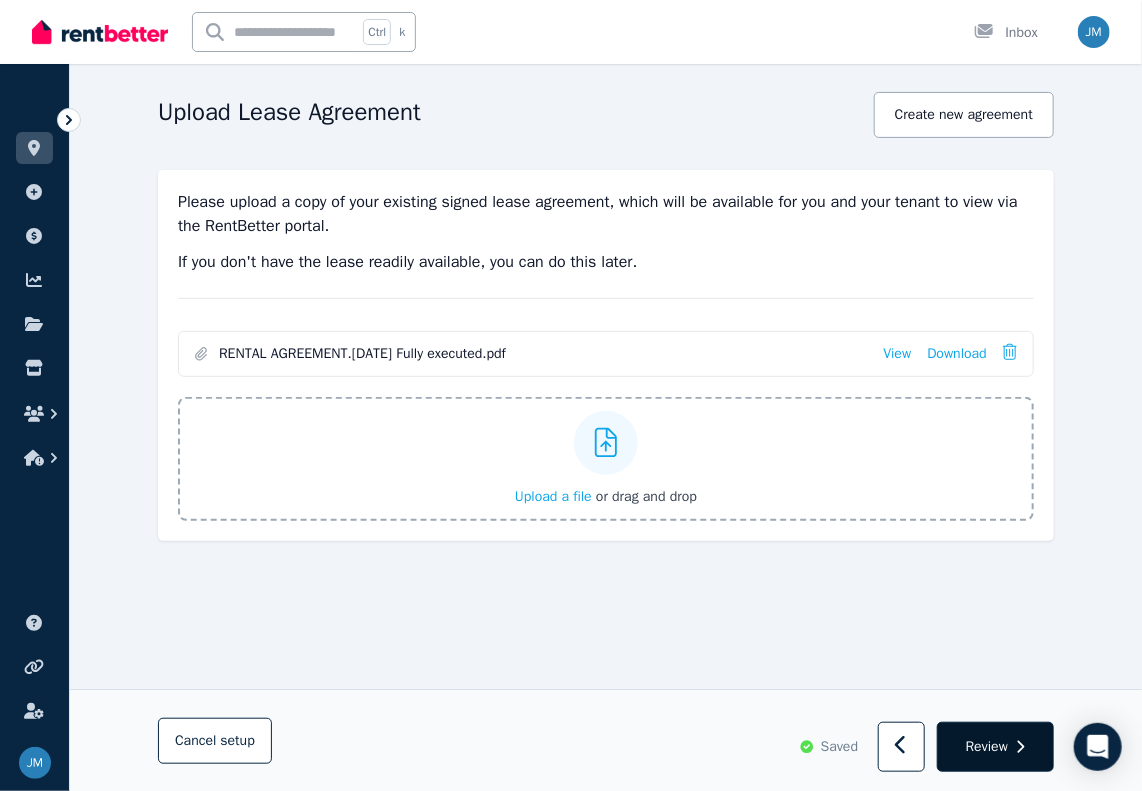 click on "Review" at bounding box center (987, 746) 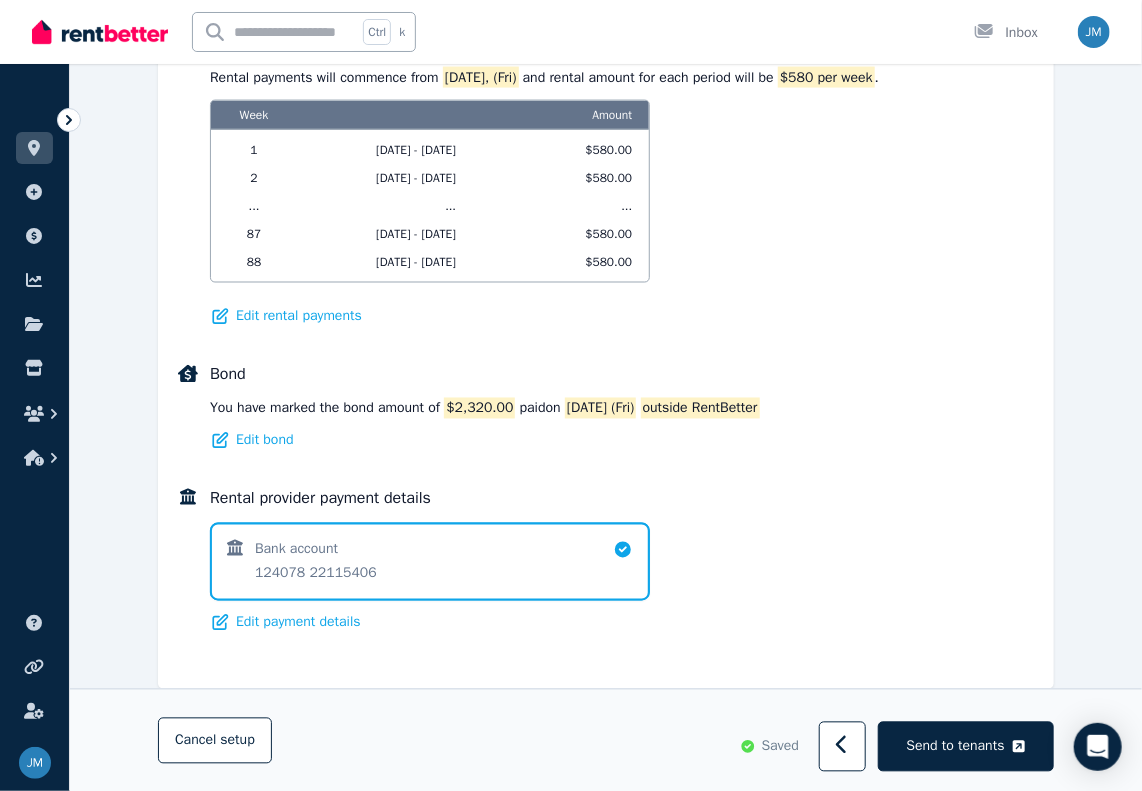 scroll, scrollTop: 1392, scrollLeft: 0, axis: vertical 